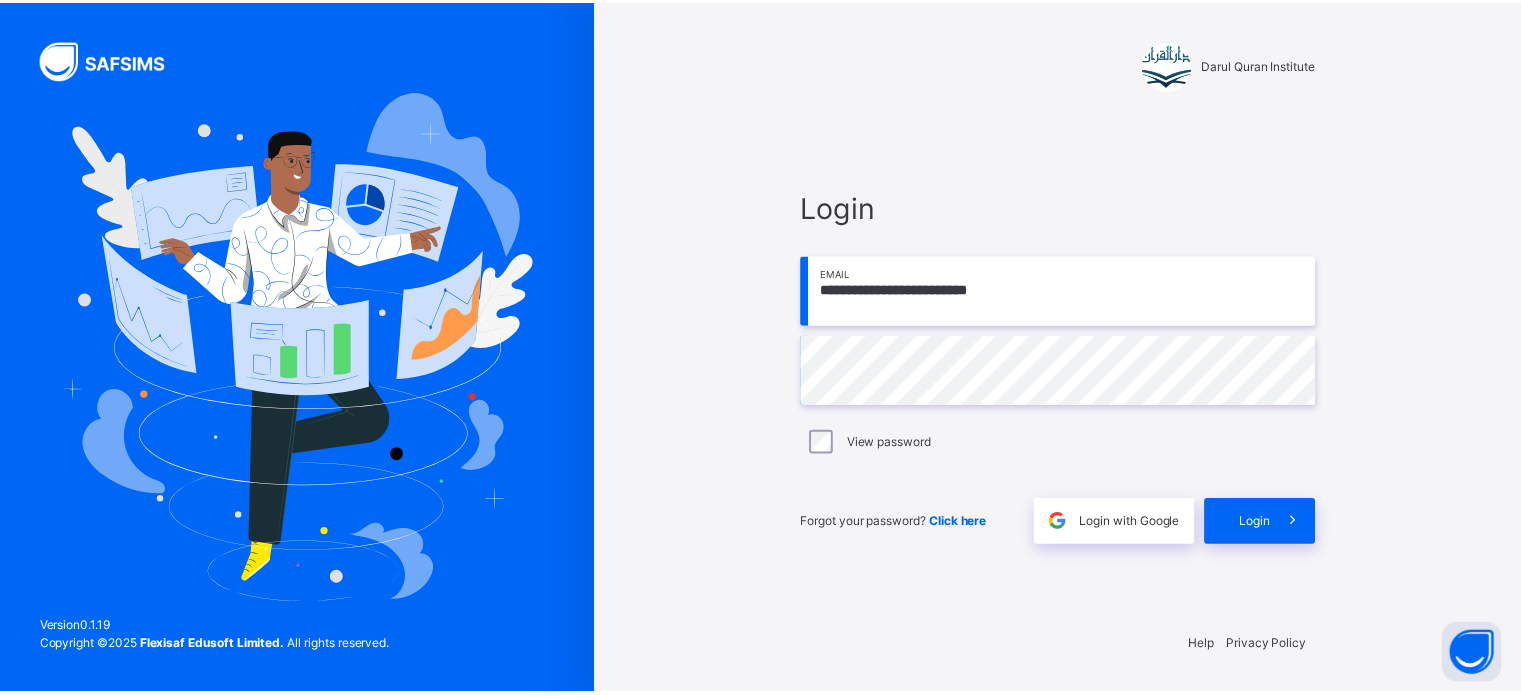 scroll, scrollTop: 0, scrollLeft: 0, axis: both 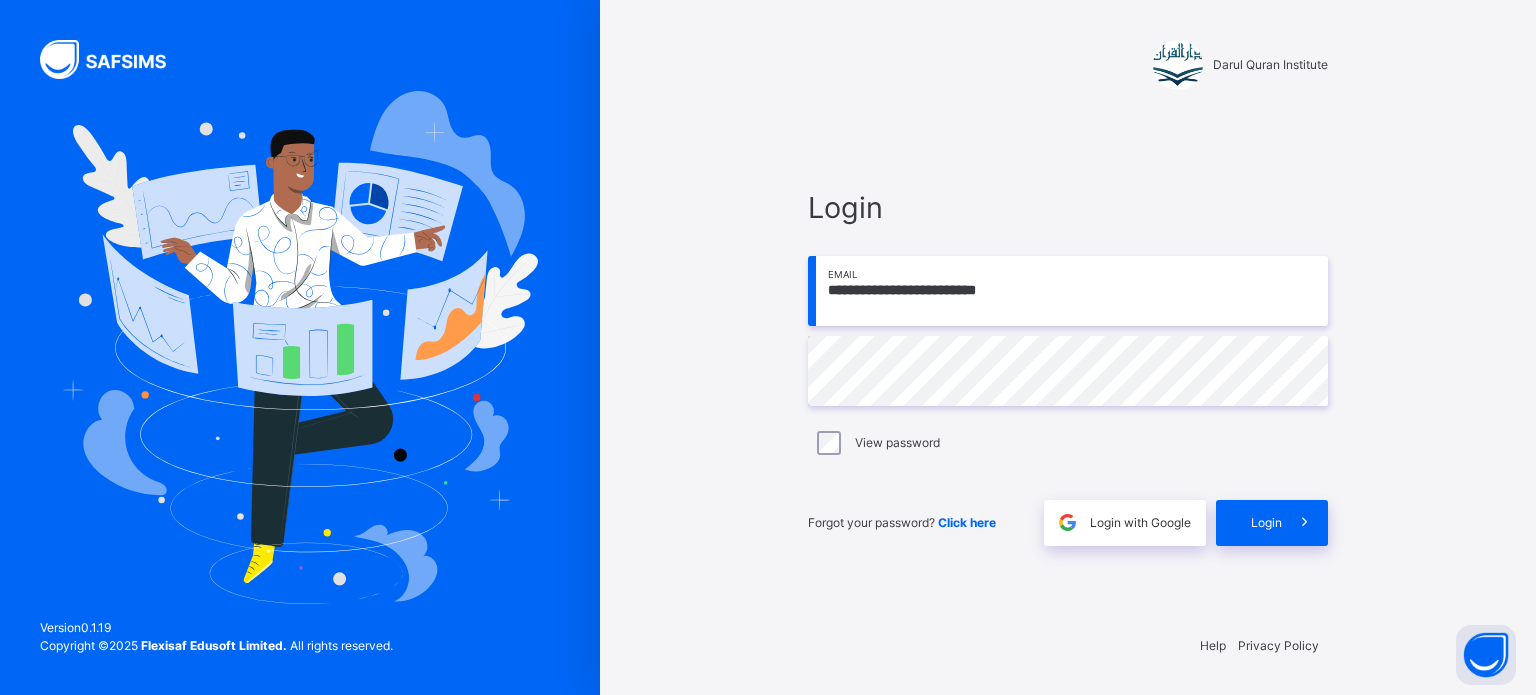 drag, startPoint x: 0, startPoint y: 0, endPoint x: 1295, endPoint y: 491, distance: 1384.957 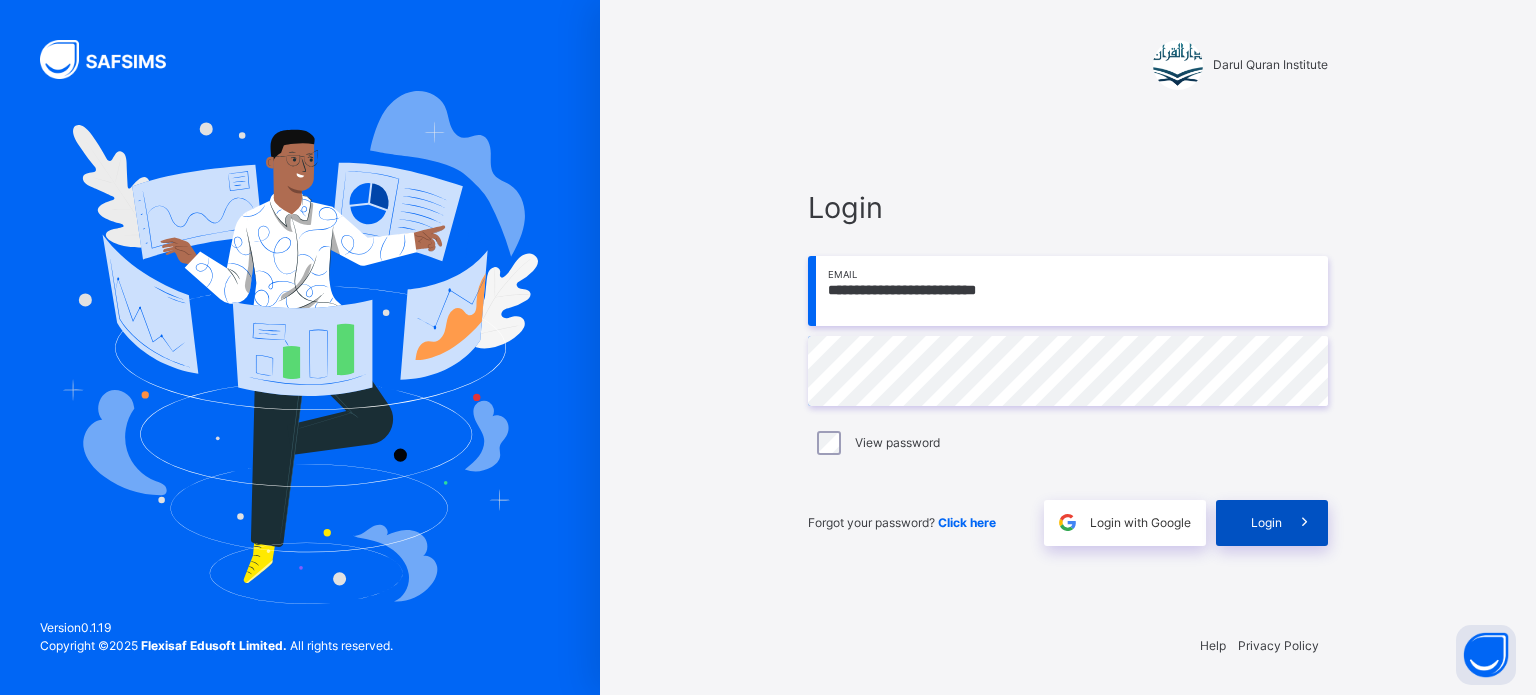 click at bounding box center [1305, 523] 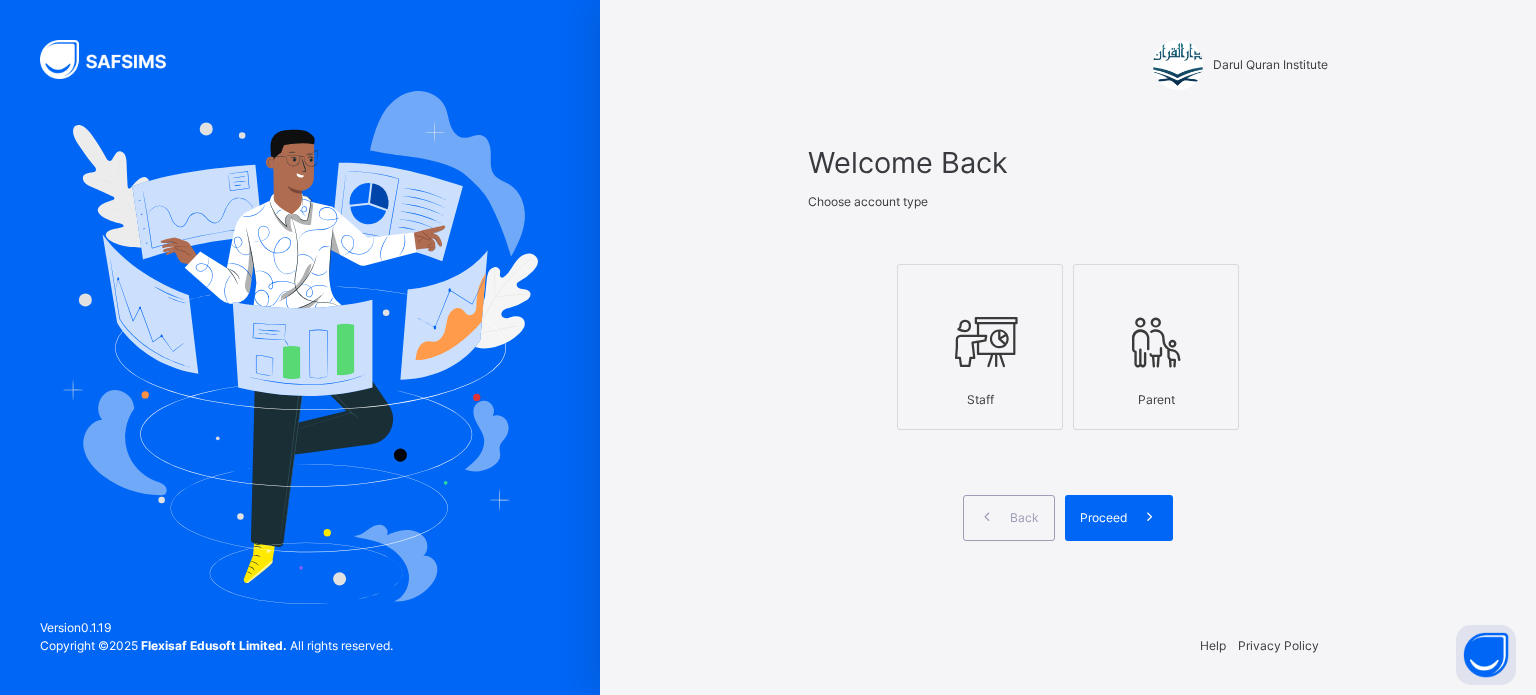 click on "Staff" at bounding box center [980, 400] 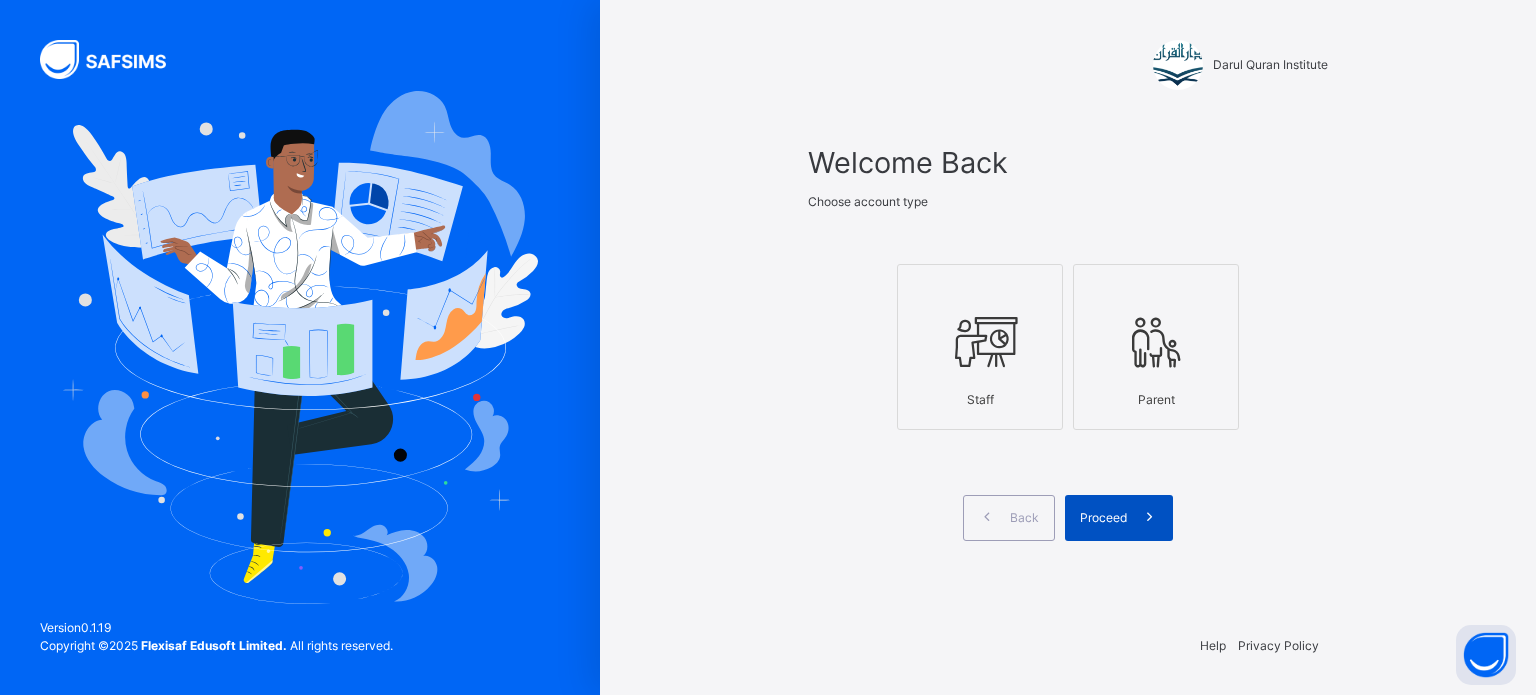 click at bounding box center [1149, 517] 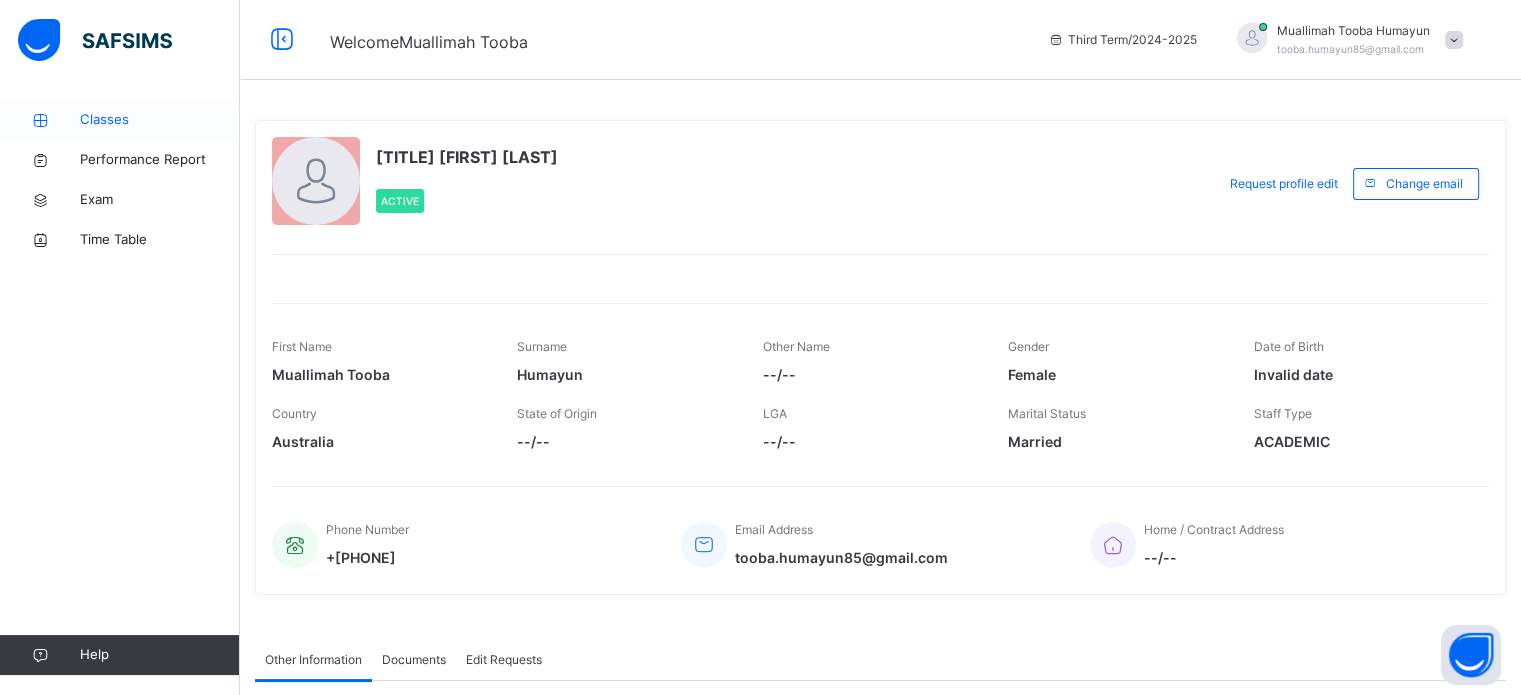 click on "Classes" at bounding box center (160, 120) 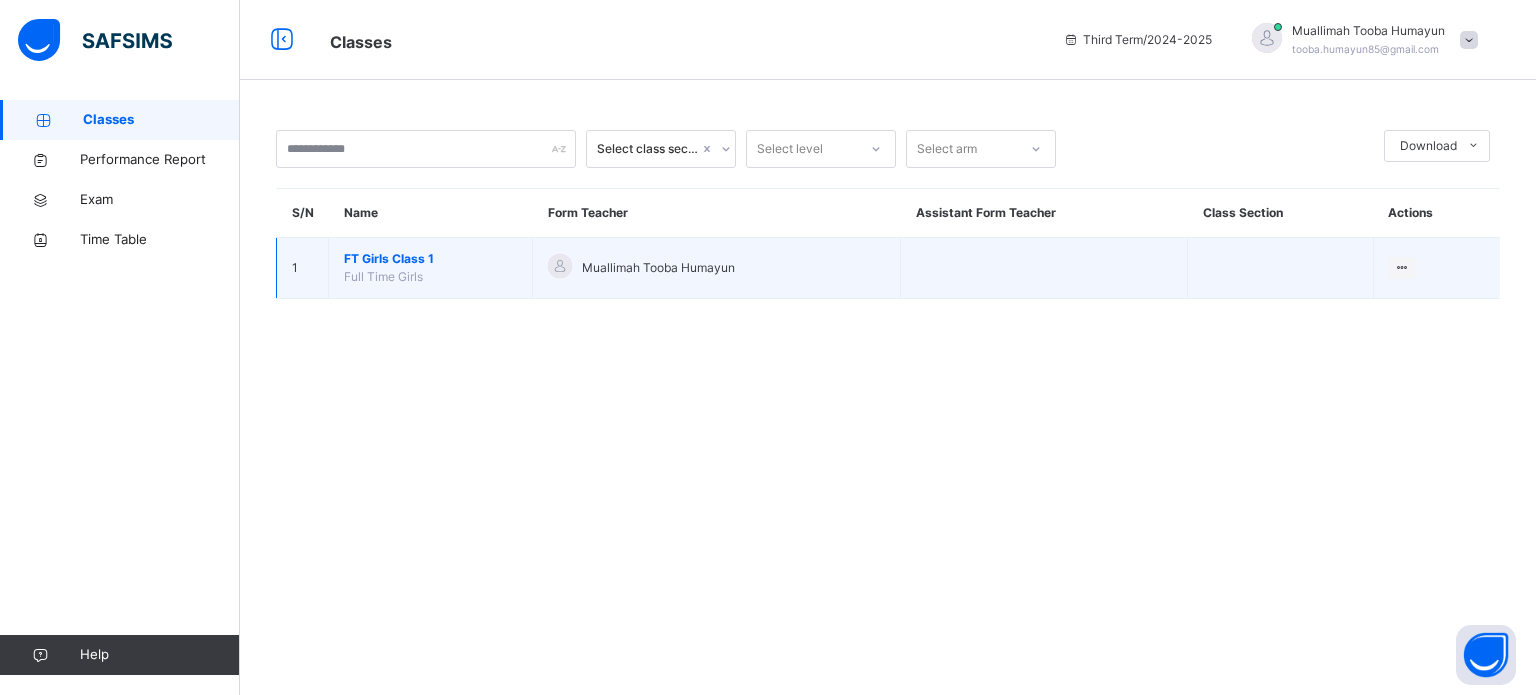 click on "FT Girls   Class 1" at bounding box center (430, 259) 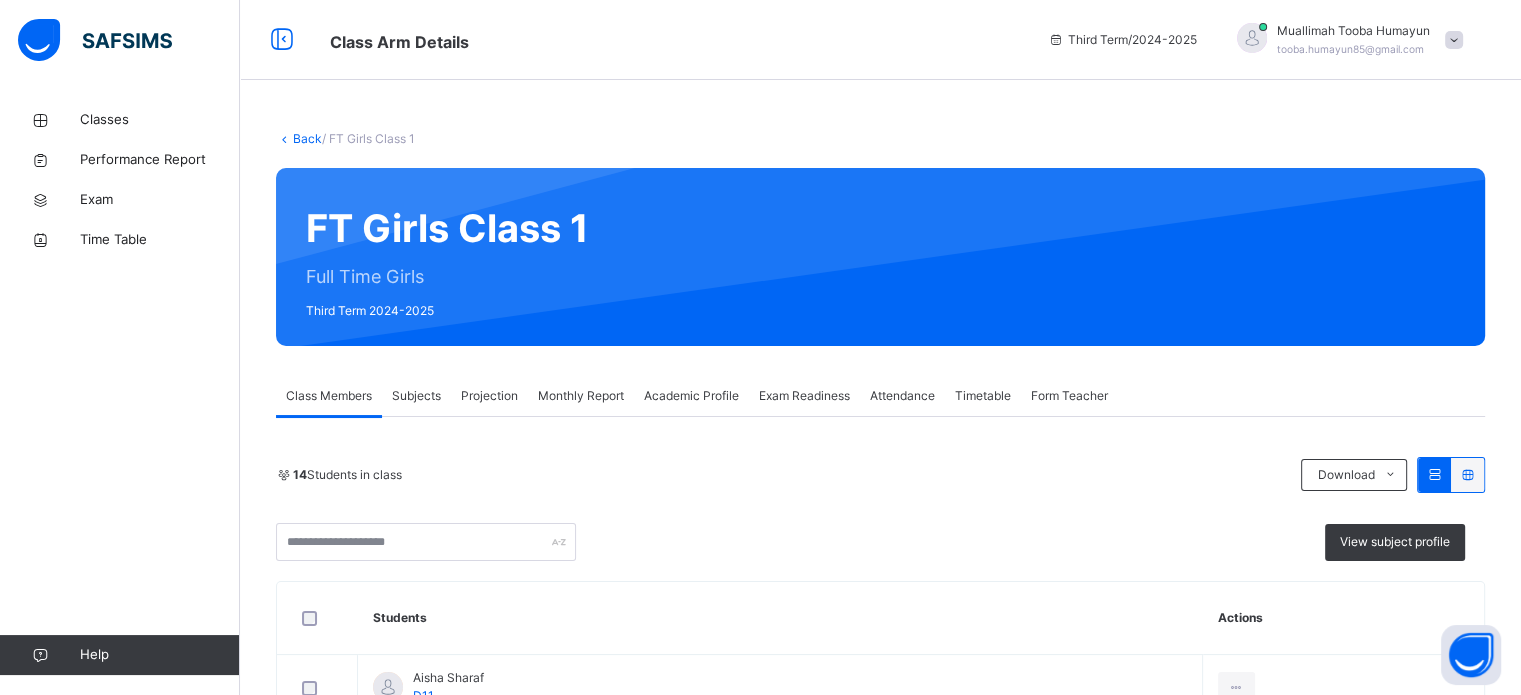 click on "Projection" at bounding box center [489, 396] 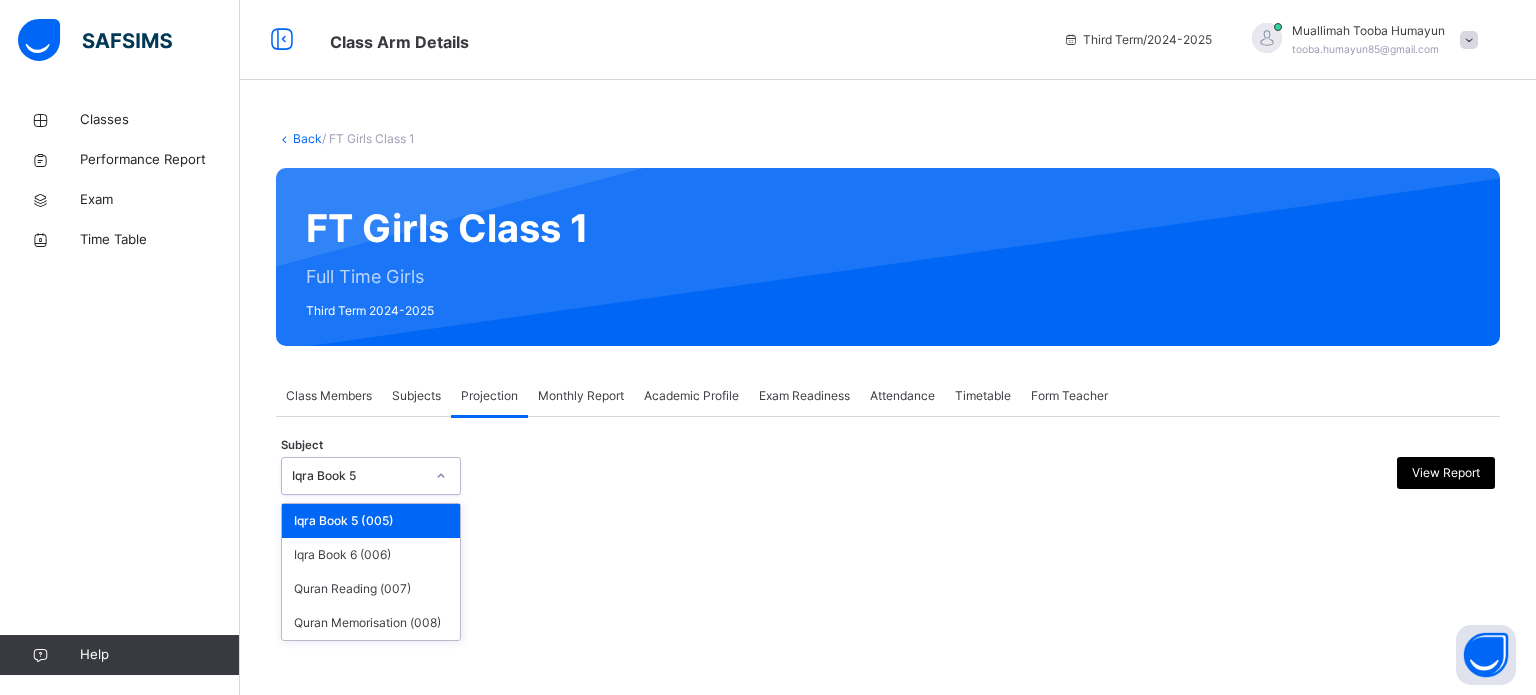 click on "Iqra Book 5" at bounding box center [358, 476] 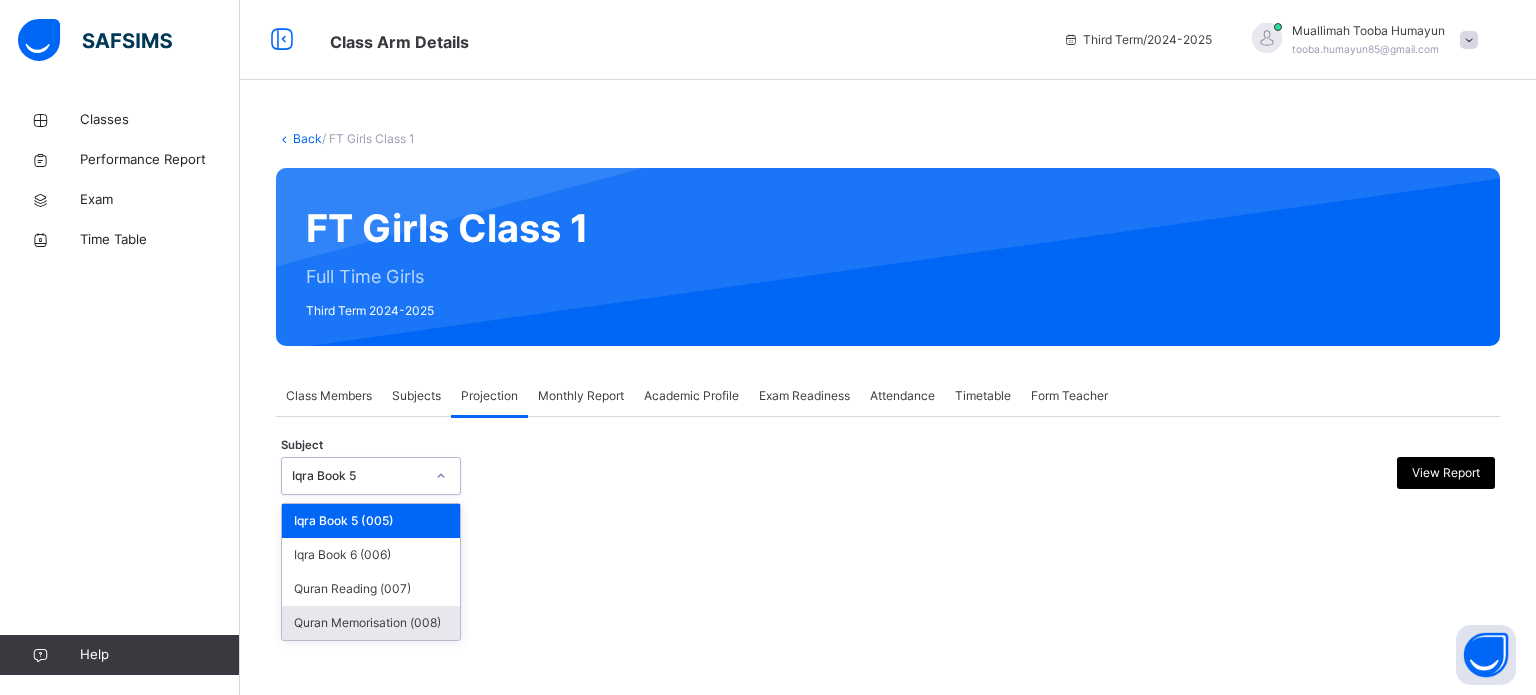 click on "Quran Memorisation (008)" at bounding box center (371, 623) 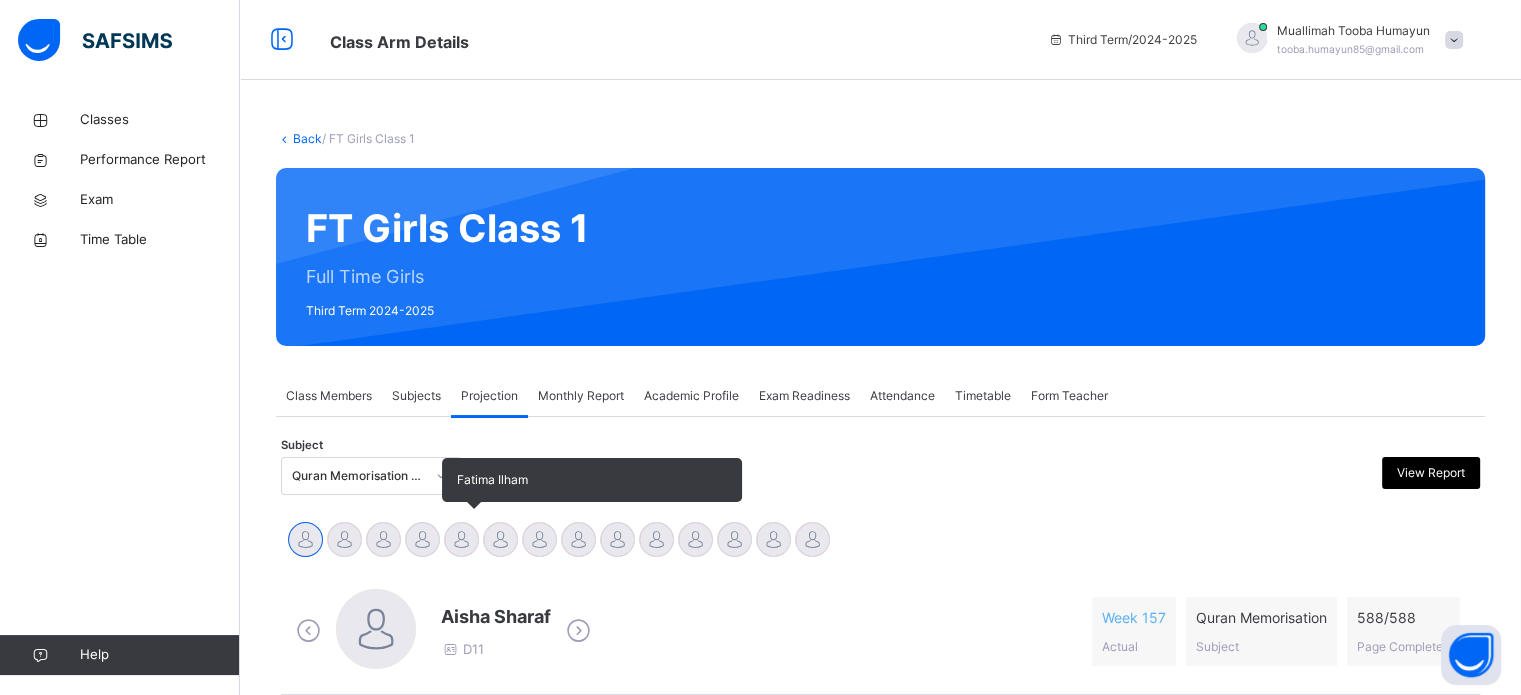 click at bounding box center [461, 539] 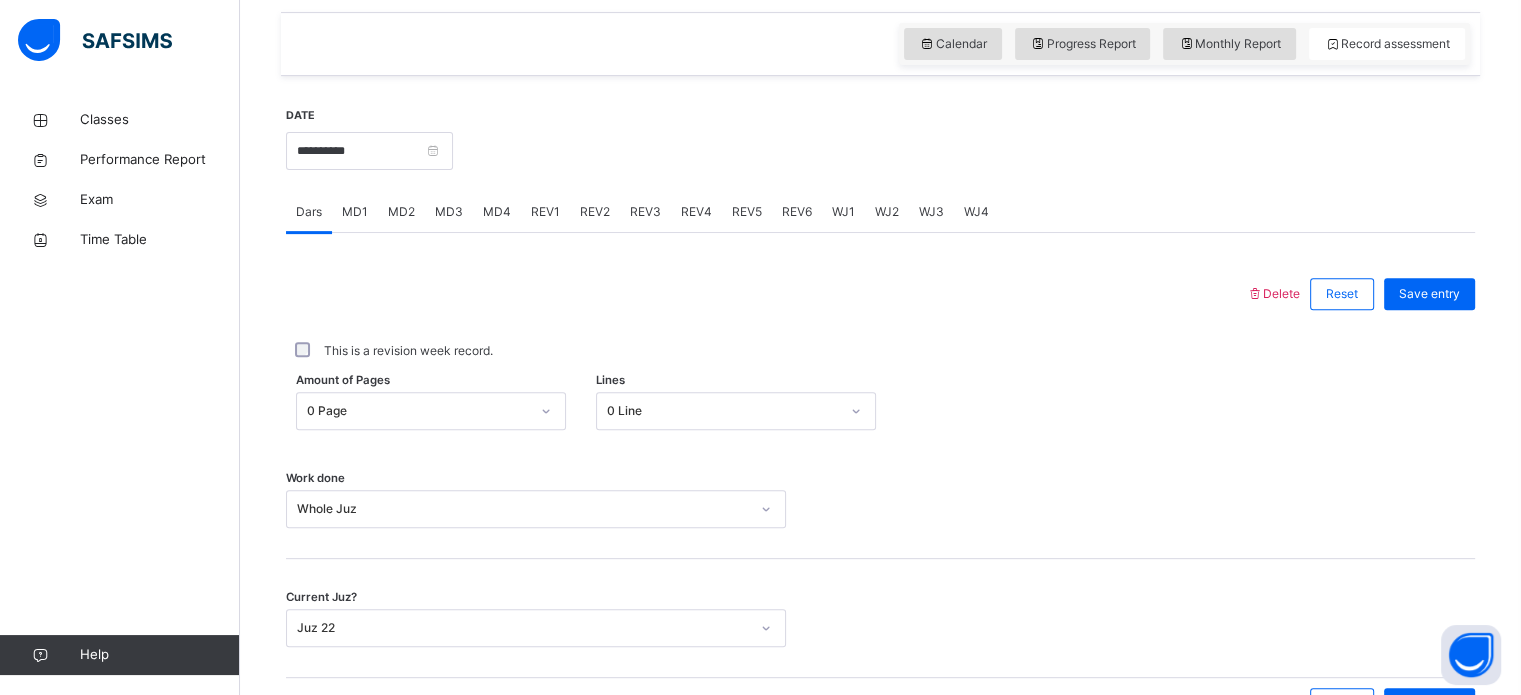 scroll, scrollTop: 685, scrollLeft: 0, axis: vertical 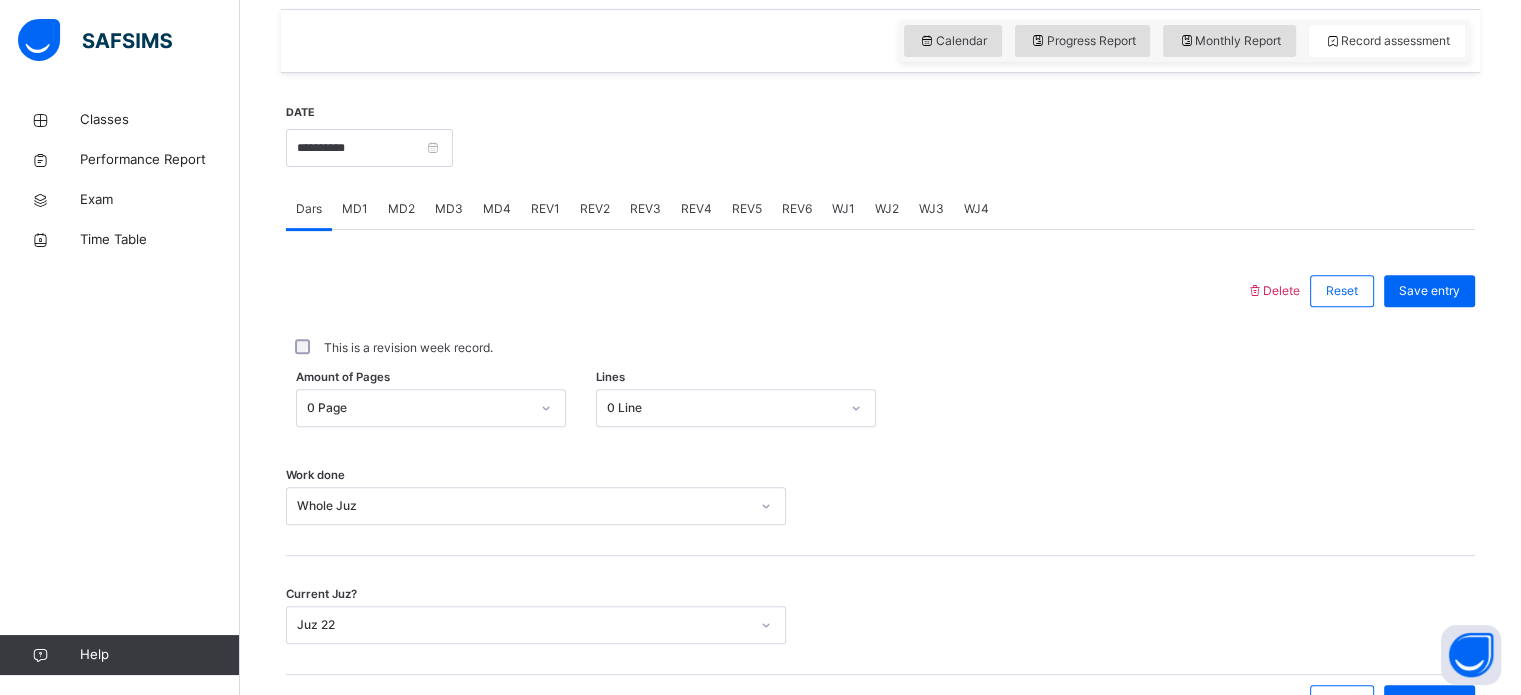 click on "MD4" at bounding box center [497, 209] 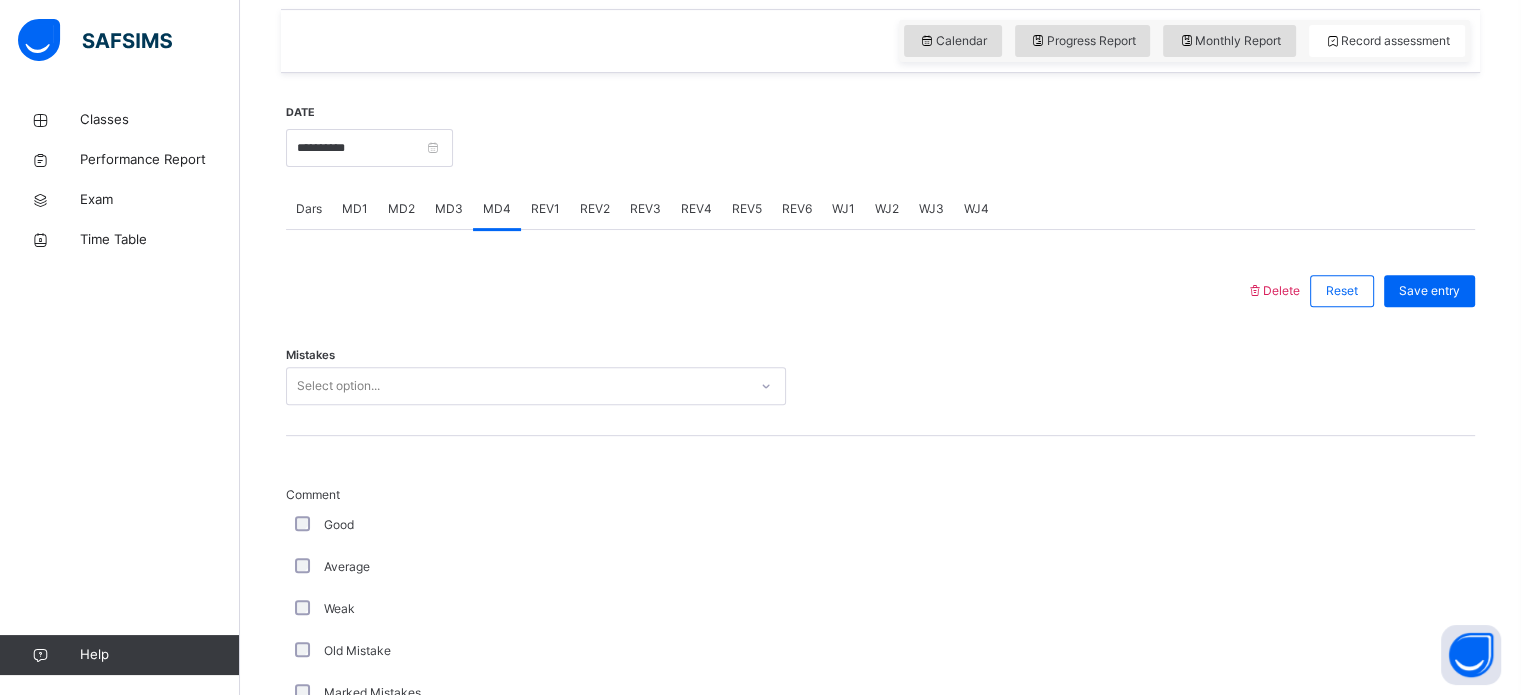 click on "WJ1" at bounding box center [843, 209] 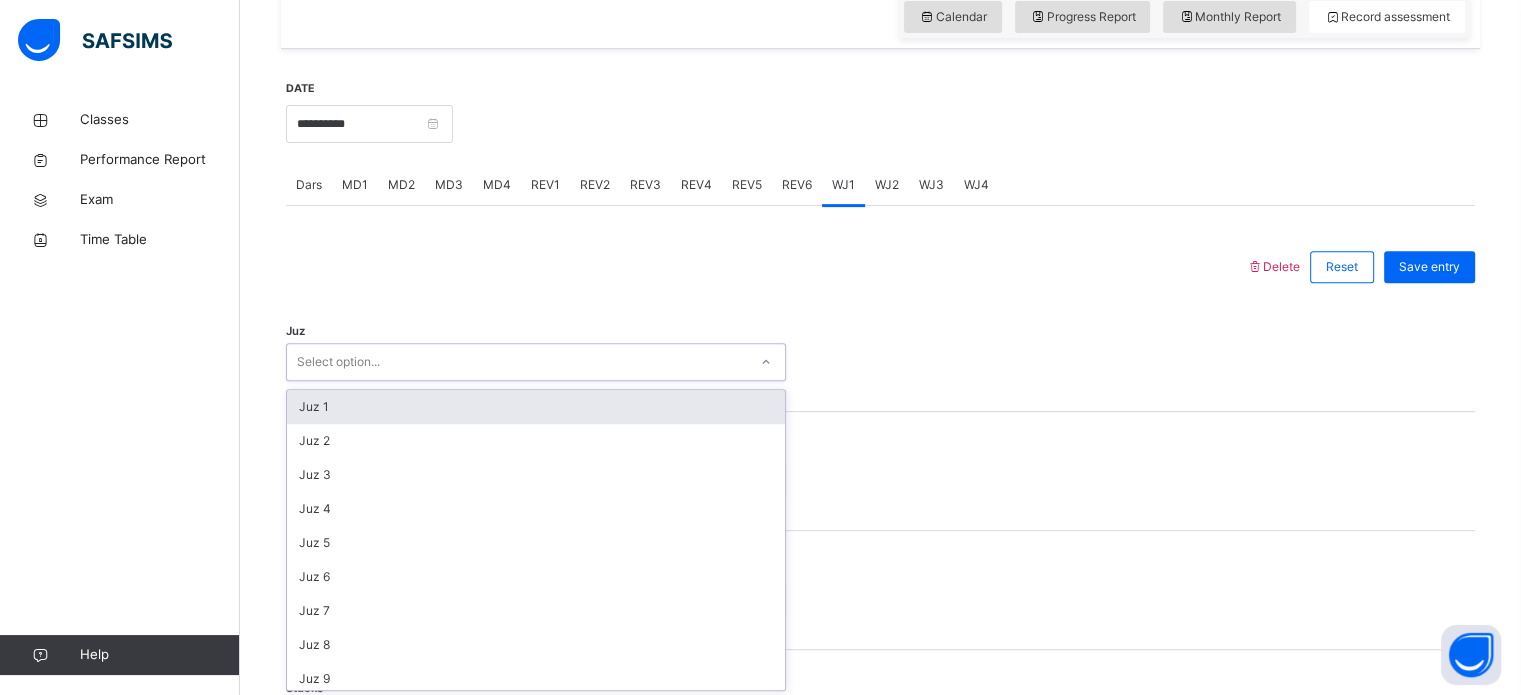 click on "Select option..." at bounding box center (536, 362) 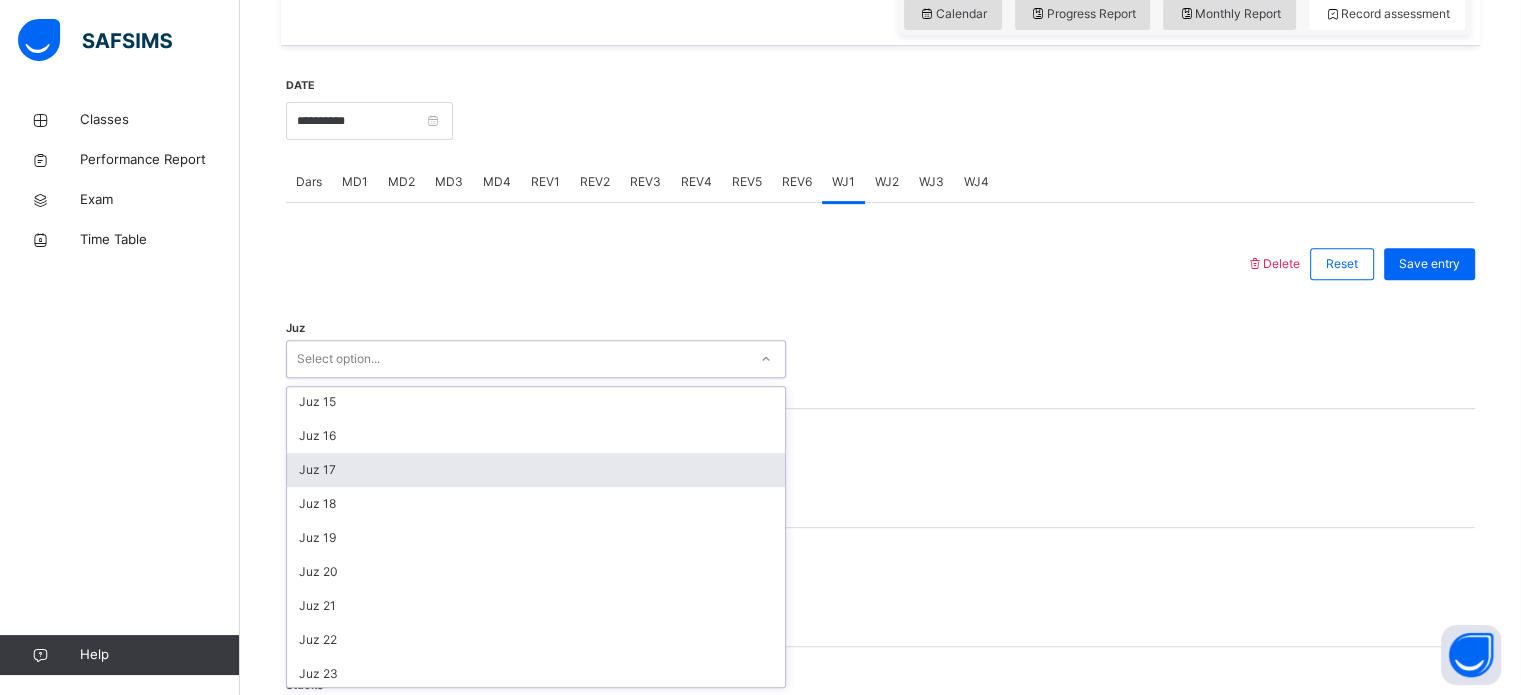 scroll, scrollTop: 720, scrollLeft: 0, axis: vertical 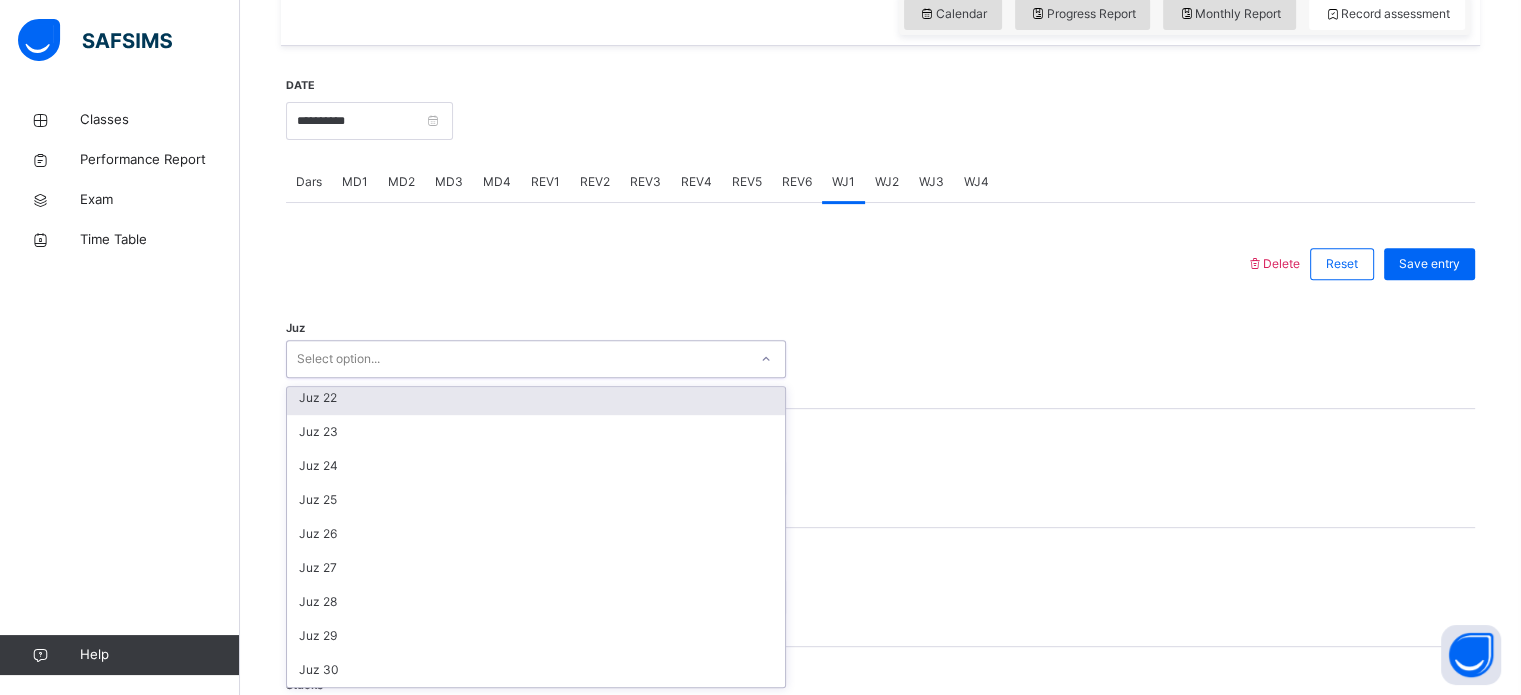 click on "Juz 22" at bounding box center [536, 398] 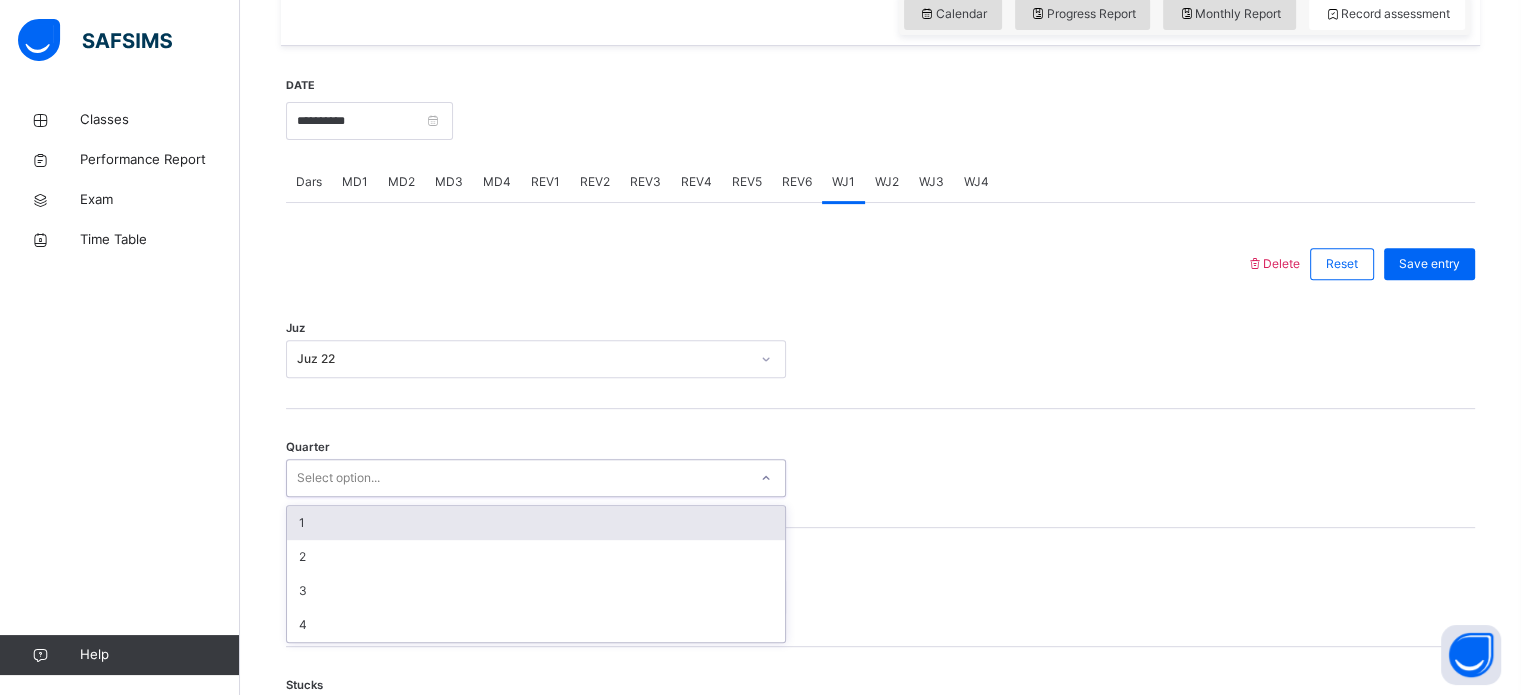 click on "Select option..." at bounding box center (517, 478) 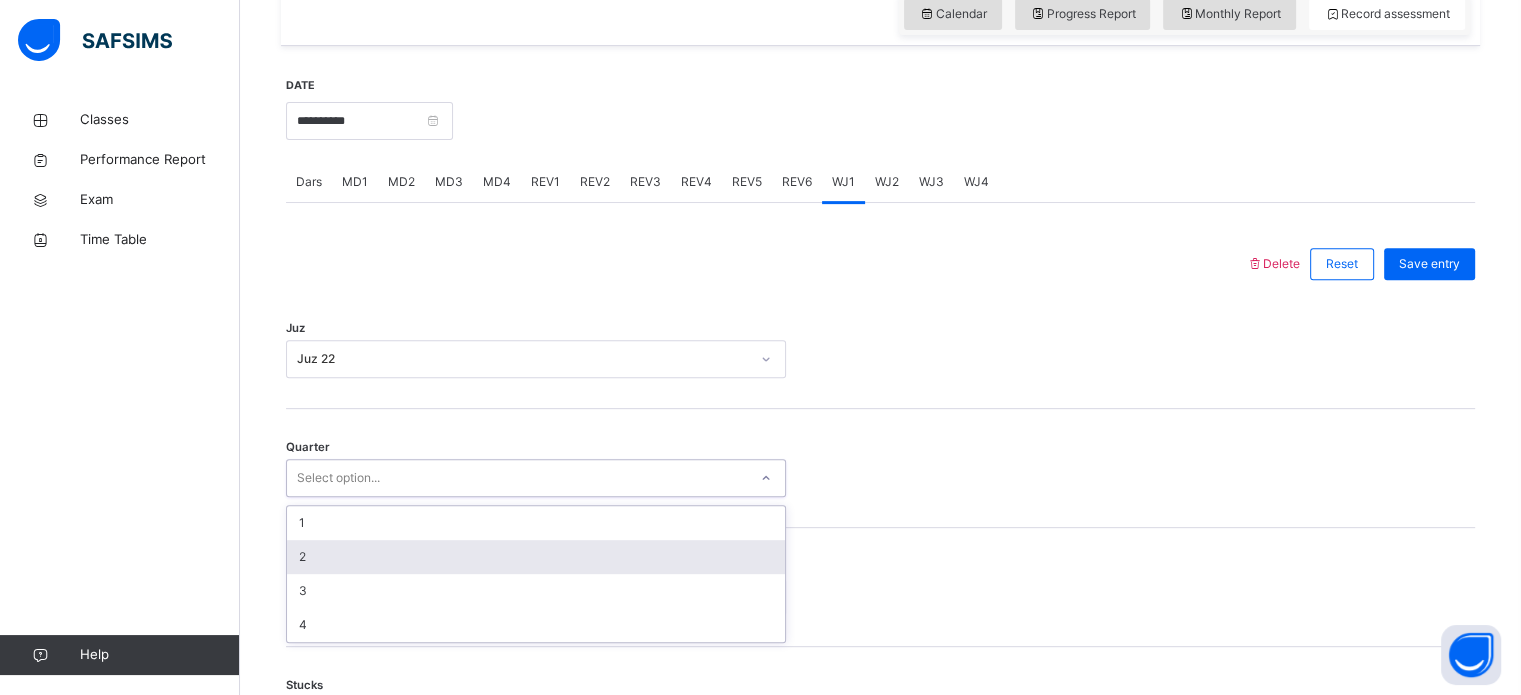 click on "2" at bounding box center (536, 557) 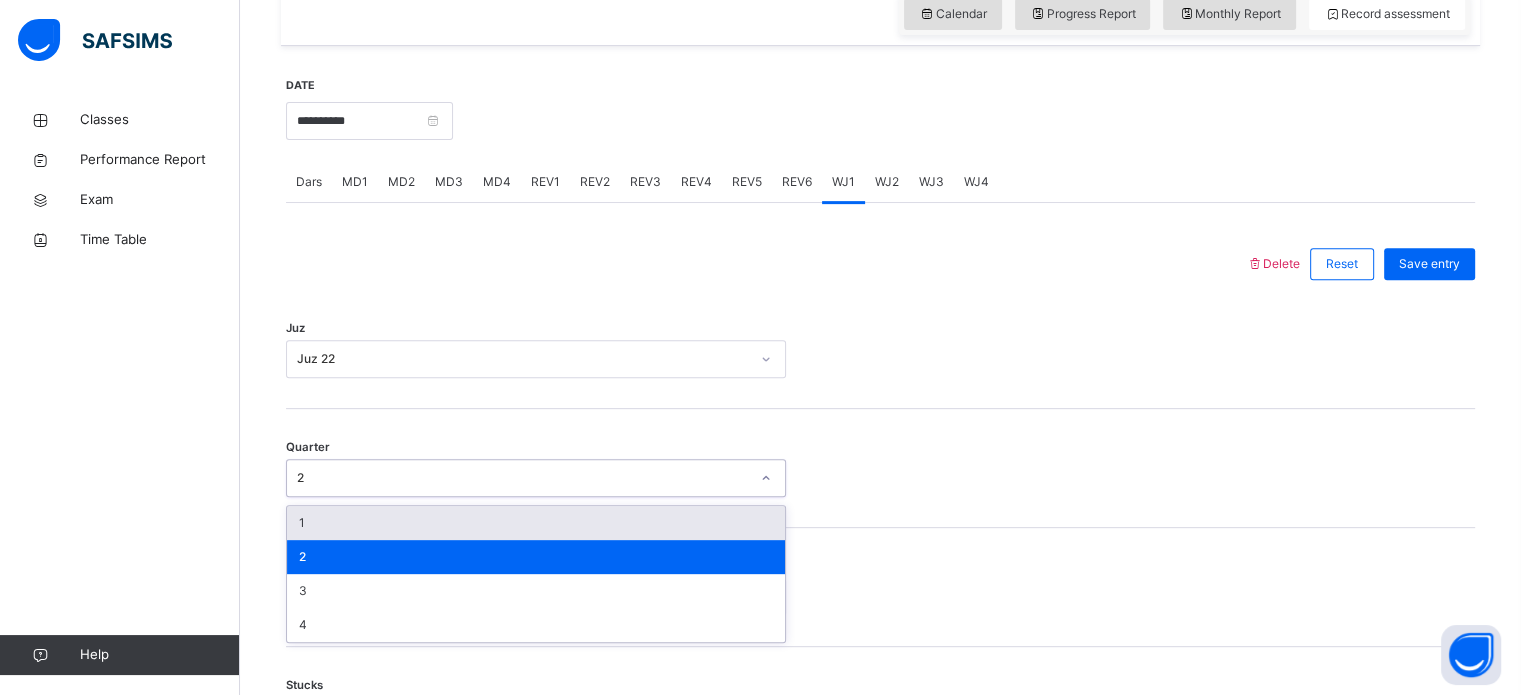 click on "2" at bounding box center (517, 478) 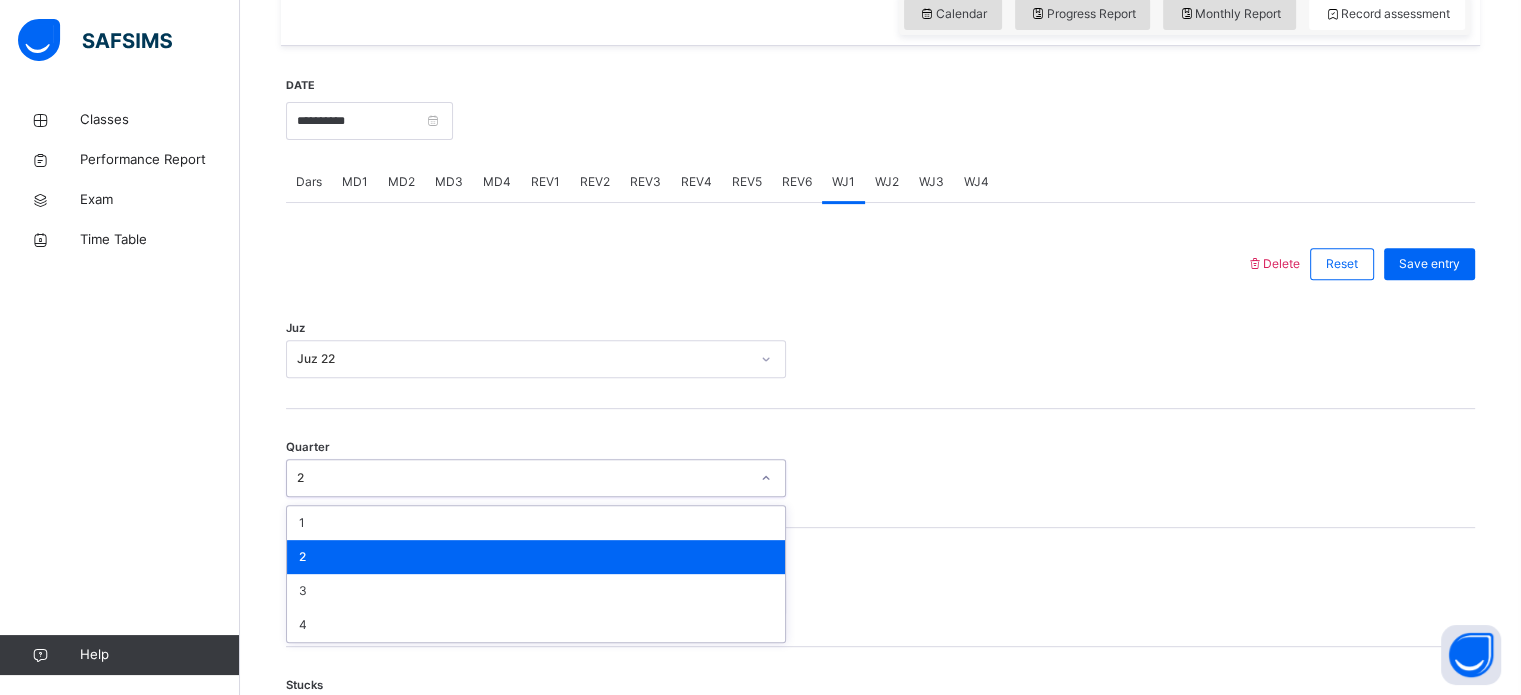click on "2" at bounding box center (536, 557) 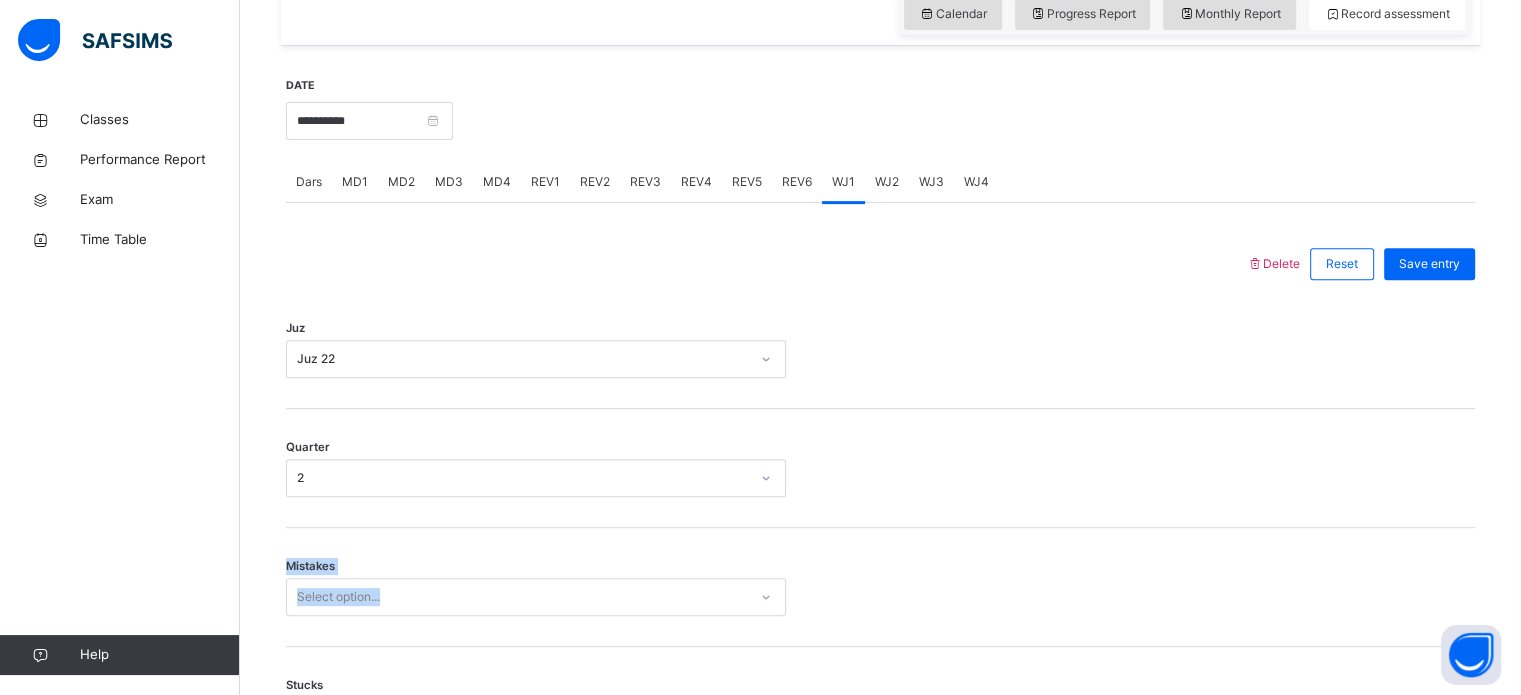 drag, startPoint x: 624, startPoint y: 544, endPoint x: 584, endPoint y: 497, distance: 61.7171 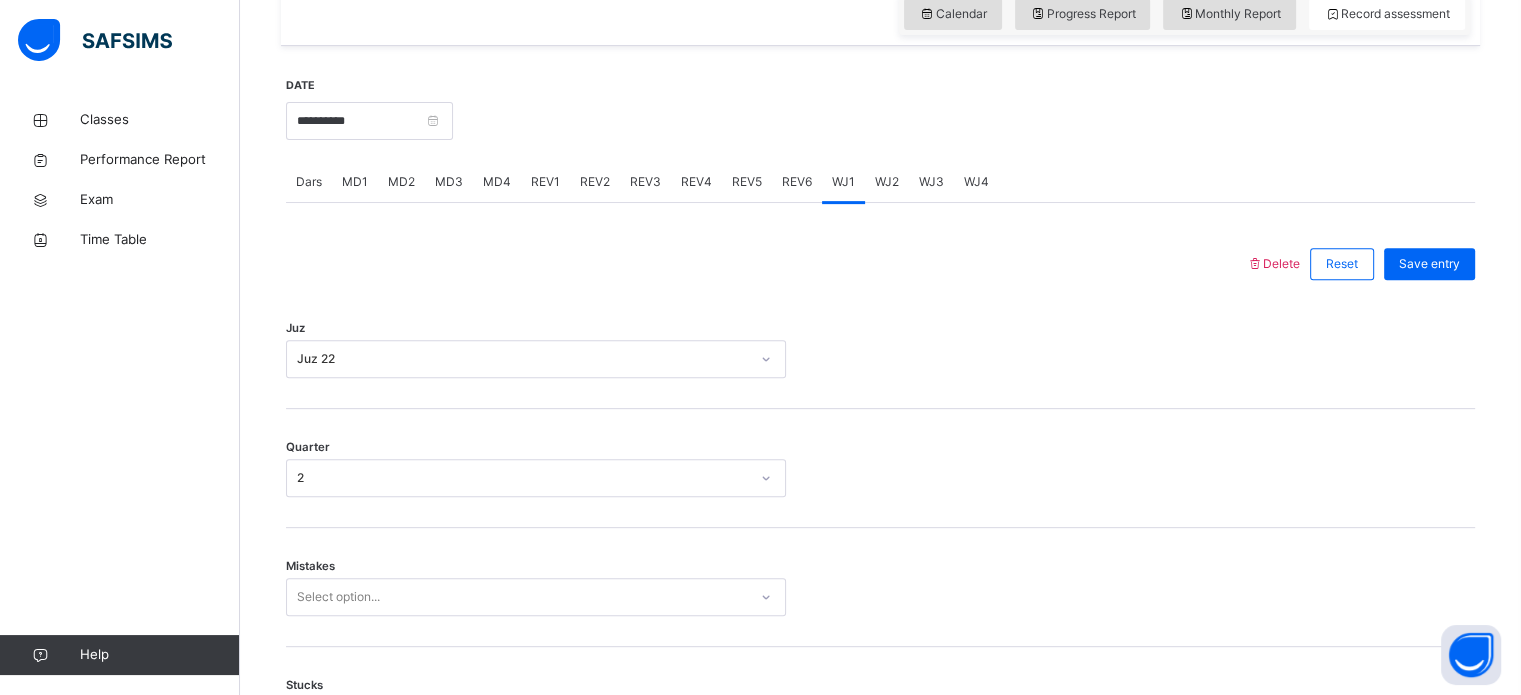 click on "2" at bounding box center (523, 478) 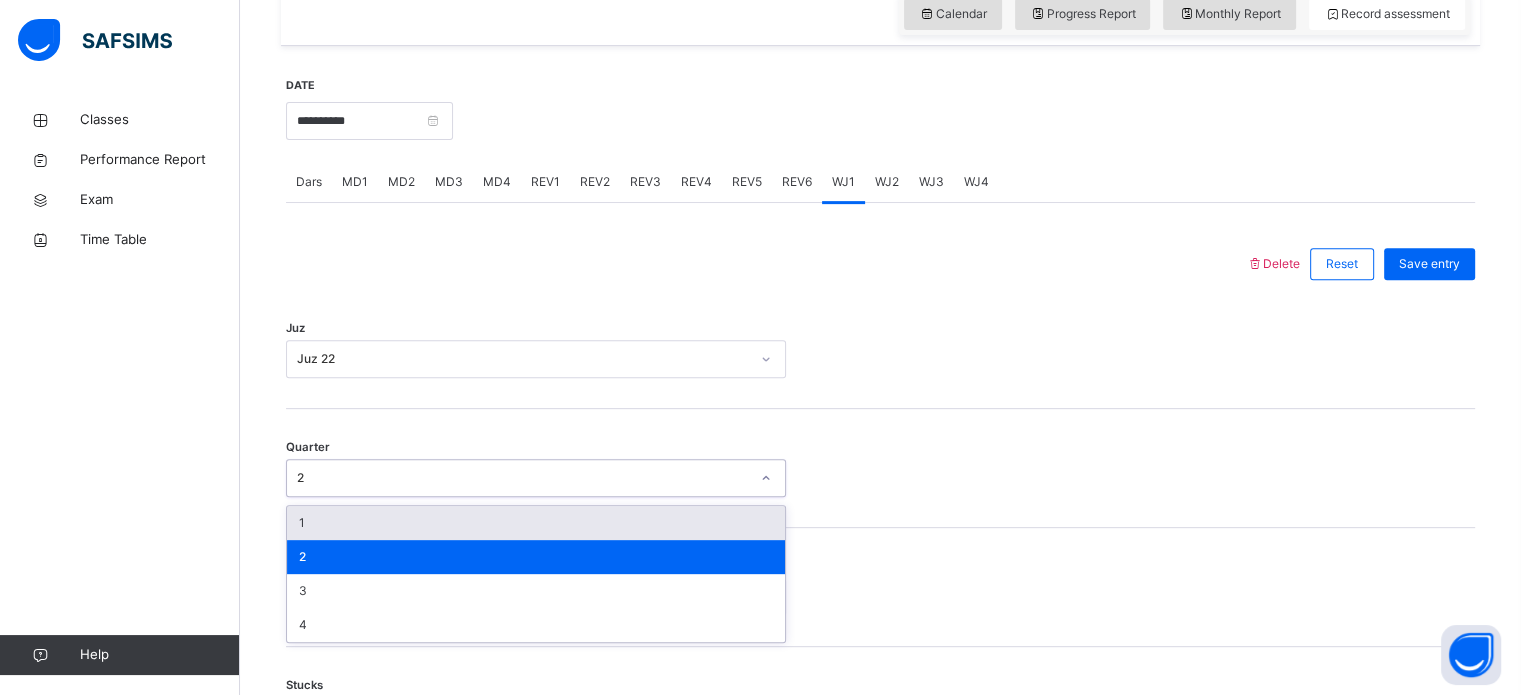 click on "1" at bounding box center [536, 523] 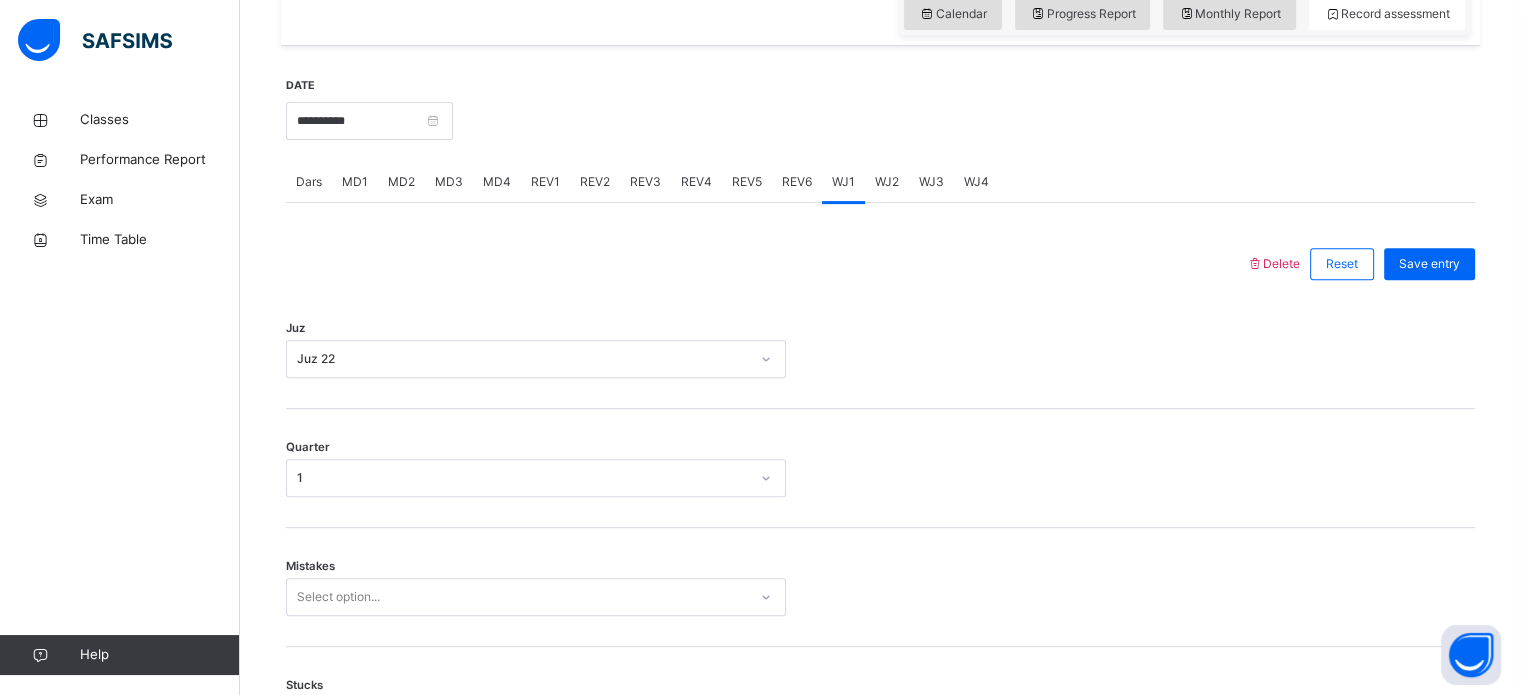 click on "Mistakes Select option..." at bounding box center [880, 587] 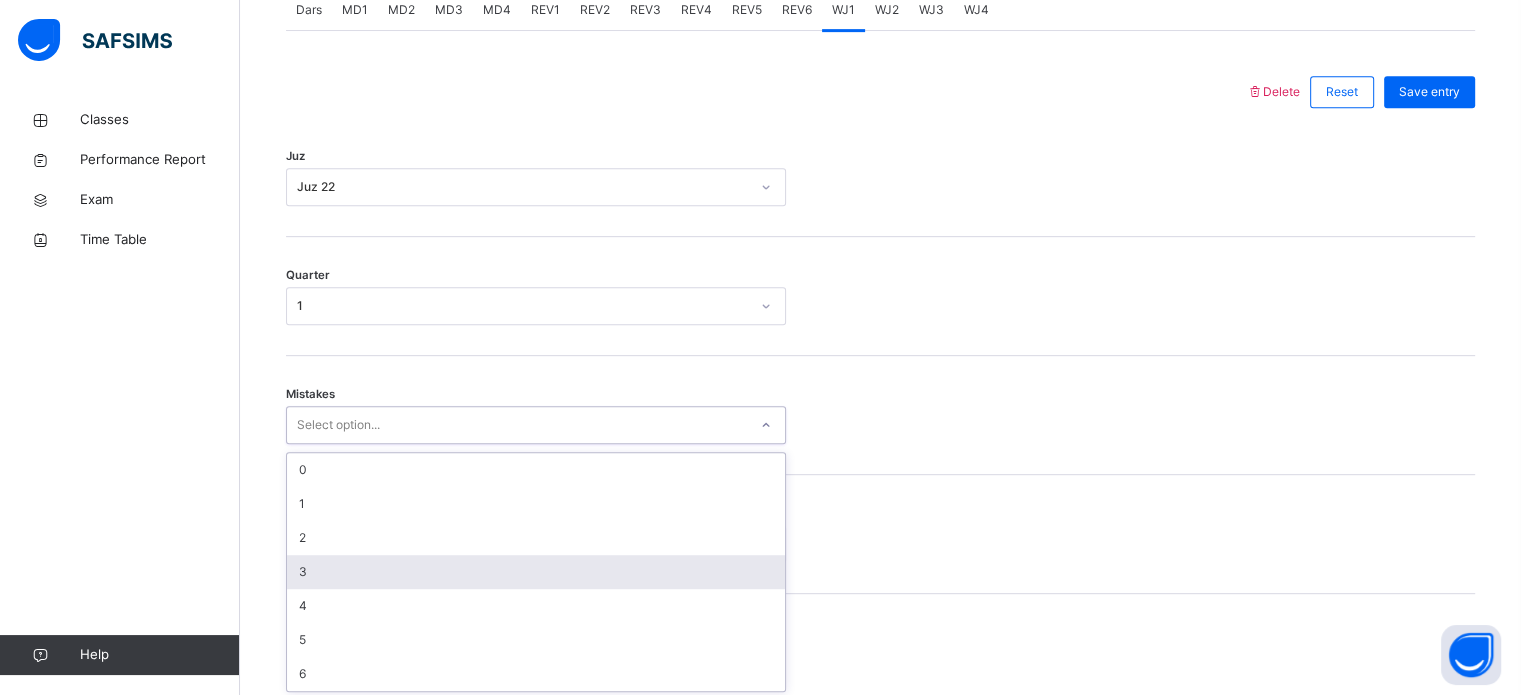 click on "option 3 focused, 4 of 7. 7 results available. Use Up and Down to choose options, press Enter to select the currently focused option, press Escape to exit the menu, press Tab to select the option and exit the menu. Select option... 0 1 2 3 4 5 6" at bounding box center [536, 425] 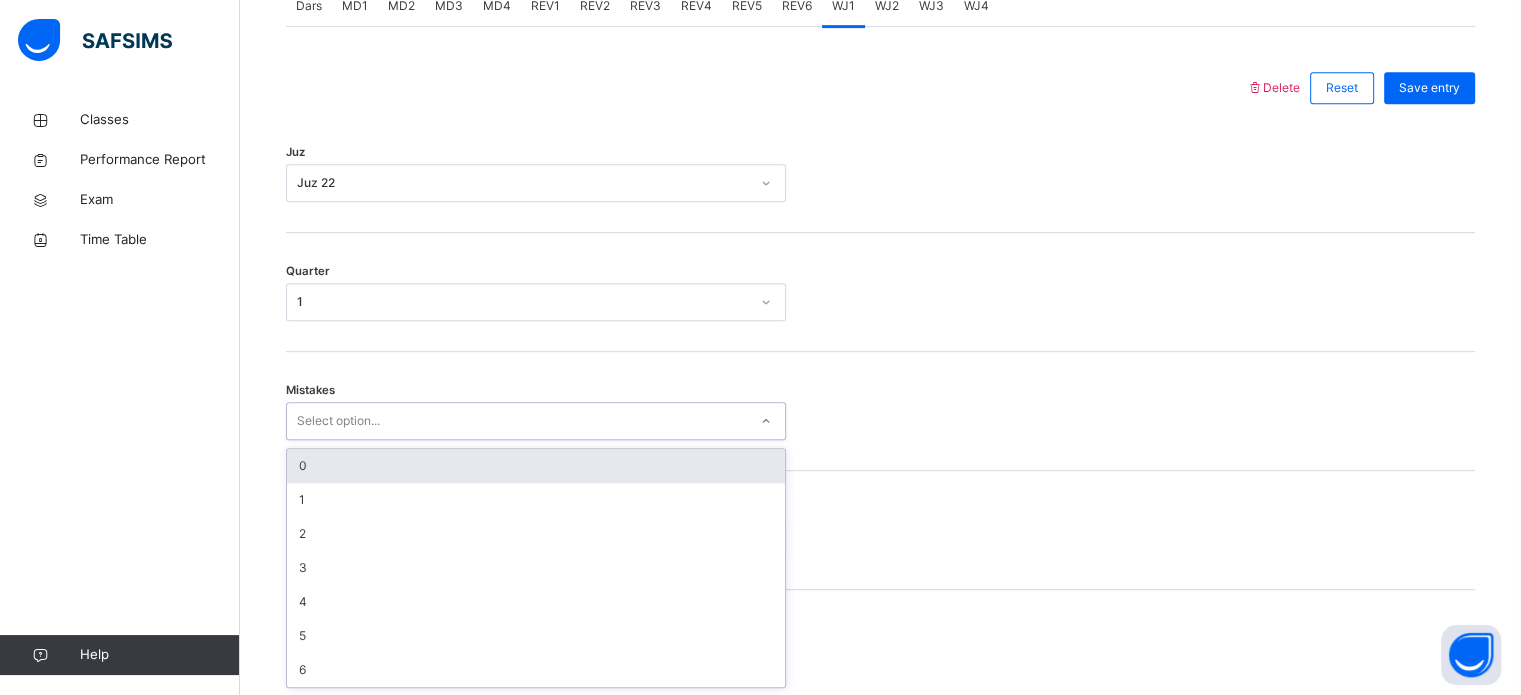 click on "0" at bounding box center (536, 466) 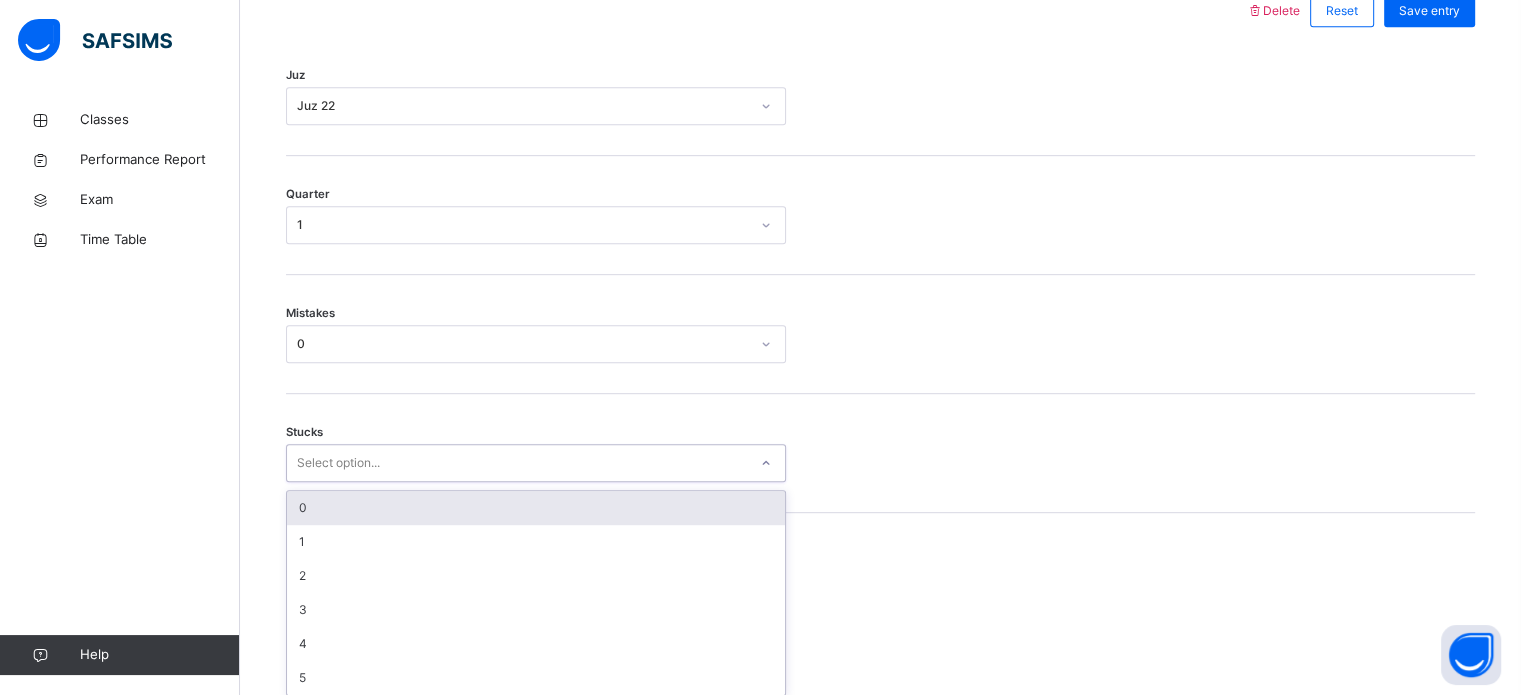 click on "option 0 focused, 1 of 6. 6 results available. Use Up and Down to choose options, press Enter to select the currently focused option, press Escape to exit the menu, press Tab to select the option and exit the menu. Select option... 0 1 2 3 4 5" at bounding box center [536, 463] 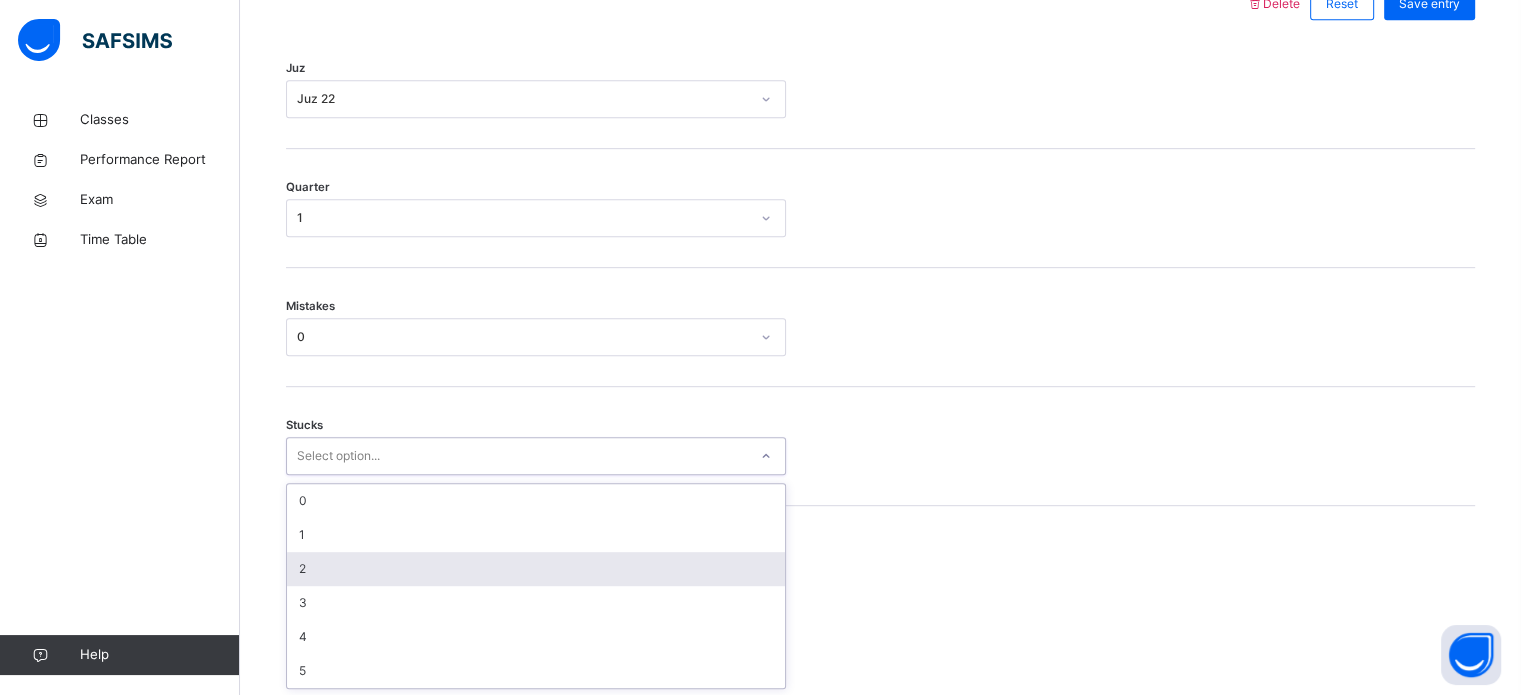 click on "2" at bounding box center [536, 569] 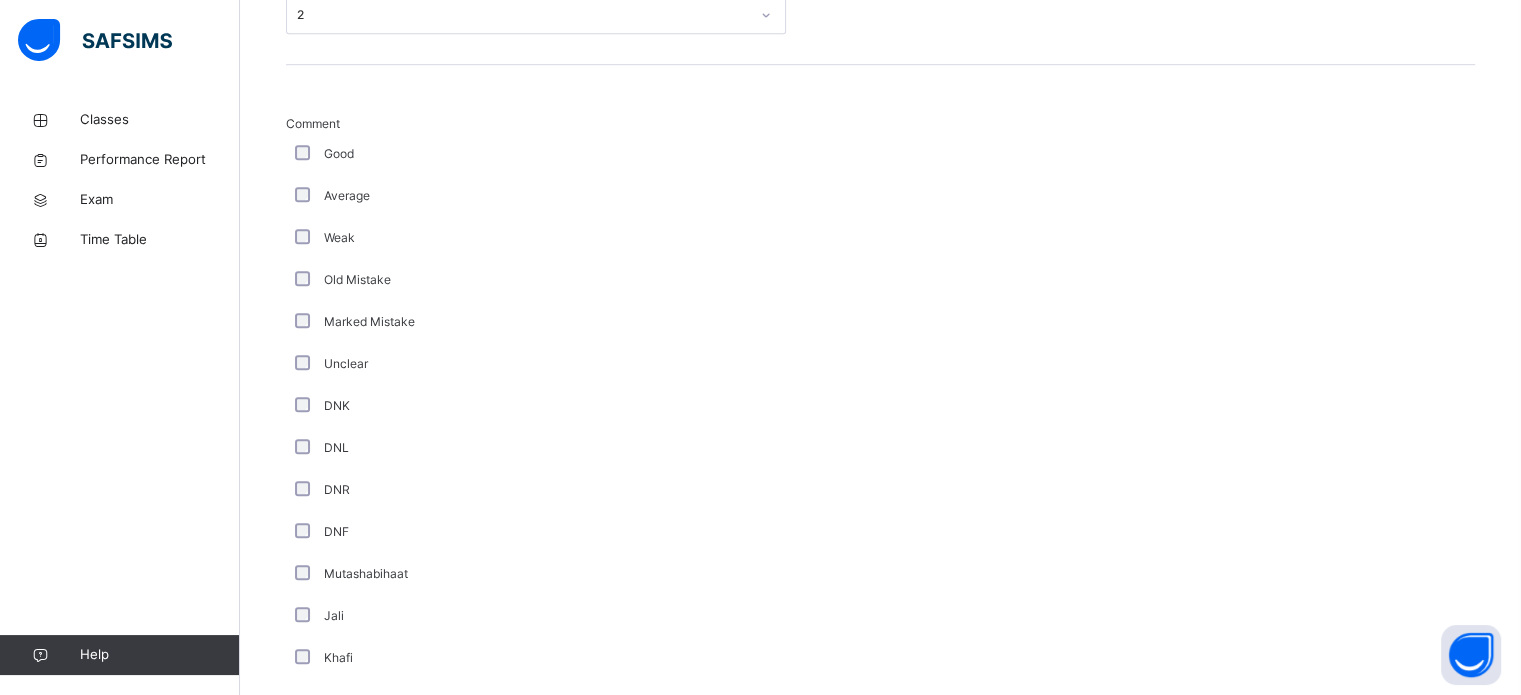 scroll, scrollTop: 1687, scrollLeft: 0, axis: vertical 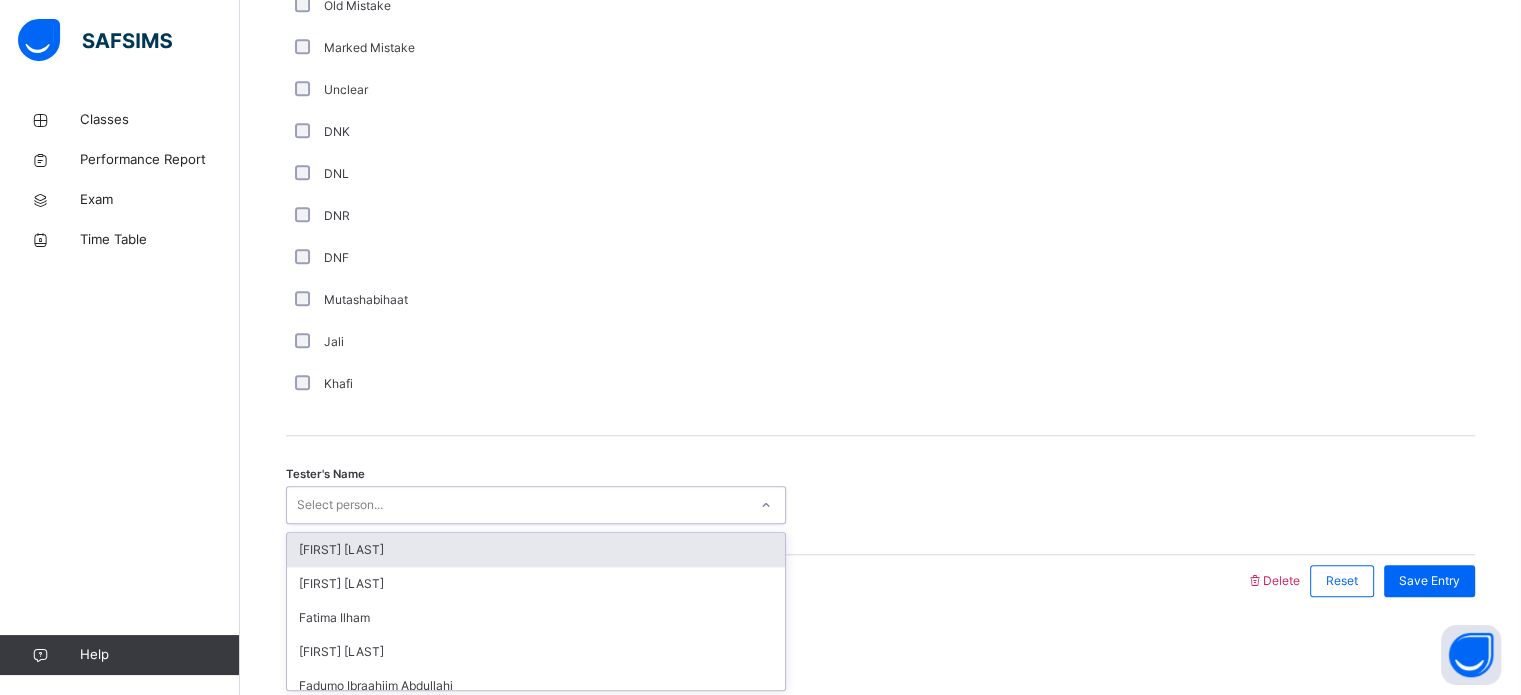 click on "Select person..." at bounding box center (517, 505) 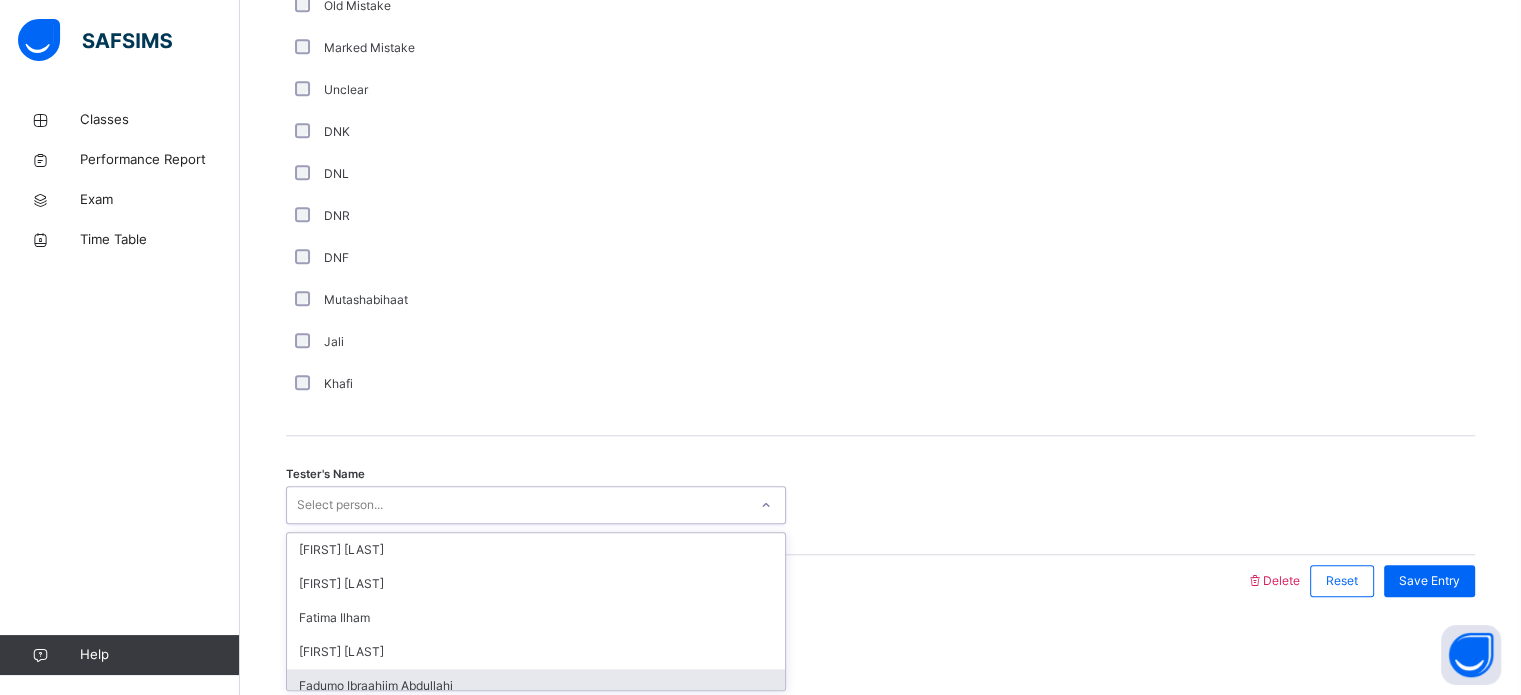 click on "Fadumo Ibraahiim  Abdullahi" at bounding box center (536, 686) 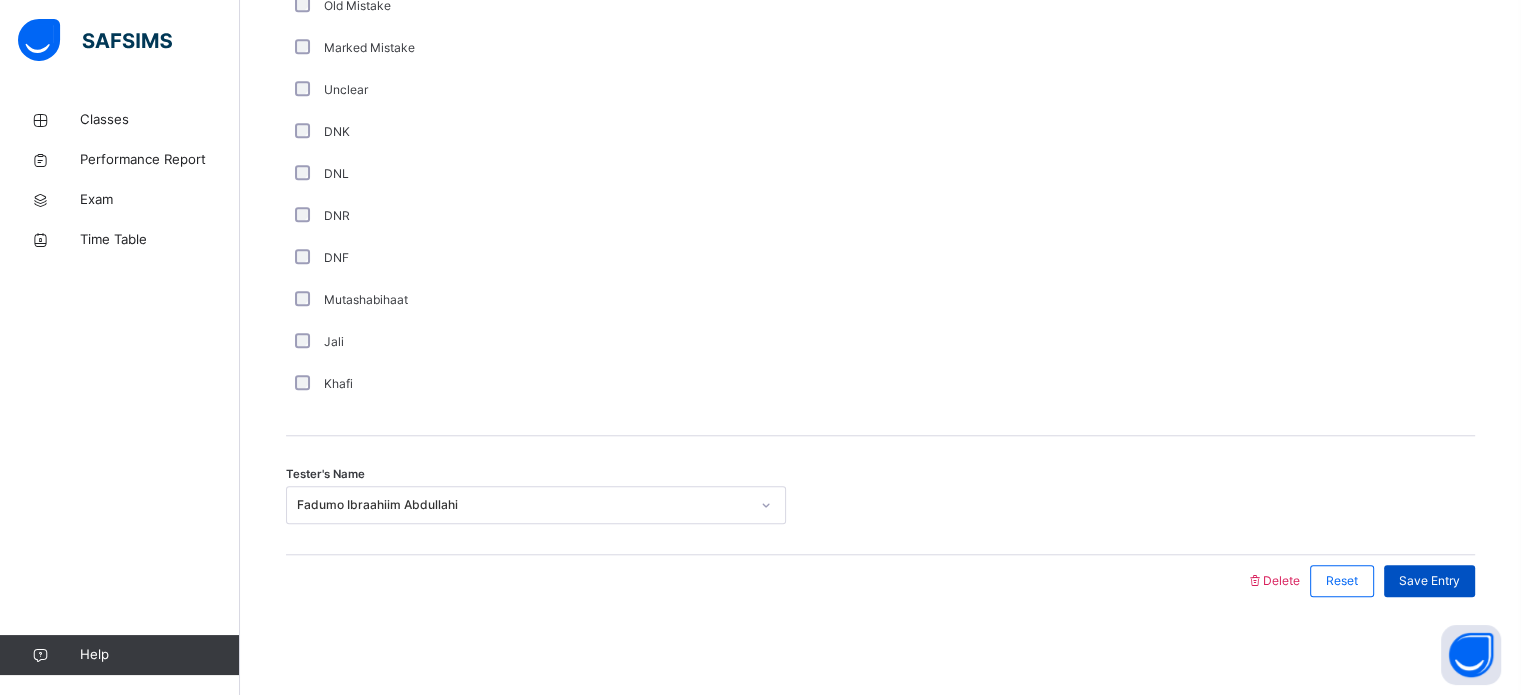click on "Save Entry" at bounding box center (1429, 581) 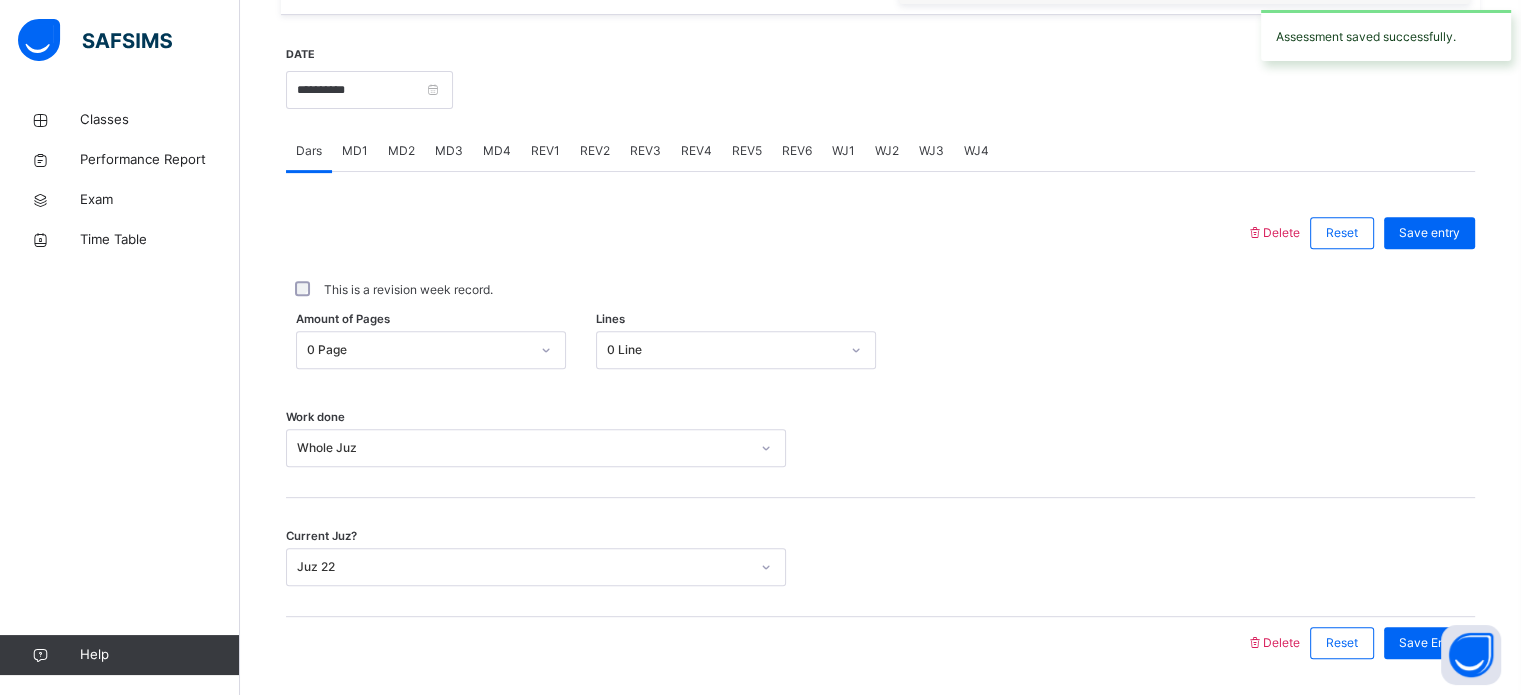 scroll, scrollTop: 738, scrollLeft: 0, axis: vertical 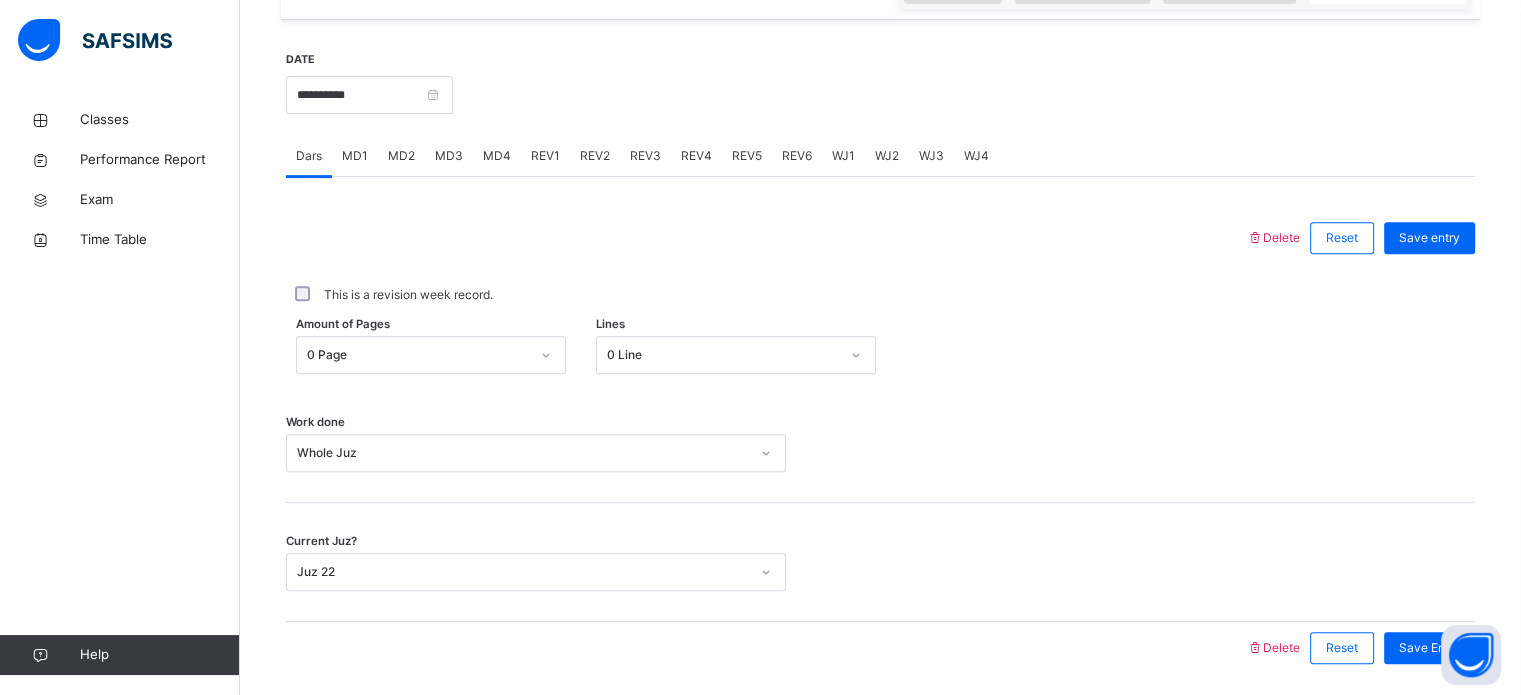 click on "REV3" at bounding box center (645, 156) 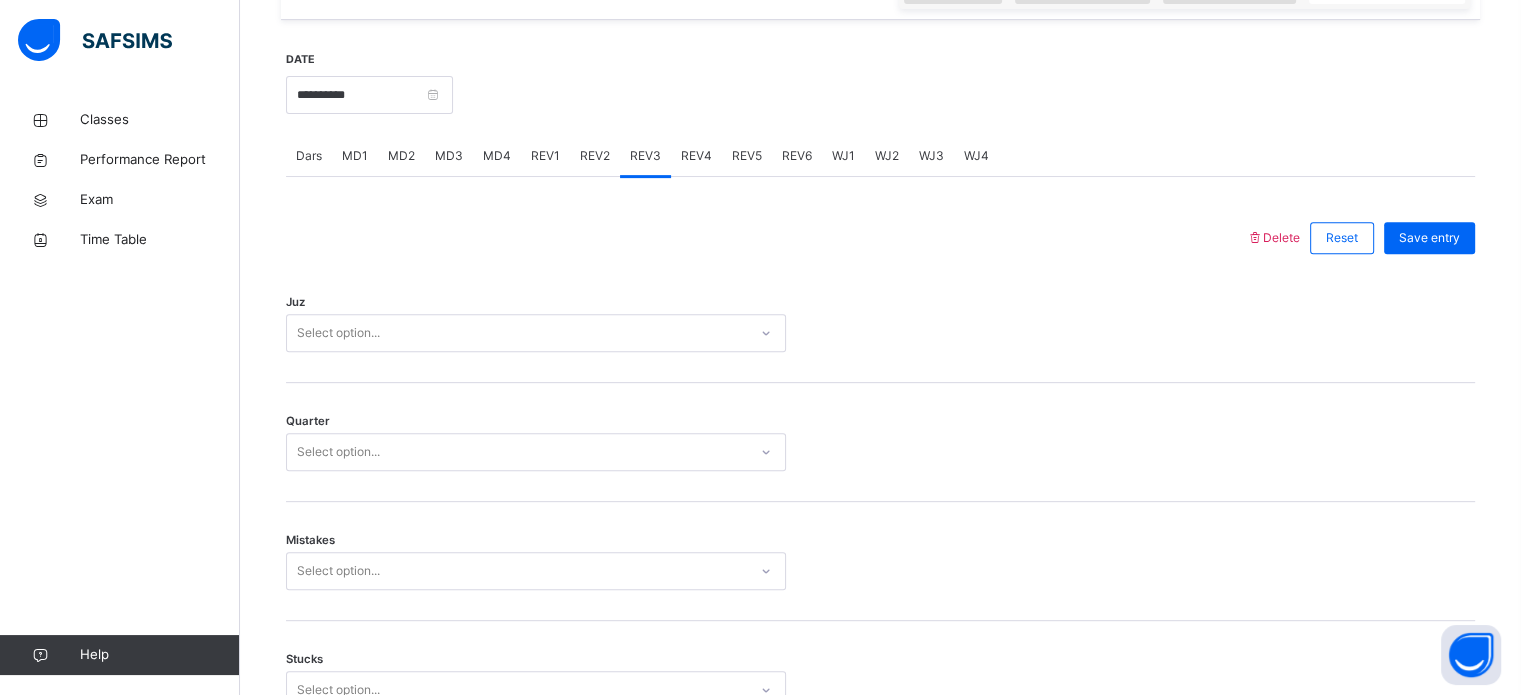 click on "REV4" at bounding box center (696, 156) 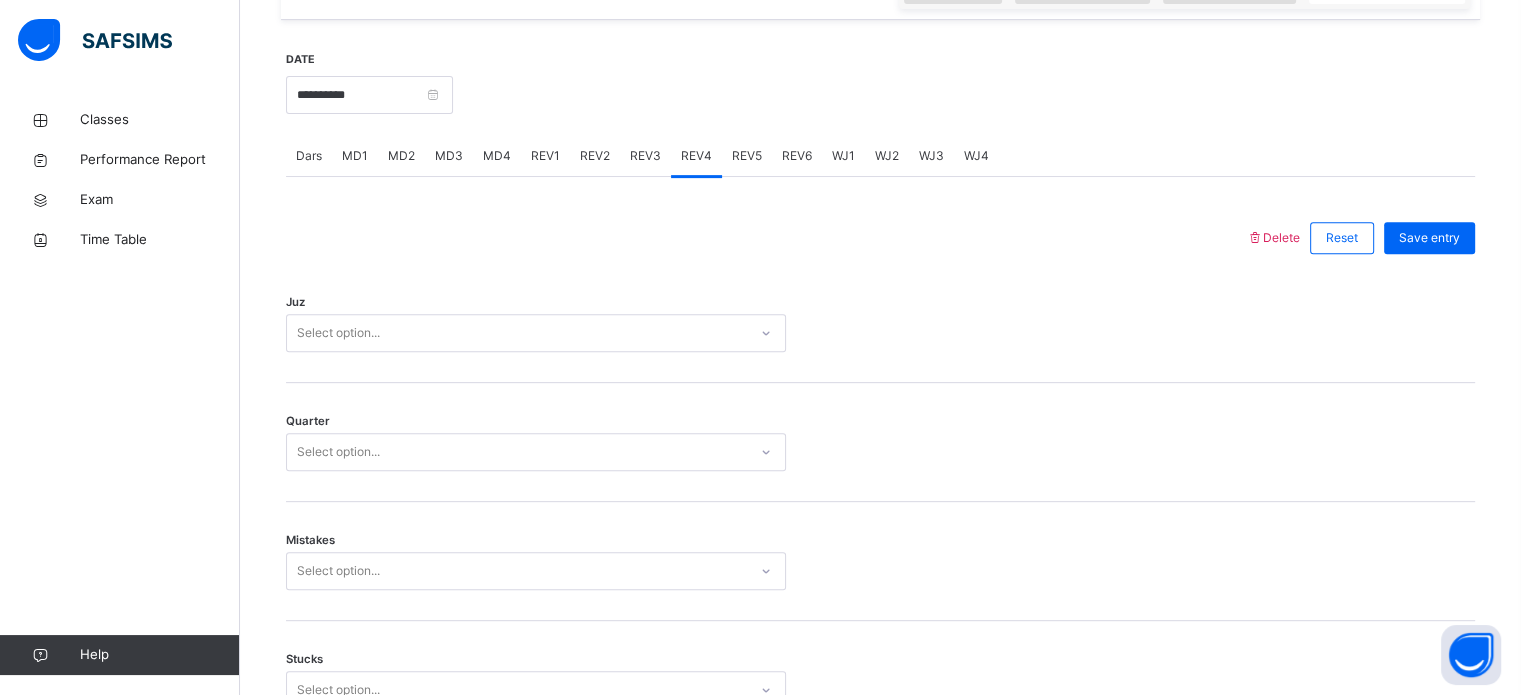 click on "Juz Select option..." at bounding box center (880, 323) 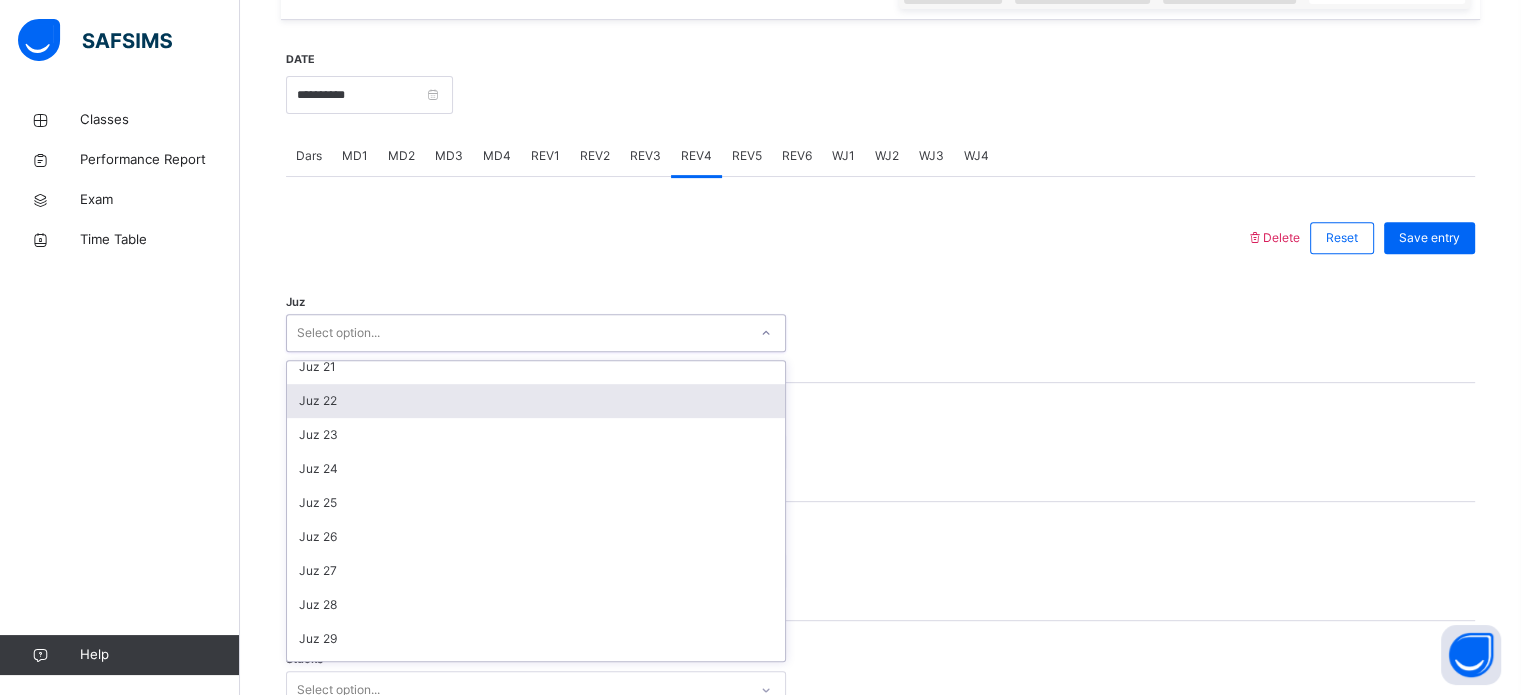 scroll, scrollTop: 639, scrollLeft: 0, axis: vertical 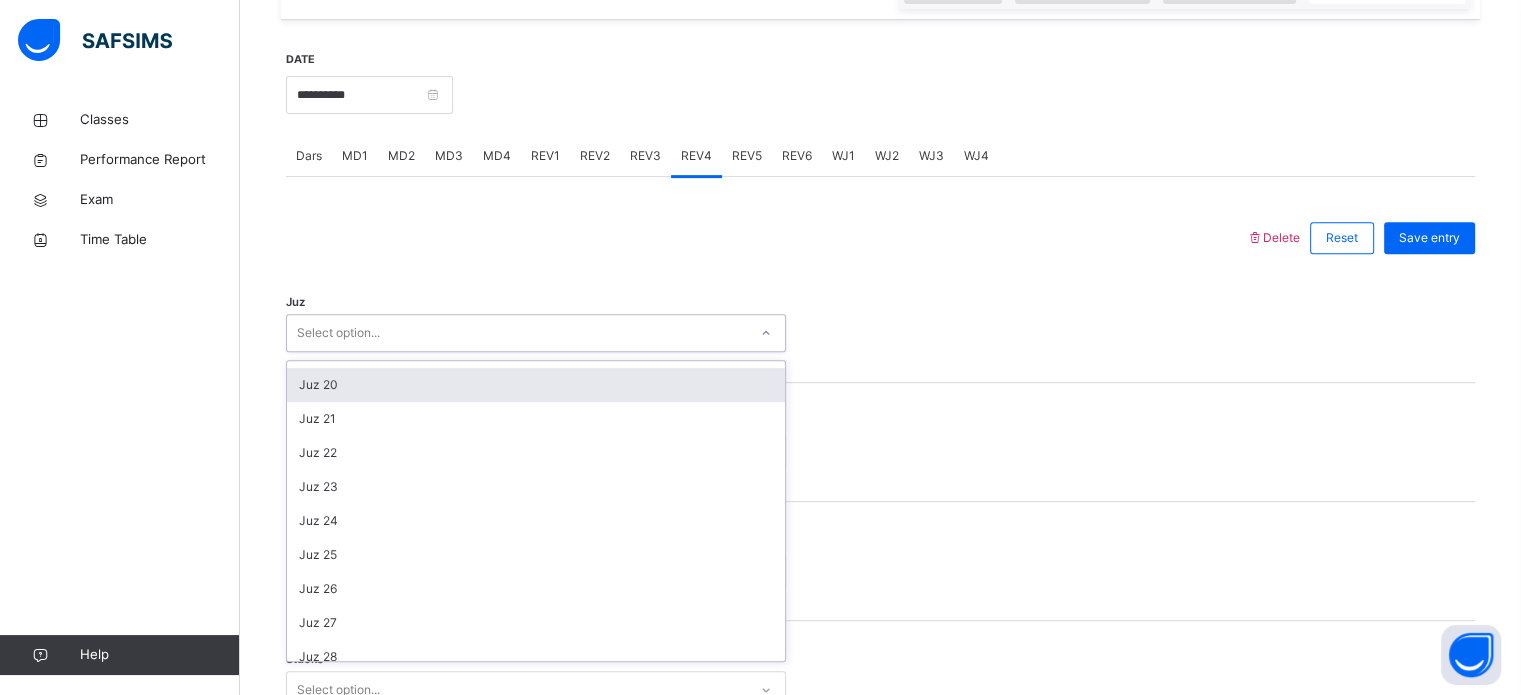 click on "Juz 20" at bounding box center [536, 385] 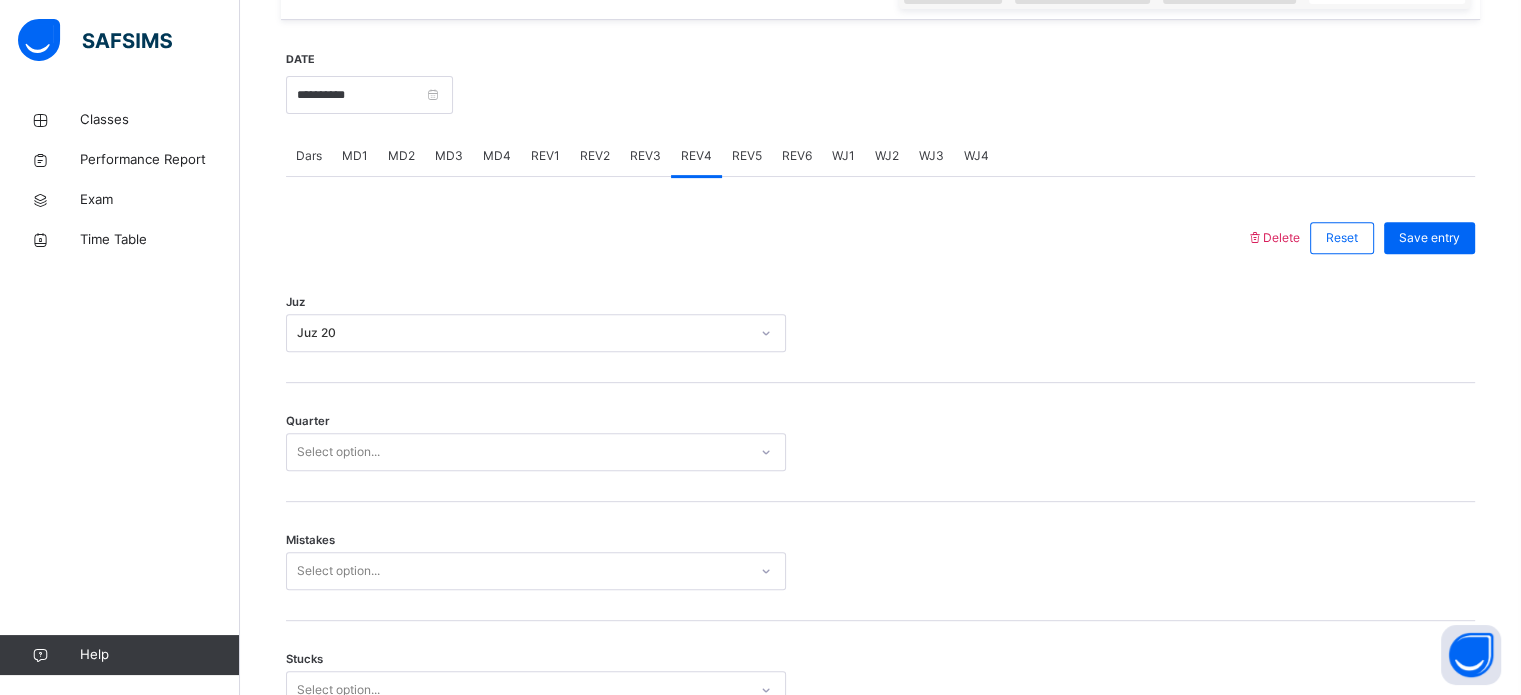 click on "Quarter Select option..." at bounding box center [880, 442] 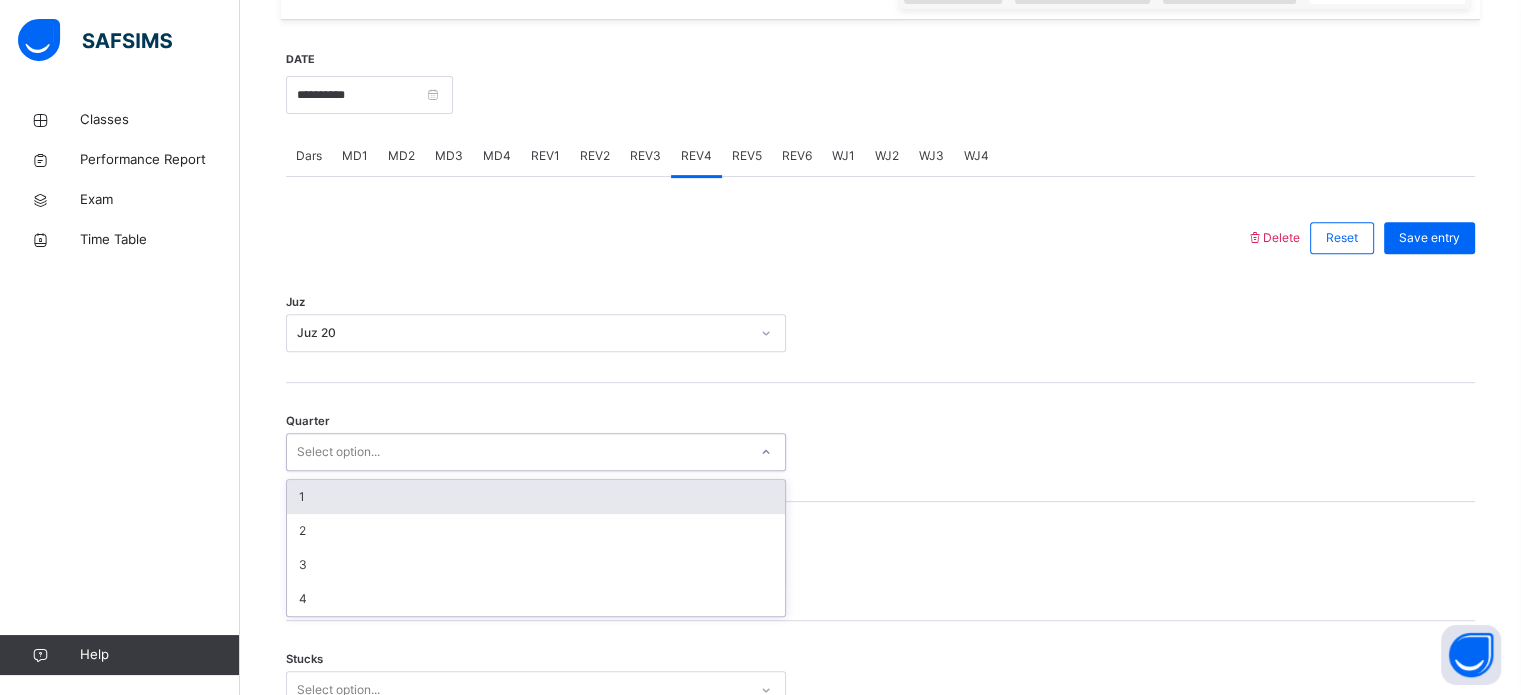 click on "Select option..." at bounding box center (517, 452) 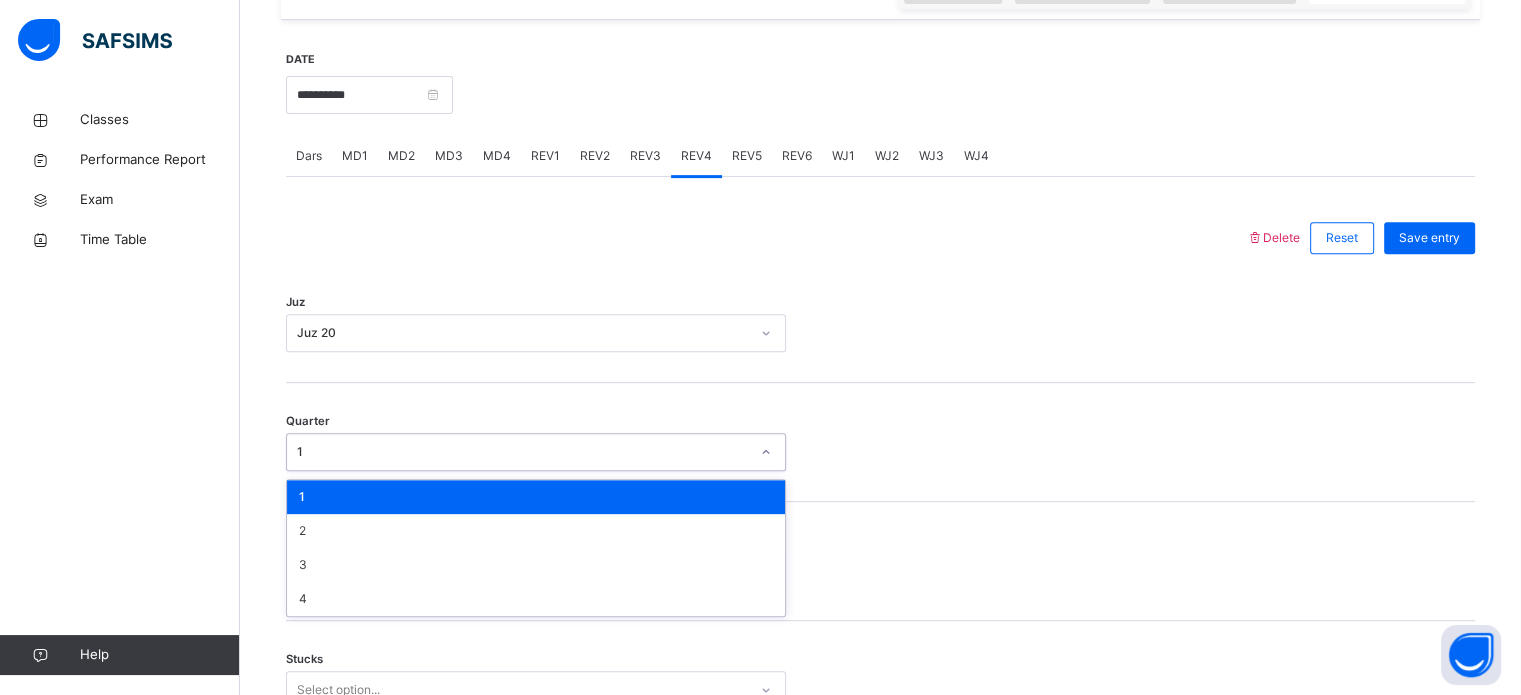 click on "1" at bounding box center [517, 452] 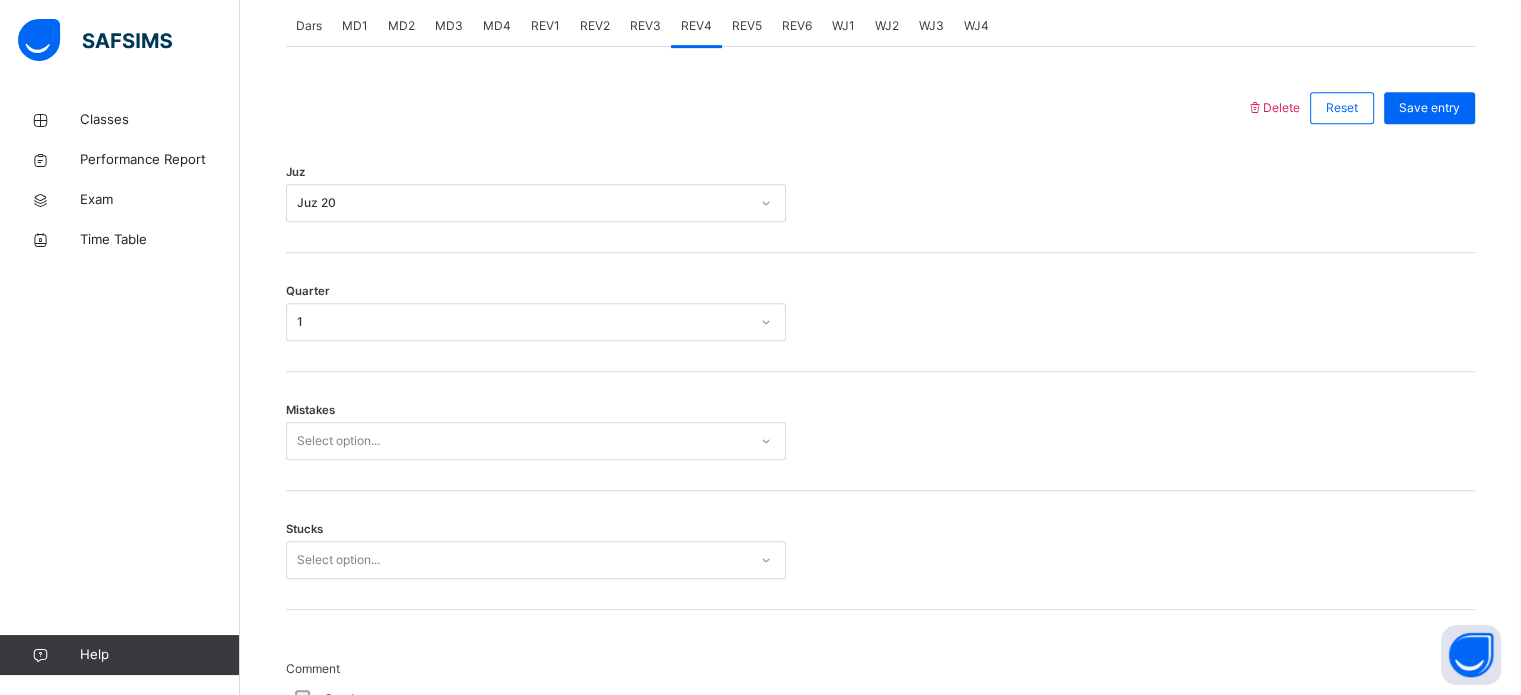click on "Select option..." at bounding box center [536, 441] 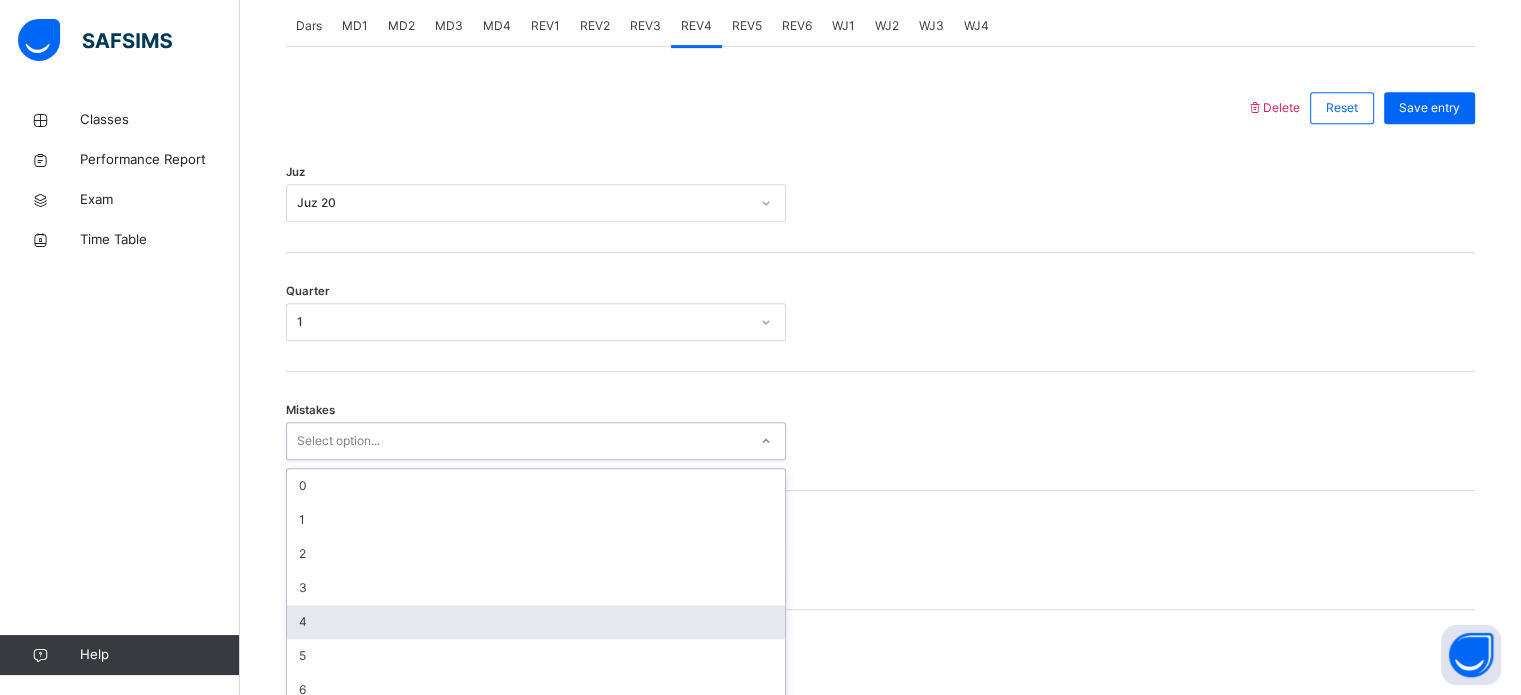 scroll, scrollTop: 888, scrollLeft: 0, axis: vertical 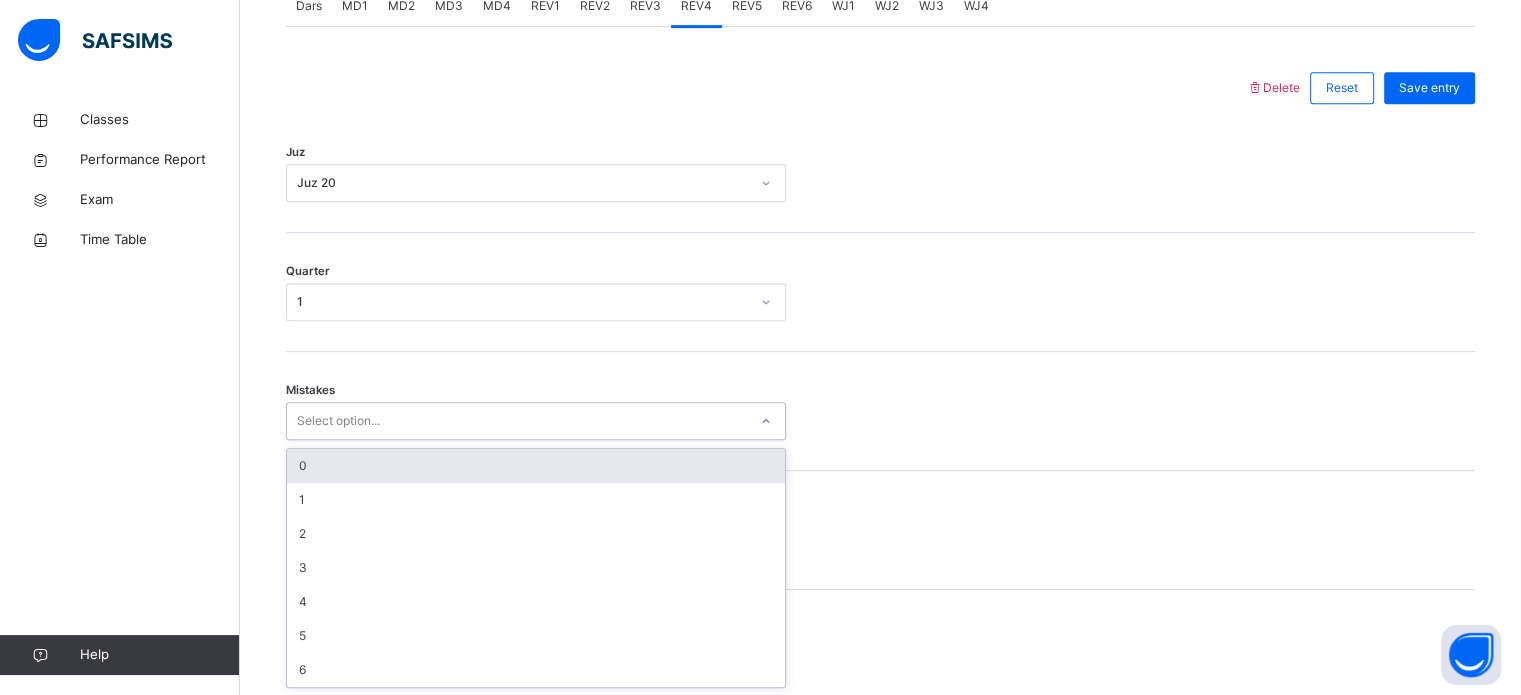 click on "0" at bounding box center [536, 466] 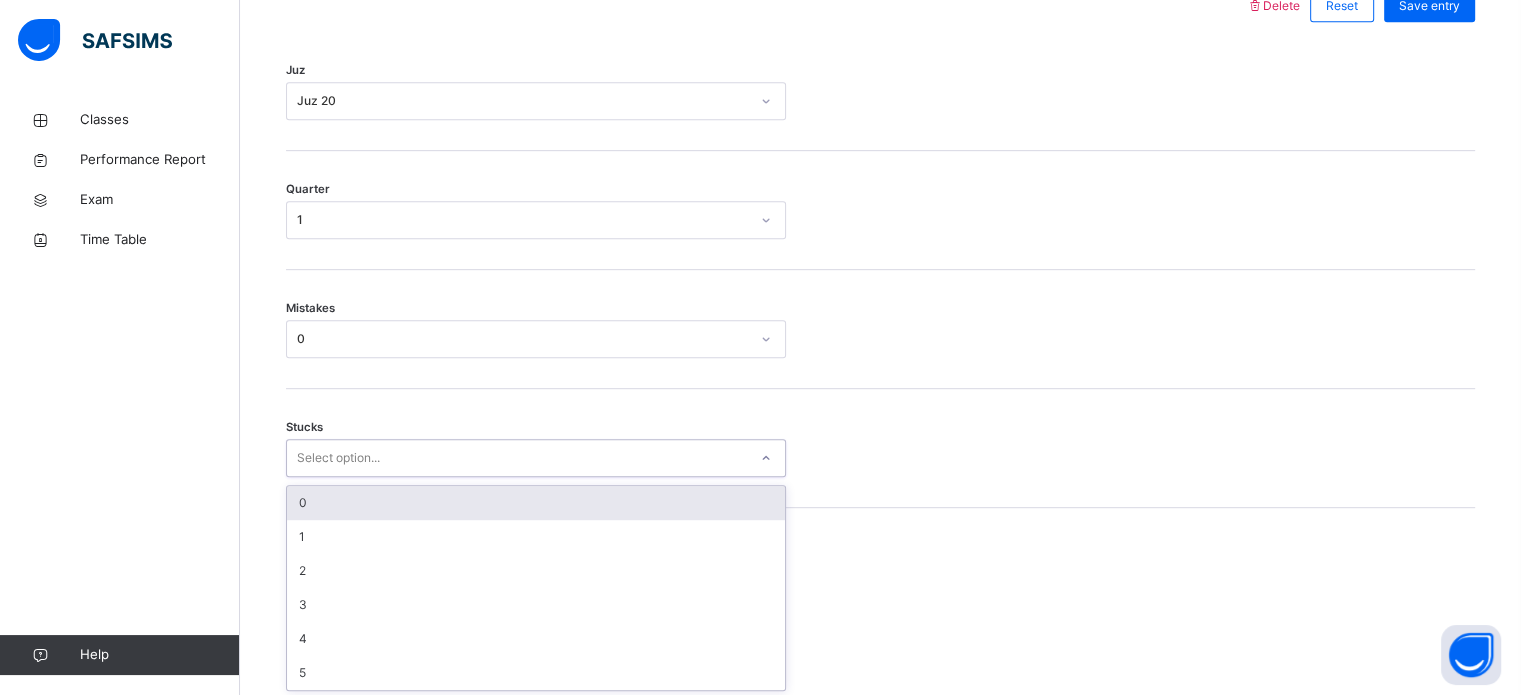 click on "option 0 focused, 1 of 6. 6 results available. Use Up and Down to choose options, press Enter to select the currently focused option, press Escape to exit the menu, press Tab to select the option and exit the menu. Select option... 0 1 2 3 4 5" at bounding box center (536, 458) 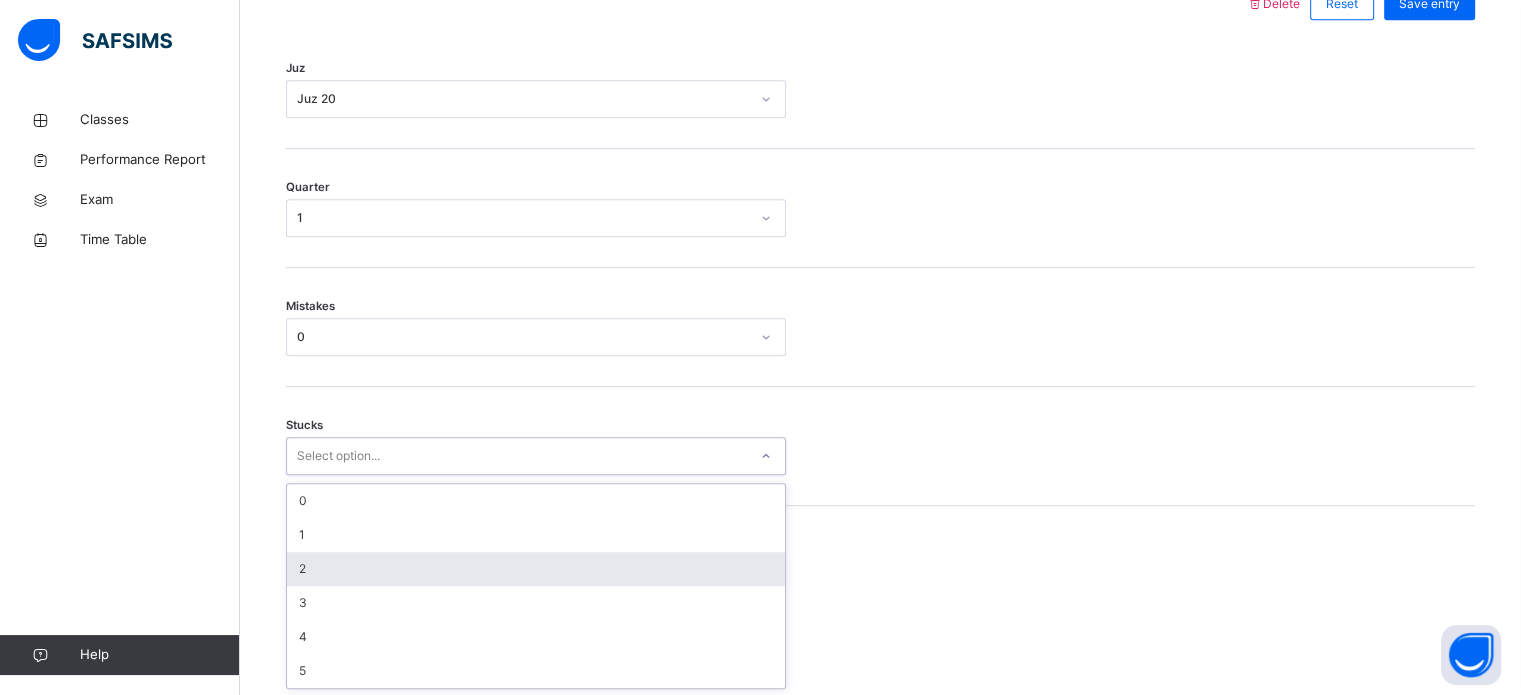 click on "2" at bounding box center (536, 569) 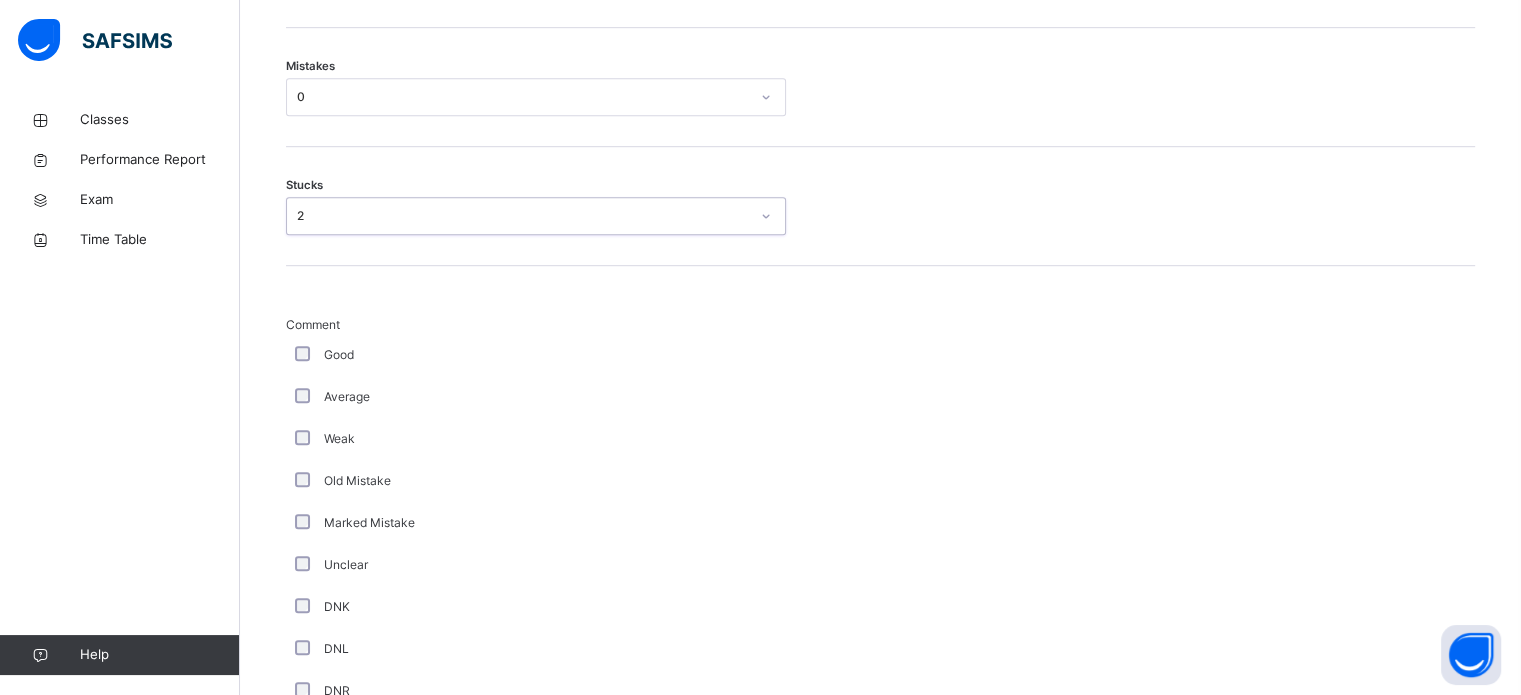 scroll, scrollTop: 1212, scrollLeft: 0, axis: vertical 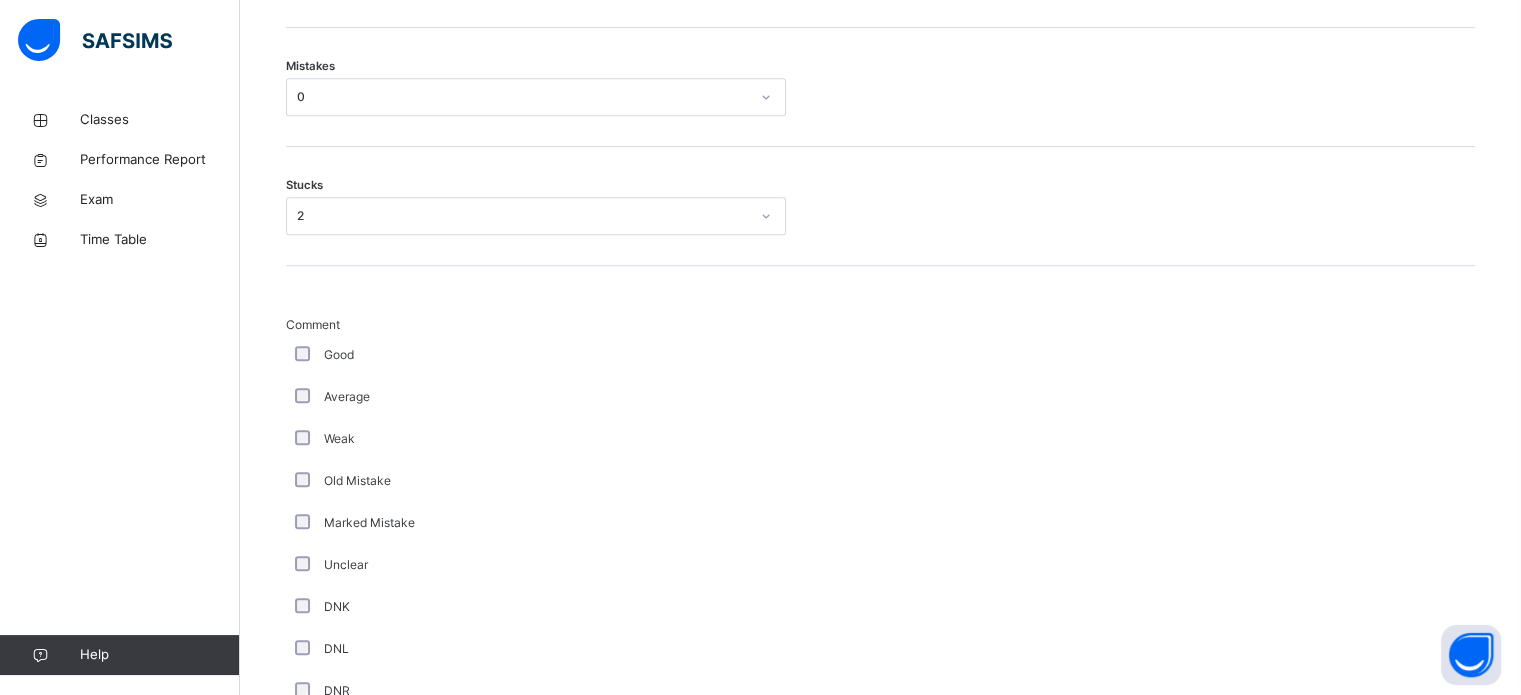 click on "Average" at bounding box center [536, 397] 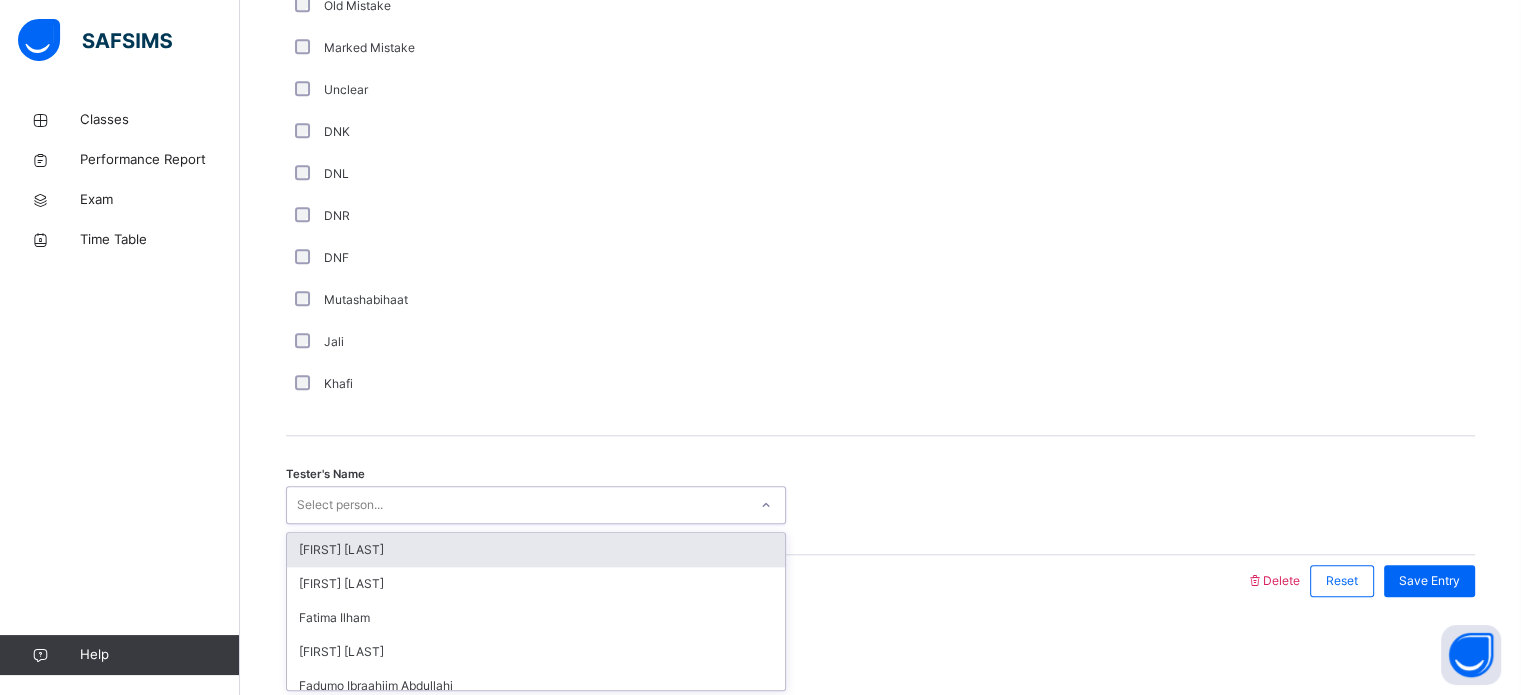 click on "Select person..." at bounding box center (517, 505) 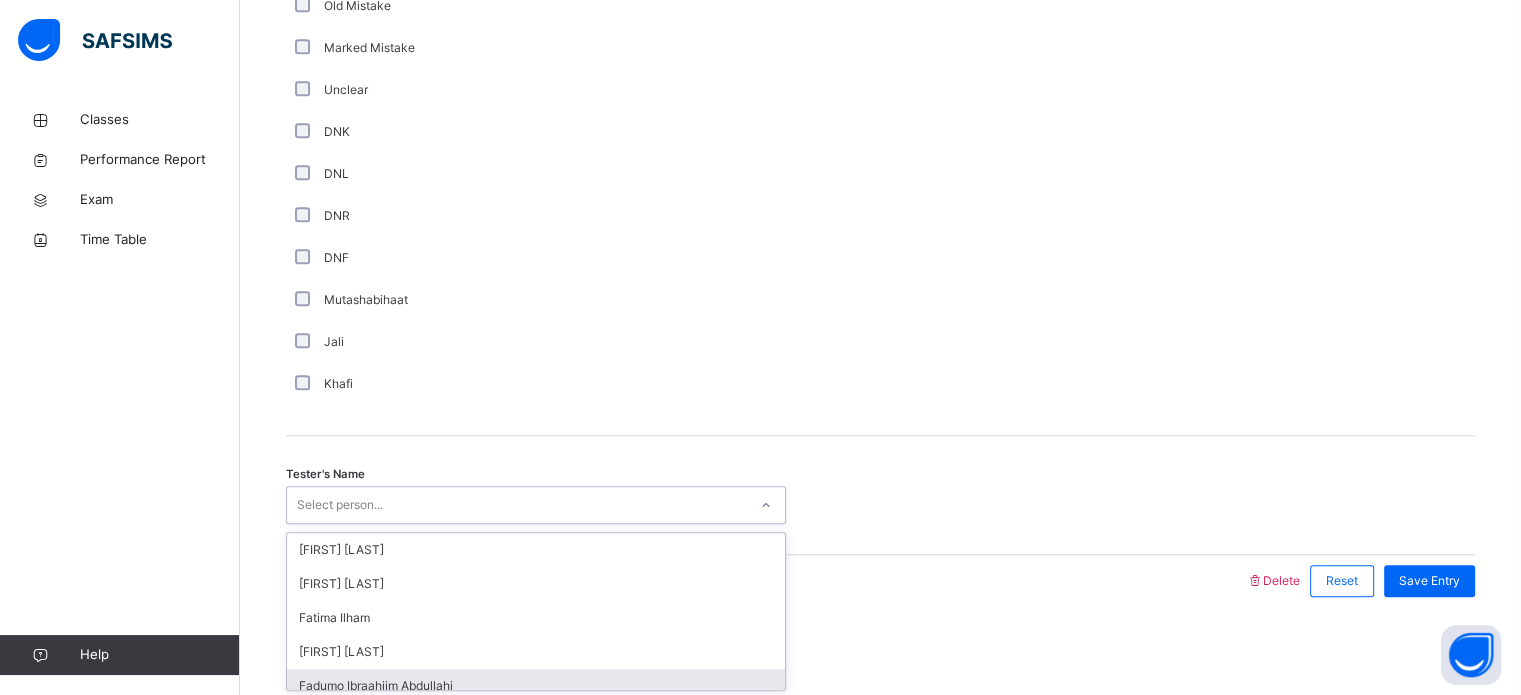 click on "Fadumo Ibraahiim  Abdullahi" at bounding box center (536, 686) 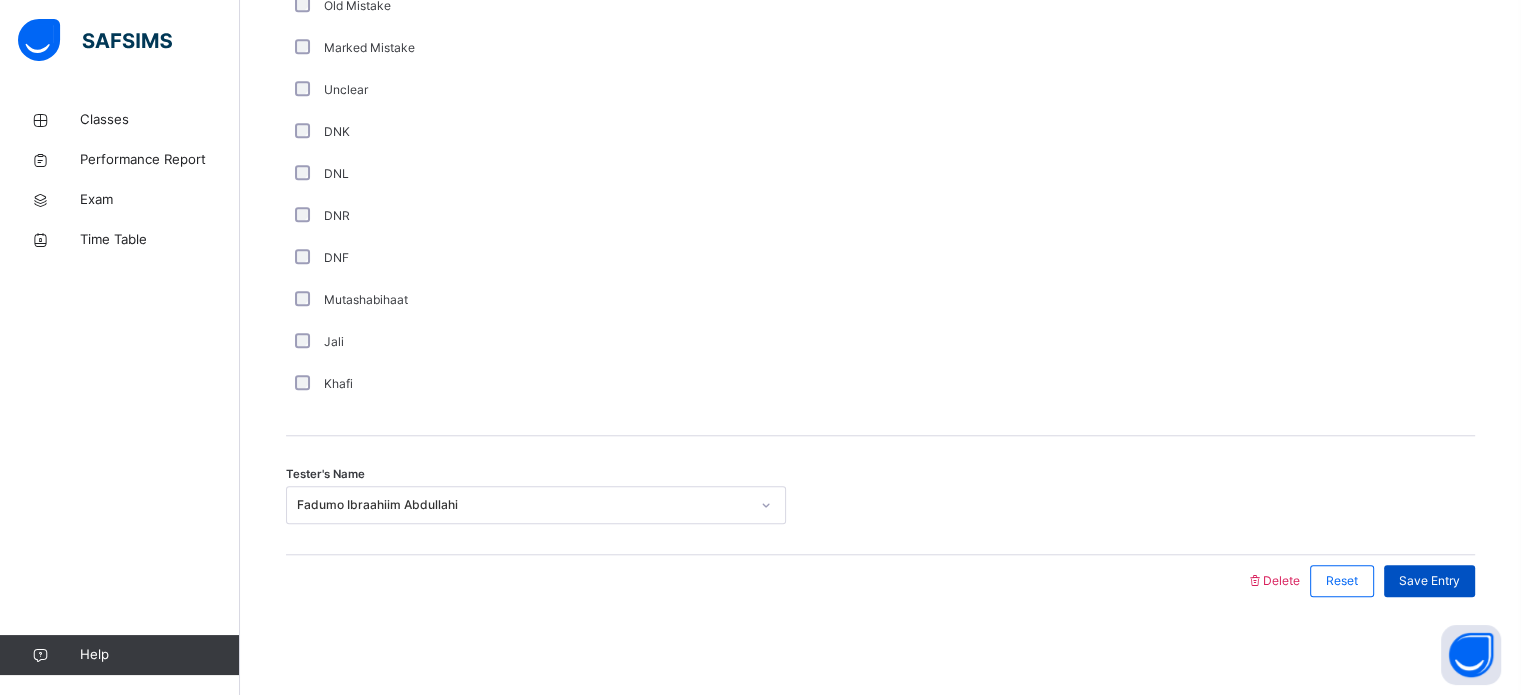 click on "Save Entry" at bounding box center (1429, 581) 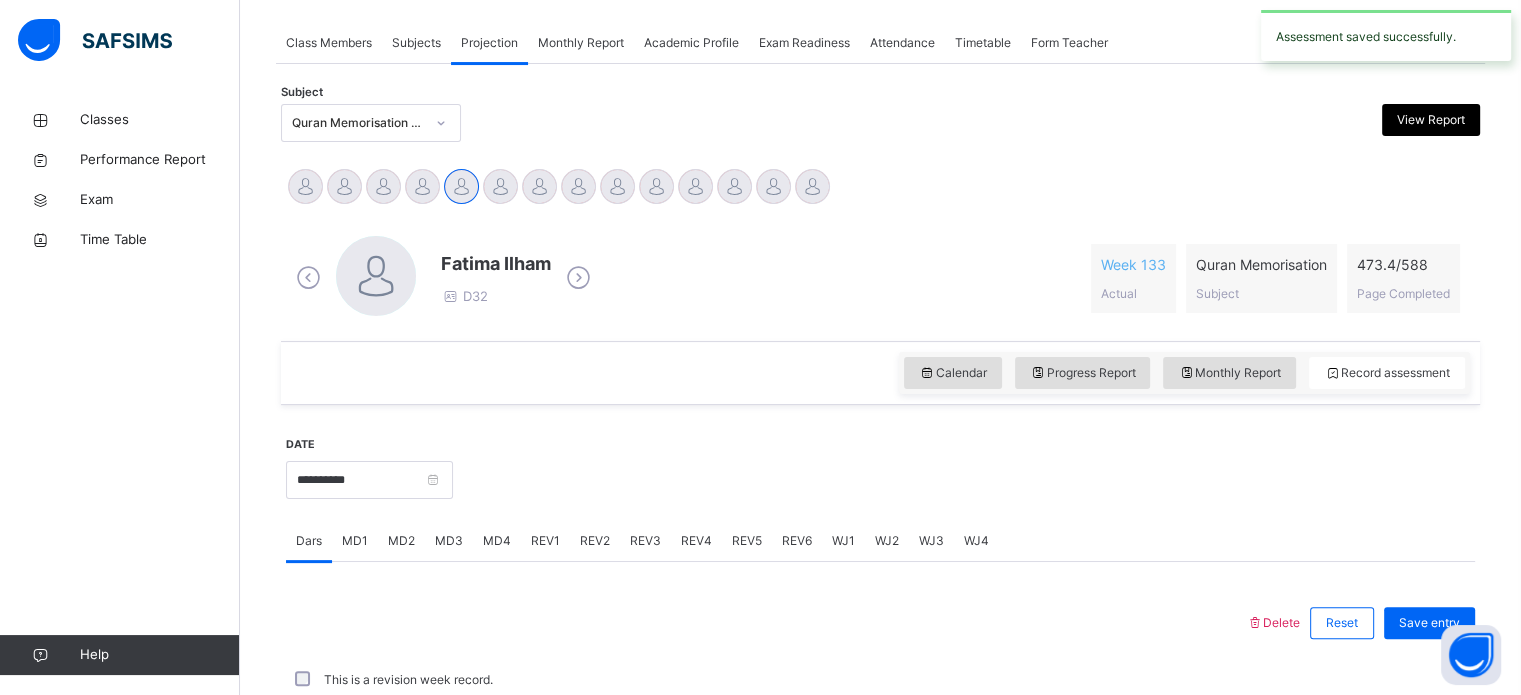 scroll, scrollTop: 806, scrollLeft: 0, axis: vertical 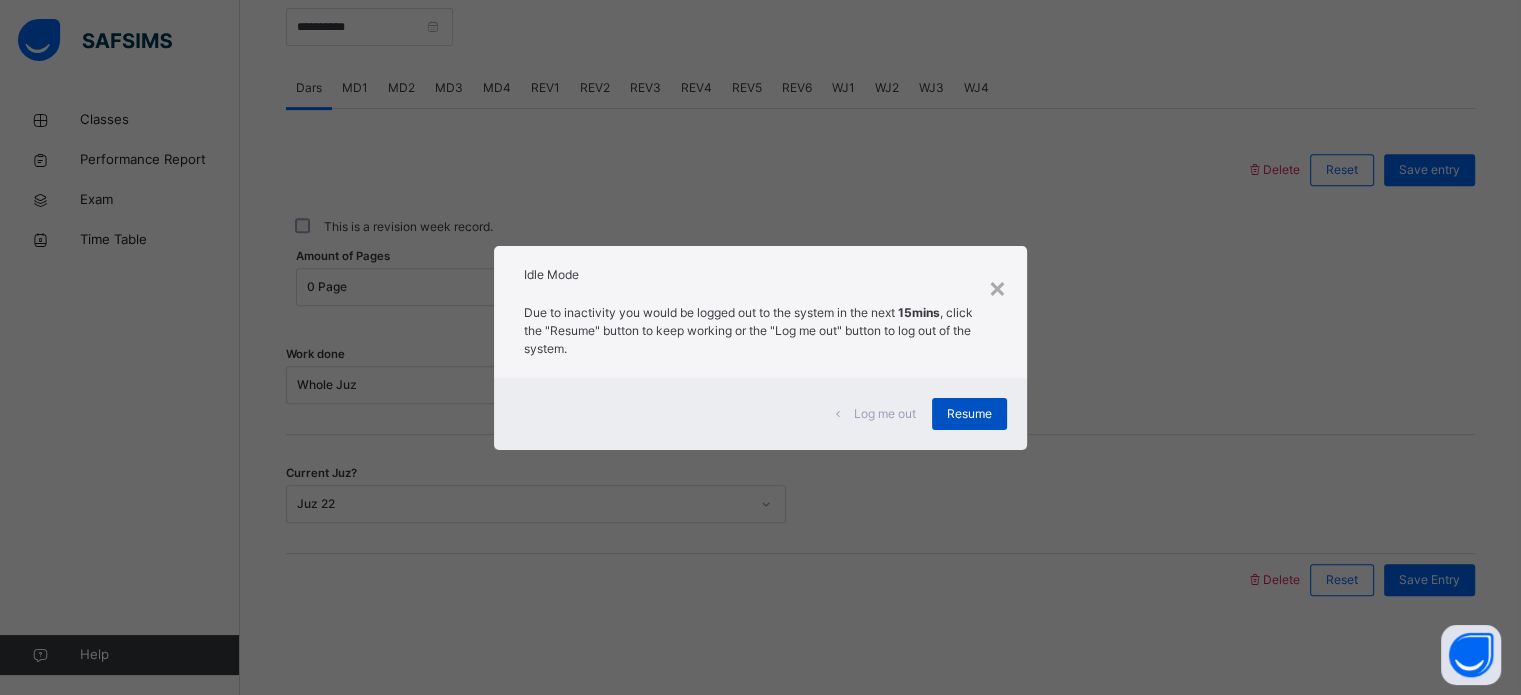 click on "Resume" at bounding box center [969, 414] 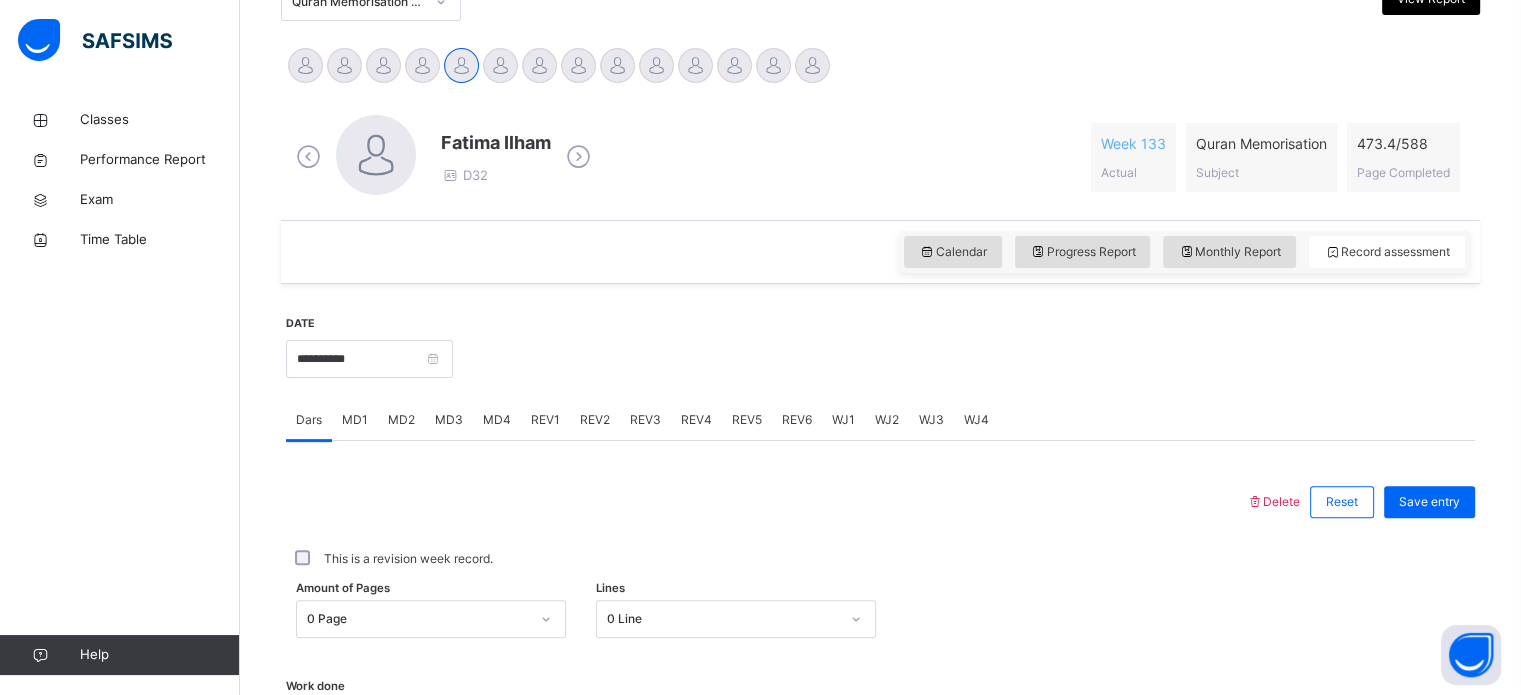 scroll, scrollTop: 476, scrollLeft: 0, axis: vertical 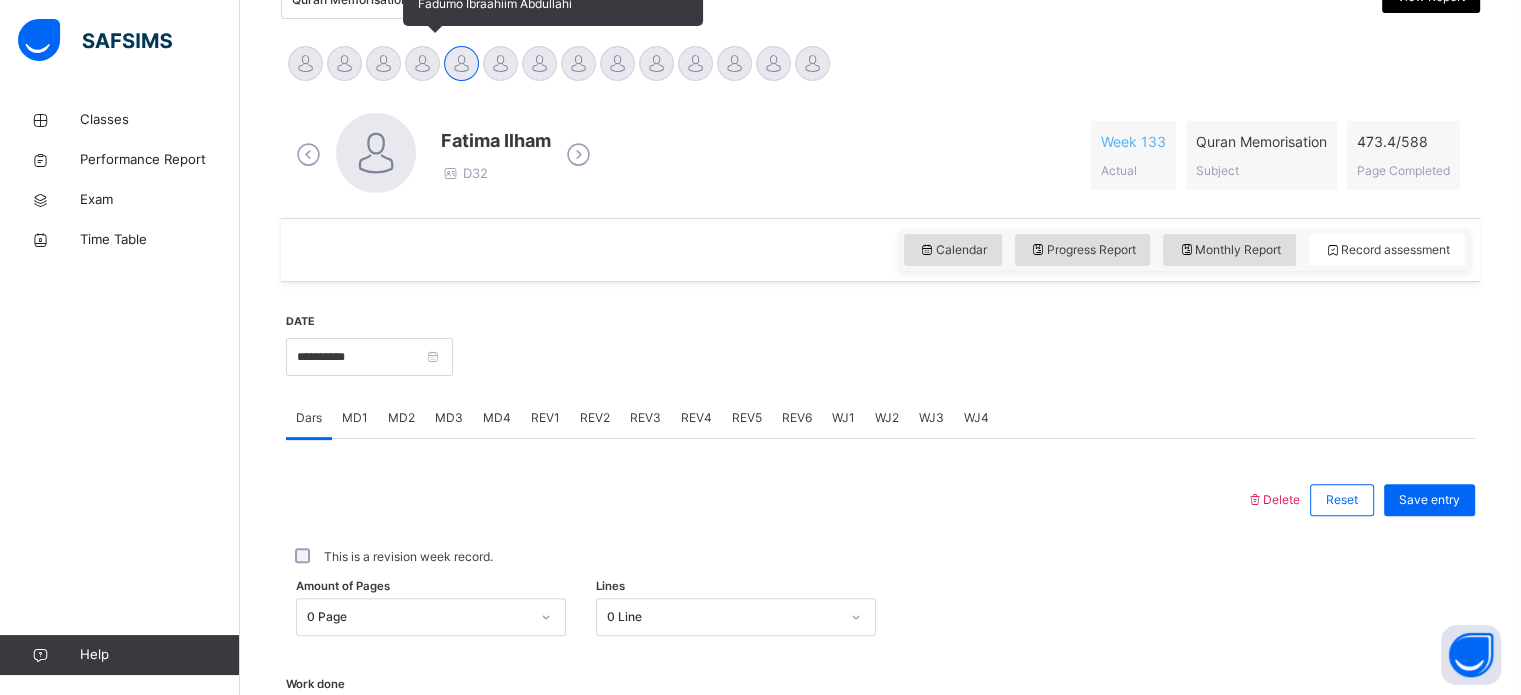 click at bounding box center [422, 63] 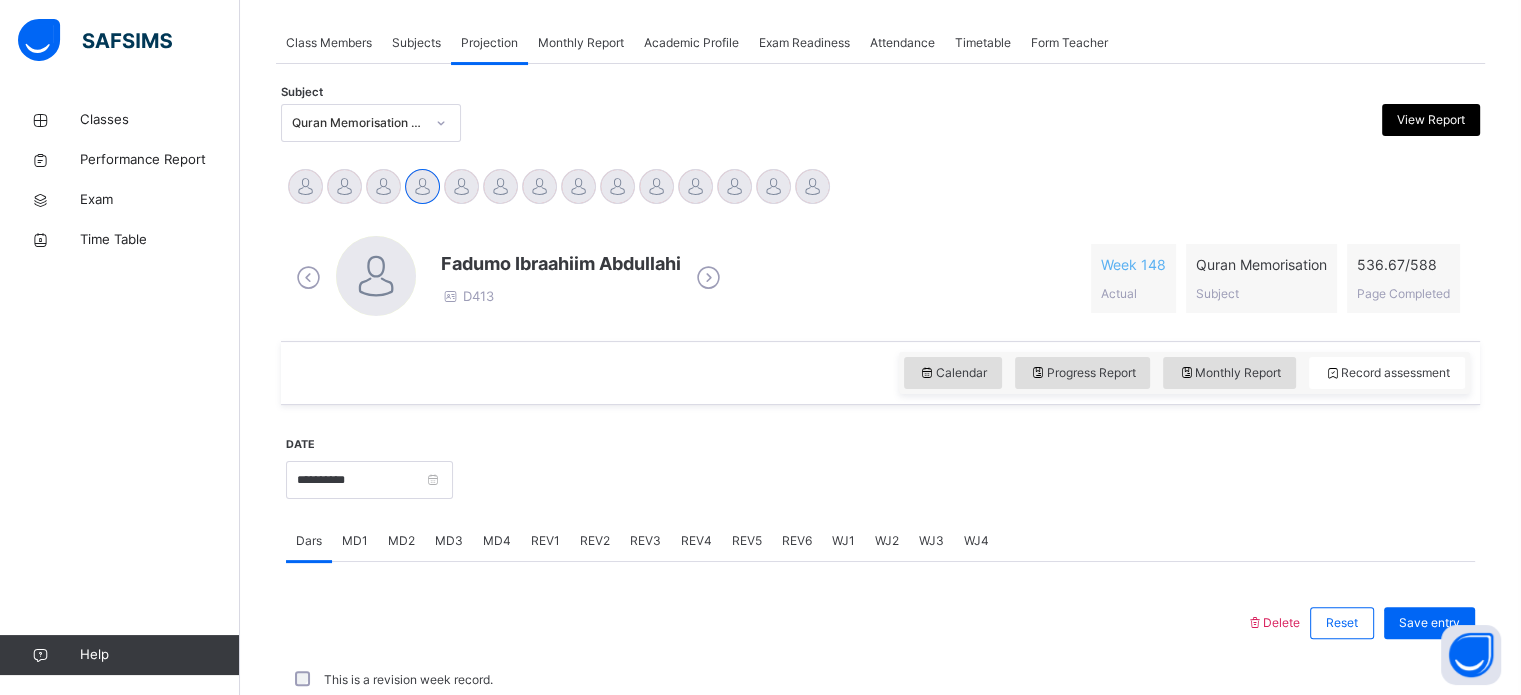 scroll, scrollTop: 476, scrollLeft: 0, axis: vertical 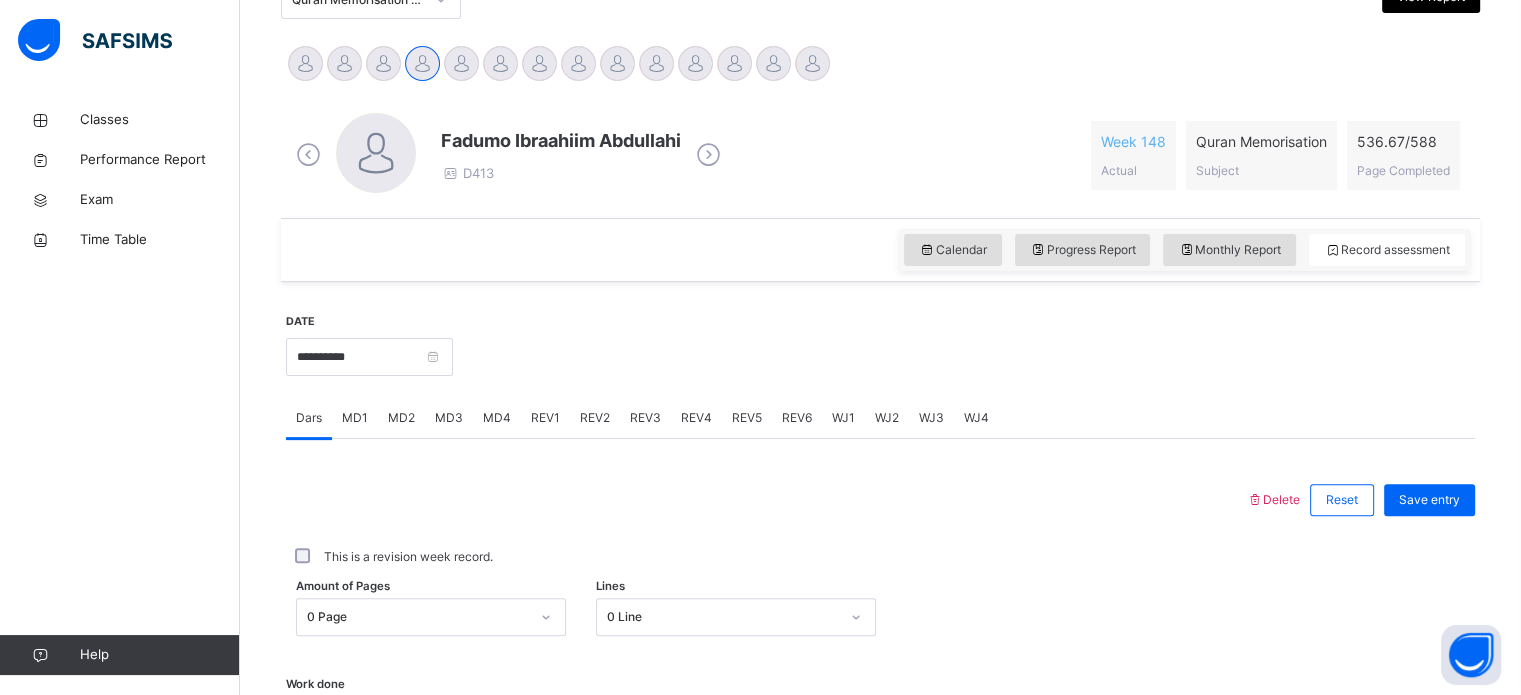 click on "REV1" at bounding box center (545, 418) 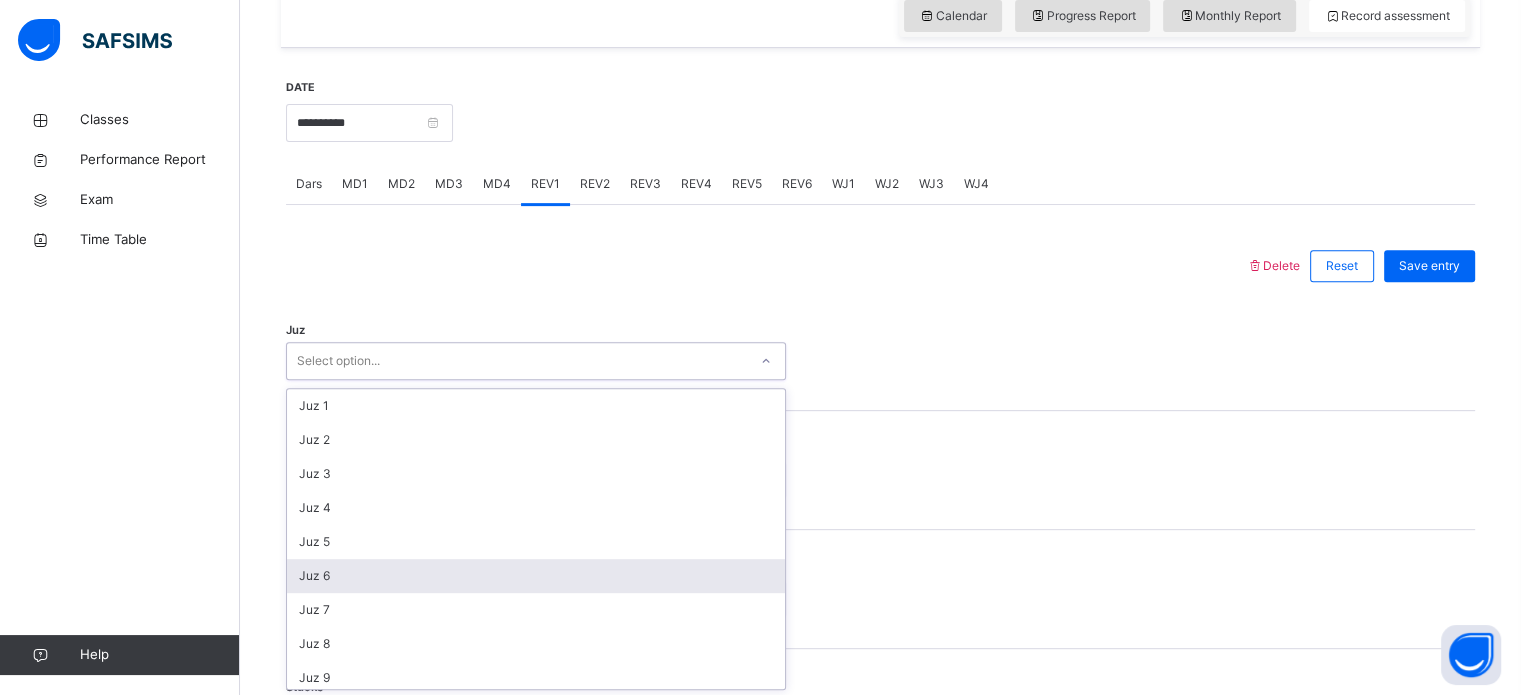 click on "option Juz 6 focused, 6 of 30. 30 results available. Use Up and Down to choose options, press Enter to select the currently focused option, press Escape to exit the menu, press Tab to select the option and exit the menu. Select option... Juz 1 Juz 2 Juz 3 Juz 4 Juz 5 Juz 6 Juz 7 Juz 8 Juz 9 Juz 10 Juz 11 Juz 12 Juz 13 Juz 14 Juz 15 Juz 16 Juz 17 Juz 18 Juz 19 Juz 20 Juz 21 Juz 22 Juz 23 Juz 24 Juz 25 Juz 26 Juz 27 Juz 28 Juz 29 Juz 30" at bounding box center [536, 361] 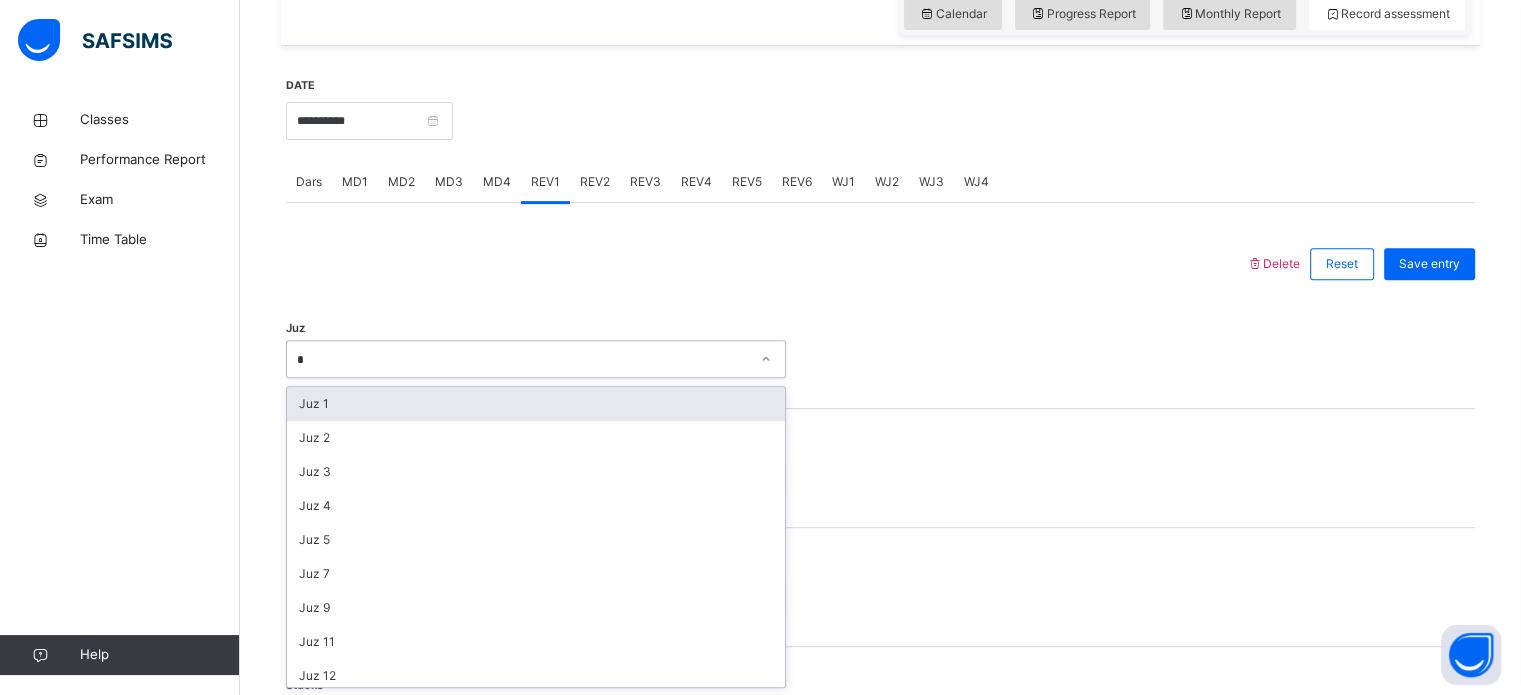 type on "**" 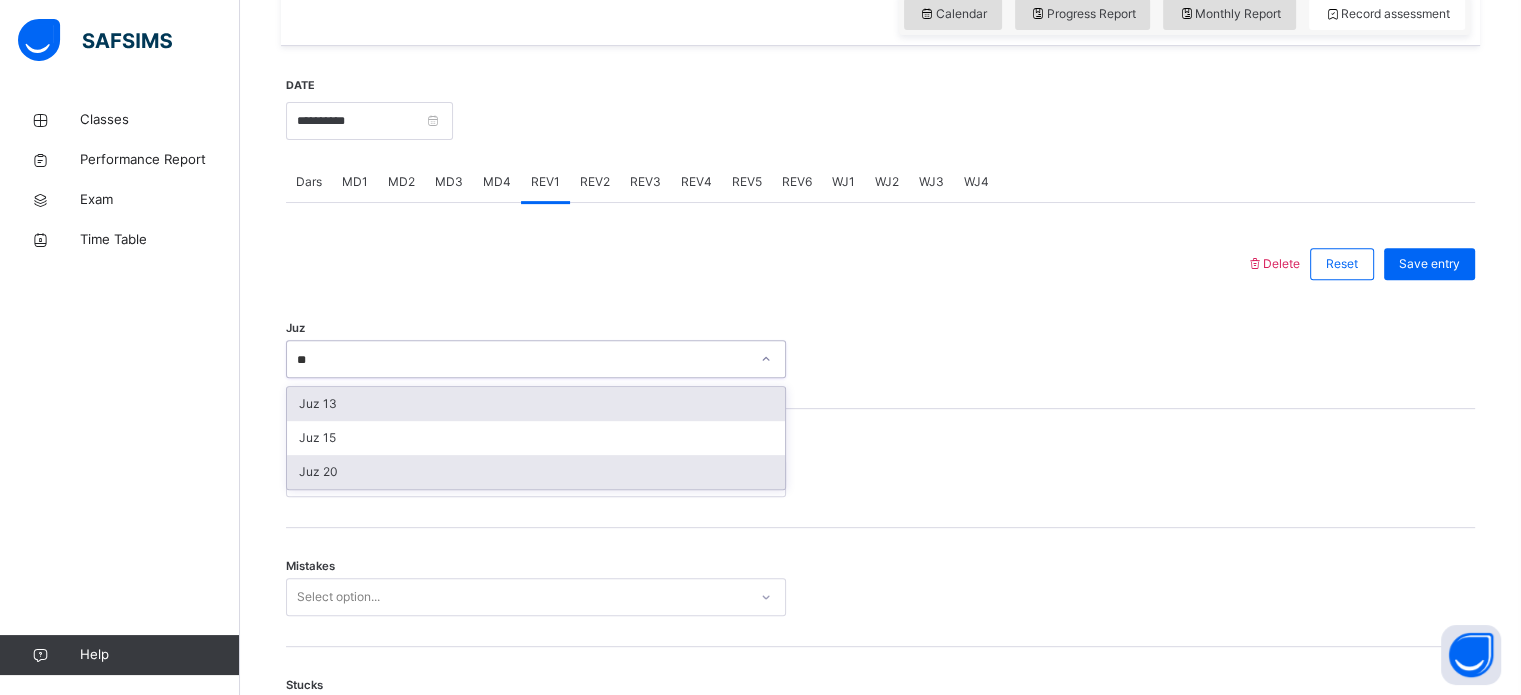 click on "Juz 20" at bounding box center [536, 472] 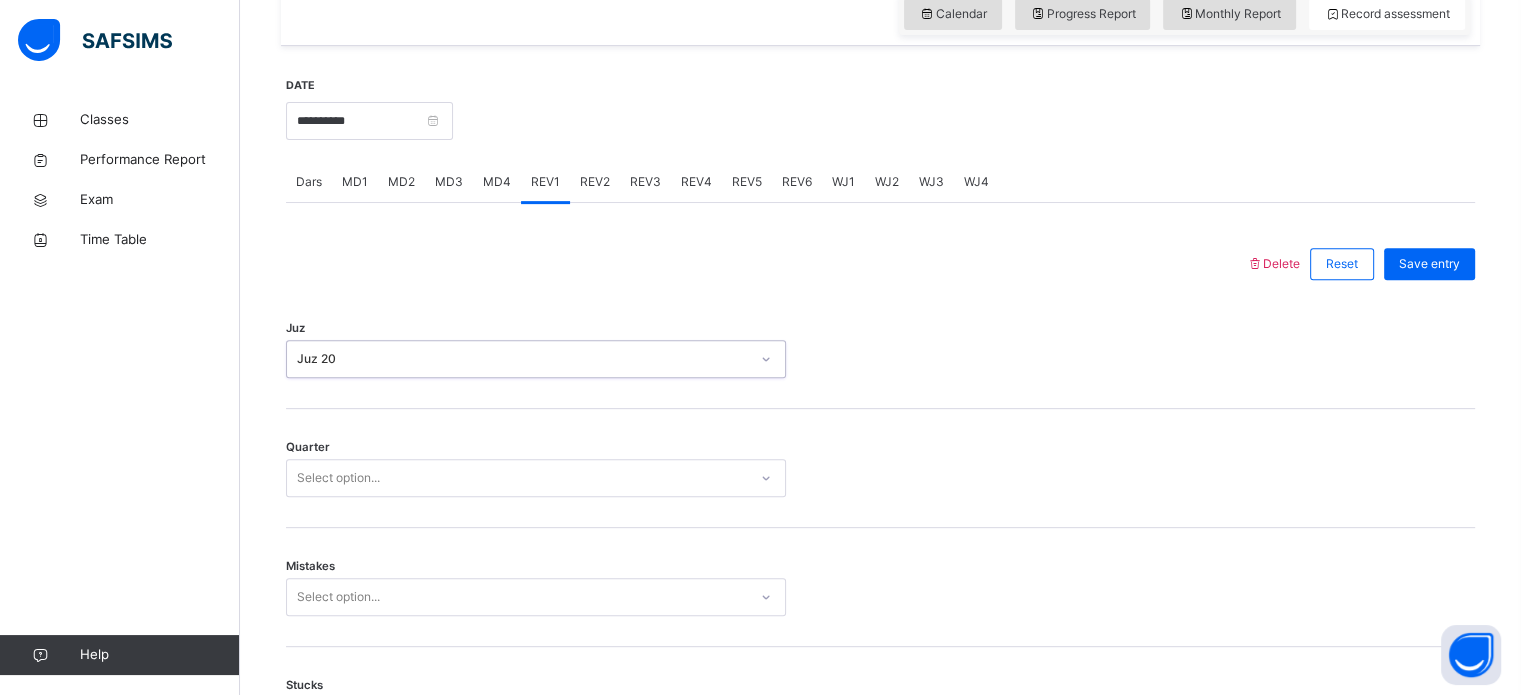 type 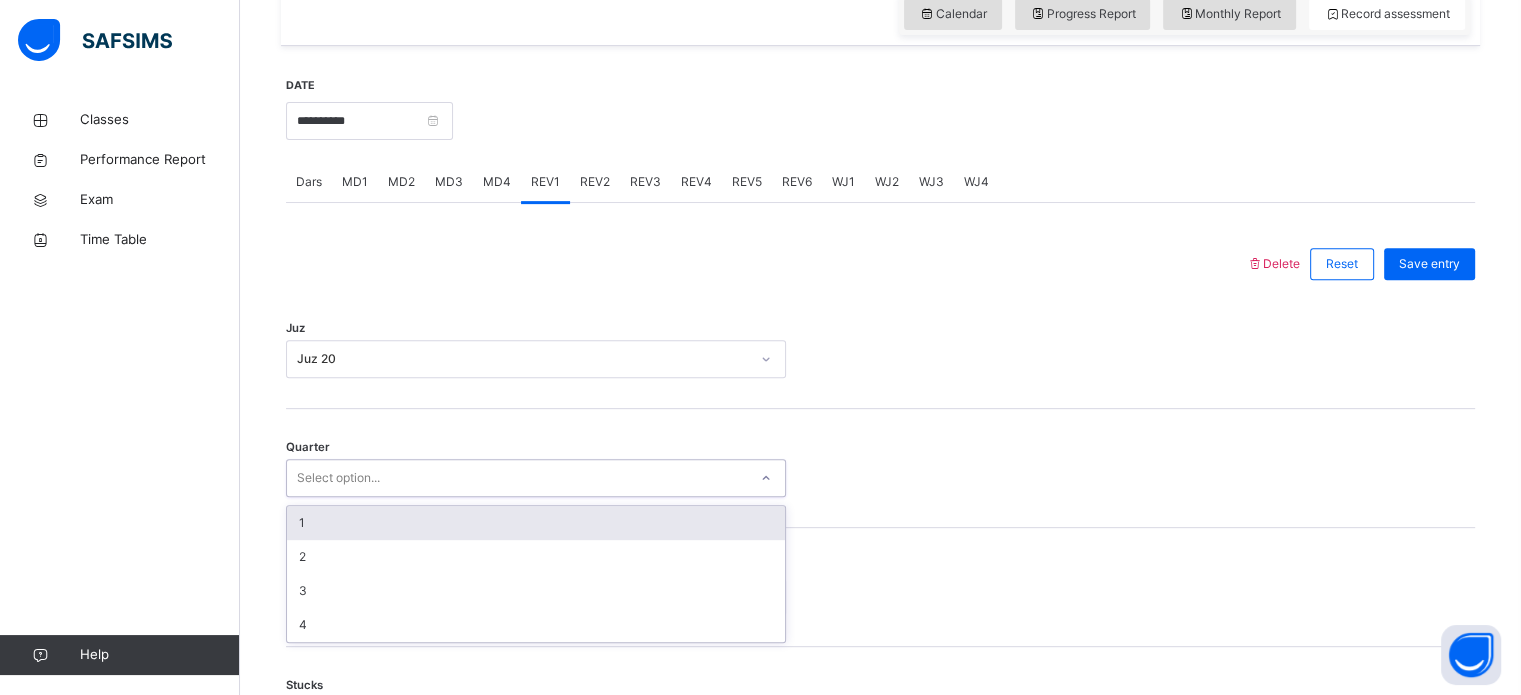 type on "*" 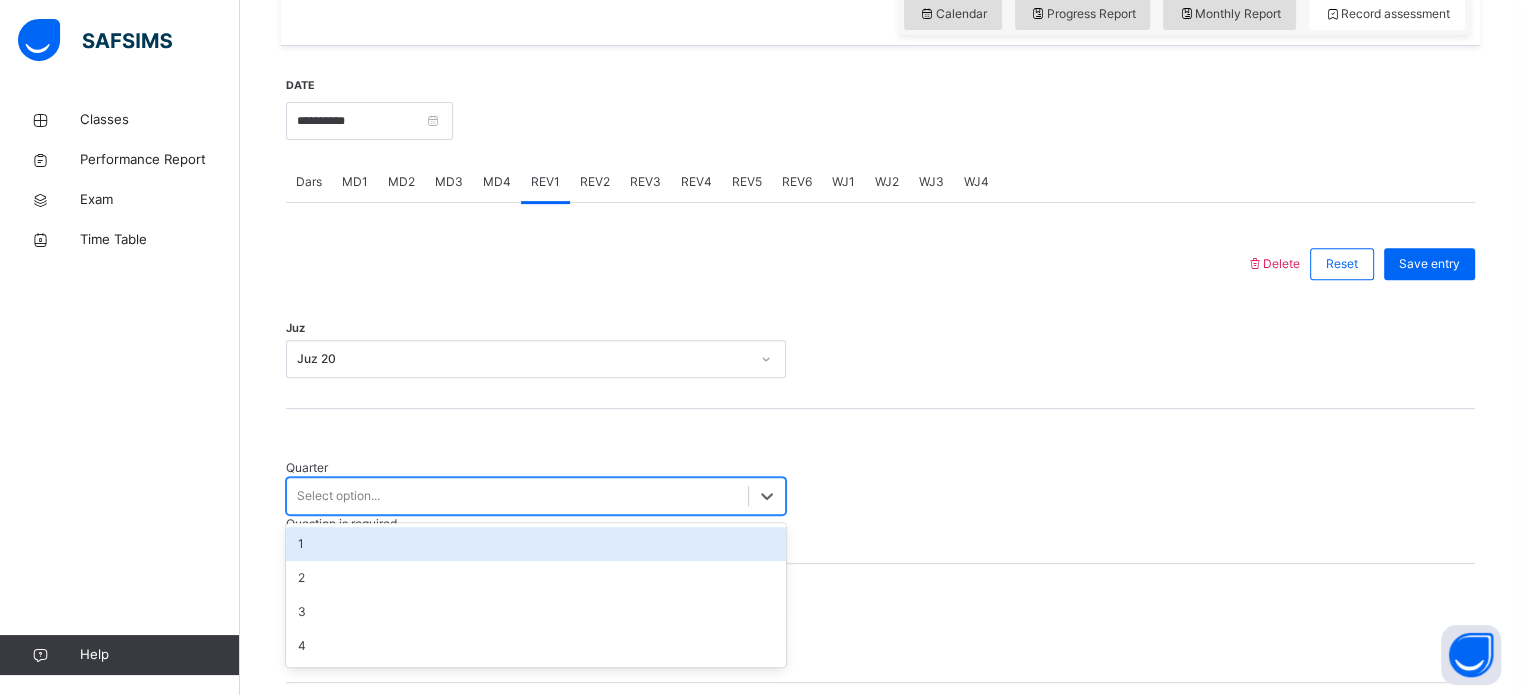 type on "*" 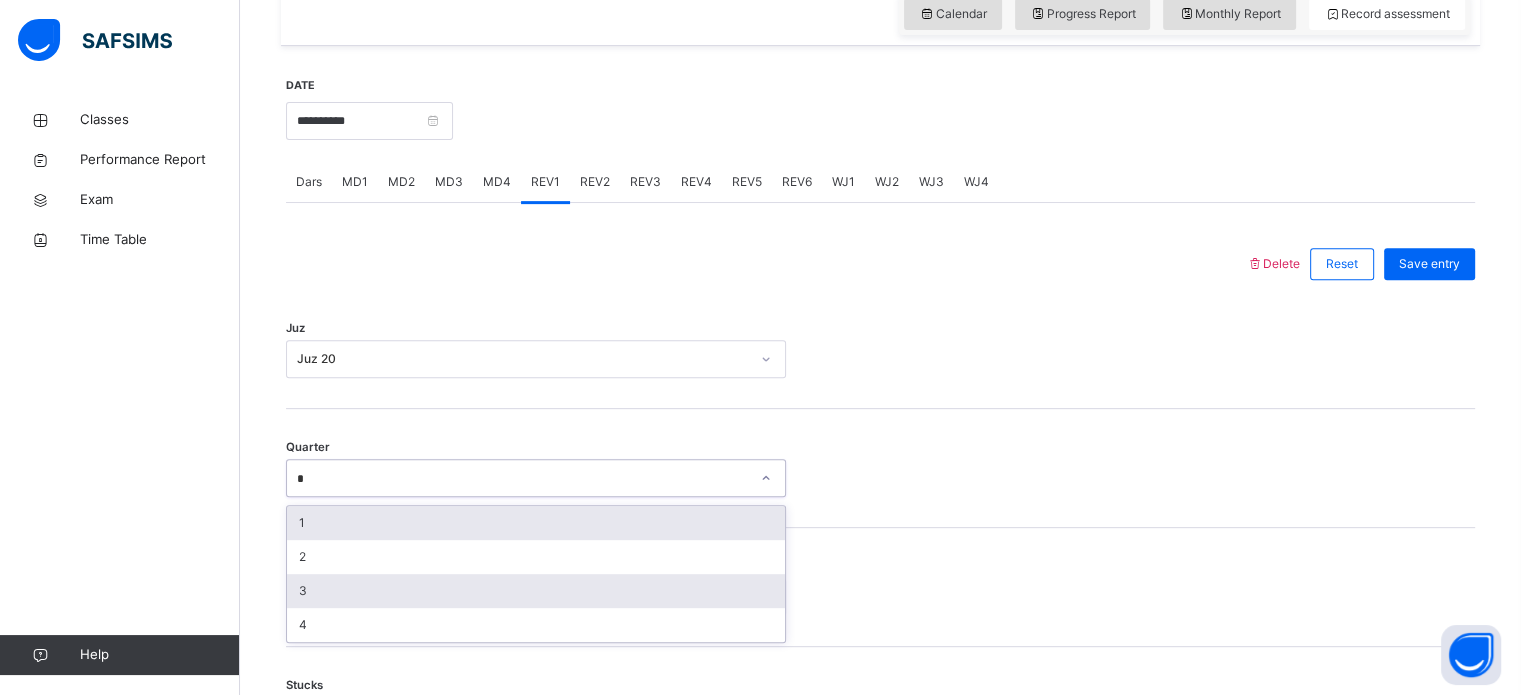 click on "3" at bounding box center (536, 591) 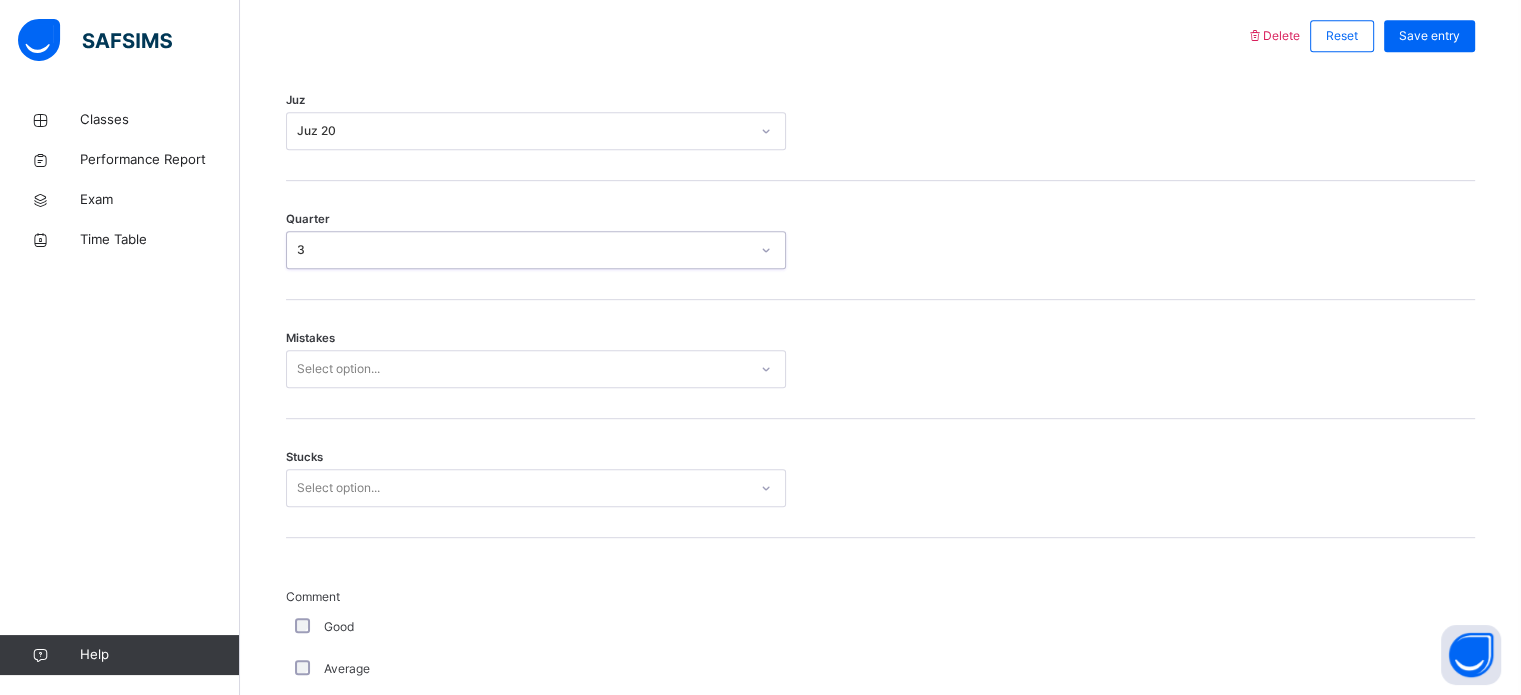 scroll, scrollTop: 936, scrollLeft: 0, axis: vertical 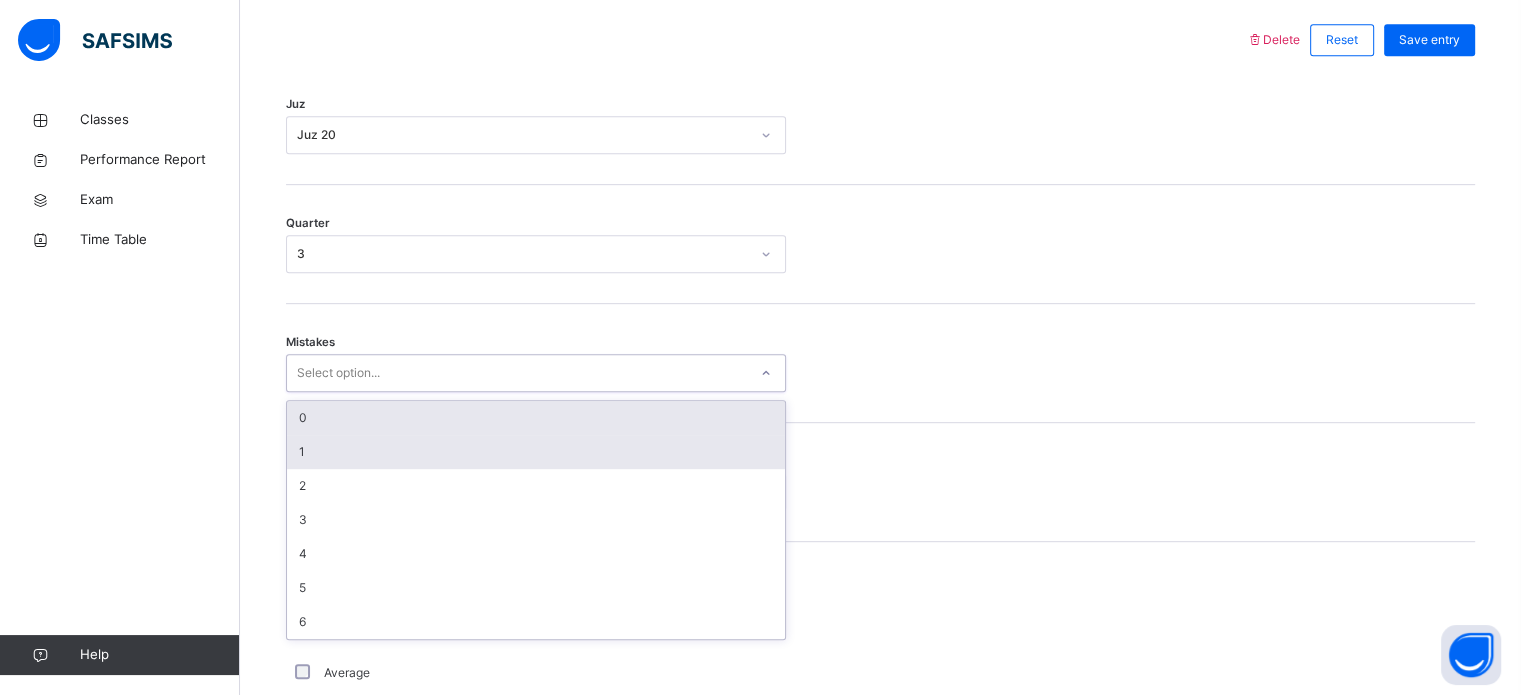 click on "1" at bounding box center [536, 452] 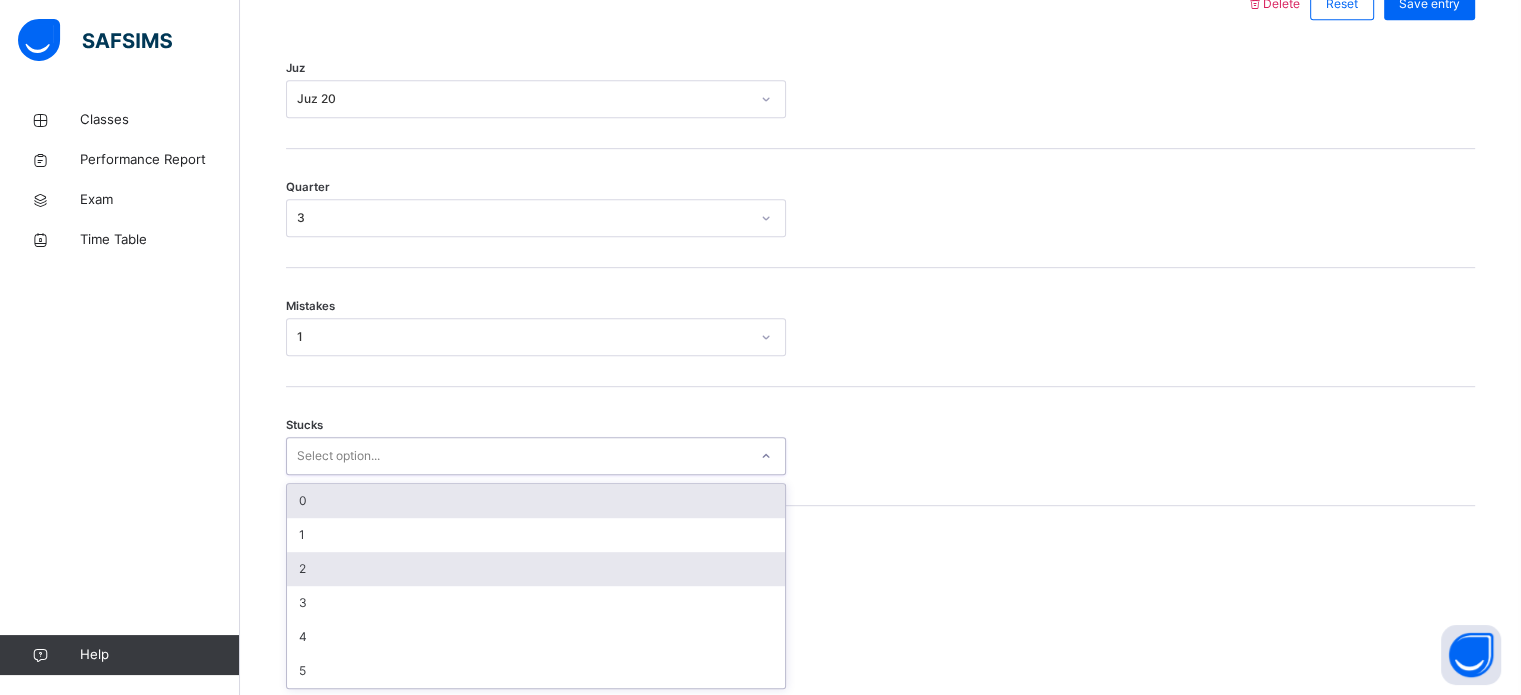 click on "2" at bounding box center (536, 569) 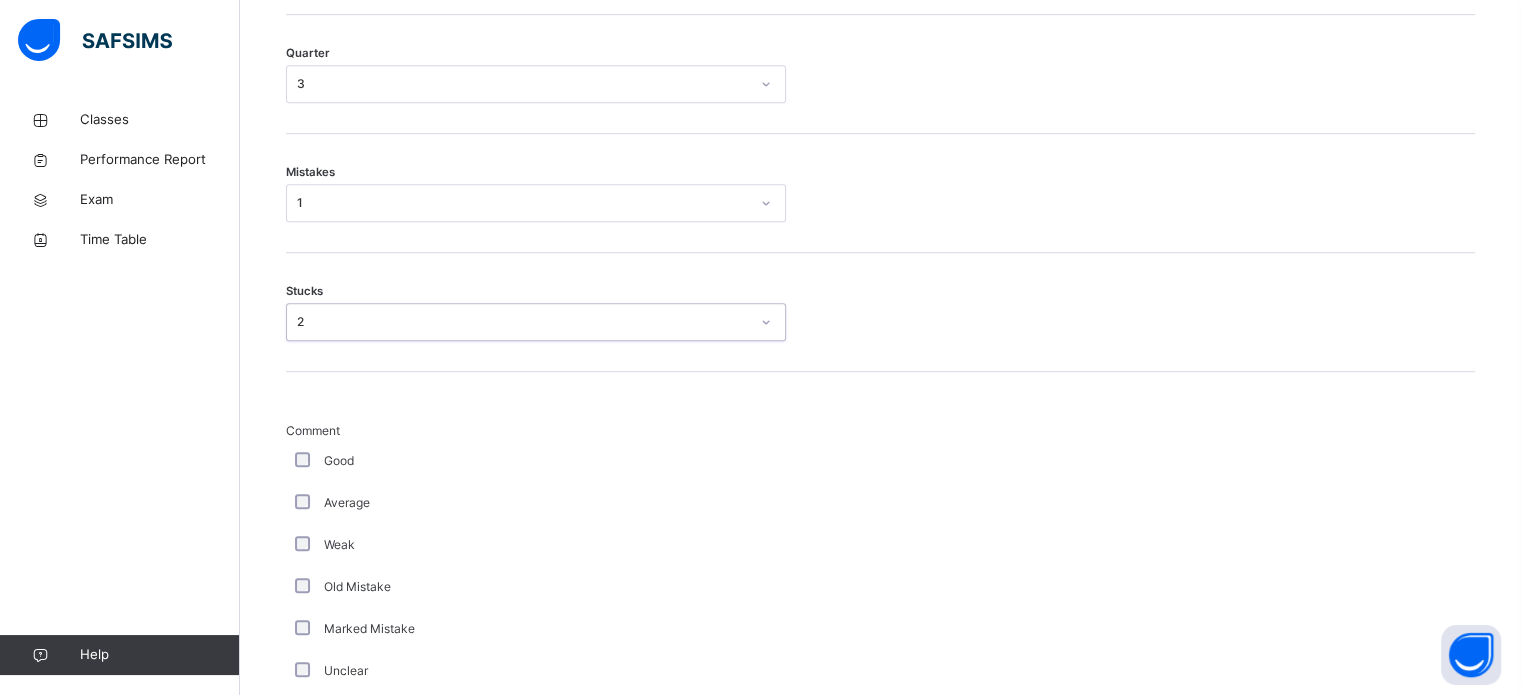 scroll, scrollTop: 1296, scrollLeft: 0, axis: vertical 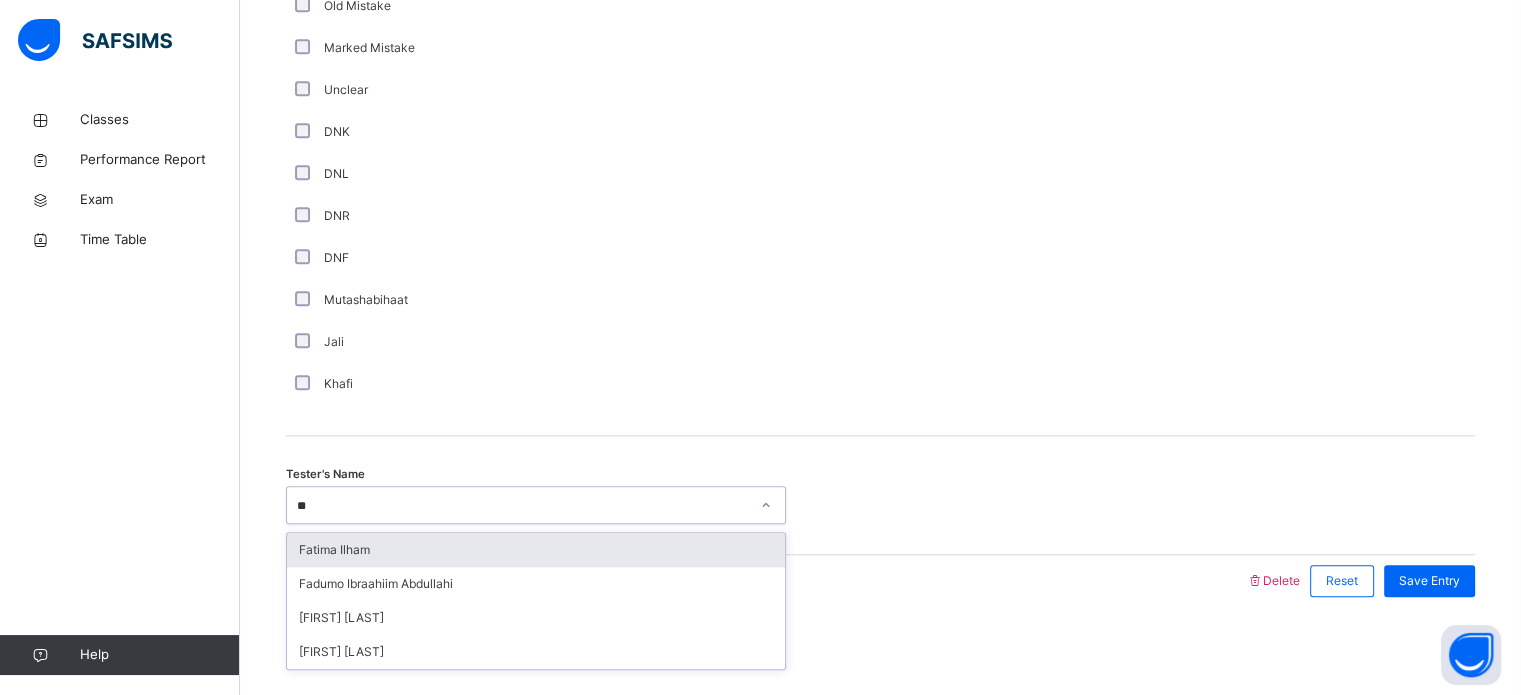 type on "***" 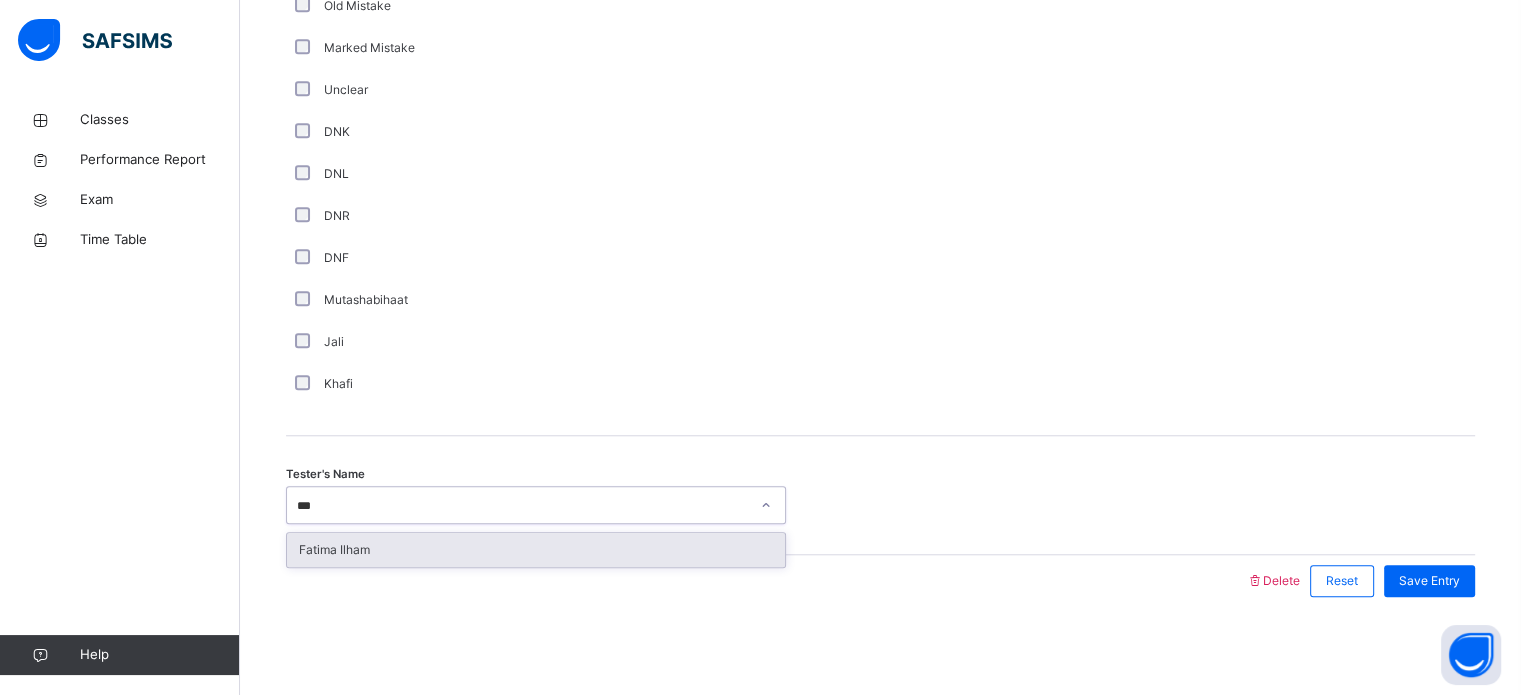 click on "Fatima  Ilham" at bounding box center [536, 550] 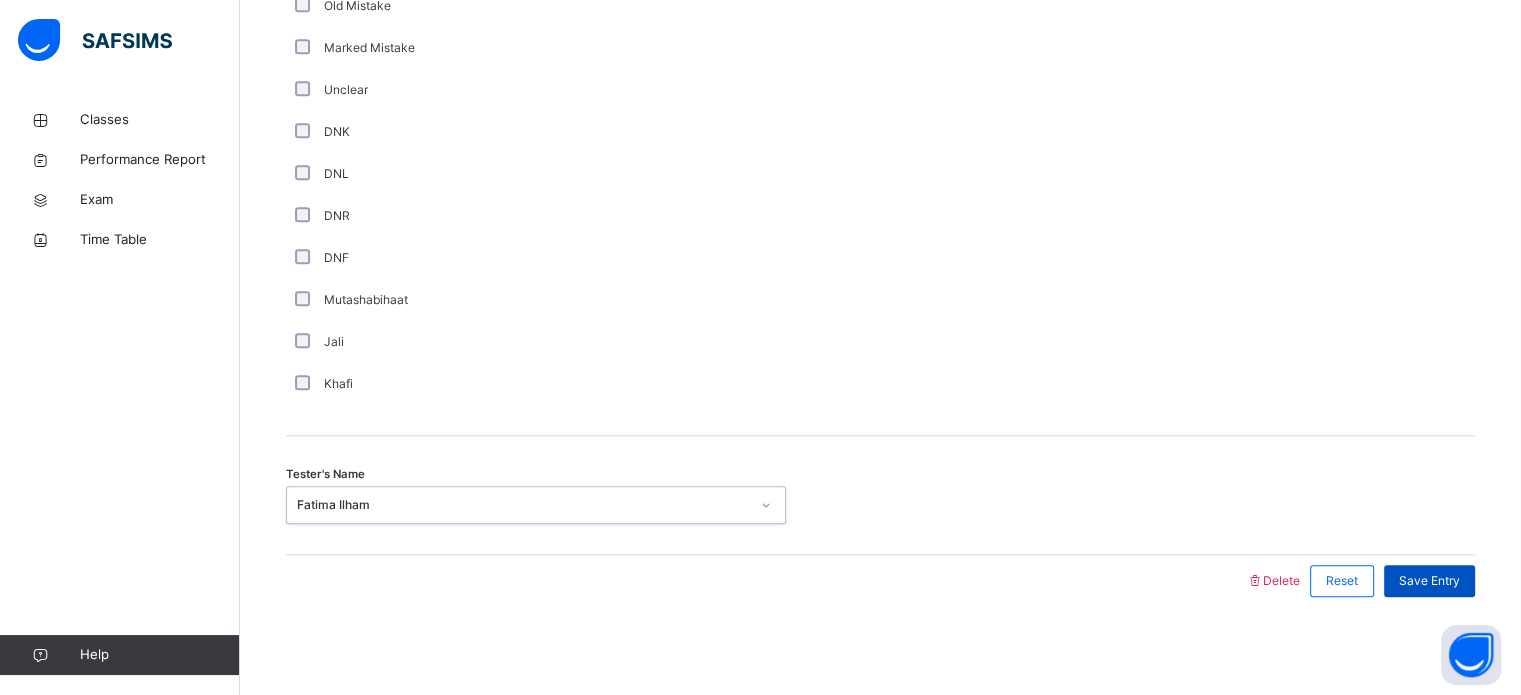 click on "Save Entry" at bounding box center [1429, 581] 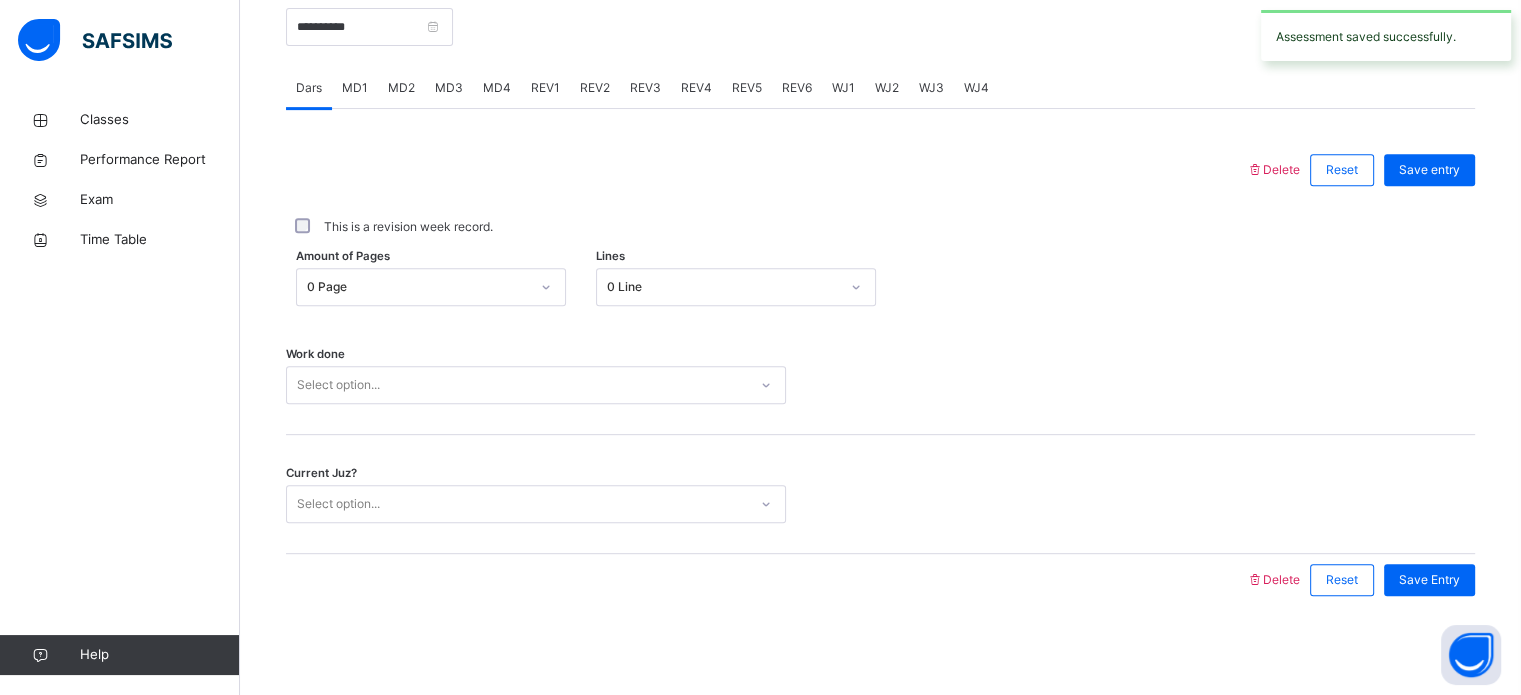 scroll, scrollTop: 665, scrollLeft: 0, axis: vertical 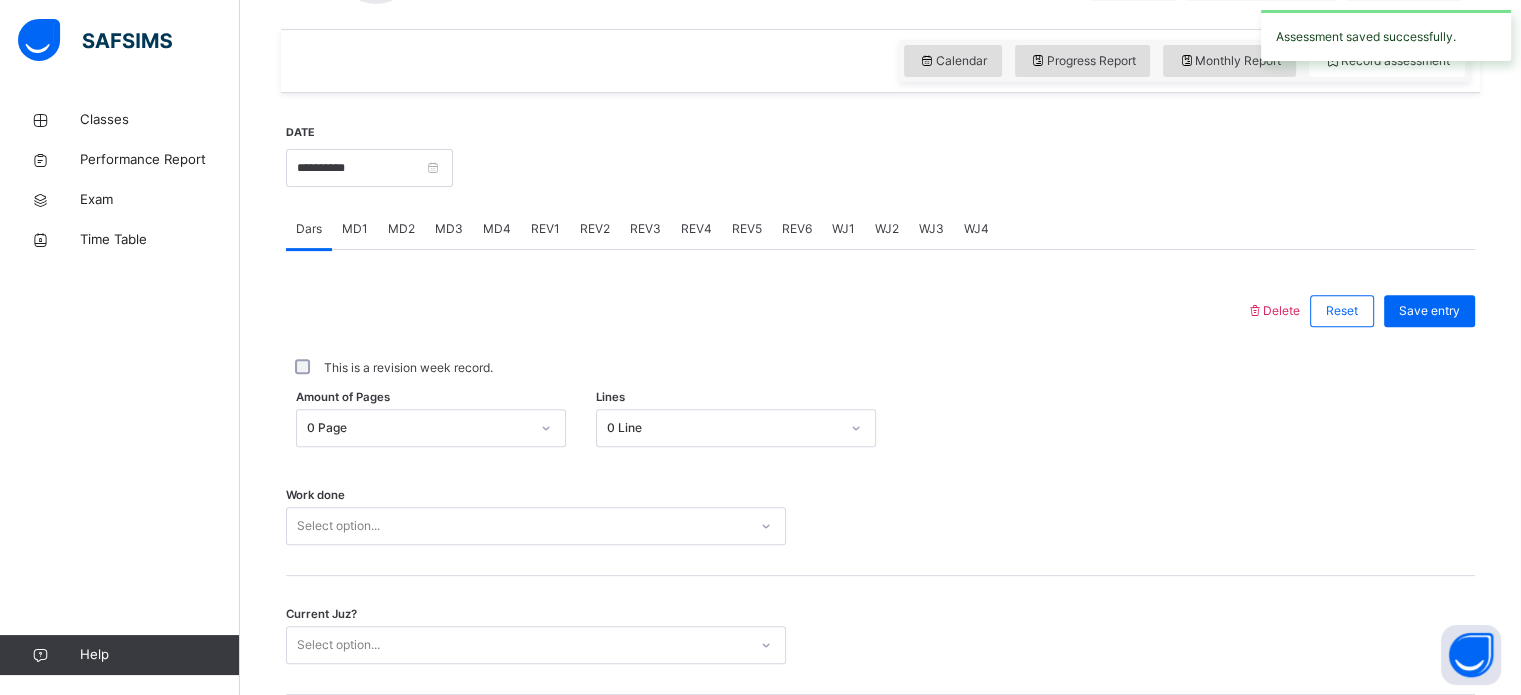 click on "REV4" at bounding box center (696, 229) 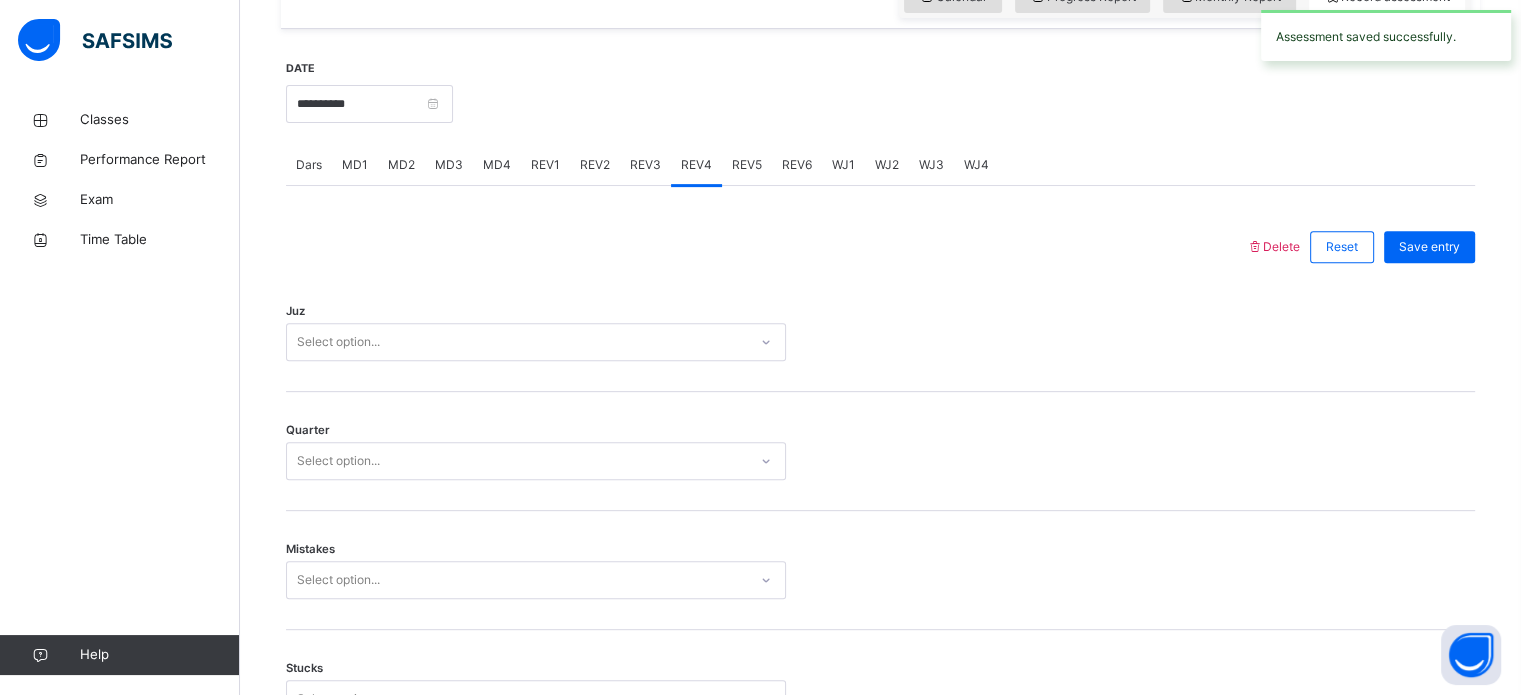 scroll, scrollTop: 743, scrollLeft: 0, axis: vertical 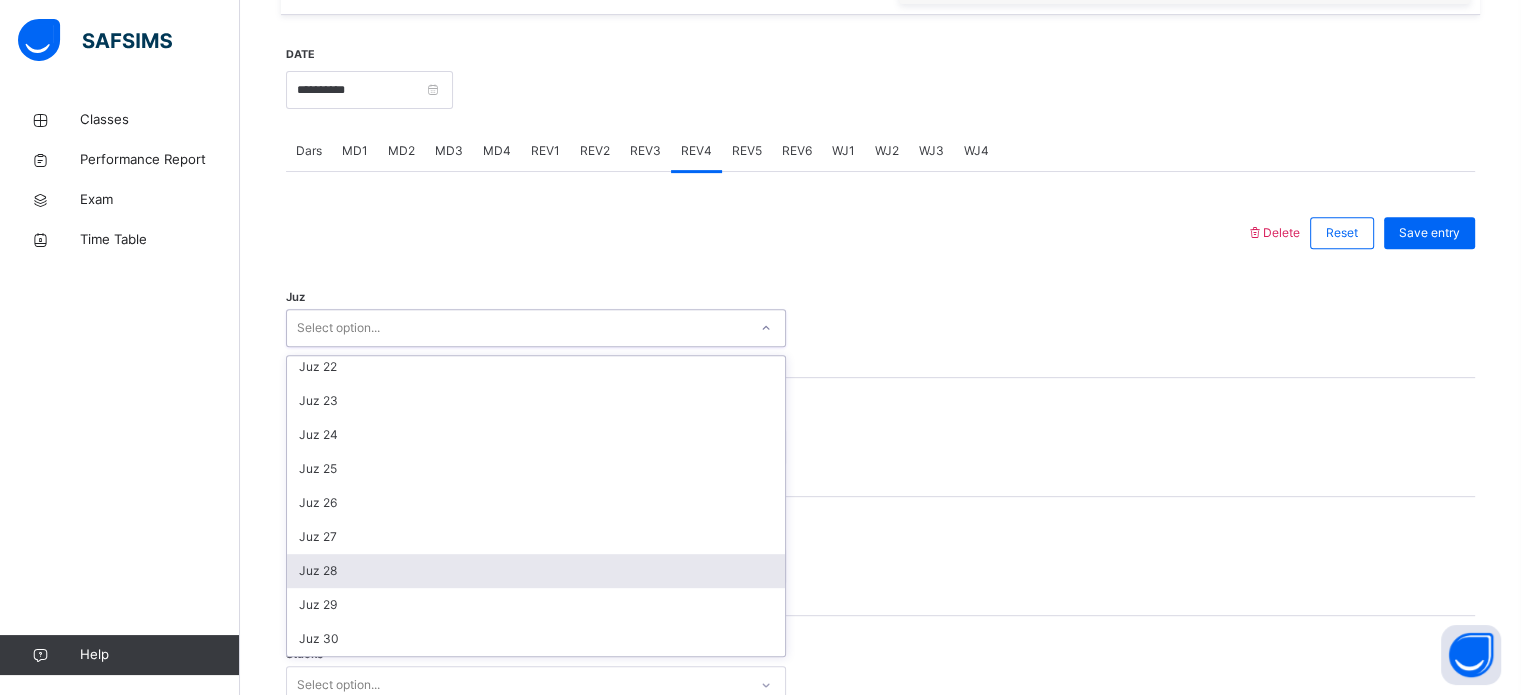 click on "Juz 28" at bounding box center (536, 571) 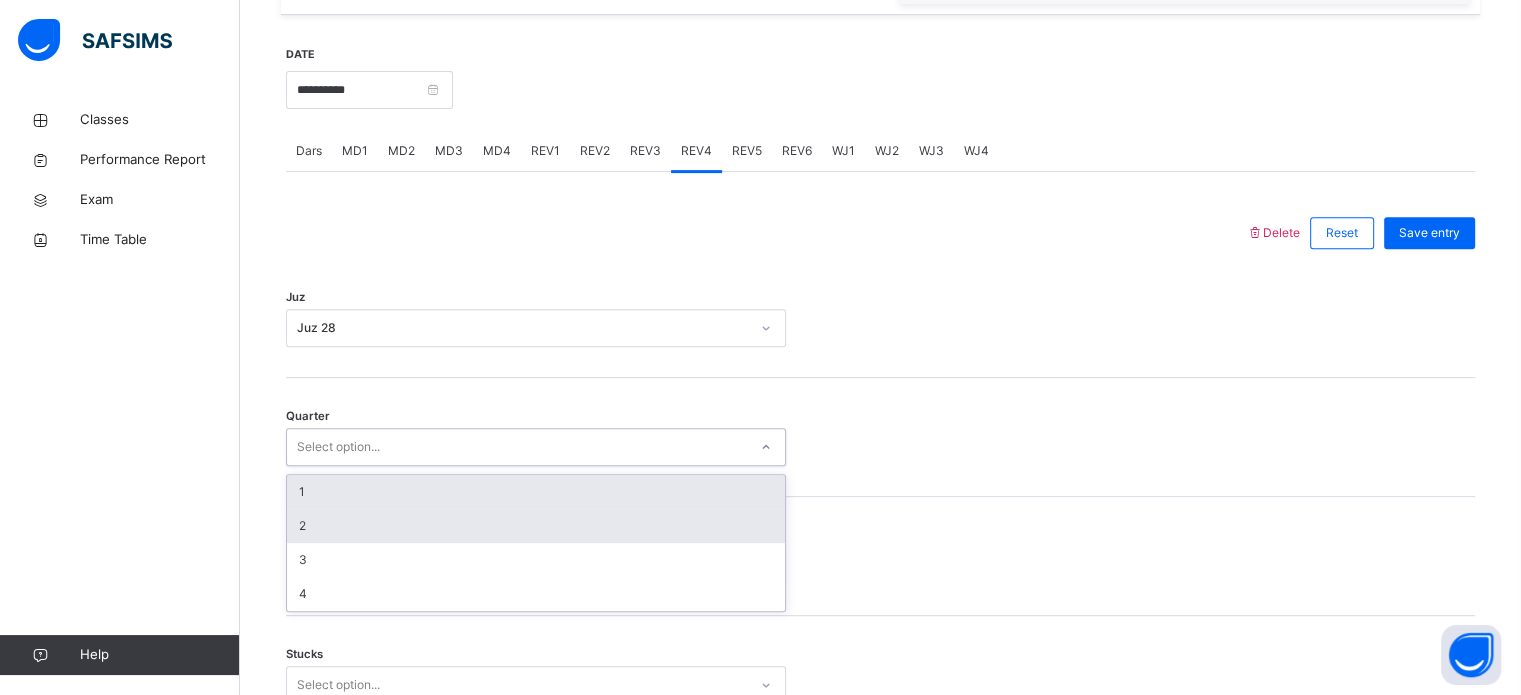 click on "2" at bounding box center (536, 526) 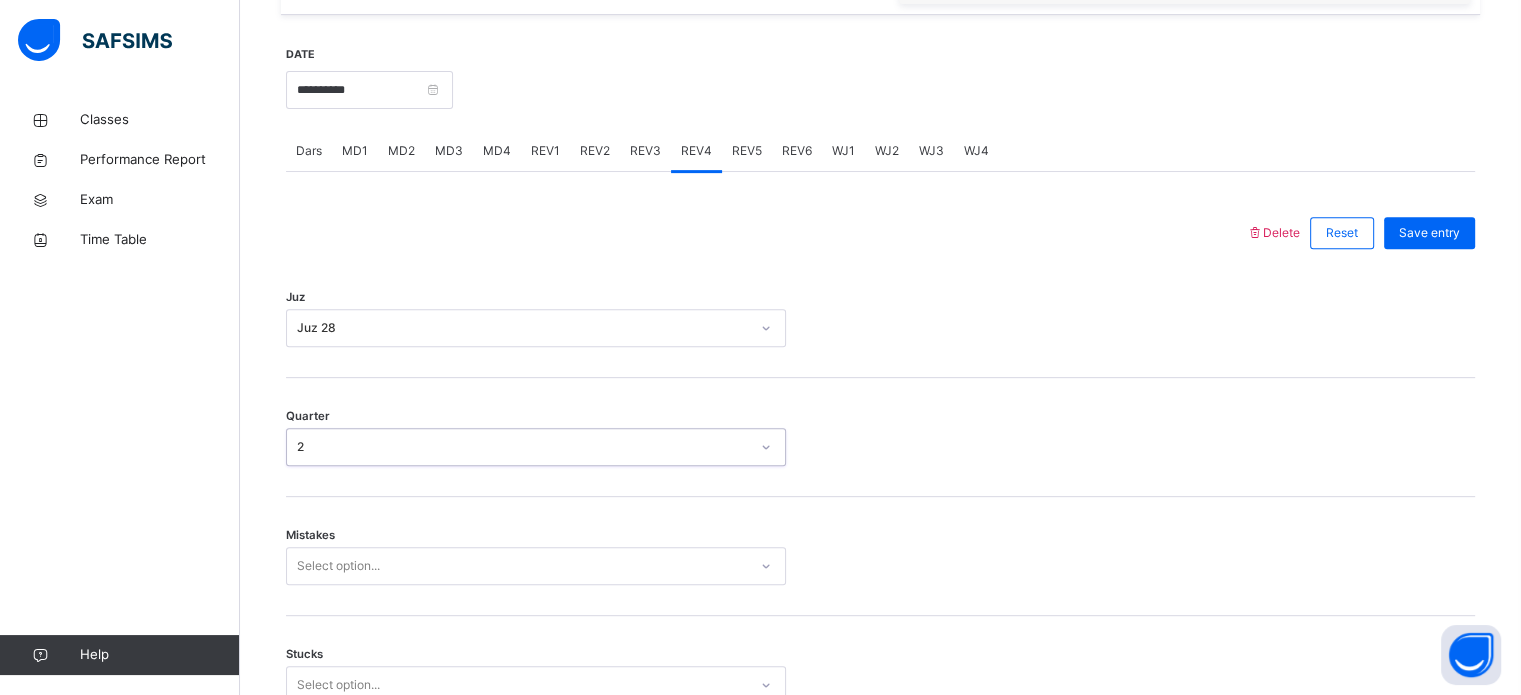 click on "Mistakes Select option..." at bounding box center (880, 556) 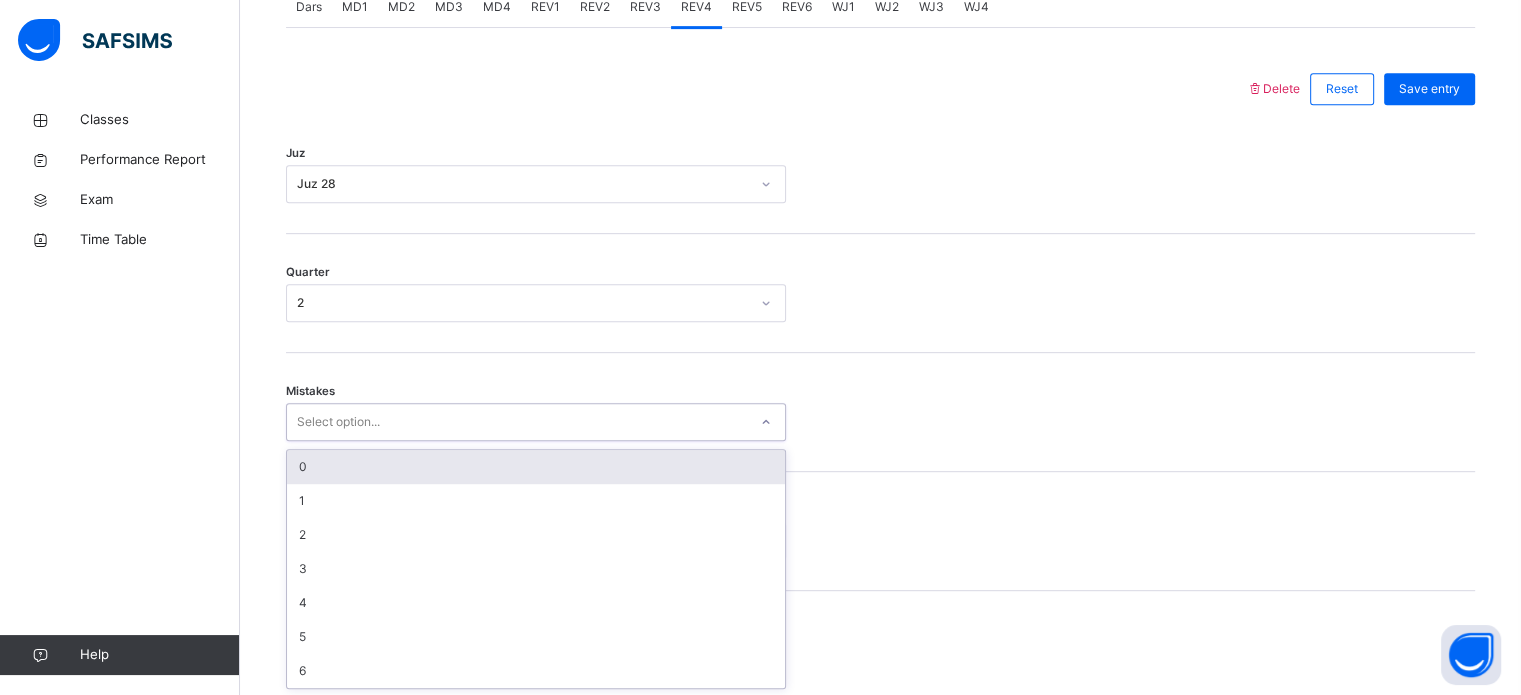 scroll, scrollTop: 888, scrollLeft: 0, axis: vertical 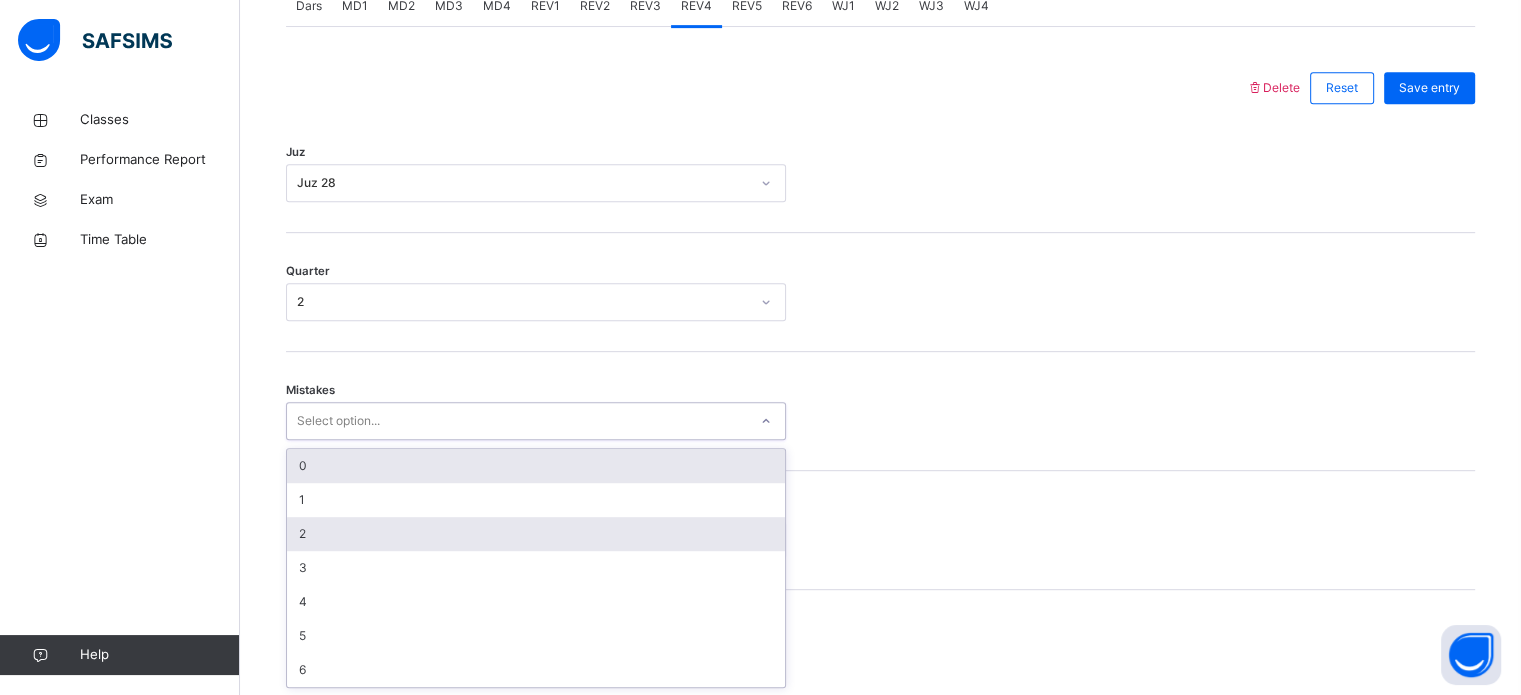 click on "2" at bounding box center [536, 534] 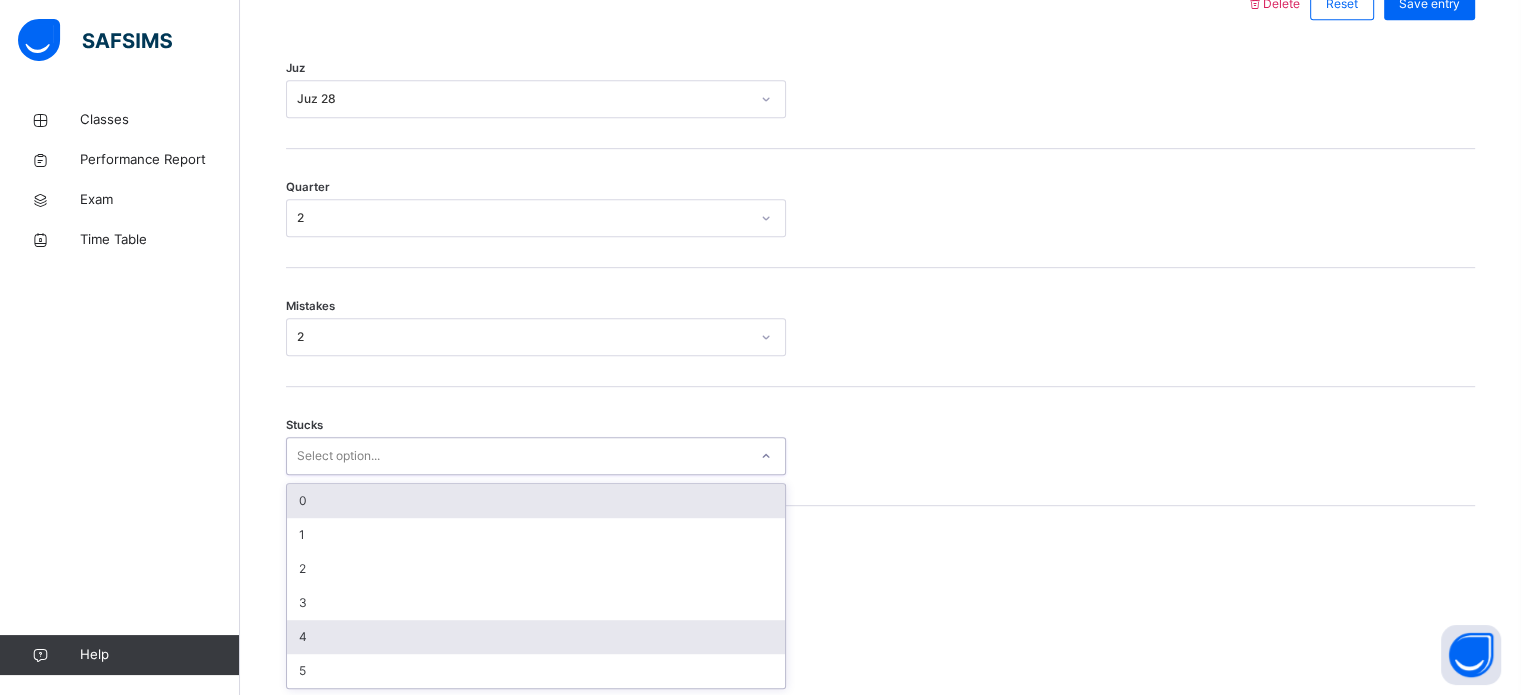 click on "4" at bounding box center [536, 637] 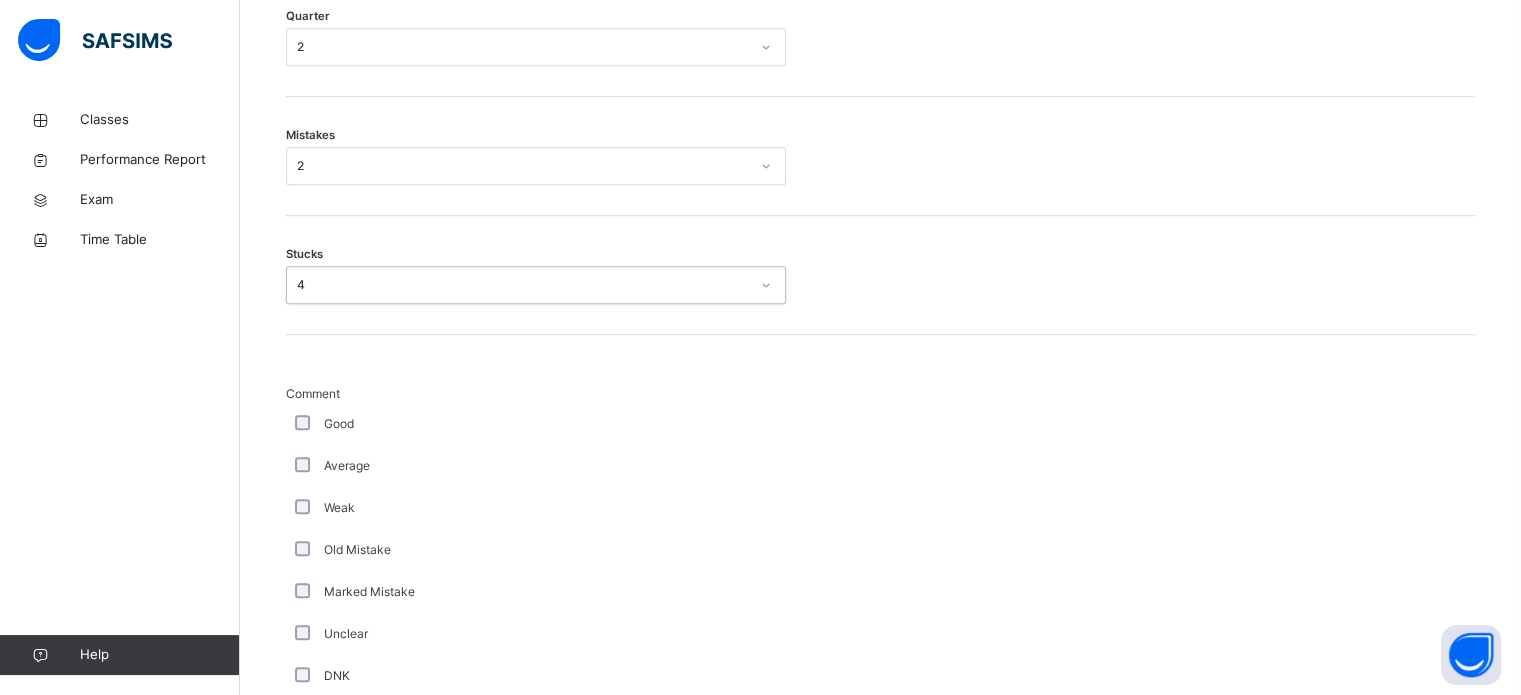scroll, scrollTop: 1285, scrollLeft: 0, axis: vertical 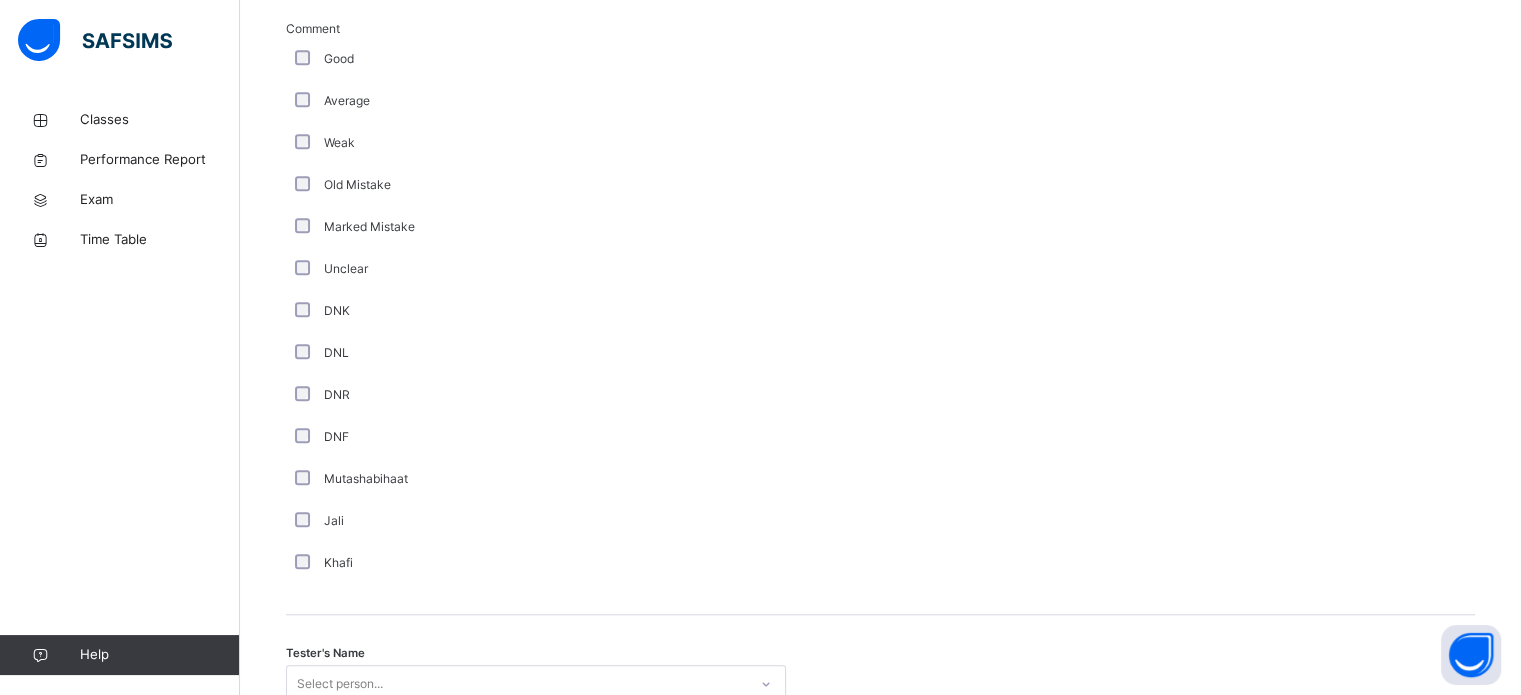 click on "DNK" at bounding box center (536, 311) 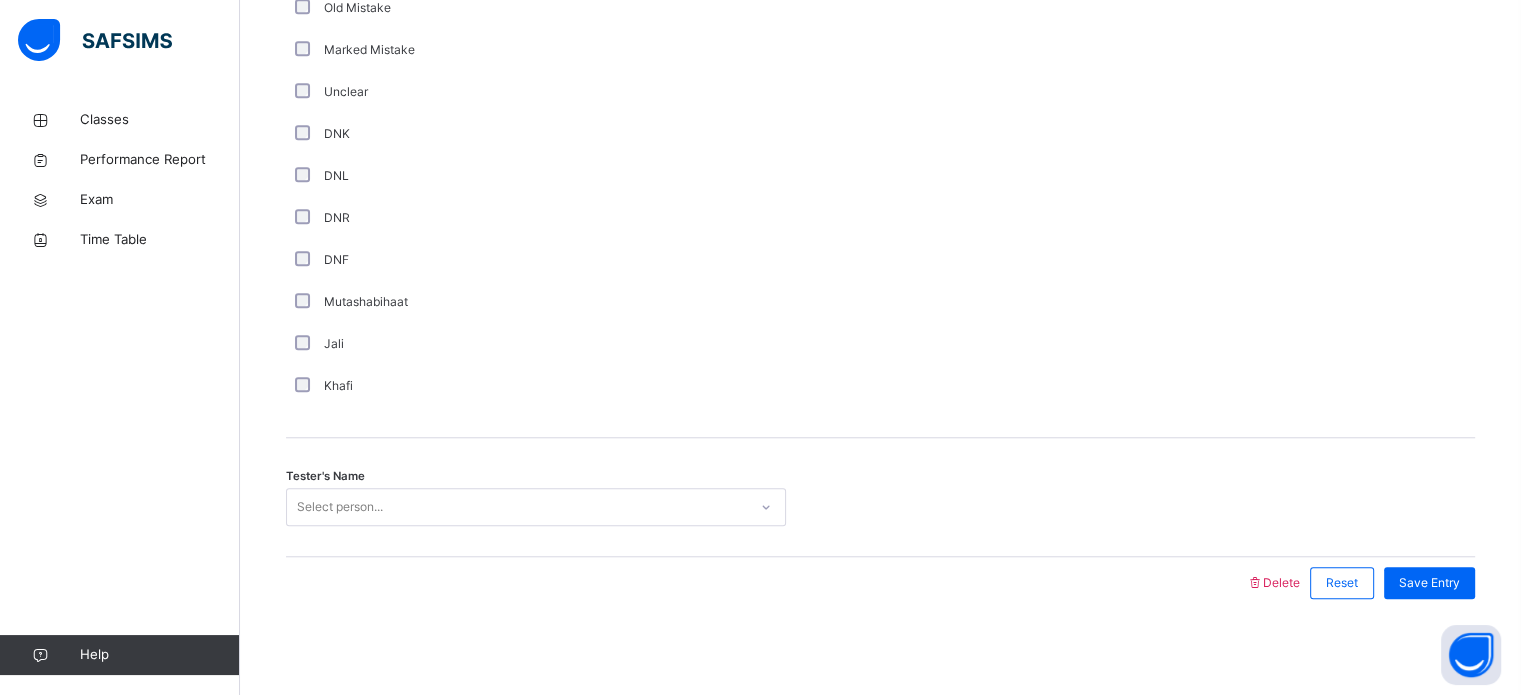scroll, scrollTop: 1687, scrollLeft: 0, axis: vertical 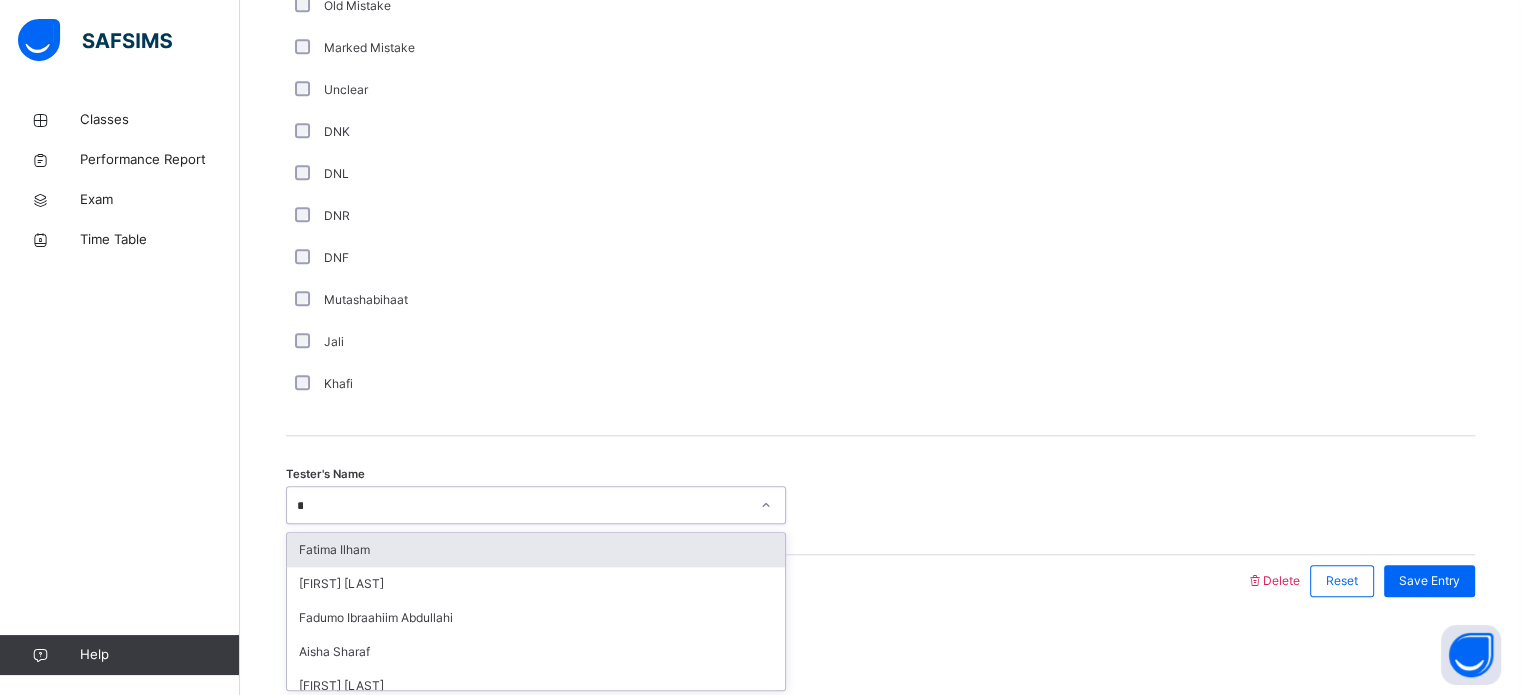 type on "***" 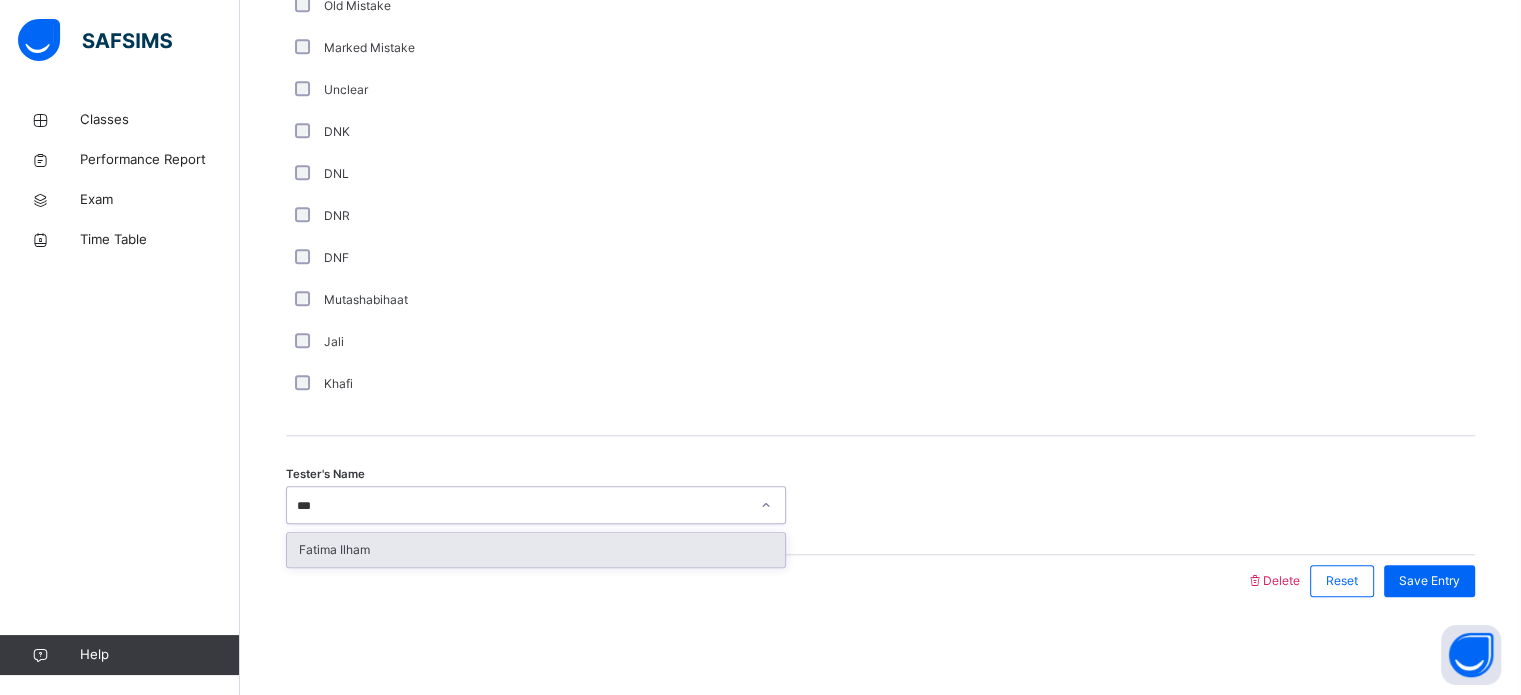 click on "Fatima  Ilham" at bounding box center [536, 550] 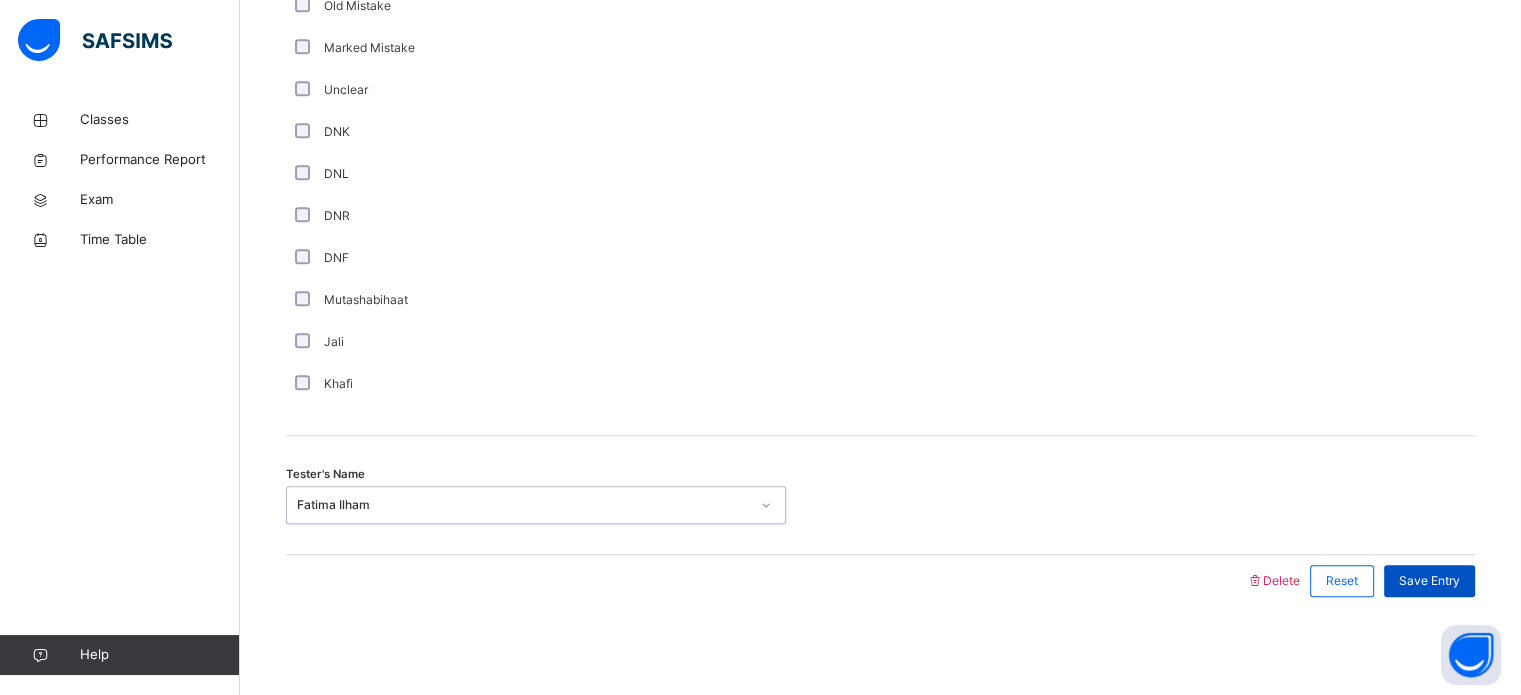 click on "Save Entry" at bounding box center [1429, 581] 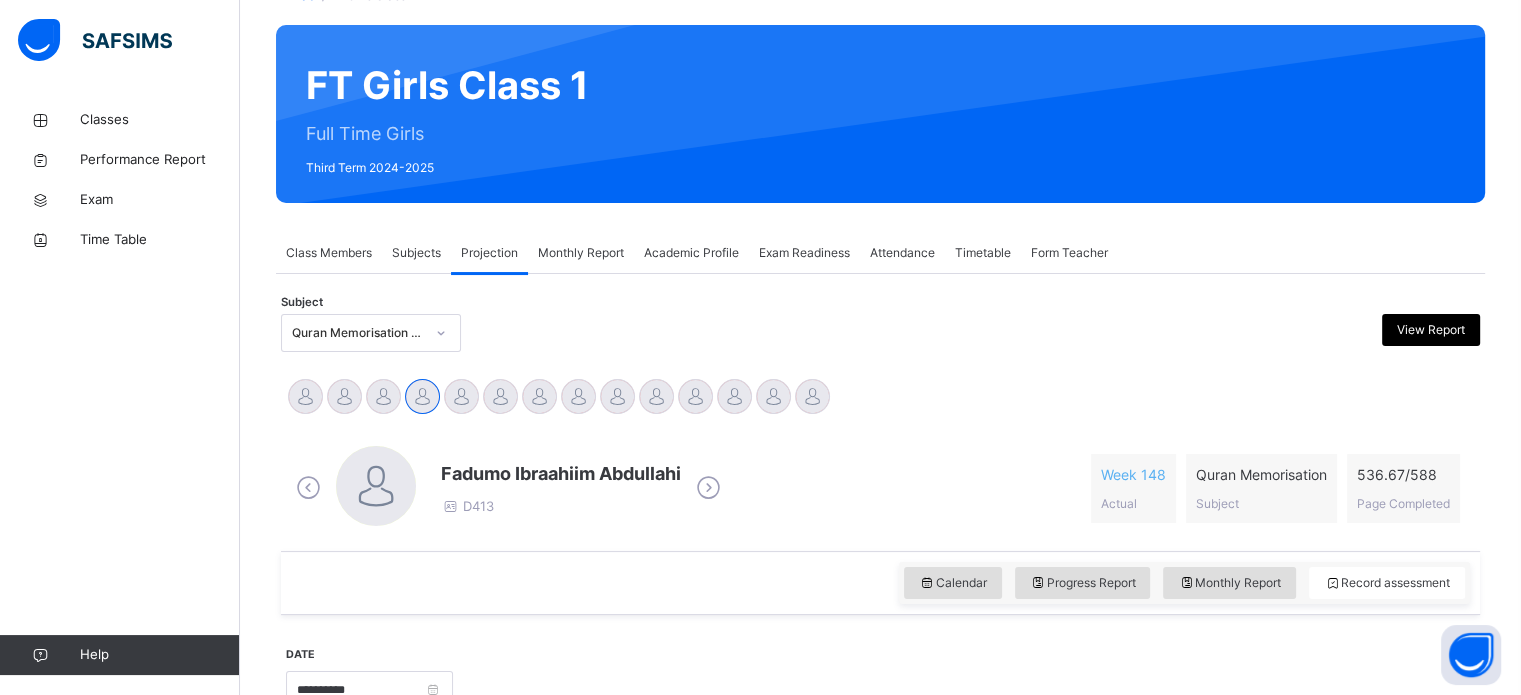 scroll, scrollTop: 142, scrollLeft: 0, axis: vertical 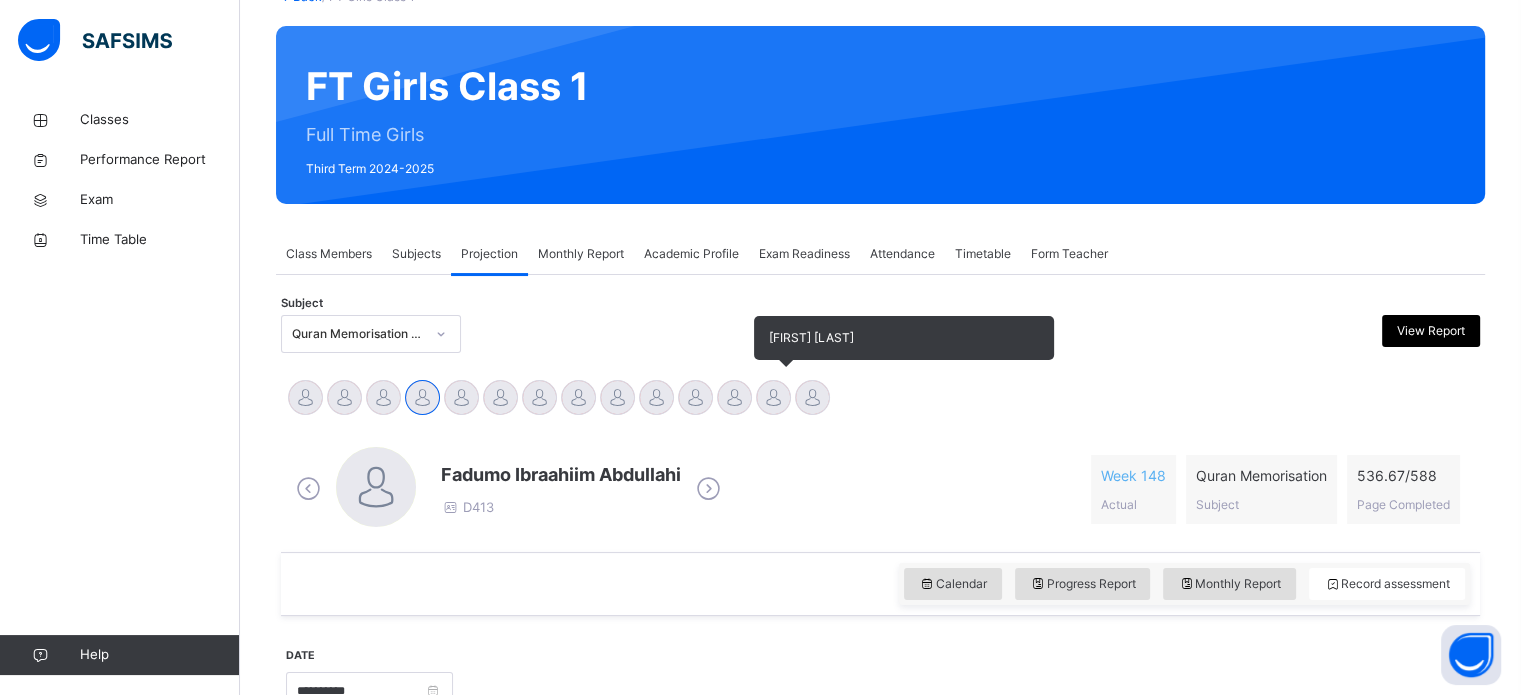click at bounding box center [773, 397] 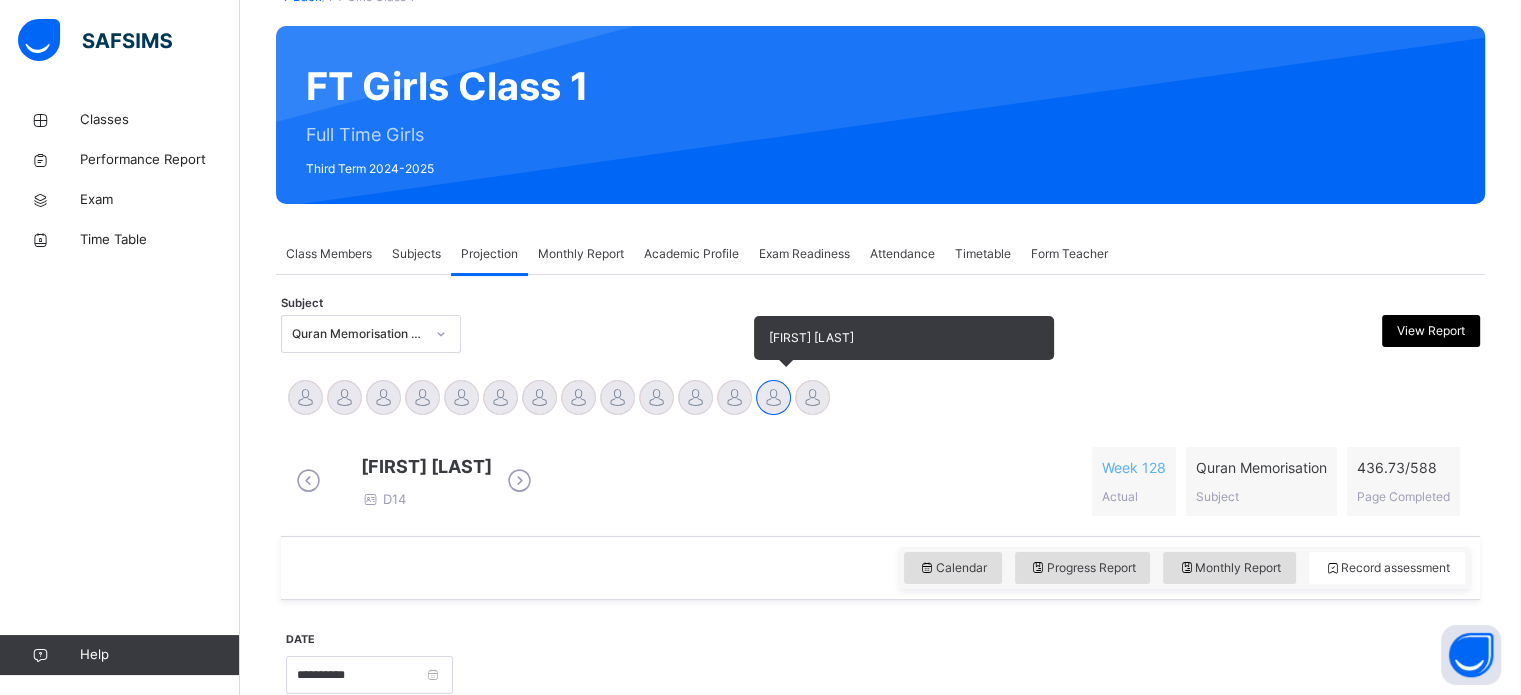 click at bounding box center (773, 397) 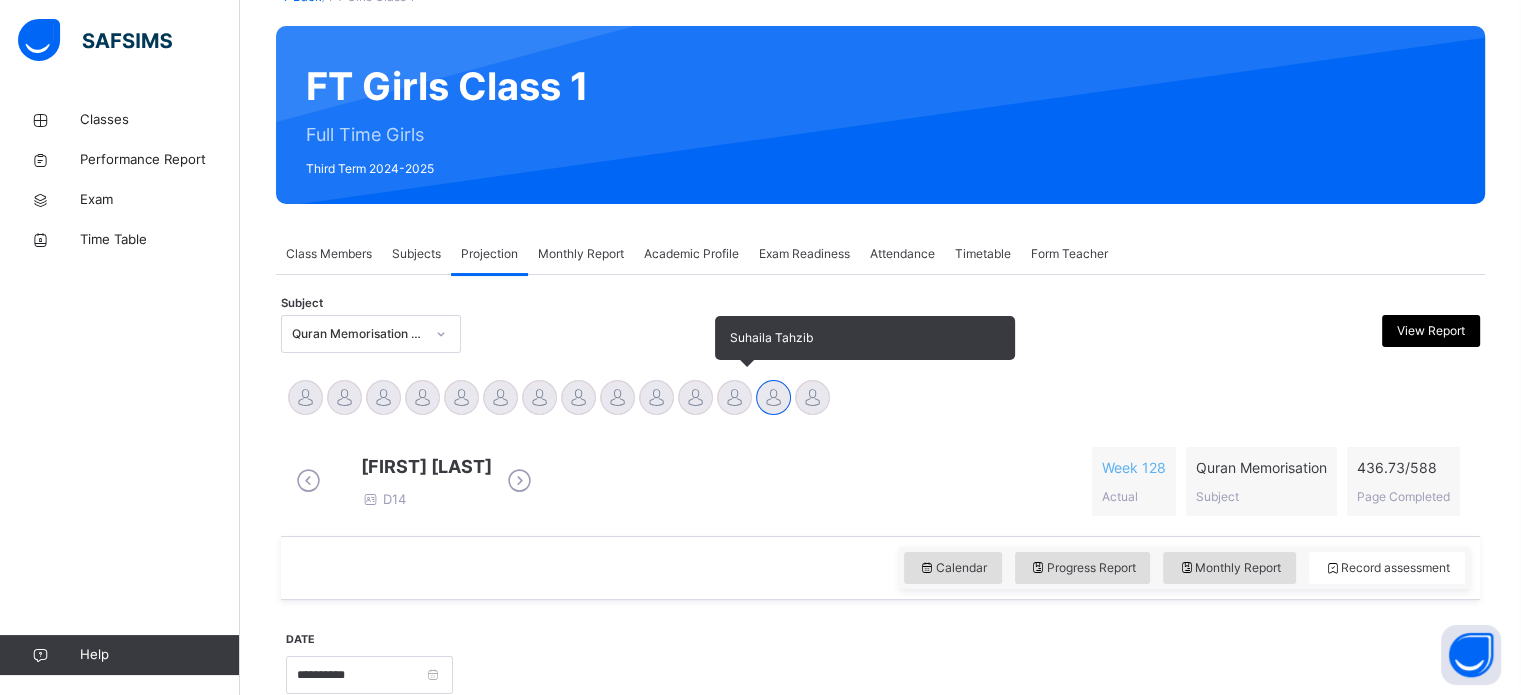 click at bounding box center (734, 397) 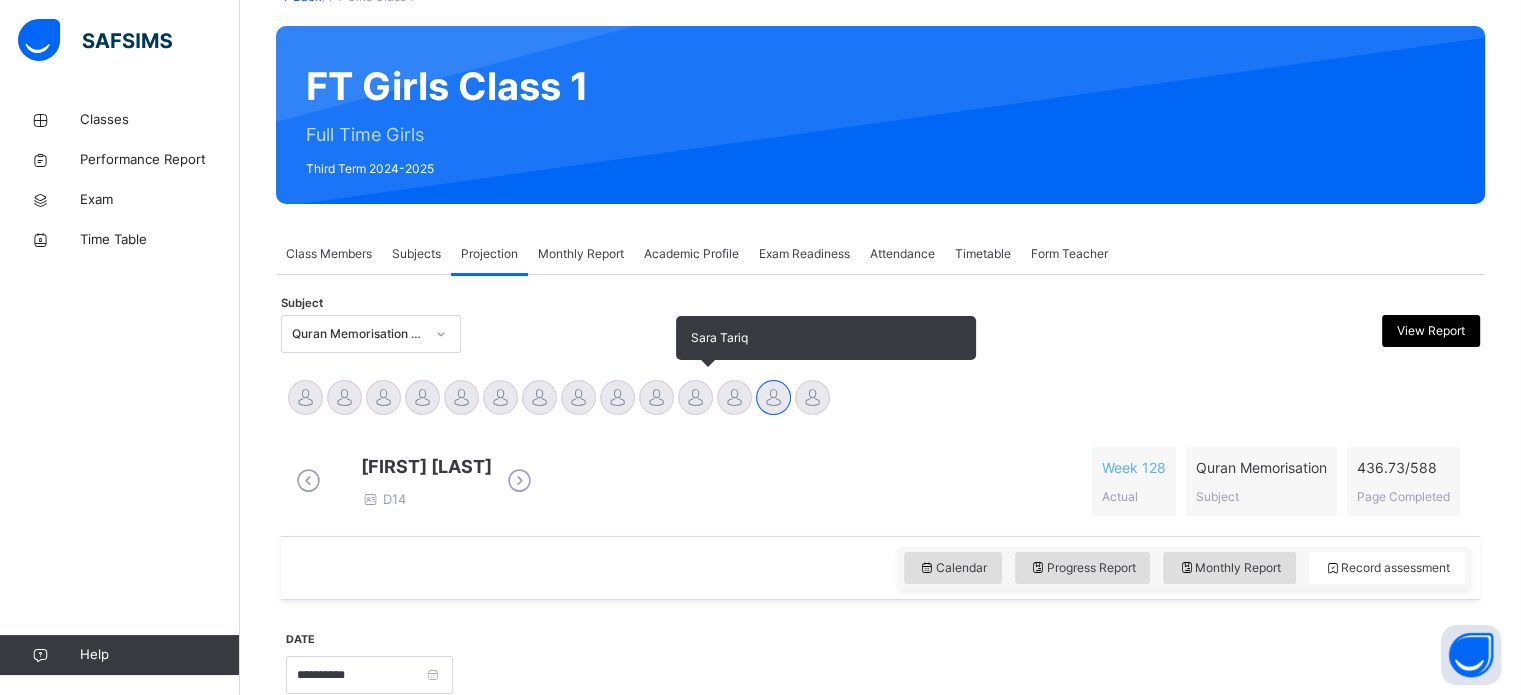 click on "Sara  Tariq" at bounding box center [695, 400] 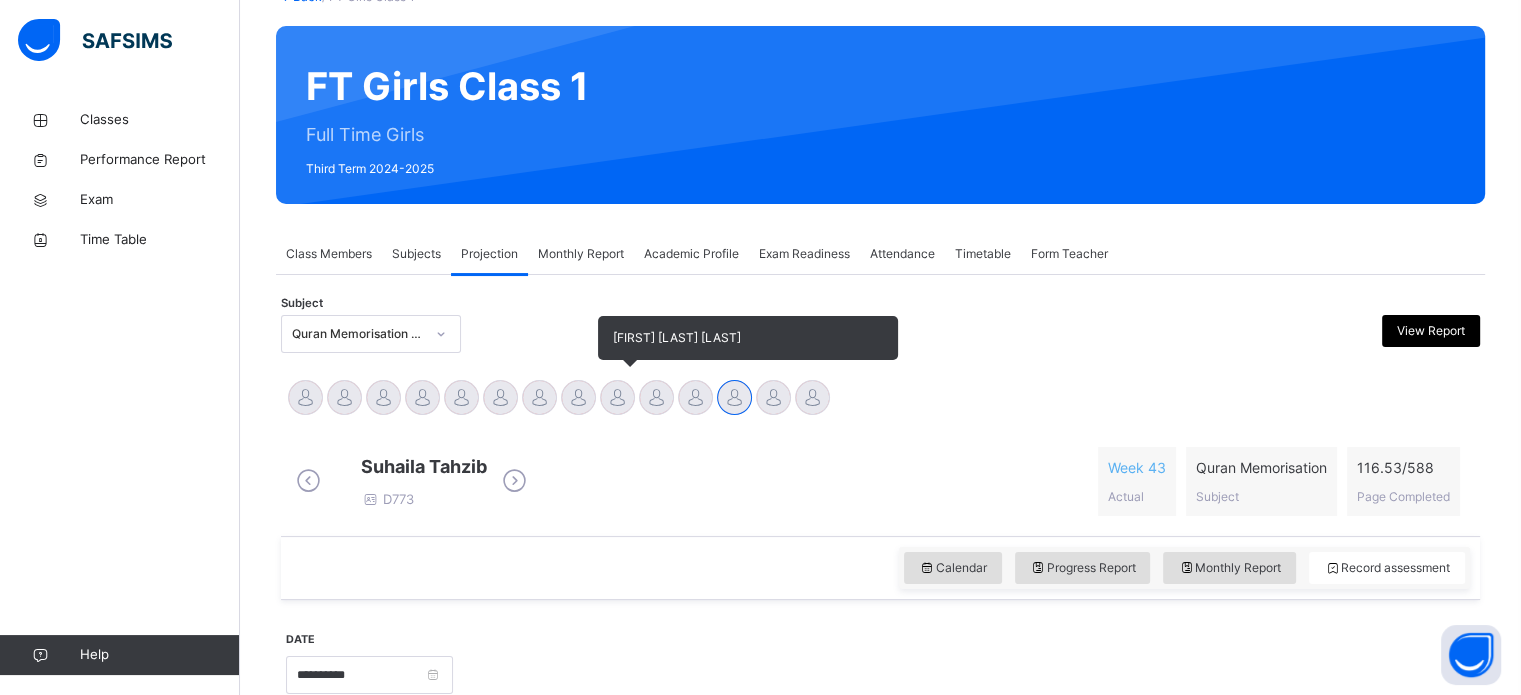 click at bounding box center (617, 397) 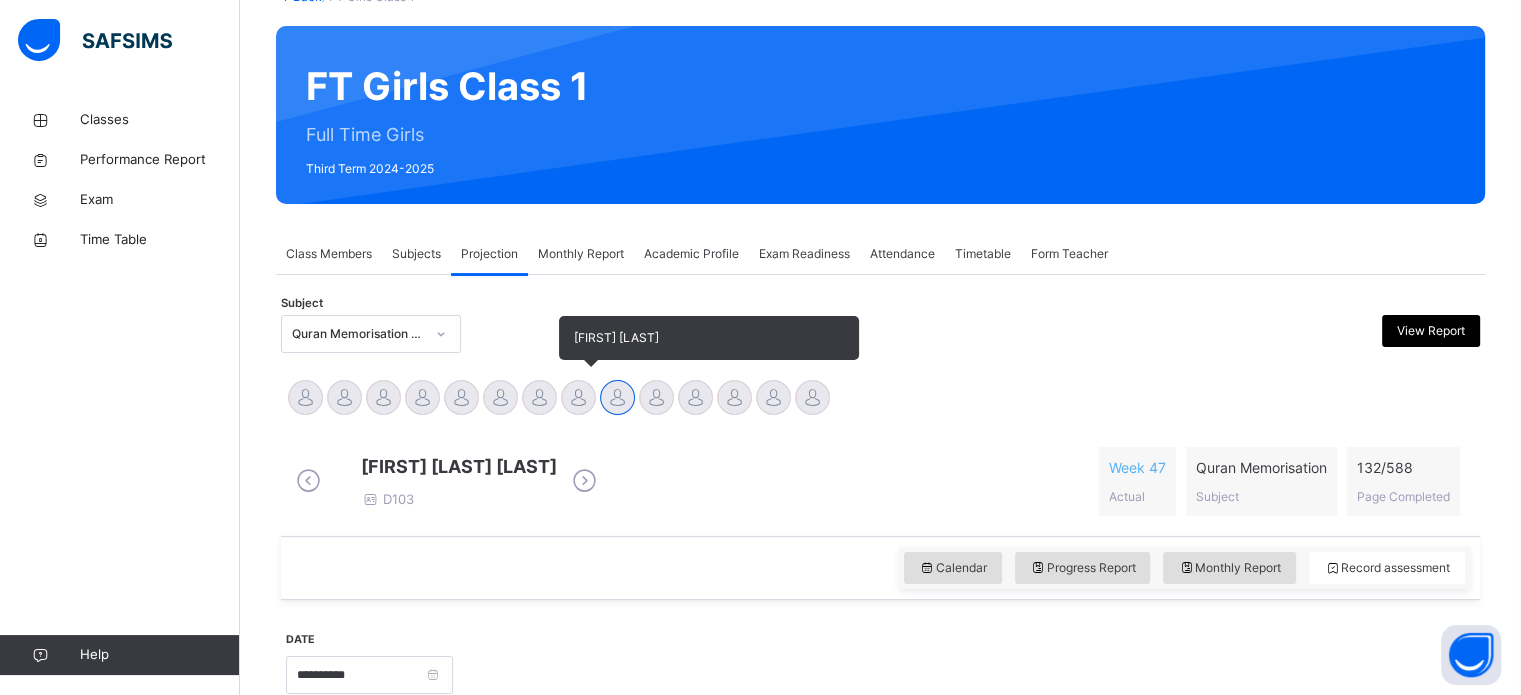 click at bounding box center [578, 397] 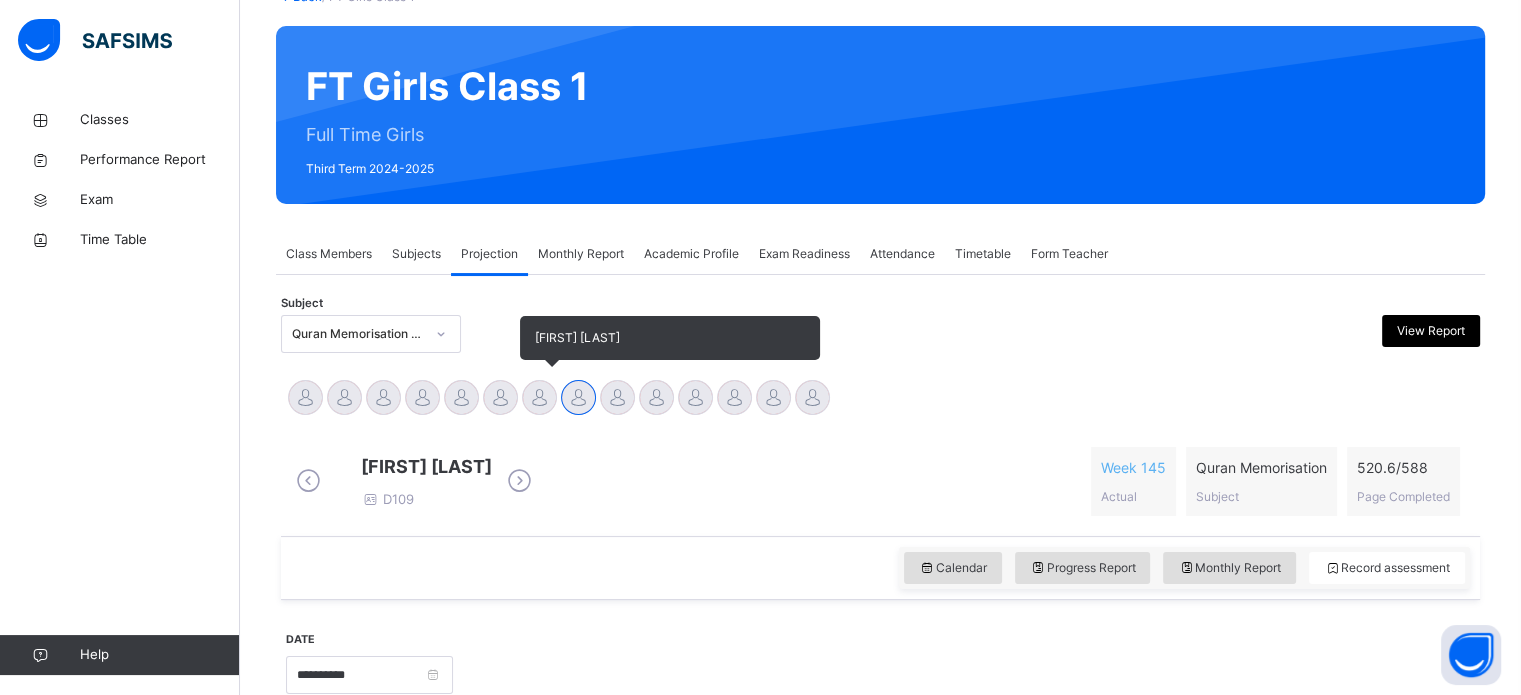 click at bounding box center (539, 397) 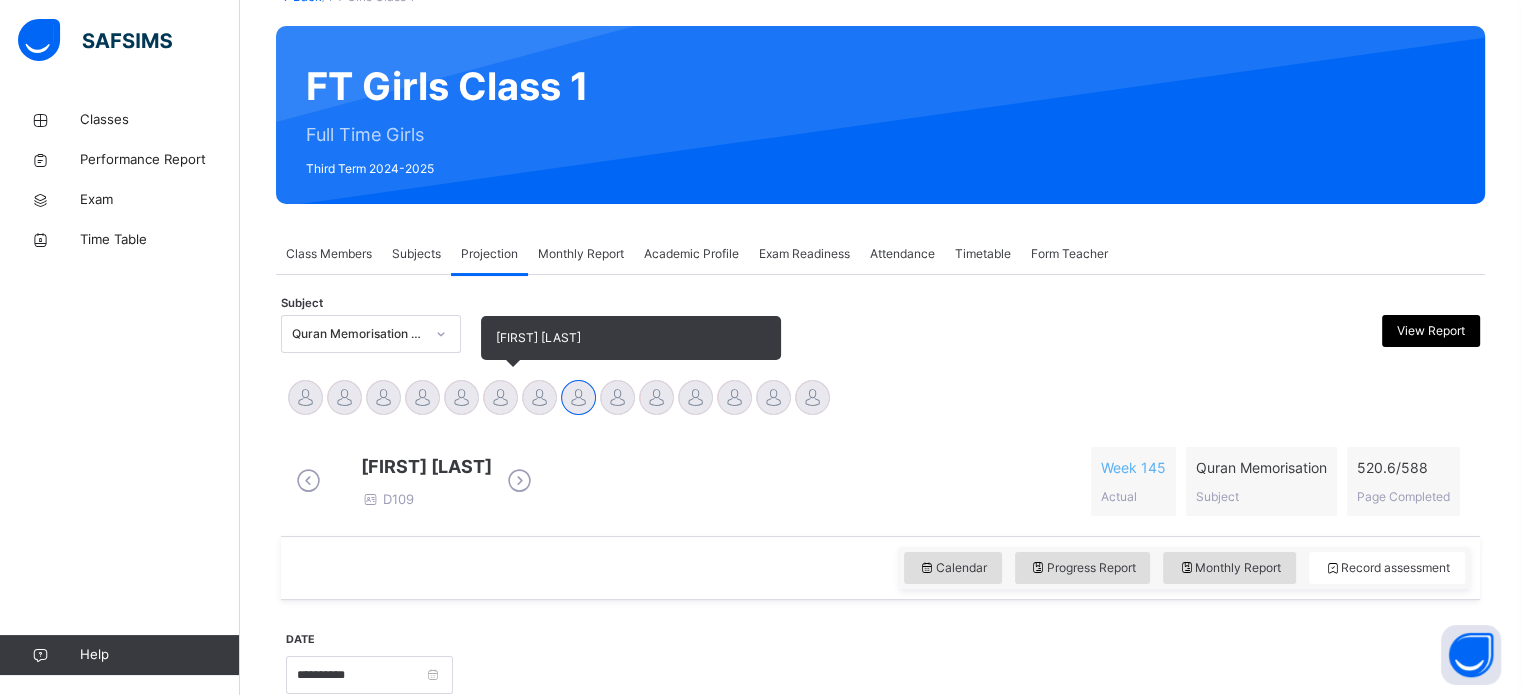 click on "[FIRST] [LAST]" at bounding box center [500, 400] 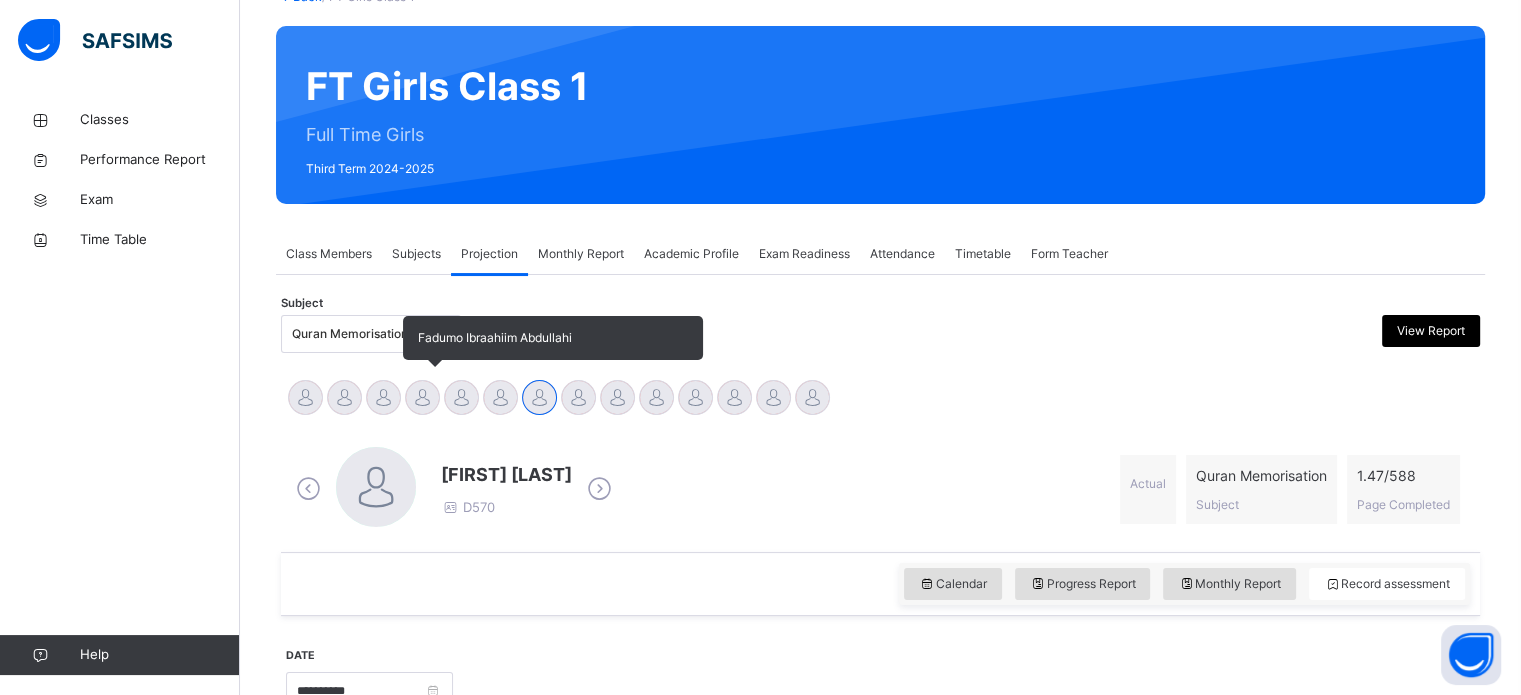 click at bounding box center (461, 397) 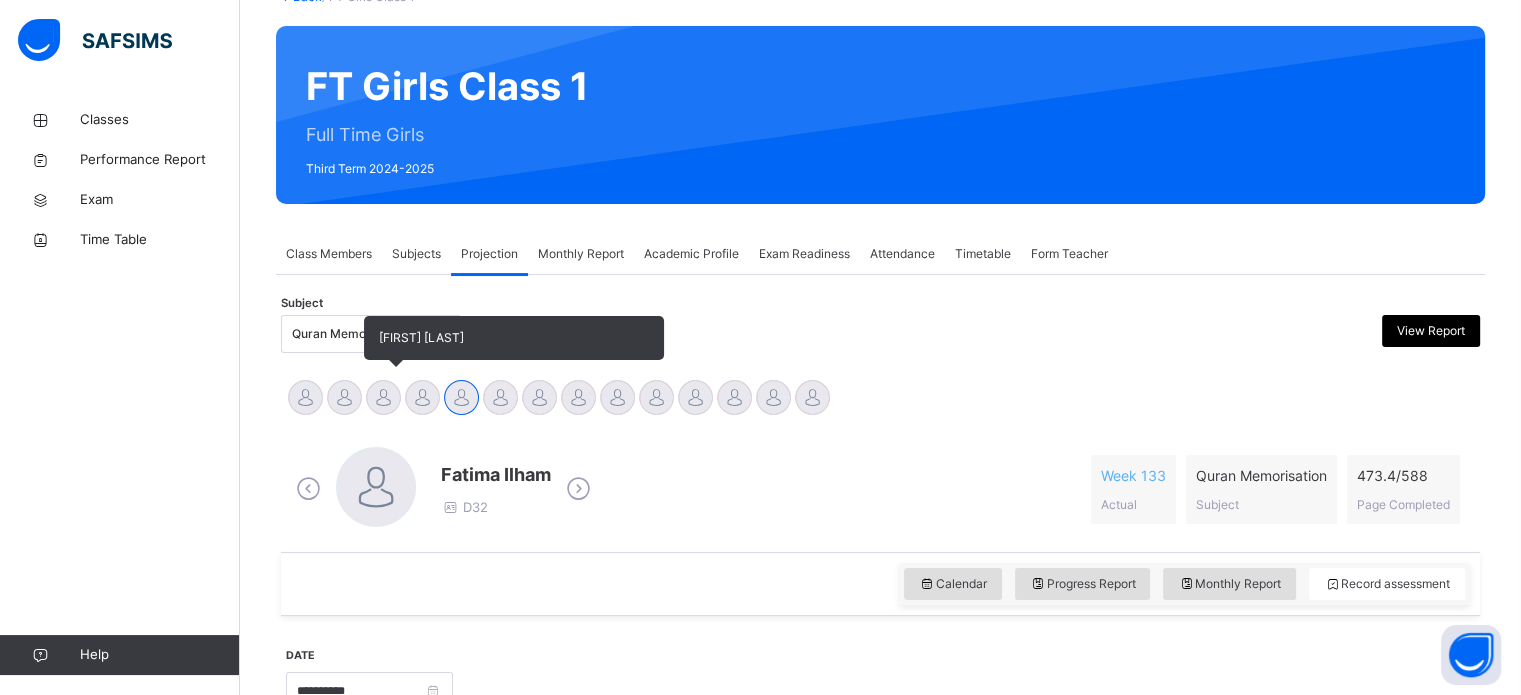 click at bounding box center (383, 397) 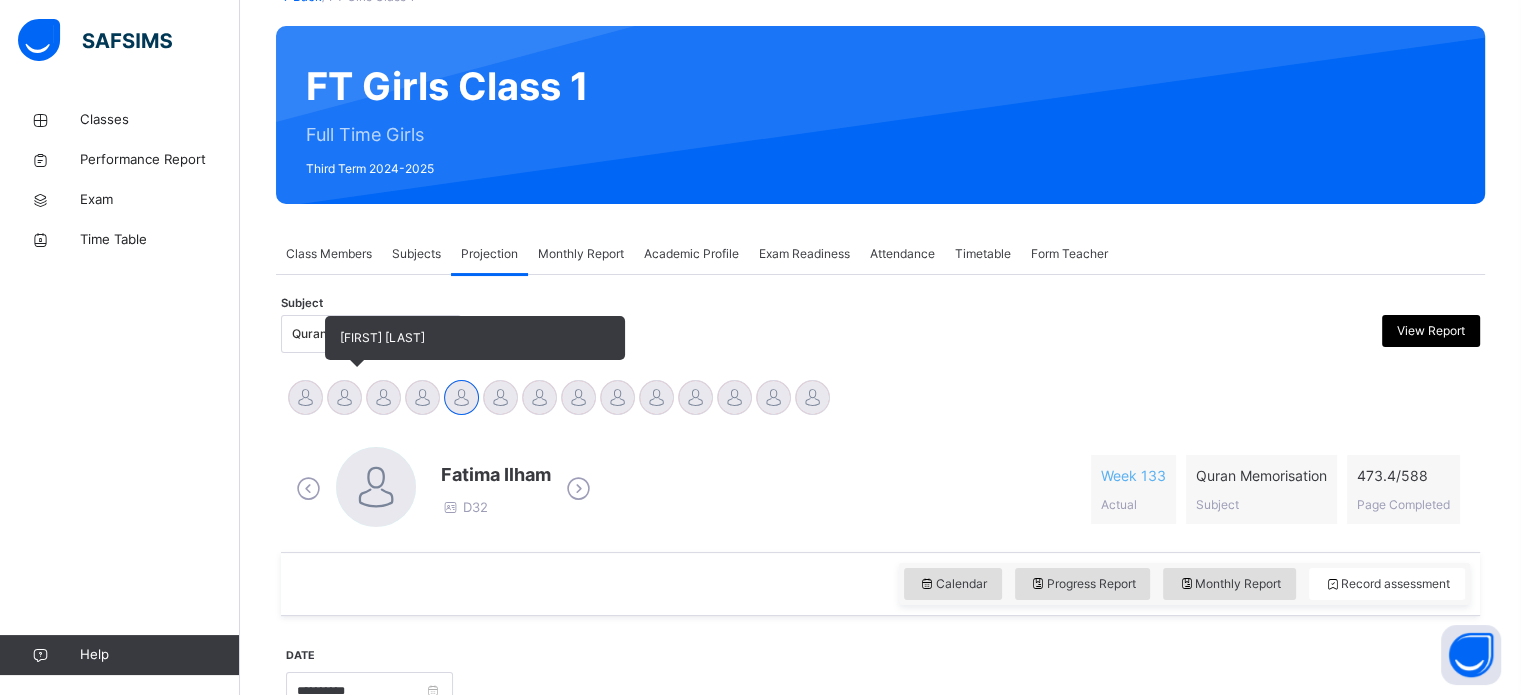 click at bounding box center (344, 397) 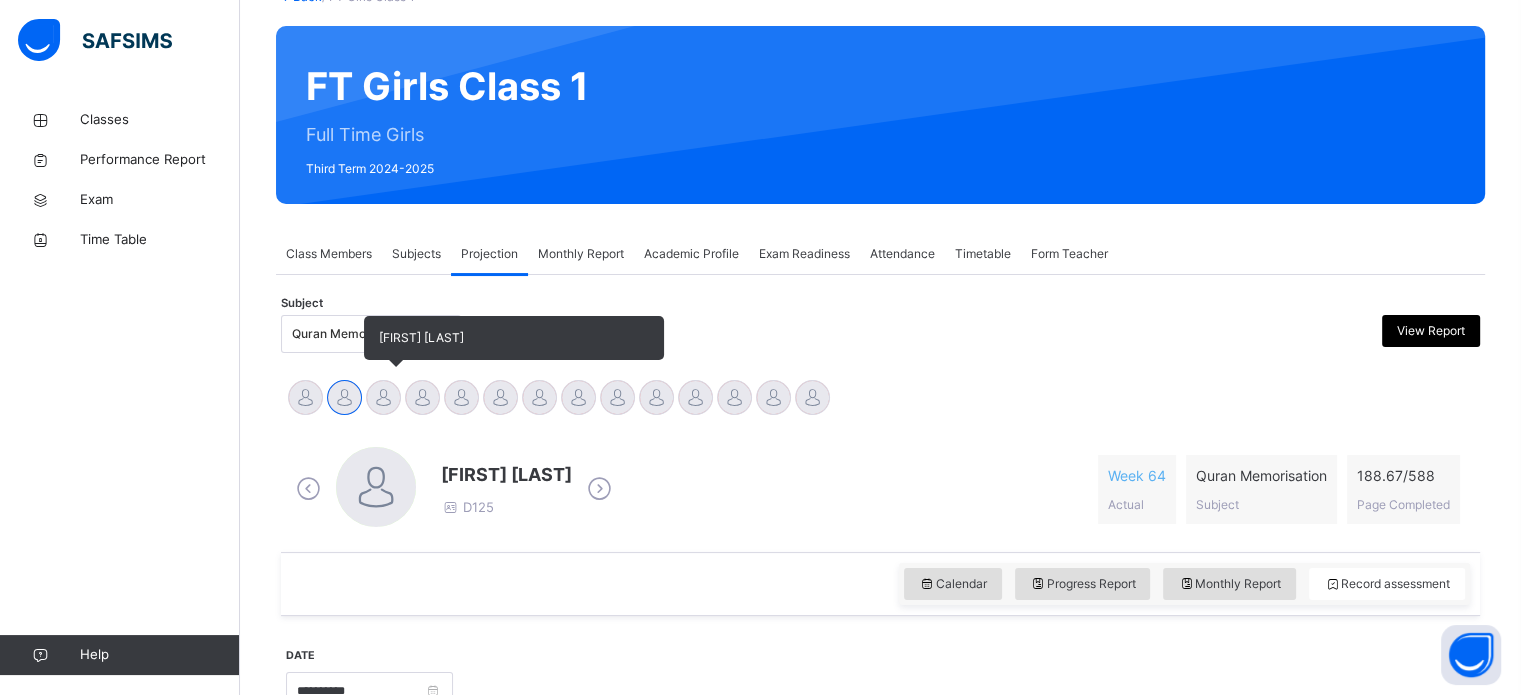 click at bounding box center [383, 397] 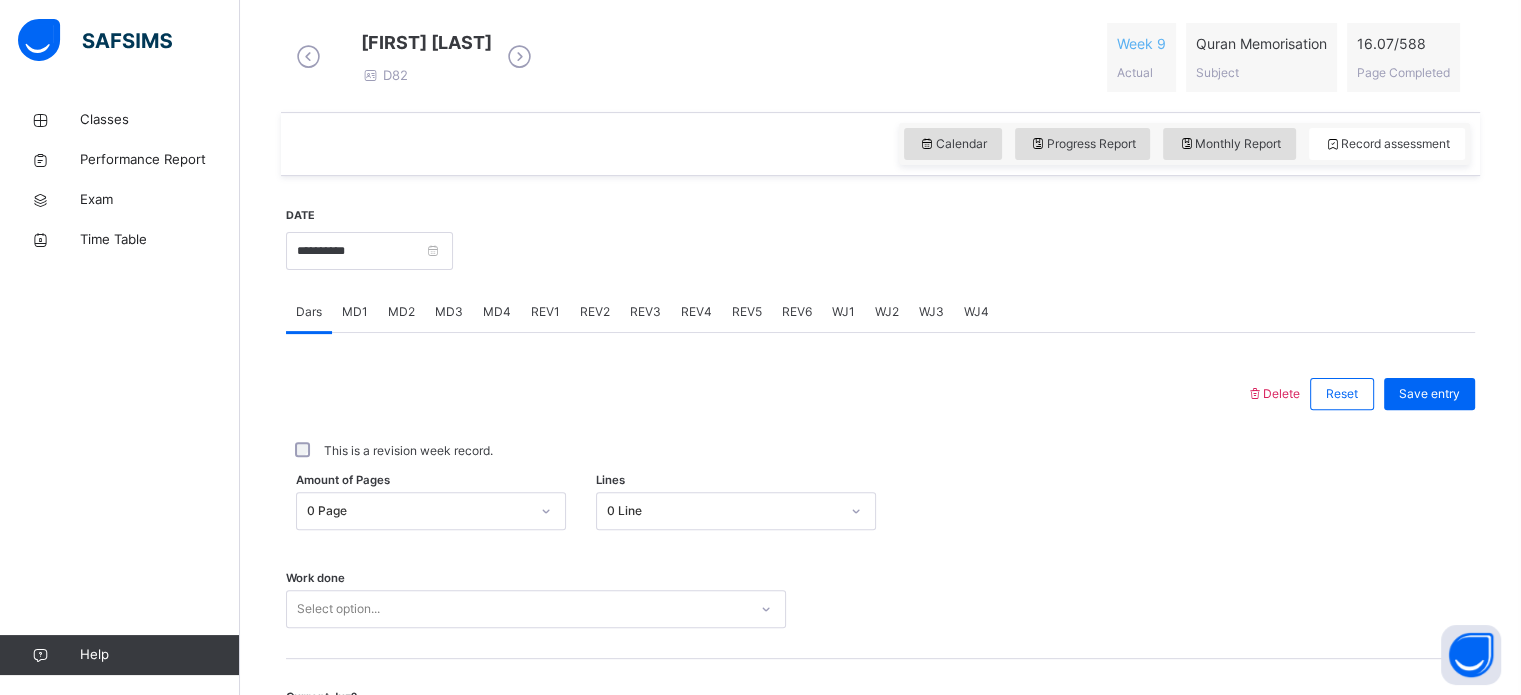 scroll, scrollTop: 567, scrollLeft: 0, axis: vertical 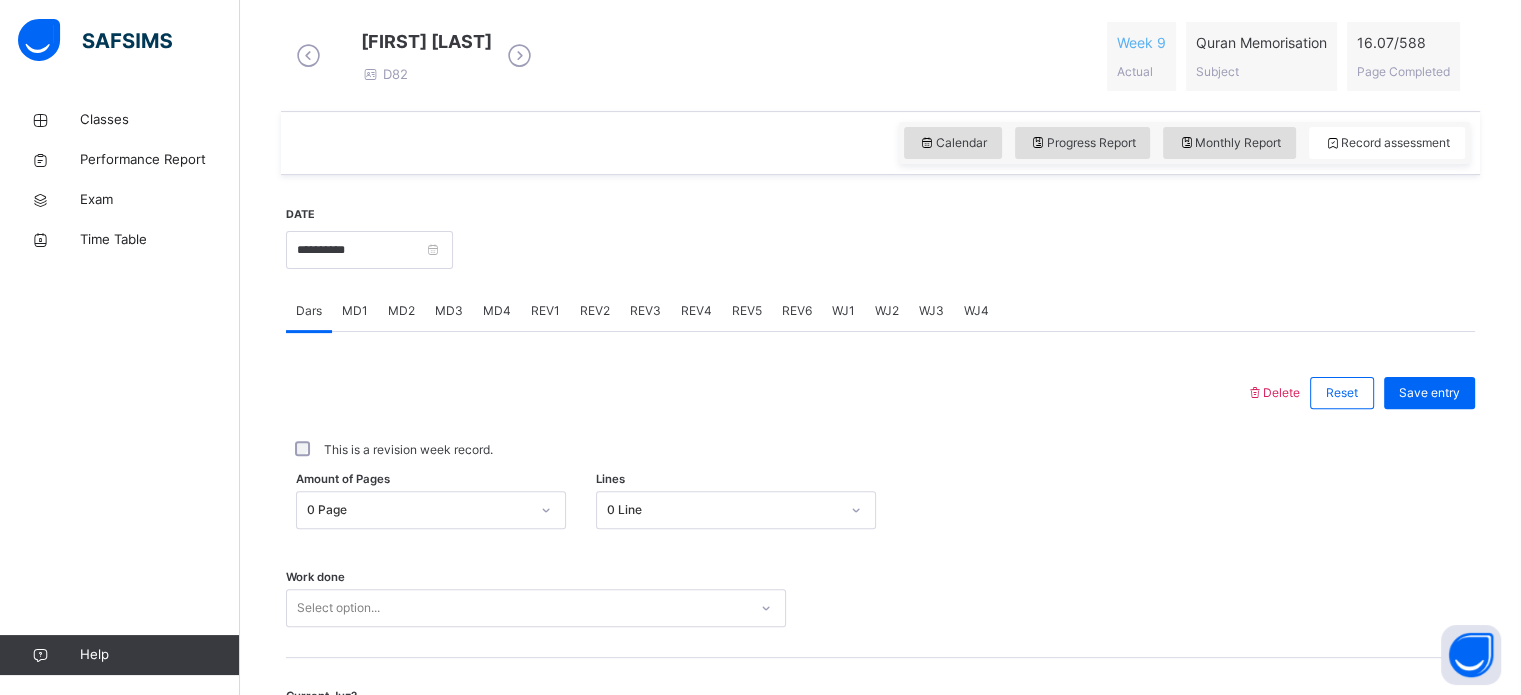 click on "MD3" at bounding box center (449, 311) 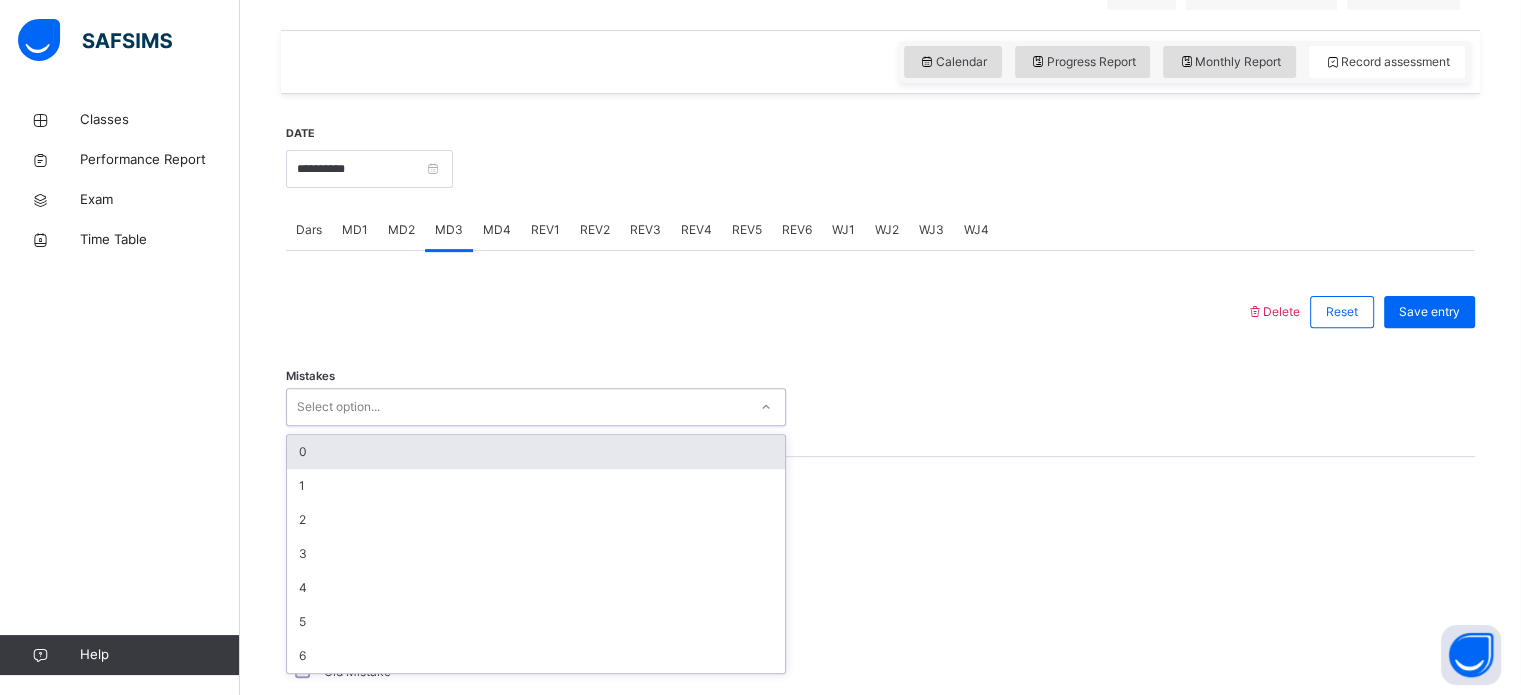 scroll, scrollTop: 650, scrollLeft: 0, axis: vertical 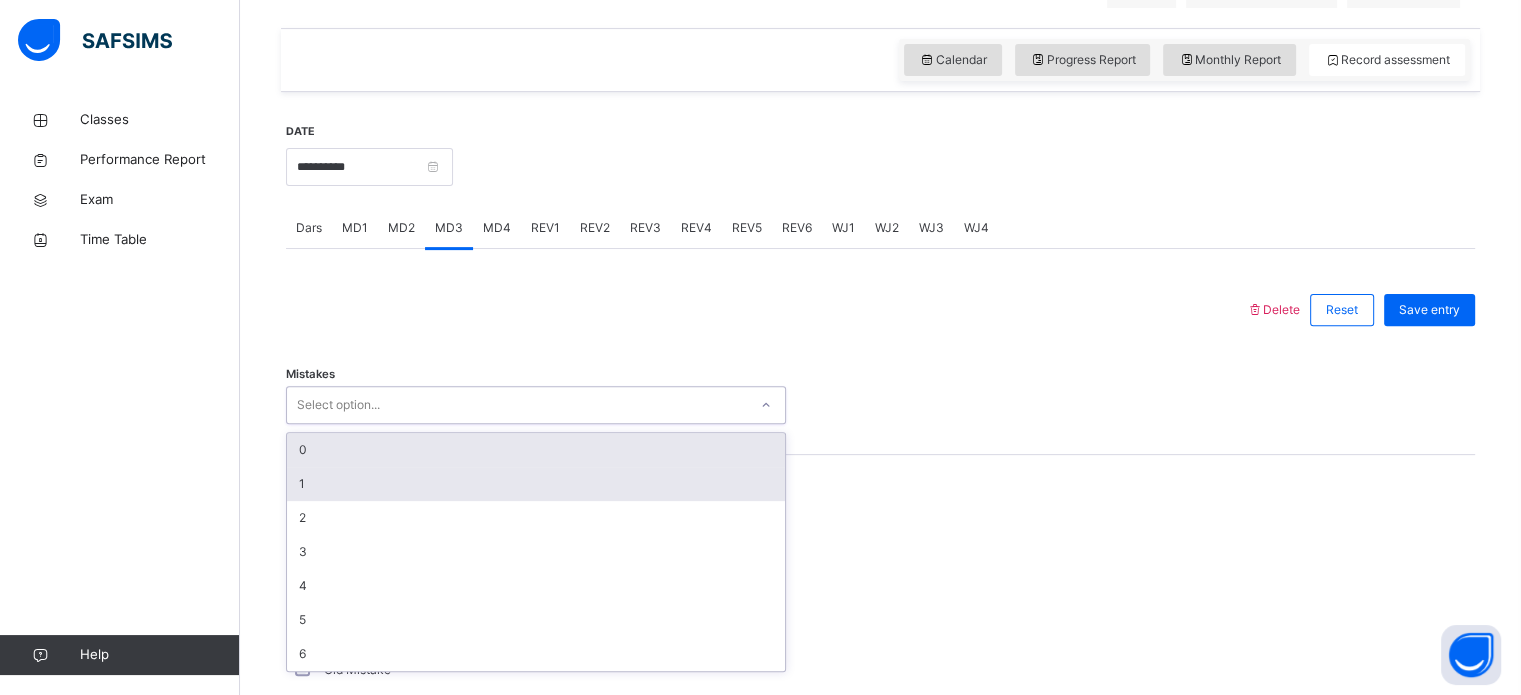 click on "1" at bounding box center [536, 484] 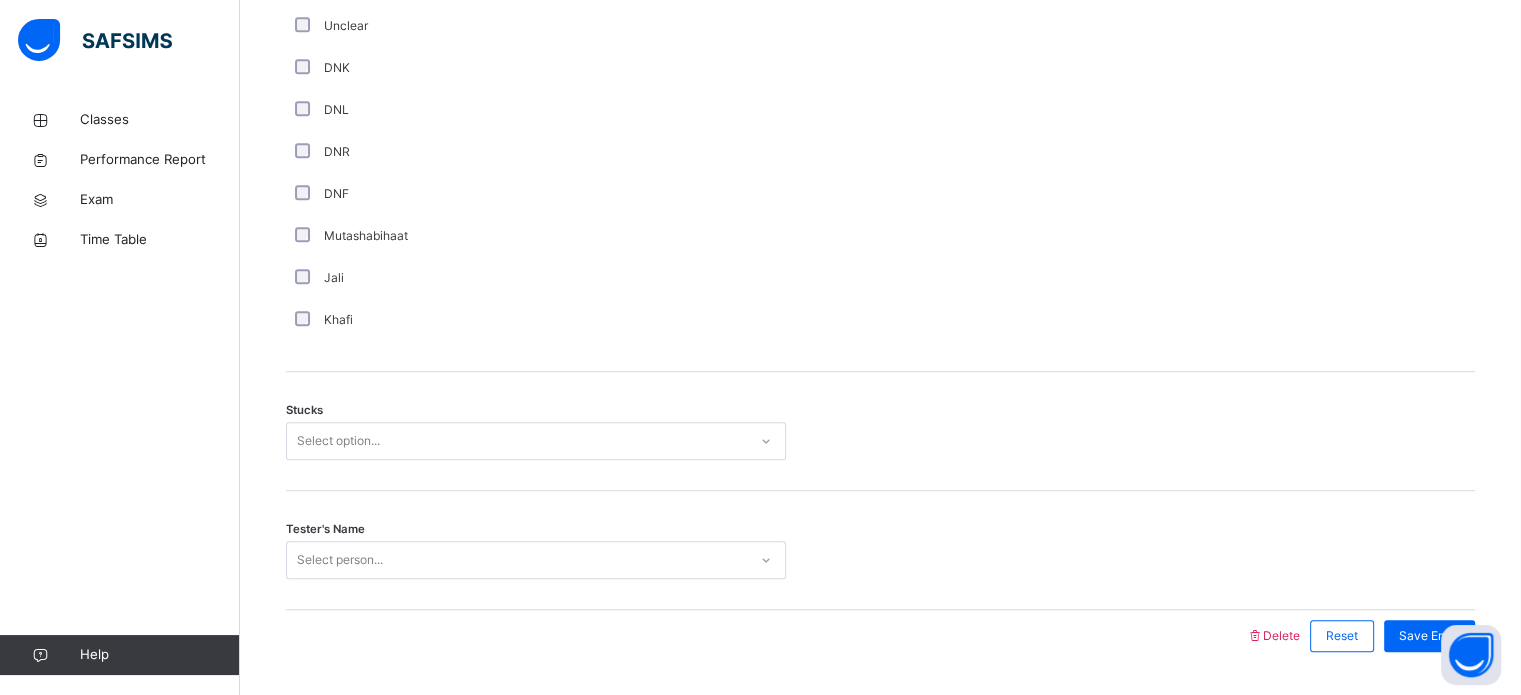 scroll, scrollTop: 1379, scrollLeft: 0, axis: vertical 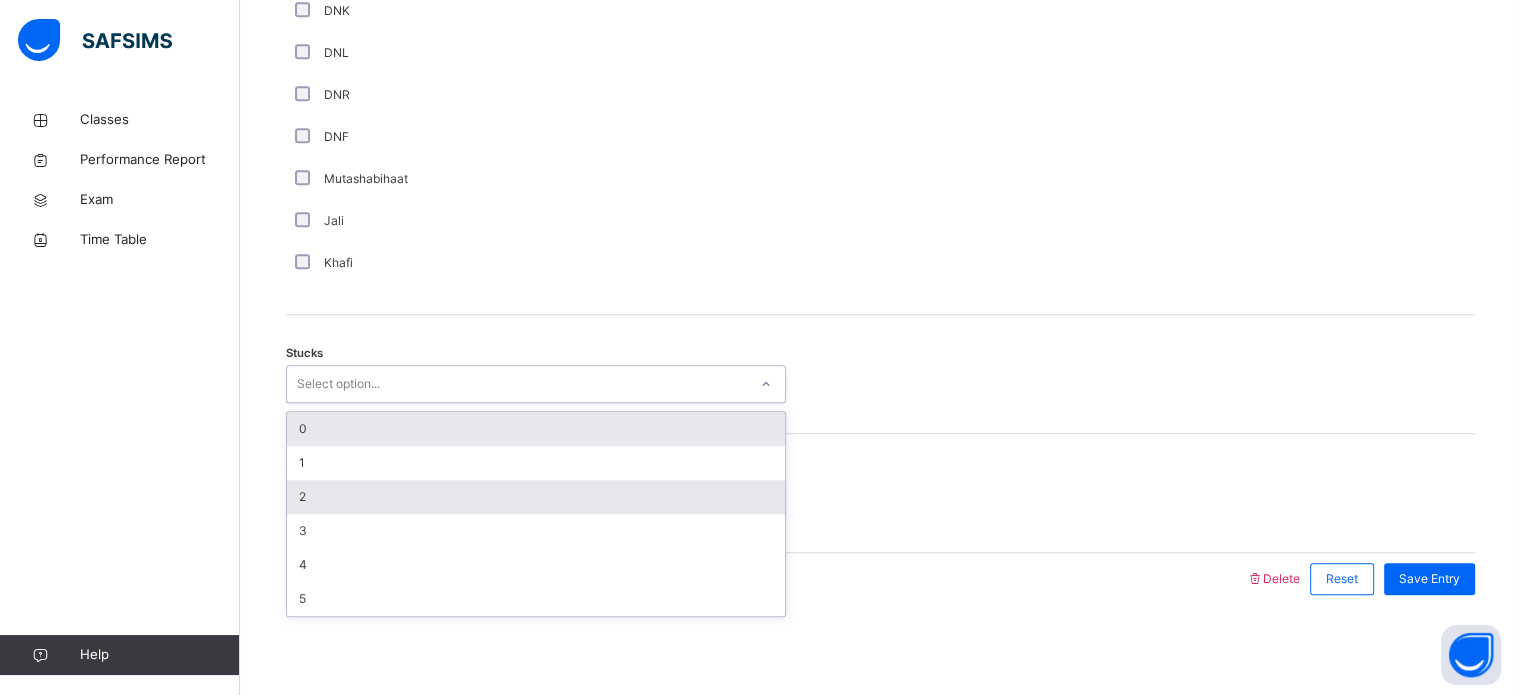 click on "2" at bounding box center [536, 497] 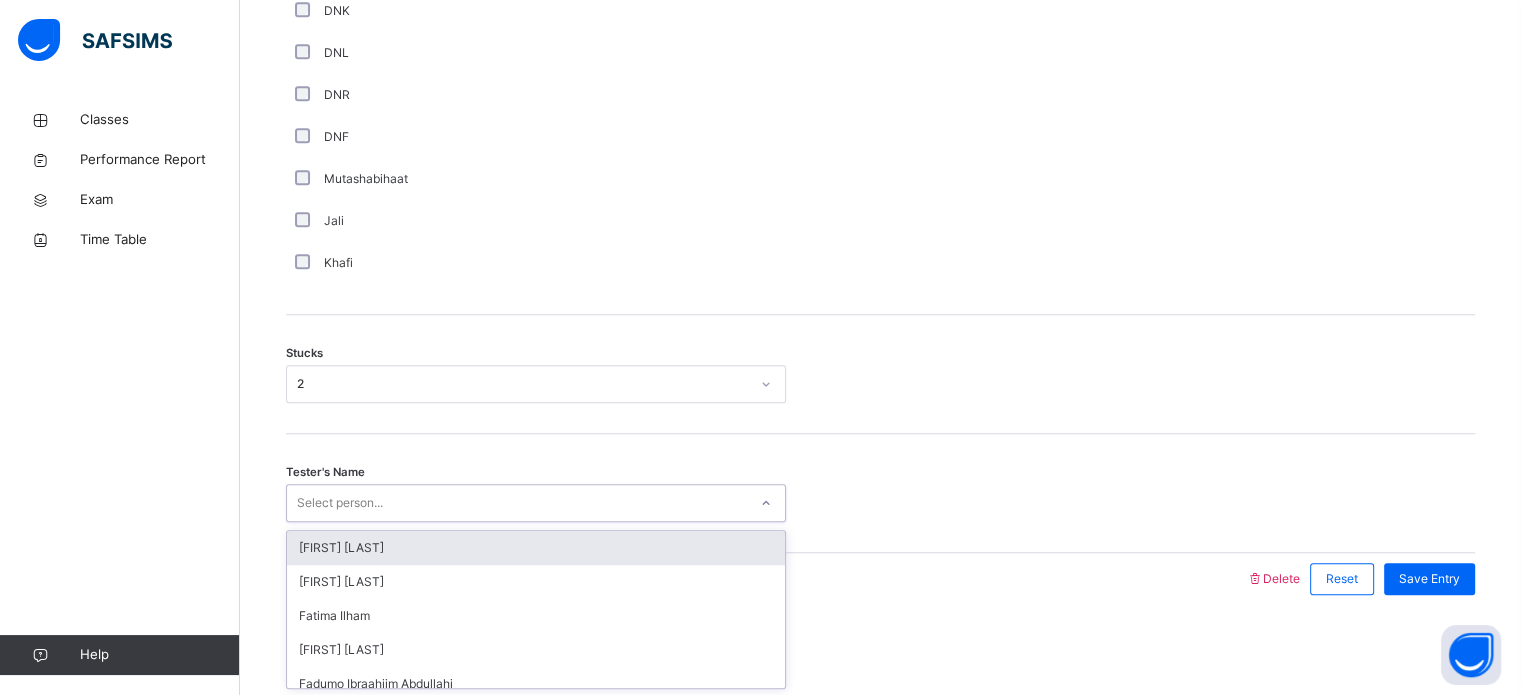 click on "[FIRST] [LAST]" at bounding box center [536, 548] 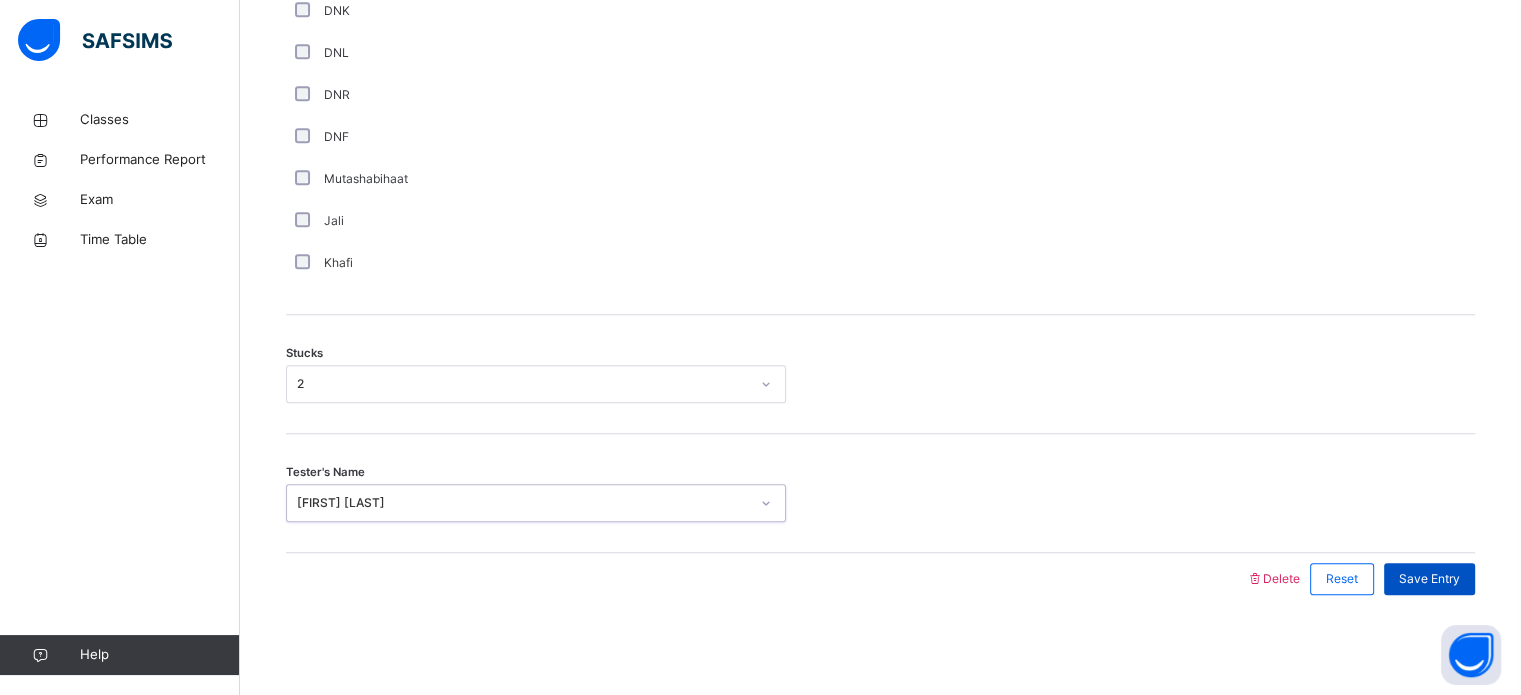 click on "Save Entry" at bounding box center (1429, 579) 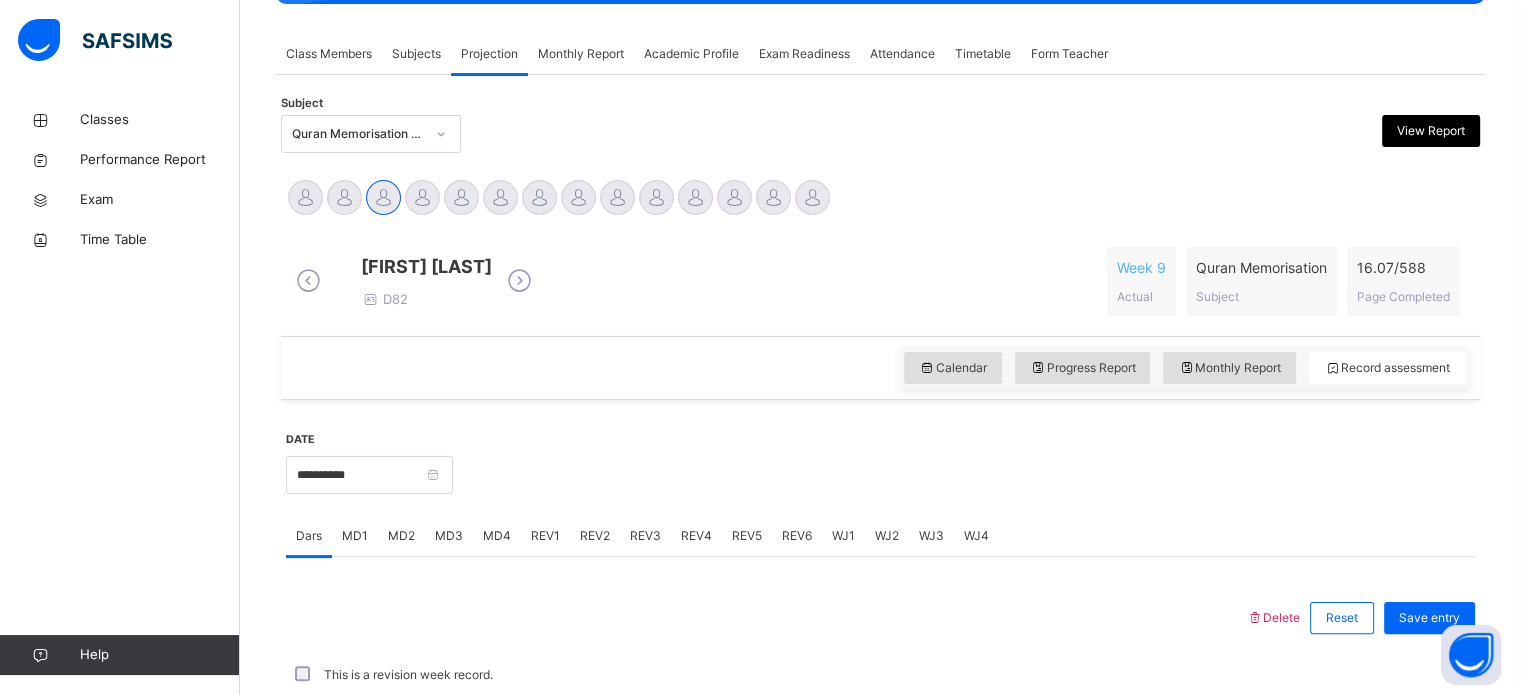 scroll, scrollTop: 298, scrollLeft: 0, axis: vertical 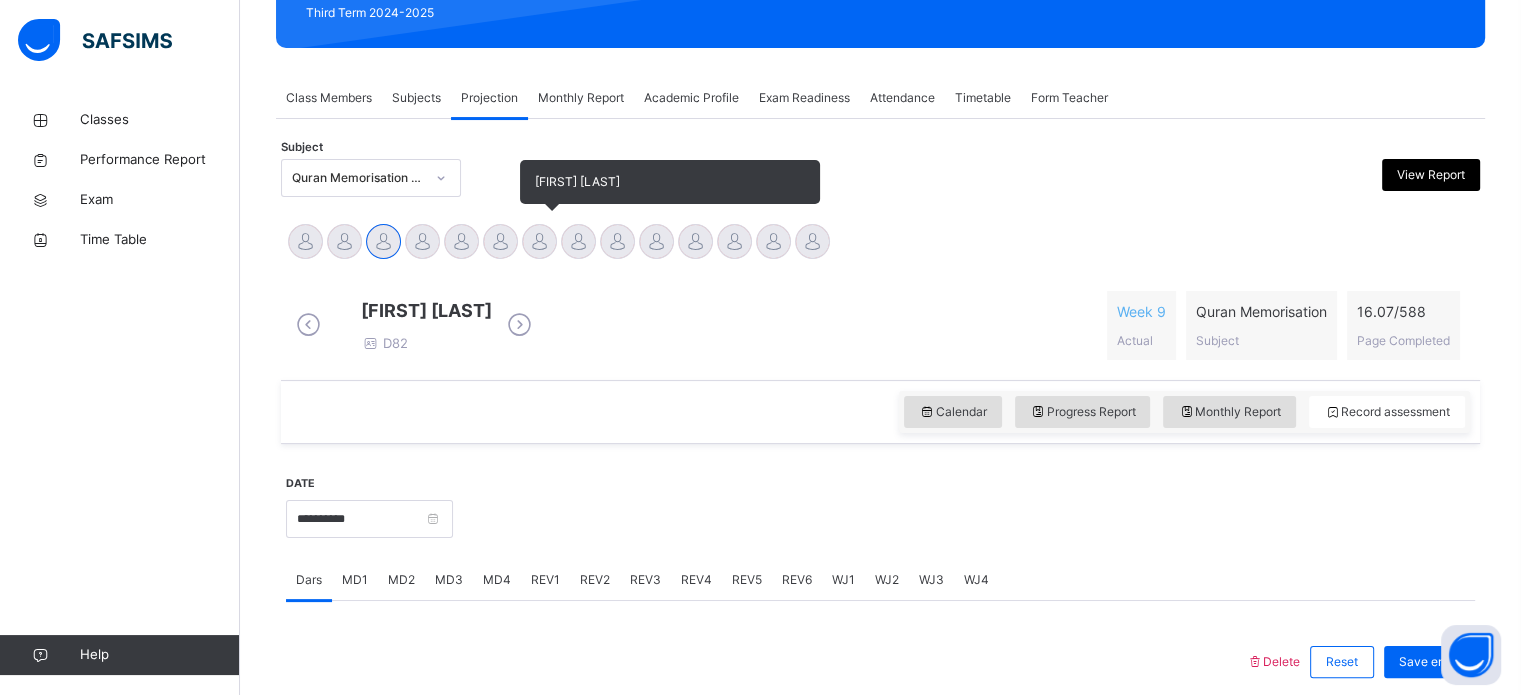 click at bounding box center [539, 241] 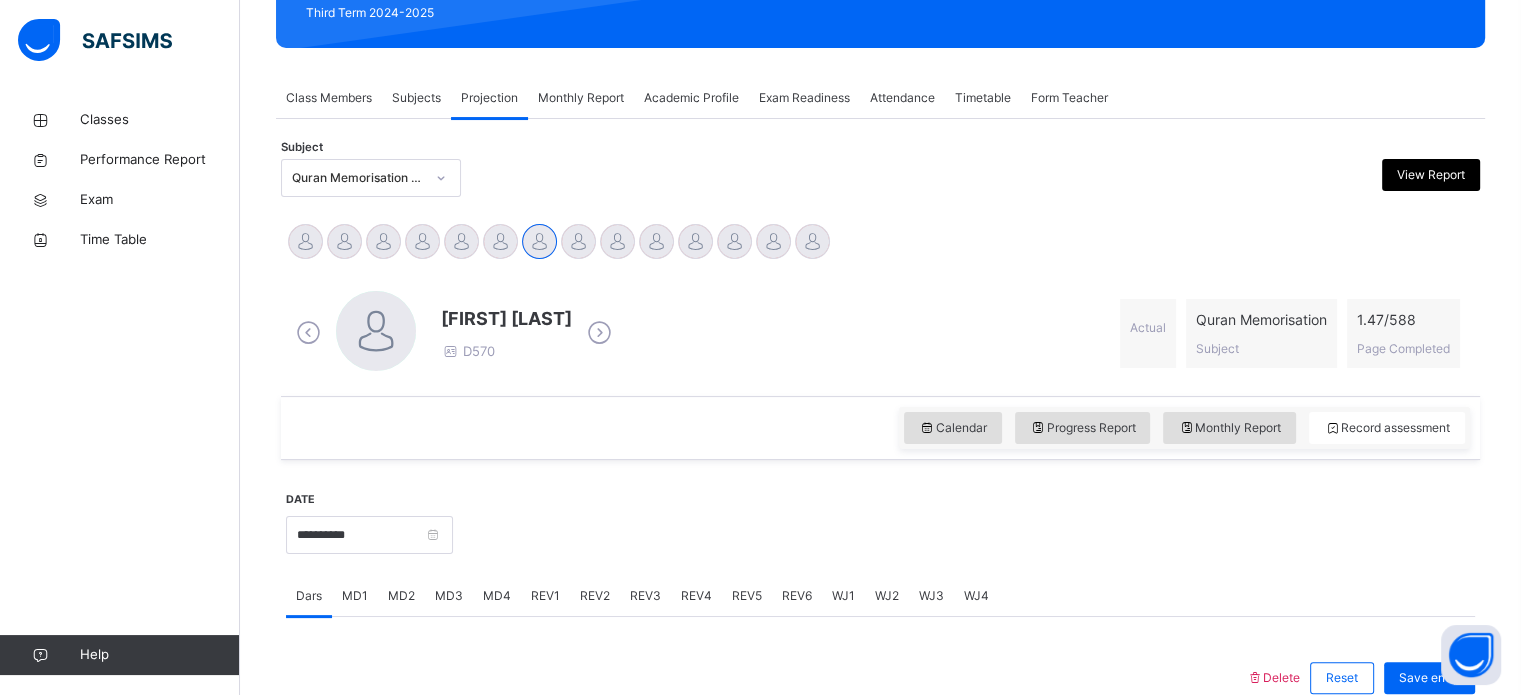 click on "MD4" at bounding box center [497, 596] 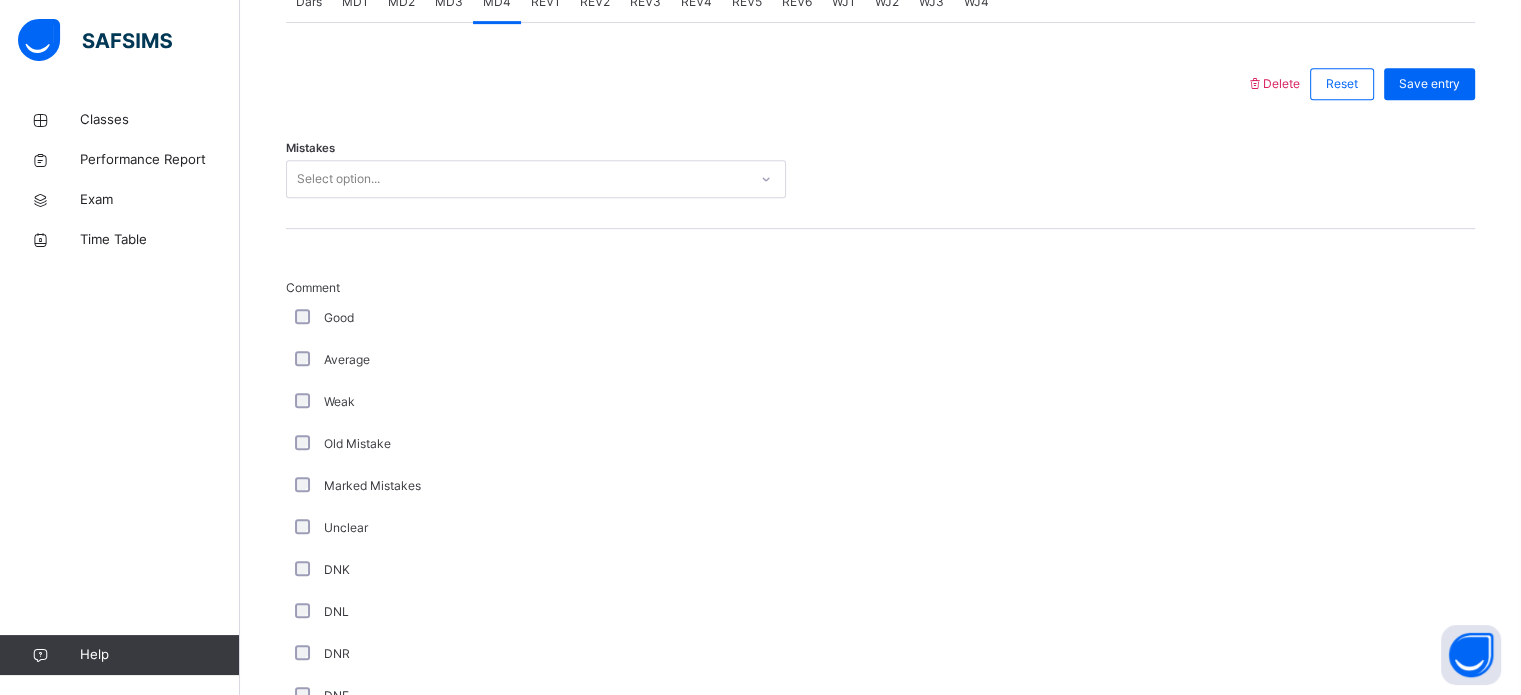 scroll, scrollTop: 941, scrollLeft: 0, axis: vertical 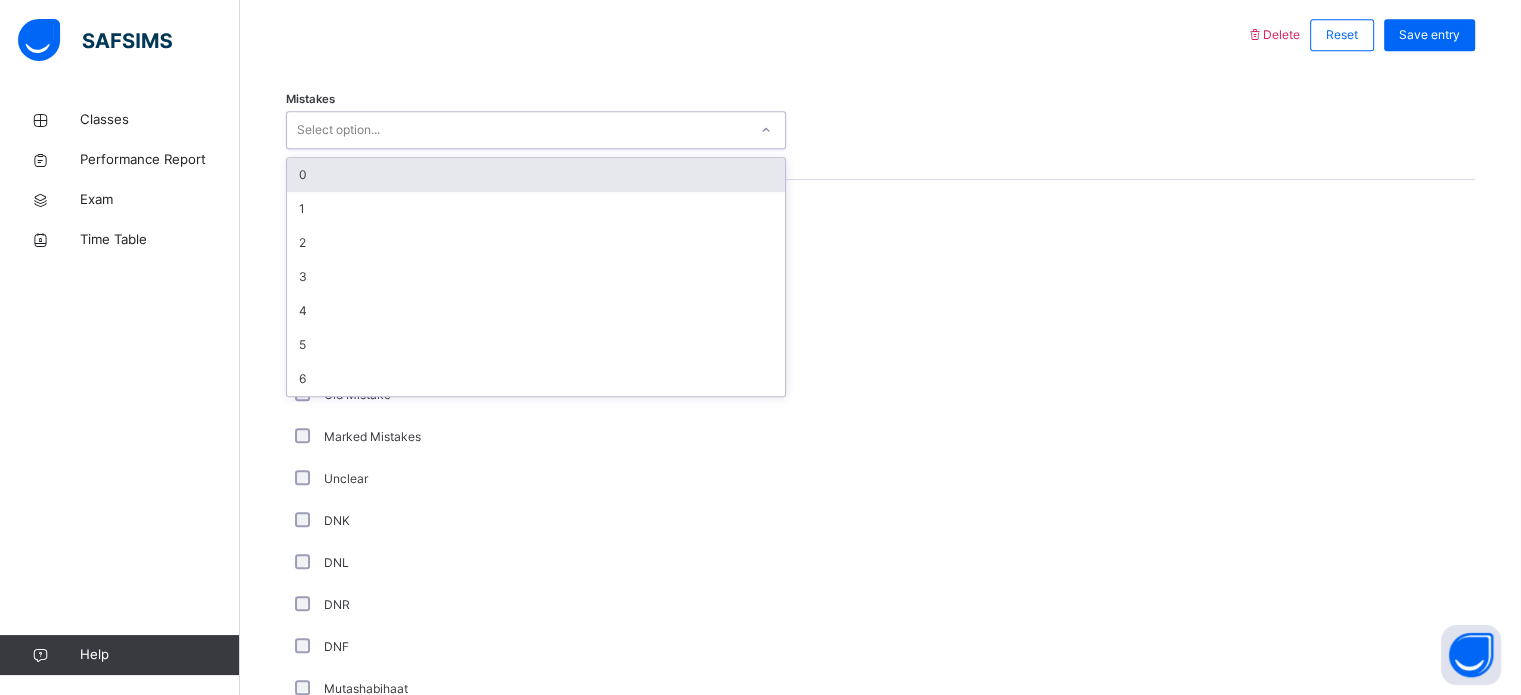 click on "Select option..." at bounding box center [517, 130] 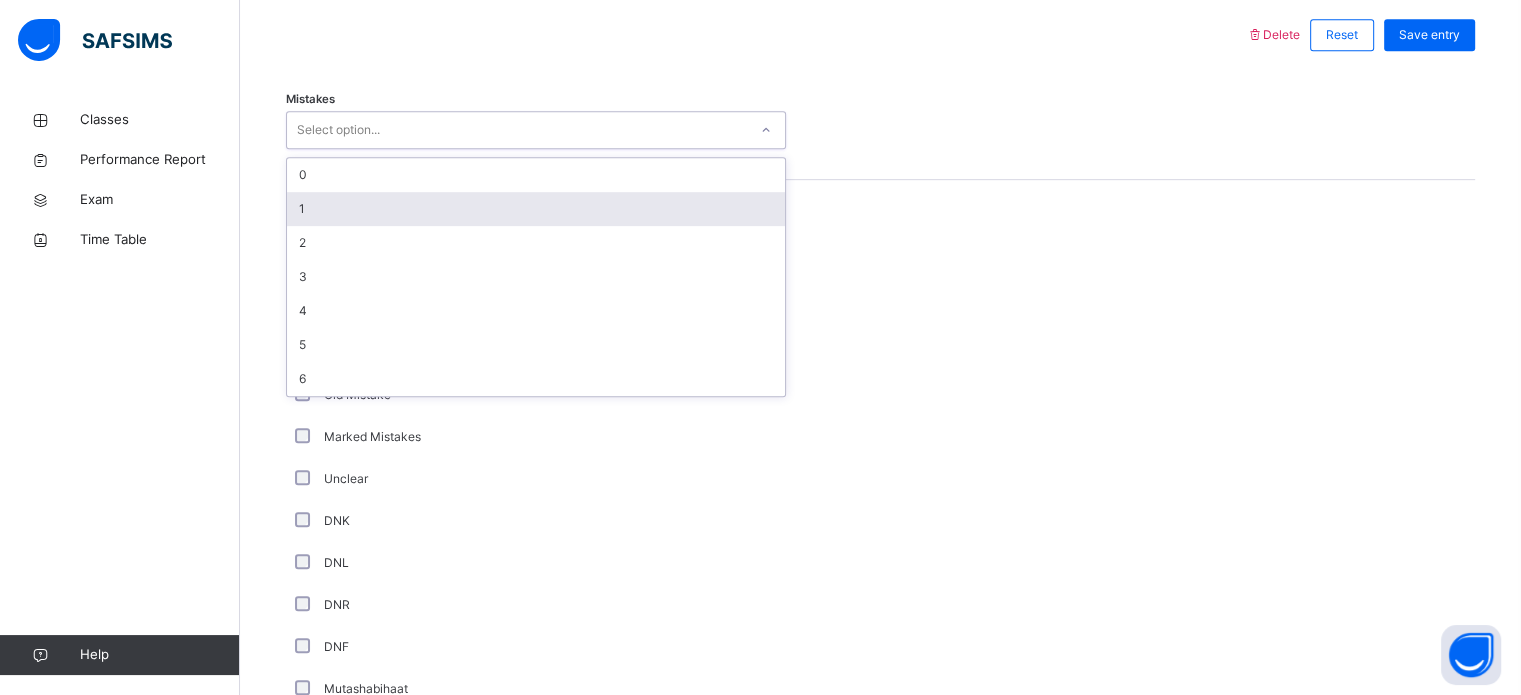 click on "1" at bounding box center (536, 209) 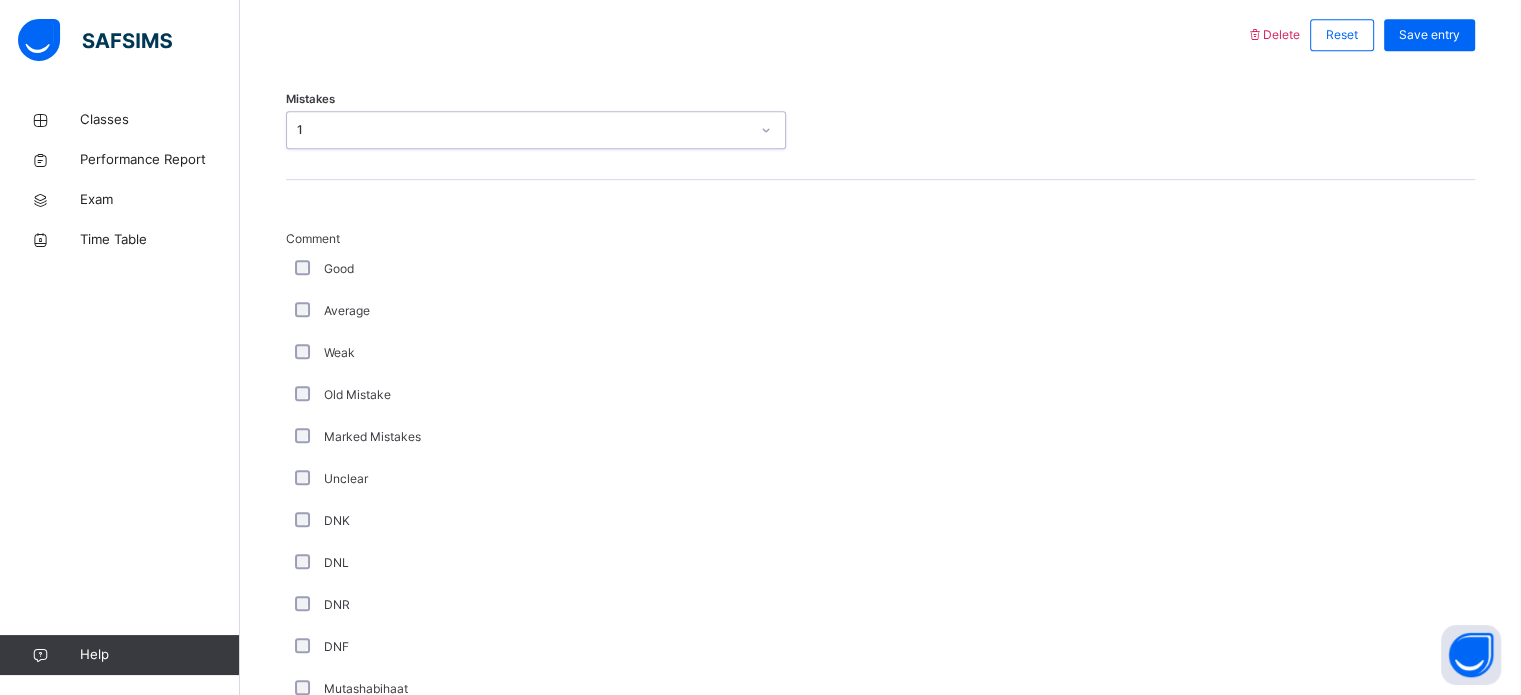 click on "1" at bounding box center [523, 130] 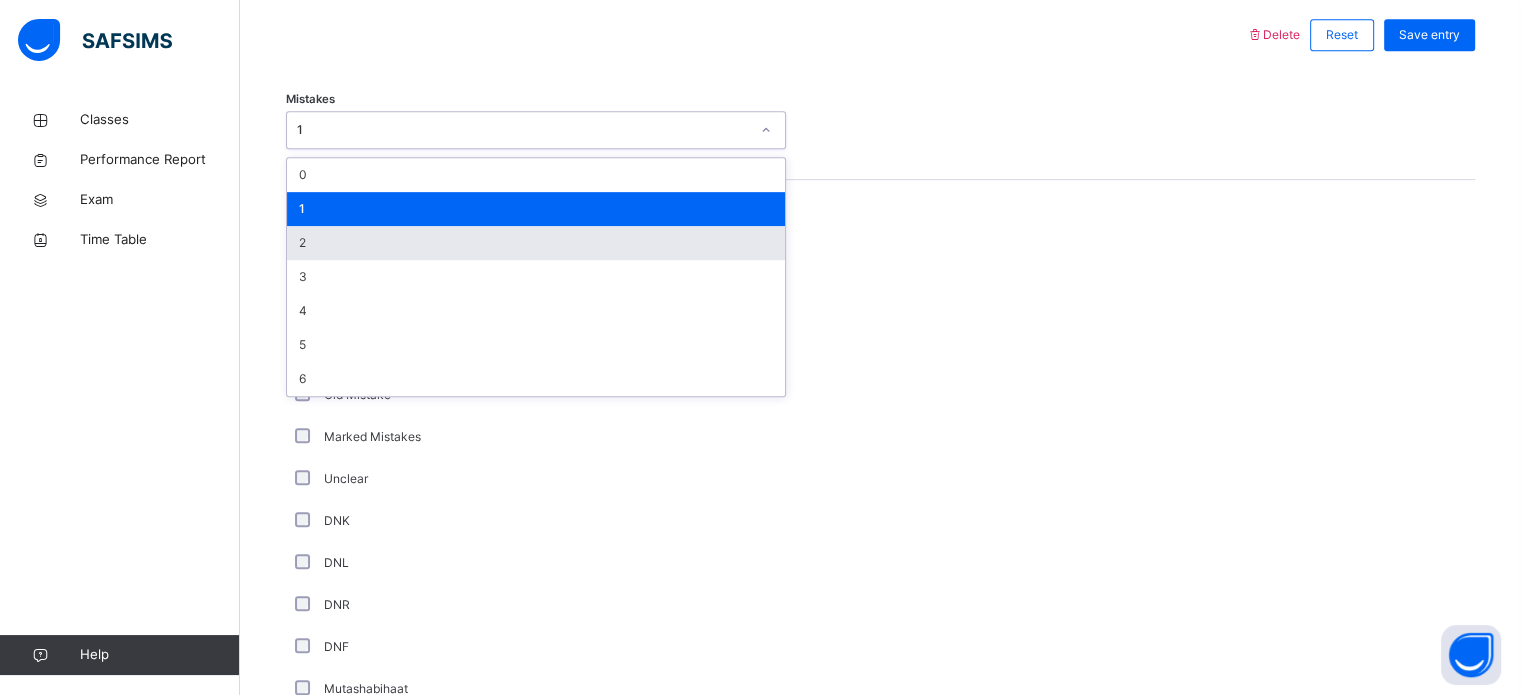 click on "2" at bounding box center (536, 243) 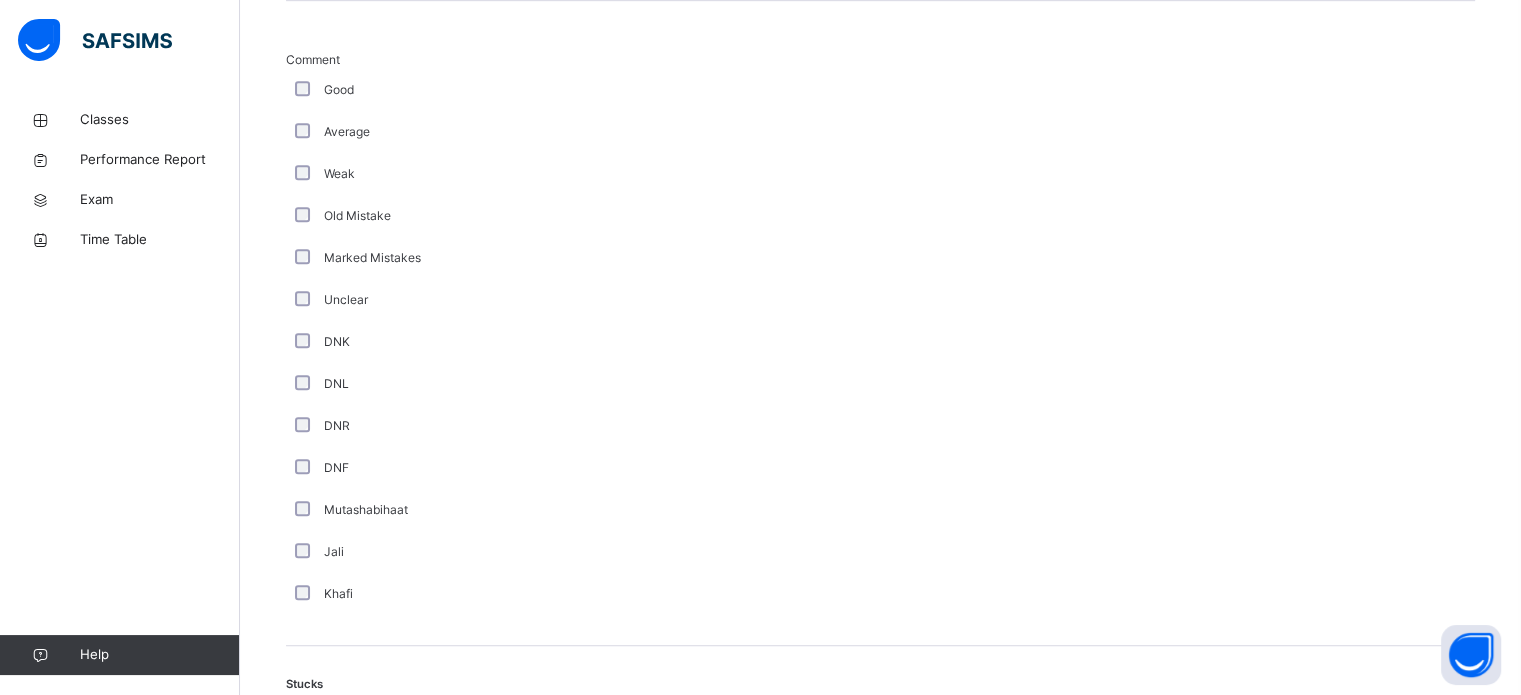 scroll, scrollTop: 1121, scrollLeft: 0, axis: vertical 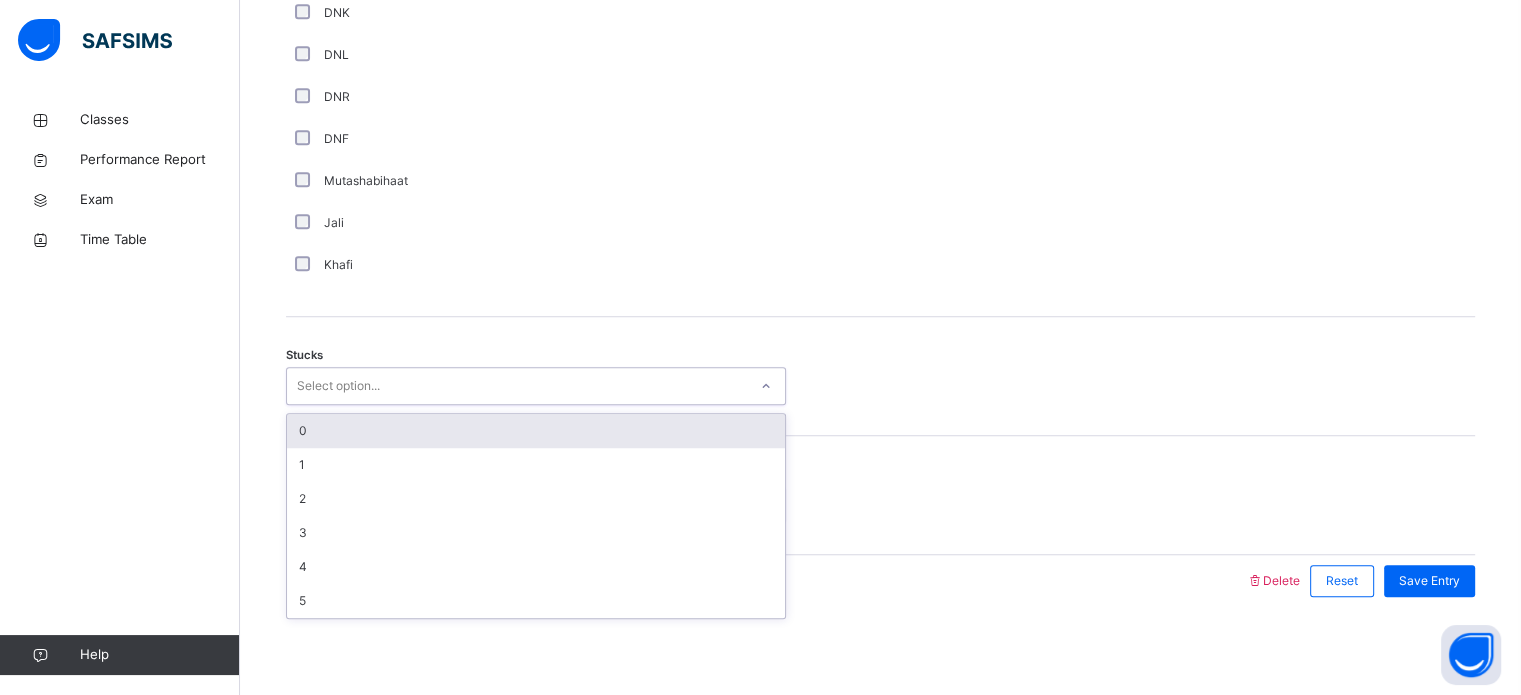 click on "Select option..." at bounding box center (517, 386) 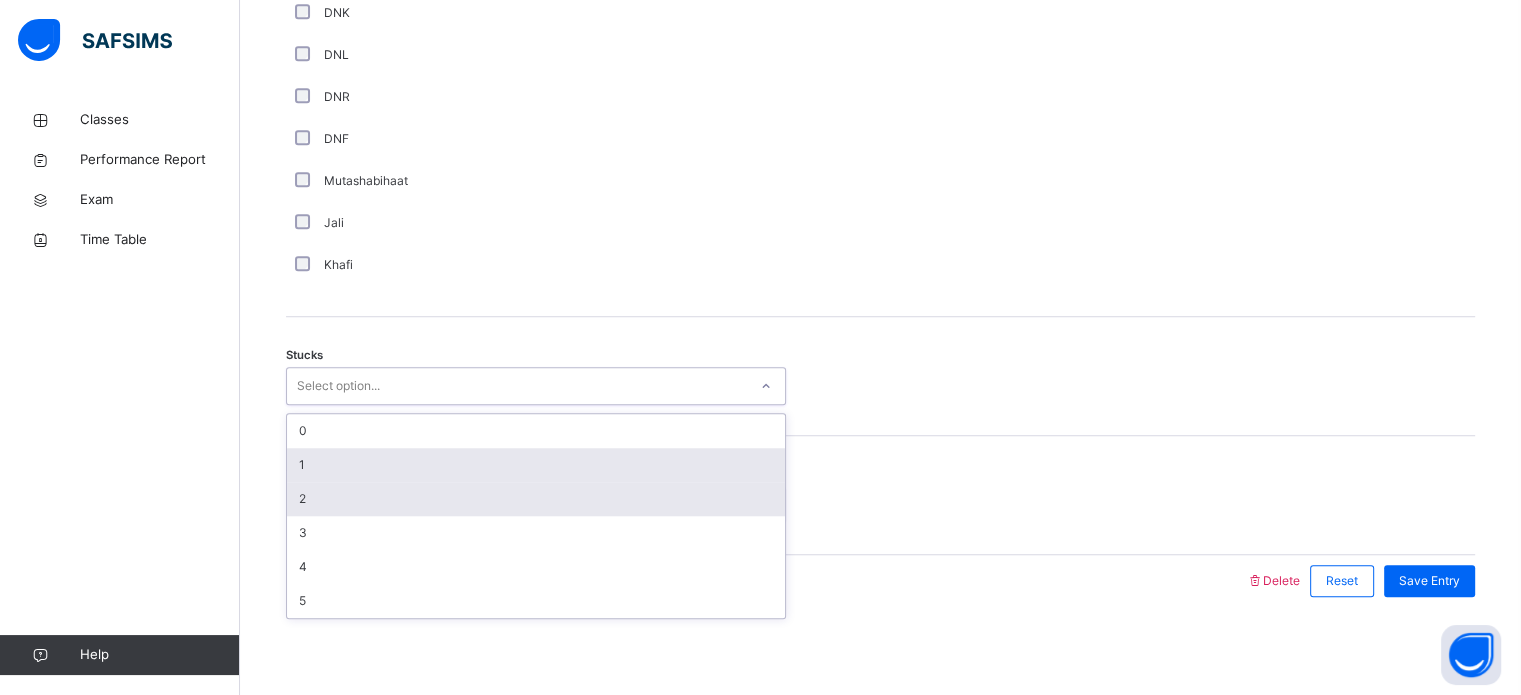 click on "2" at bounding box center [536, 499] 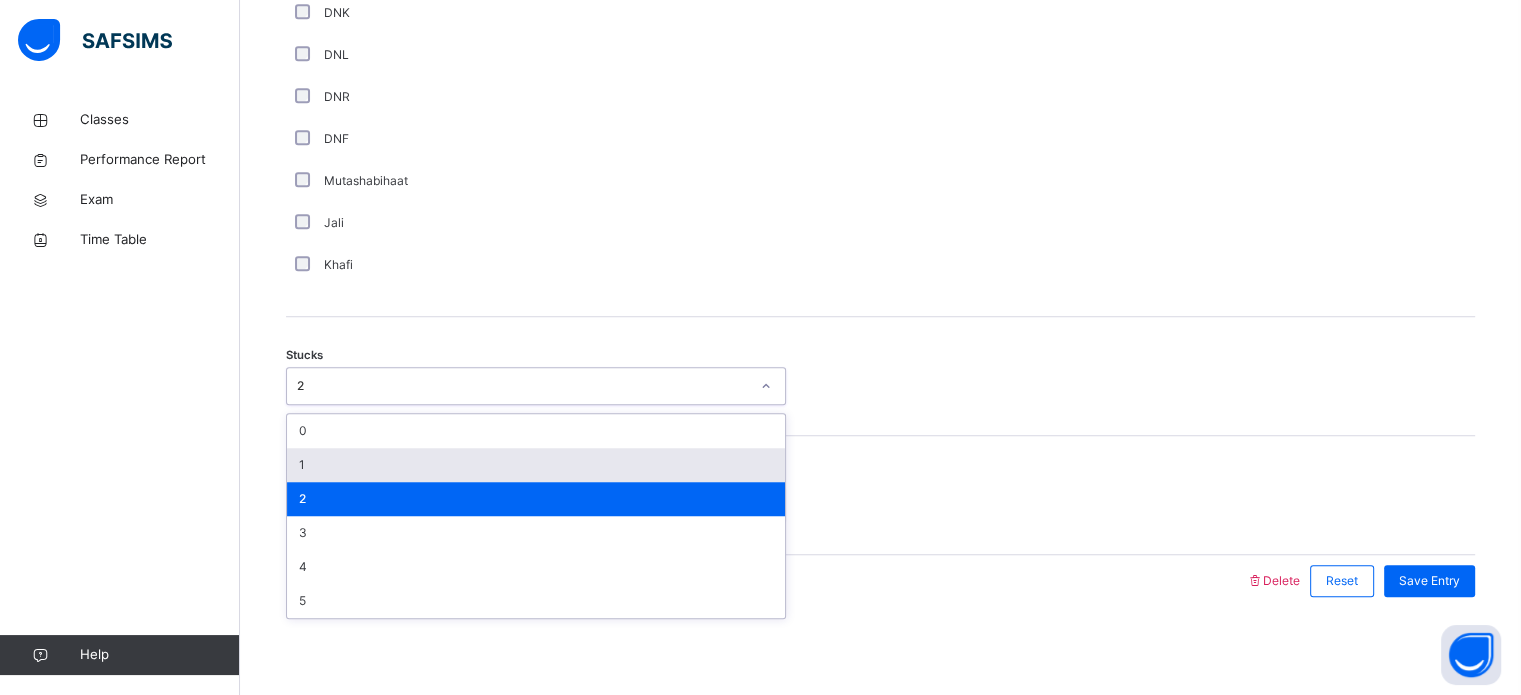 drag, startPoint x: 413, startPoint y: 375, endPoint x: 388, endPoint y: 468, distance: 96.30161 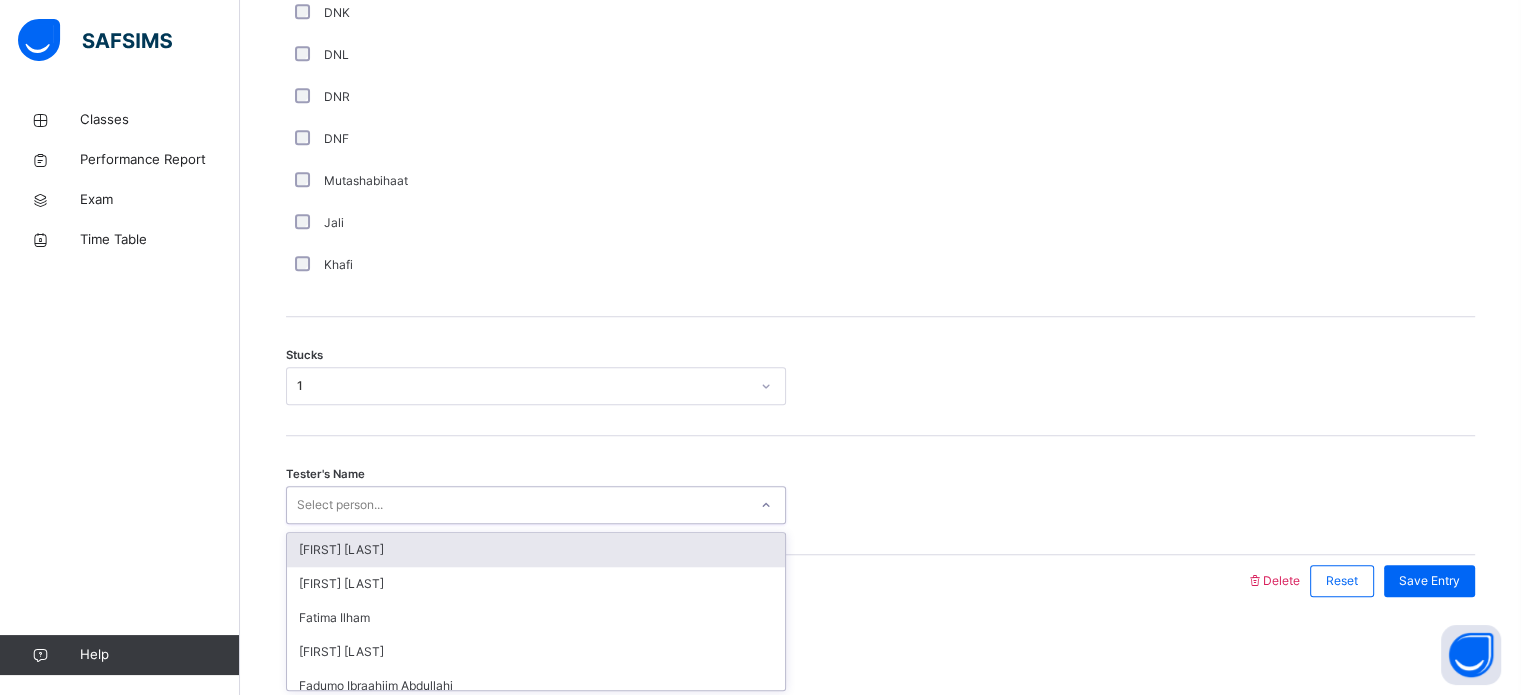 click on "Select person..." at bounding box center (517, 505) 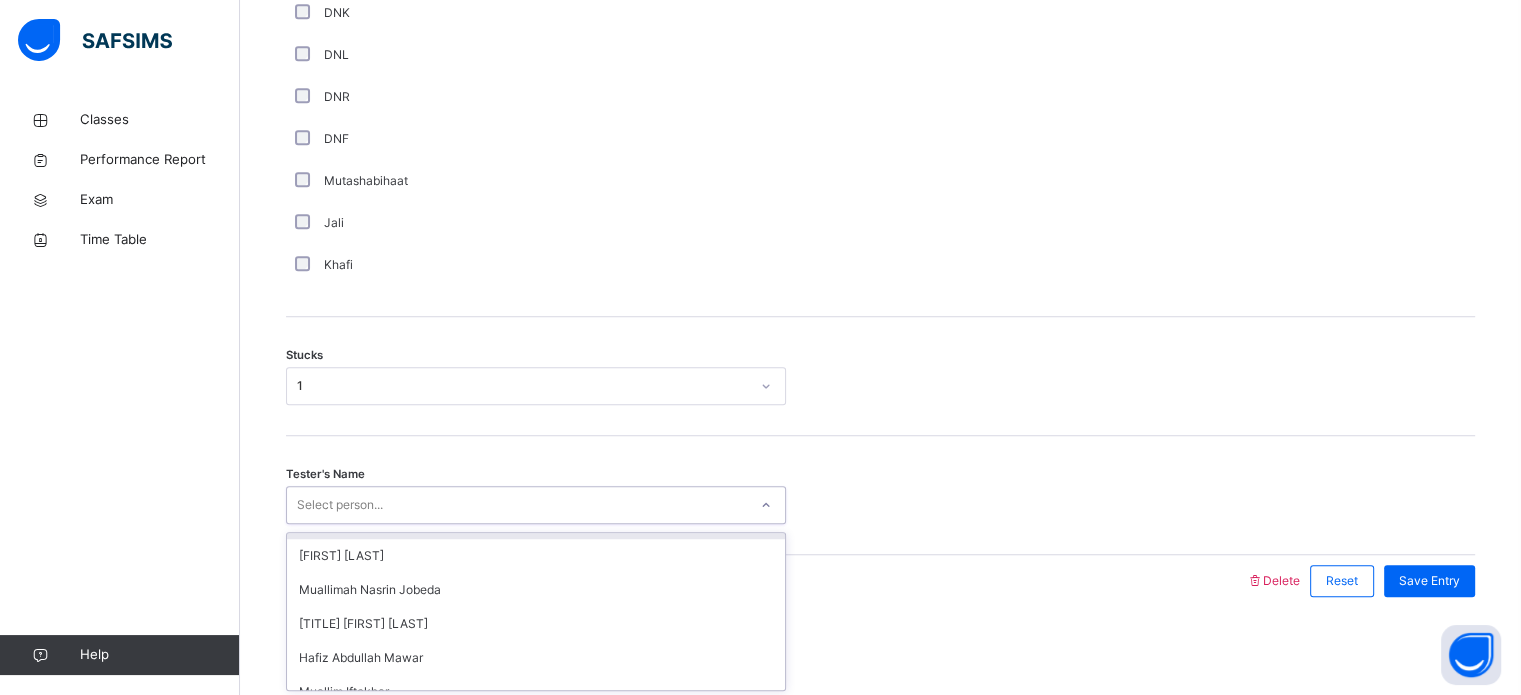 scroll, scrollTop: 1322, scrollLeft: 0, axis: vertical 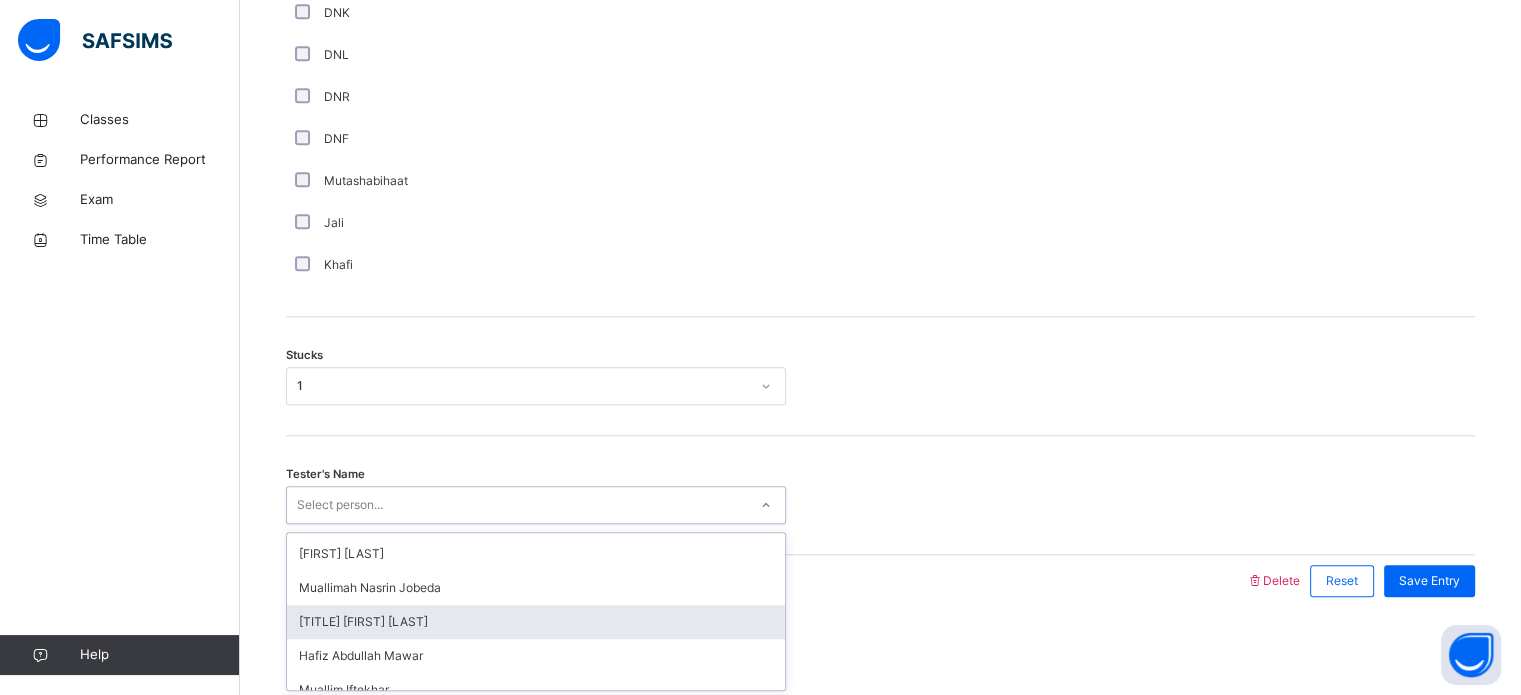 click on "[TITLE] [FIRST] [LAST]" at bounding box center [536, 622] 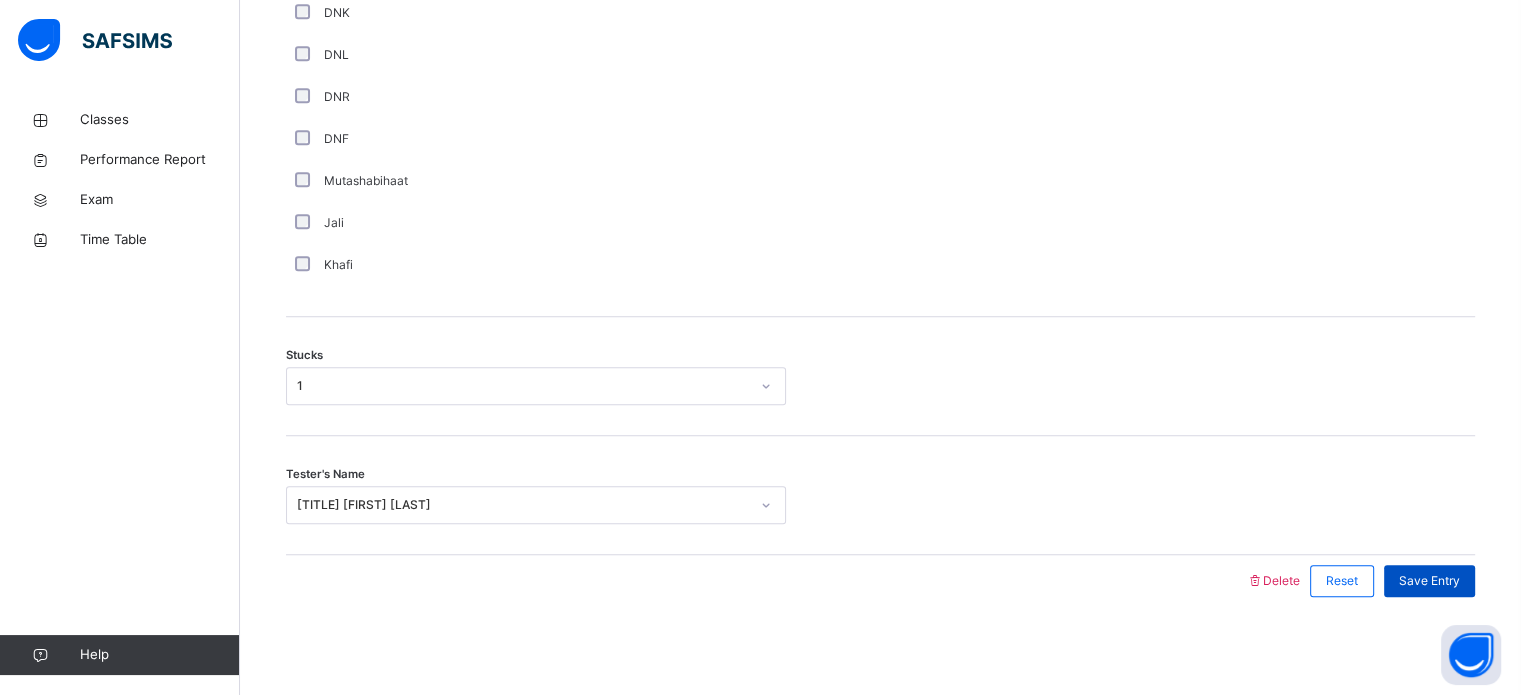 click on "Save Entry" at bounding box center (1429, 581) 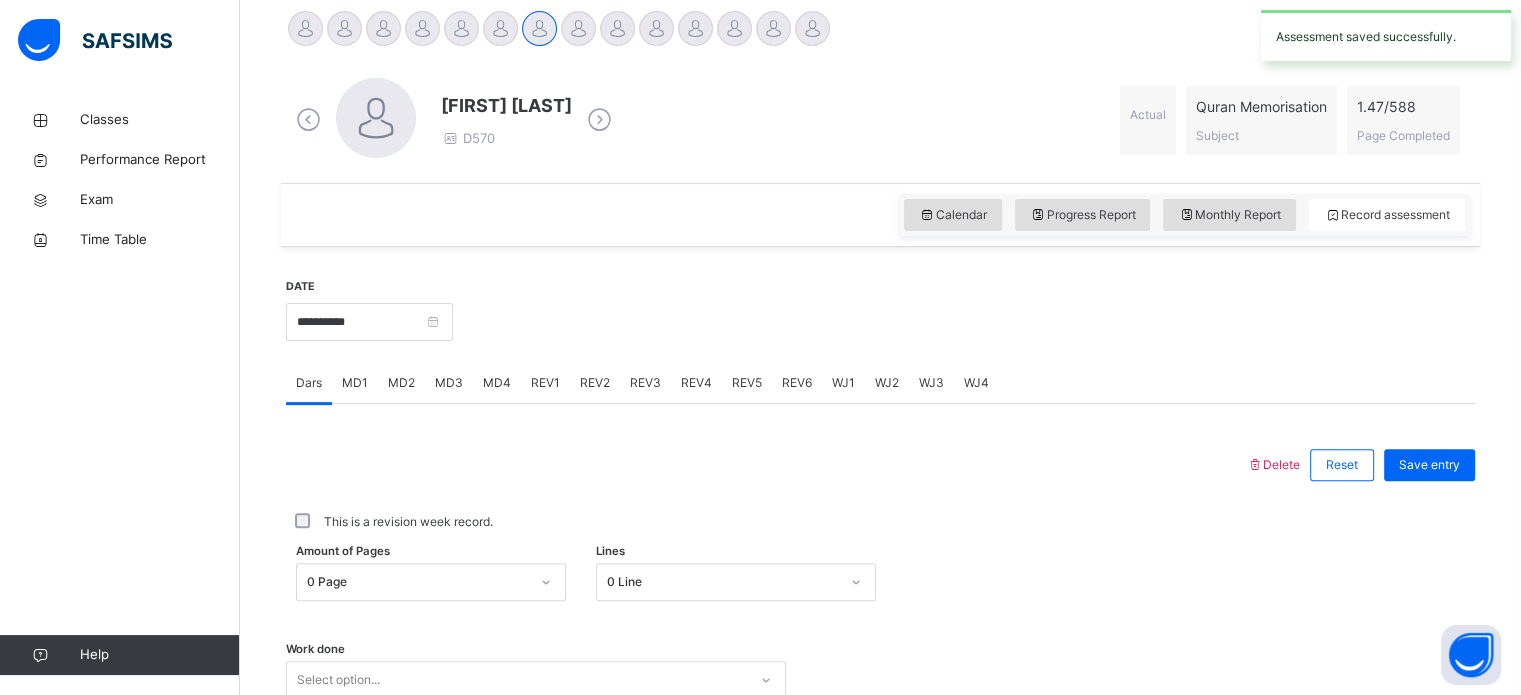 scroll, scrollTop: 510, scrollLeft: 0, axis: vertical 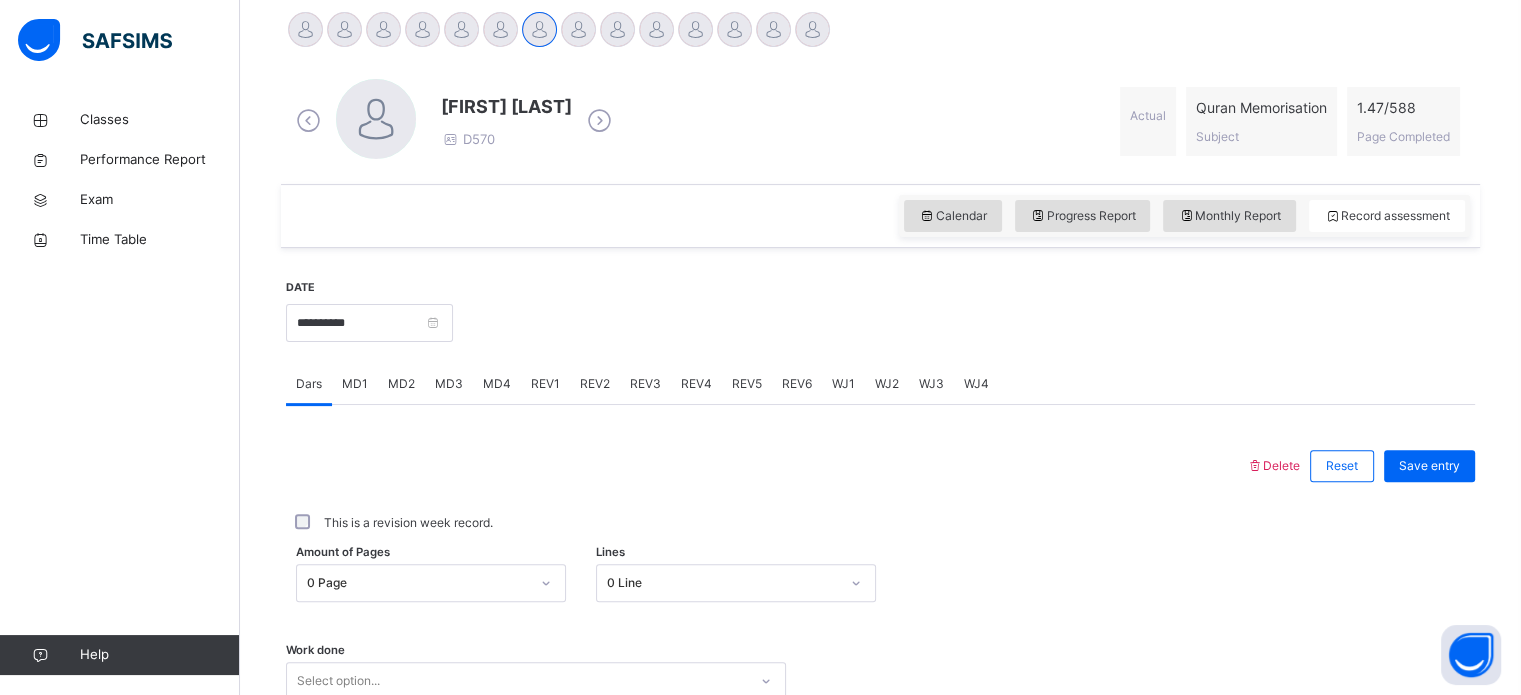 click on "MD4" at bounding box center [497, 384] 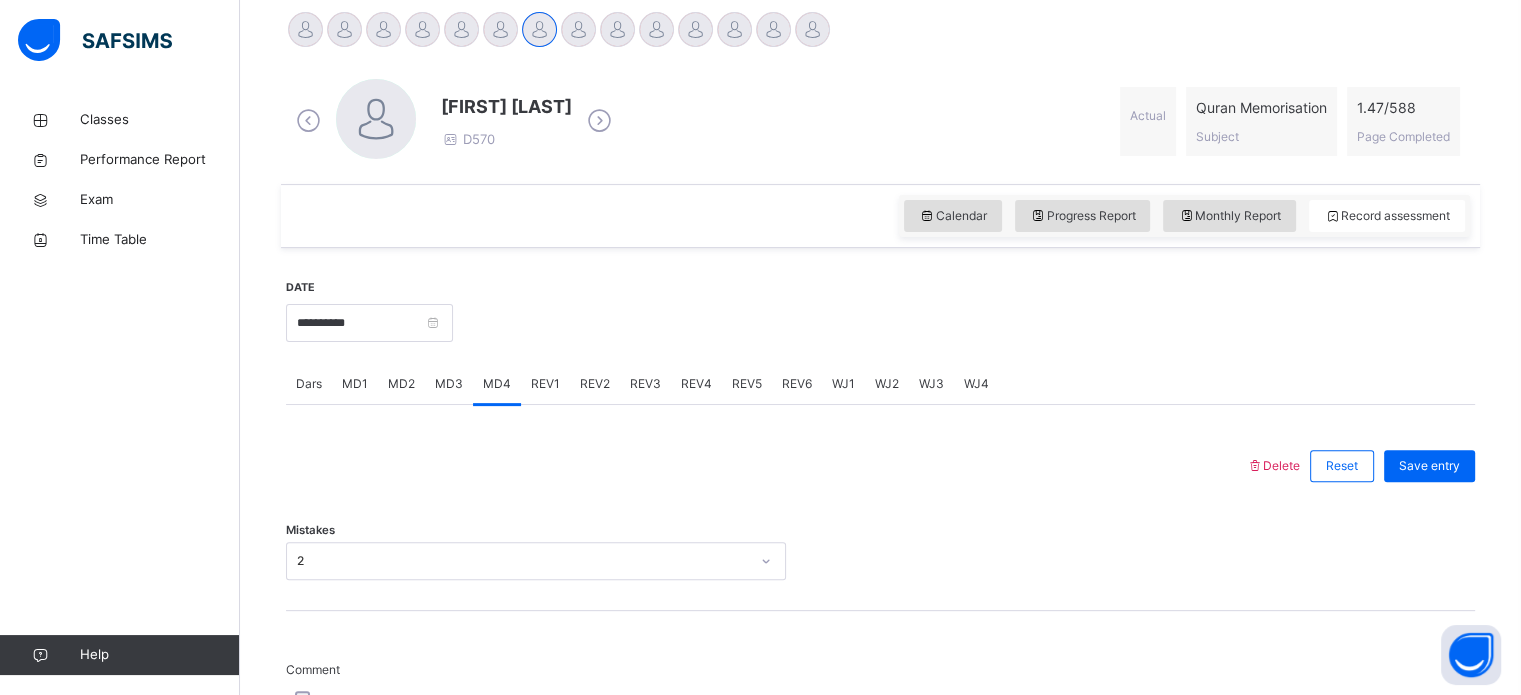 click on "Dars" at bounding box center (309, 384) 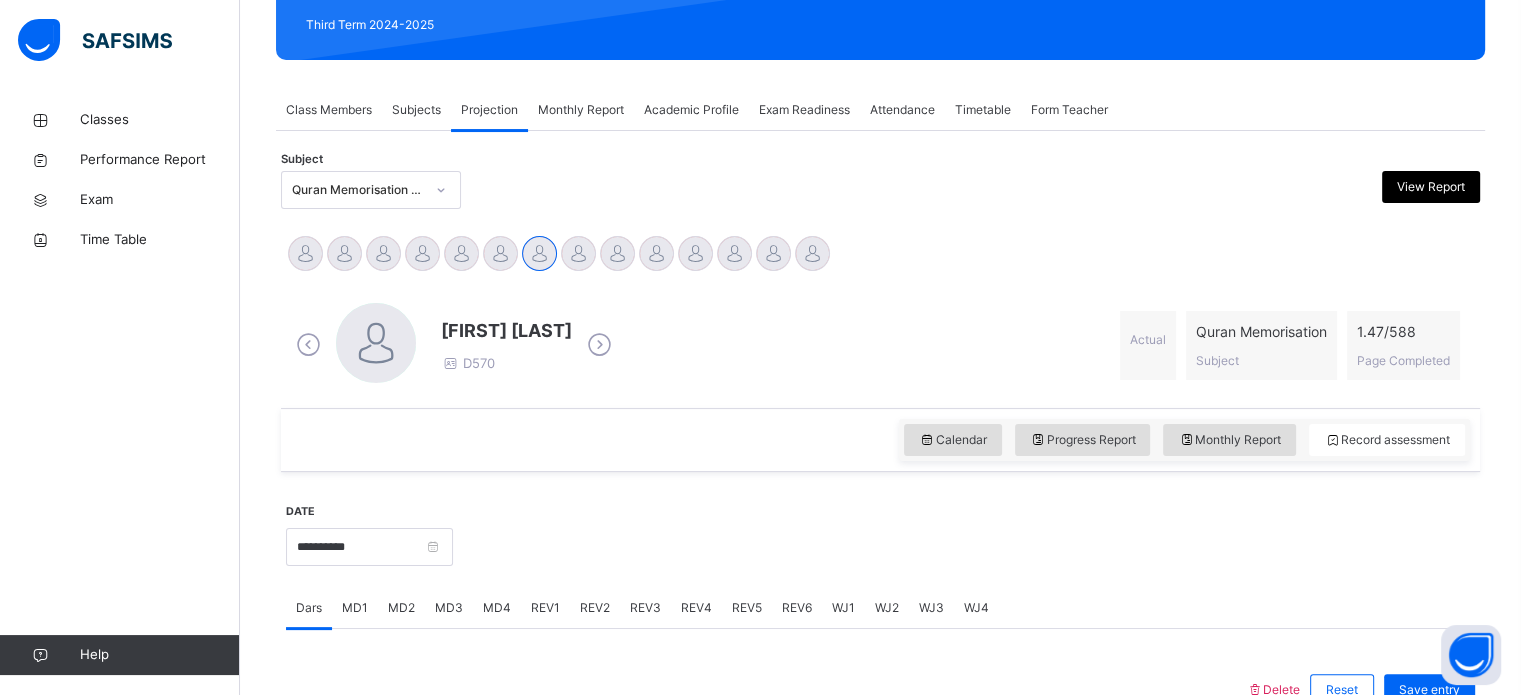 scroll, scrollTop: 268, scrollLeft: 0, axis: vertical 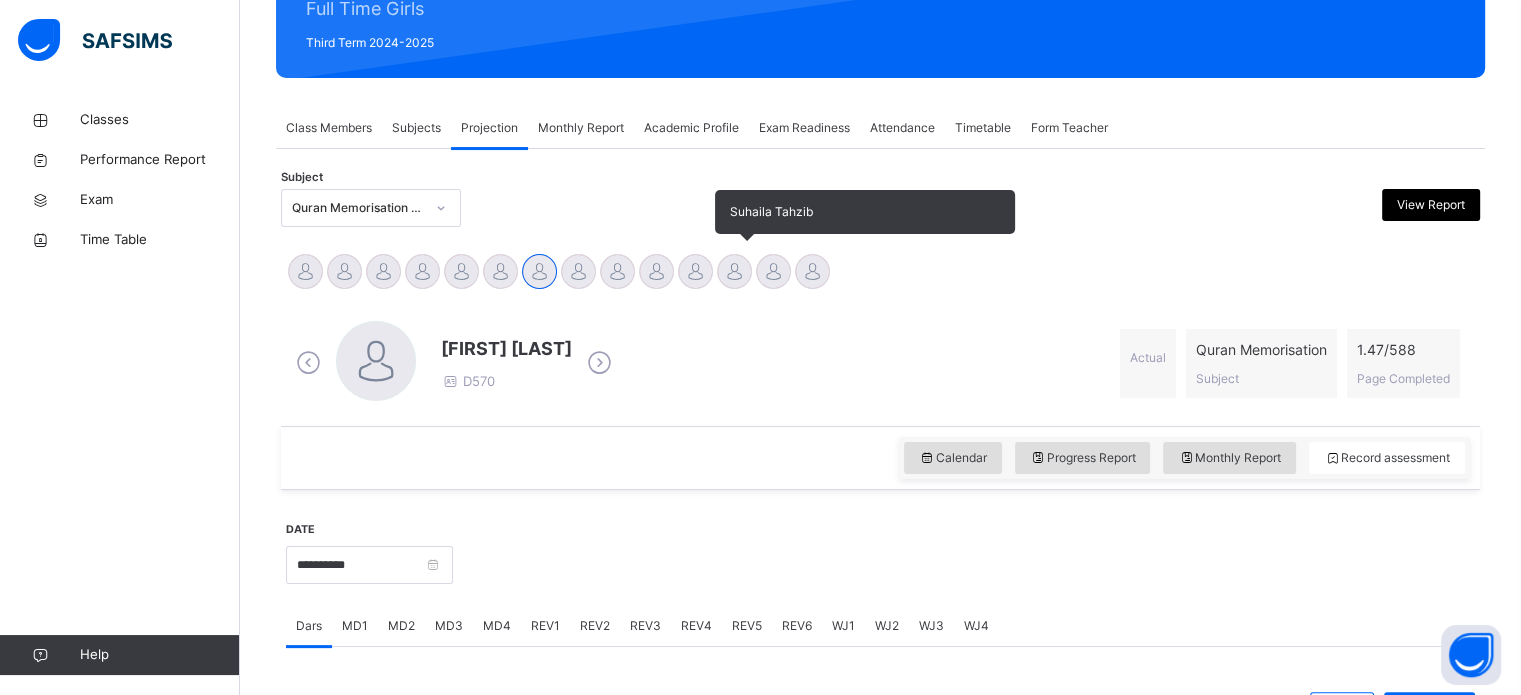 click at bounding box center (734, 271) 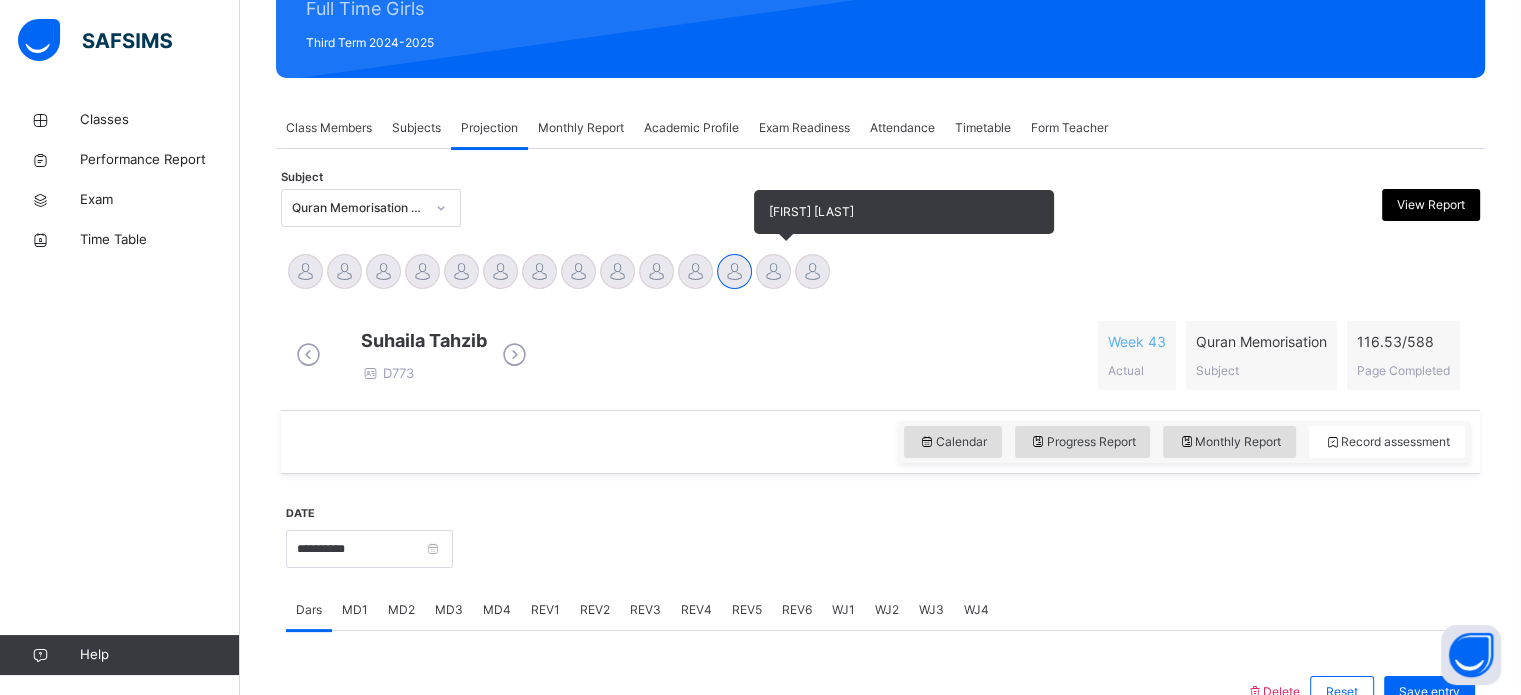 click at bounding box center [773, 271] 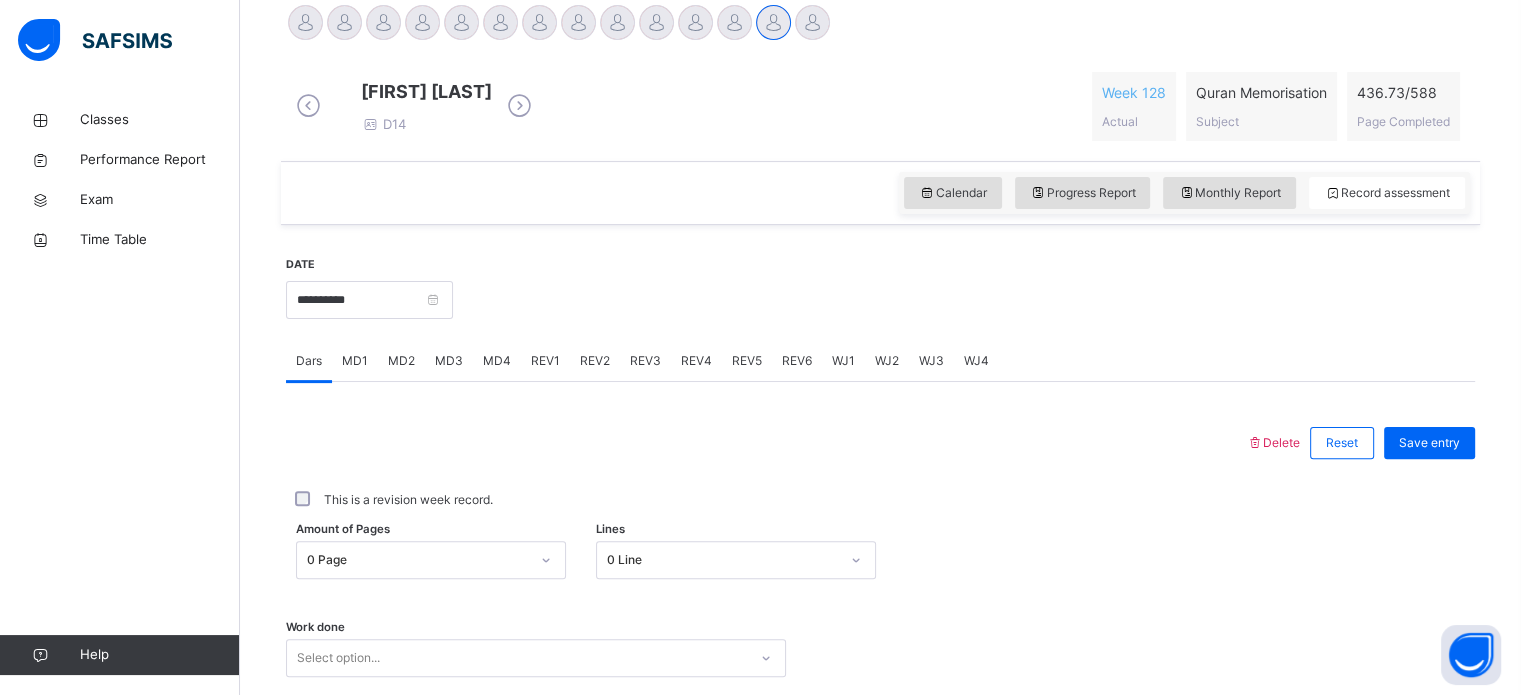 click on "REV5" at bounding box center [747, 361] 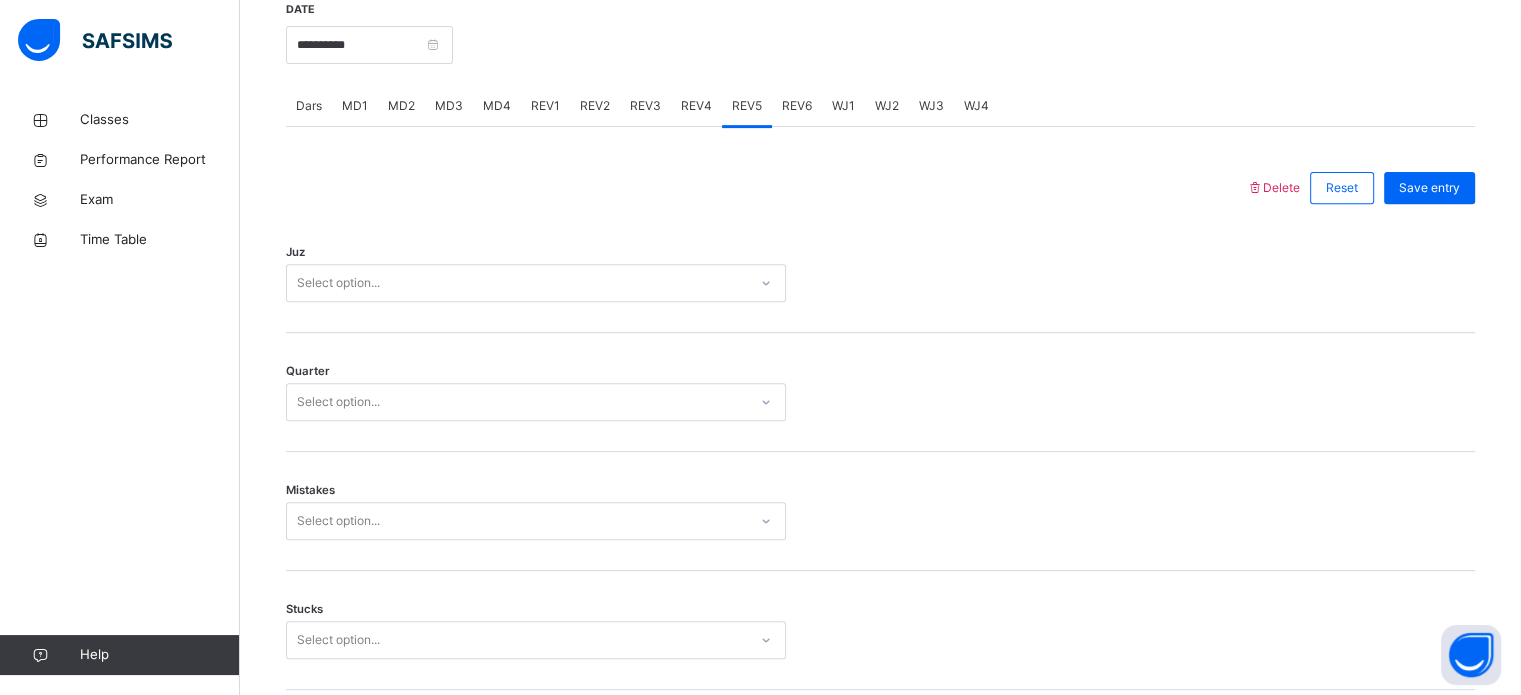 scroll, scrollTop: 774, scrollLeft: 0, axis: vertical 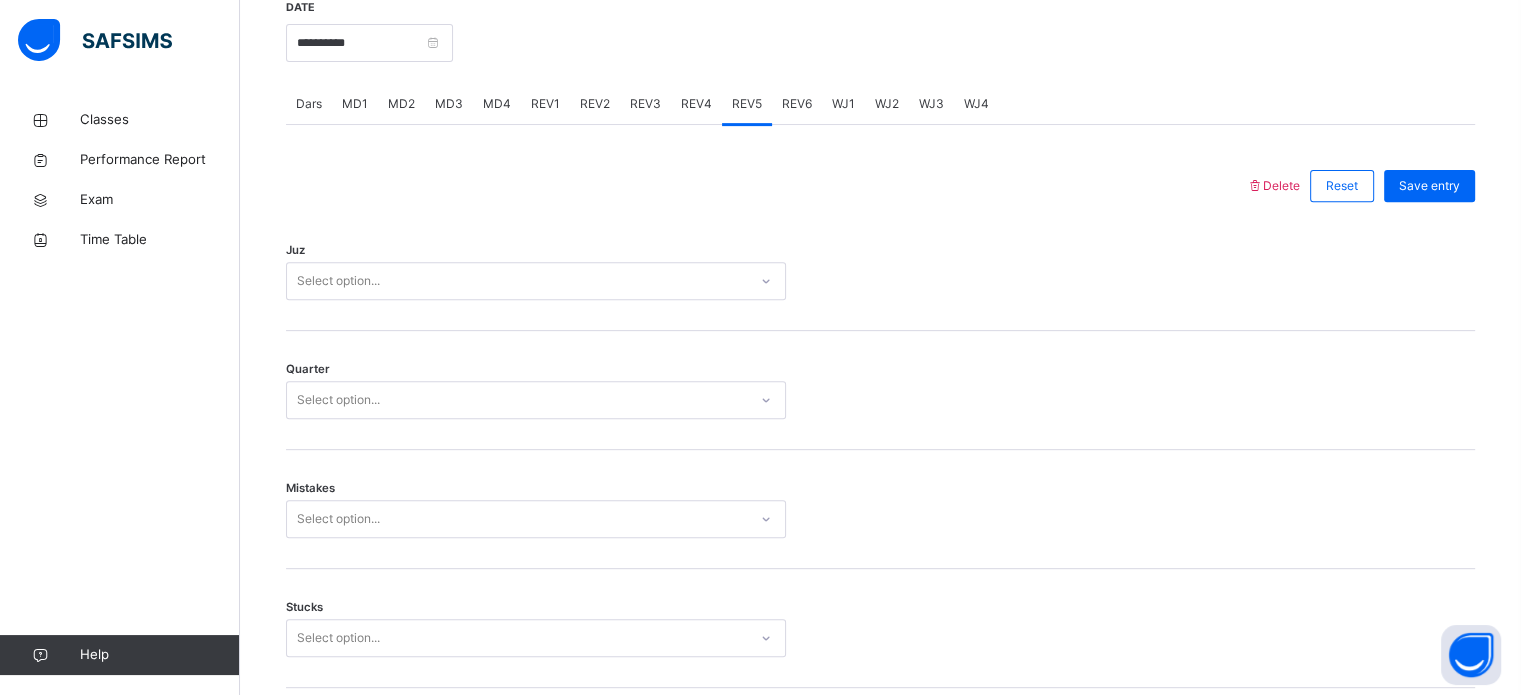 click on "Juz Select option..." at bounding box center (880, 271) 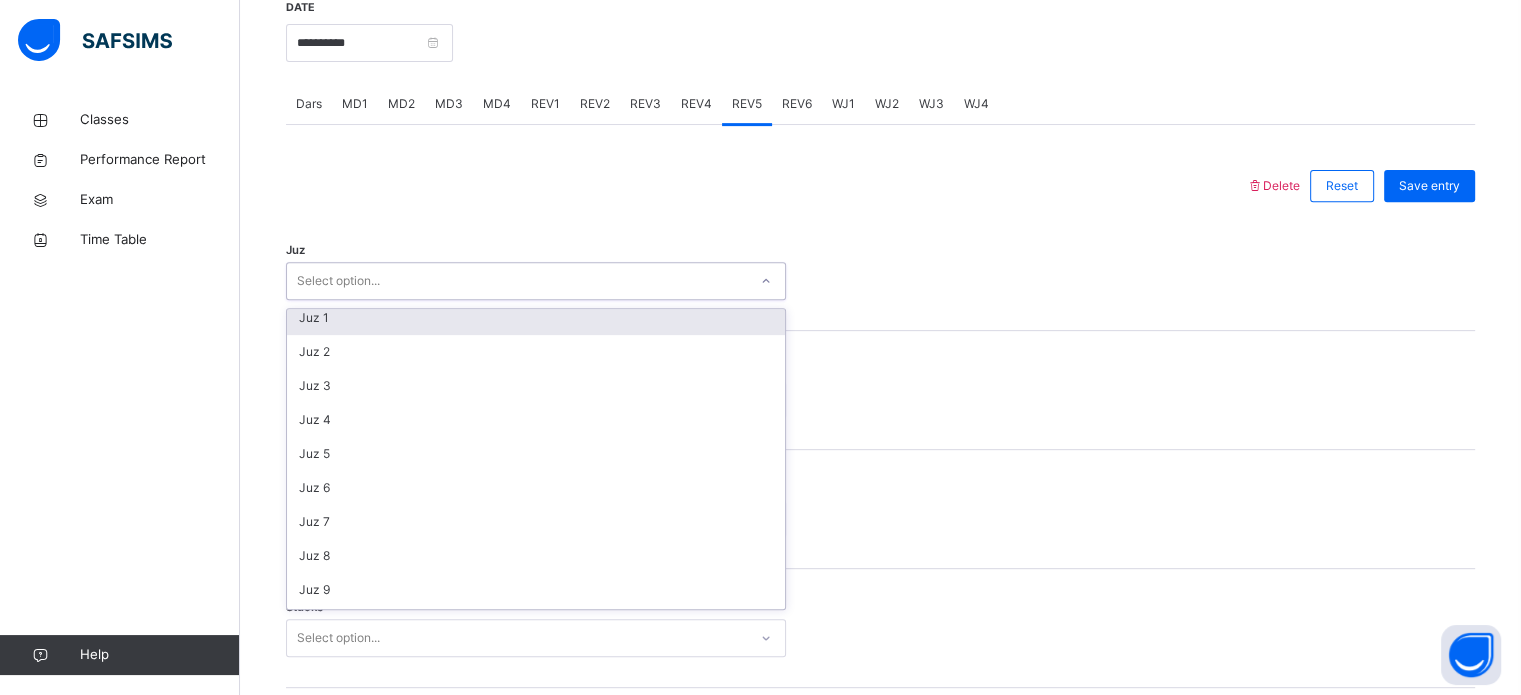 scroll, scrollTop: 0, scrollLeft: 0, axis: both 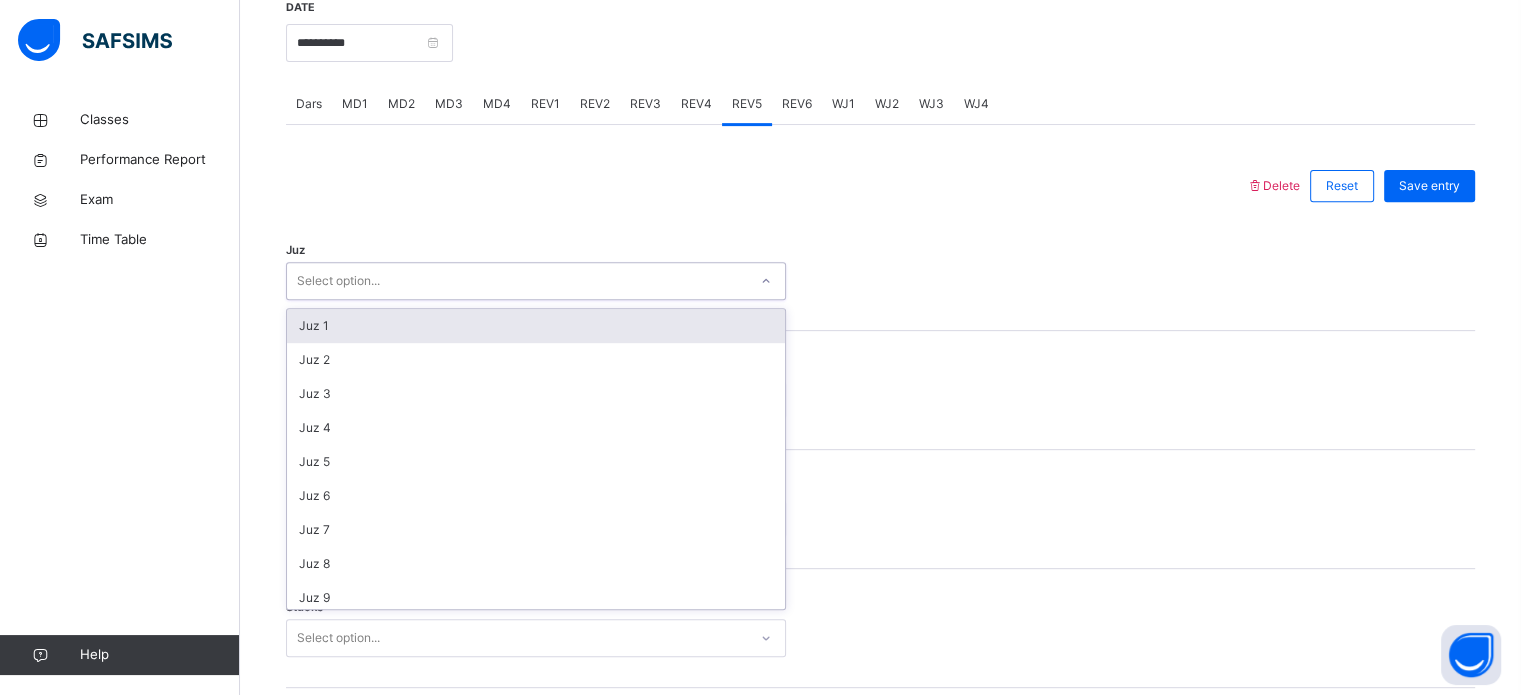 click on "Juz 1" at bounding box center [536, 326] 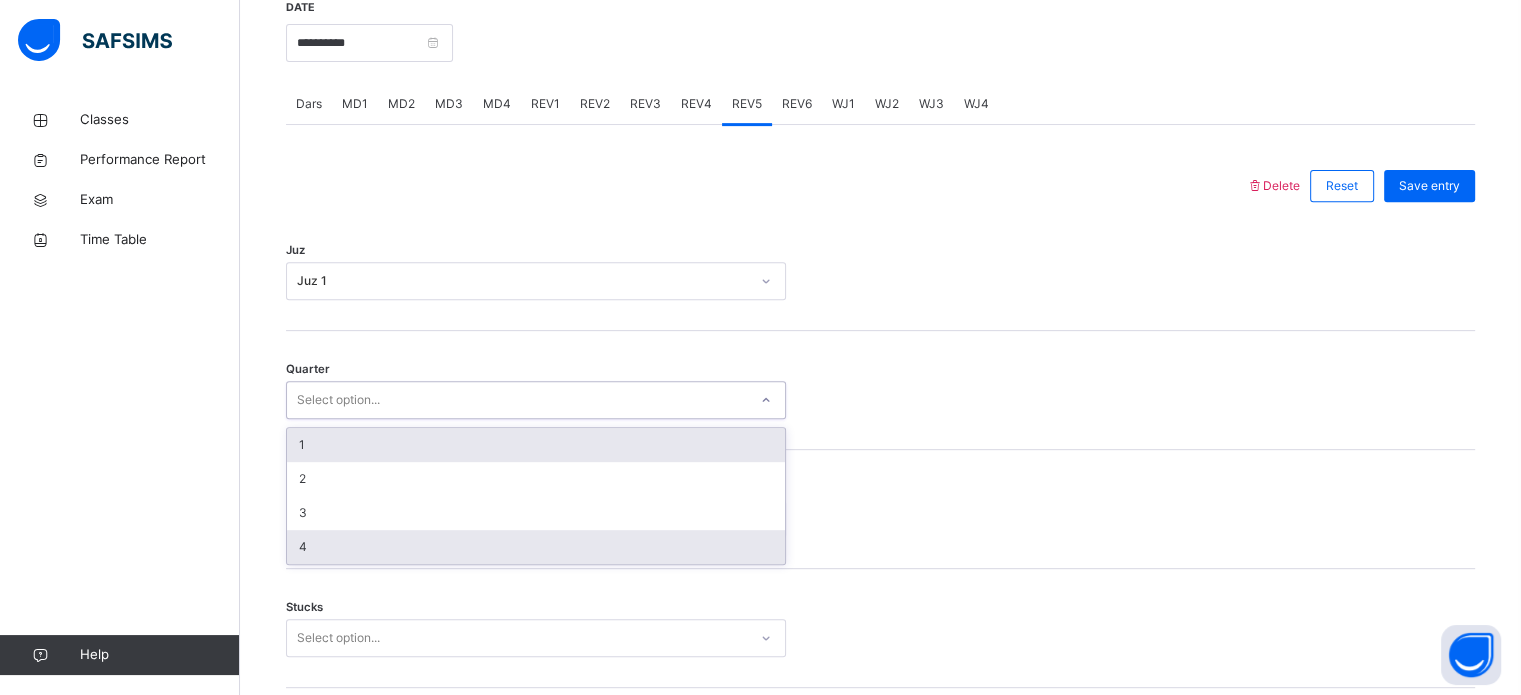 click on "4" at bounding box center (536, 547) 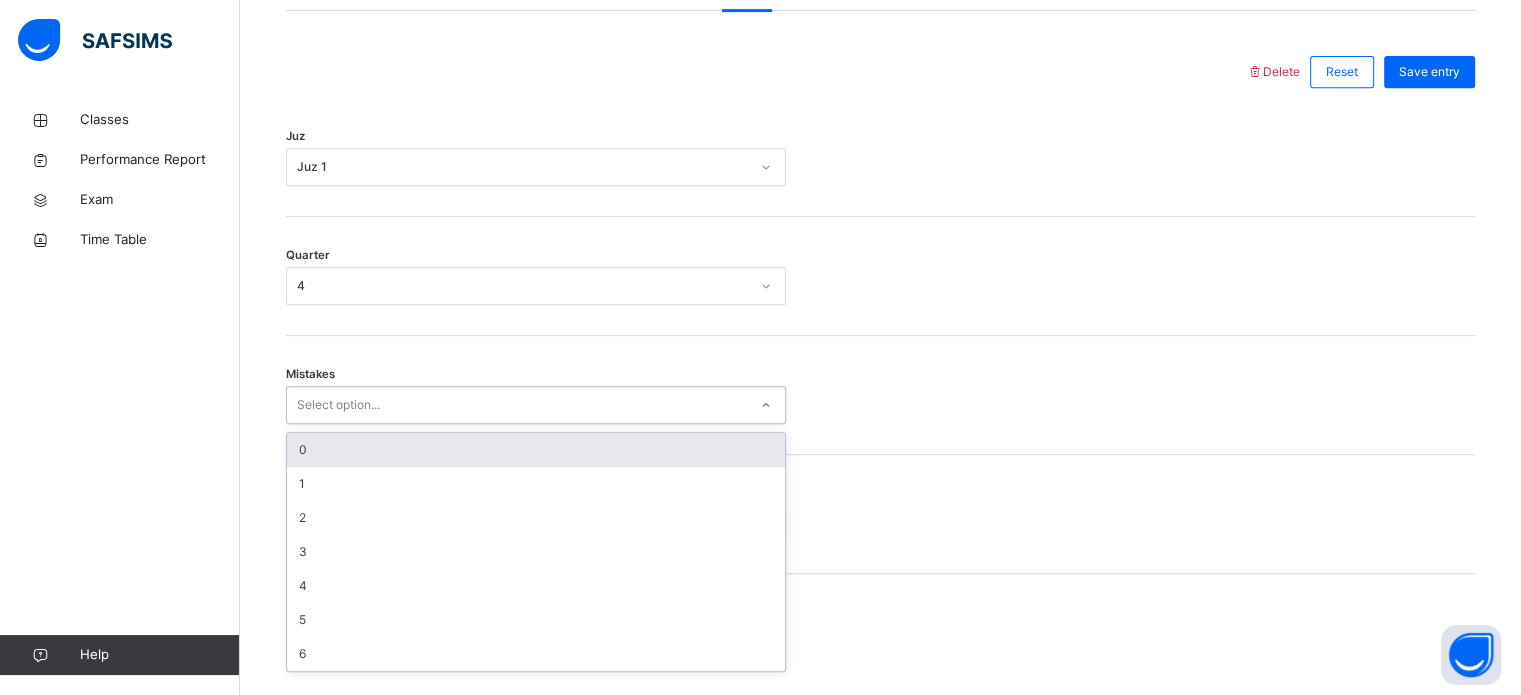 click on "0" at bounding box center [536, 450] 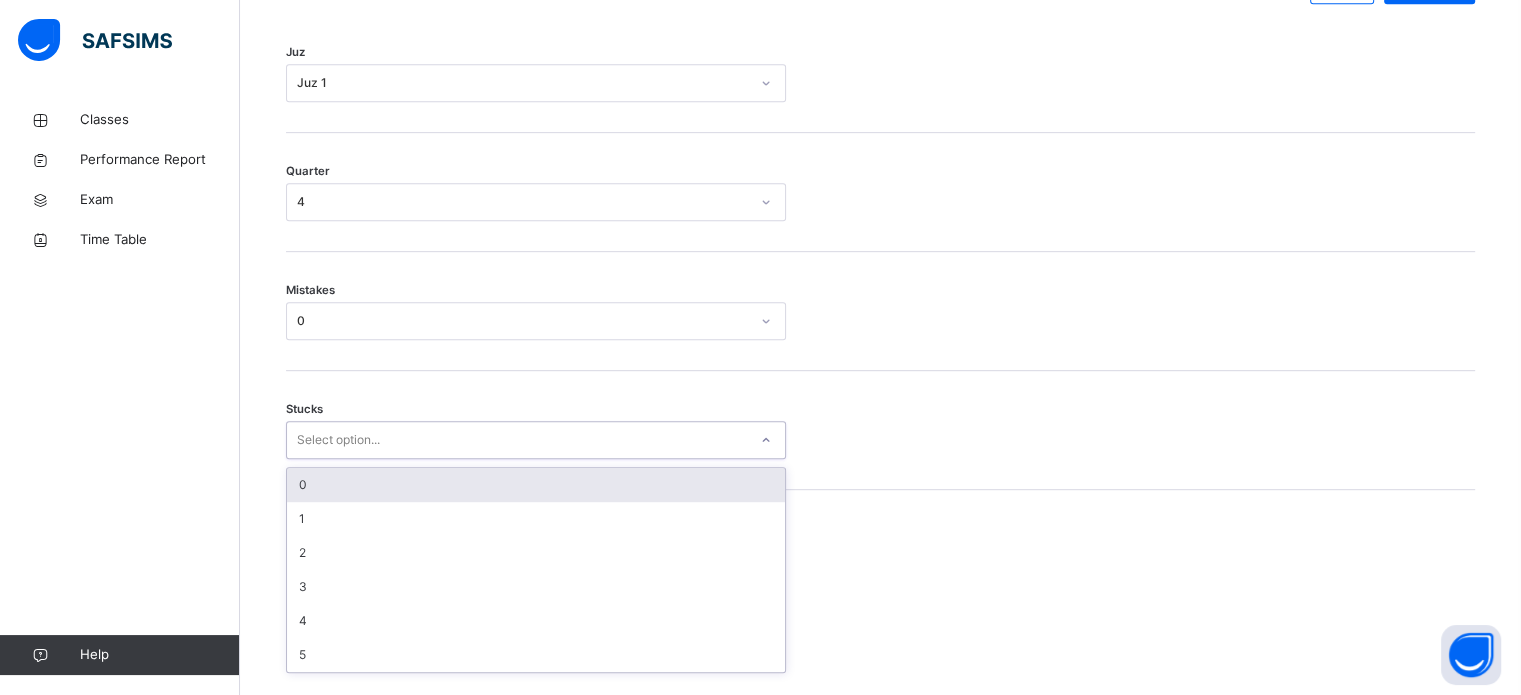 scroll, scrollTop: 972, scrollLeft: 0, axis: vertical 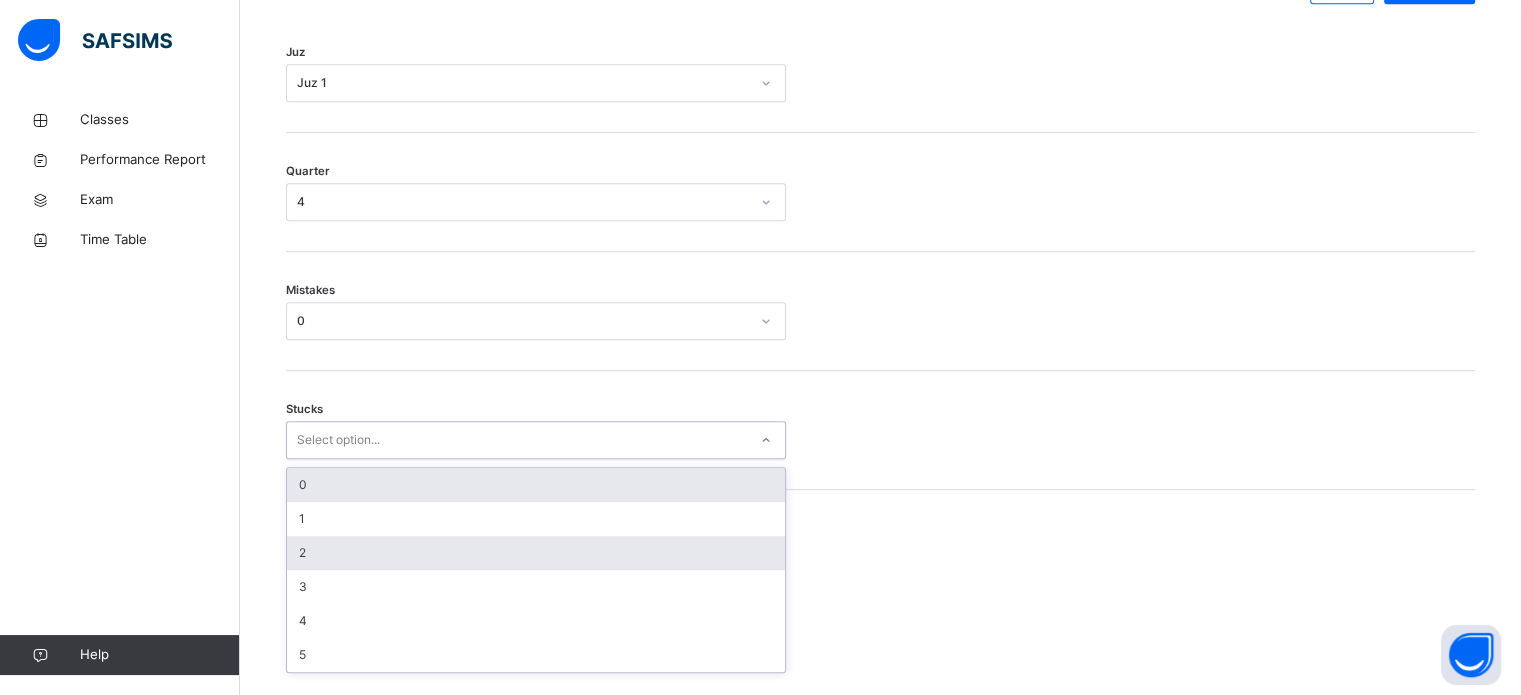 click on "2" at bounding box center [536, 553] 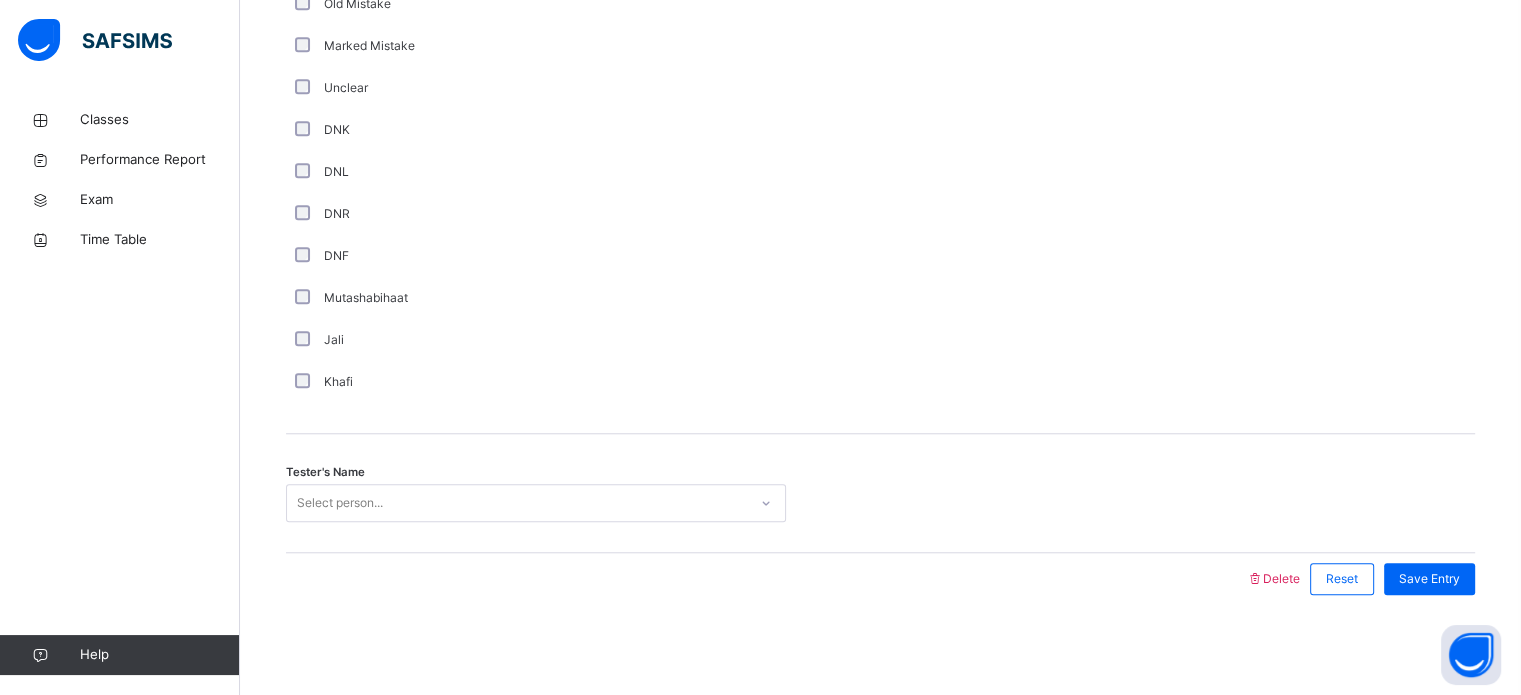 scroll, scrollTop: 1687, scrollLeft: 0, axis: vertical 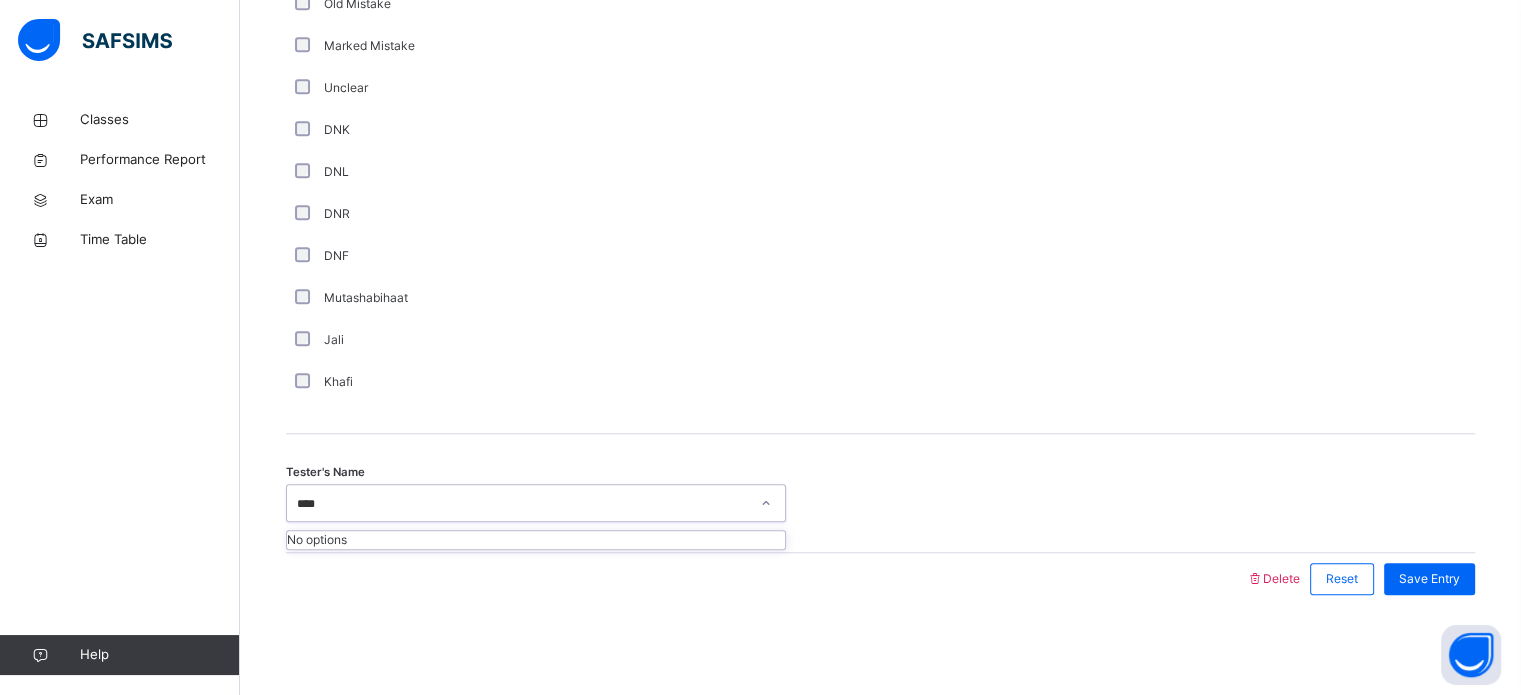 type on "***" 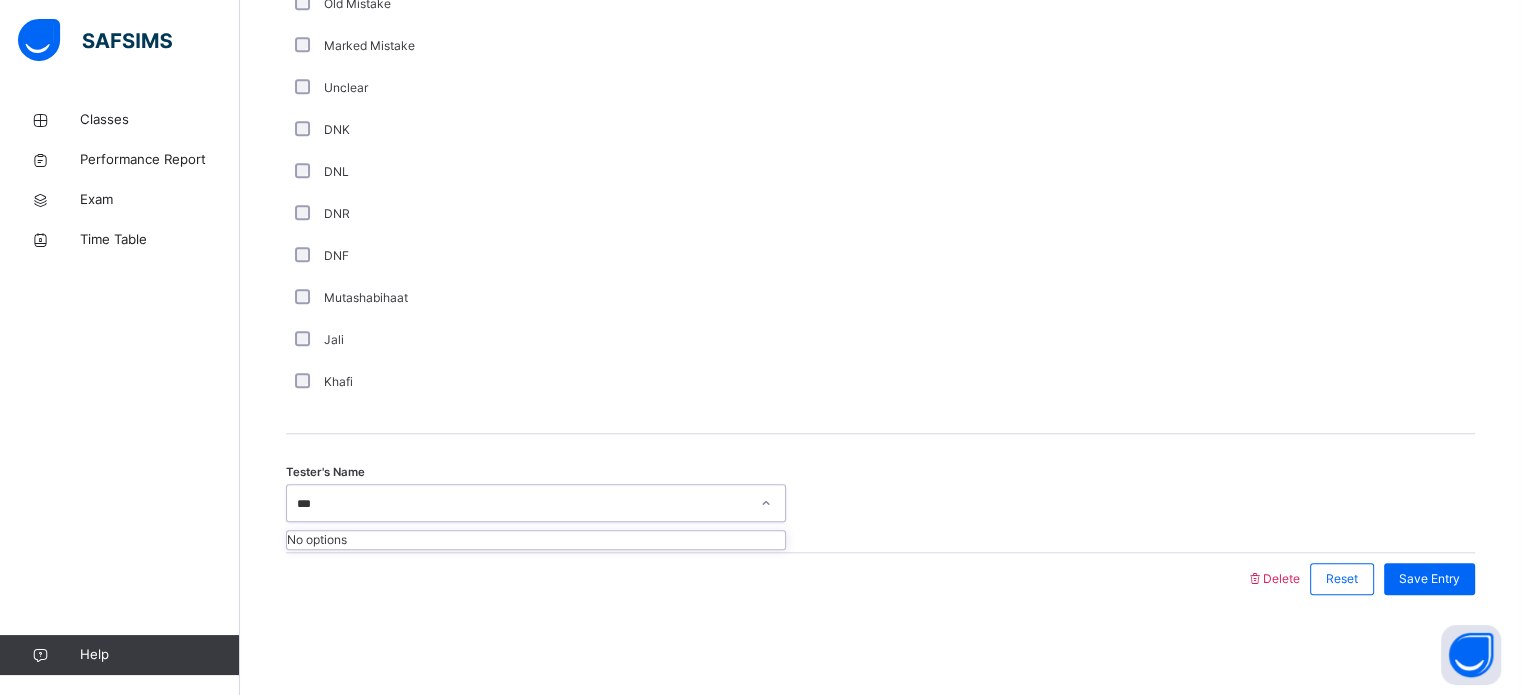 type 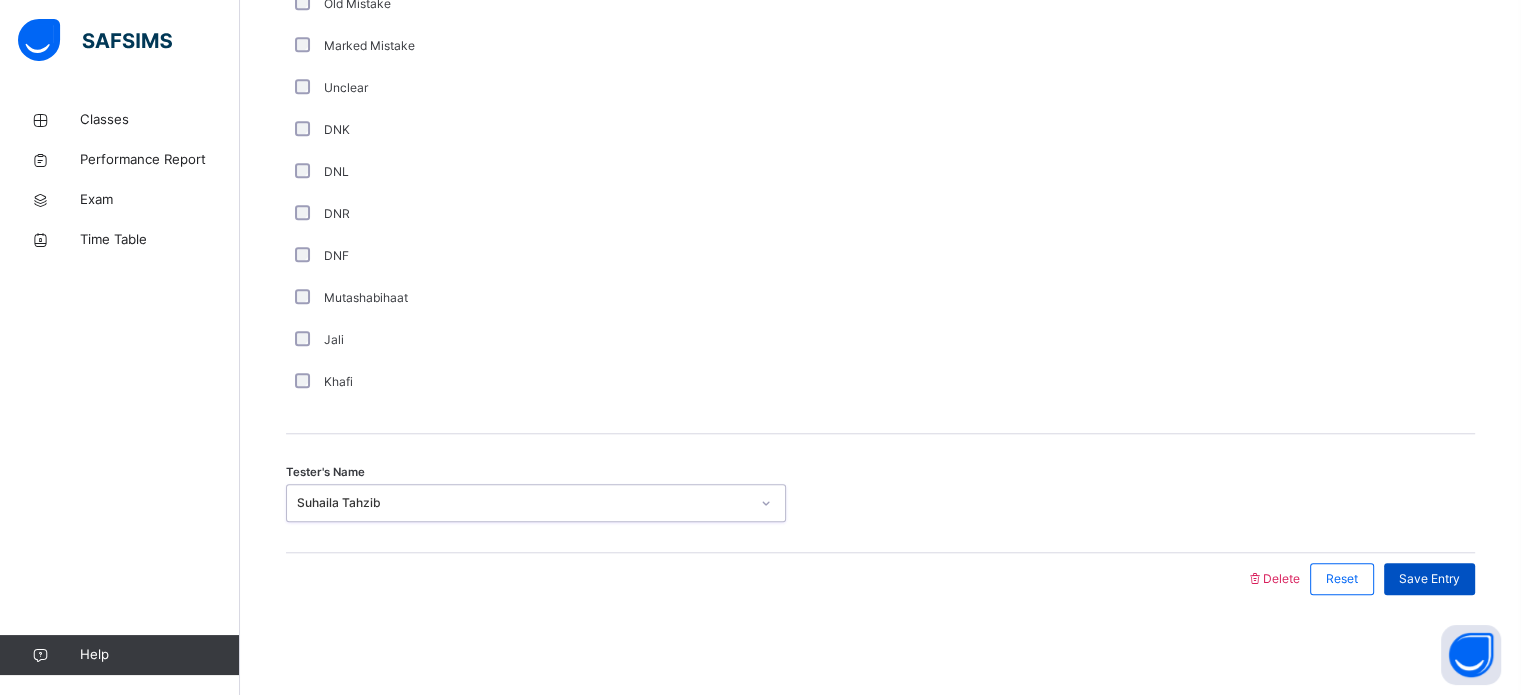 click on "Save Entry" at bounding box center (1429, 579) 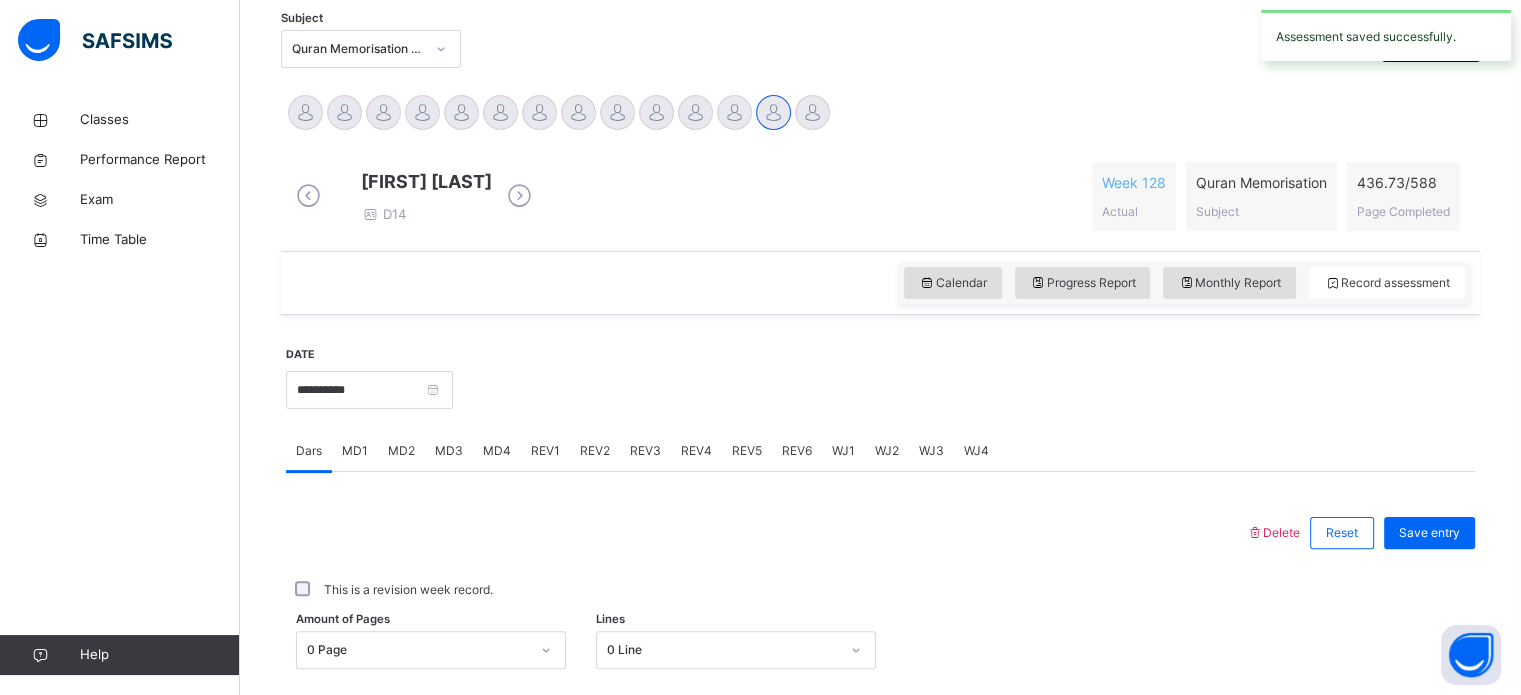 scroll, scrollTop: 426, scrollLeft: 0, axis: vertical 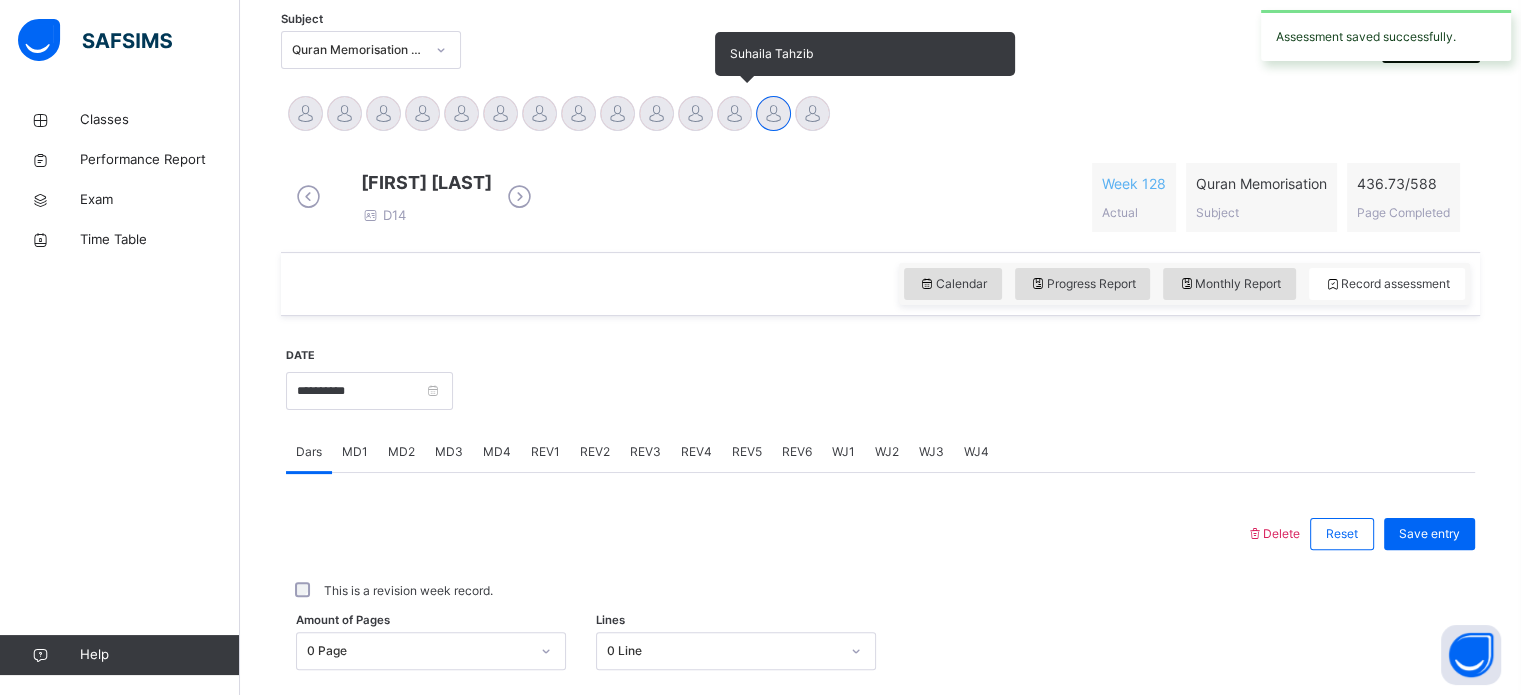 click on "Suhaila  Tahzib" at bounding box center [734, 116] 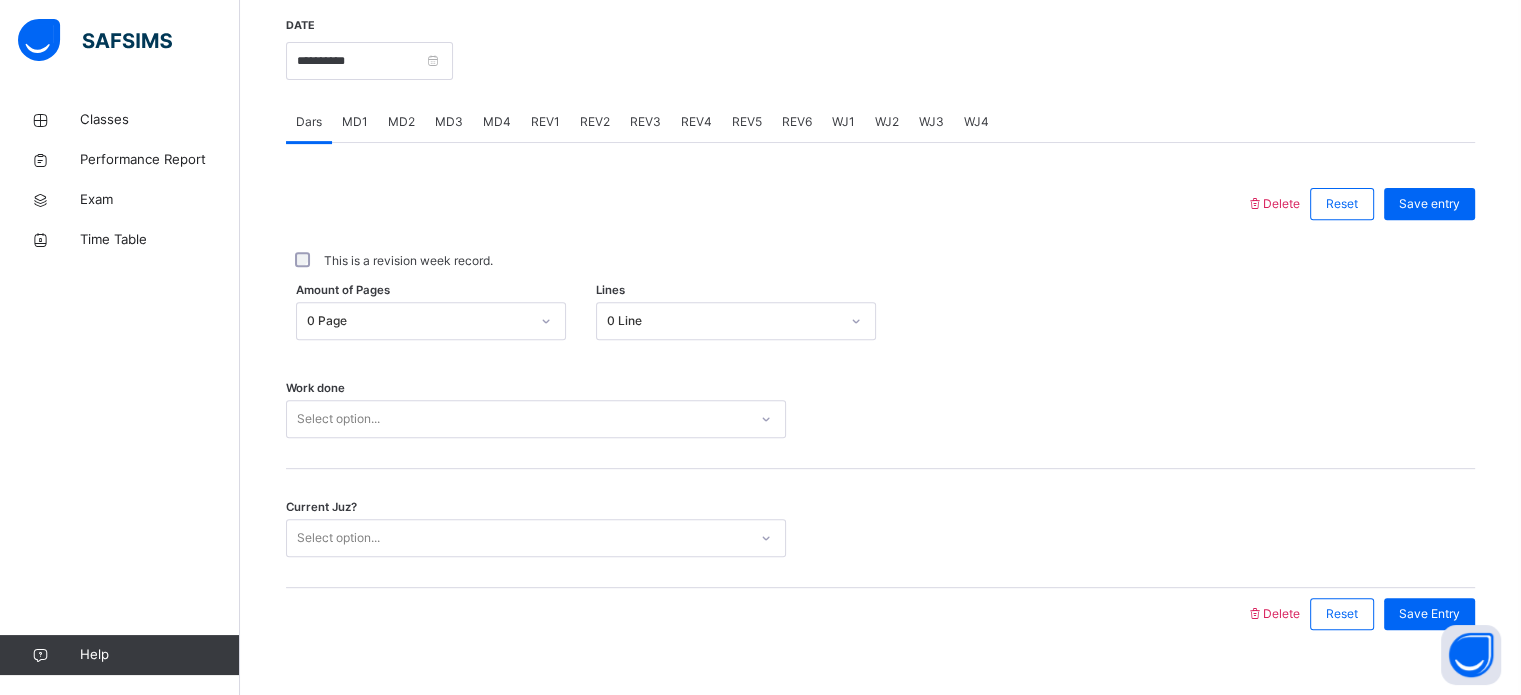 scroll, scrollTop: 757, scrollLeft: 0, axis: vertical 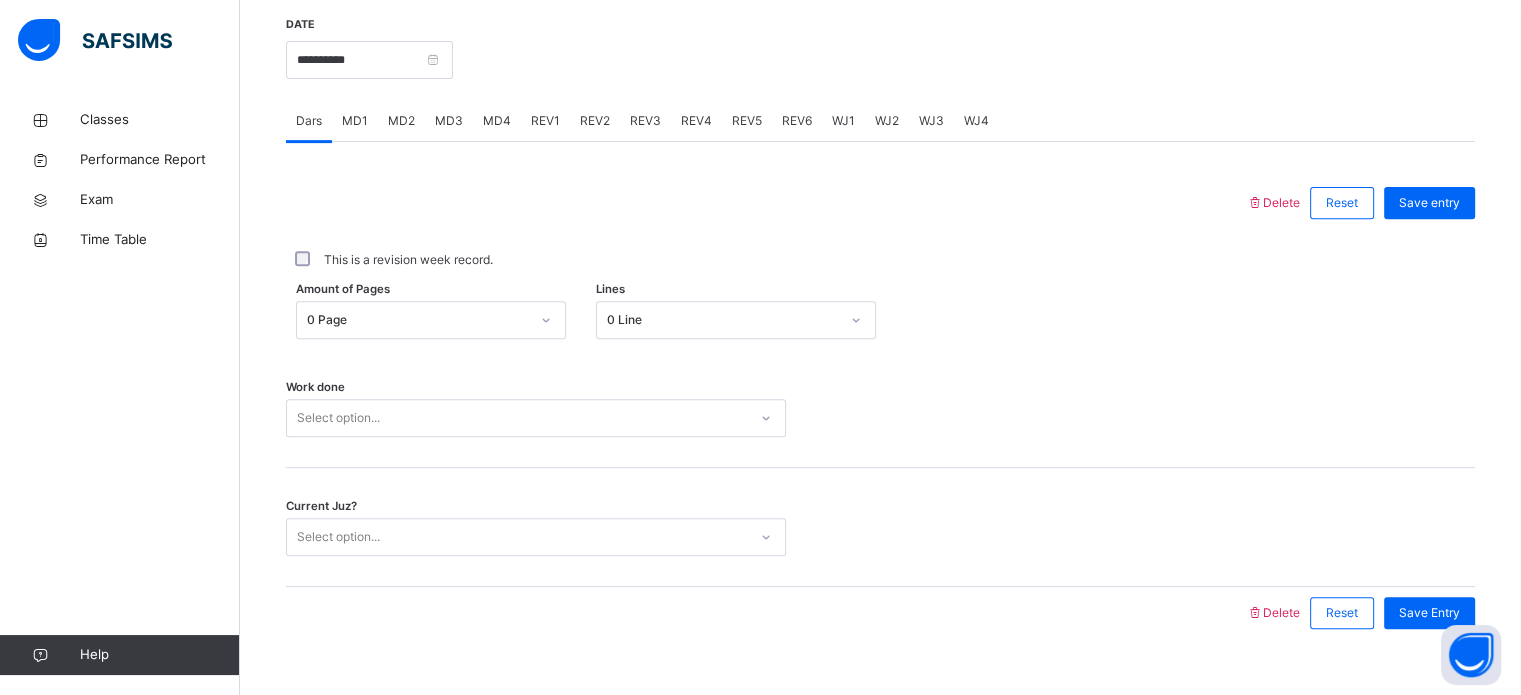 click on "MD1" at bounding box center (355, 121) 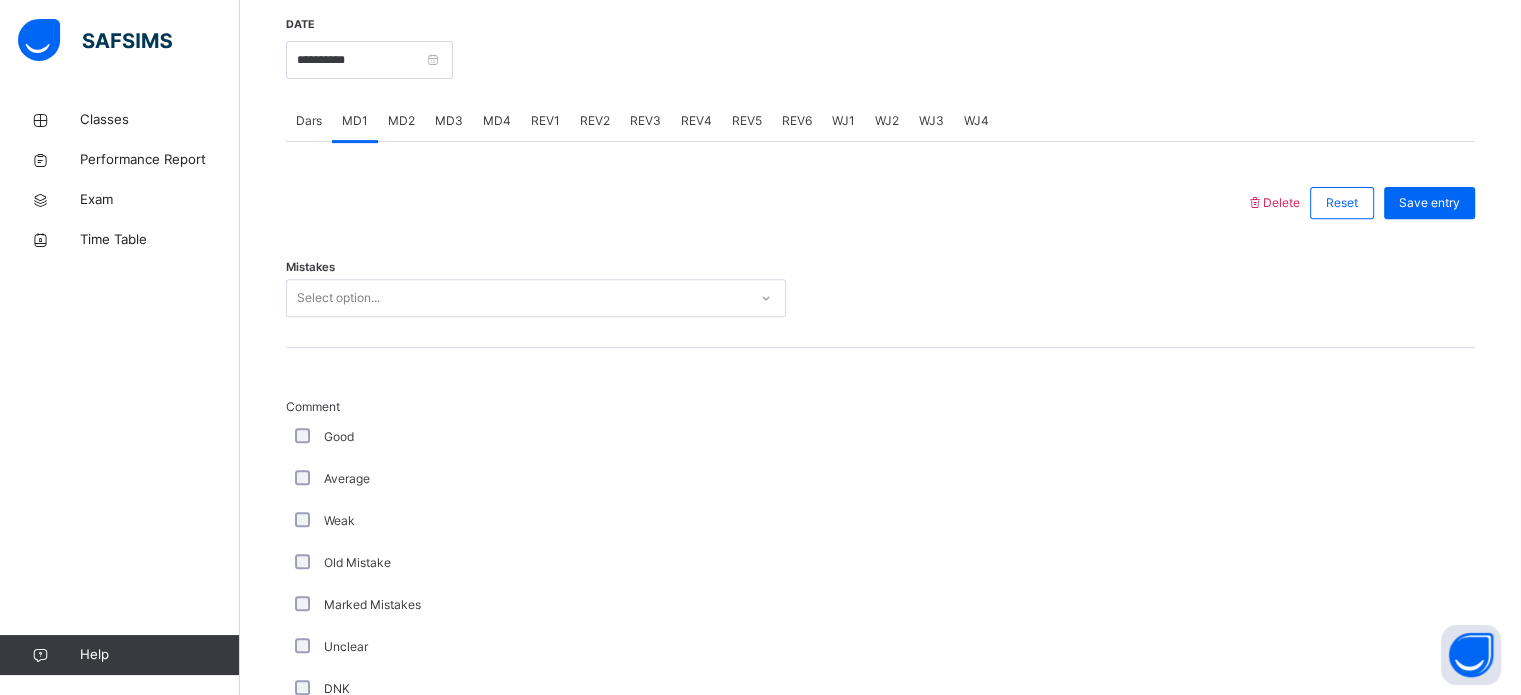 click on "MD2" at bounding box center (401, 121) 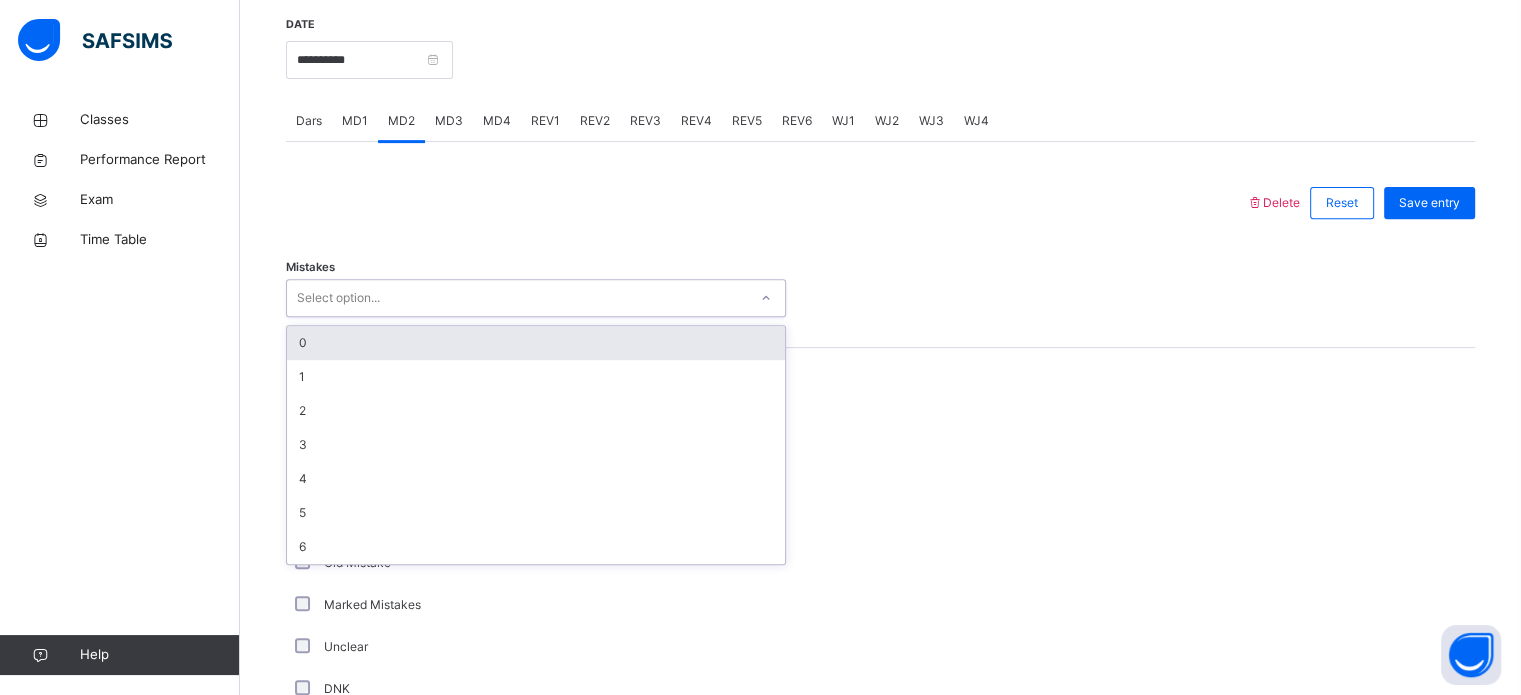 click on "0" at bounding box center [536, 343] 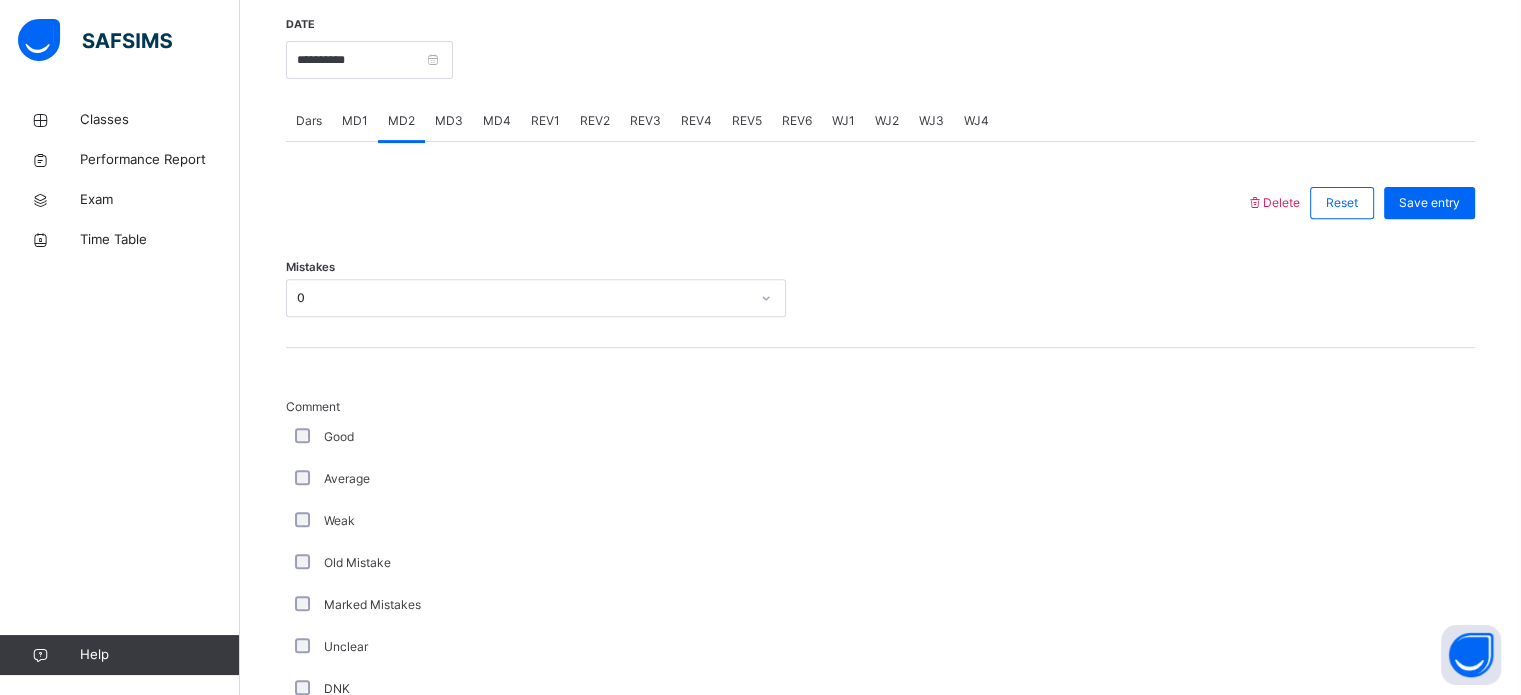 scroll, scrollTop: 1267, scrollLeft: 0, axis: vertical 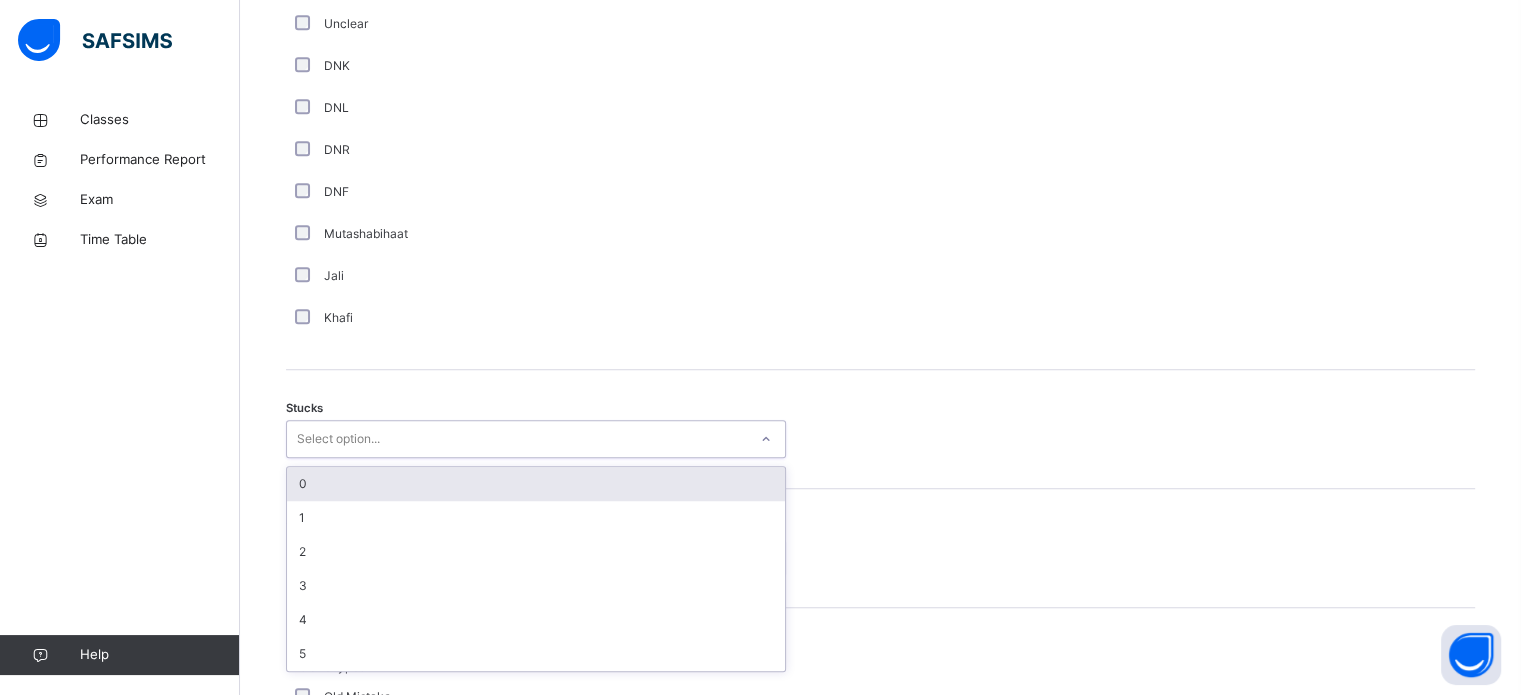 click on "0" at bounding box center [536, 484] 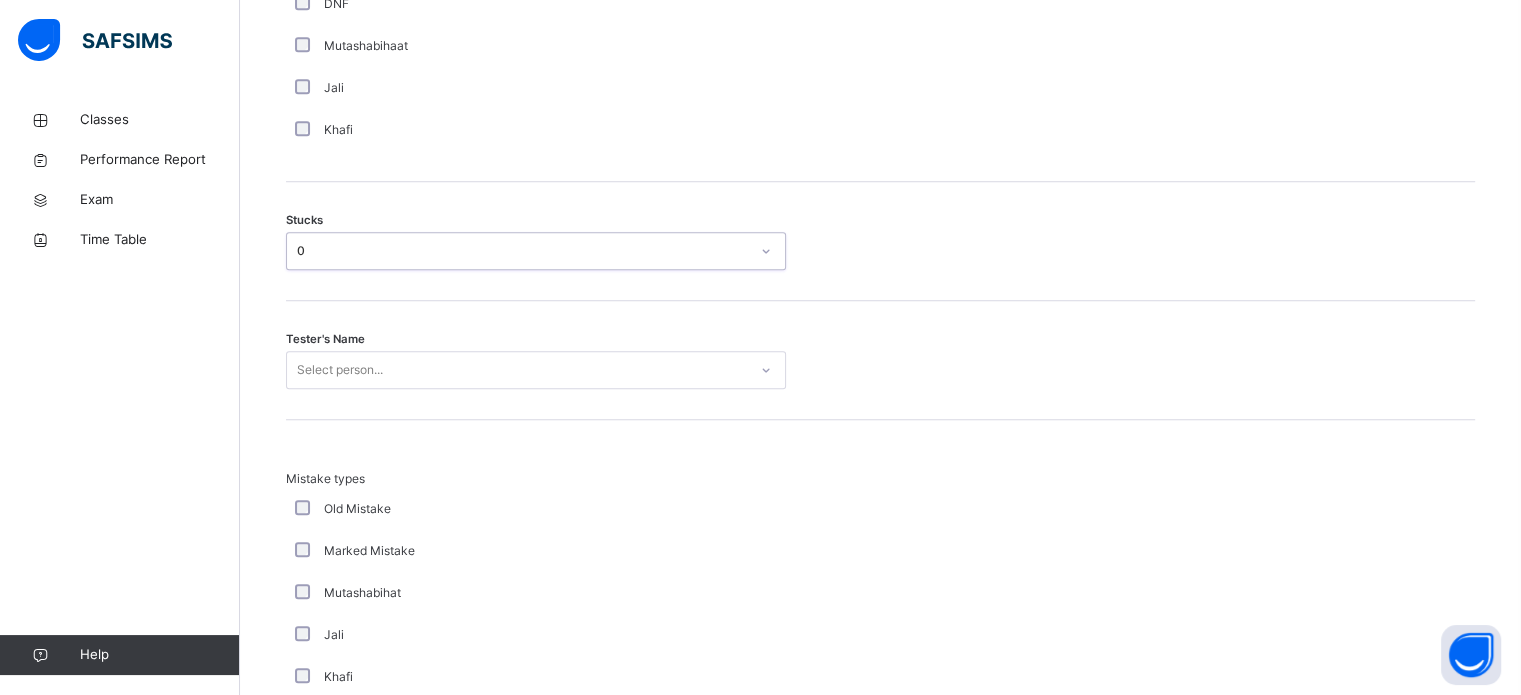 scroll, scrollTop: 1594, scrollLeft: 0, axis: vertical 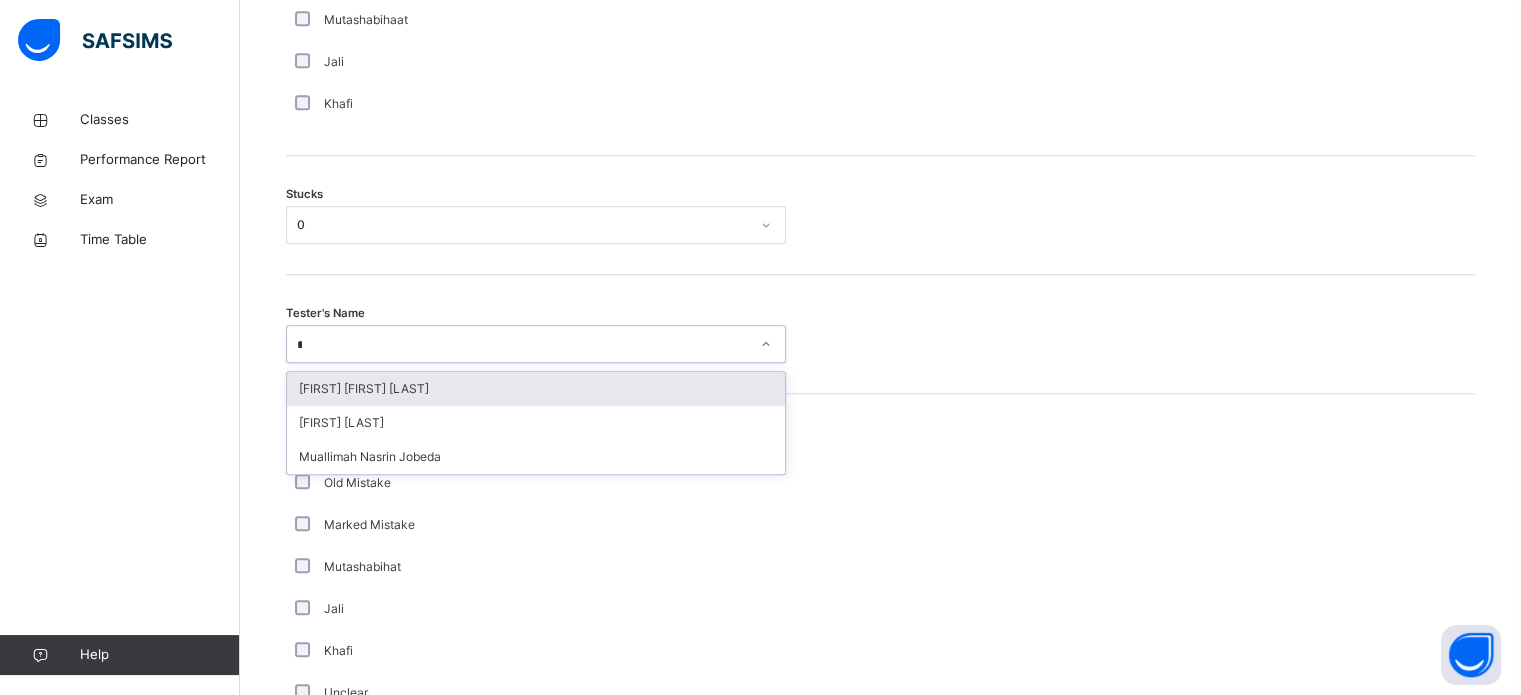 type on "**" 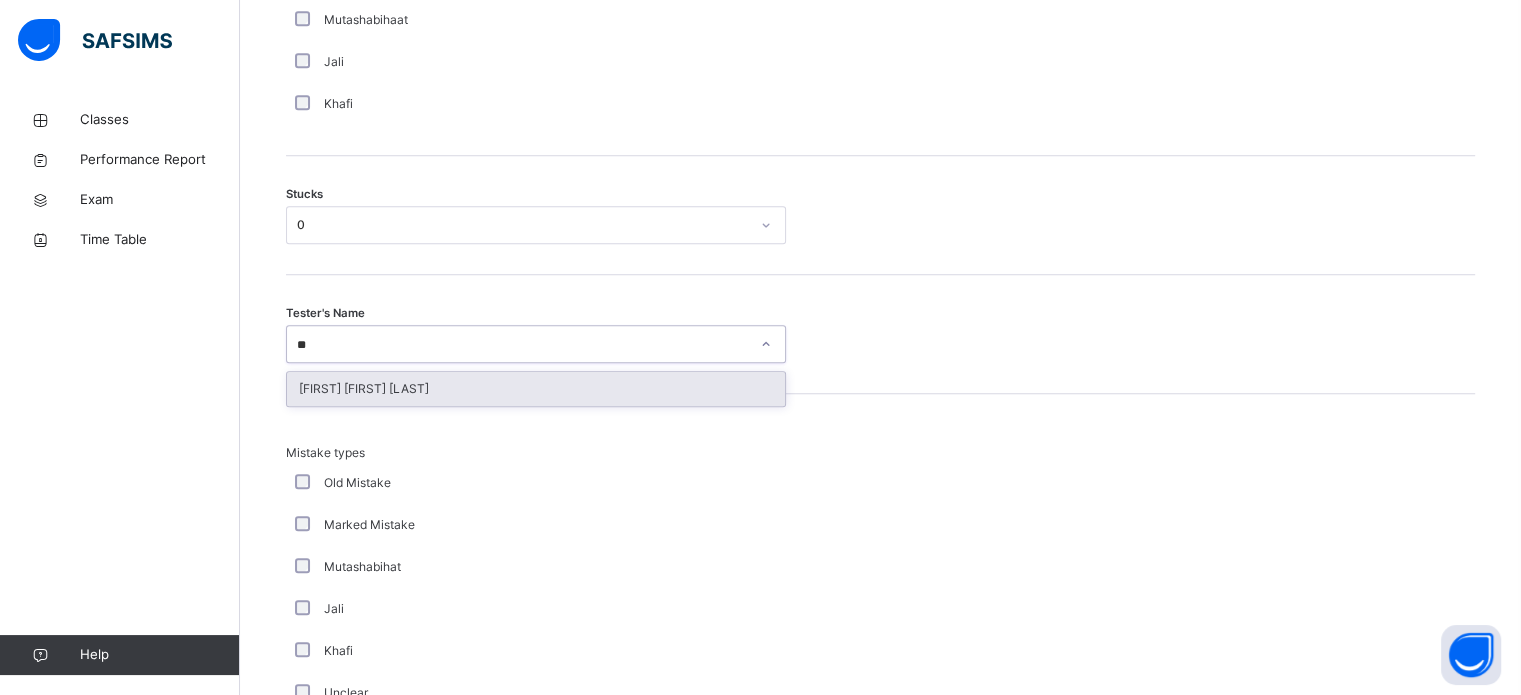 type 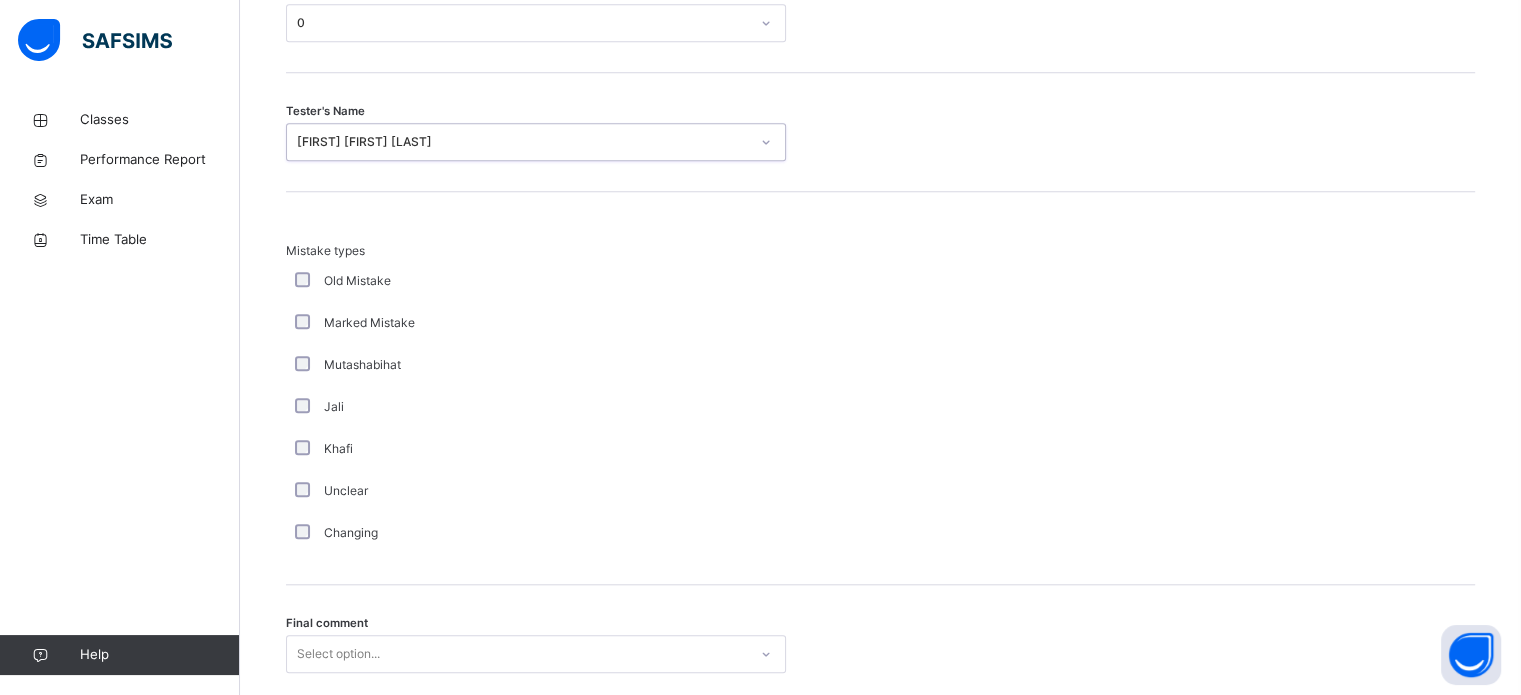 scroll, scrollTop: 1961, scrollLeft: 0, axis: vertical 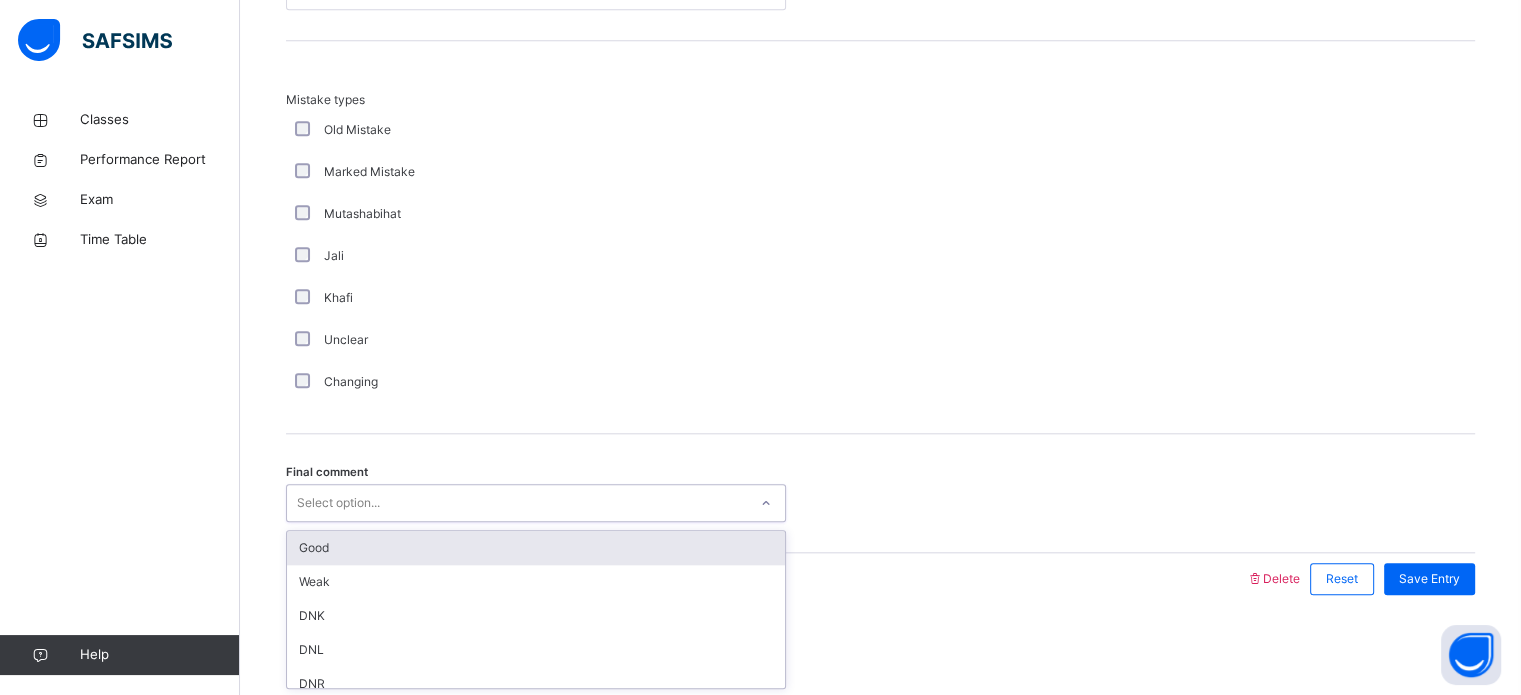 click on "Good" at bounding box center [536, 548] 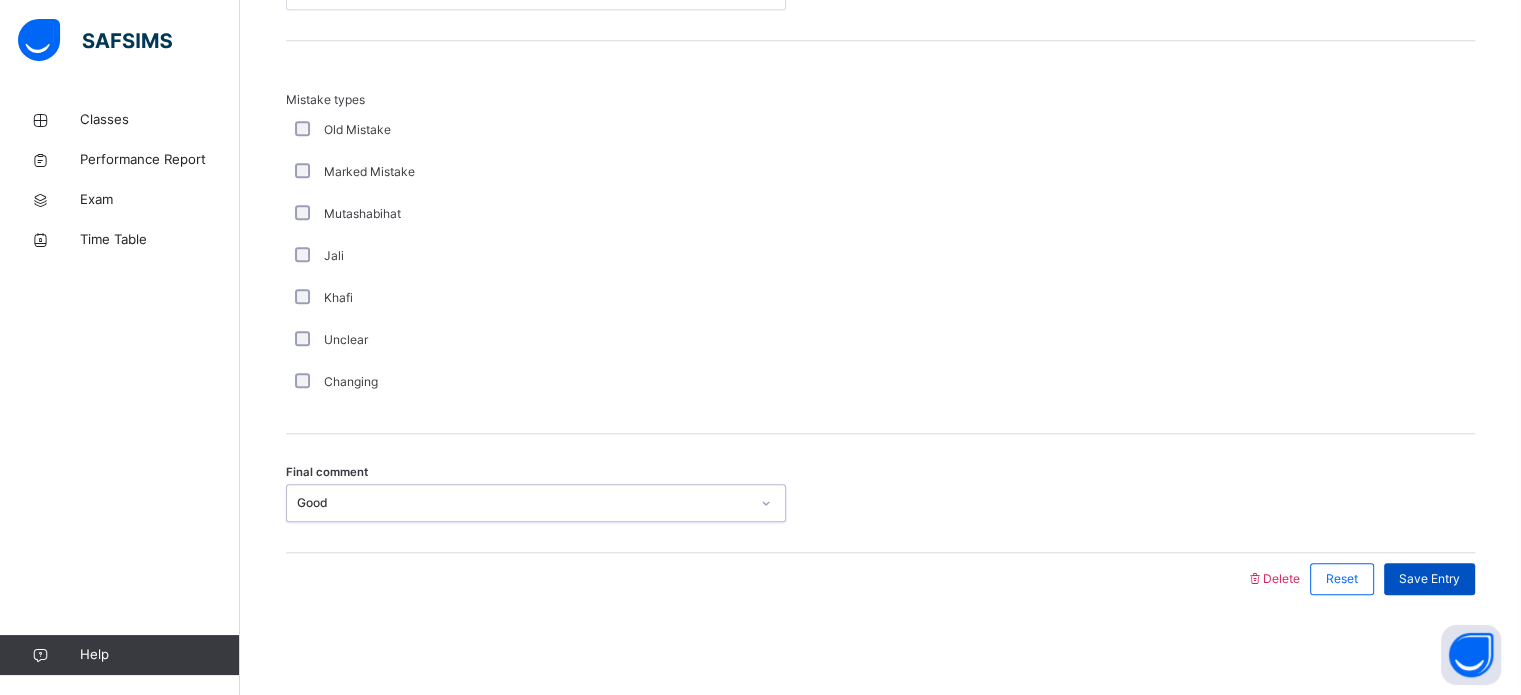 click on "Save Entry" at bounding box center [1429, 579] 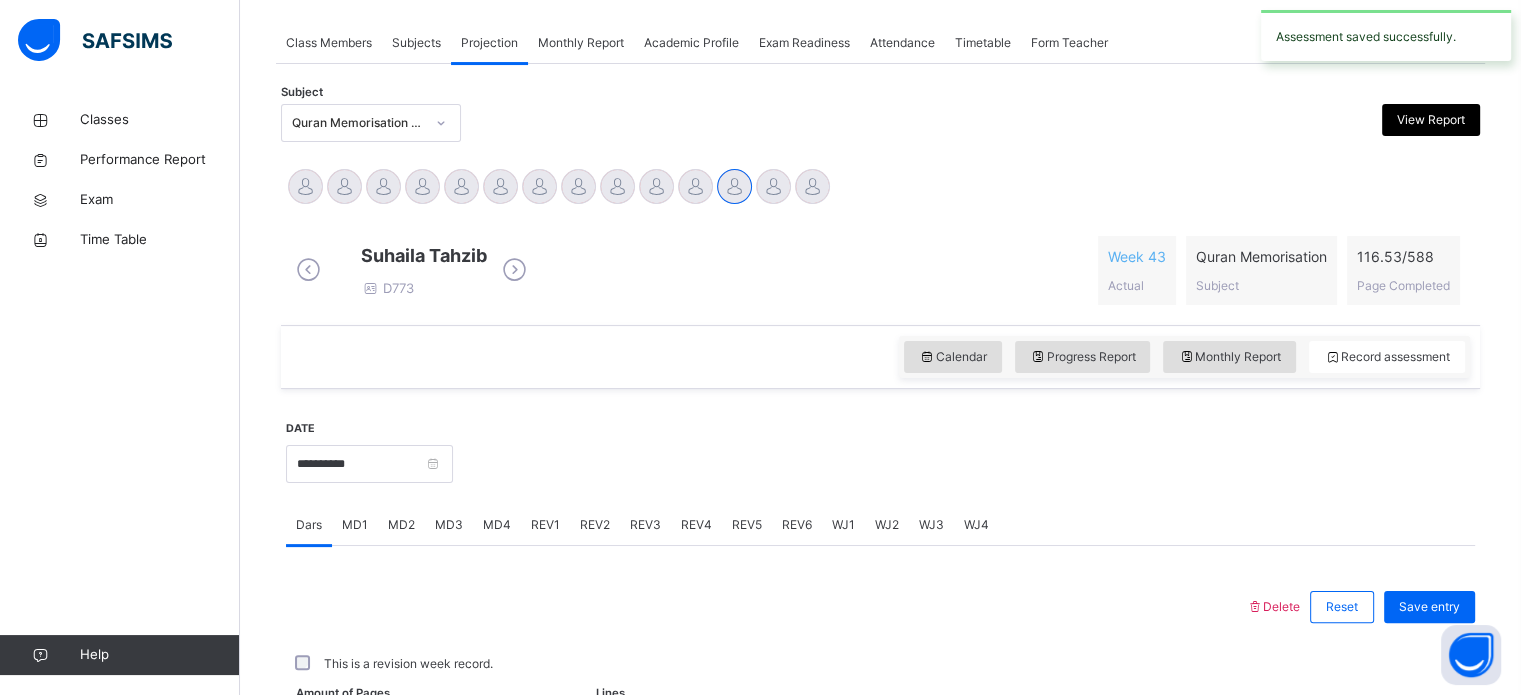 scroll, scrollTop: 806, scrollLeft: 0, axis: vertical 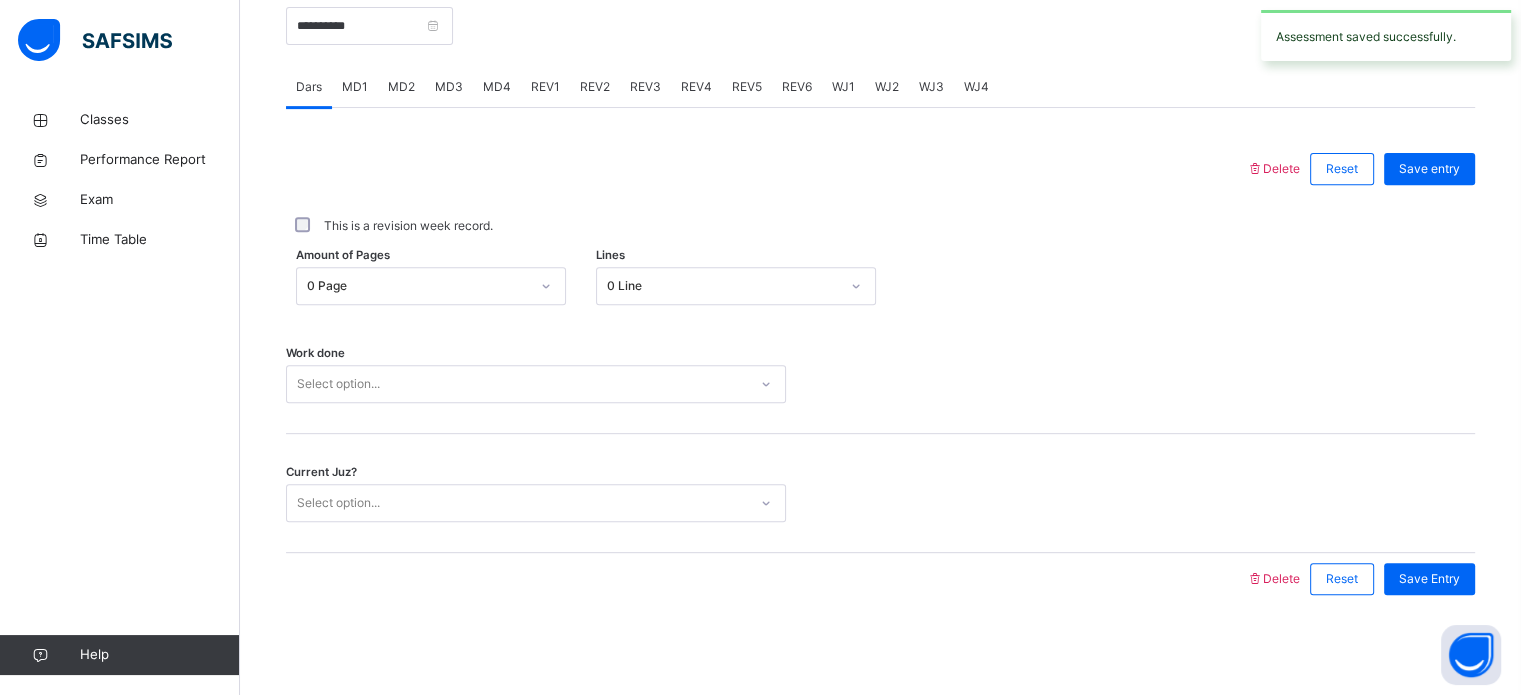 click on "MD4" at bounding box center (497, 87) 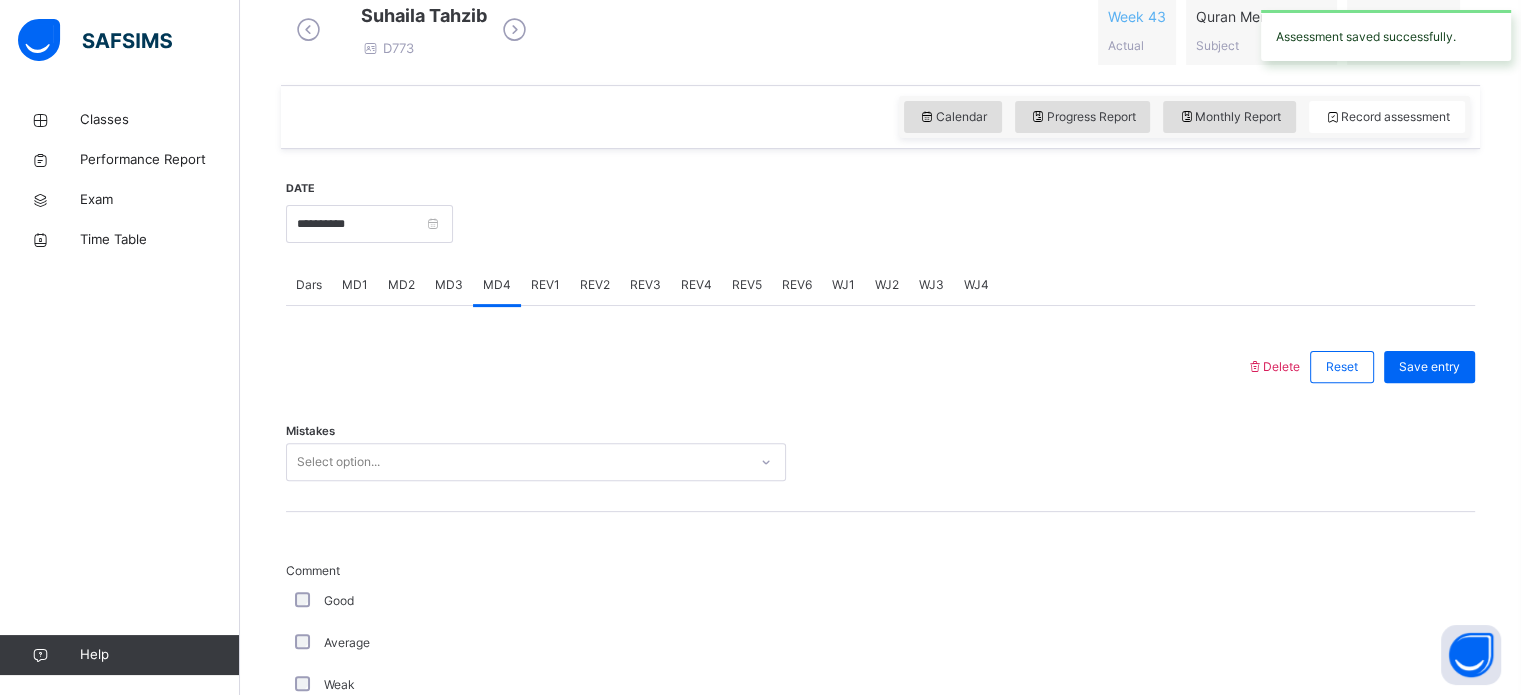click on "Mistakes Select option..." at bounding box center [880, 452] 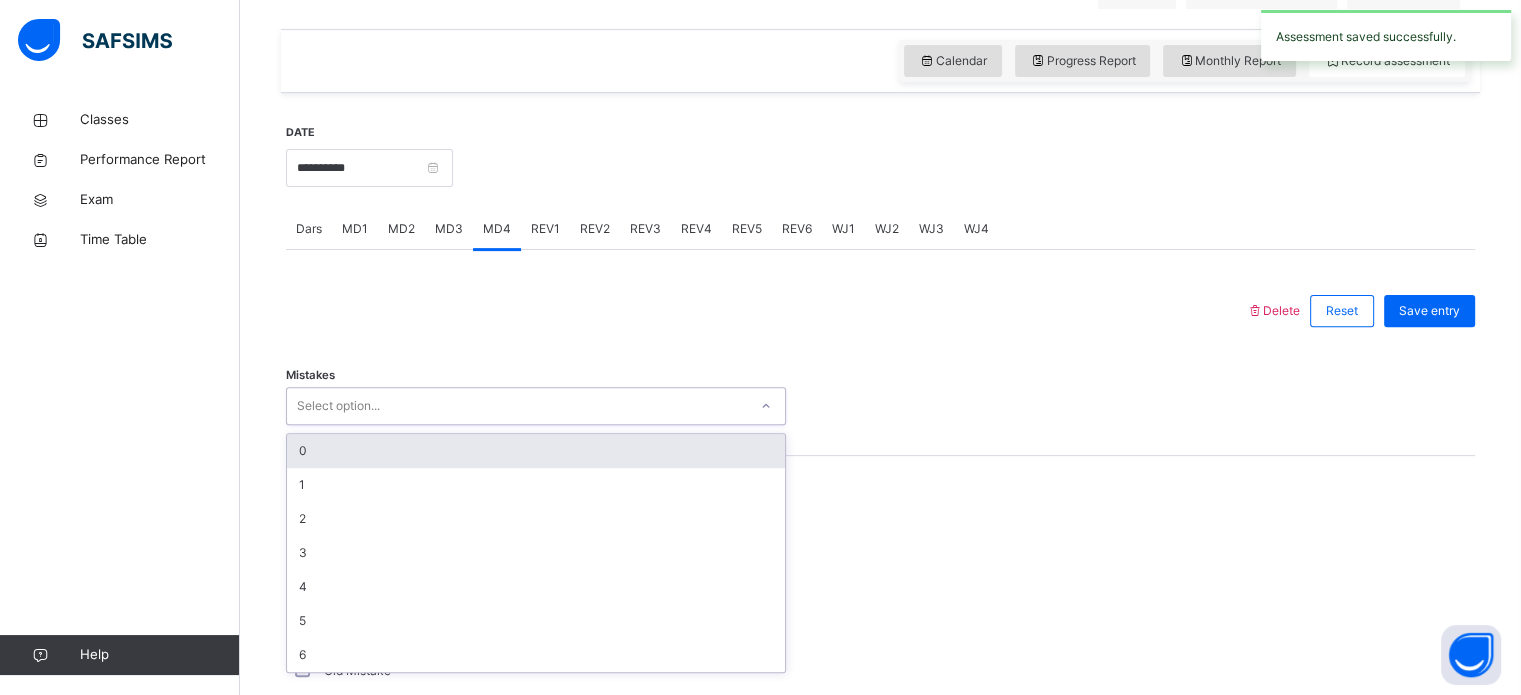 scroll, scrollTop: 650, scrollLeft: 0, axis: vertical 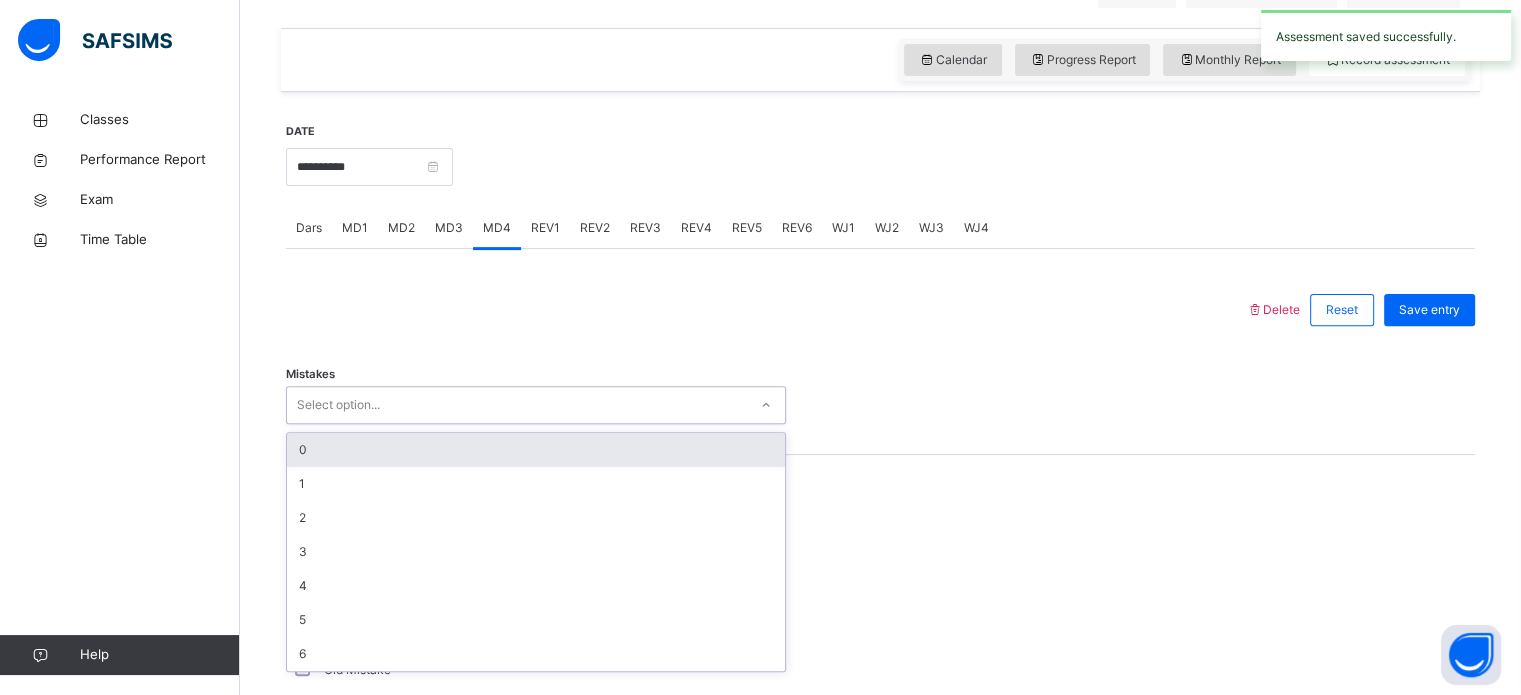 click on "0" at bounding box center (536, 450) 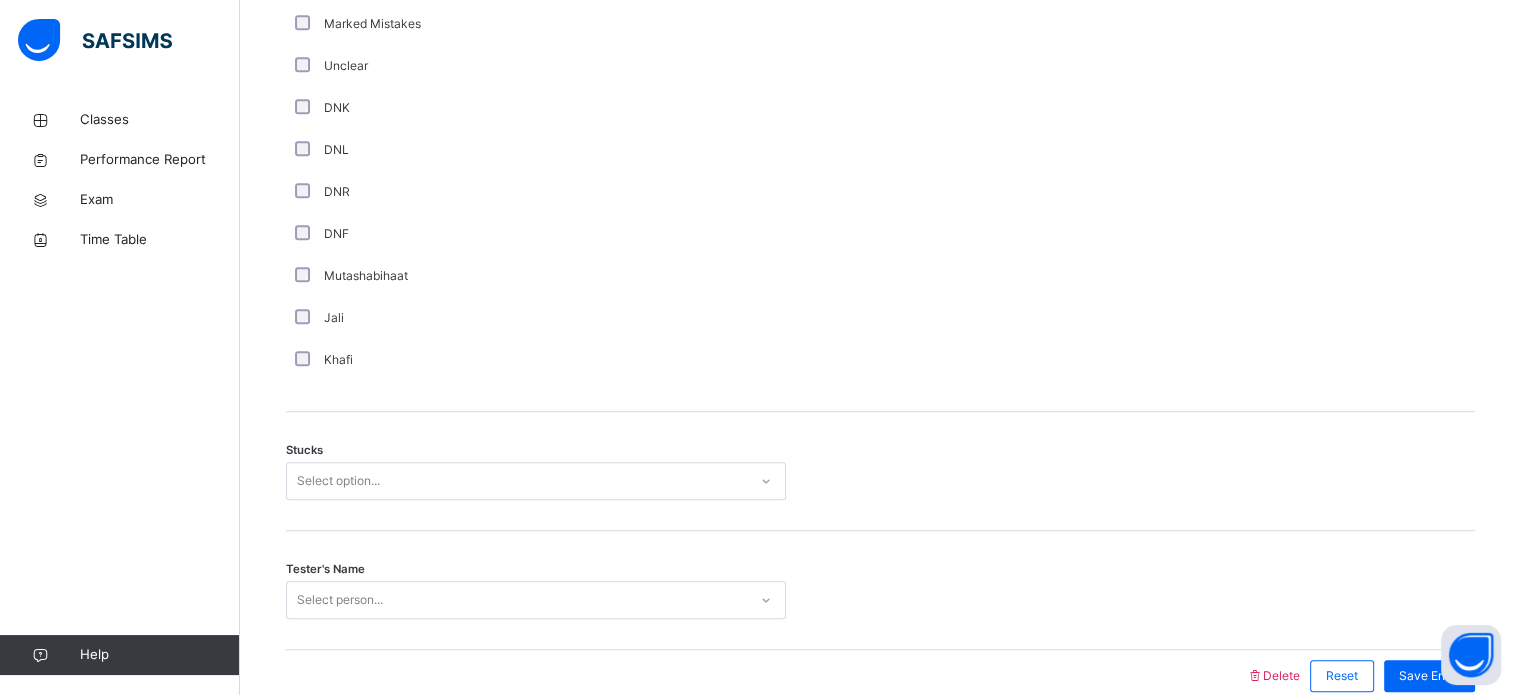 scroll, scrollTop: 1449, scrollLeft: 0, axis: vertical 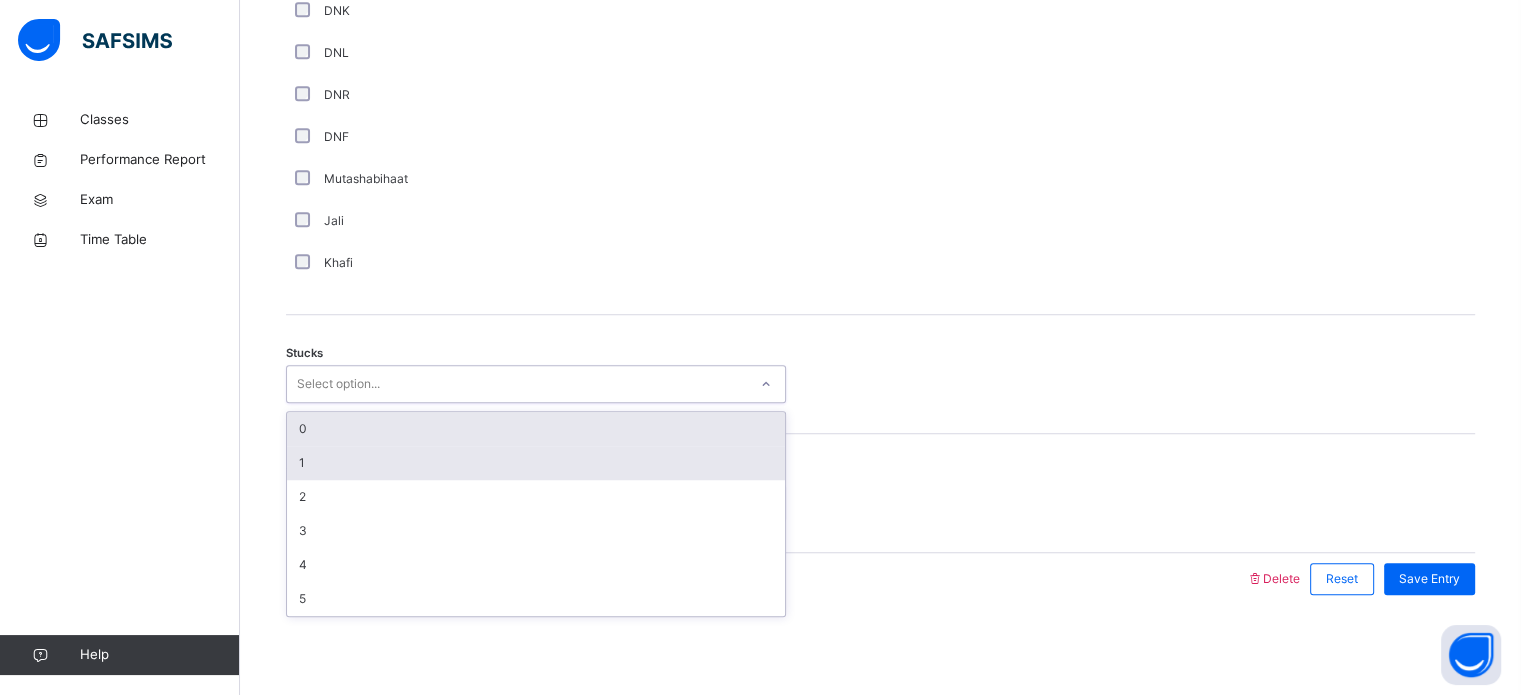 click on "1" at bounding box center (536, 463) 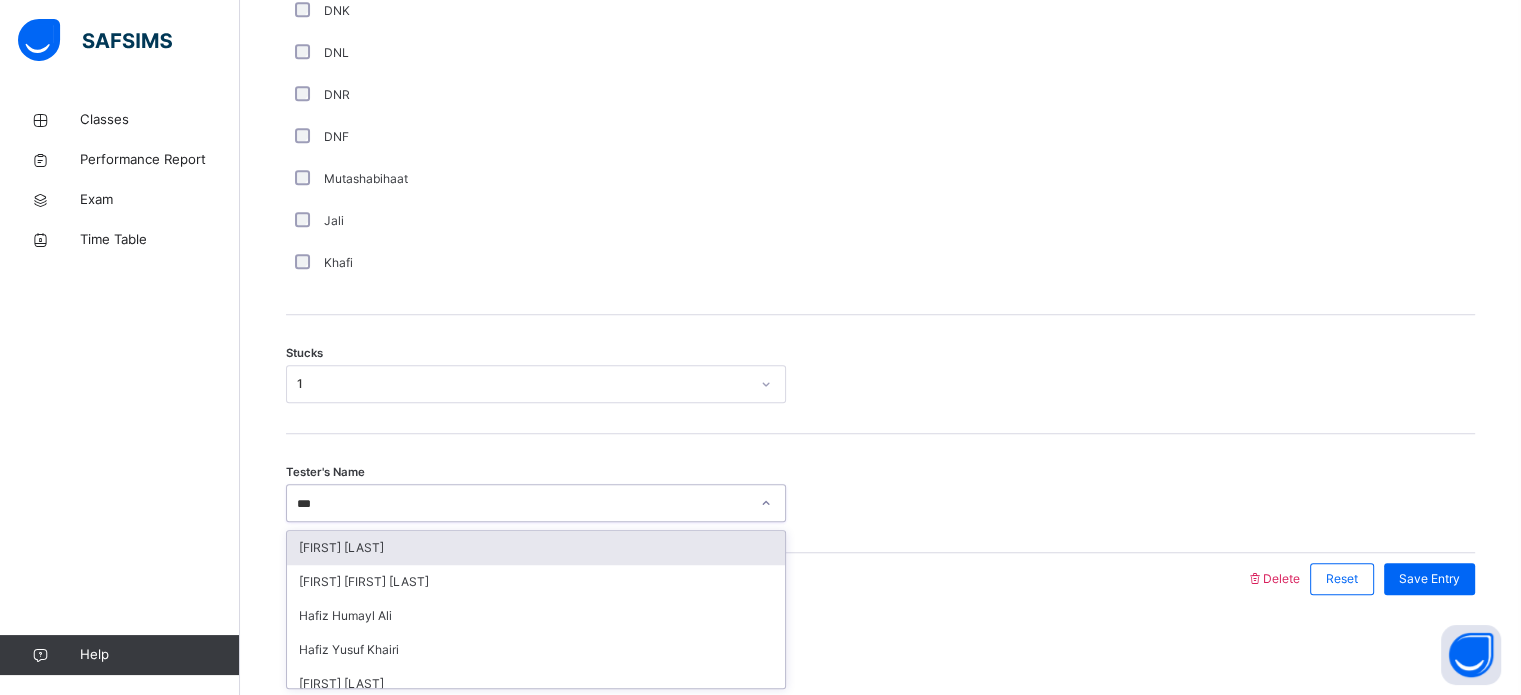 type on "****" 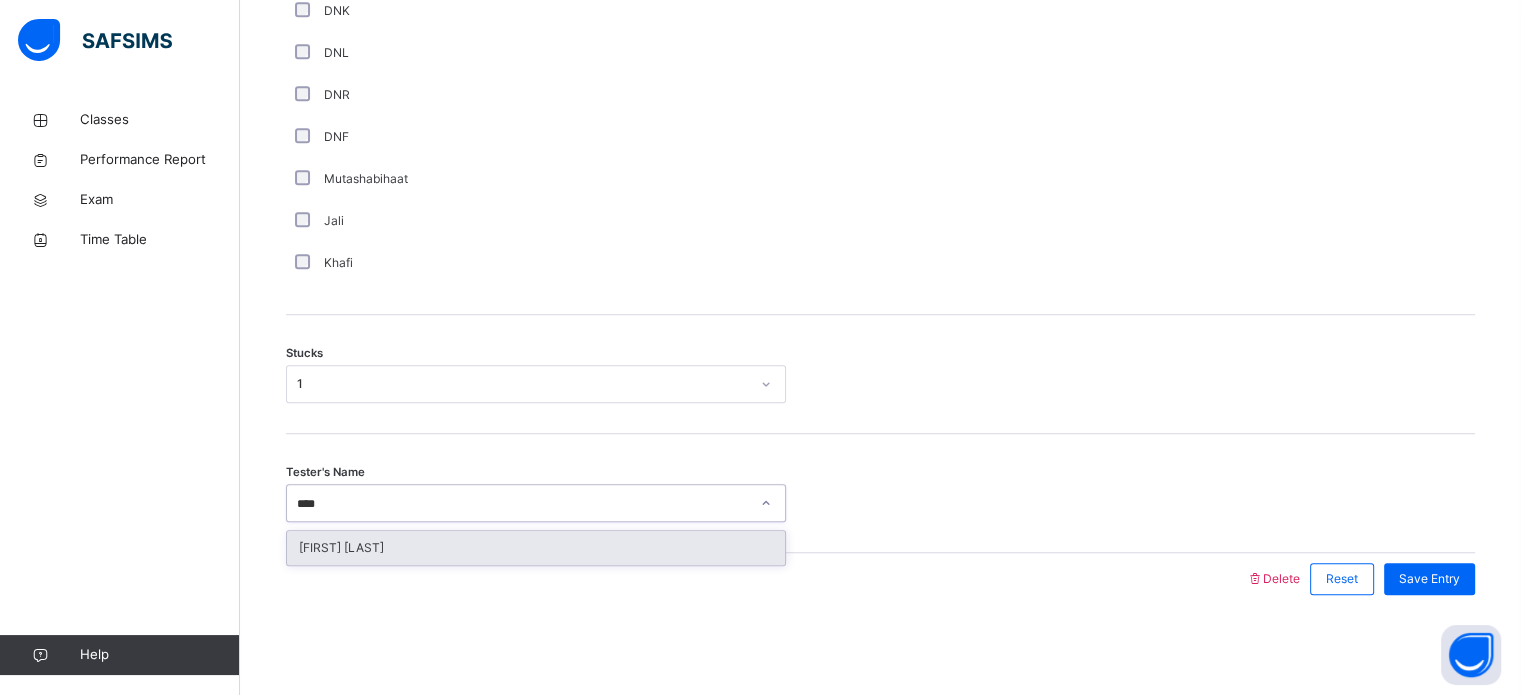 type 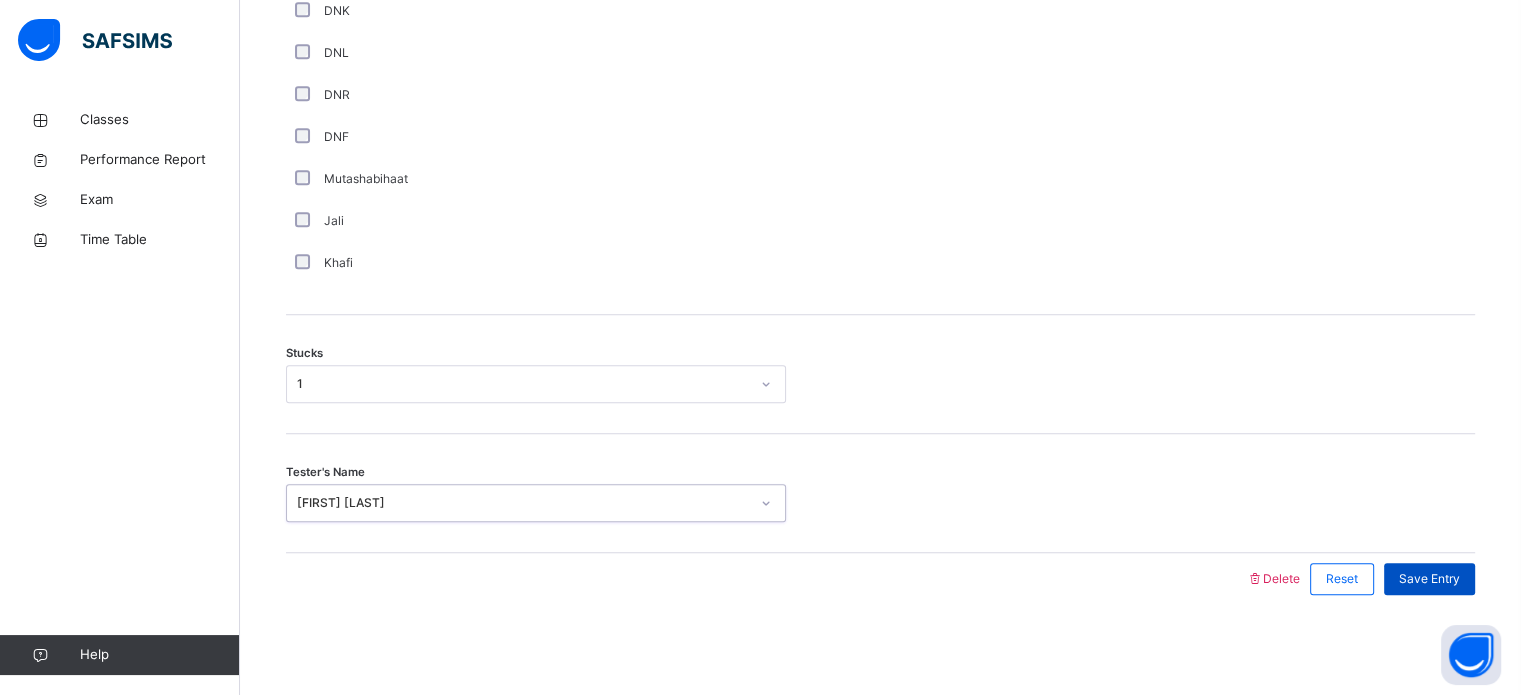 click on "Save Entry" at bounding box center (1429, 579) 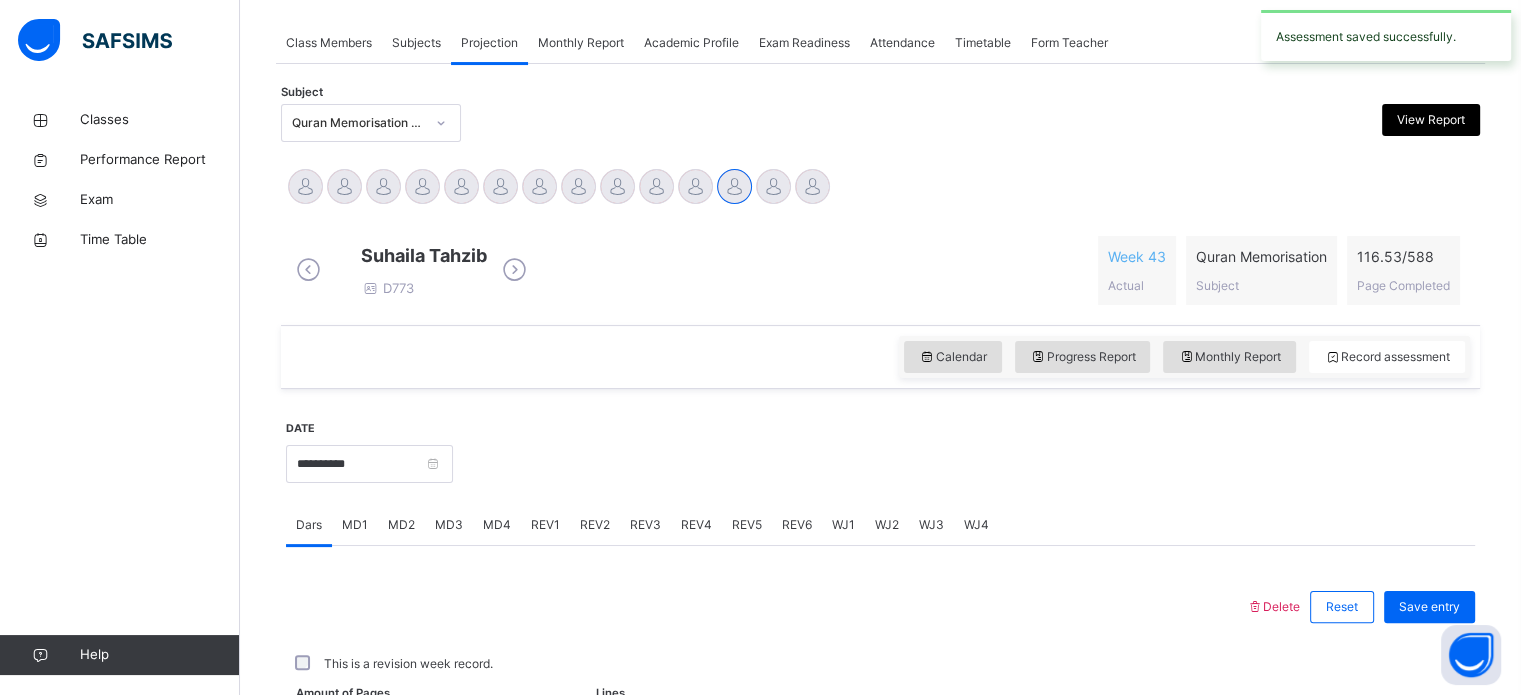 scroll, scrollTop: 806, scrollLeft: 0, axis: vertical 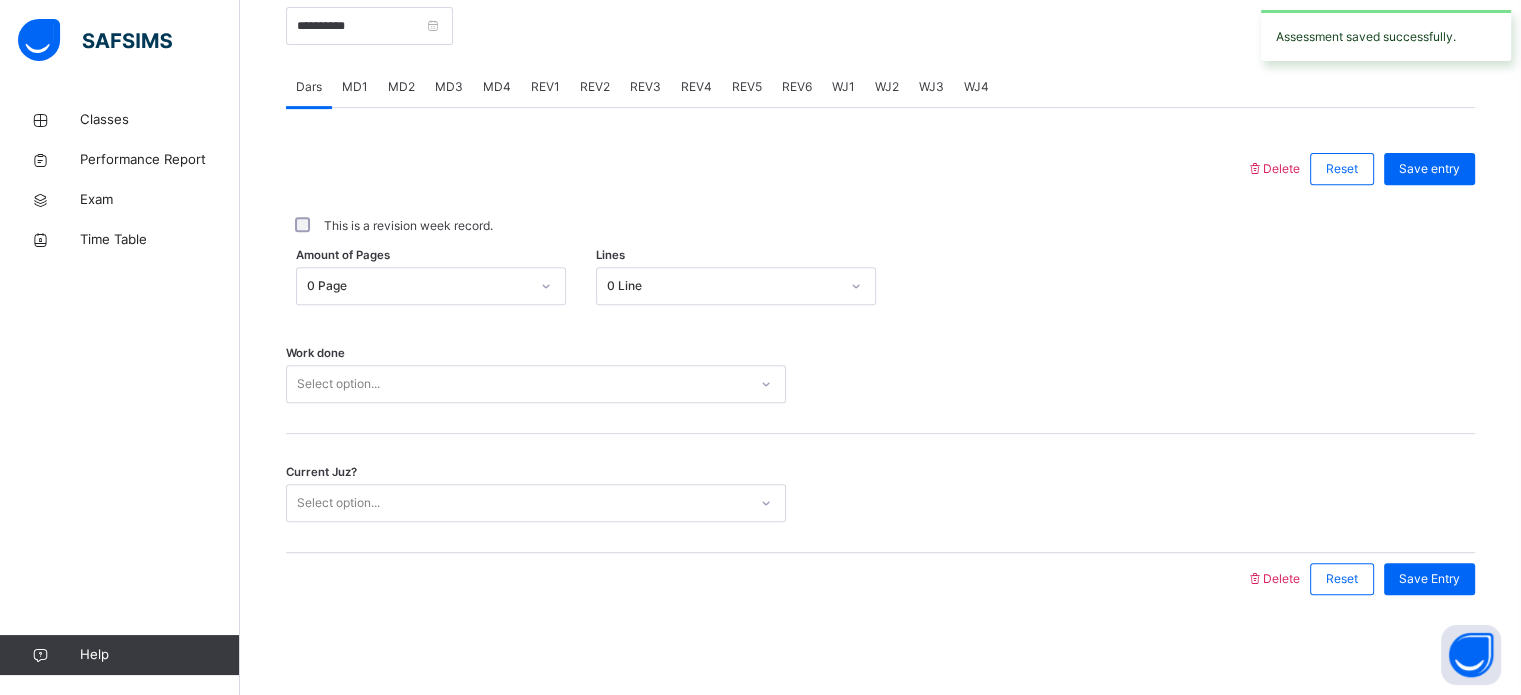 click on "REV1" at bounding box center [545, 87] 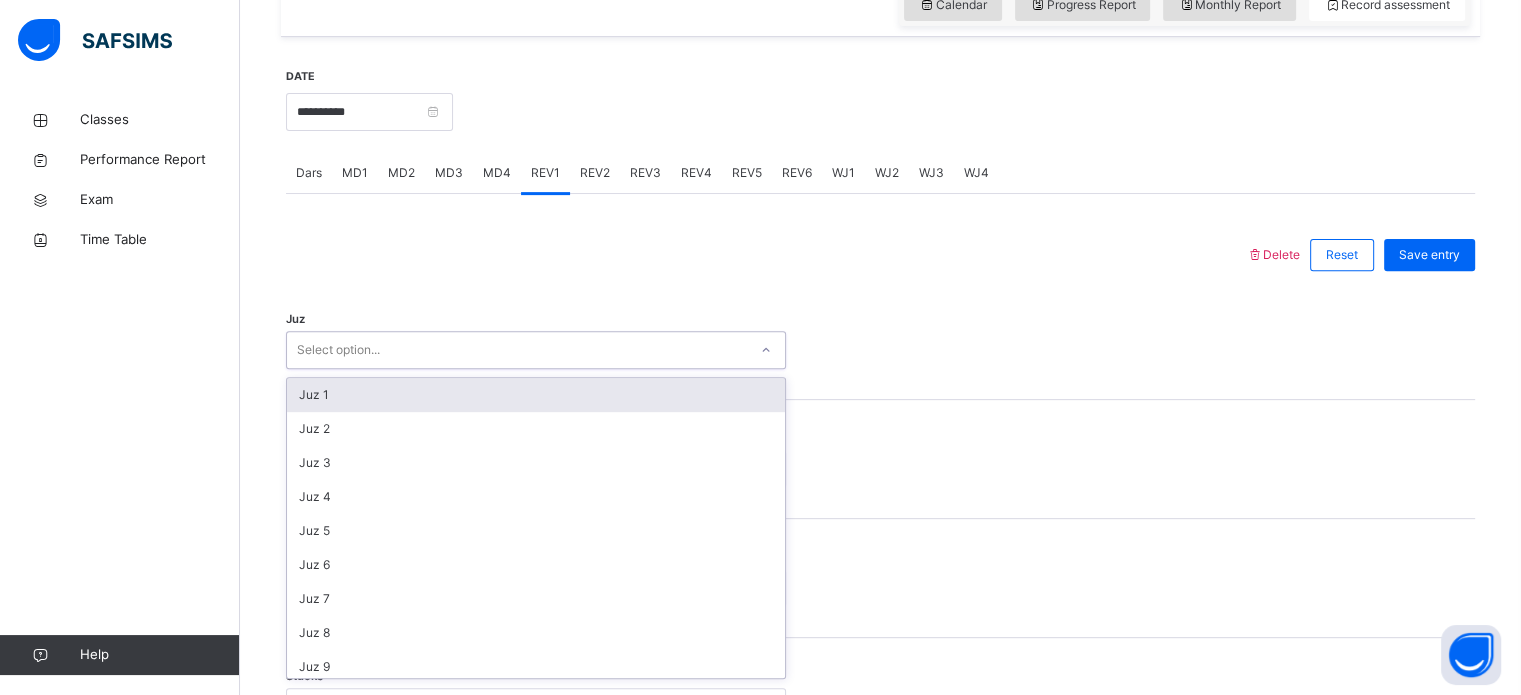 scroll, scrollTop: 712, scrollLeft: 0, axis: vertical 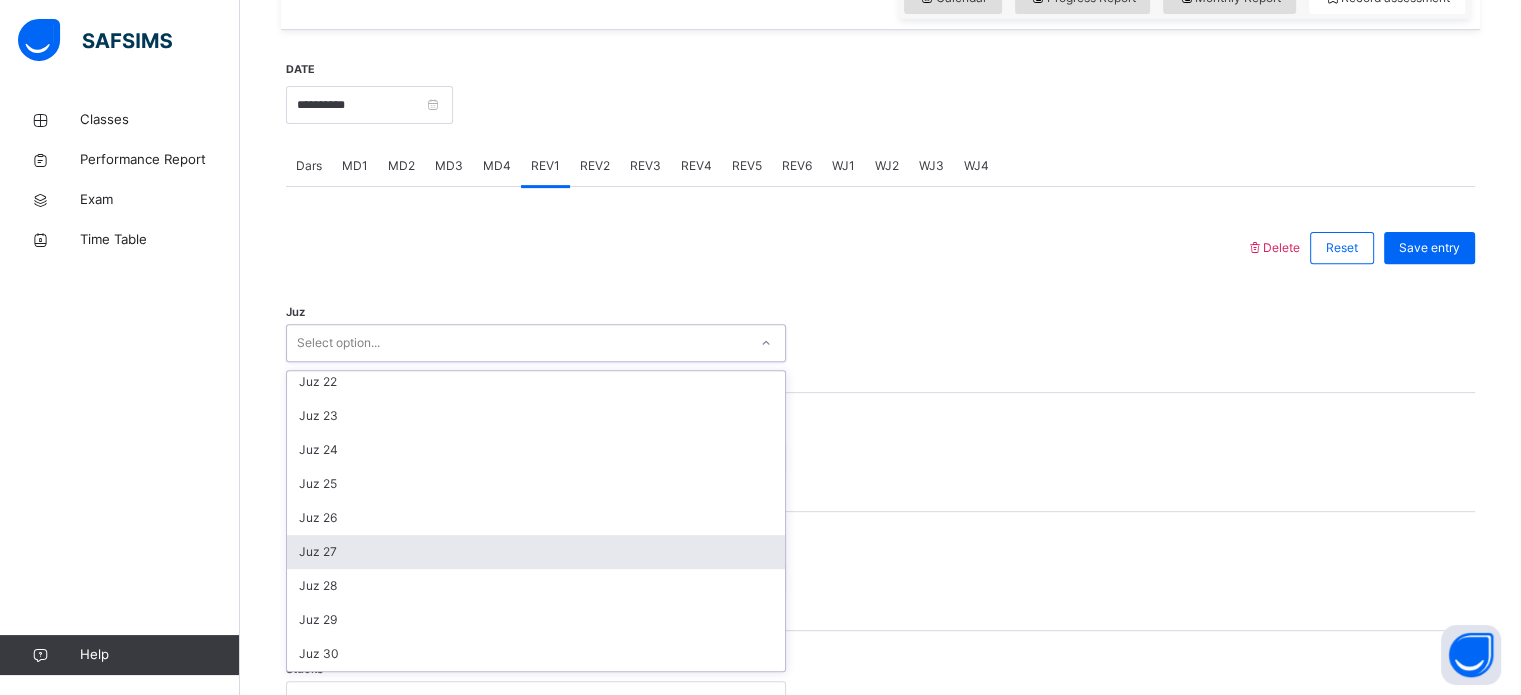 click on "Juz 27" at bounding box center [536, 552] 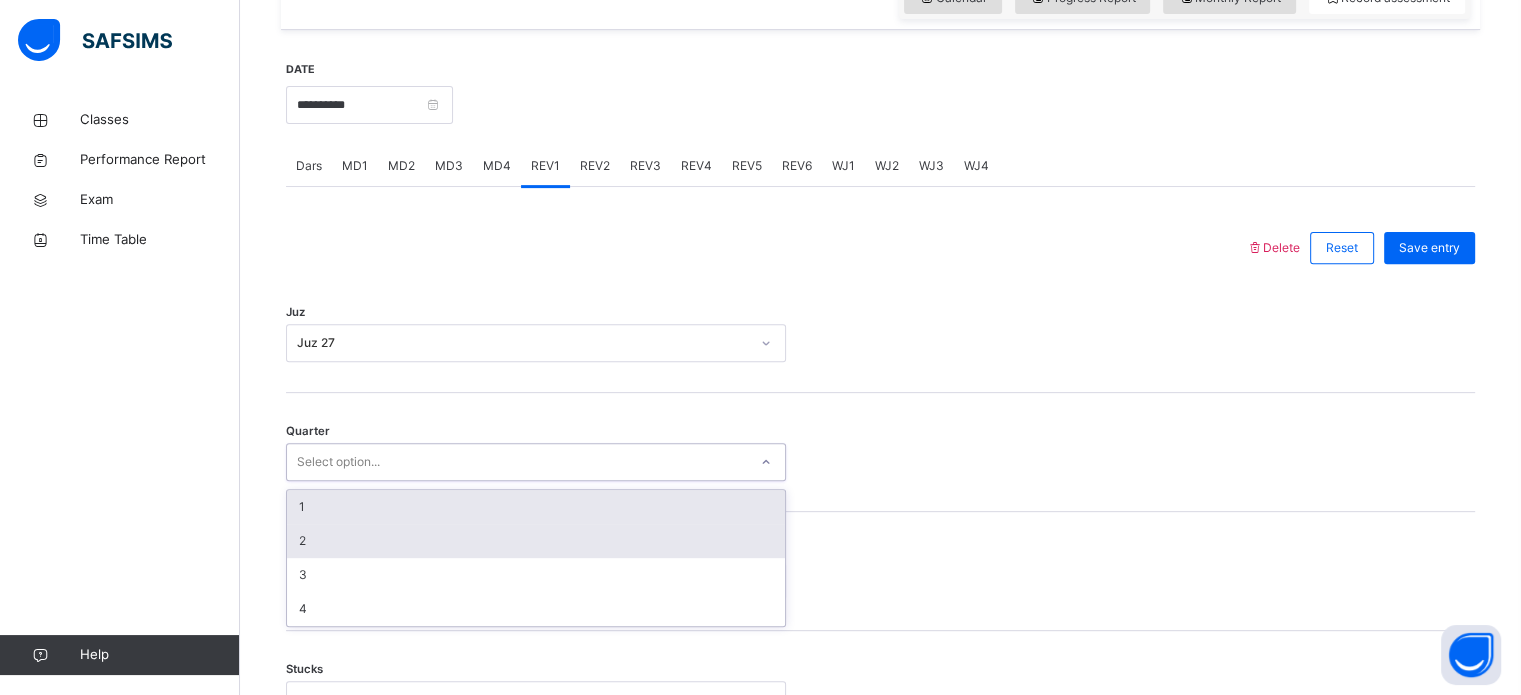 click on "2" at bounding box center [536, 541] 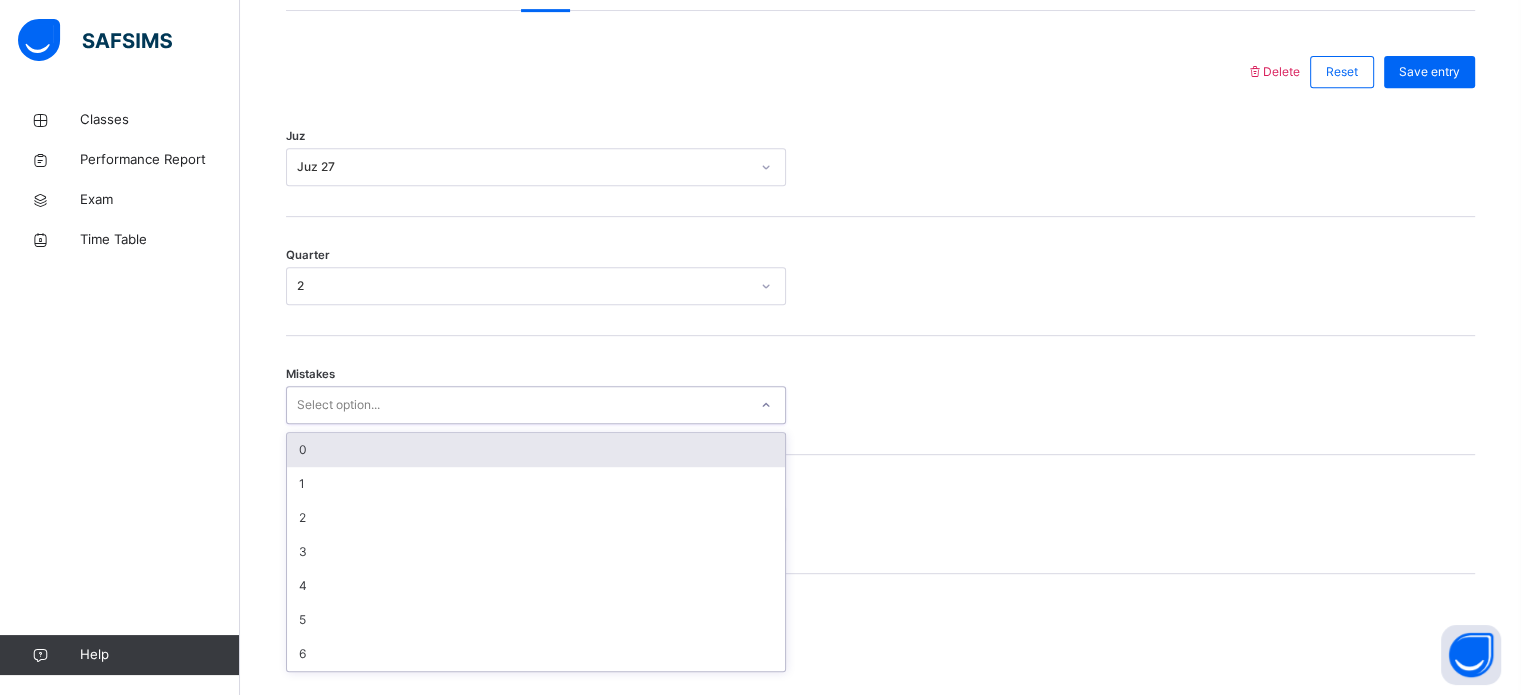 click on "0" at bounding box center (536, 450) 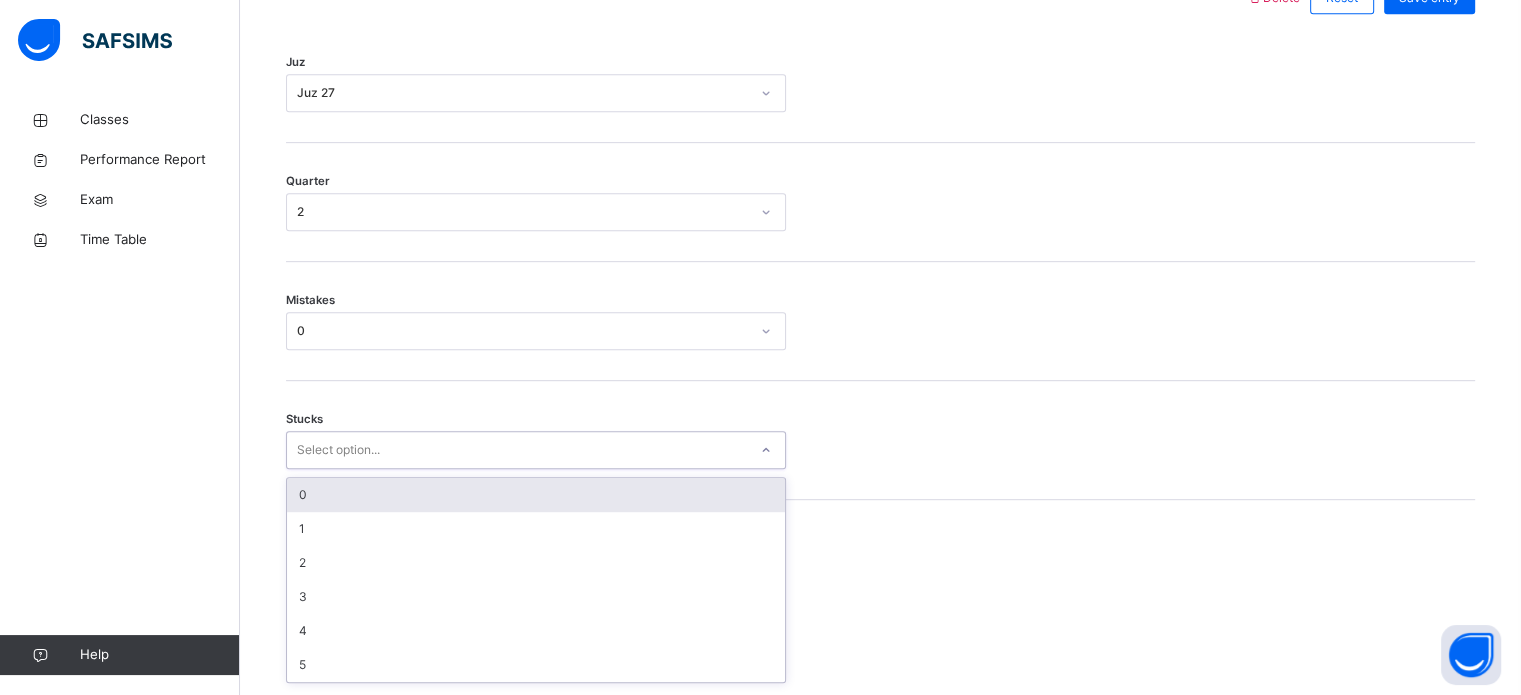 scroll, scrollTop: 972, scrollLeft: 0, axis: vertical 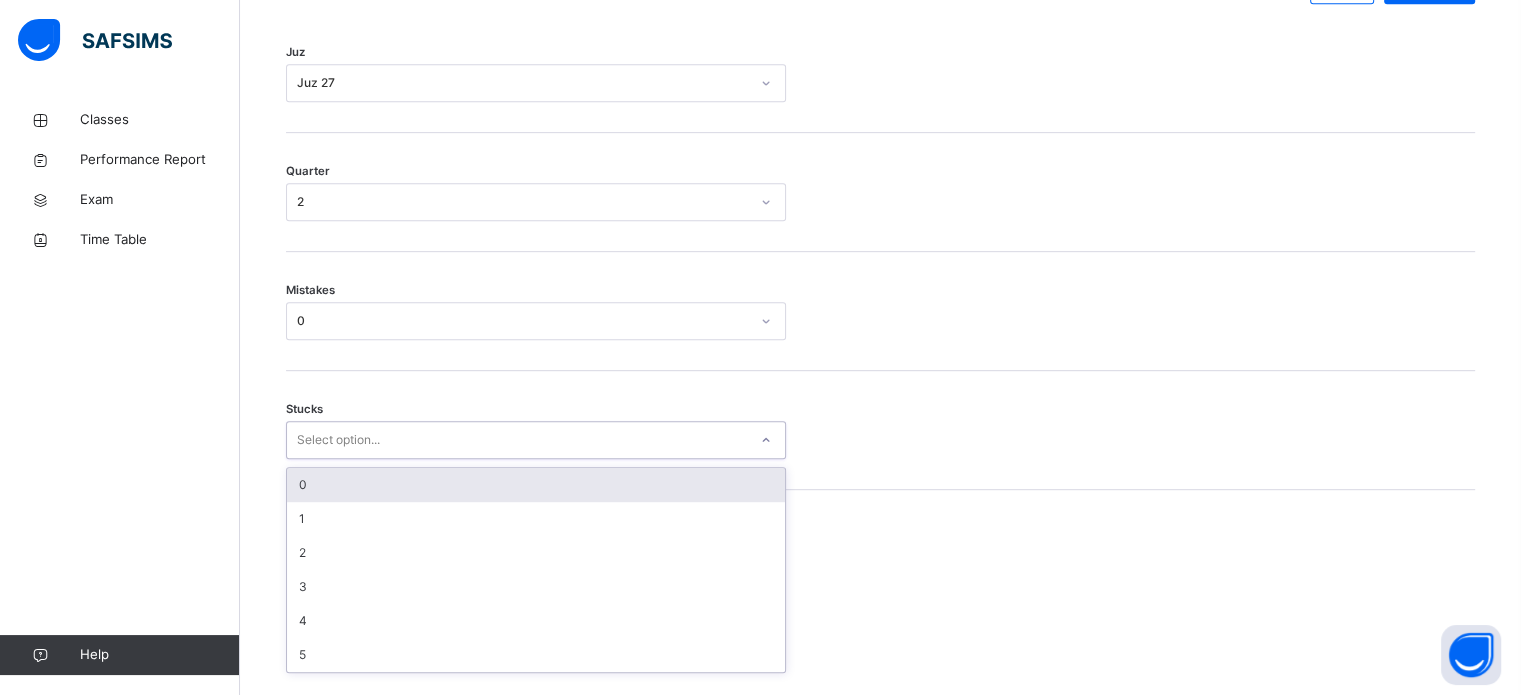 click on "0" at bounding box center (536, 485) 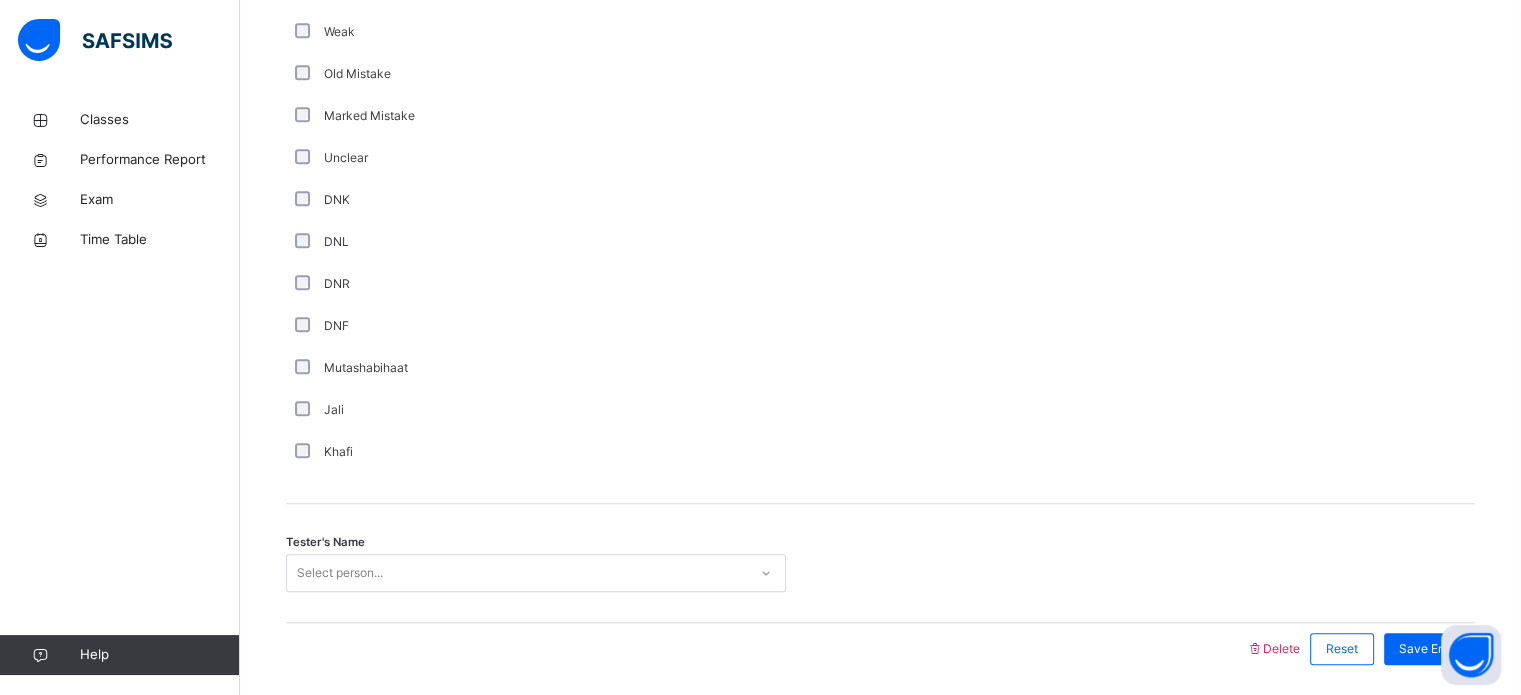scroll, scrollTop: 1687, scrollLeft: 0, axis: vertical 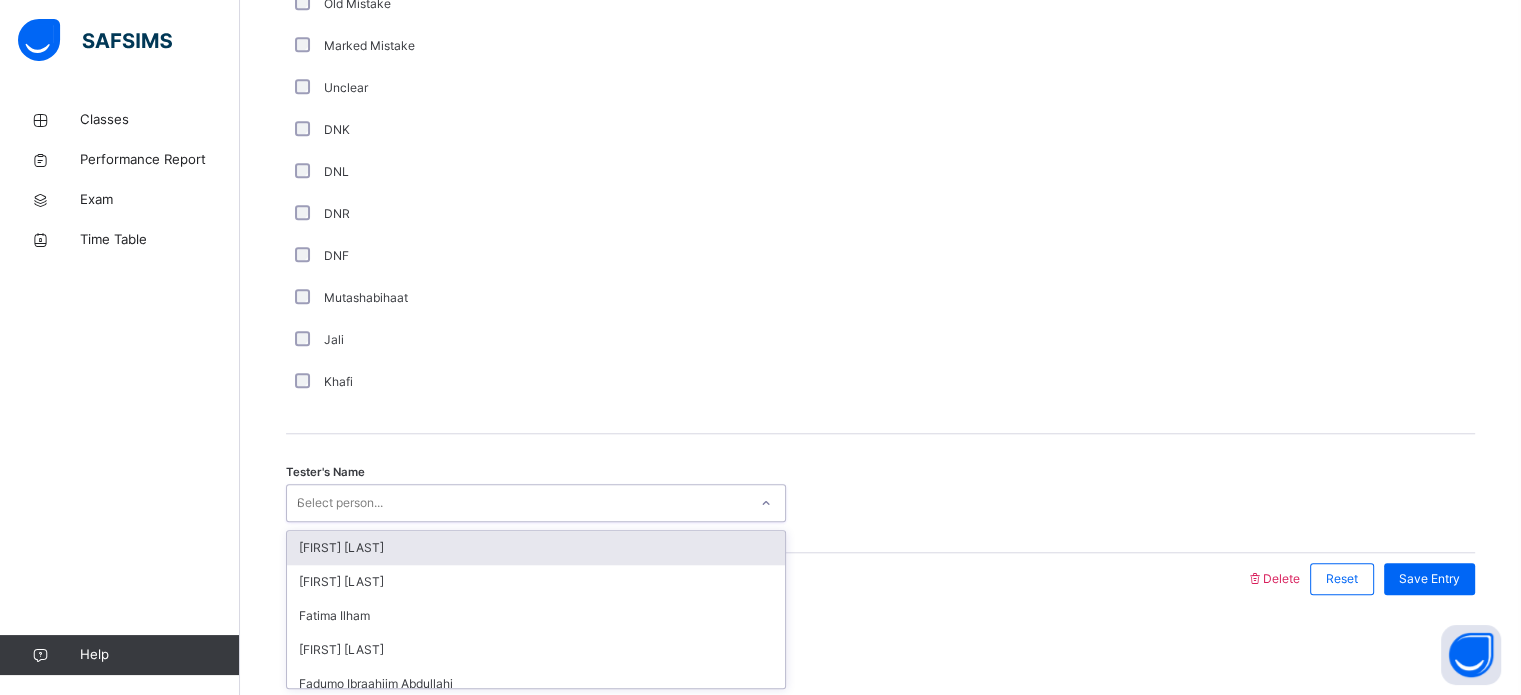 type on "**" 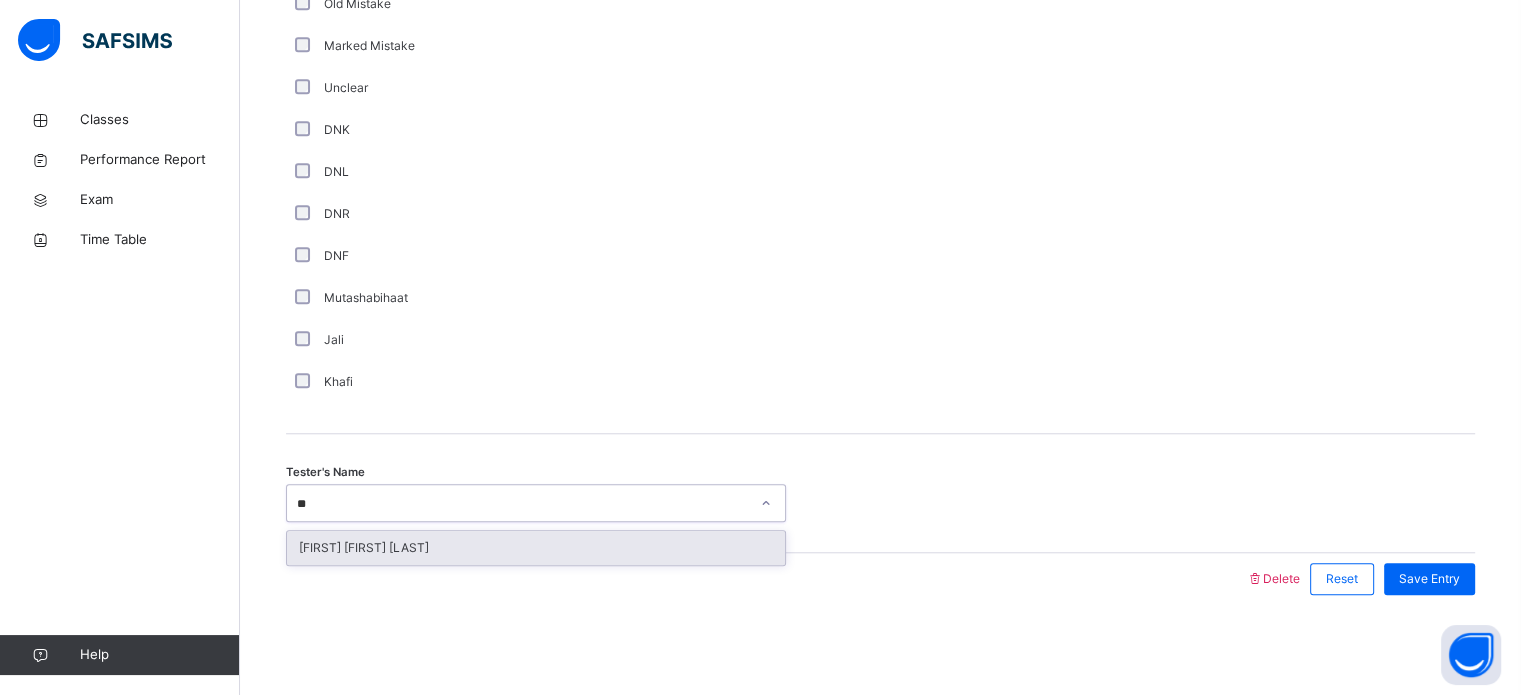 type 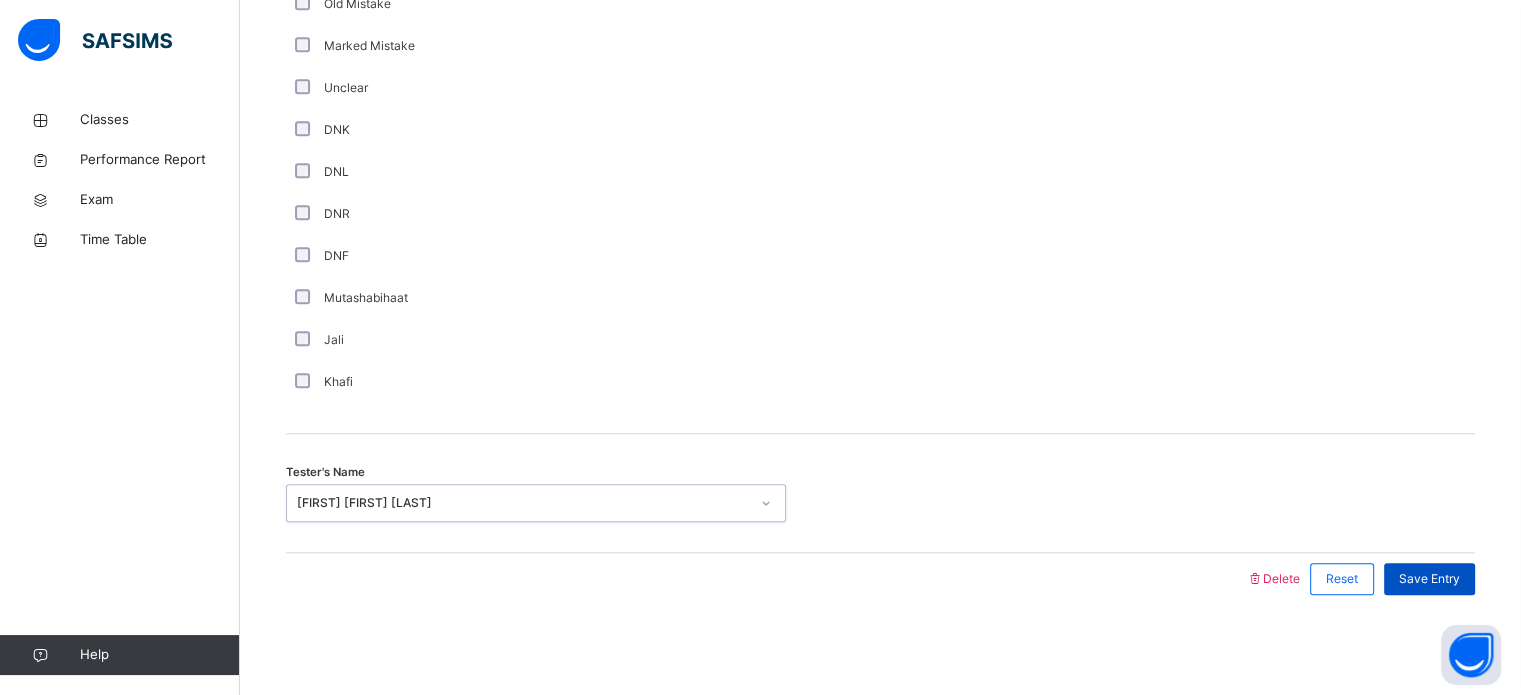 click on "Save Entry" at bounding box center (1429, 579) 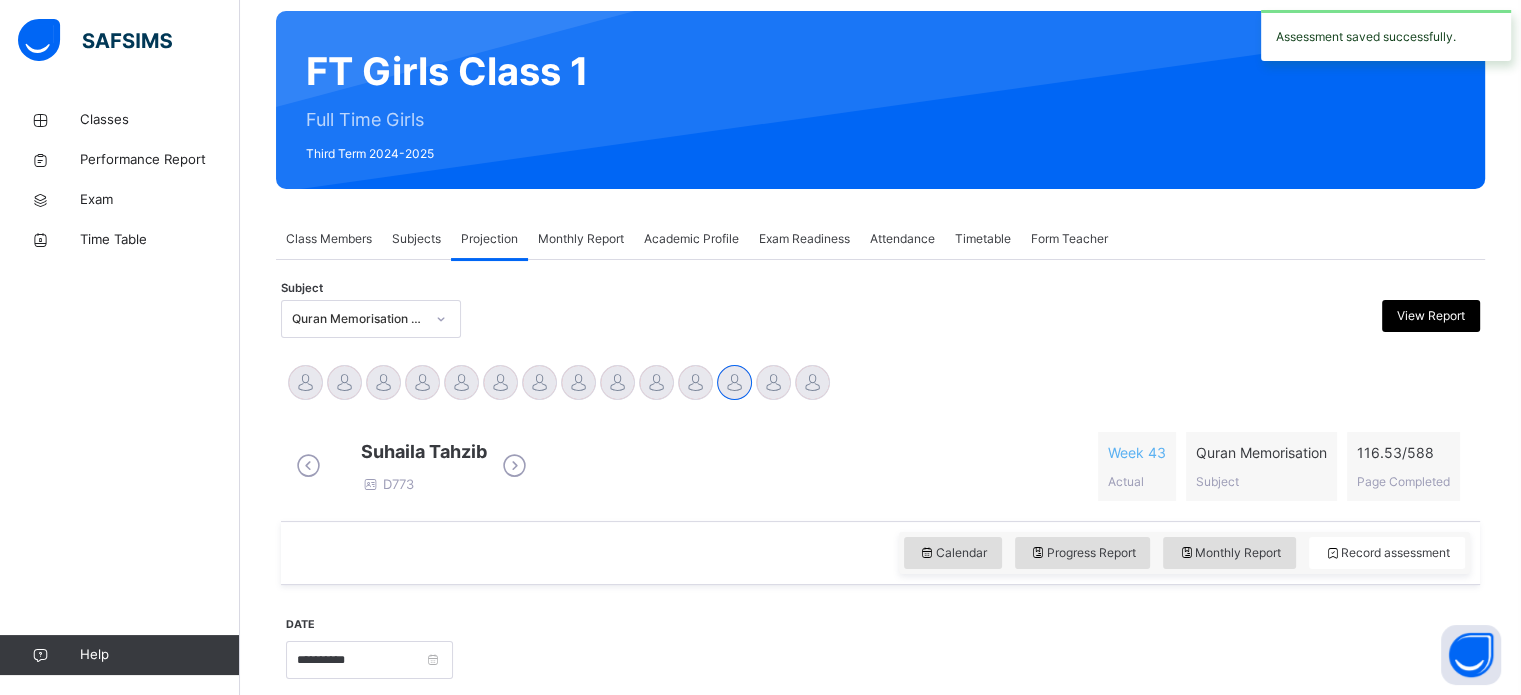 scroll, scrollTop: 0, scrollLeft: 0, axis: both 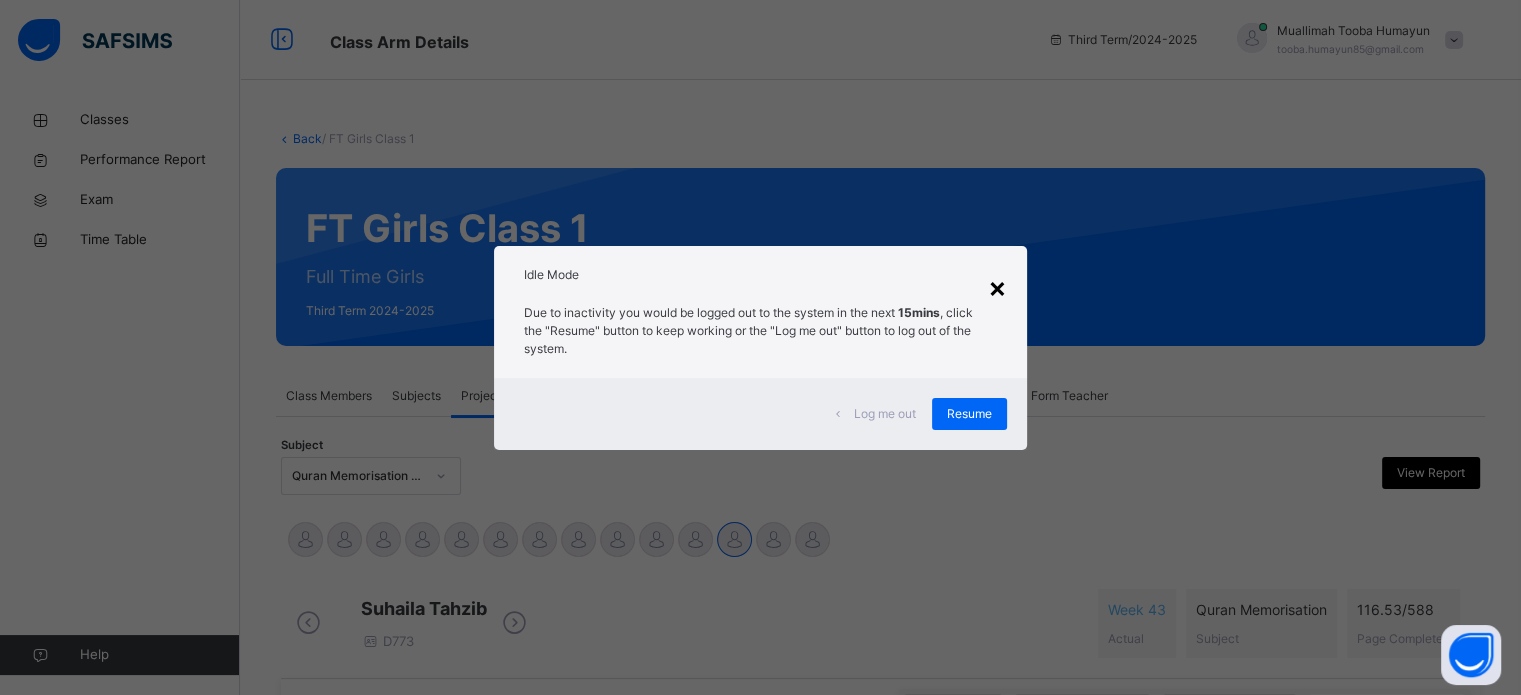 click on "×" at bounding box center (997, 287) 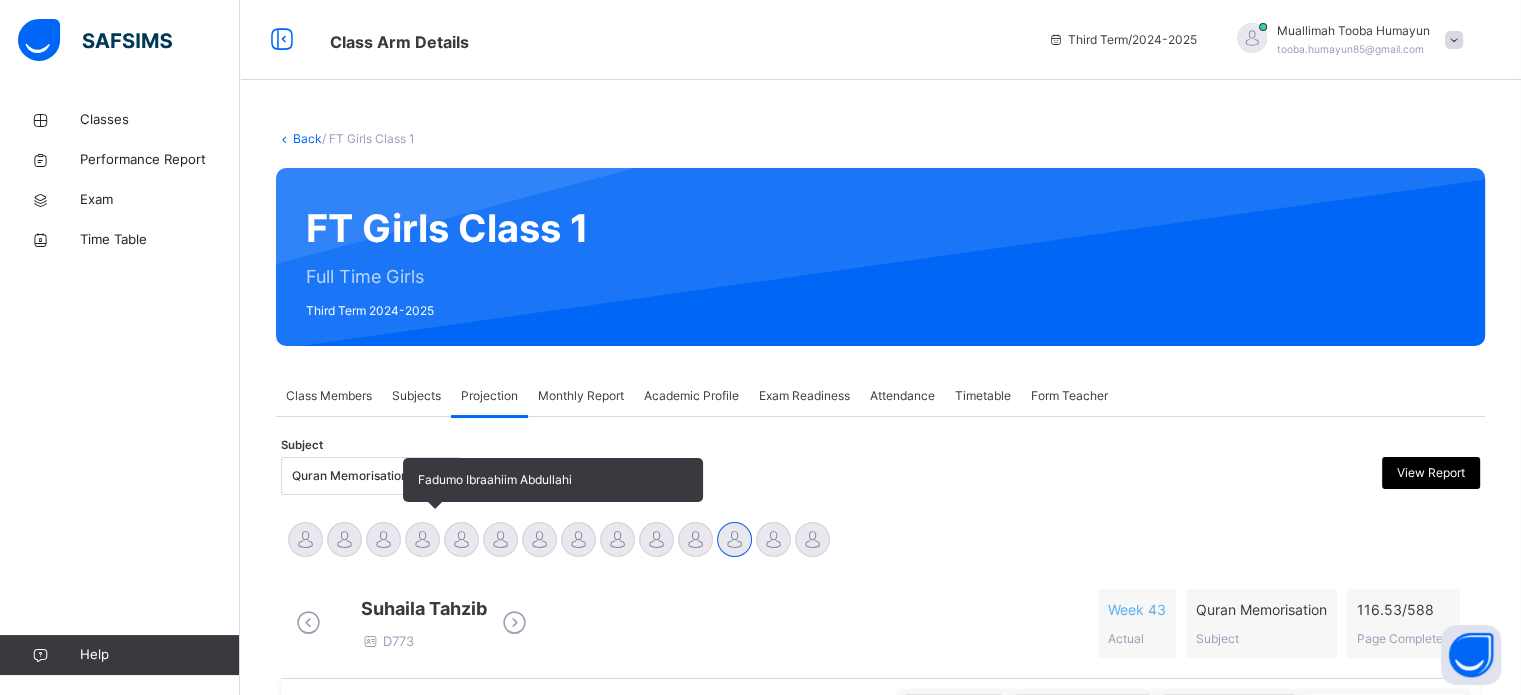 click at bounding box center [422, 539] 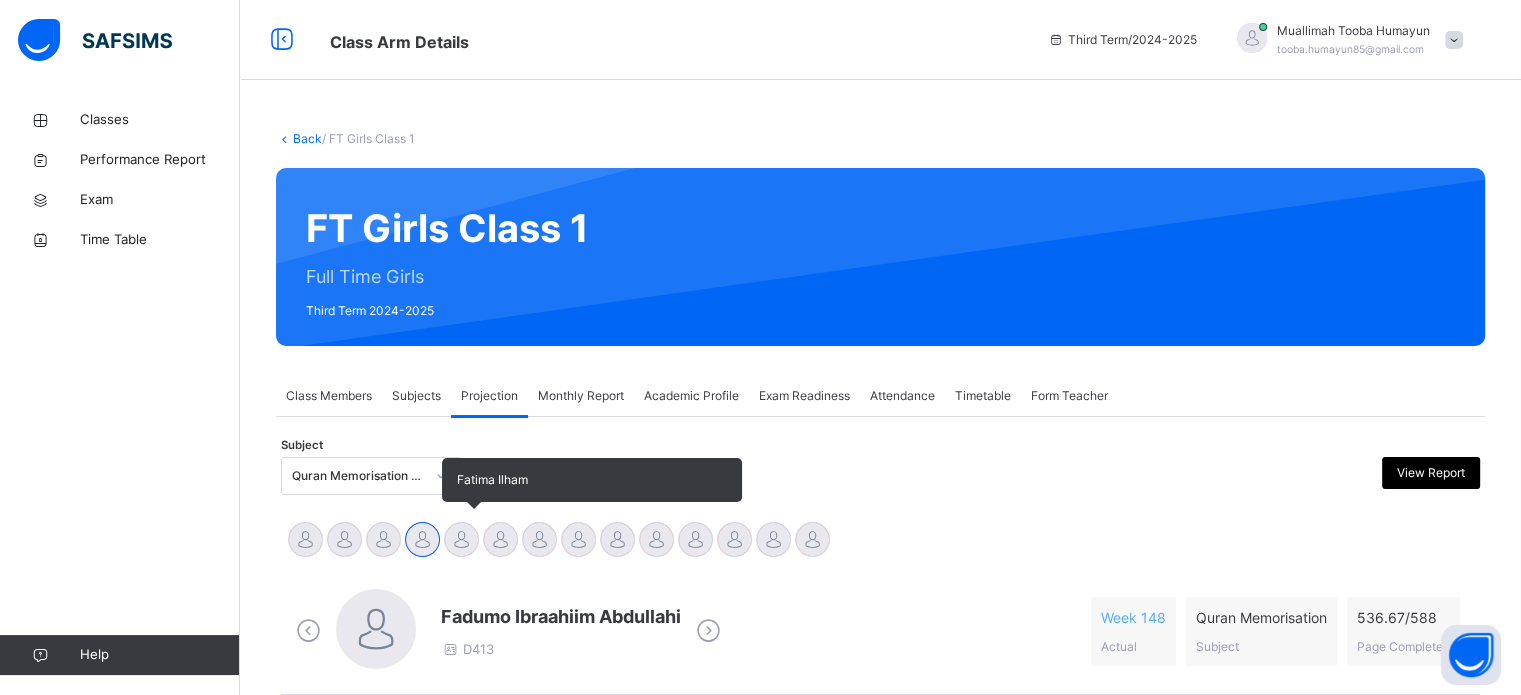 click at bounding box center (461, 539) 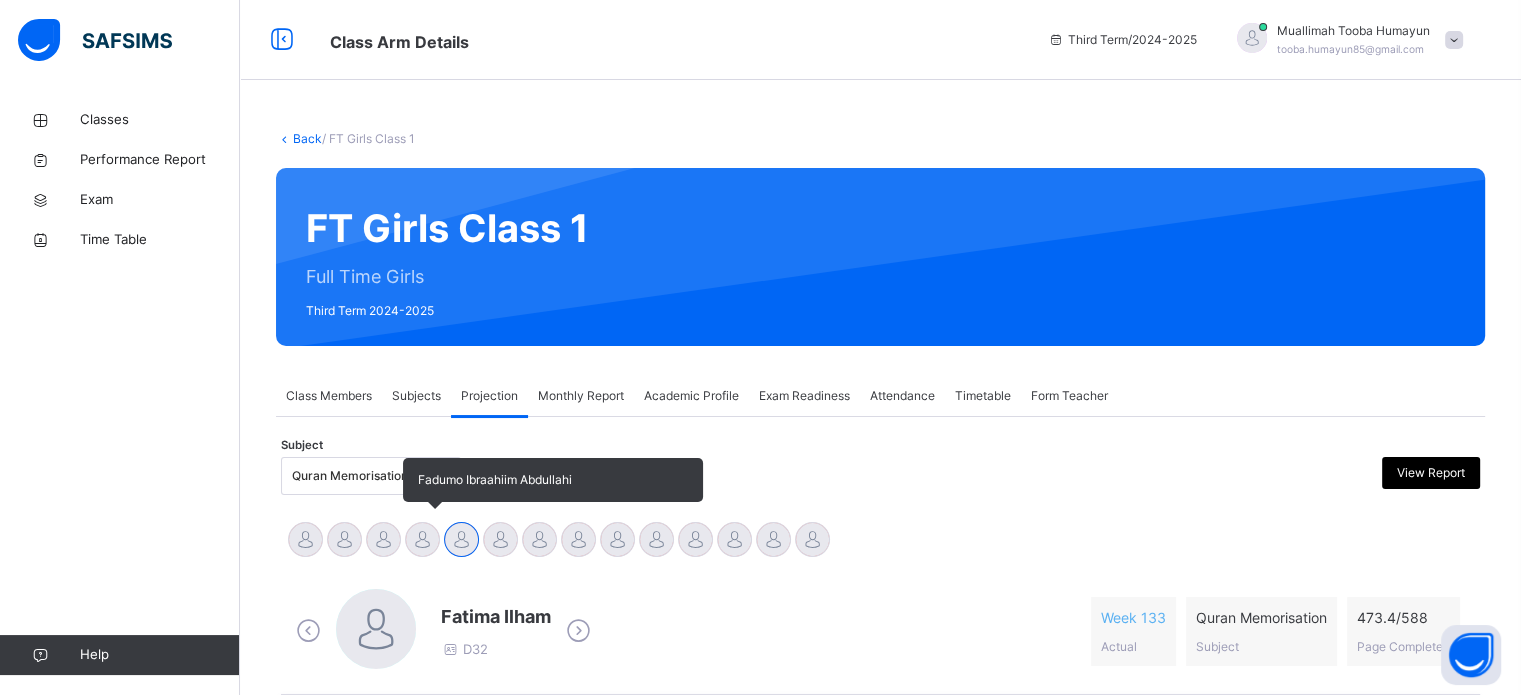 click at bounding box center (422, 539) 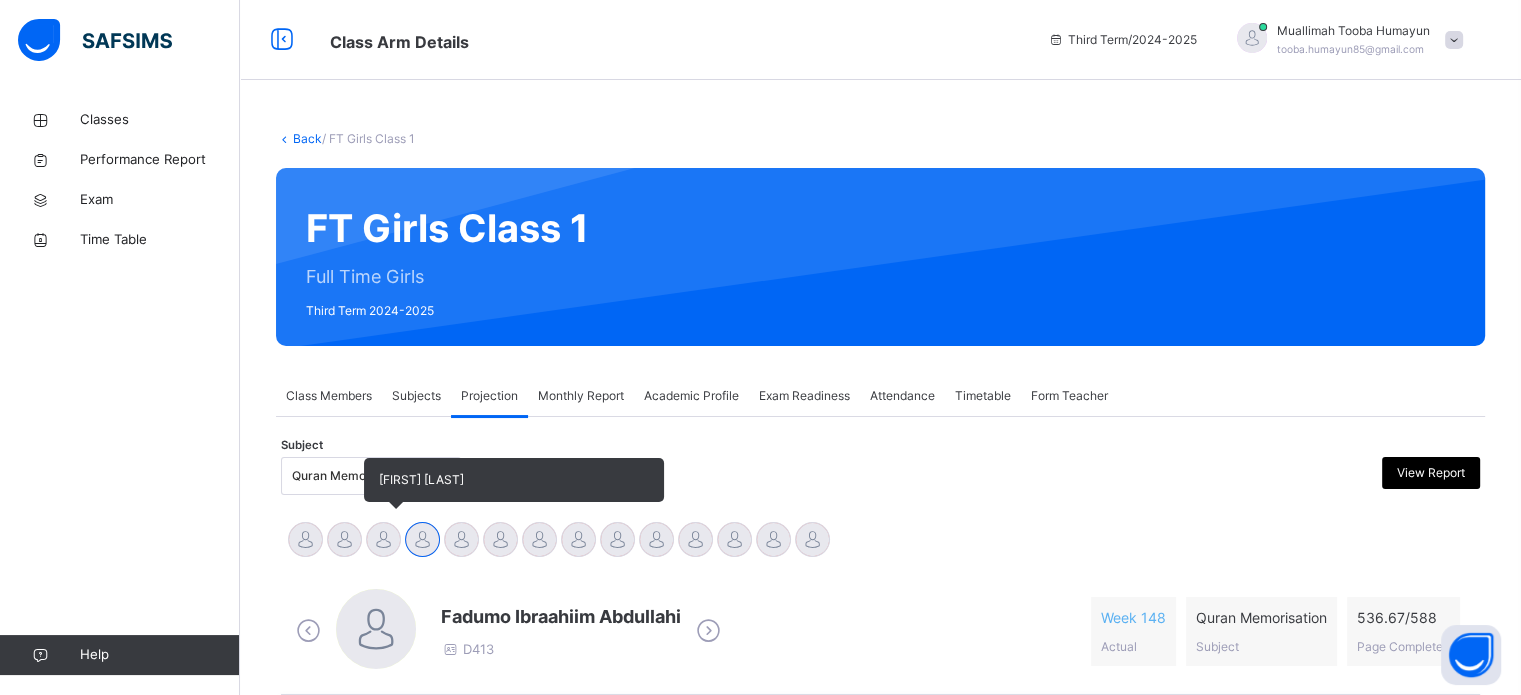 click at bounding box center [383, 539] 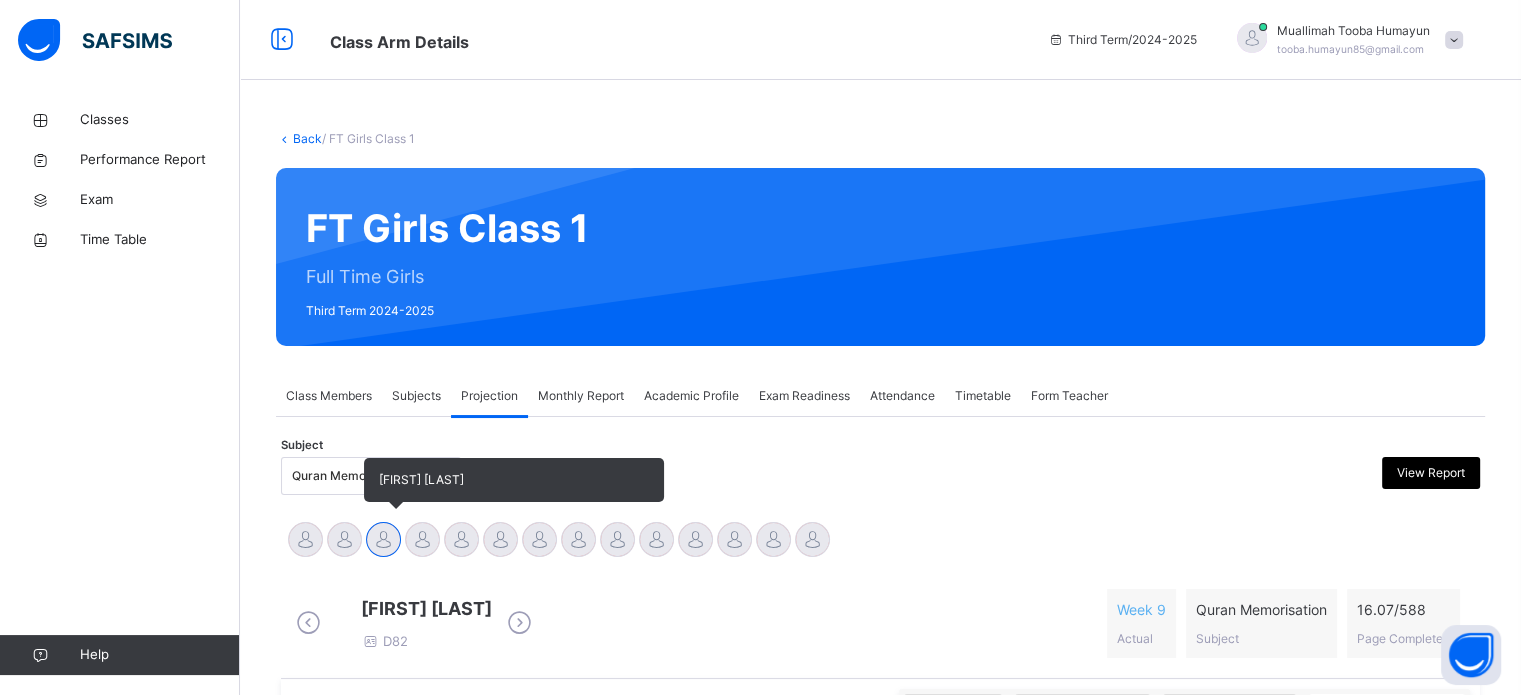 click on "[FIRST] [LAST]" at bounding box center (383, 542) 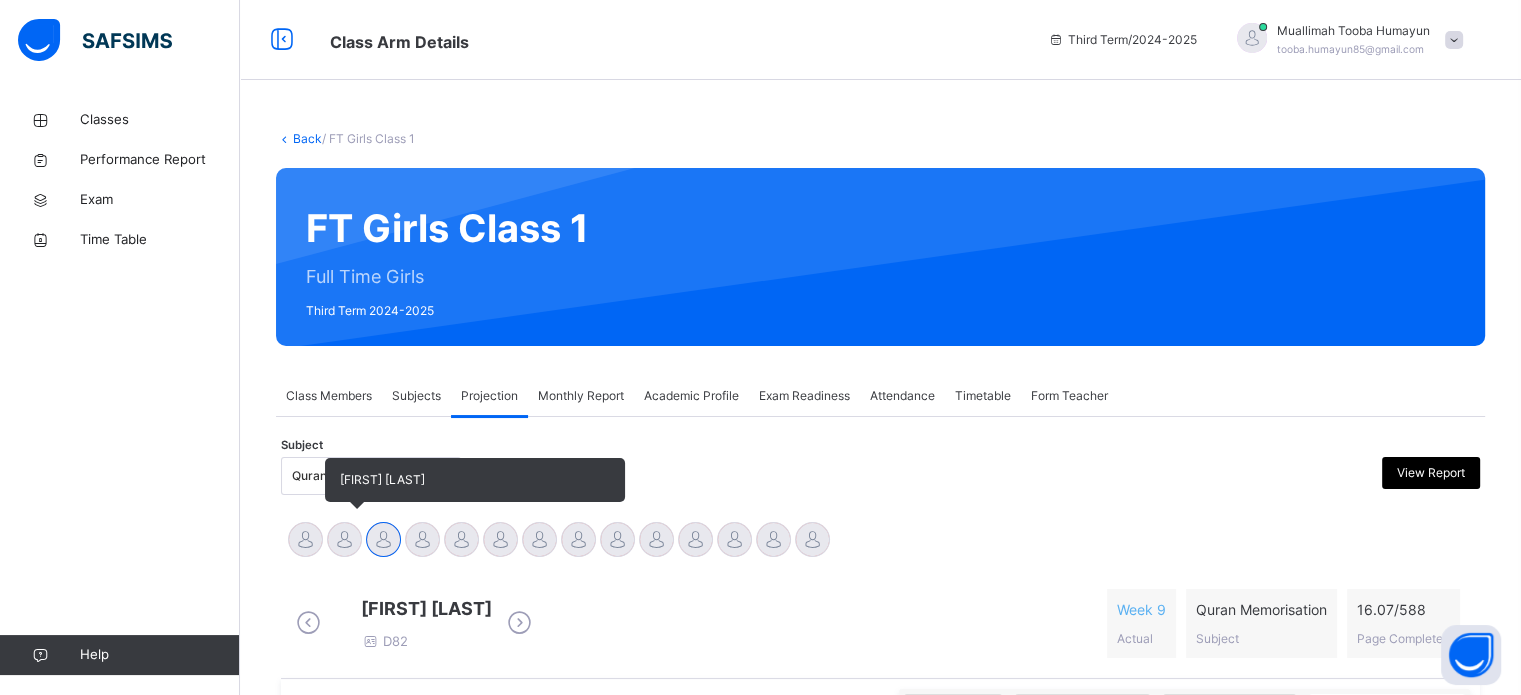 click at bounding box center (344, 539) 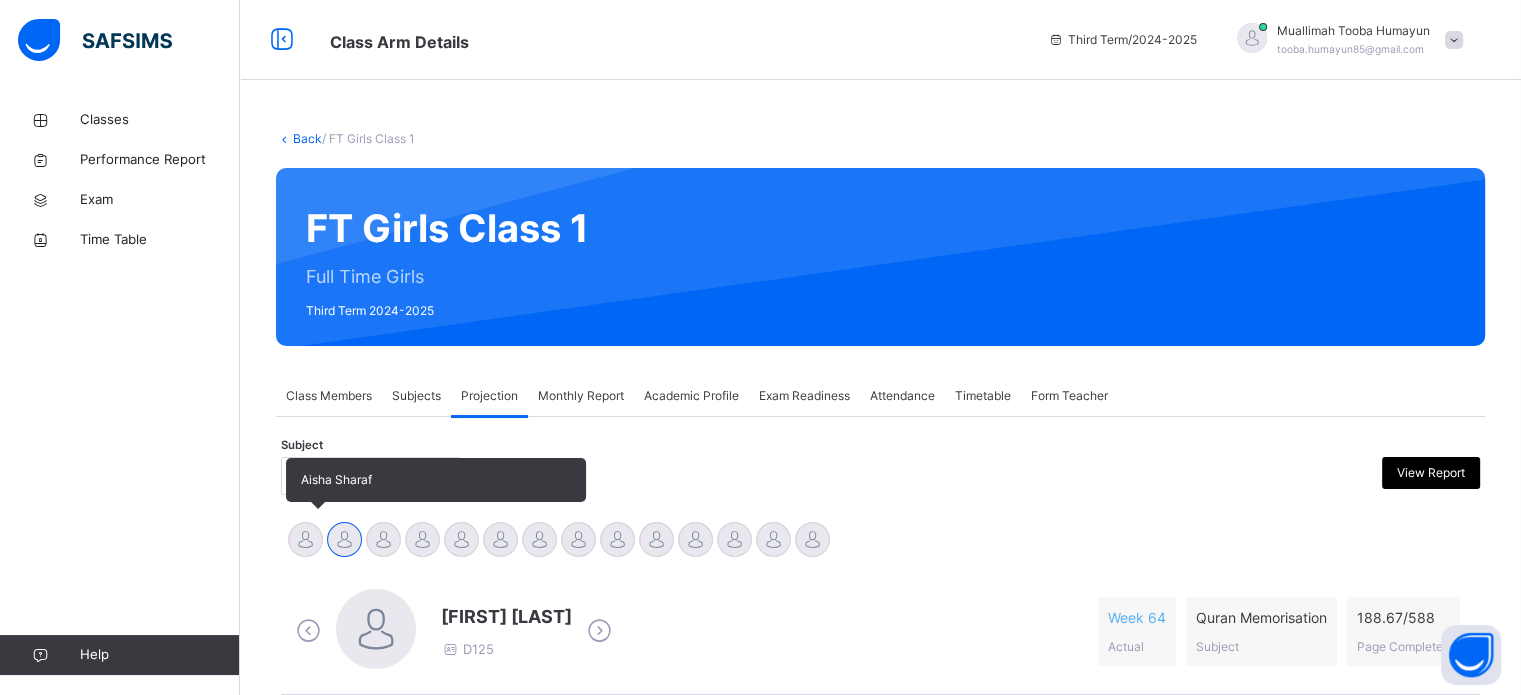 click at bounding box center [305, 539] 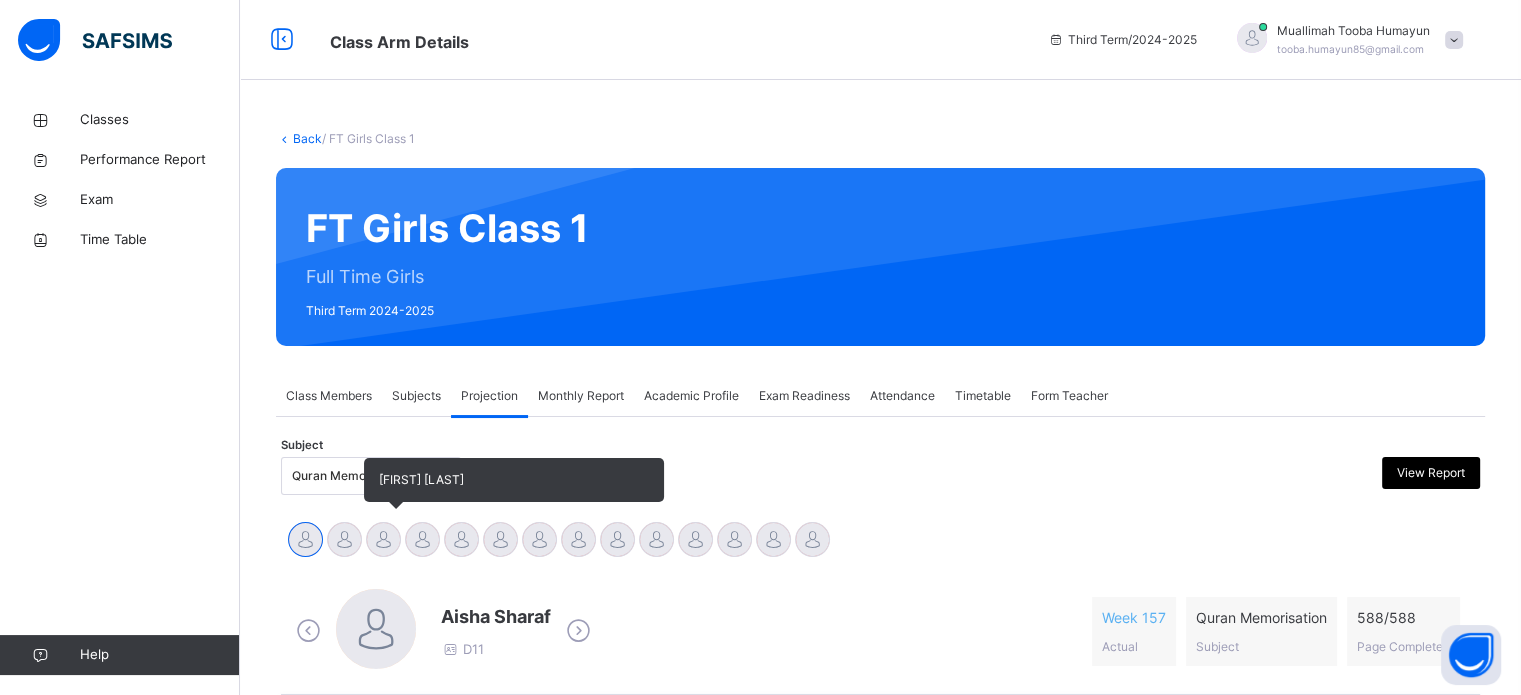 click at bounding box center (383, 539) 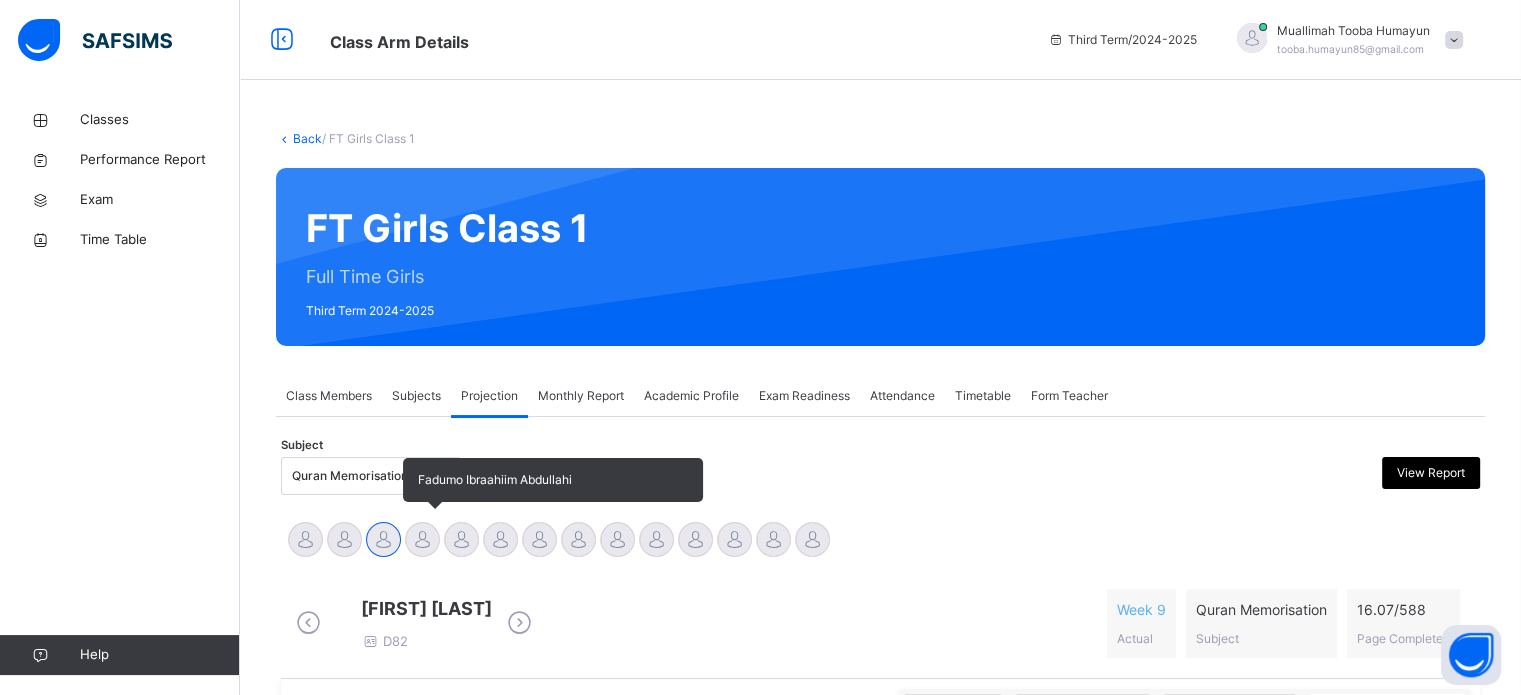 click at bounding box center (422, 539) 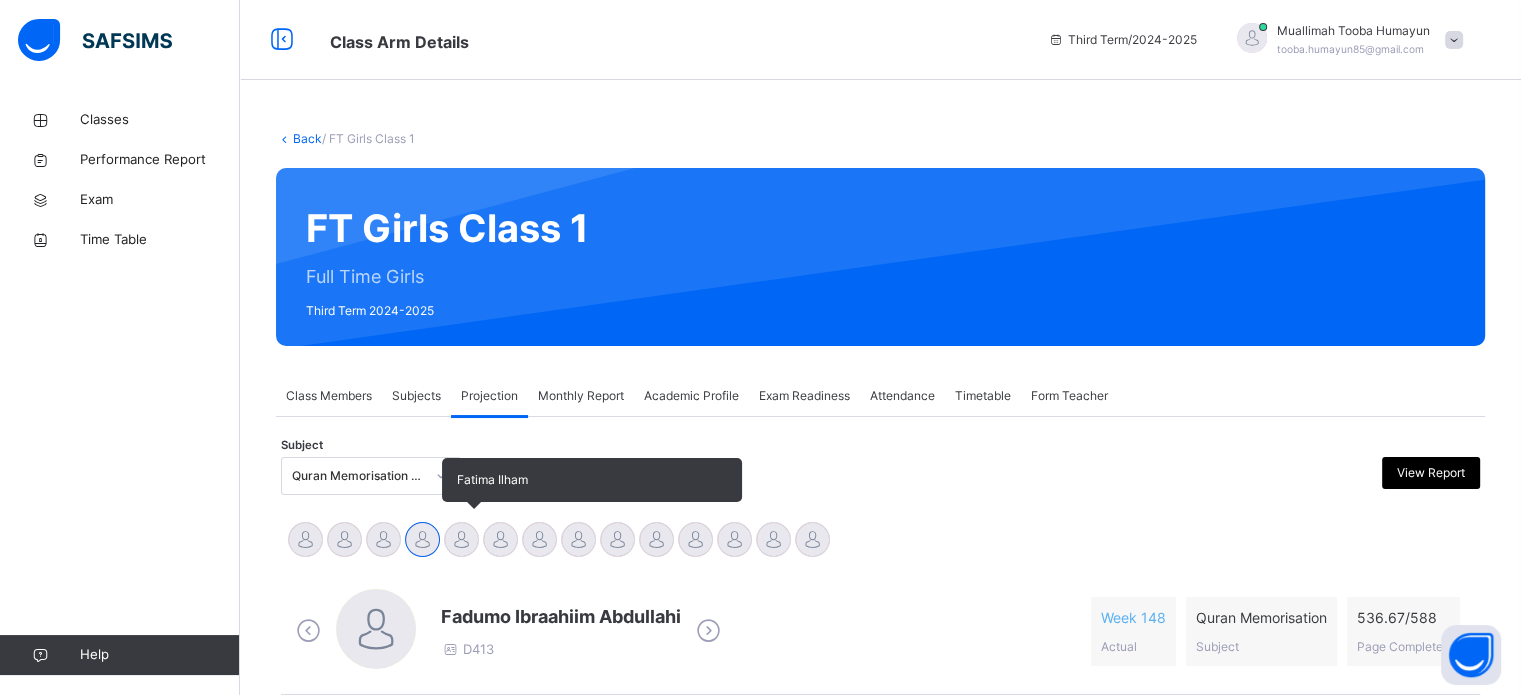 click at bounding box center (461, 539) 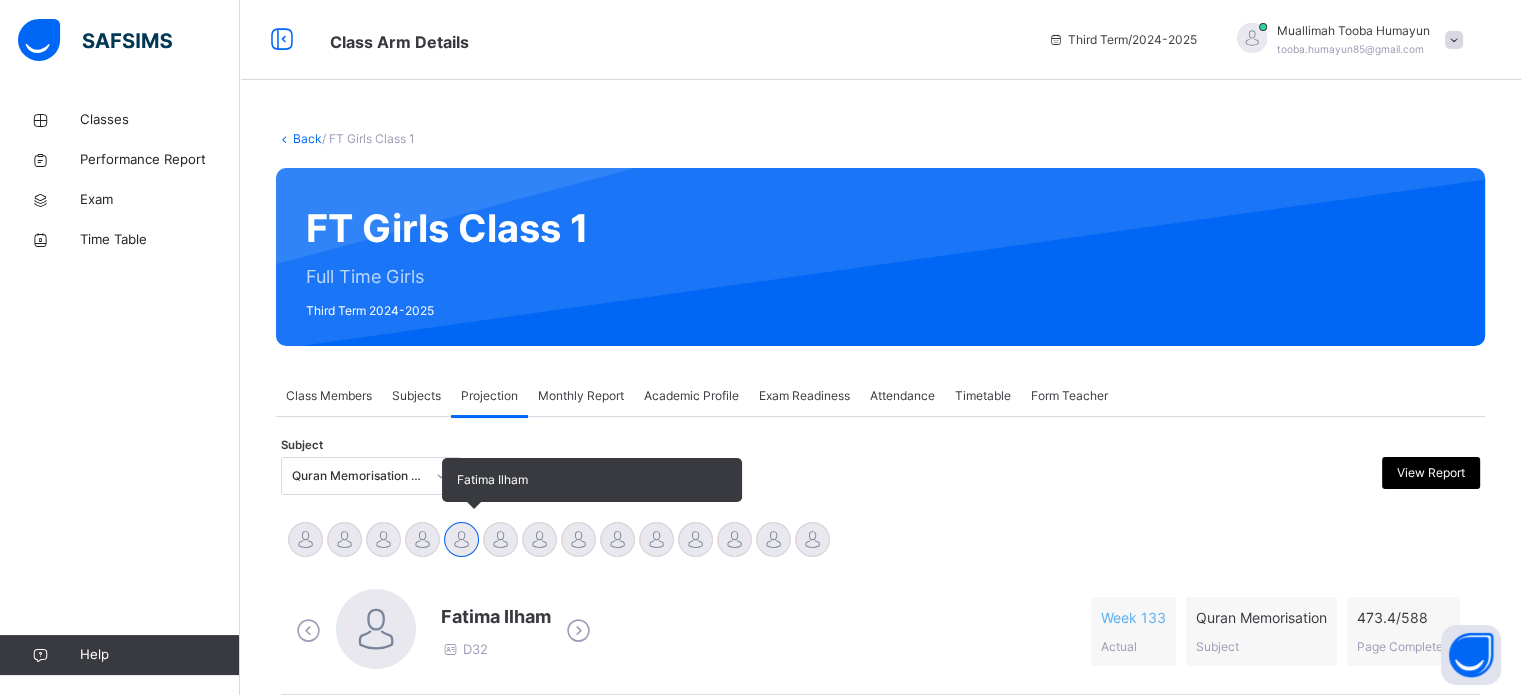 click at bounding box center (461, 539) 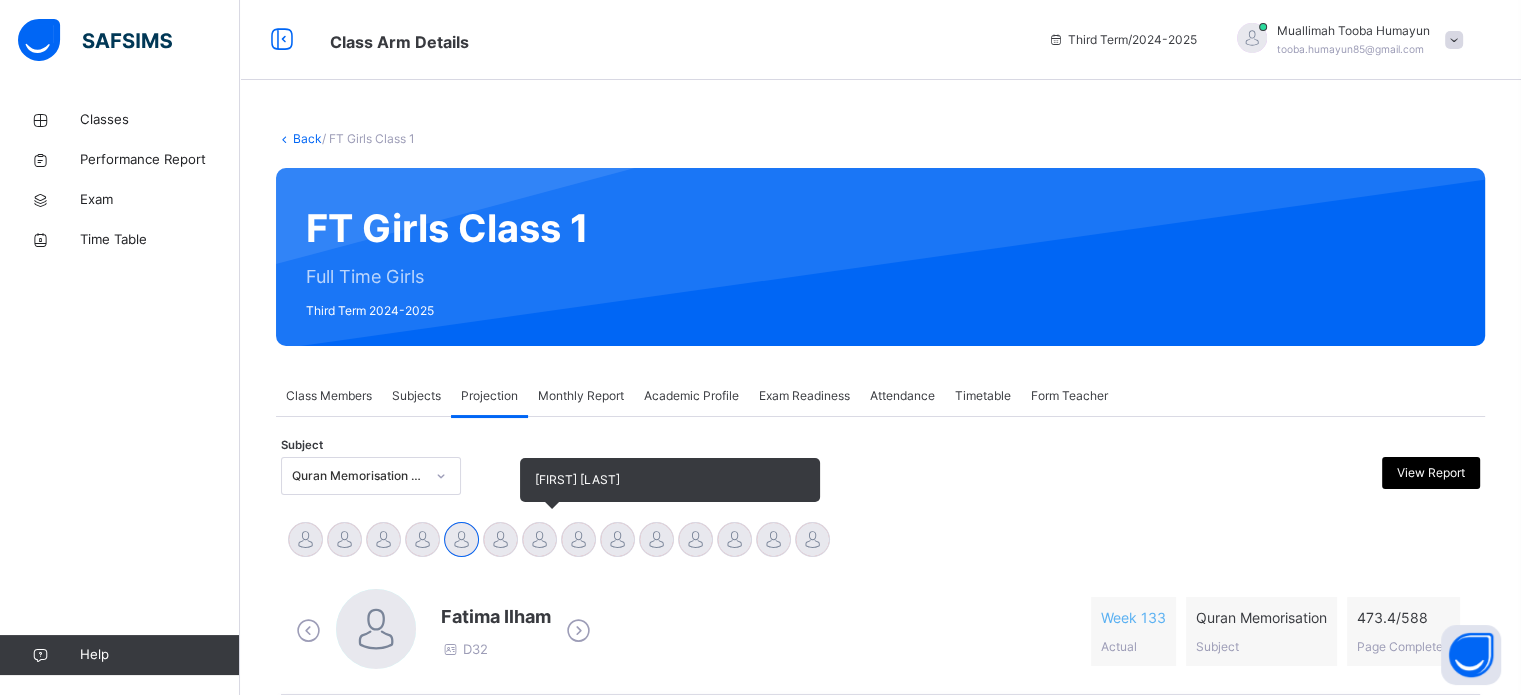 click at bounding box center [539, 539] 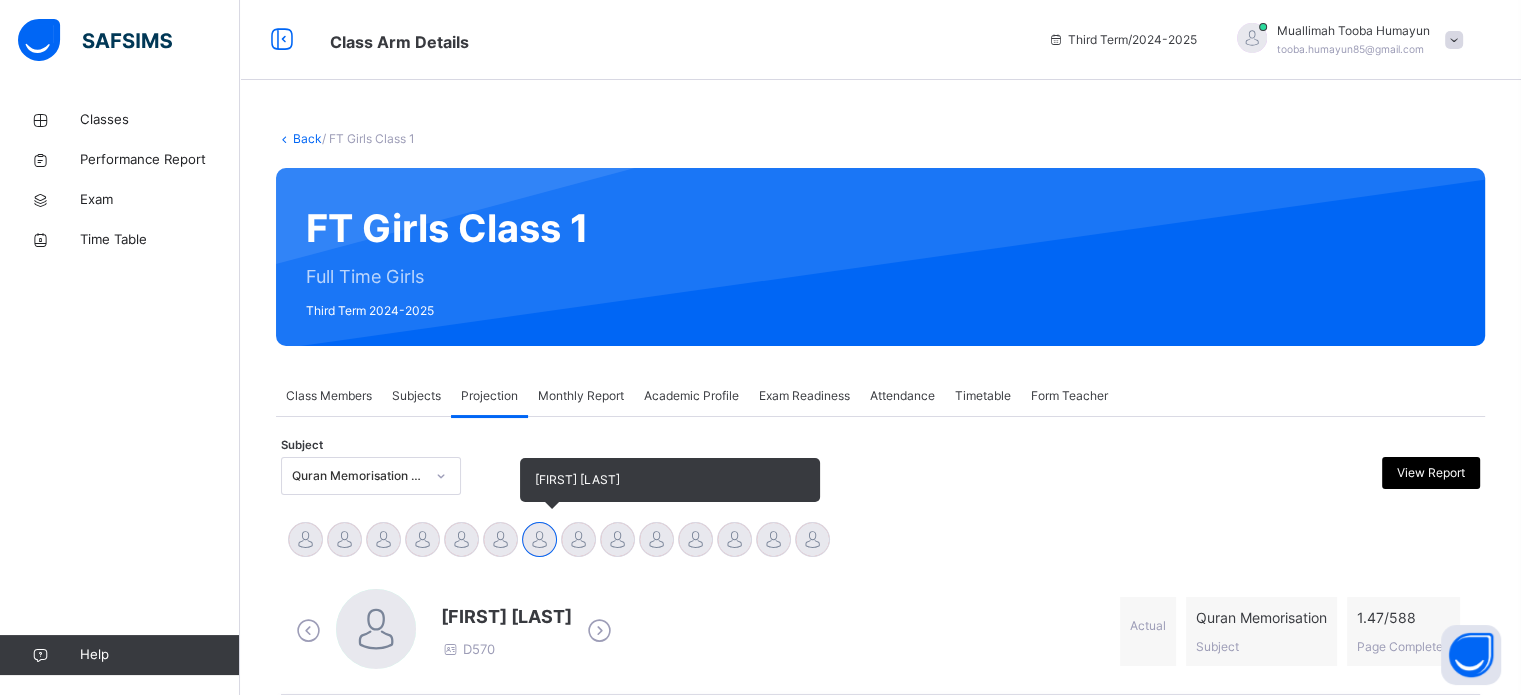 click at bounding box center [539, 539] 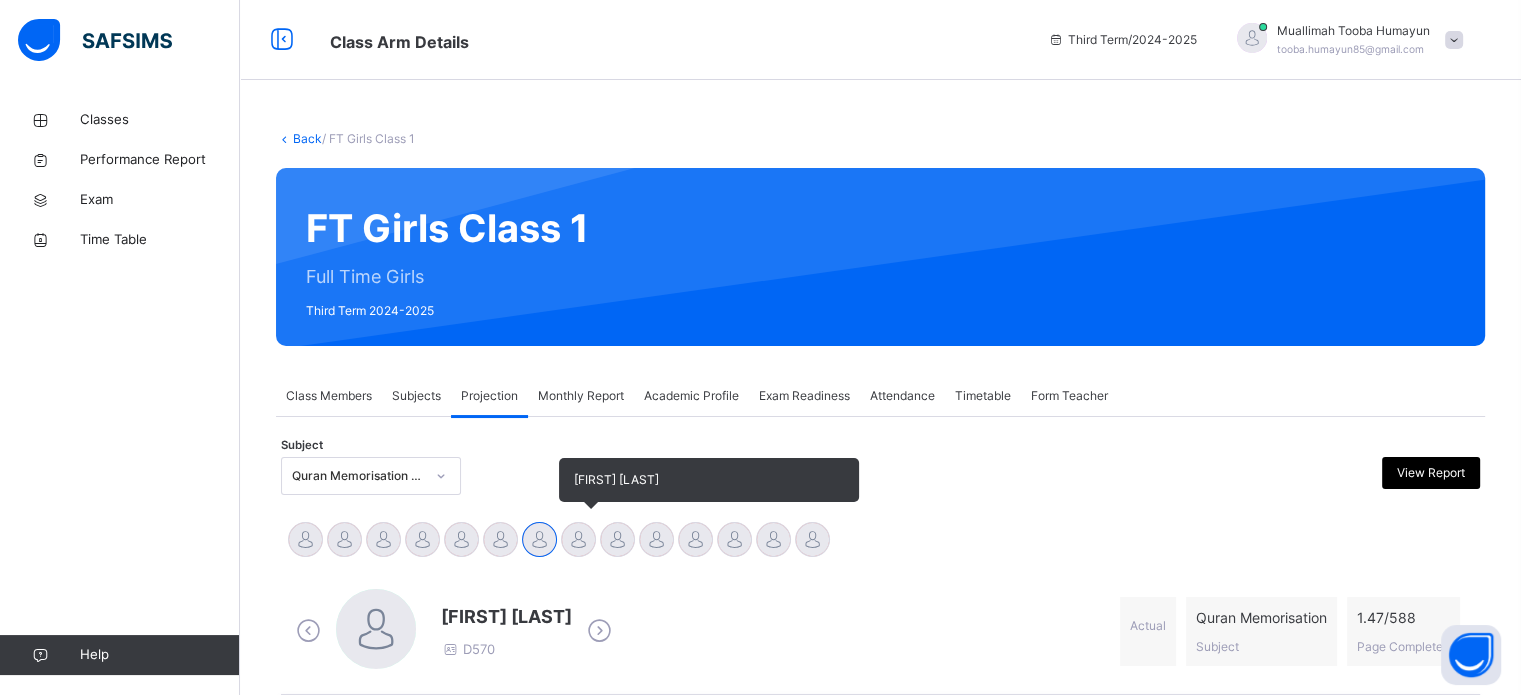 click at bounding box center [578, 539] 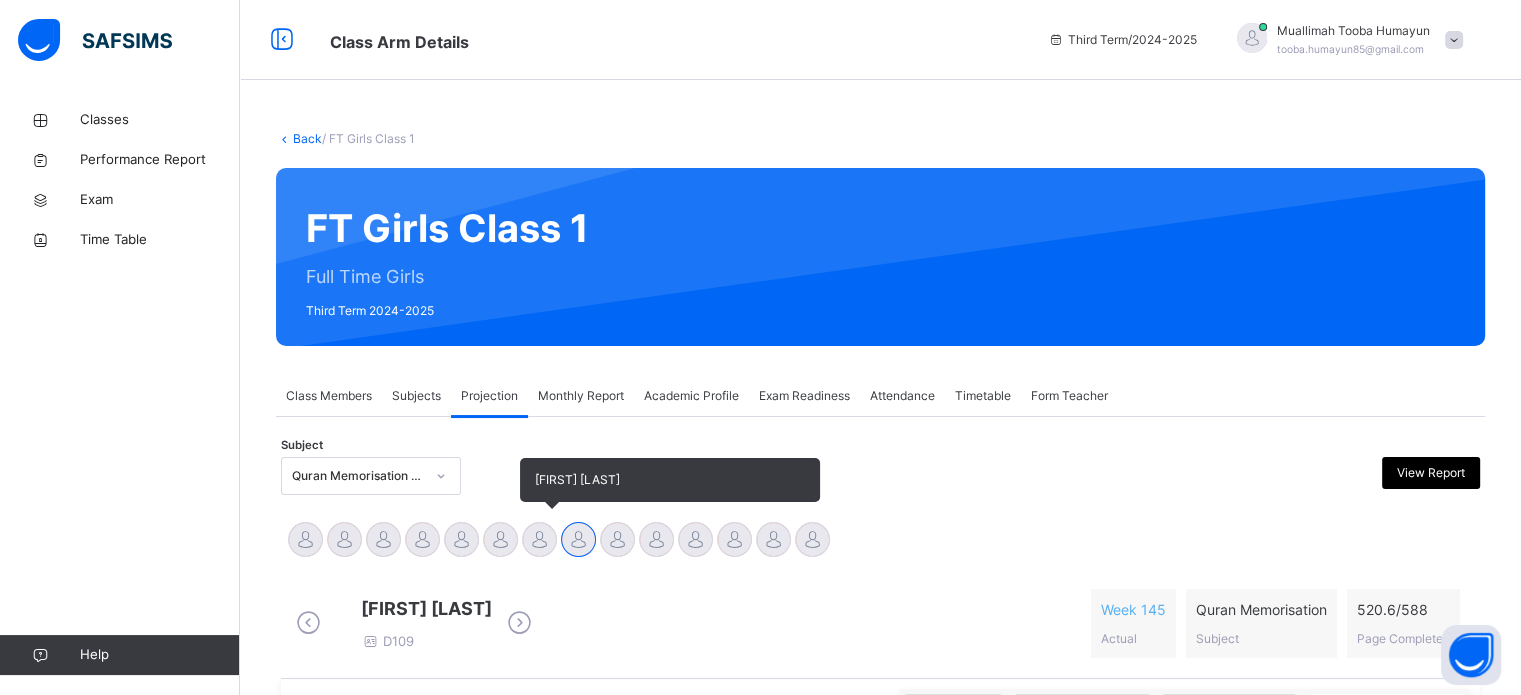 click at bounding box center (539, 539) 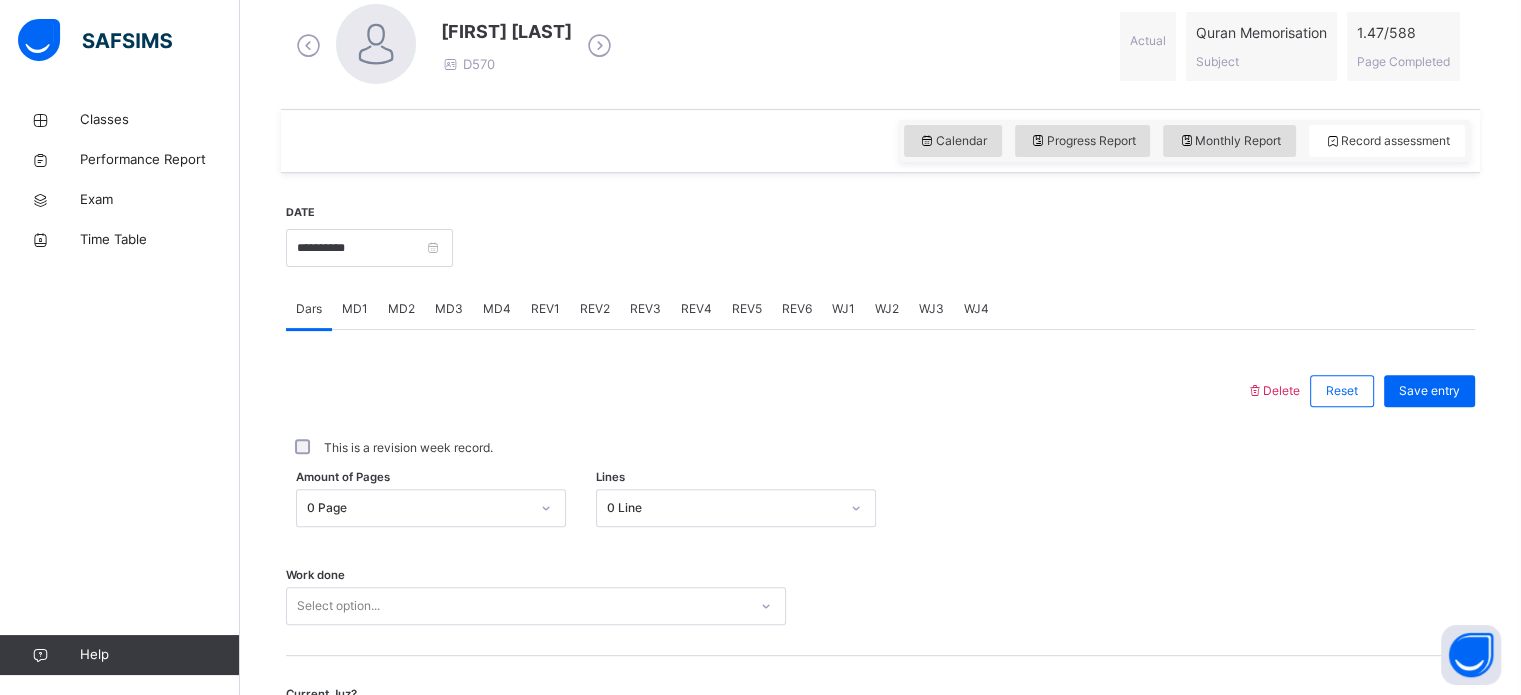 scroll, scrollTop: 588, scrollLeft: 0, axis: vertical 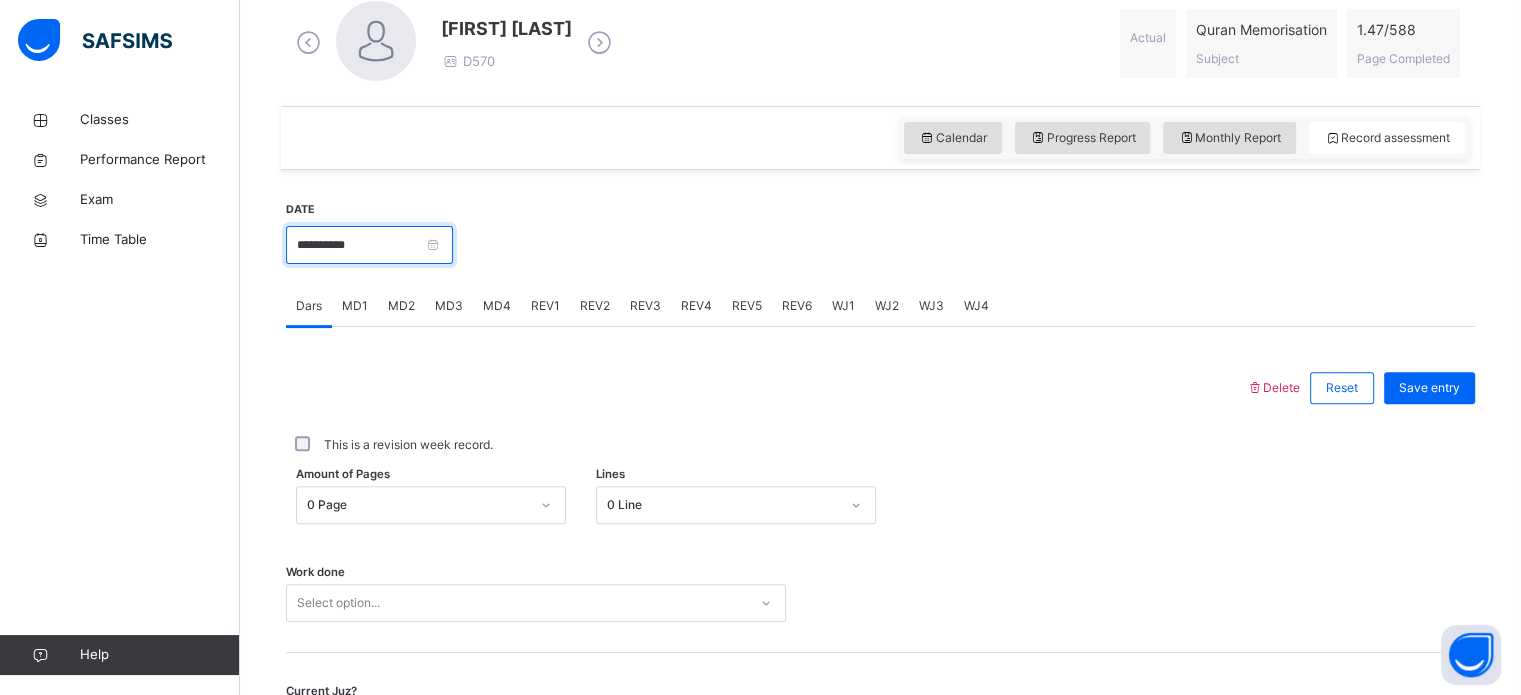 click on "**********" at bounding box center (369, 245) 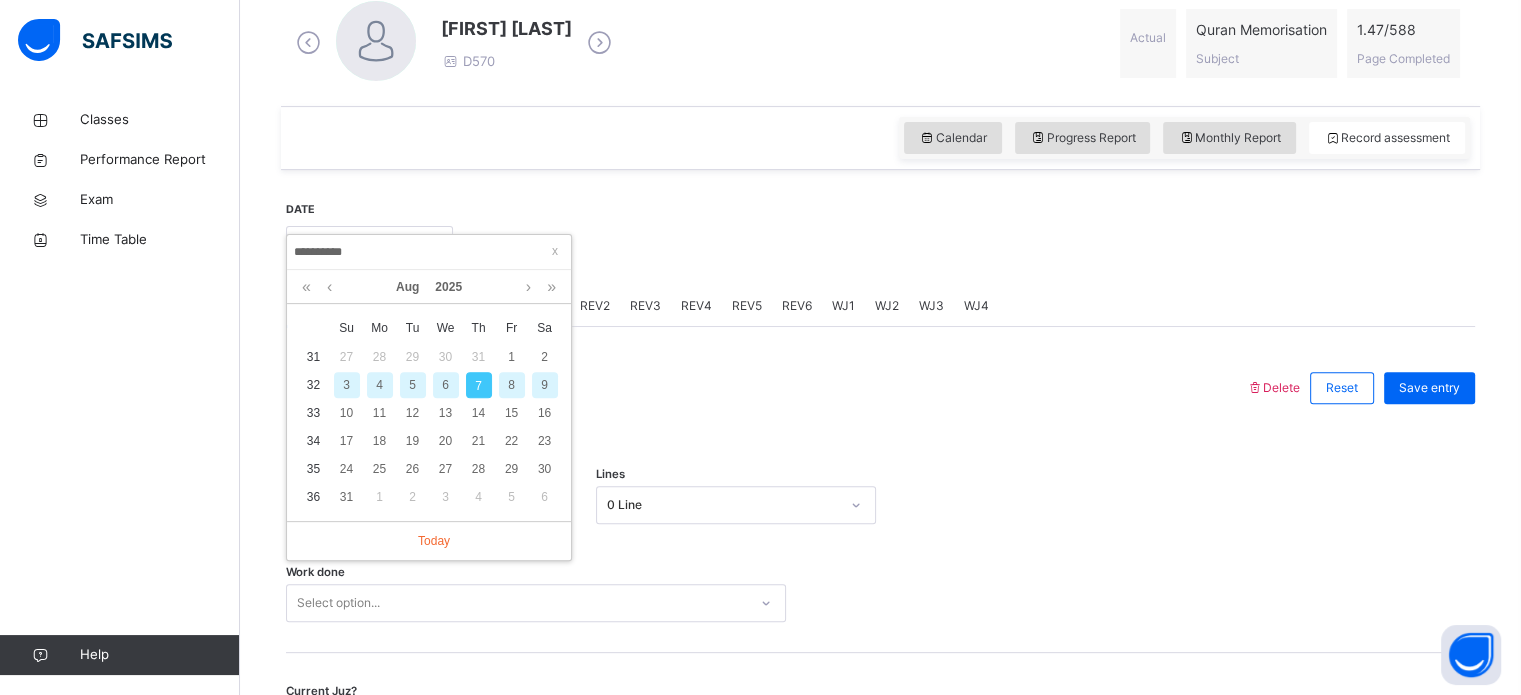 click on "6" at bounding box center (446, 385) 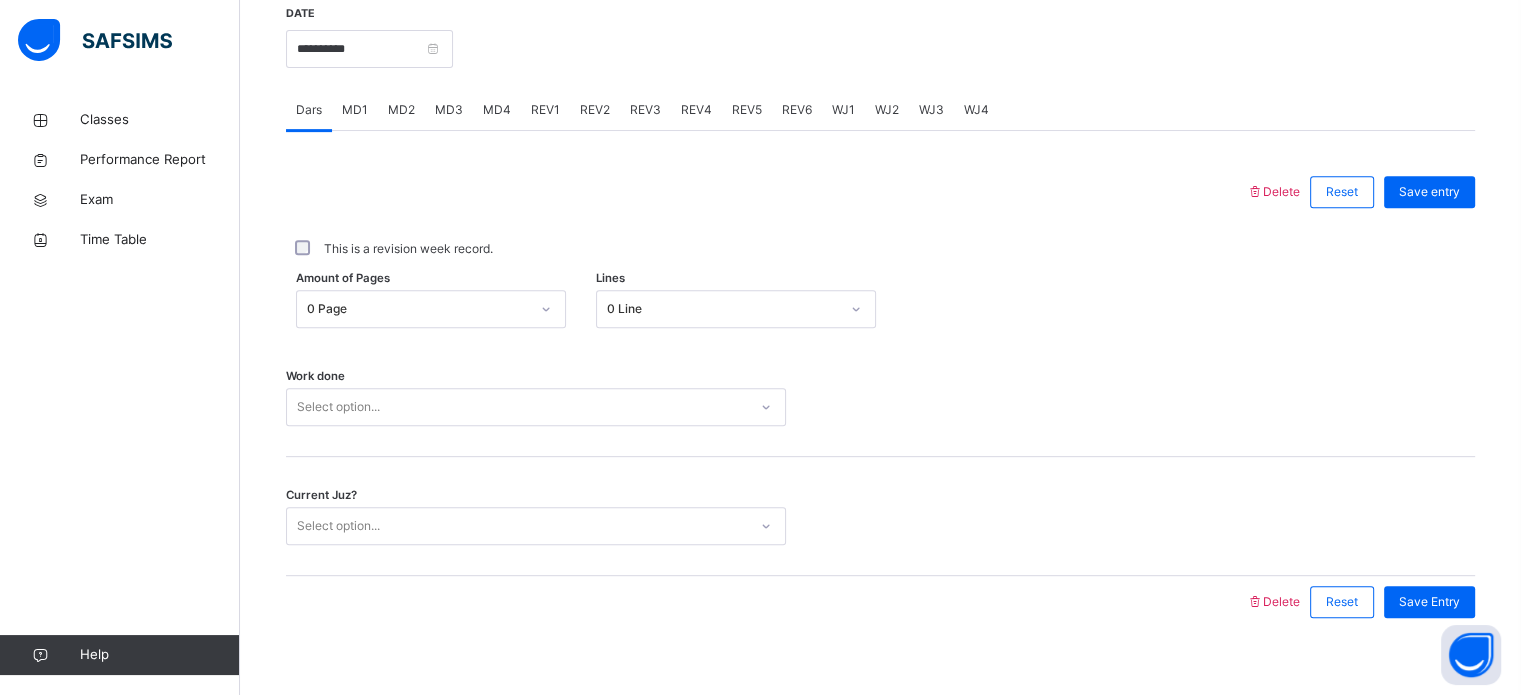 scroll, scrollTop: 806, scrollLeft: 0, axis: vertical 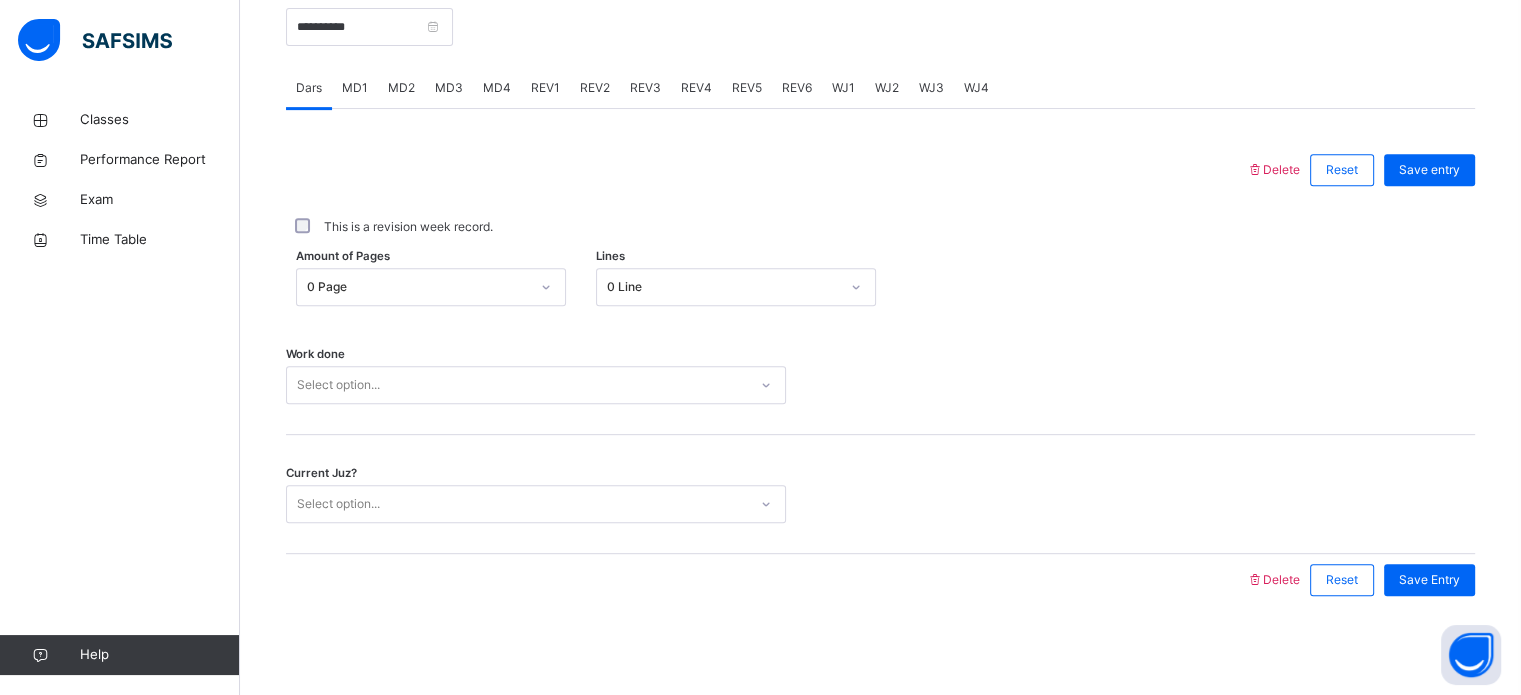 click on "Delete Reset Save entry This is a revision week record. Amount of Pages 0 Page Lines 0 Line Work done Select option... Current Juz? Select option...  Delete Reset Save Entry" at bounding box center (880, 357) 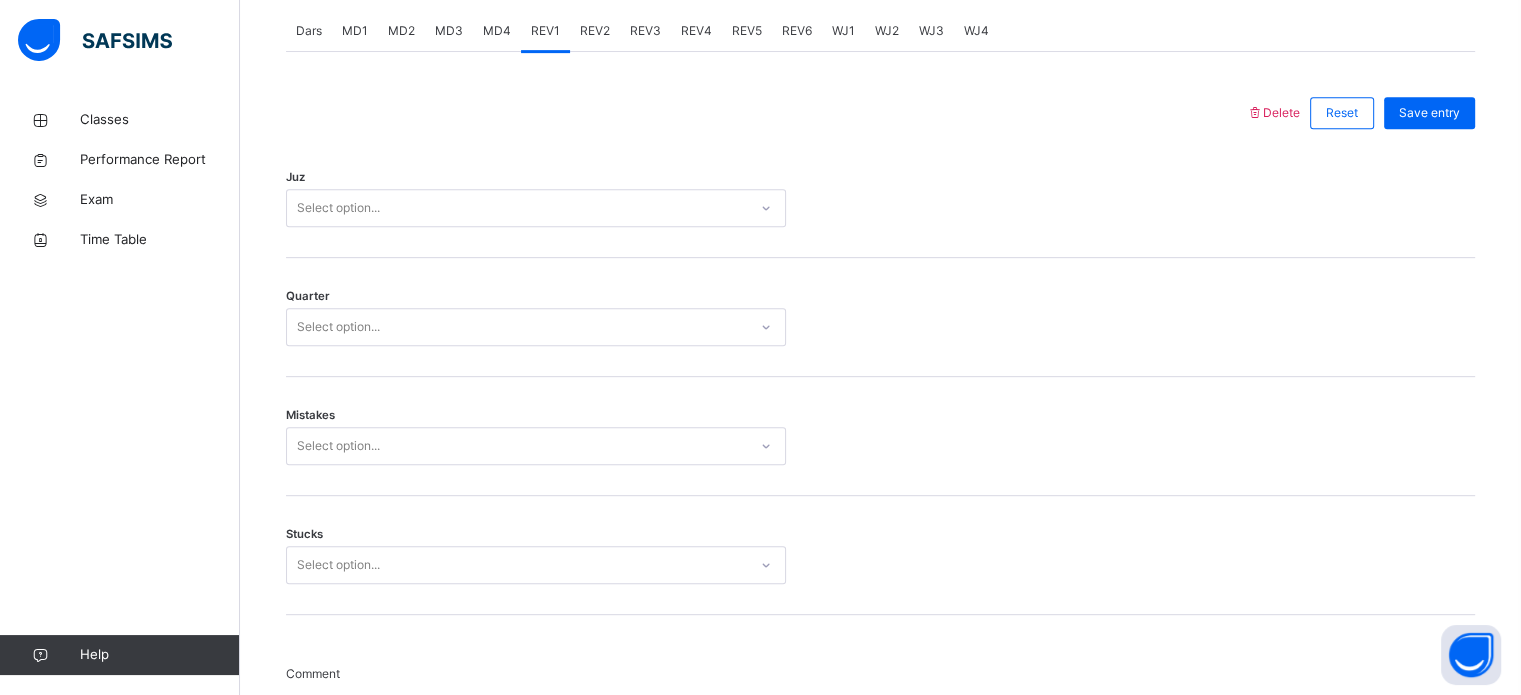 click on "Dars" at bounding box center (309, 31) 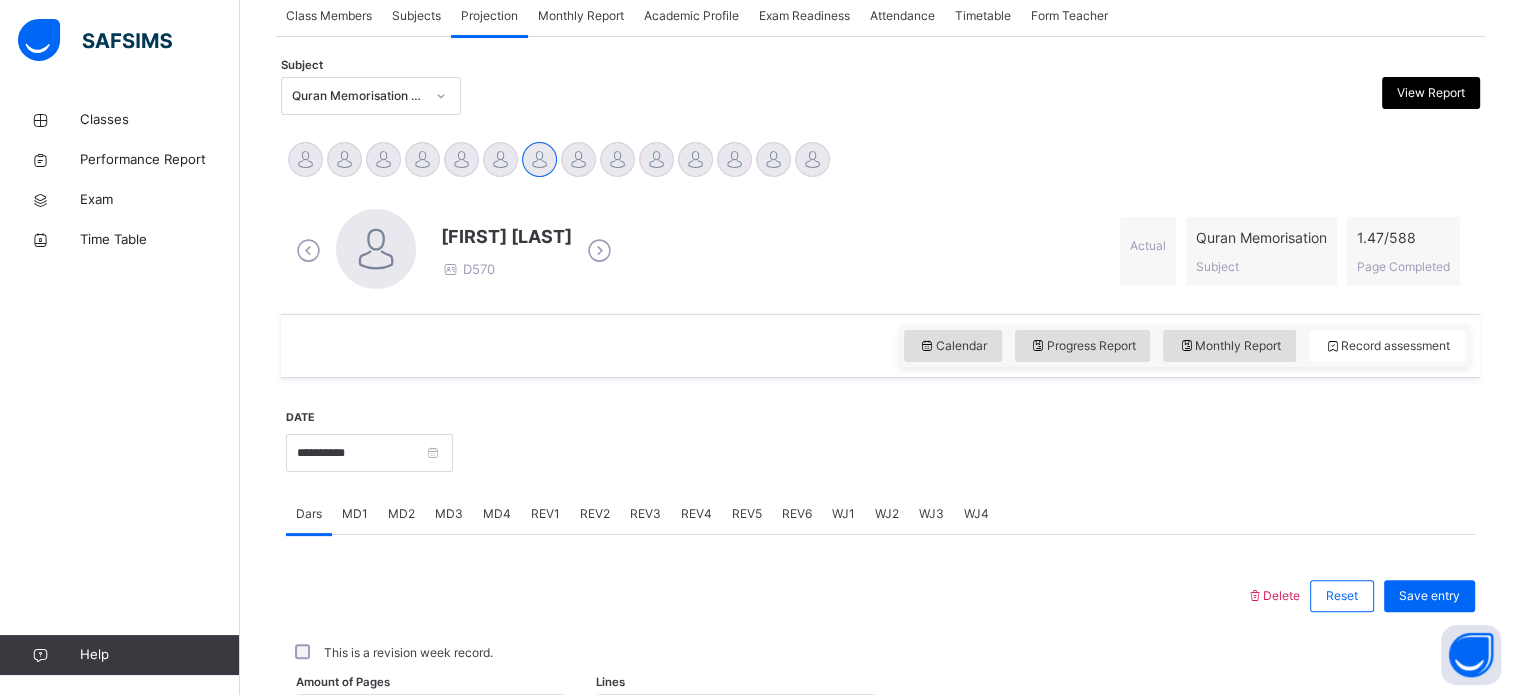 scroll, scrollTop: 376, scrollLeft: 0, axis: vertical 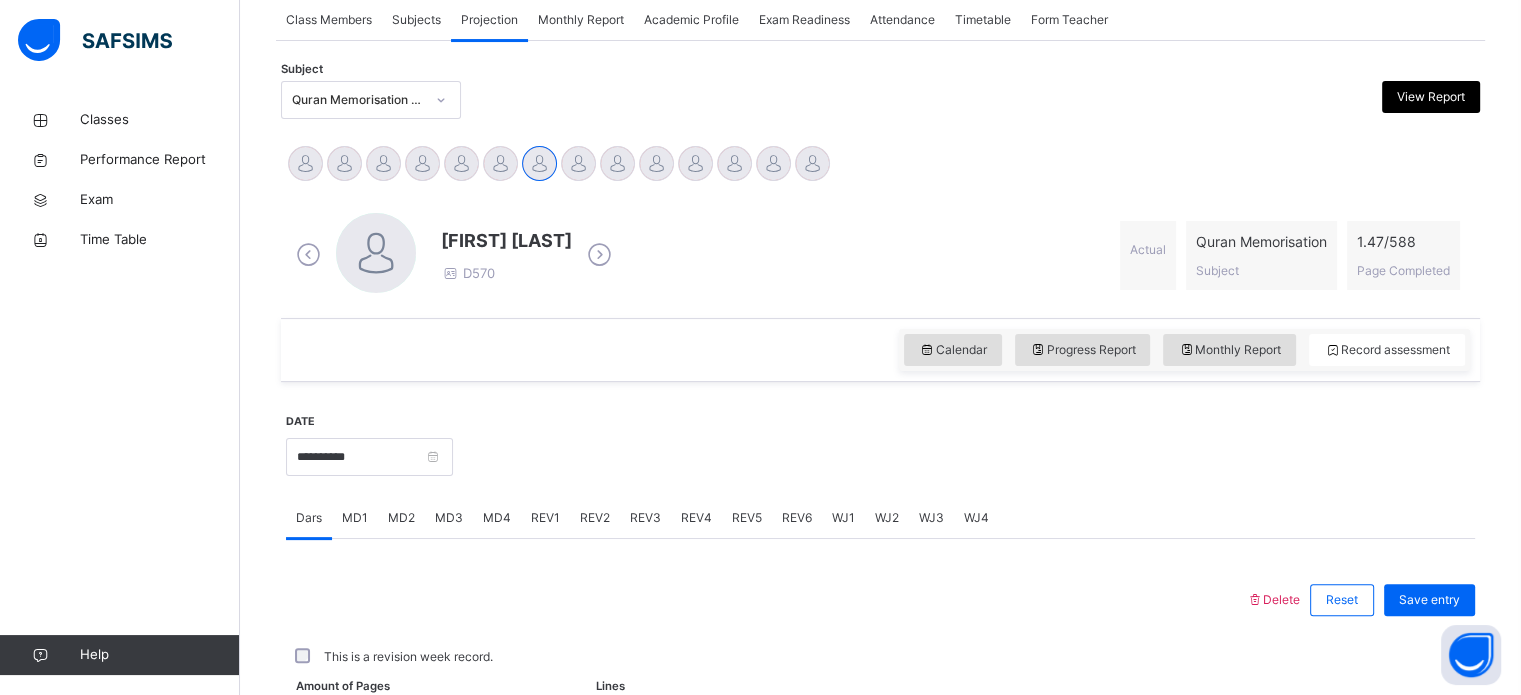 click on "MD4" at bounding box center (497, 518) 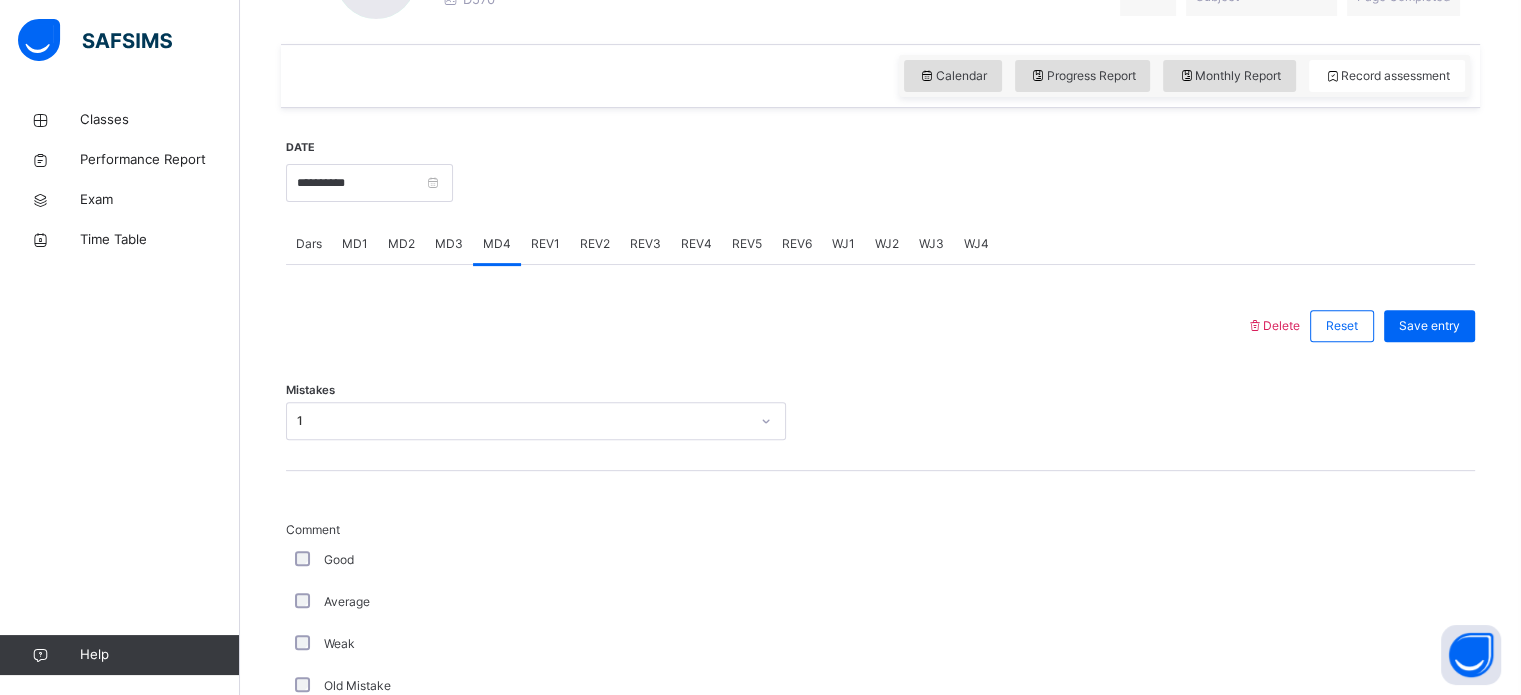 scroll, scrollTop: 616, scrollLeft: 0, axis: vertical 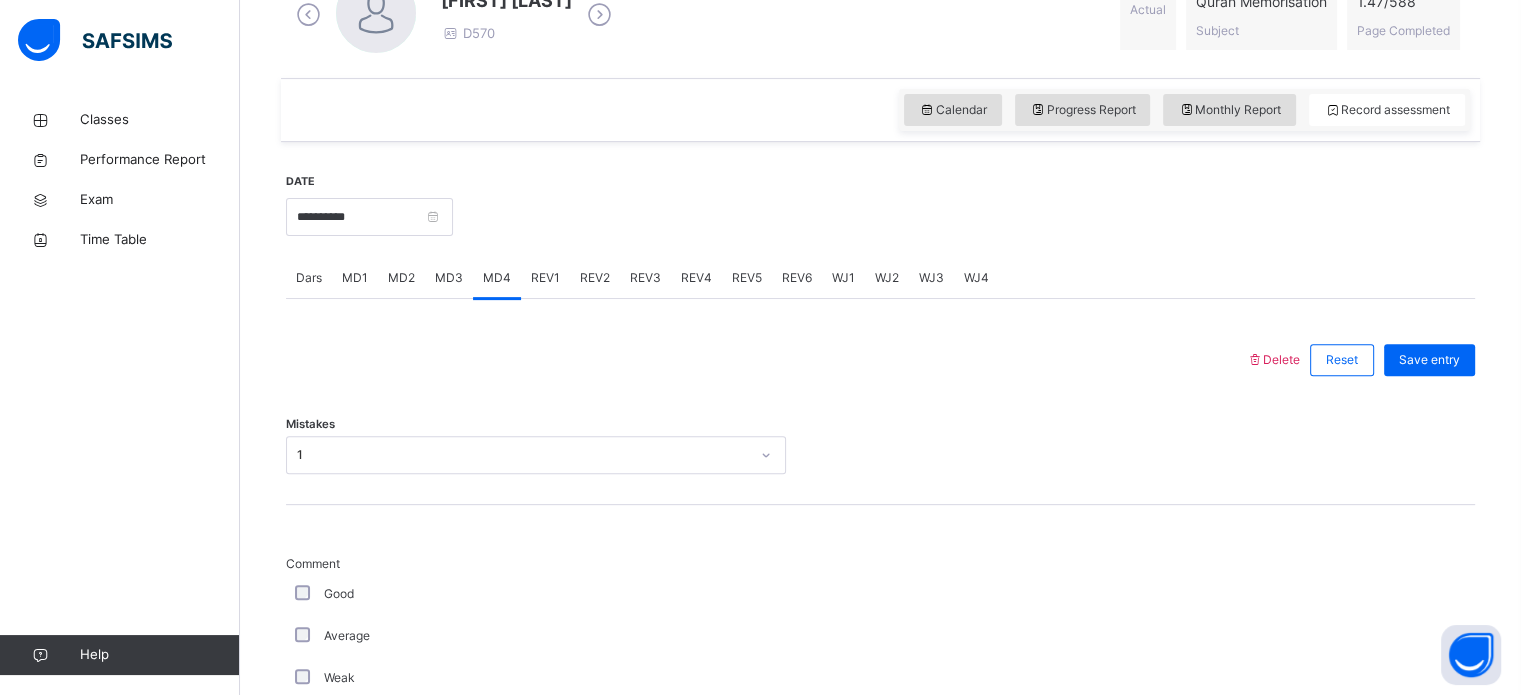 click on "Dars" at bounding box center (309, 278) 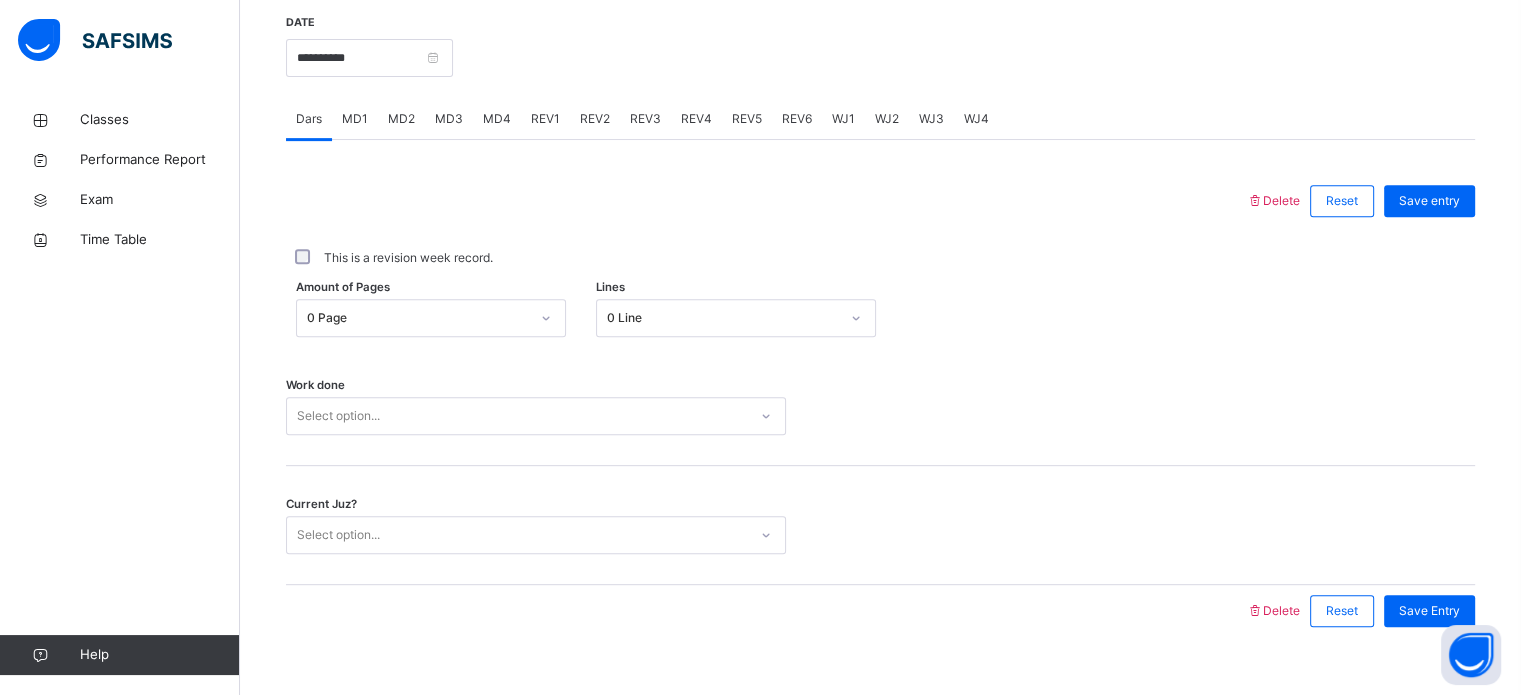 scroll, scrollTop: 778, scrollLeft: 0, axis: vertical 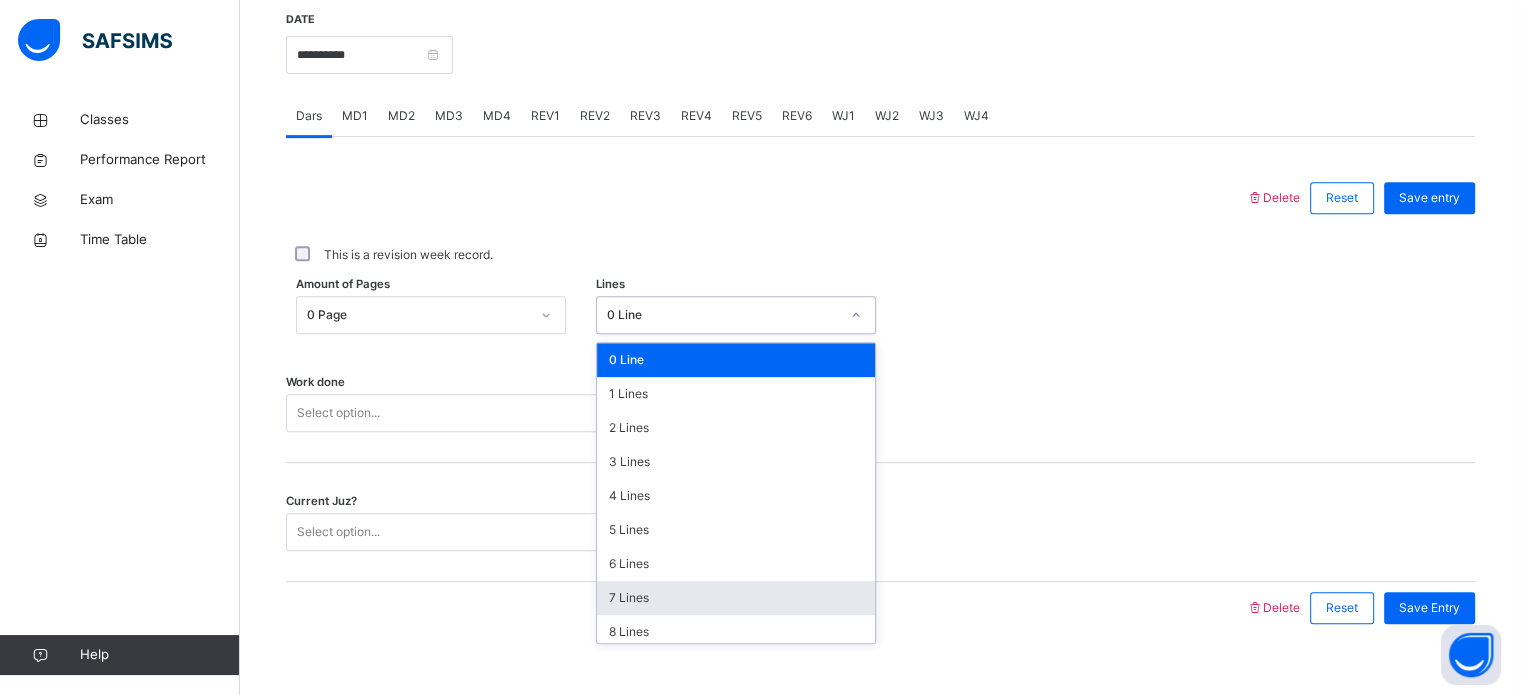 click on "7 Lines" at bounding box center (736, 598) 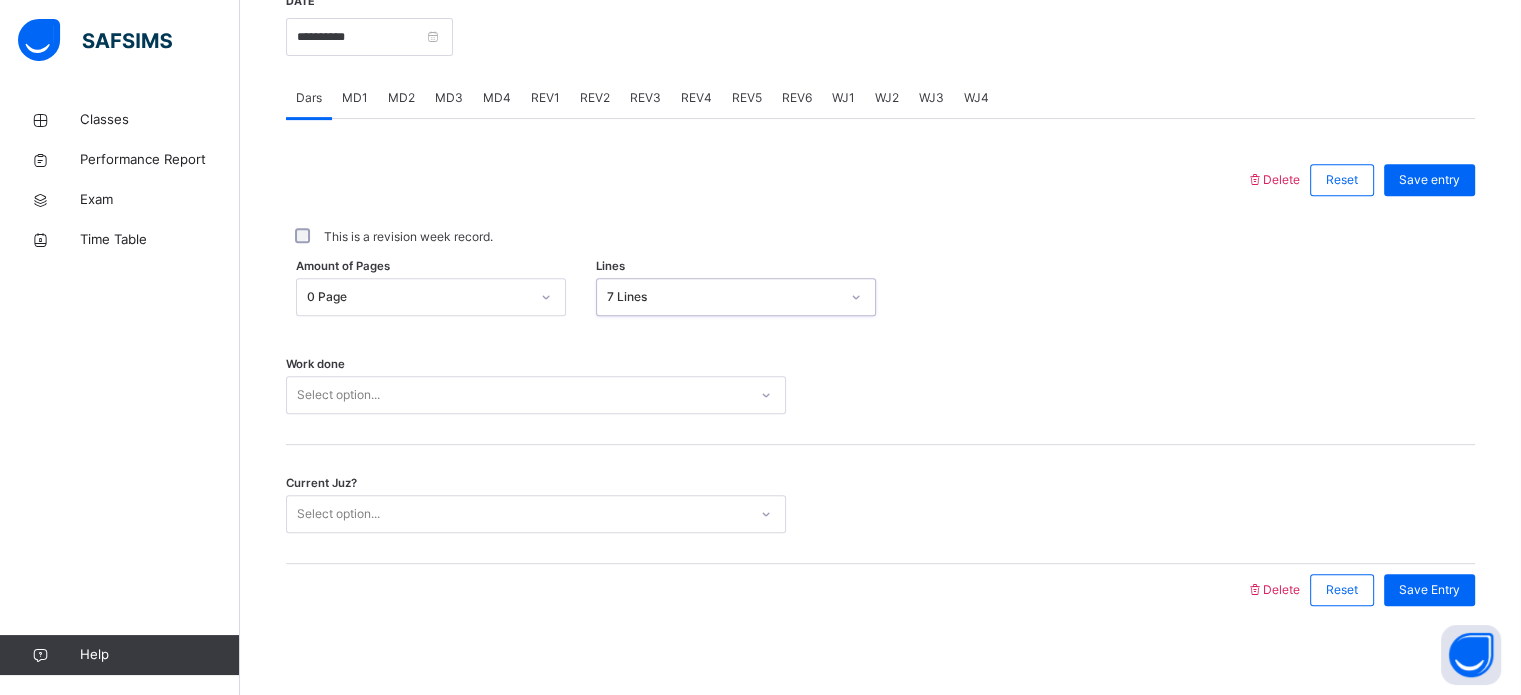 scroll, scrollTop: 806, scrollLeft: 0, axis: vertical 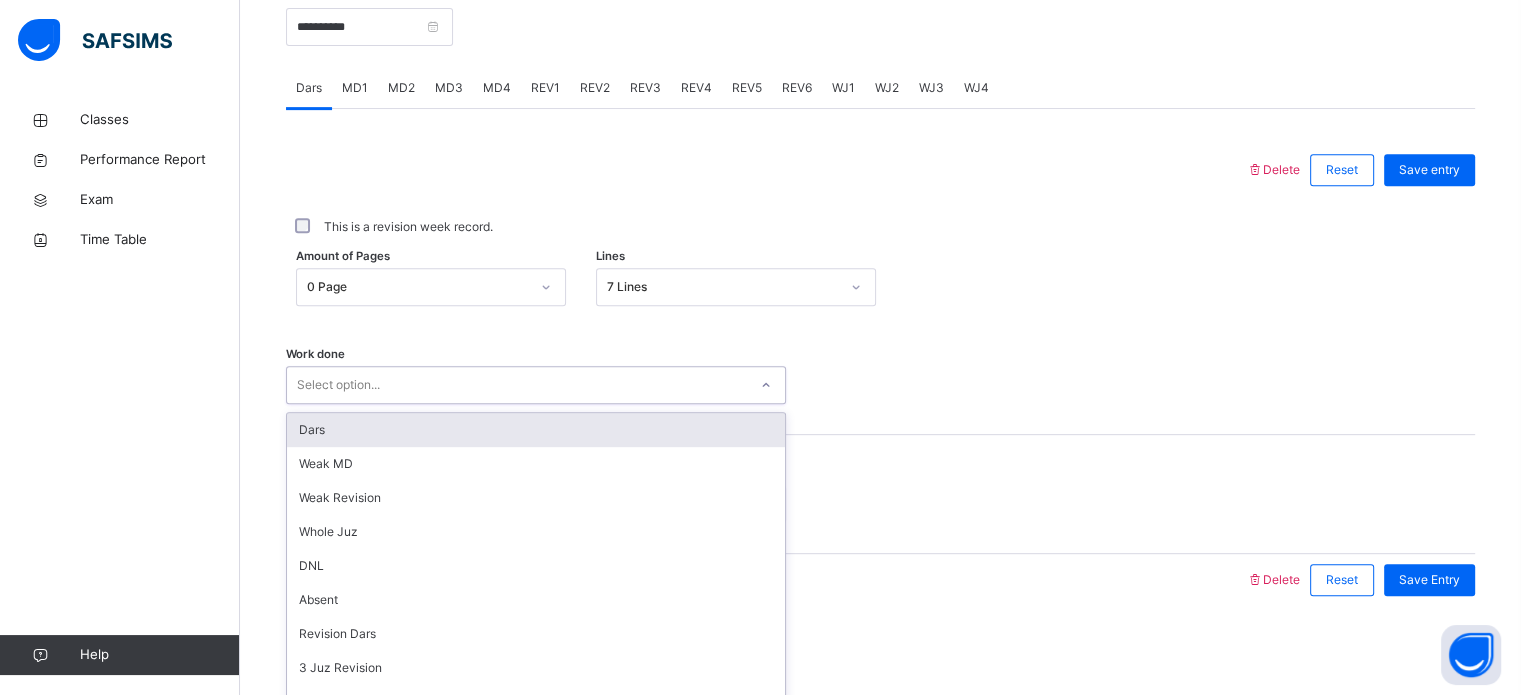 click on "Current Juz? Select option..." at bounding box center [880, 494] 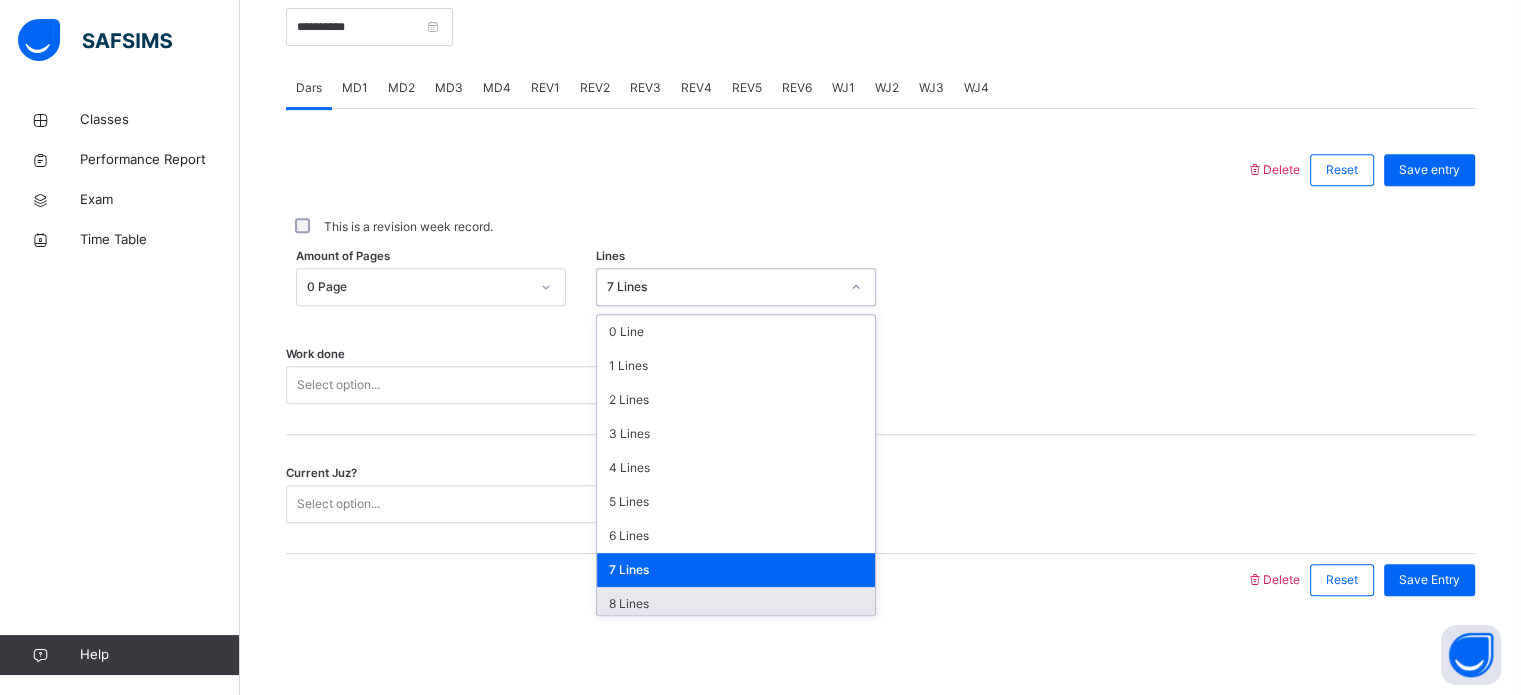 click on "8 Lines" at bounding box center (736, 604) 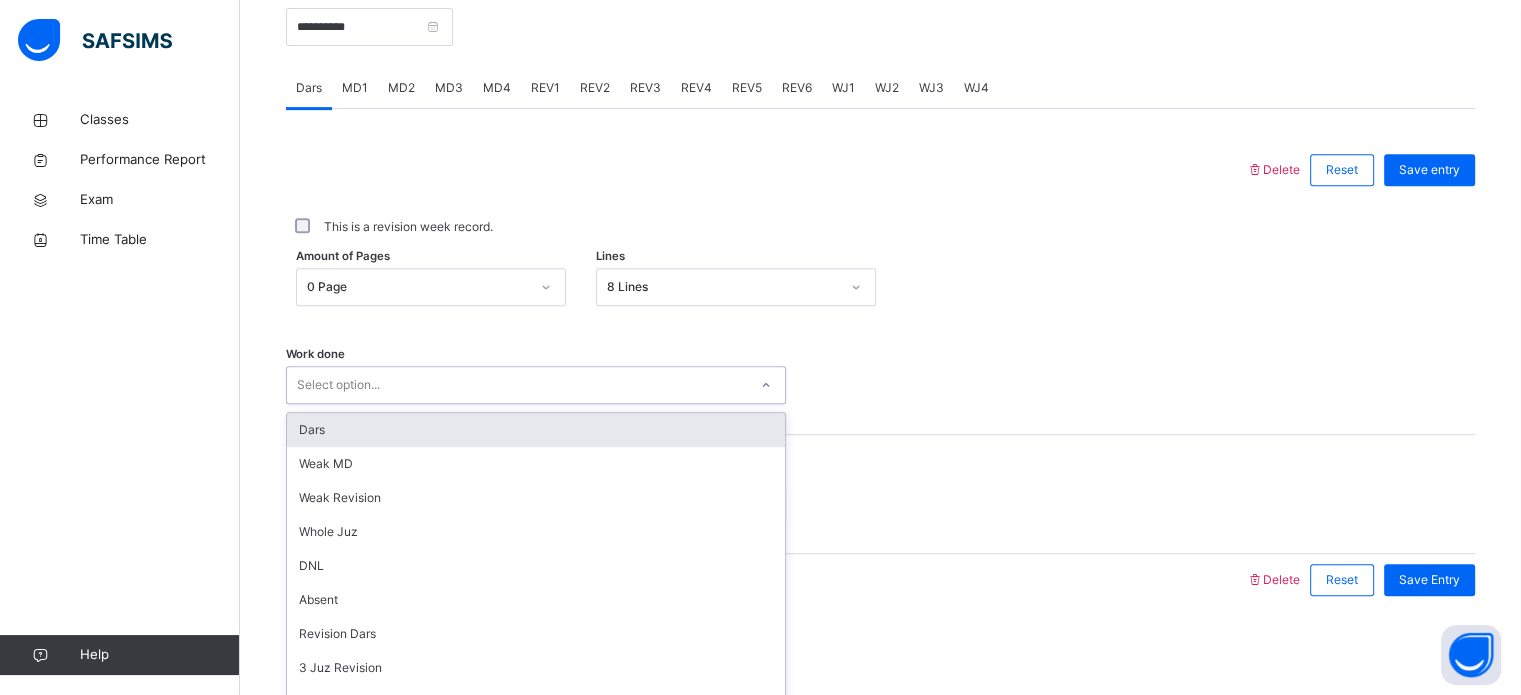 click on "Dars" at bounding box center (536, 430) 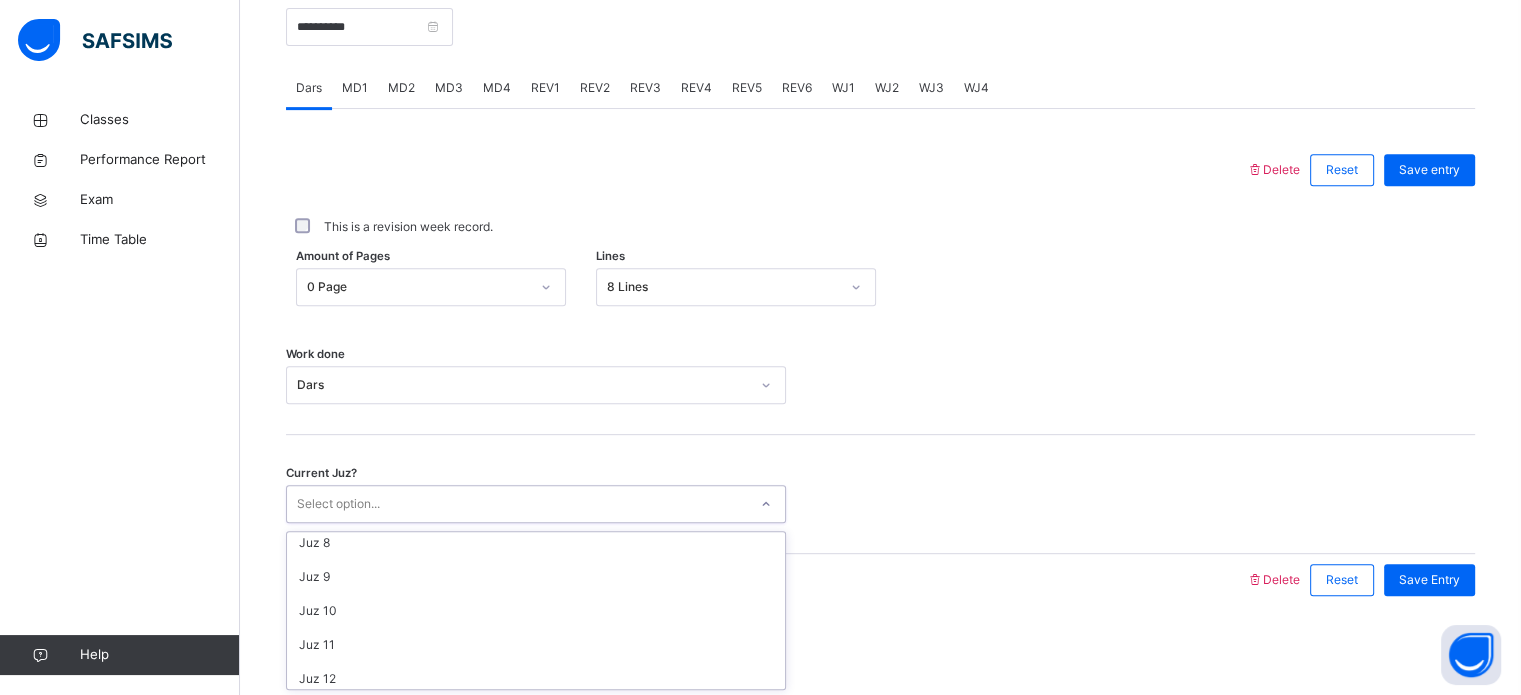 scroll, scrollTop: 863, scrollLeft: 0, axis: vertical 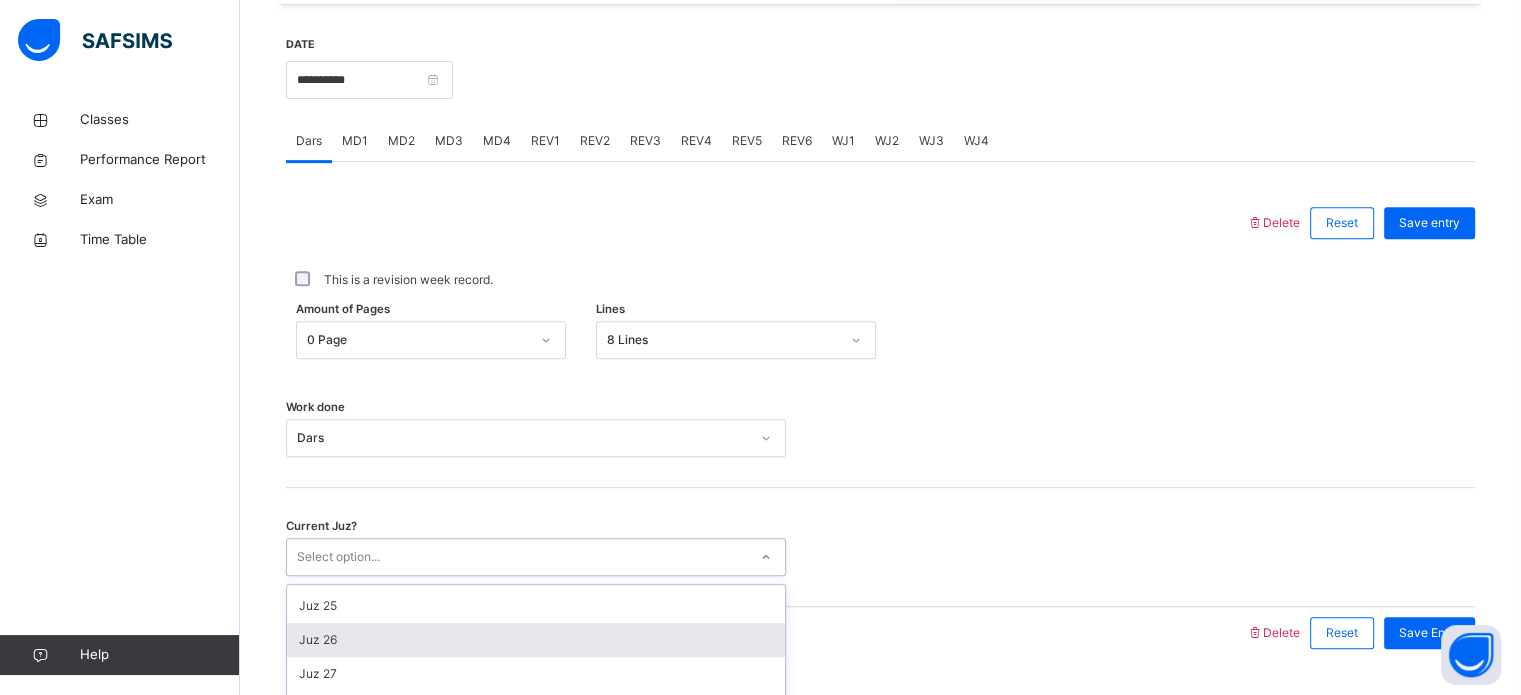 click on "Juz 26" at bounding box center [536, 640] 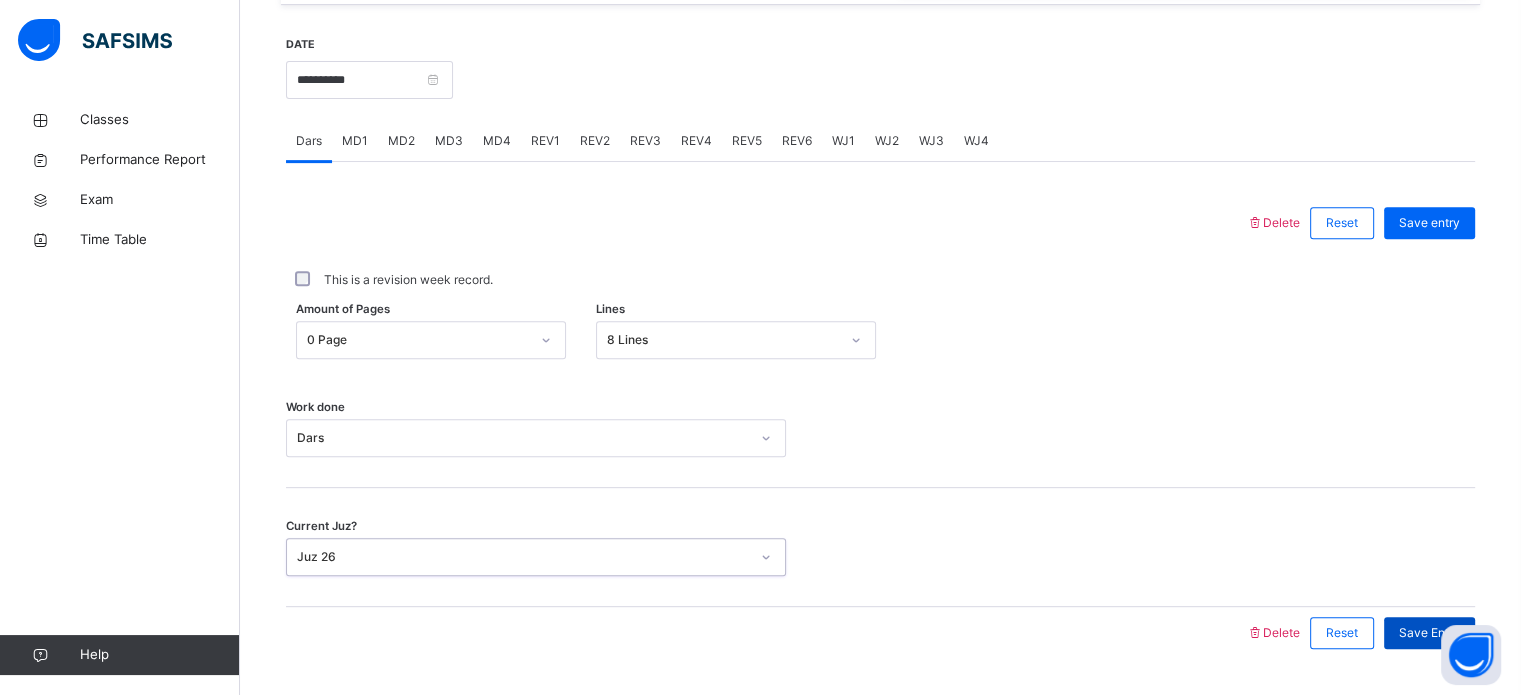 click on "Save Entry" at bounding box center (1429, 633) 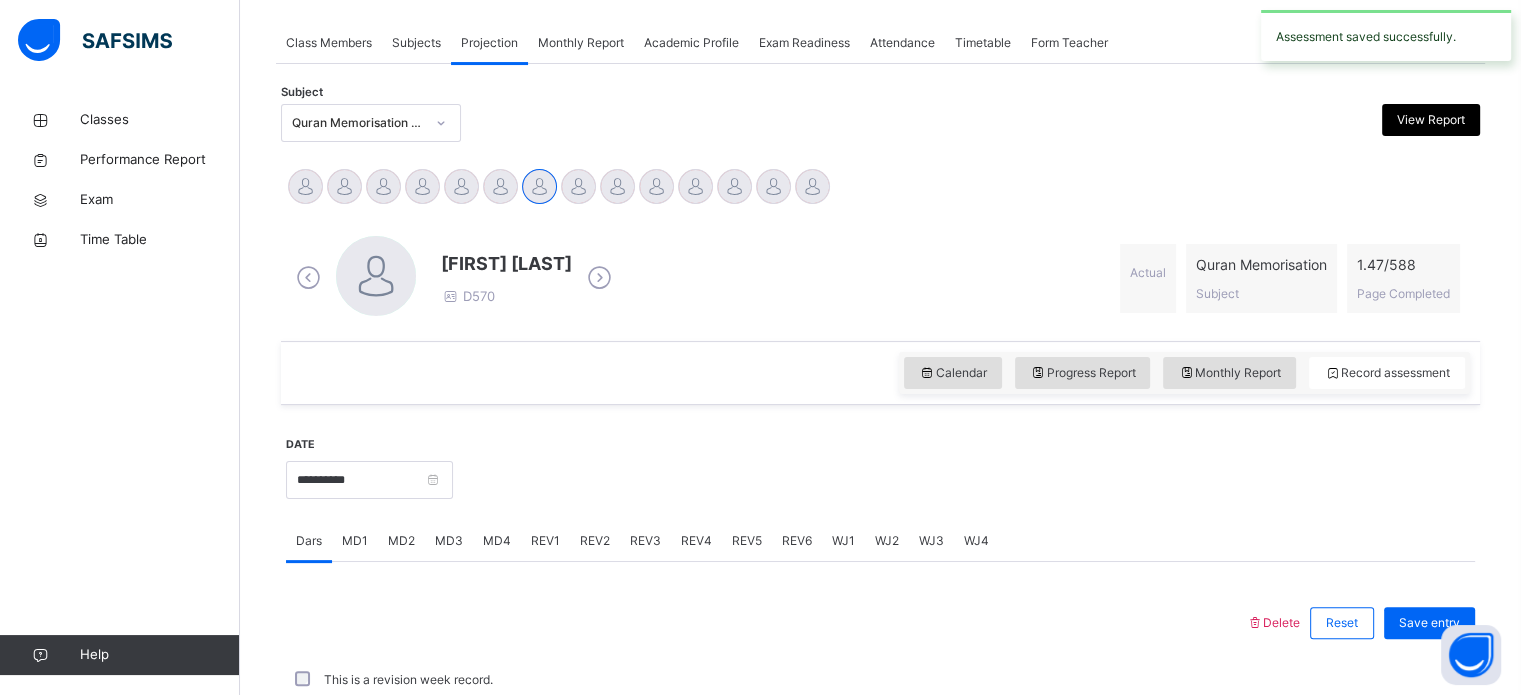 scroll, scrollTop: 753, scrollLeft: 0, axis: vertical 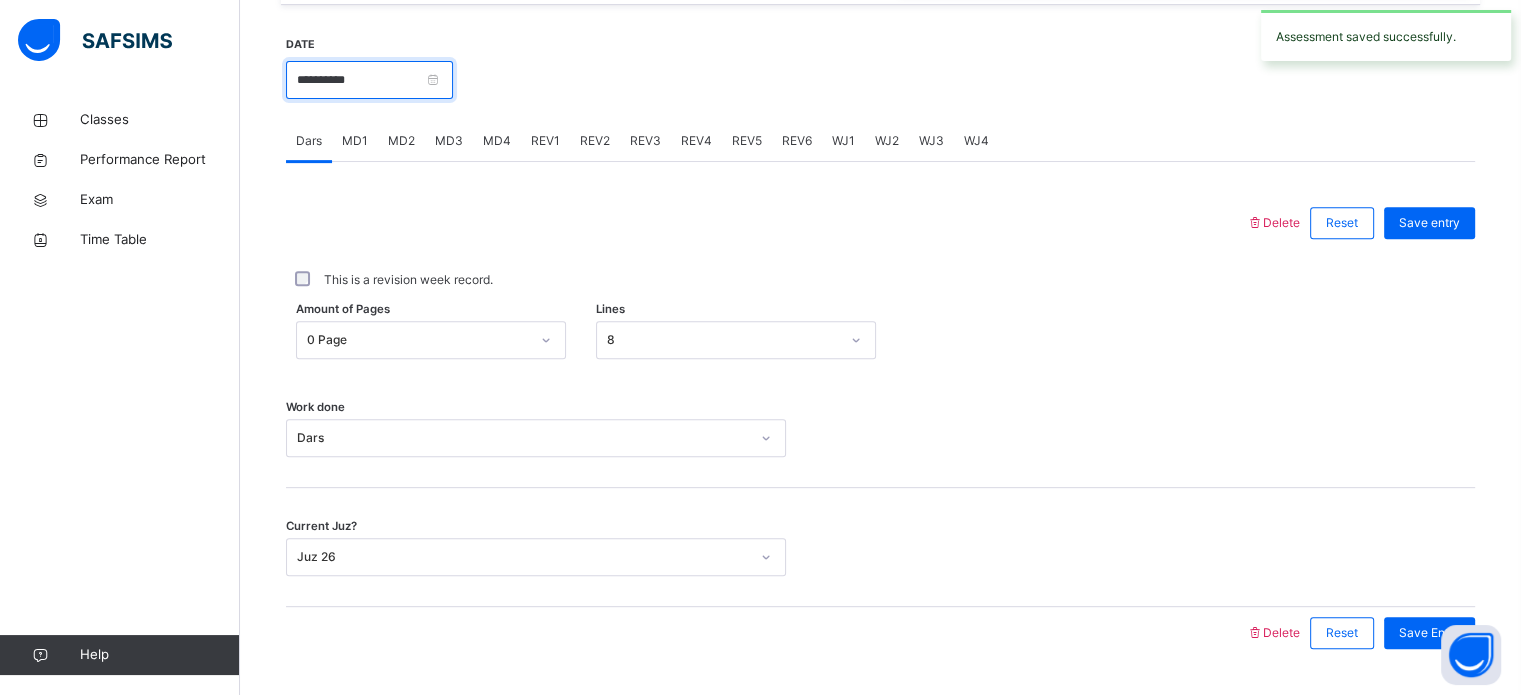 click on "**********" at bounding box center (369, 80) 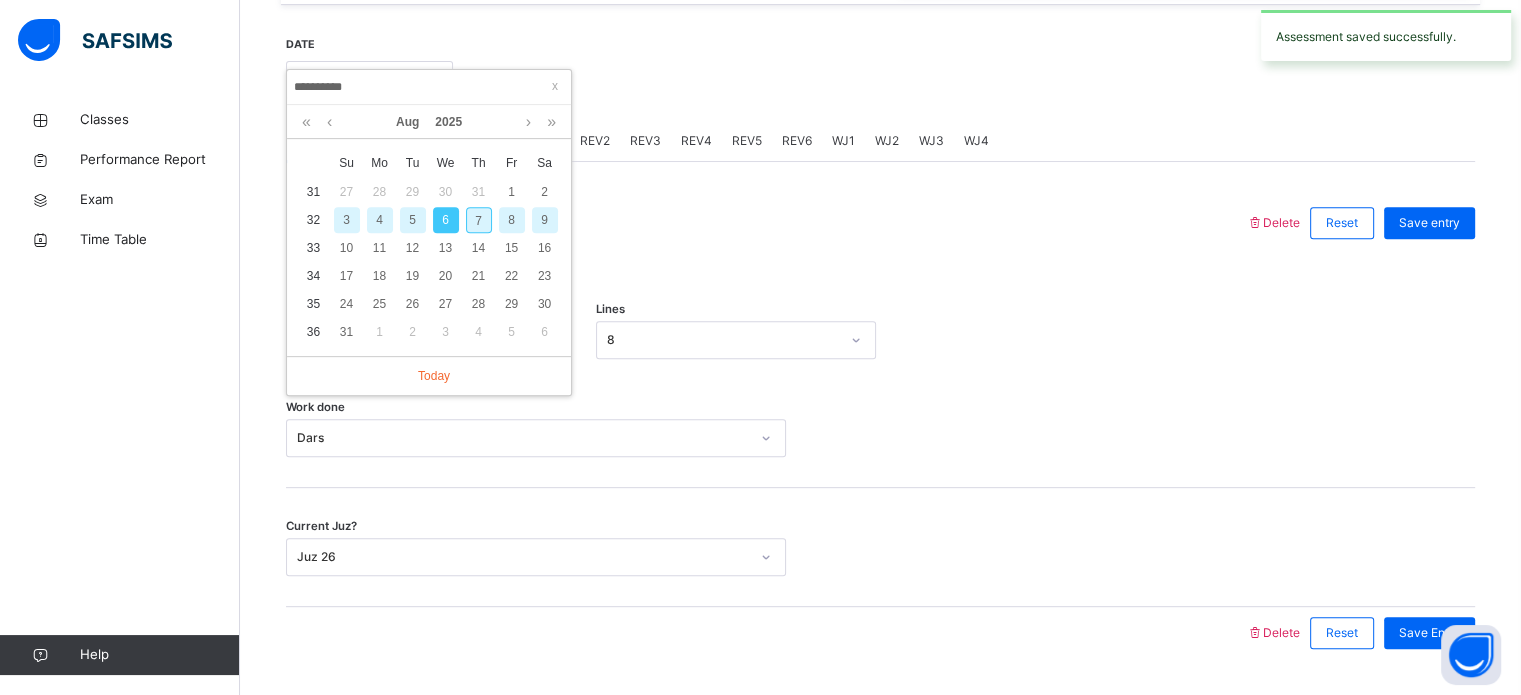 click on "7" at bounding box center (479, 220) 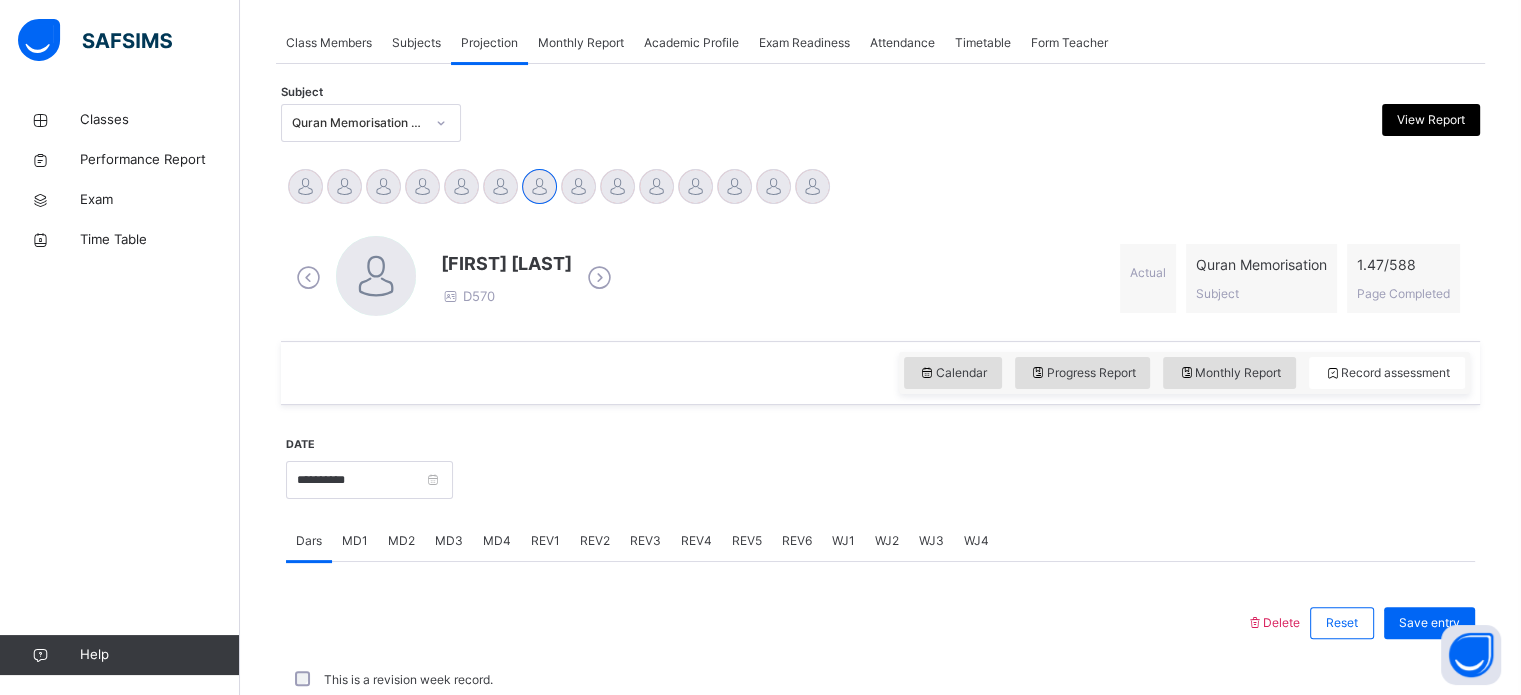 scroll, scrollTop: 753, scrollLeft: 0, axis: vertical 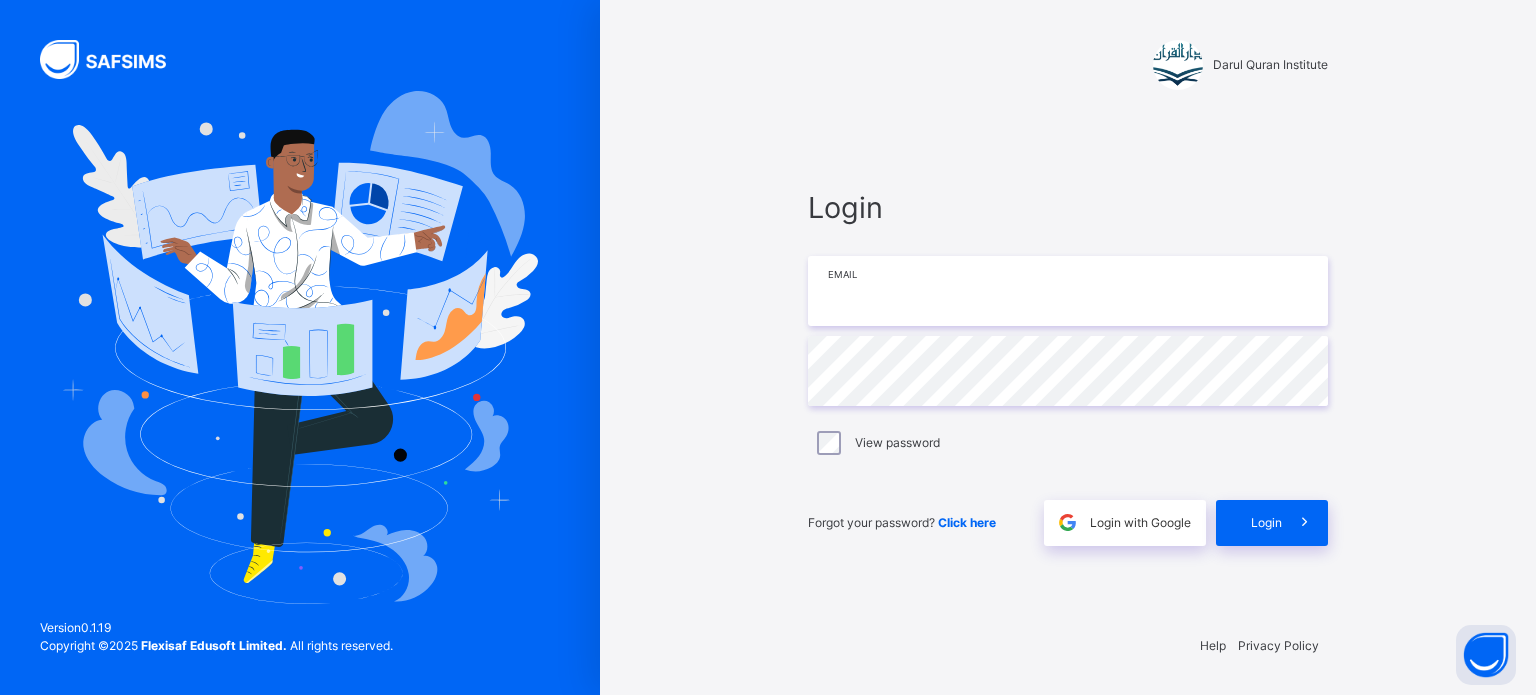 type on "**********" 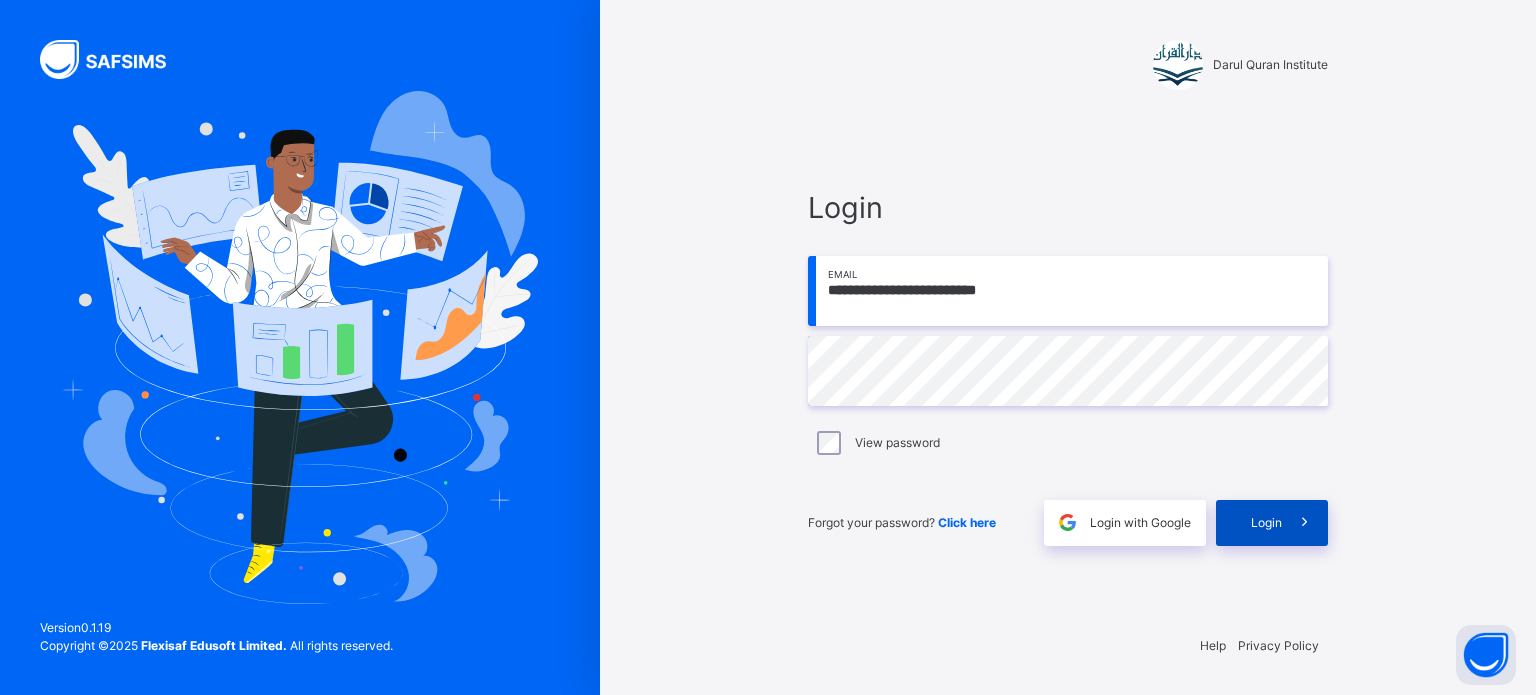 click on "Login" at bounding box center (1272, 523) 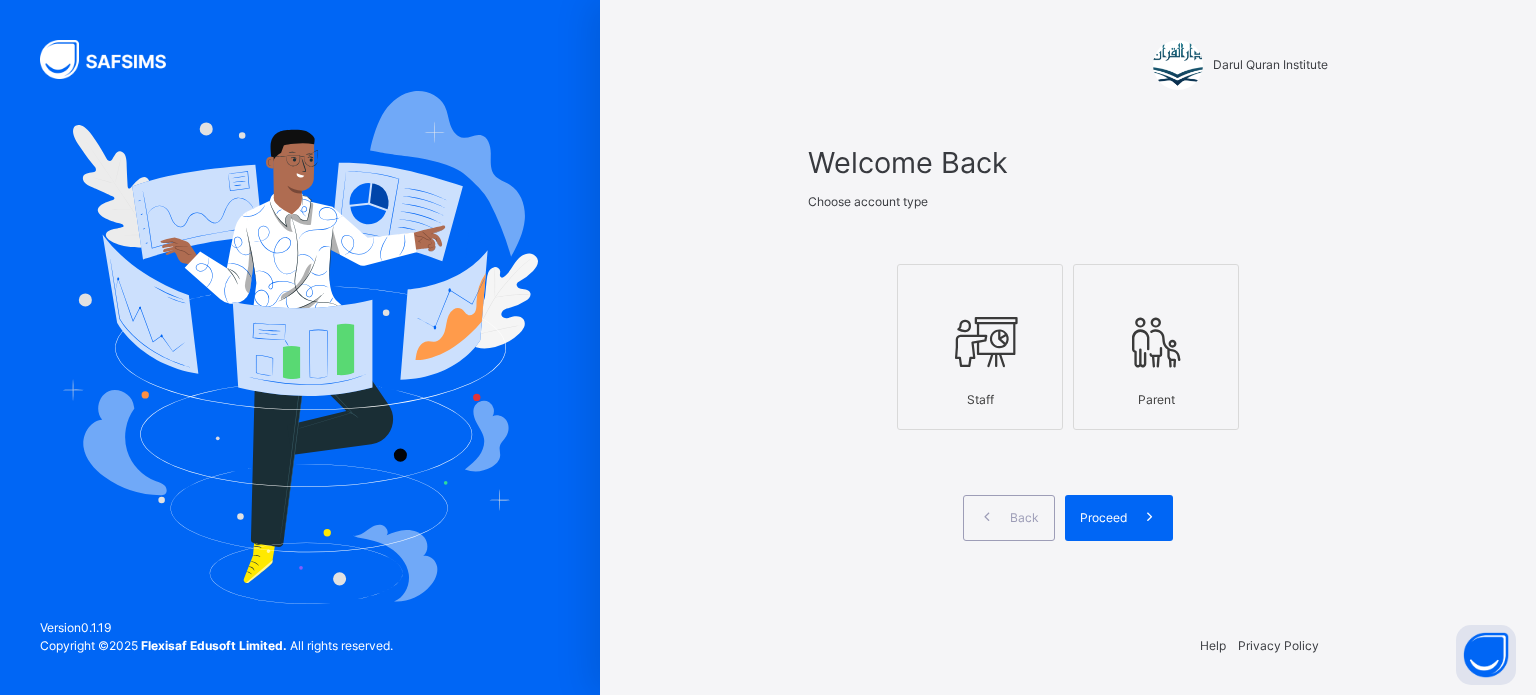 click on "Staff" at bounding box center (980, 347) 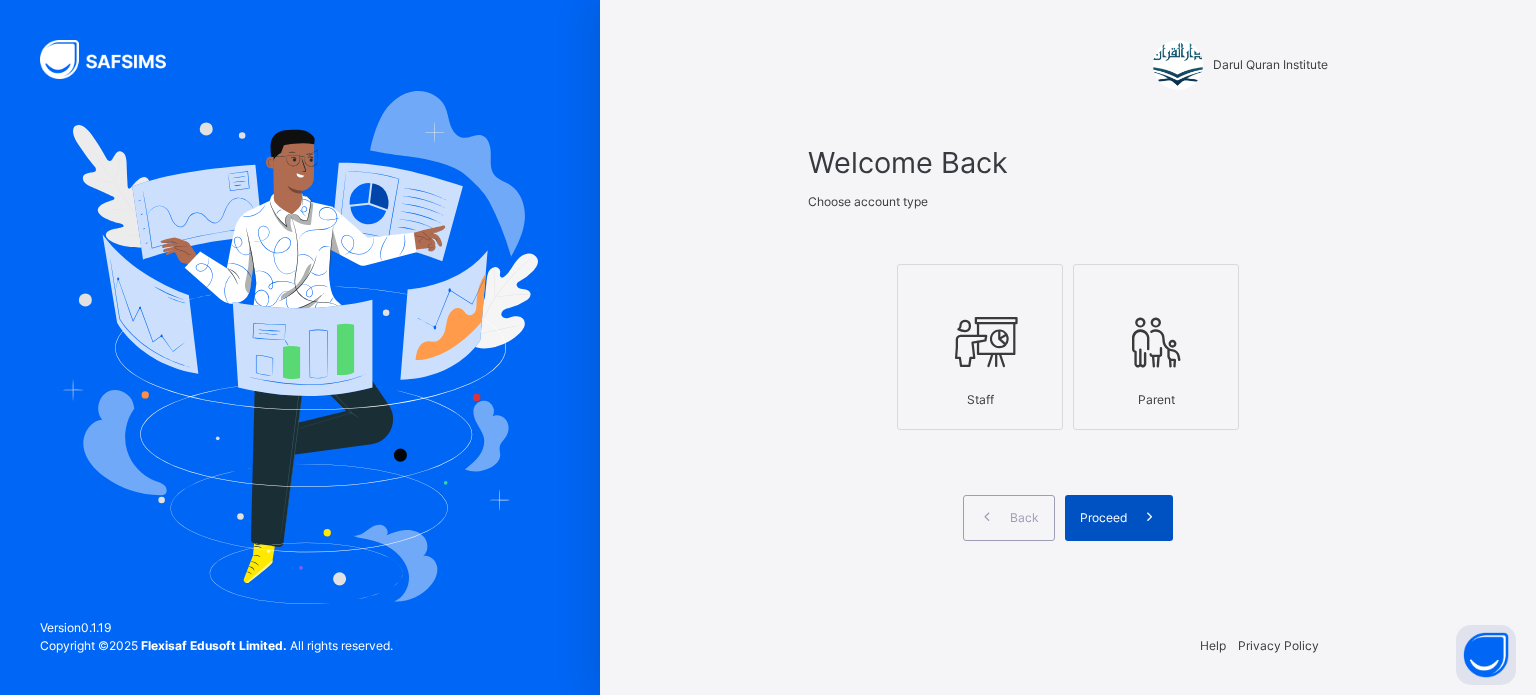 click on "Proceed" at bounding box center (1103, 518) 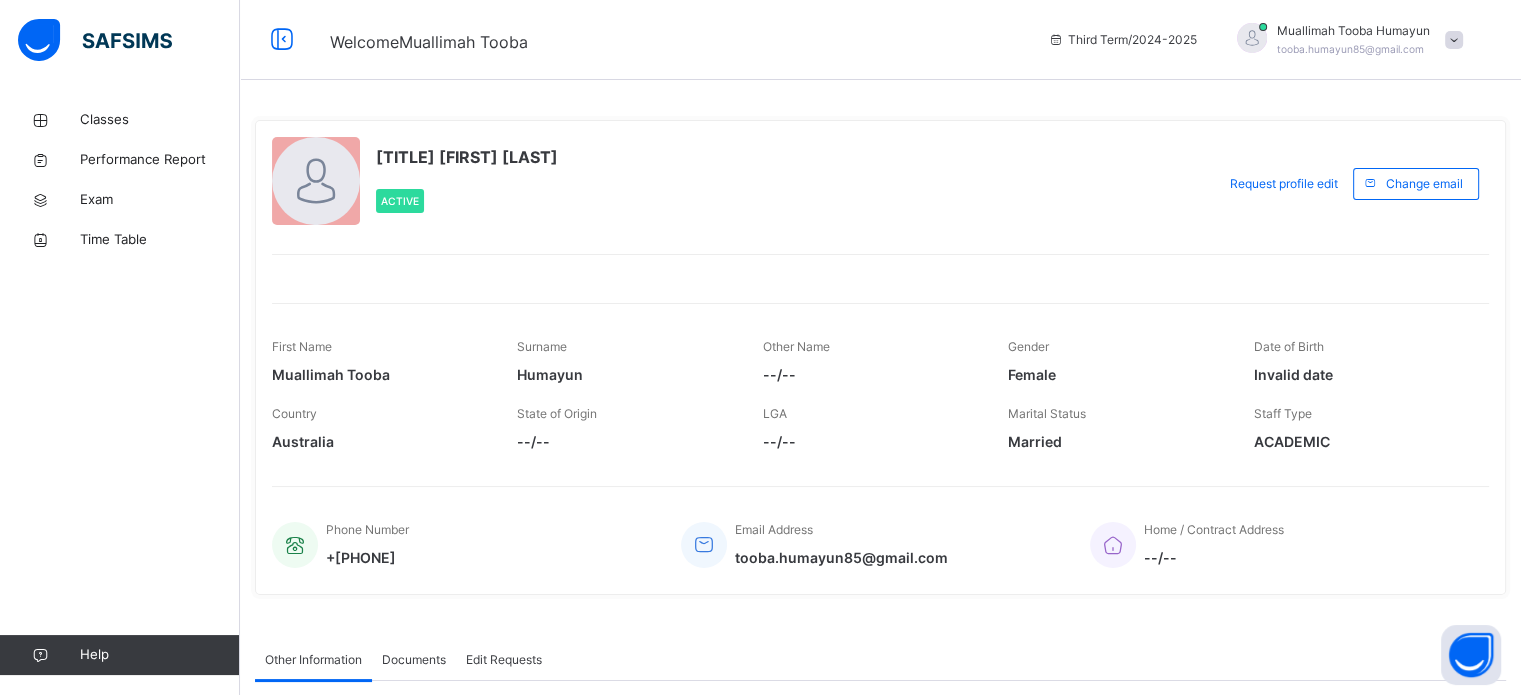 click on "Classes Performance Report Exam Time Table   Help" at bounding box center [120, 387] 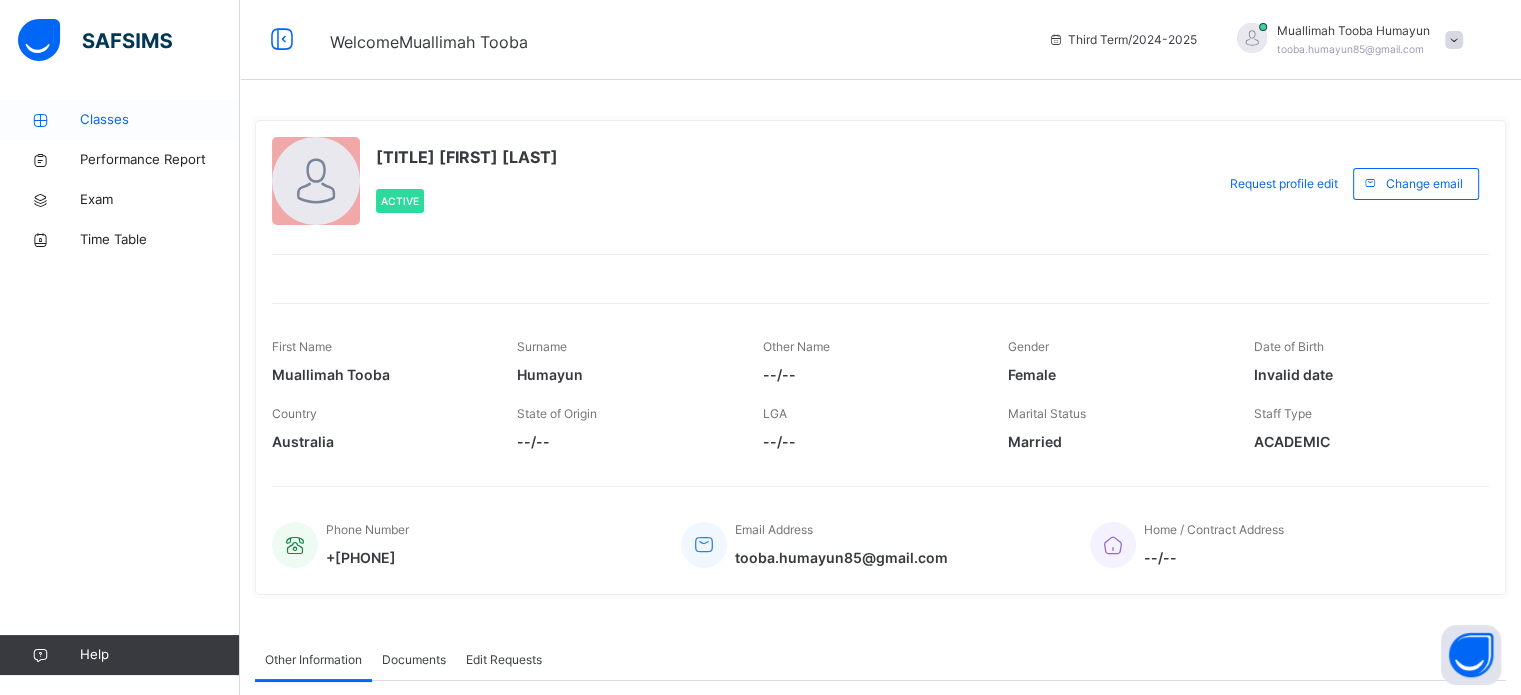 click on "Classes" at bounding box center (160, 120) 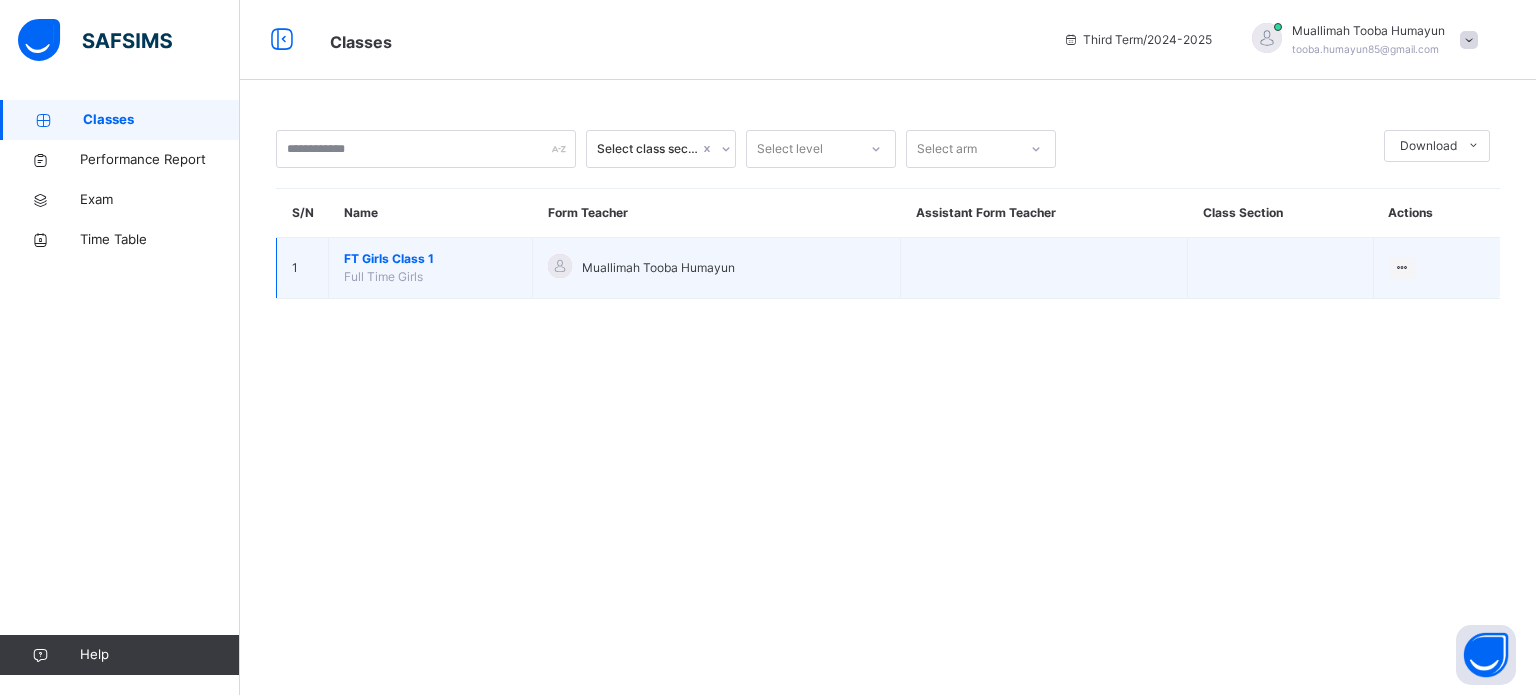 click on "FT Girls   Class 1" at bounding box center (430, 259) 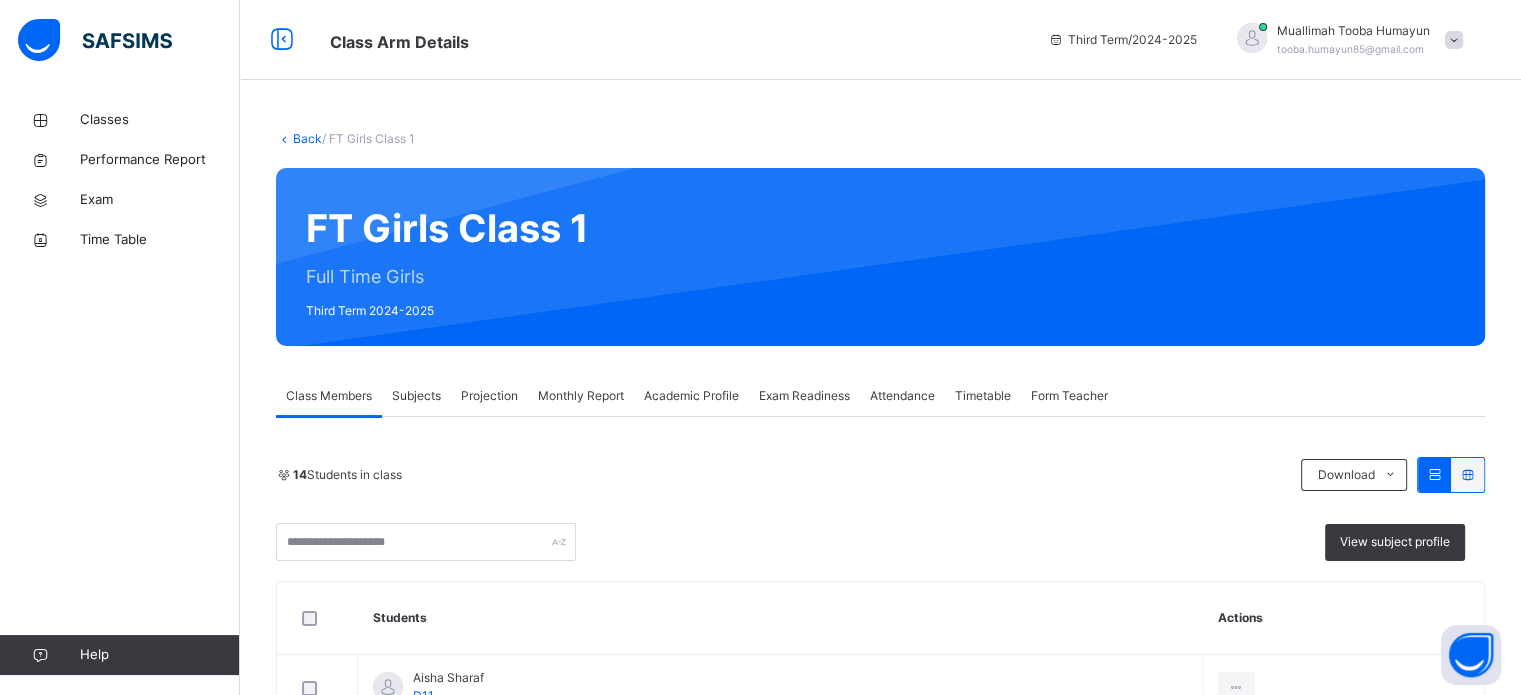 click on "Projection" at bounding box center (489, 396) 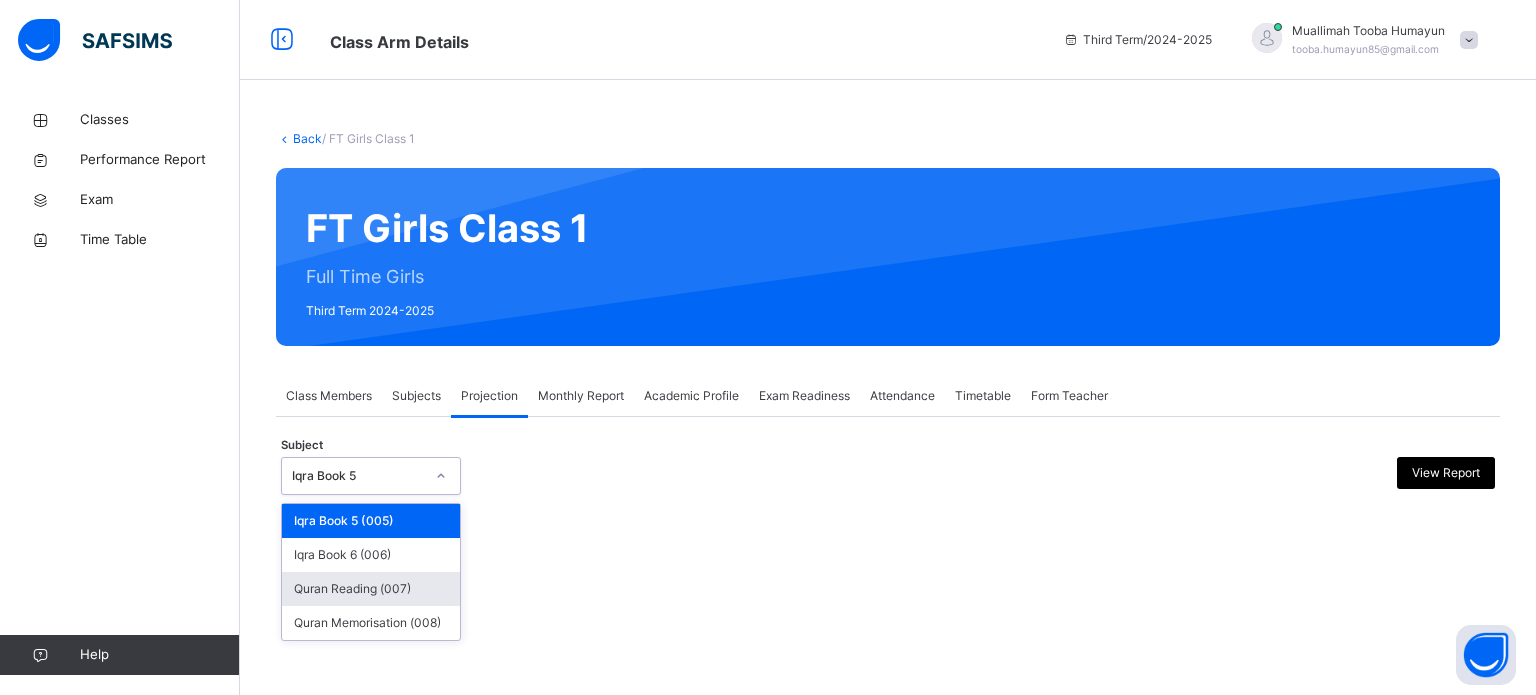 click on "Quran Reading (007)" at bounding box center [371, 589] 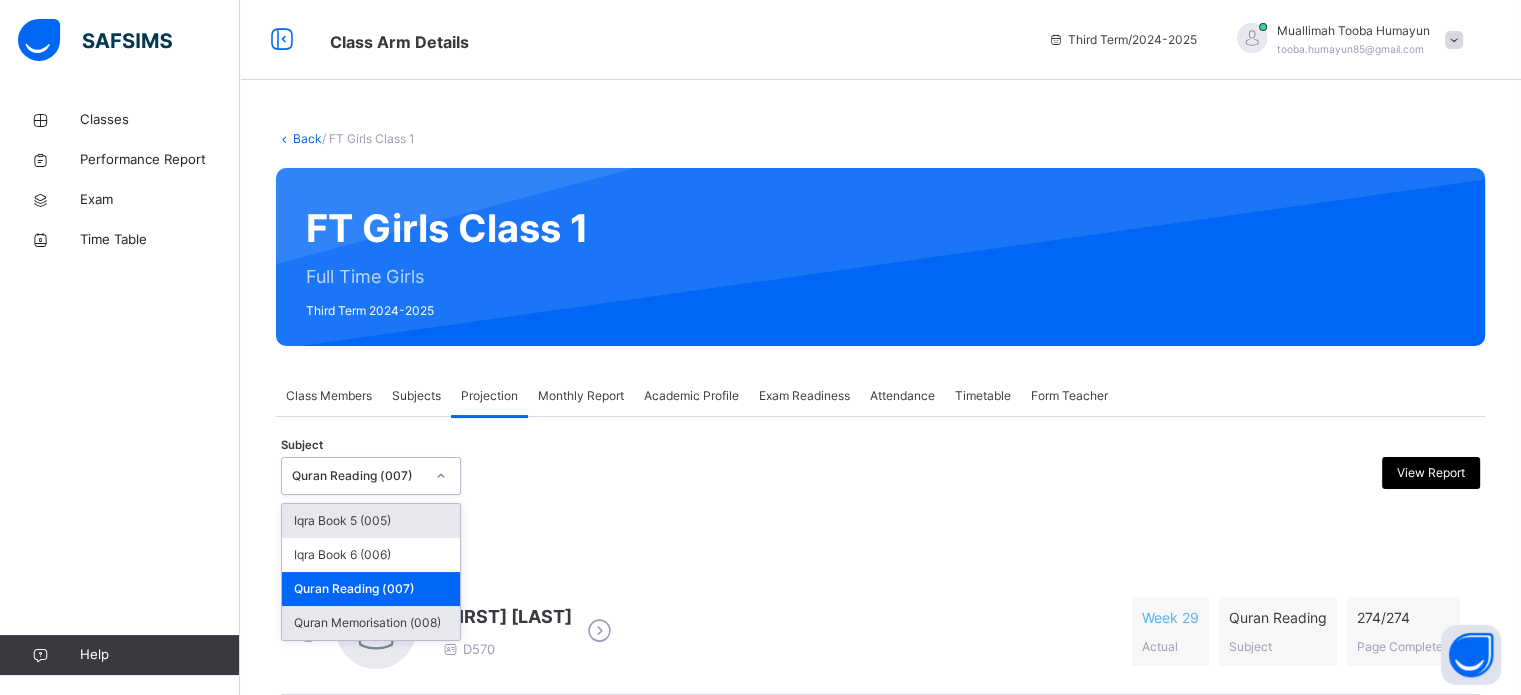 click on "Quran Memorisation (008)" at bounding box center (371, 623) 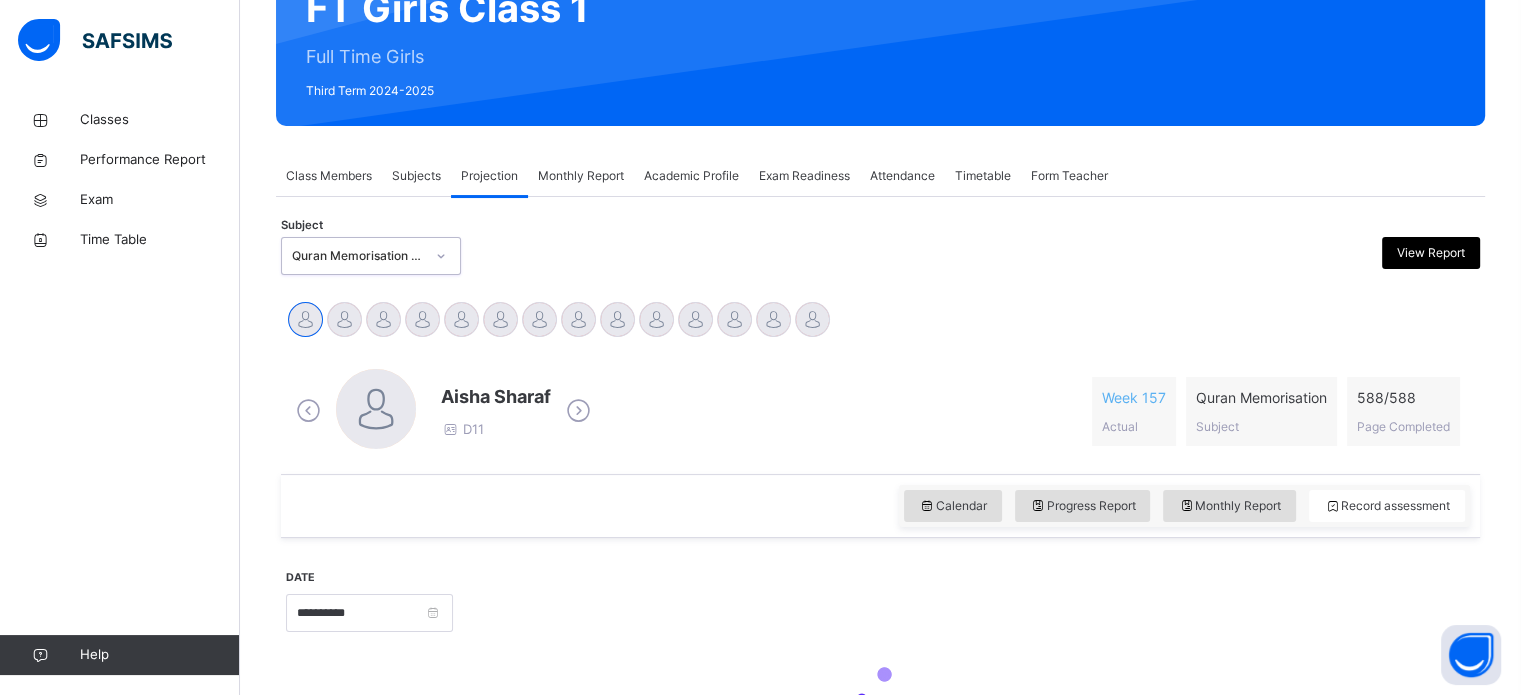 scroll, scrollTop: 221, scrollLeft: 0, axis: vertical 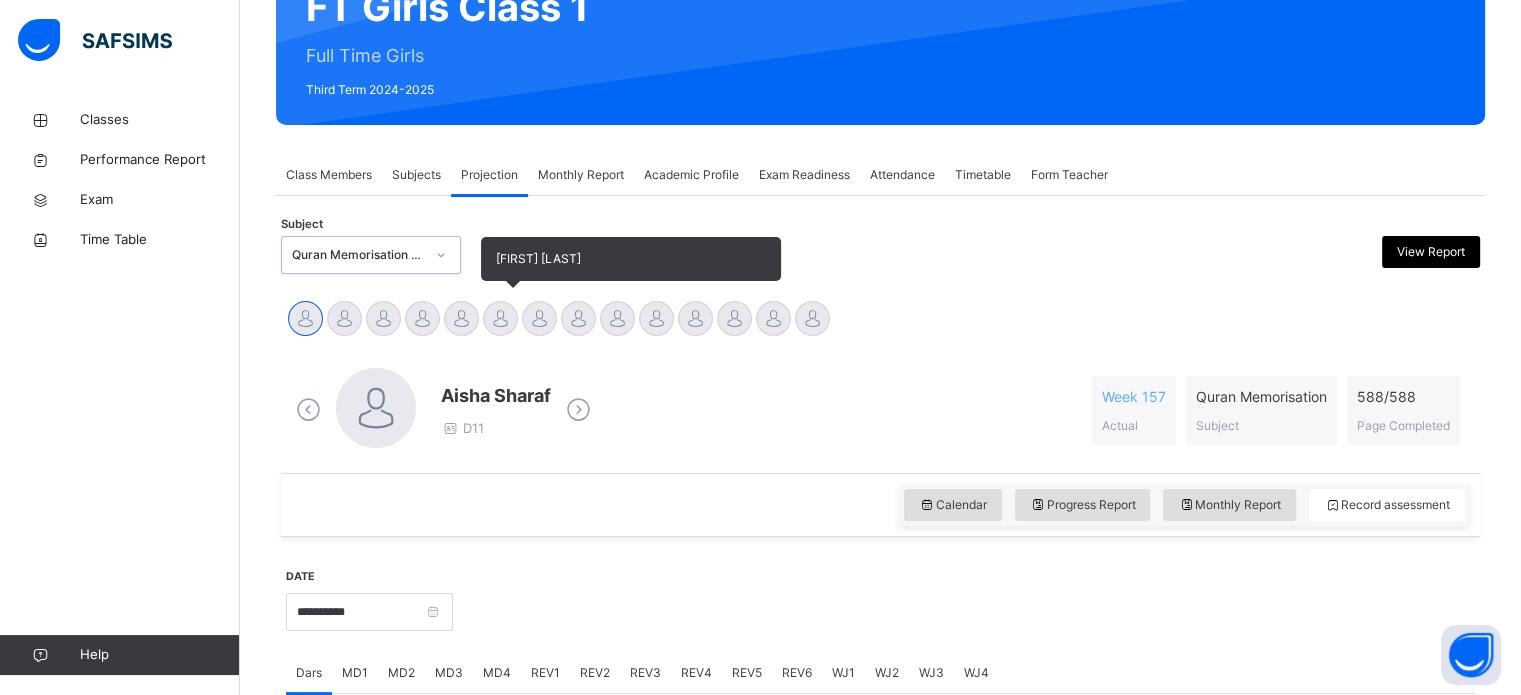 click at bounding box center (500, 318) 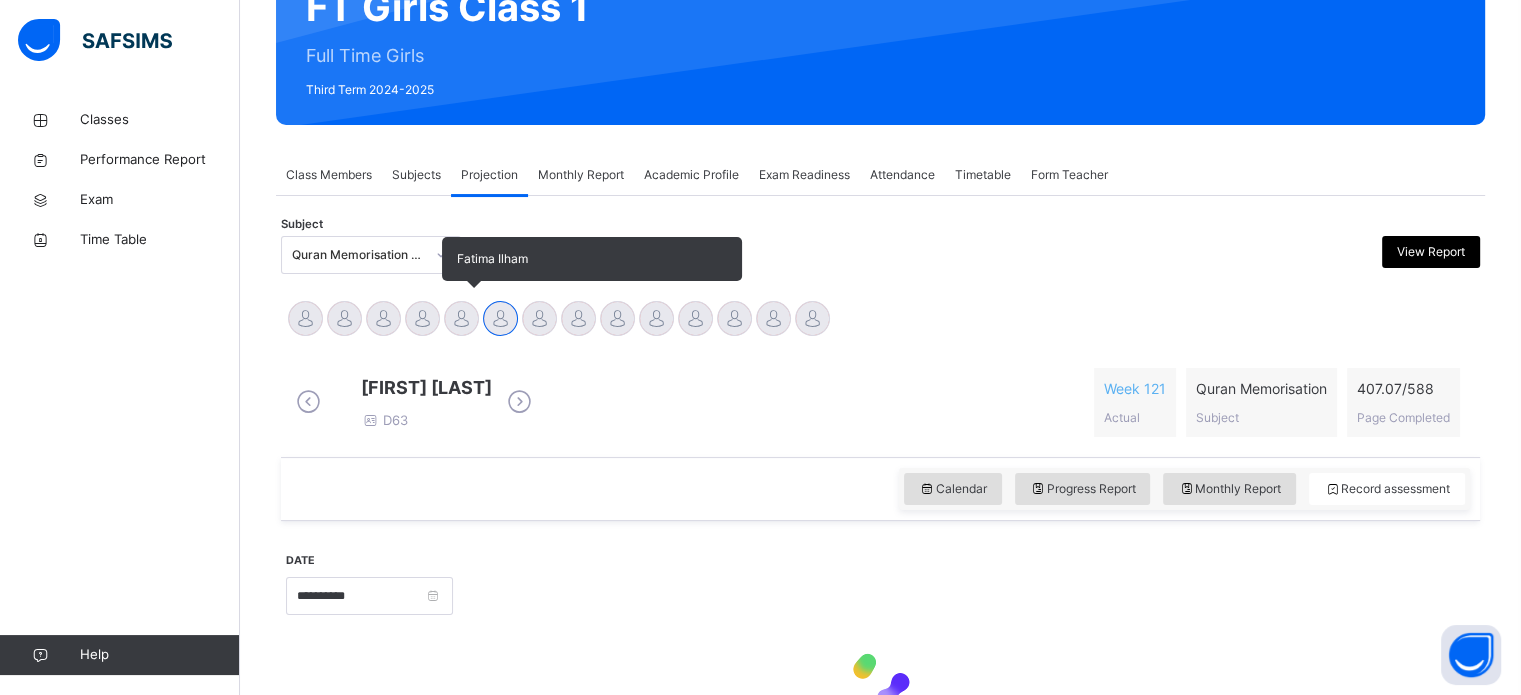 click at bounding box center (461, 318) 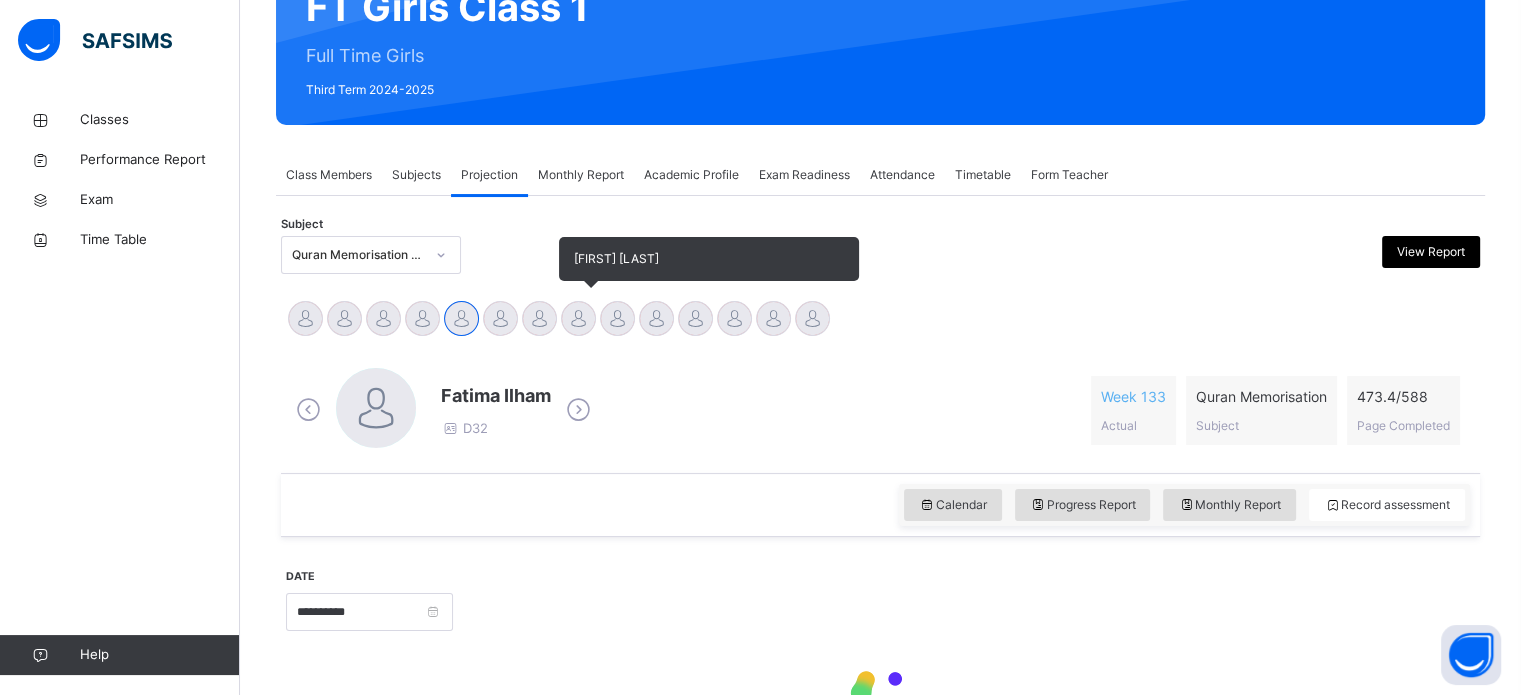 click at bounding box center (578, 318) 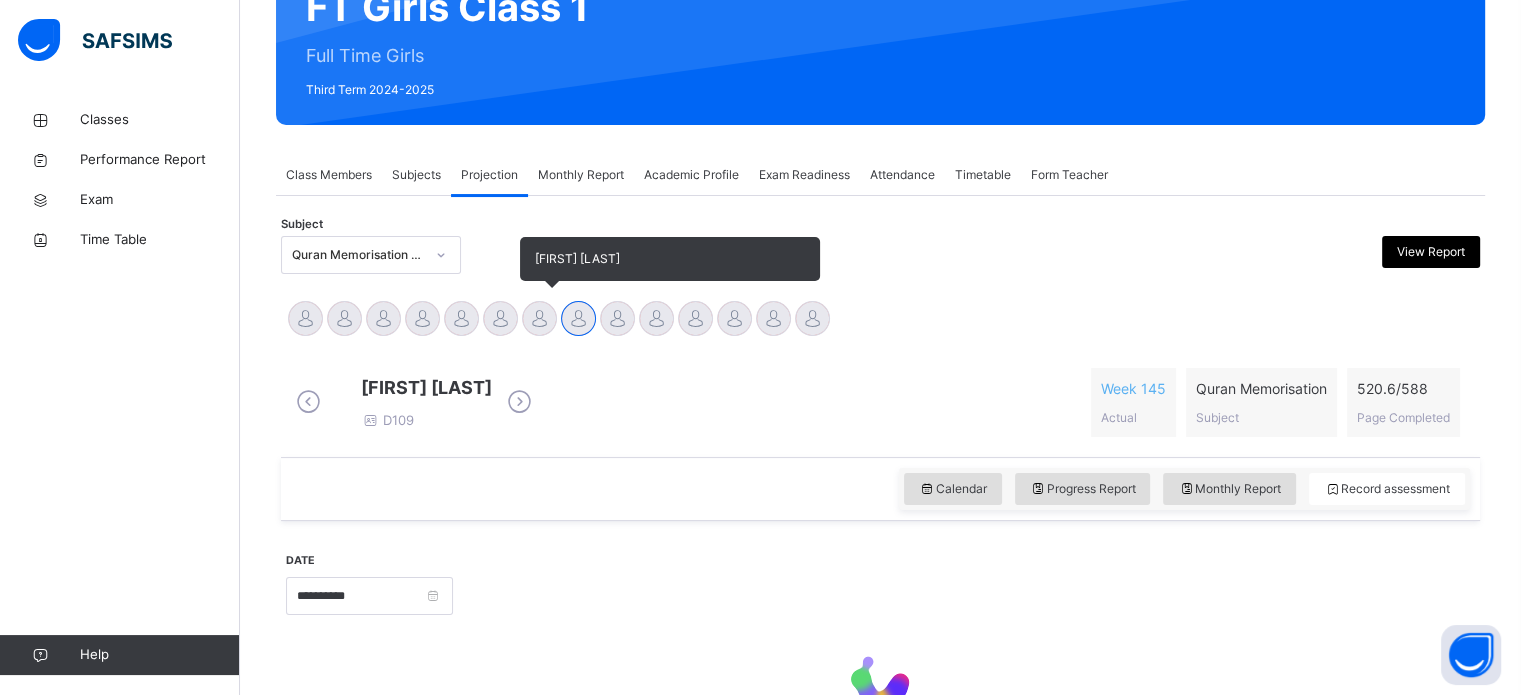 click at bounding box center (539, 318) 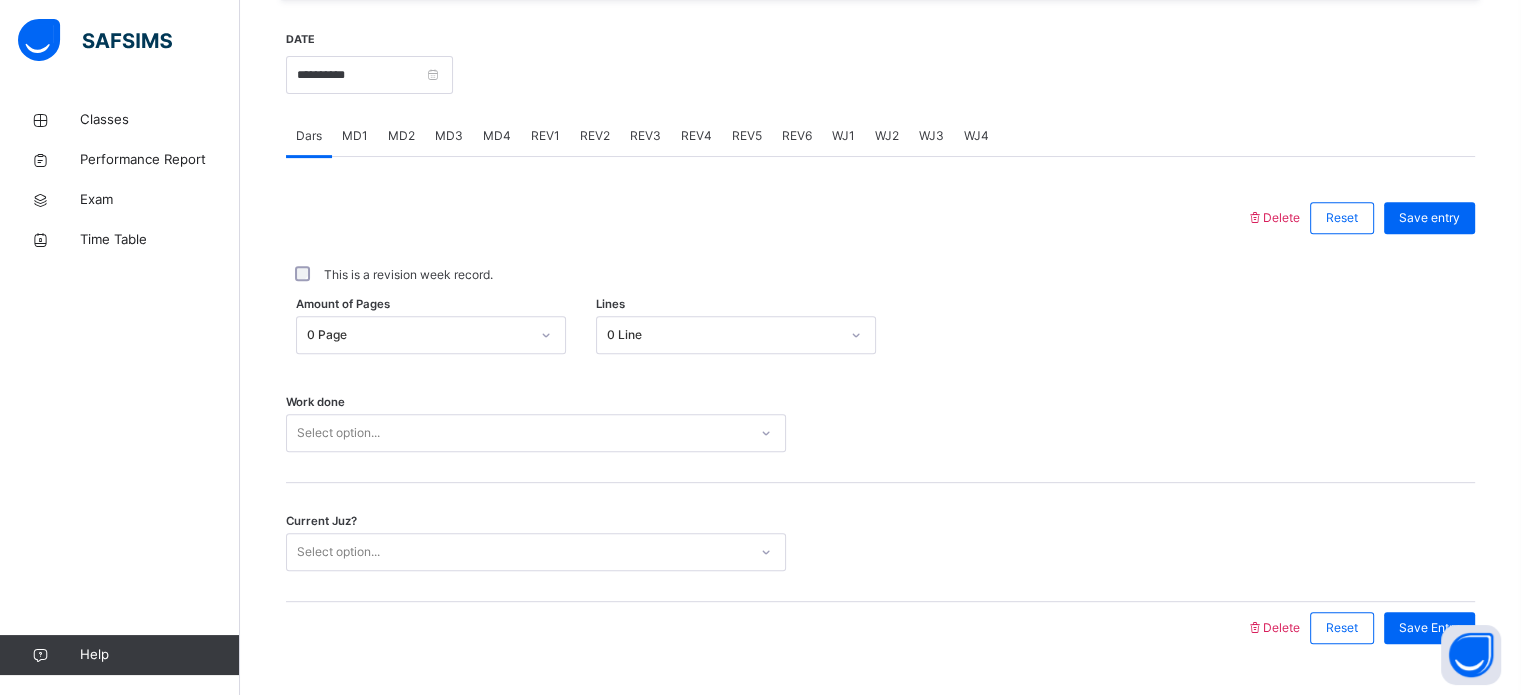 scroll, scrollTop: 766, scrollLeft: 0, axis: vertical 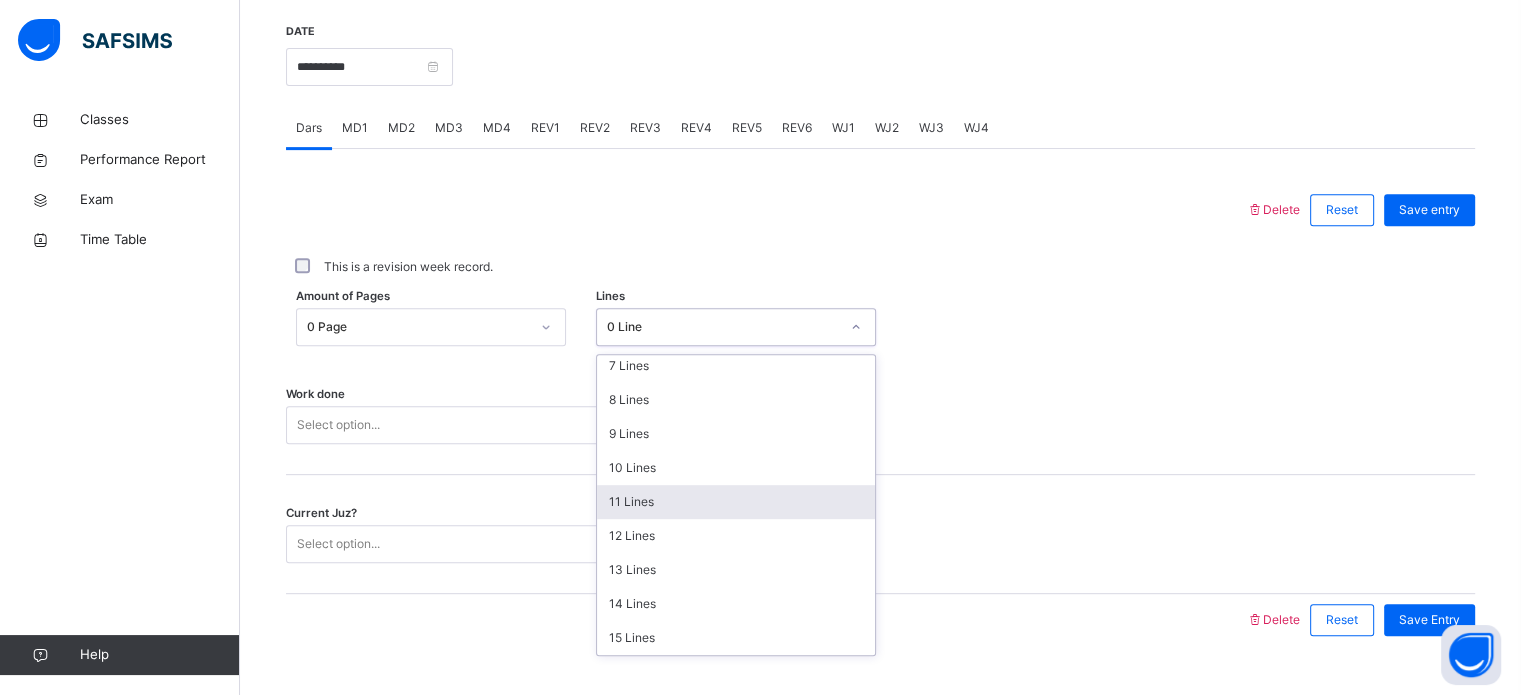 click on "11 Lines" at bounding box center (736, 502) 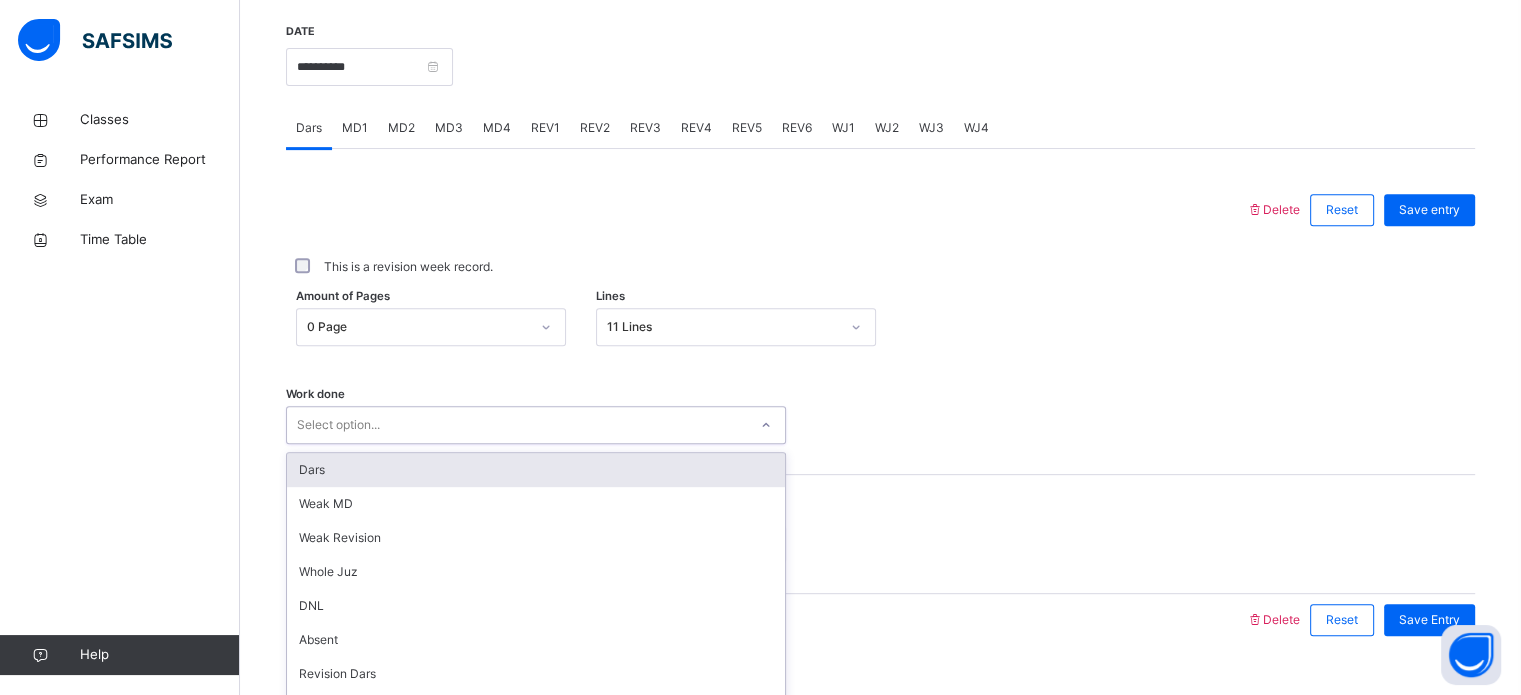 scroll, scrollTop: 806, scrollLeft: 0, axis: vertical 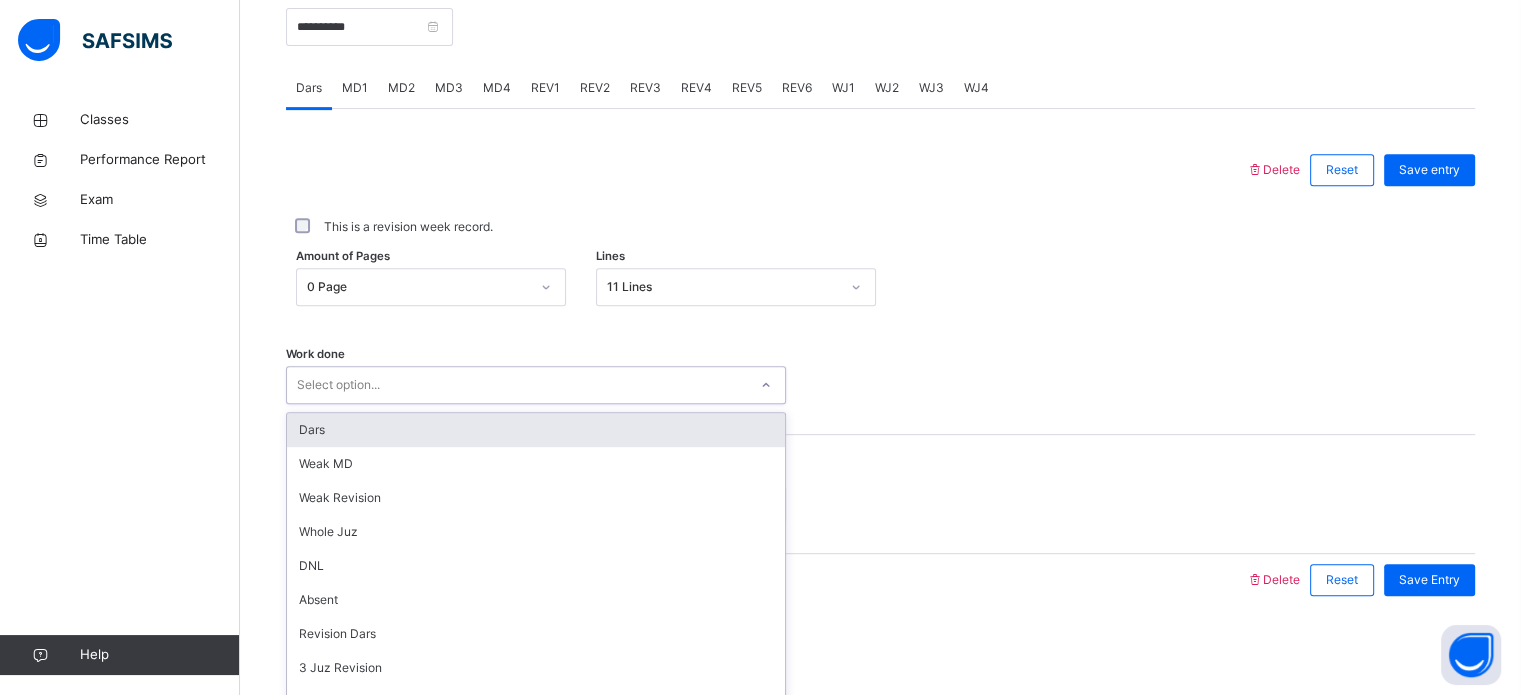 click on "Dars" at bounding box center [536, 430] 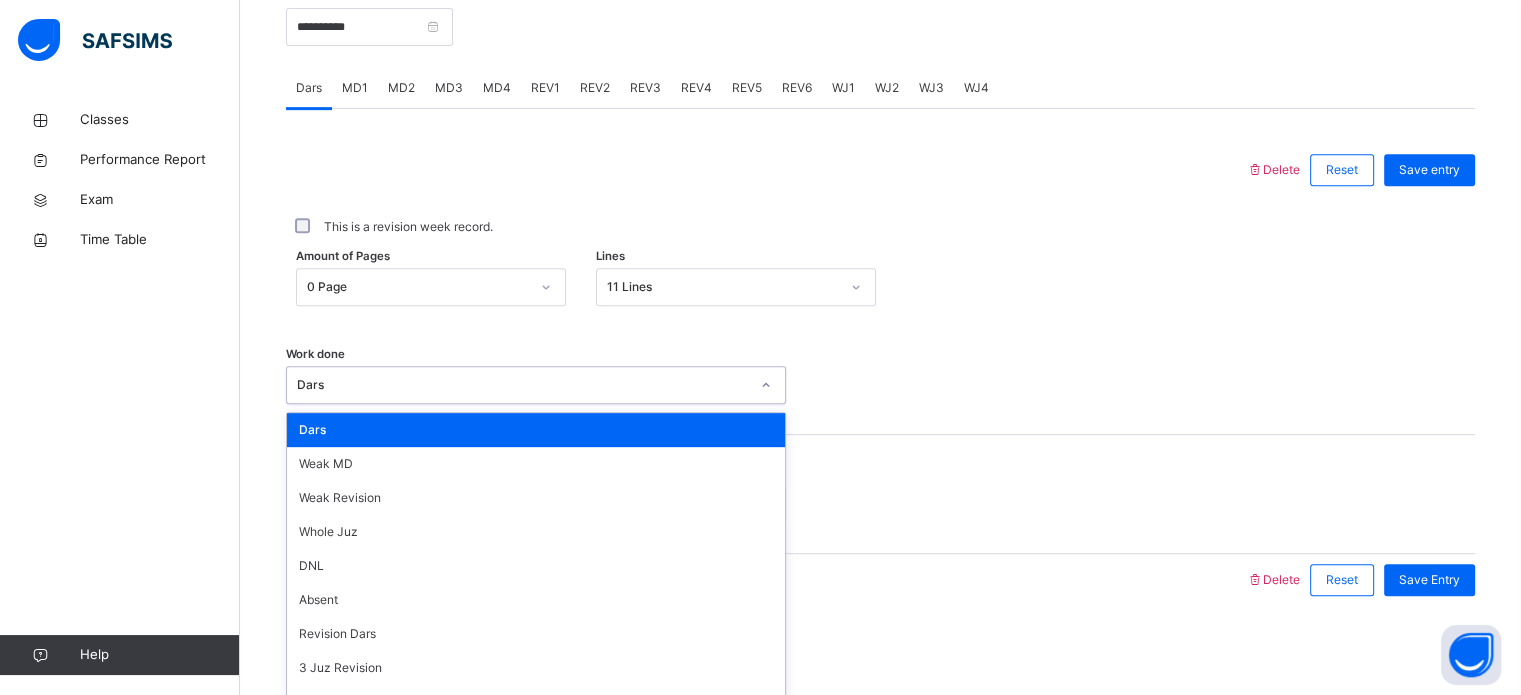 scroll, scrollTop: 0, scrollLeft: 0, axis: both 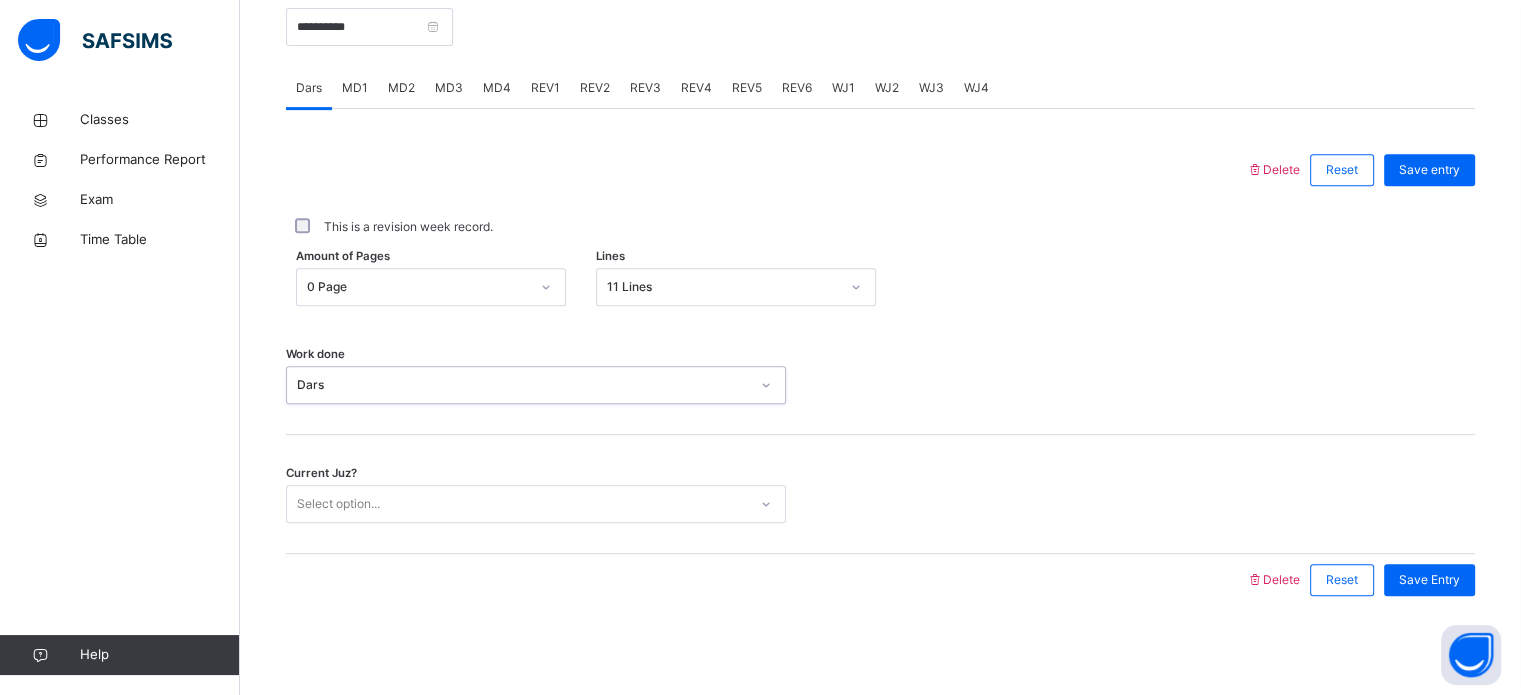 click on "Work done   option Dars, selected.     0 results available. Select is focused ,type to refine list, press Down to open the menu,  Dars" at bounding box center (880, 375) 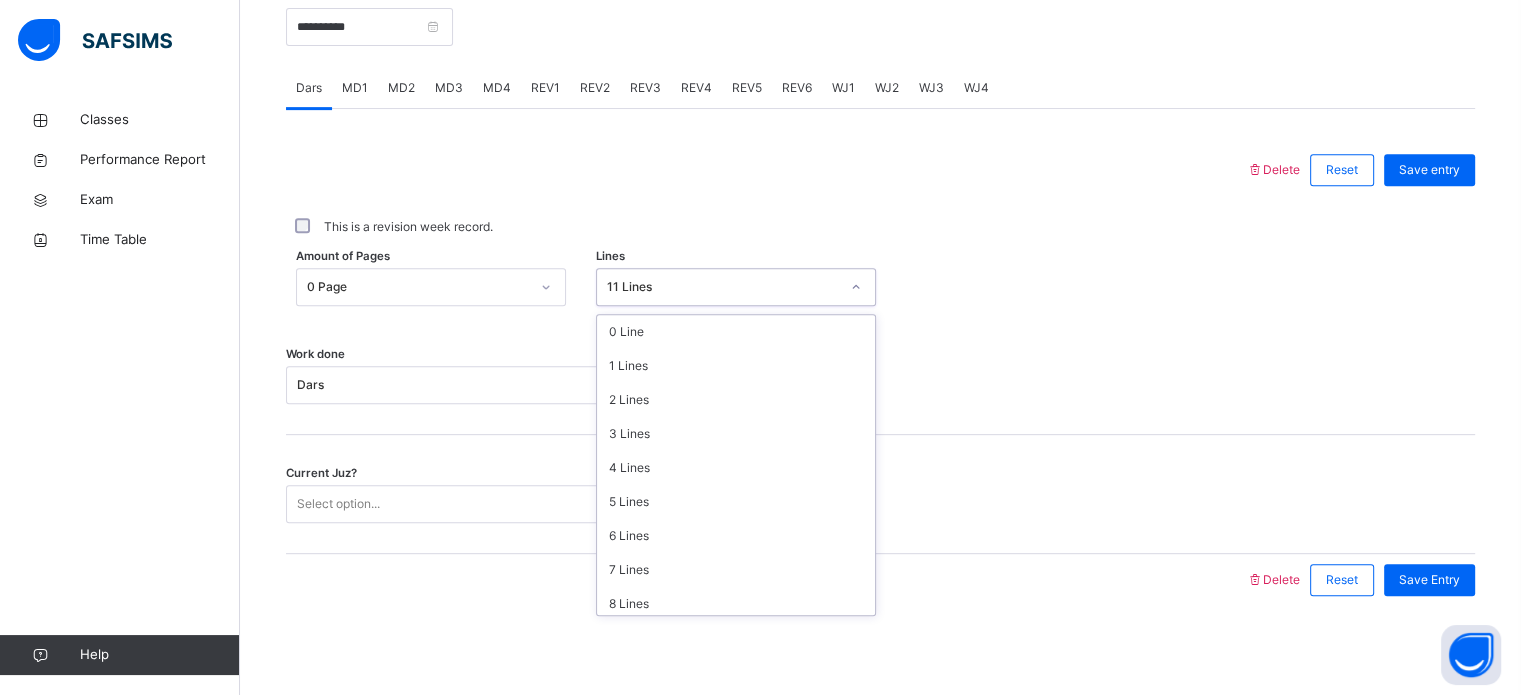 scroll, scrollTop: 119, scrollLeft: 0, axis: vertical 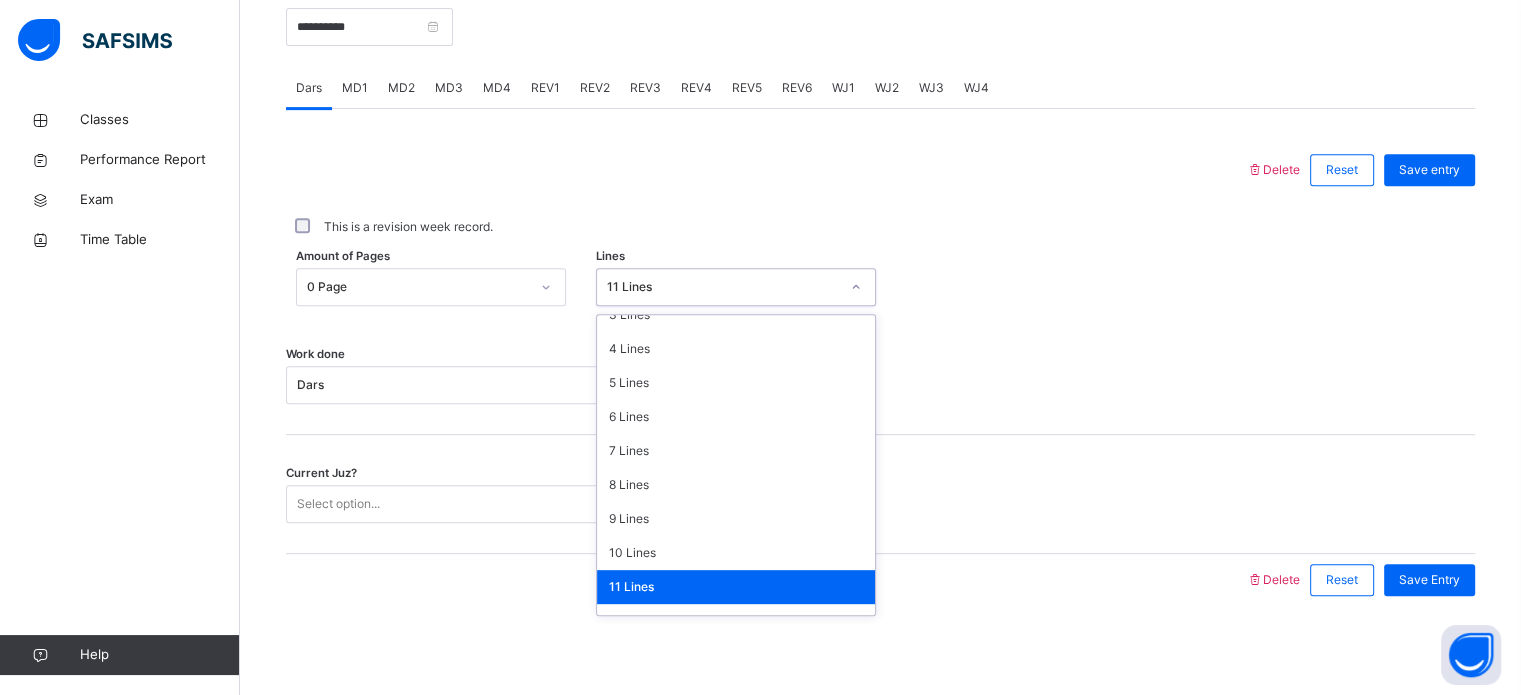 click on "Work done Dars" at bounding box center (880, 375) 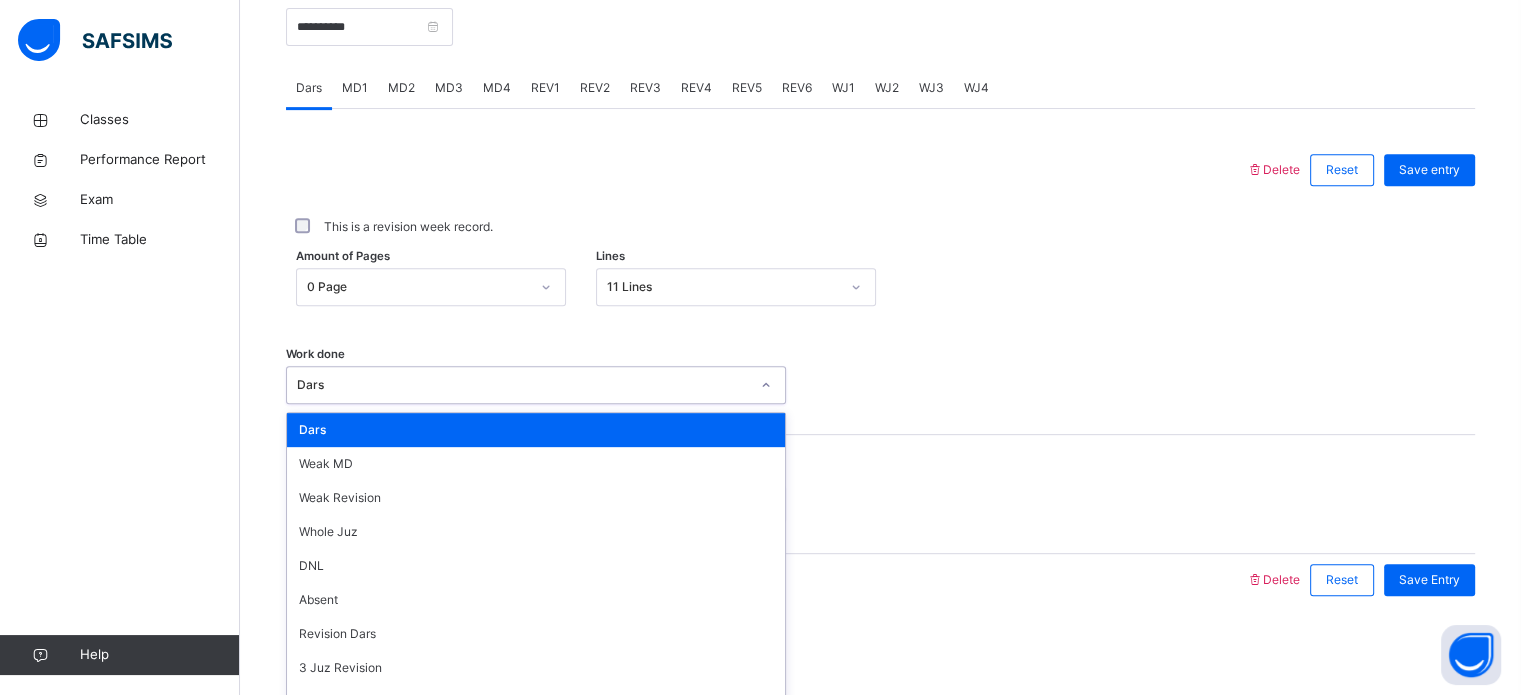 scroll, scrollTop: 0, scrollLeft: 0, axis: both 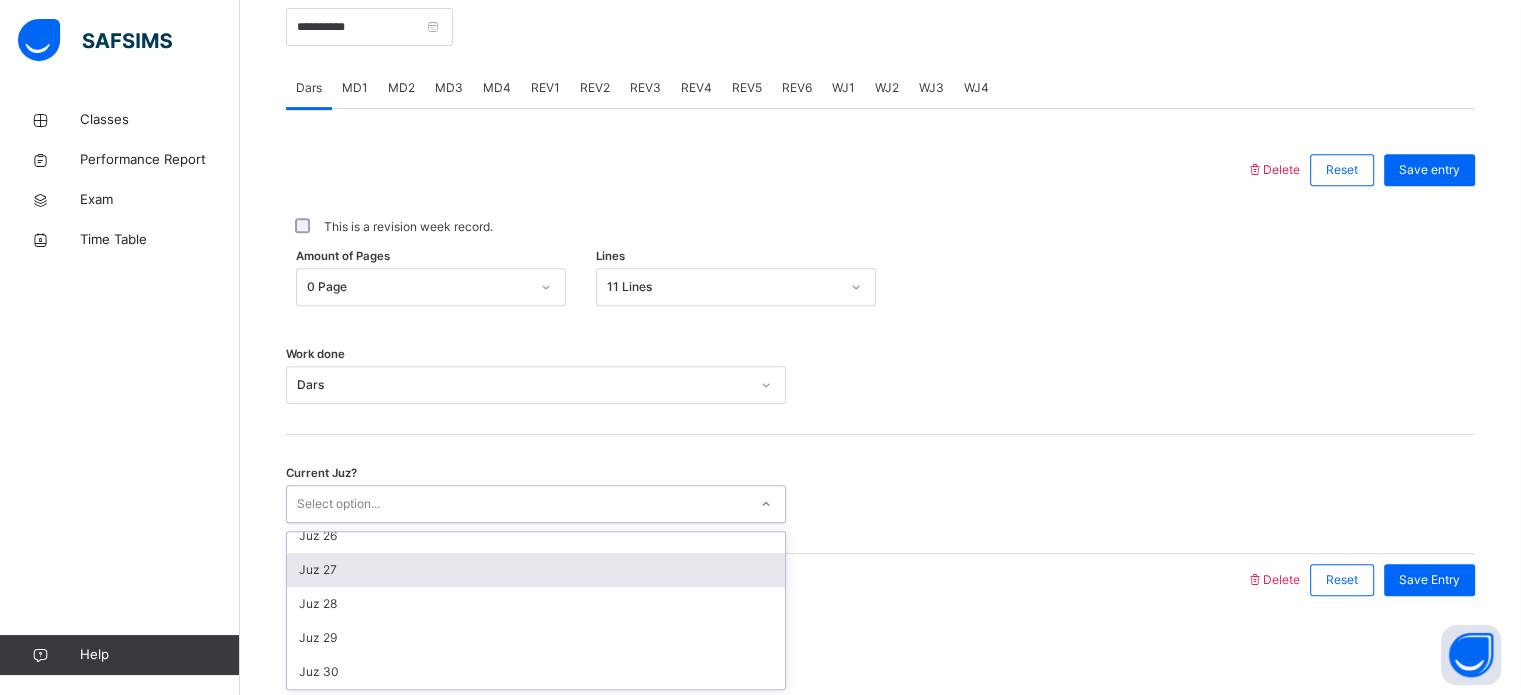 click on "Juz 27" at bounding box center [536, 570] 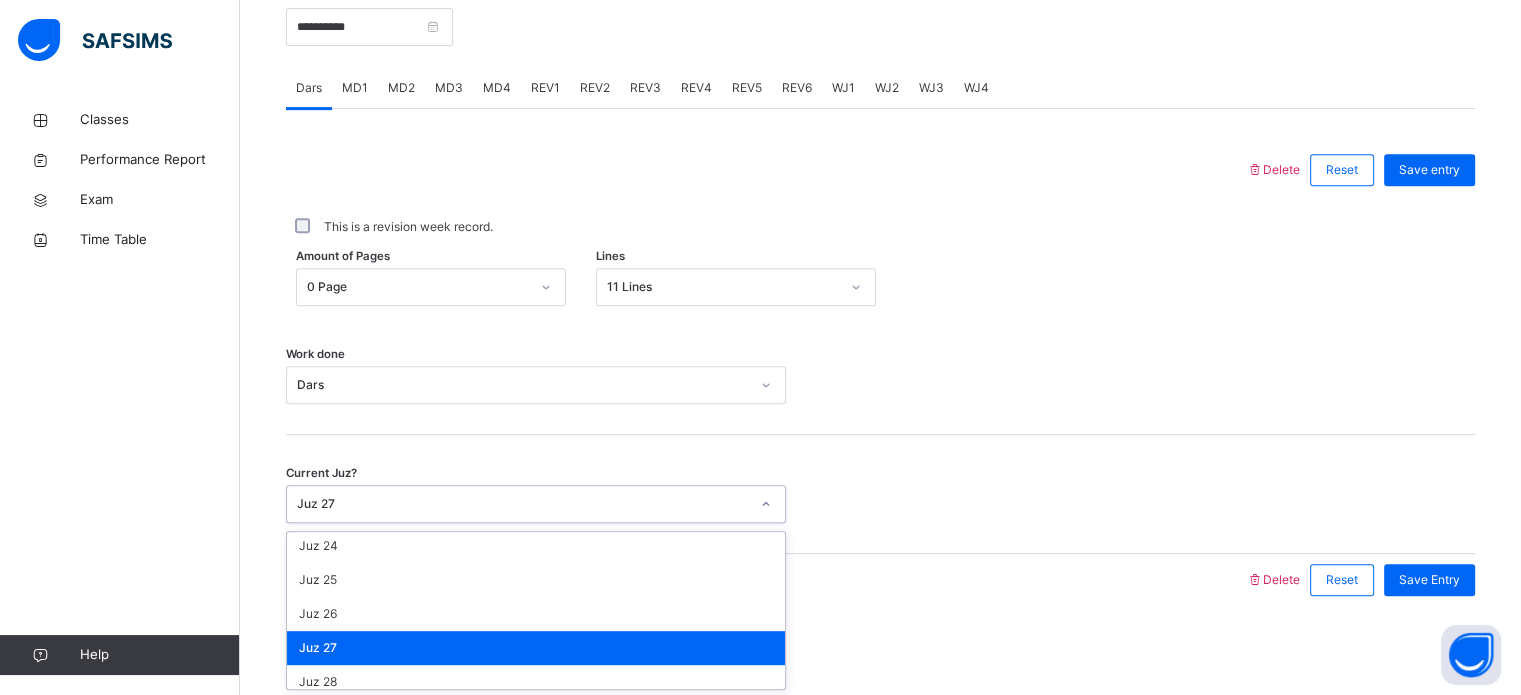 scroll, scrollTop: 863, scrollLeft: 0, axis: vertical 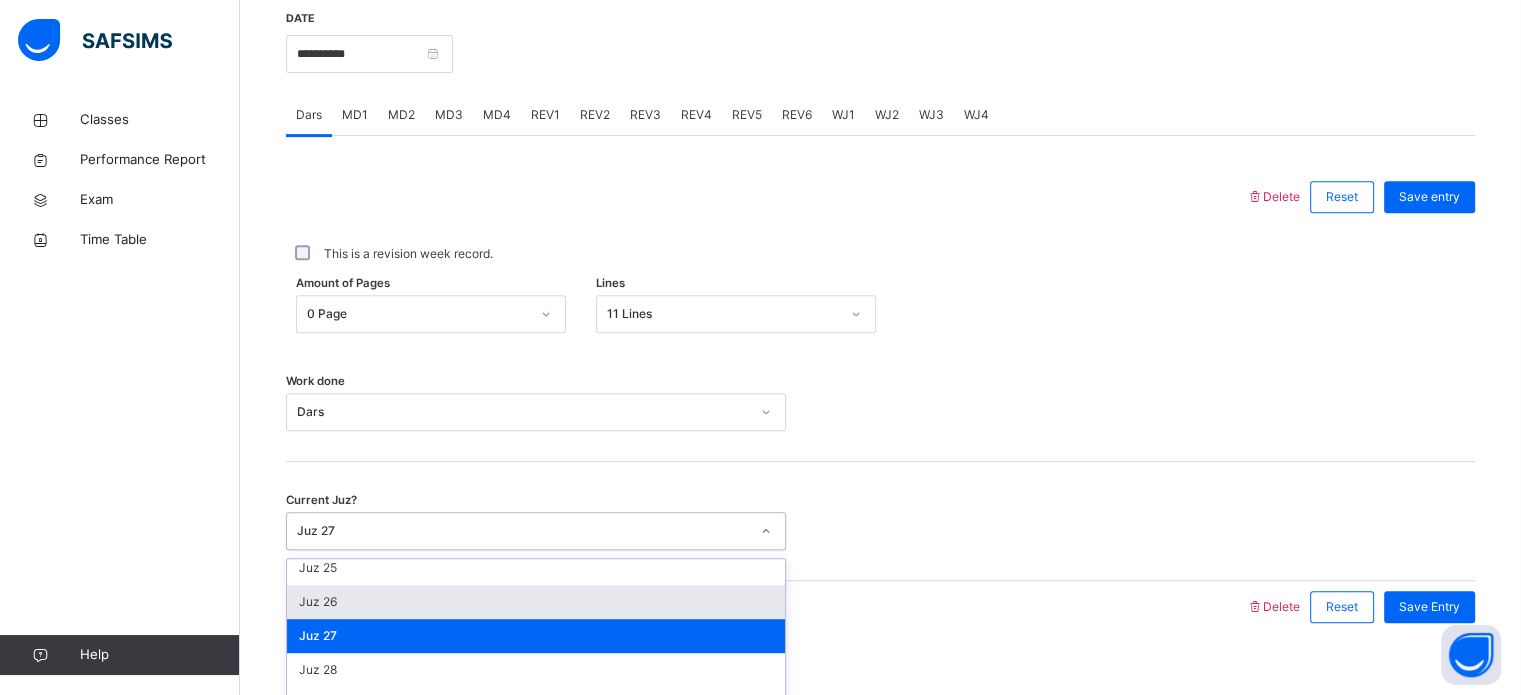 click on "Juz 26" at bounding box center [536, 602] 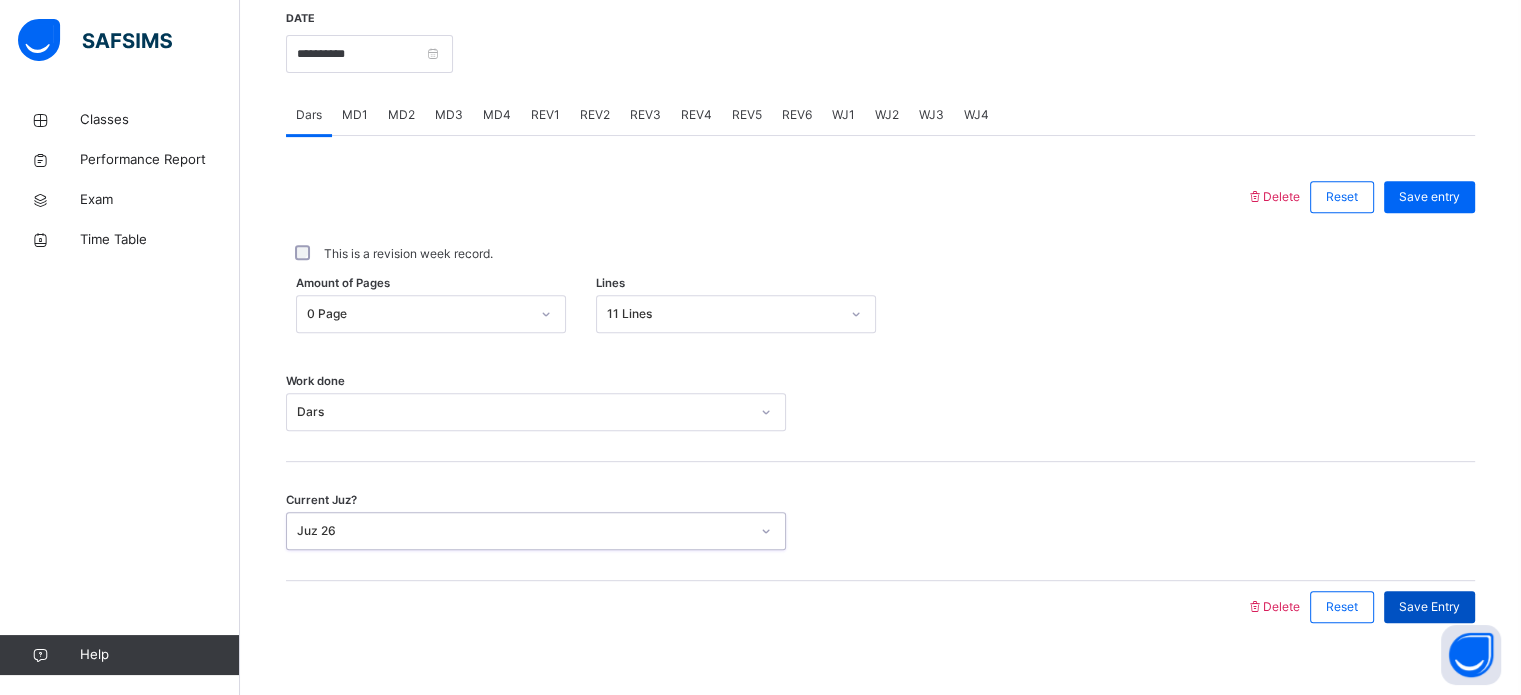 click on "Save Entry" at bounding box center (1429, 607) 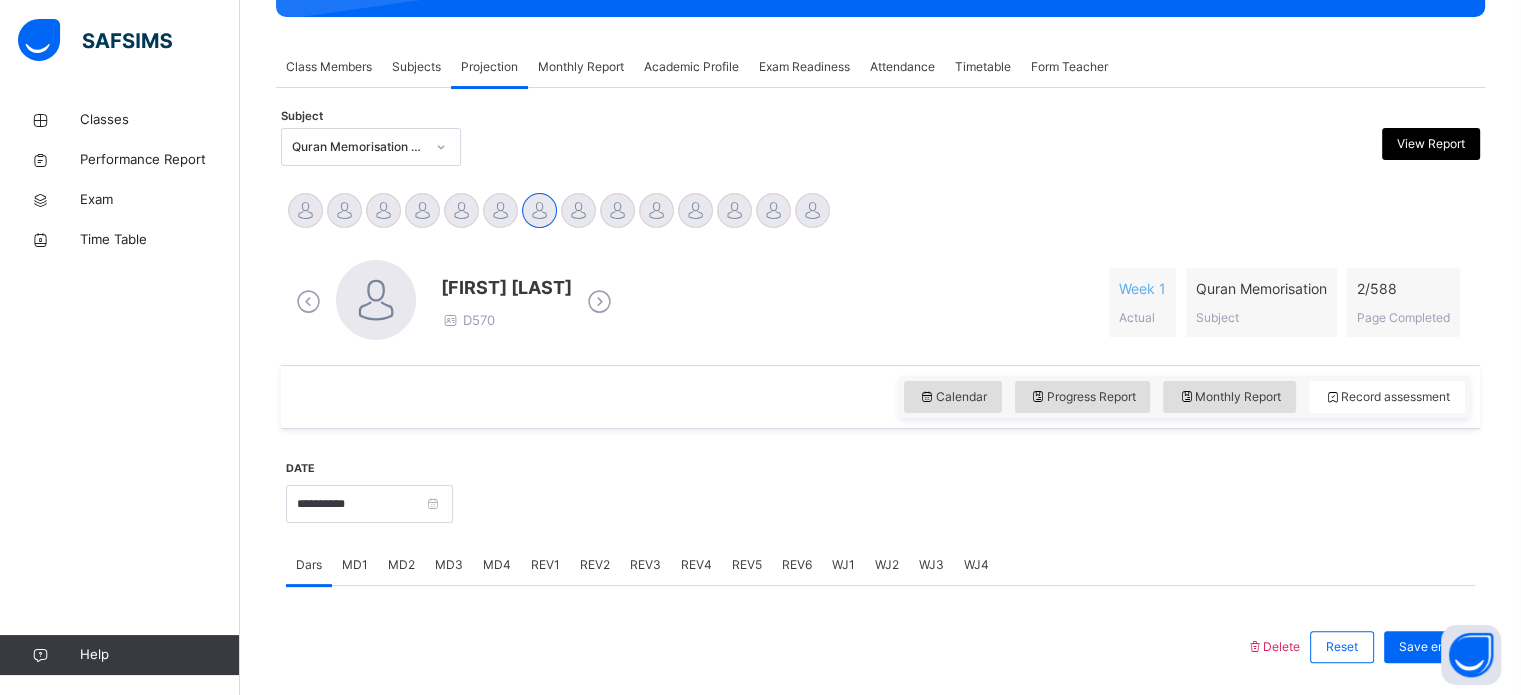 scroll, scrollTop: 320, scrollLeft: 0, axis: vertical 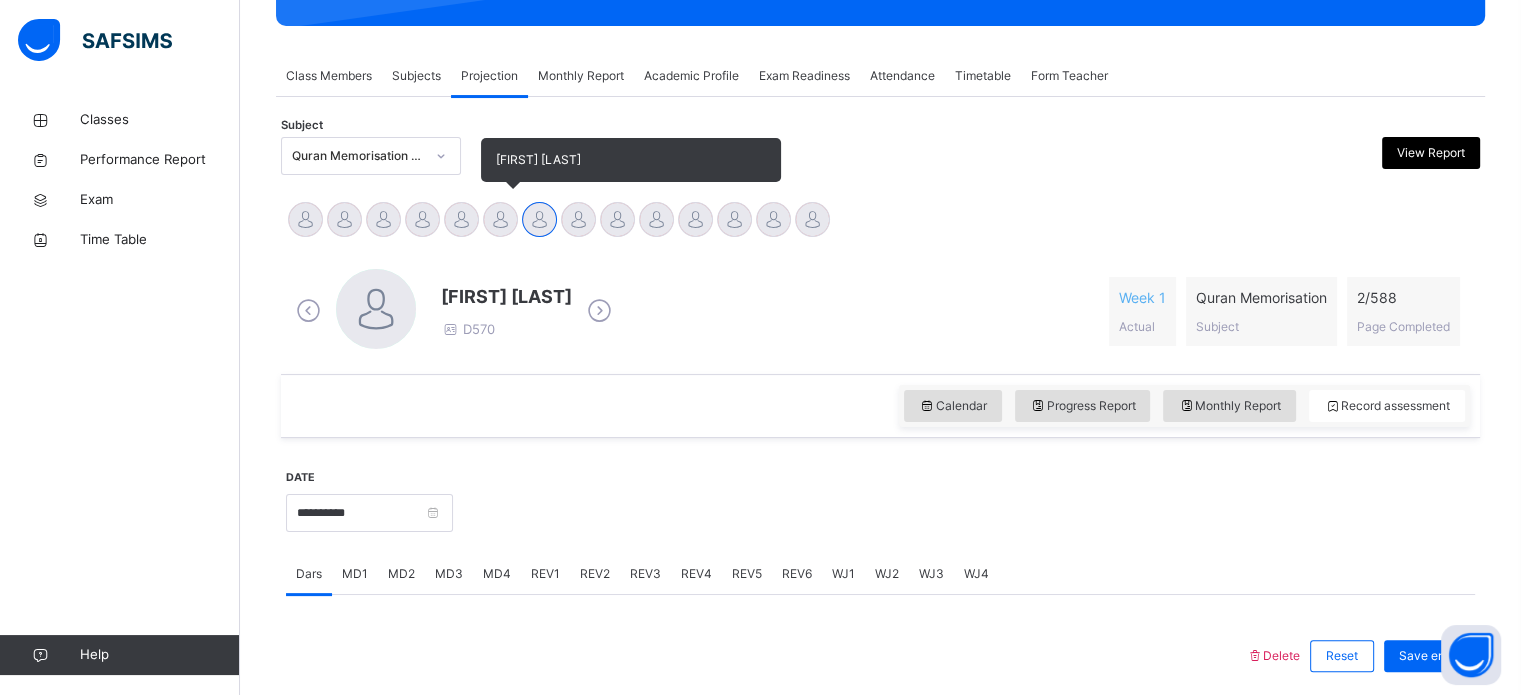 click at bounding box center [500, 219] 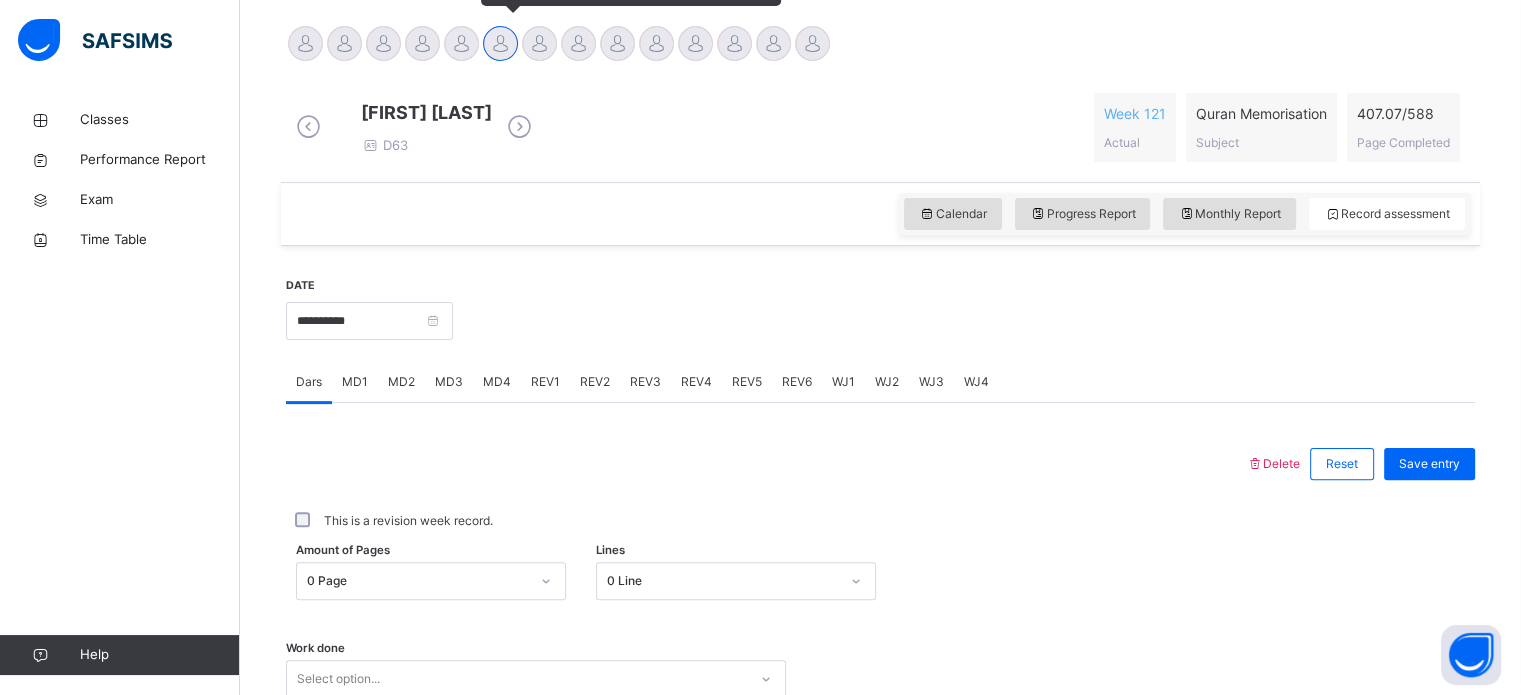 scroll, scrollTop: 626, scrollLeft: 0, axis: vertical 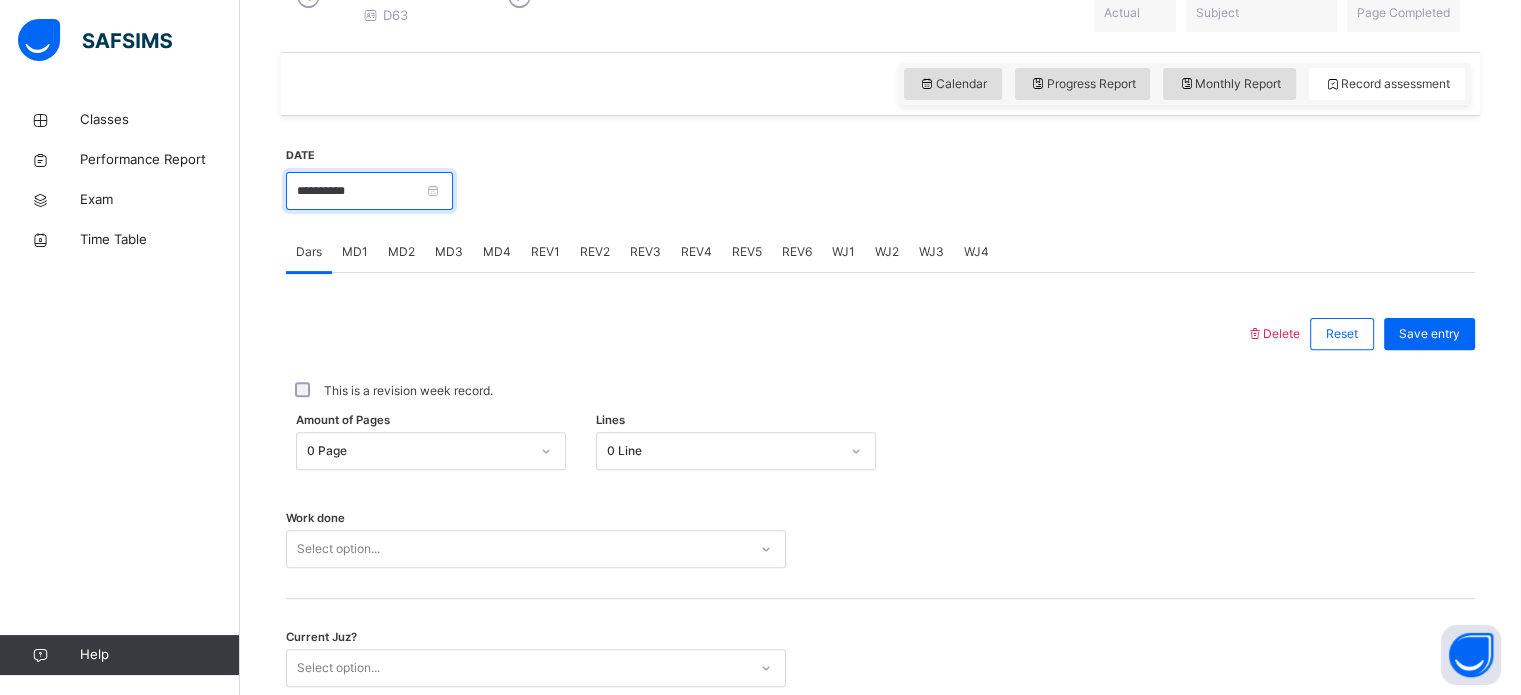 click on "**********" at bounding box center (369, 191) 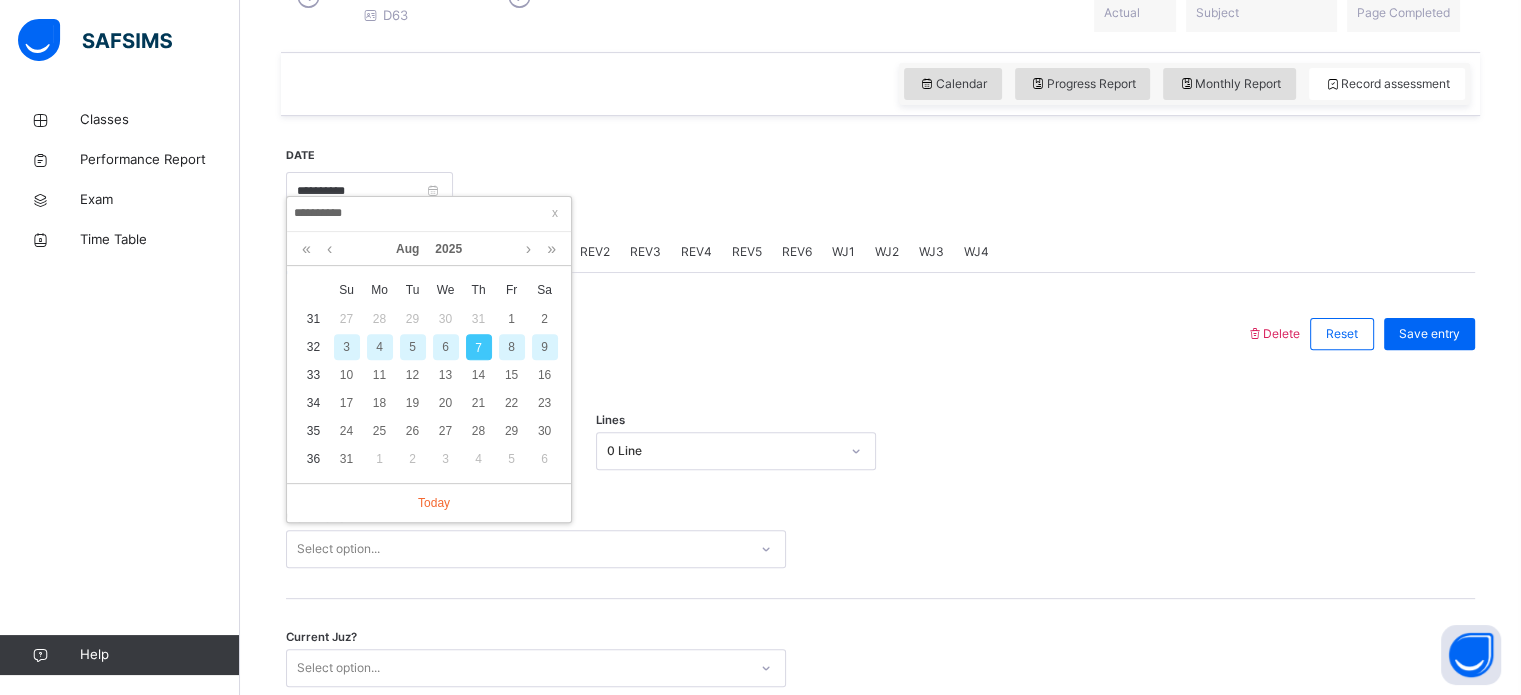 click on "6" at bounding box center [446, 347] 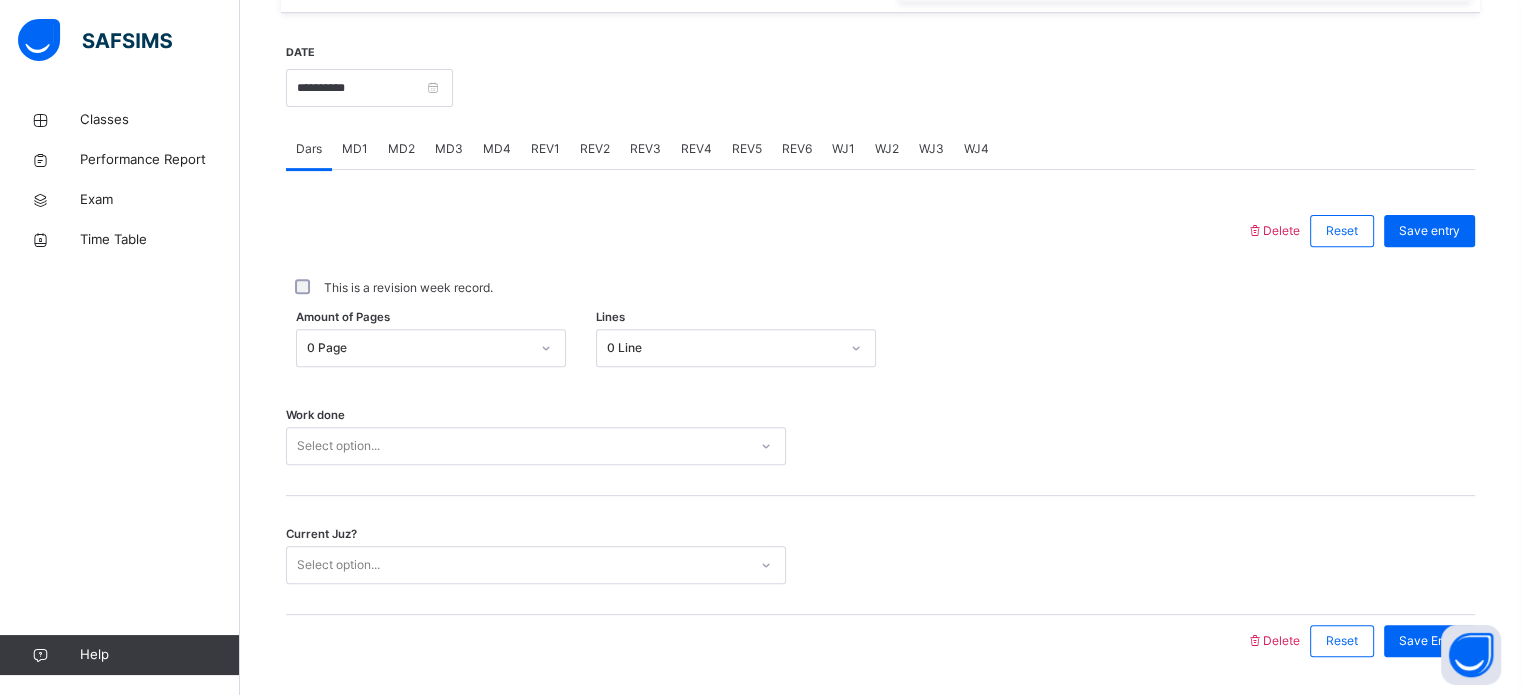 scroll, scrollTop: 745, scrollLeft: 0, axis: vertical 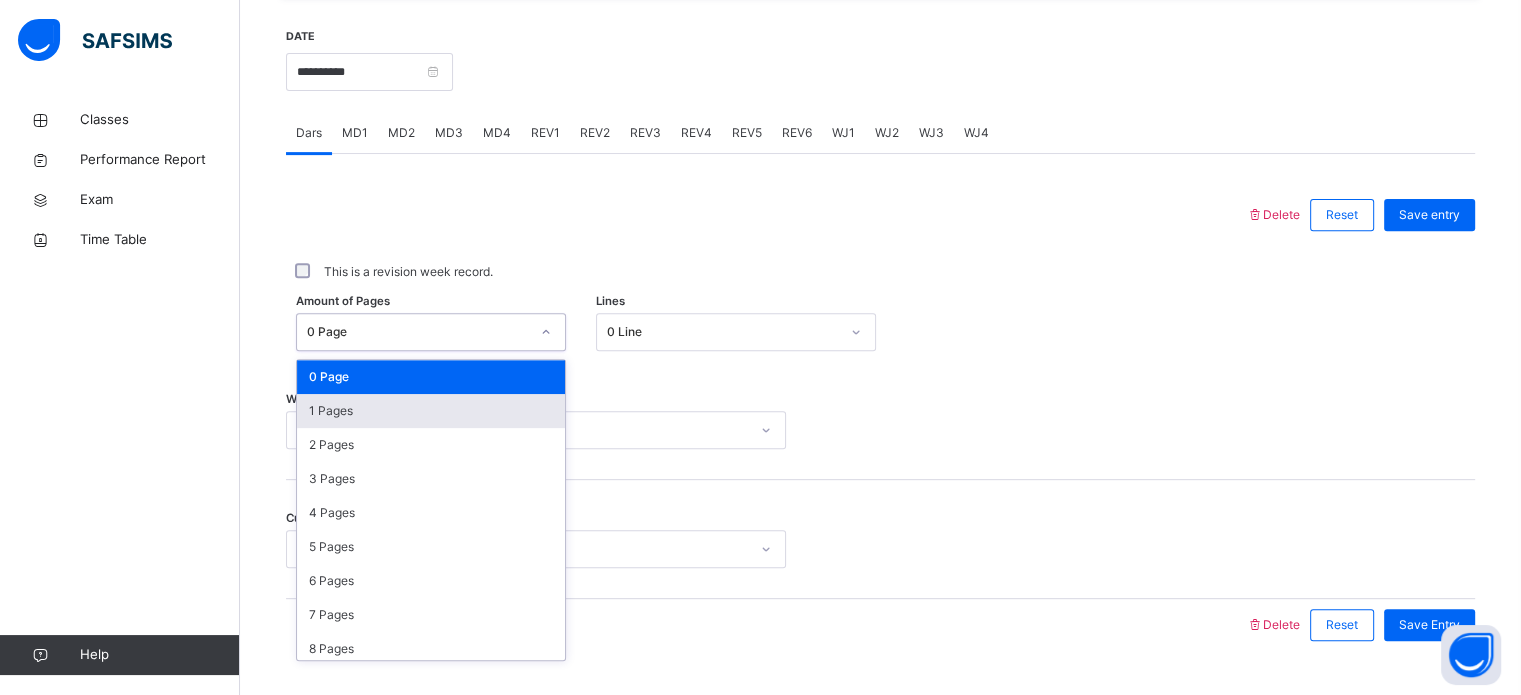 click on "1 Pages" at bounding box center (431, 411) 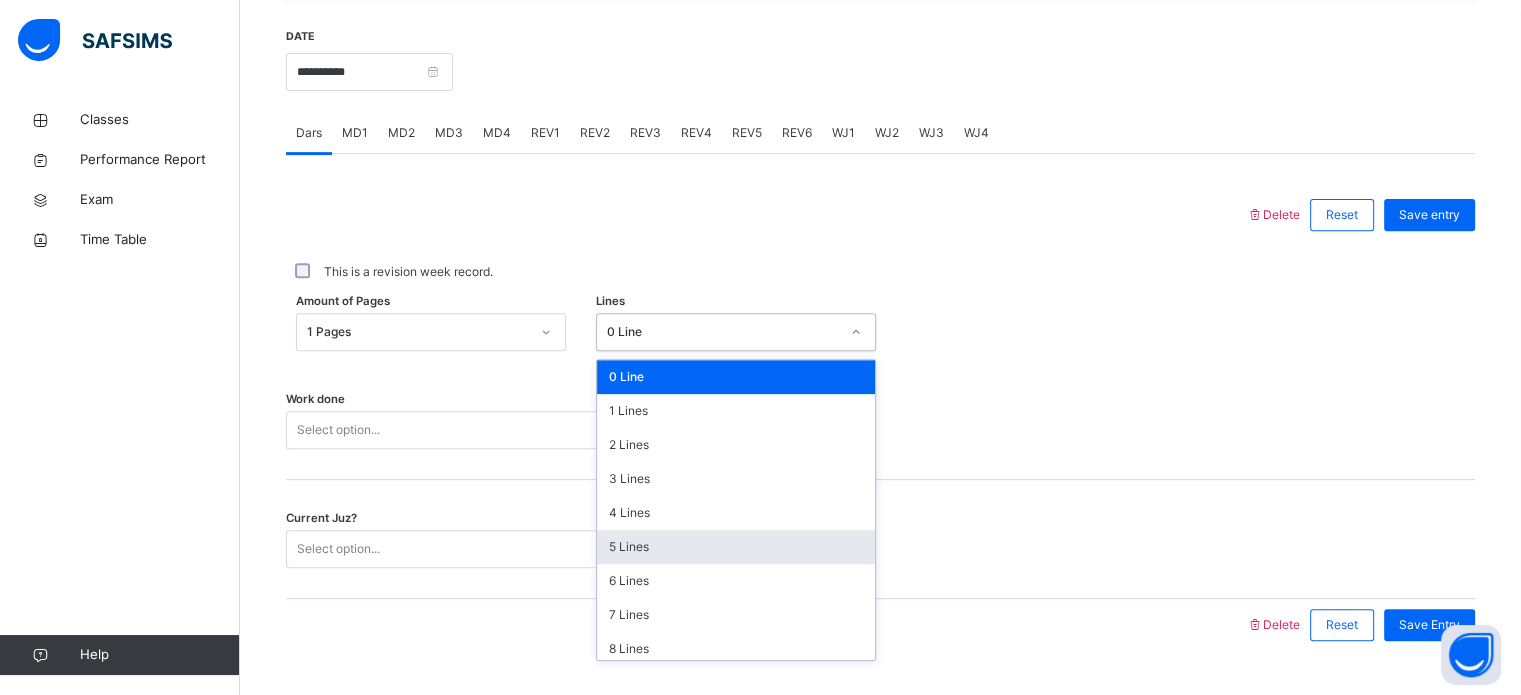 click on "5 Lines" at bounding box center [736, 547] 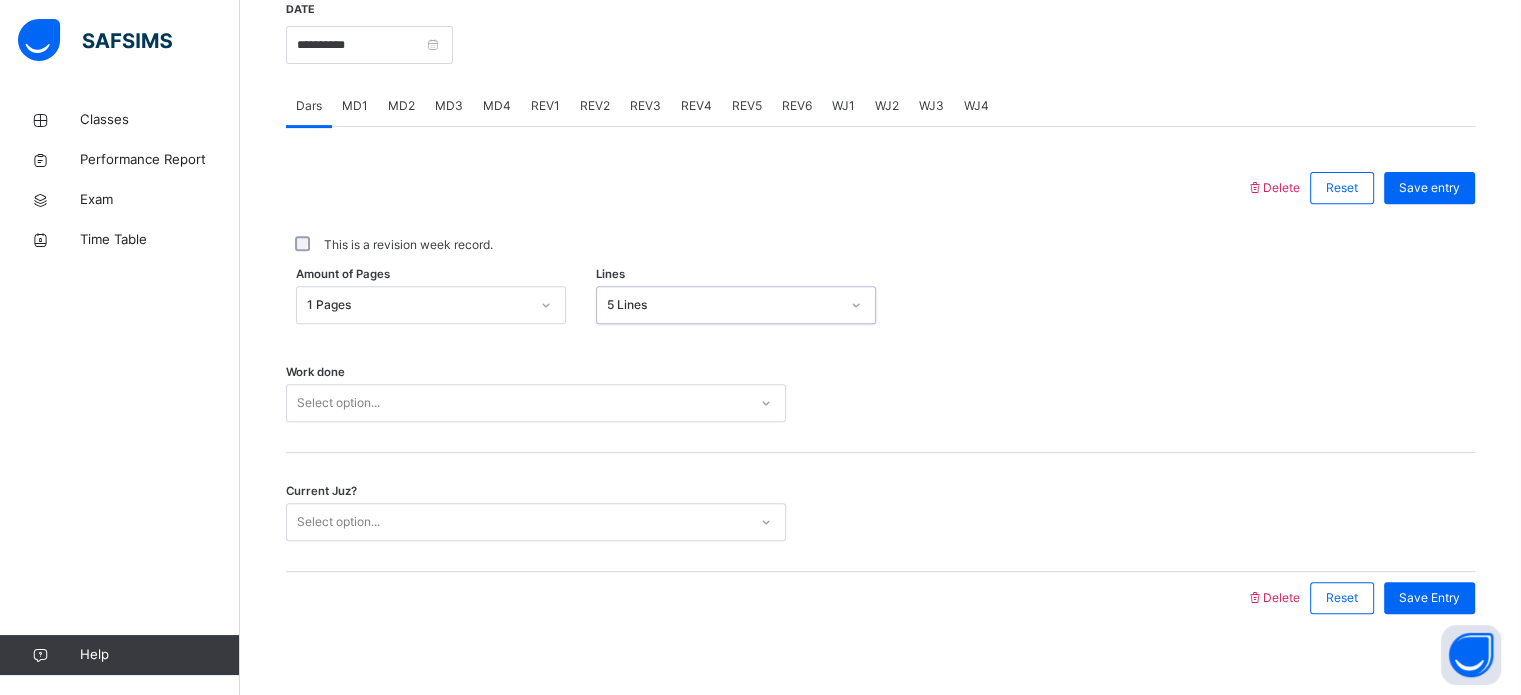 scroll, scrollTop: 806, scrollLeft: 0, axis: vertical 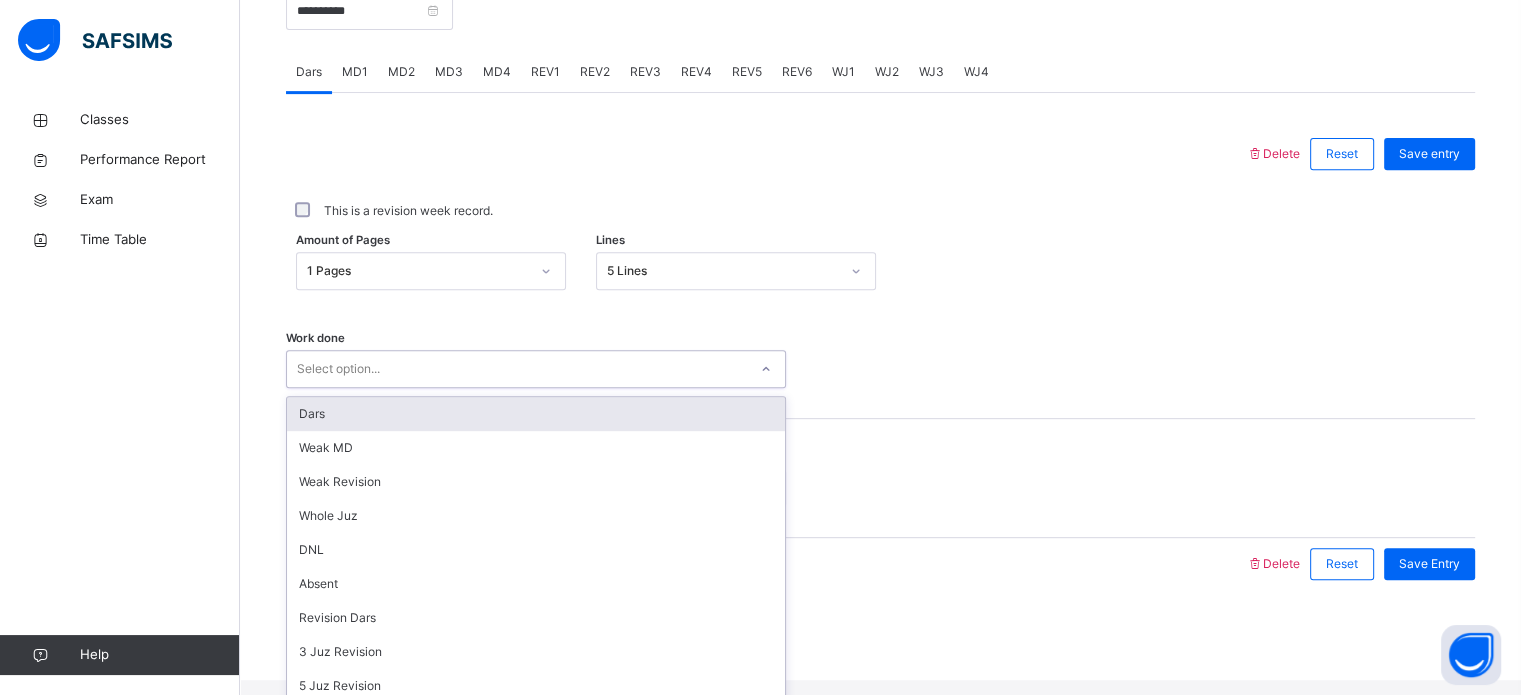 click on "Dars" at bounding box center (536, 414) 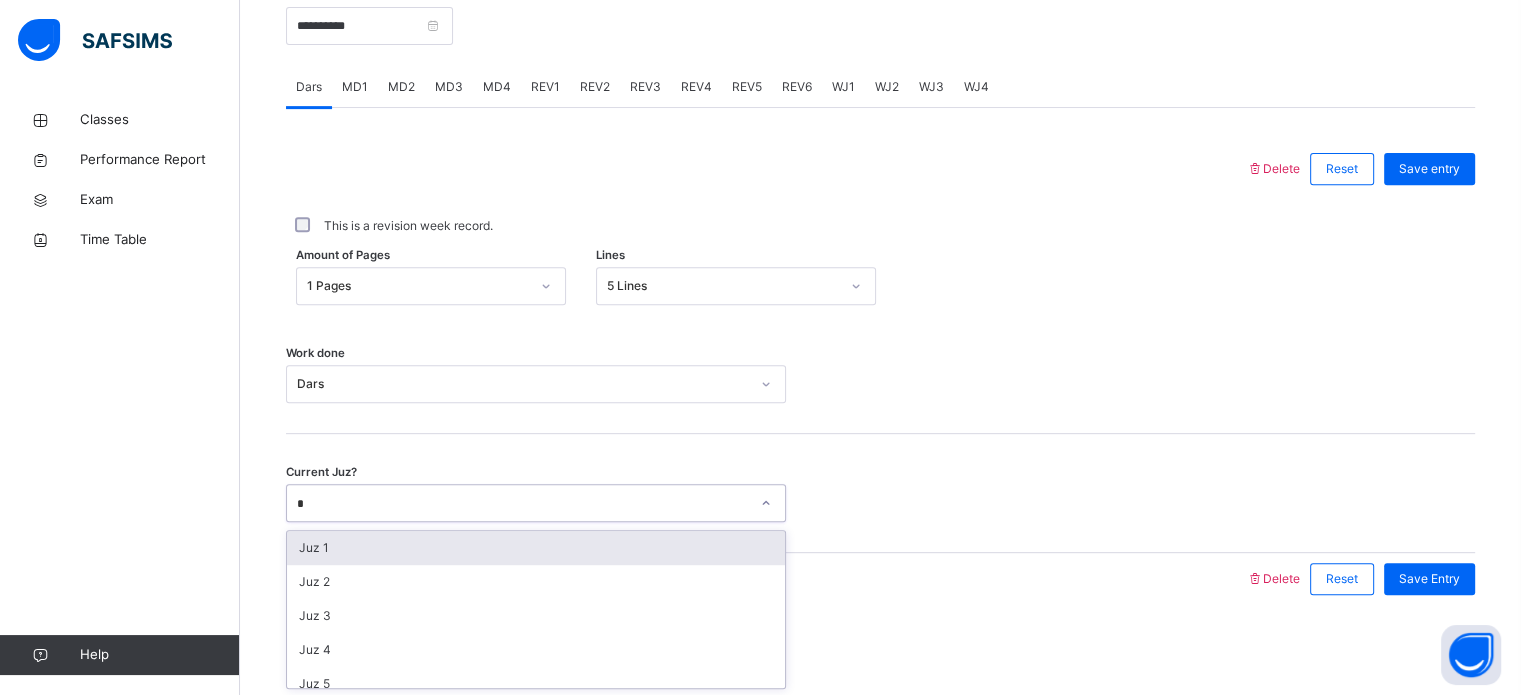 type on "**" 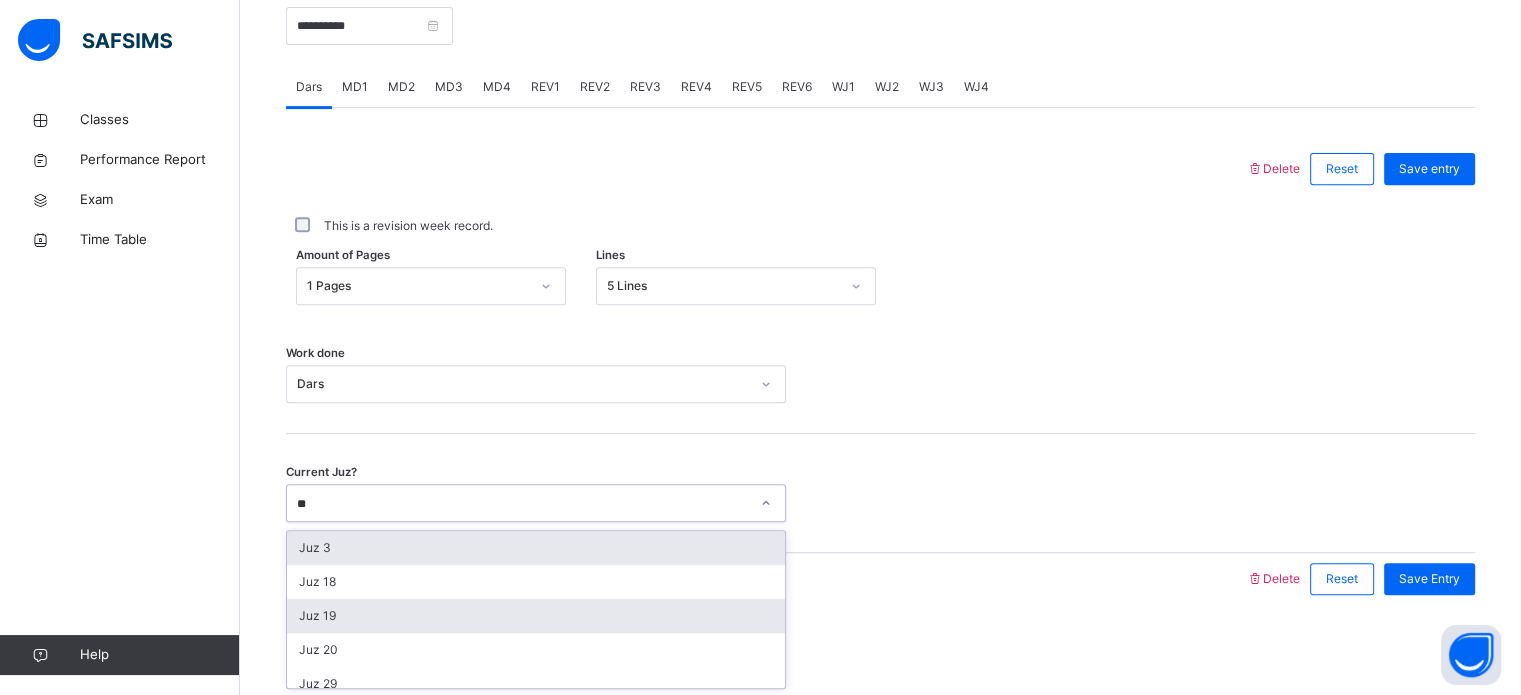 click on "Juz 19" at bounding box center (536, 616) 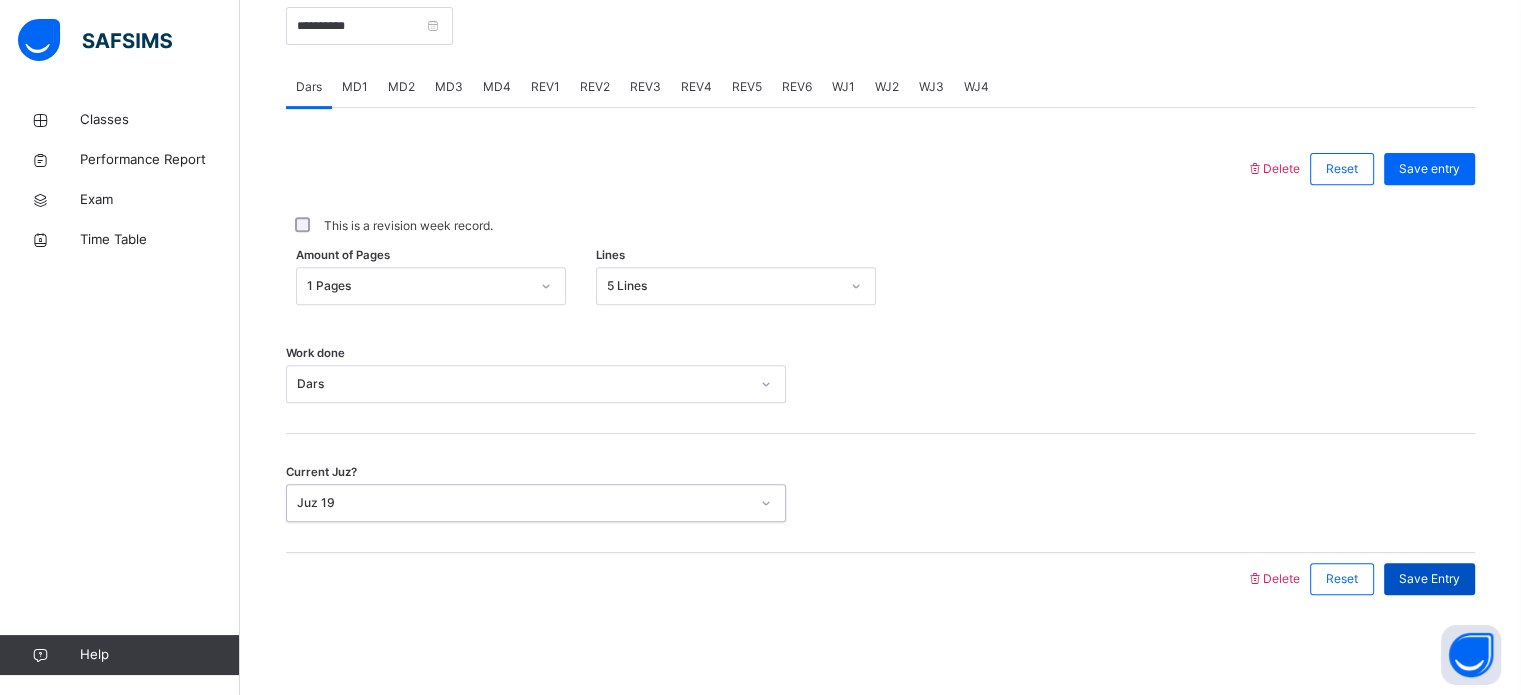 click on "Save Entry" at bounding box center (1429, 579) 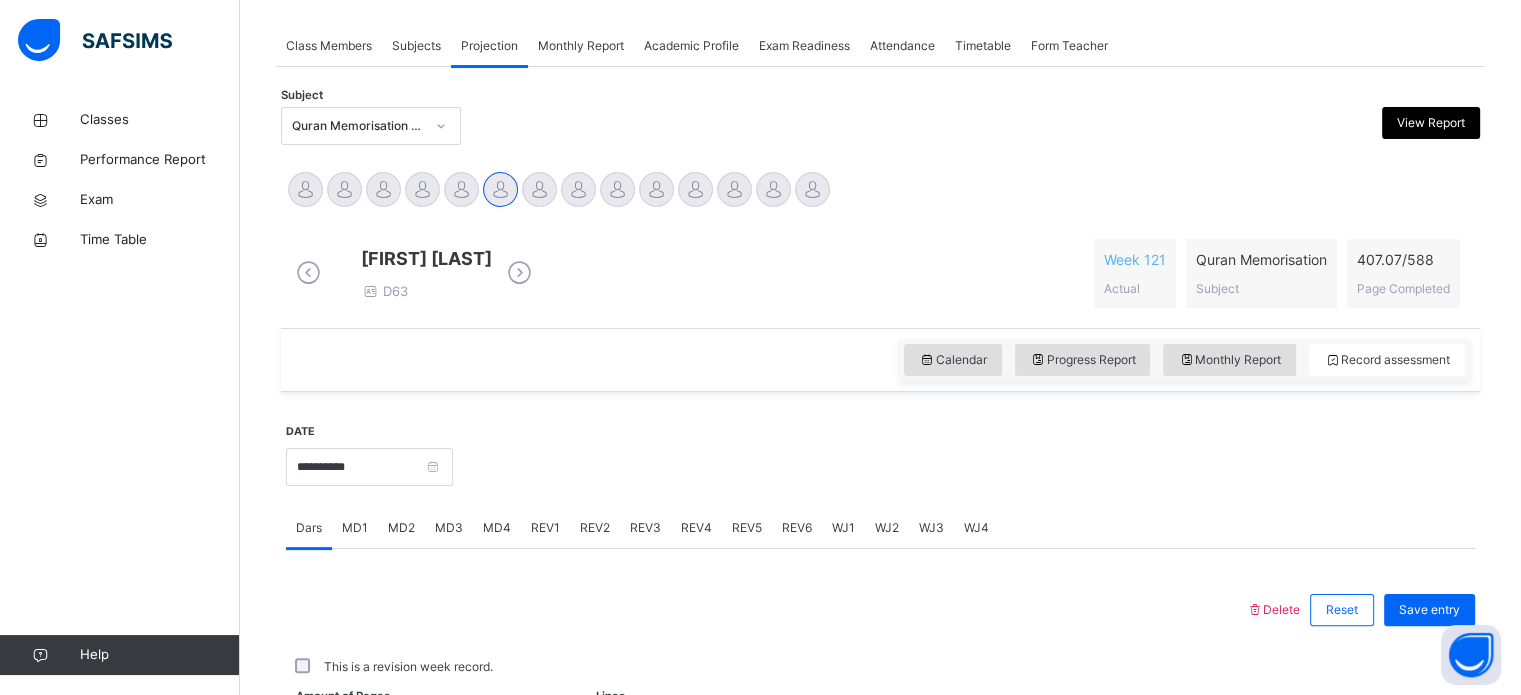 scroll, scrollTop: 351, scrollLeft: 0, axis: vertical 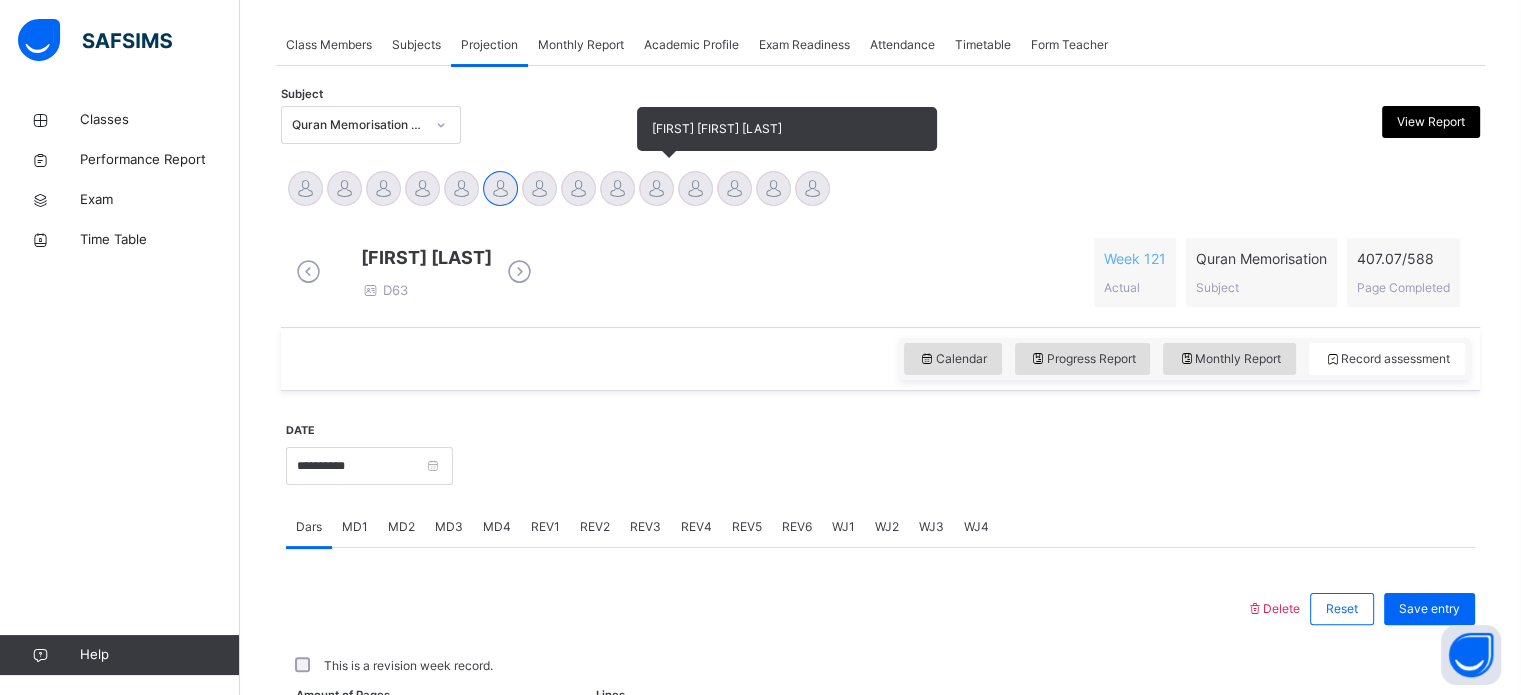 click at bounding box center (656, 188) 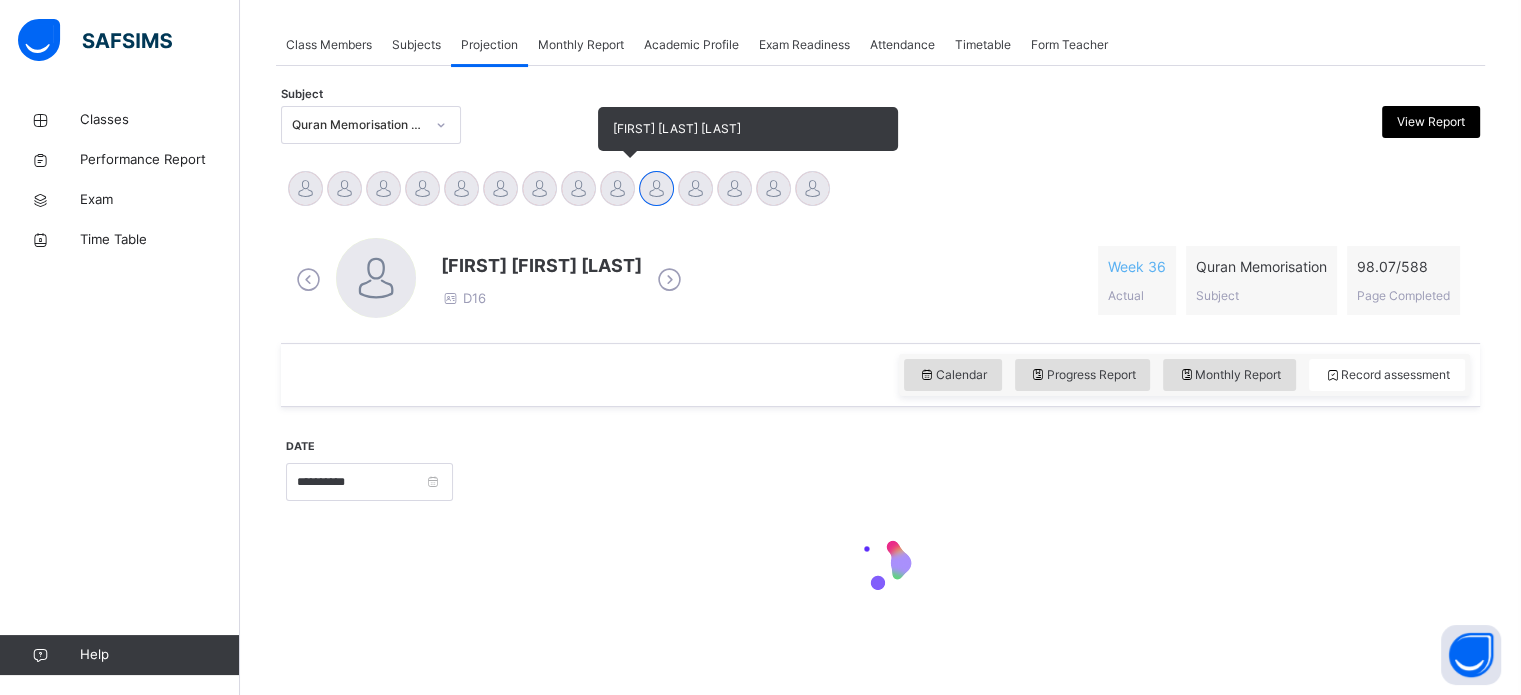 click at bounding box center (617, 188) 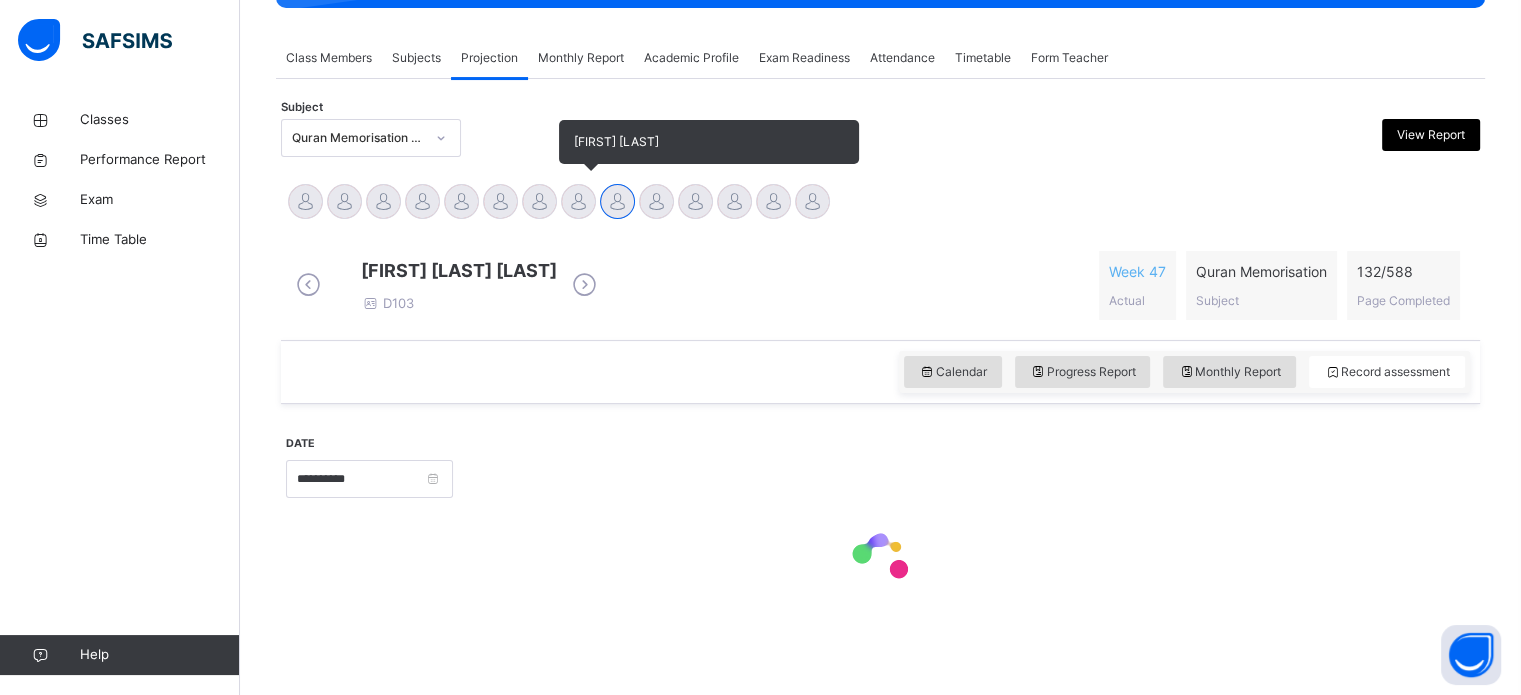click at bounding box center [578, 201] 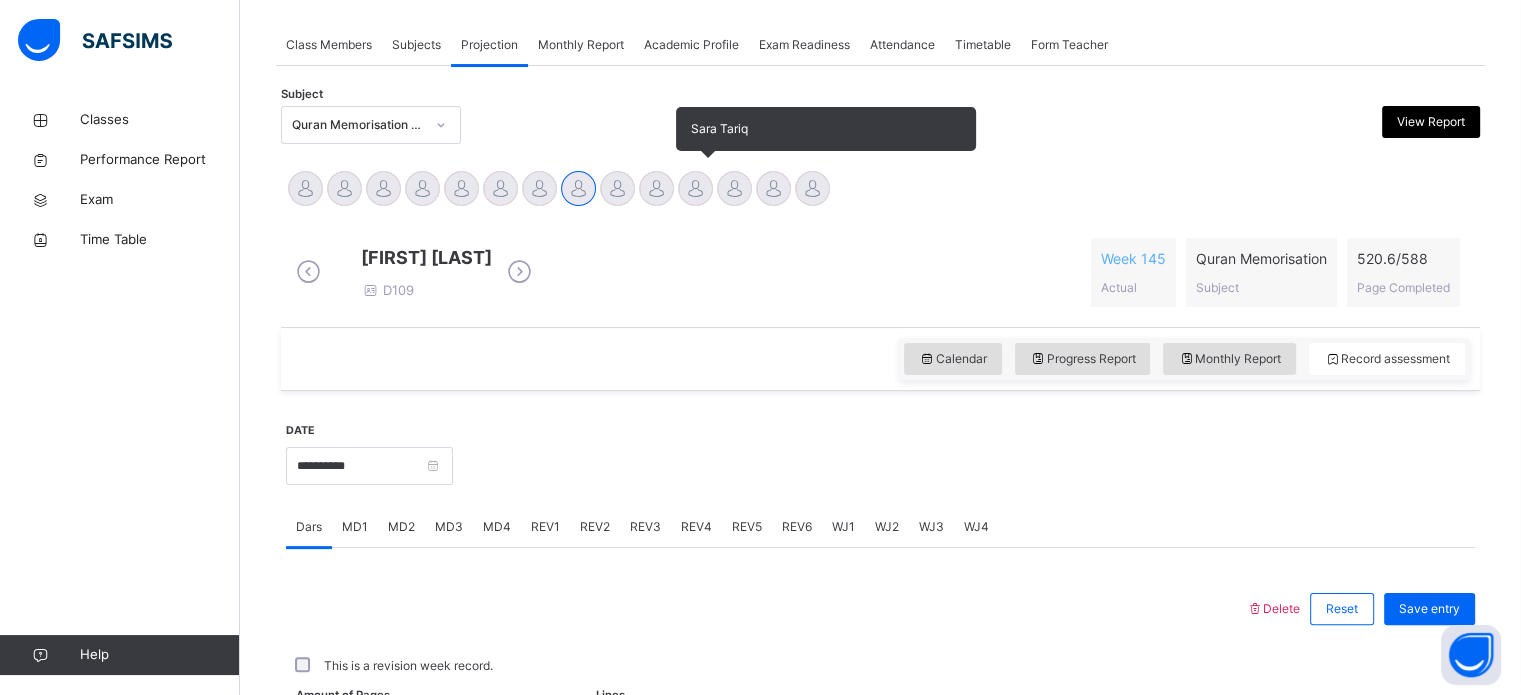 click at bounding box center [695, 188] 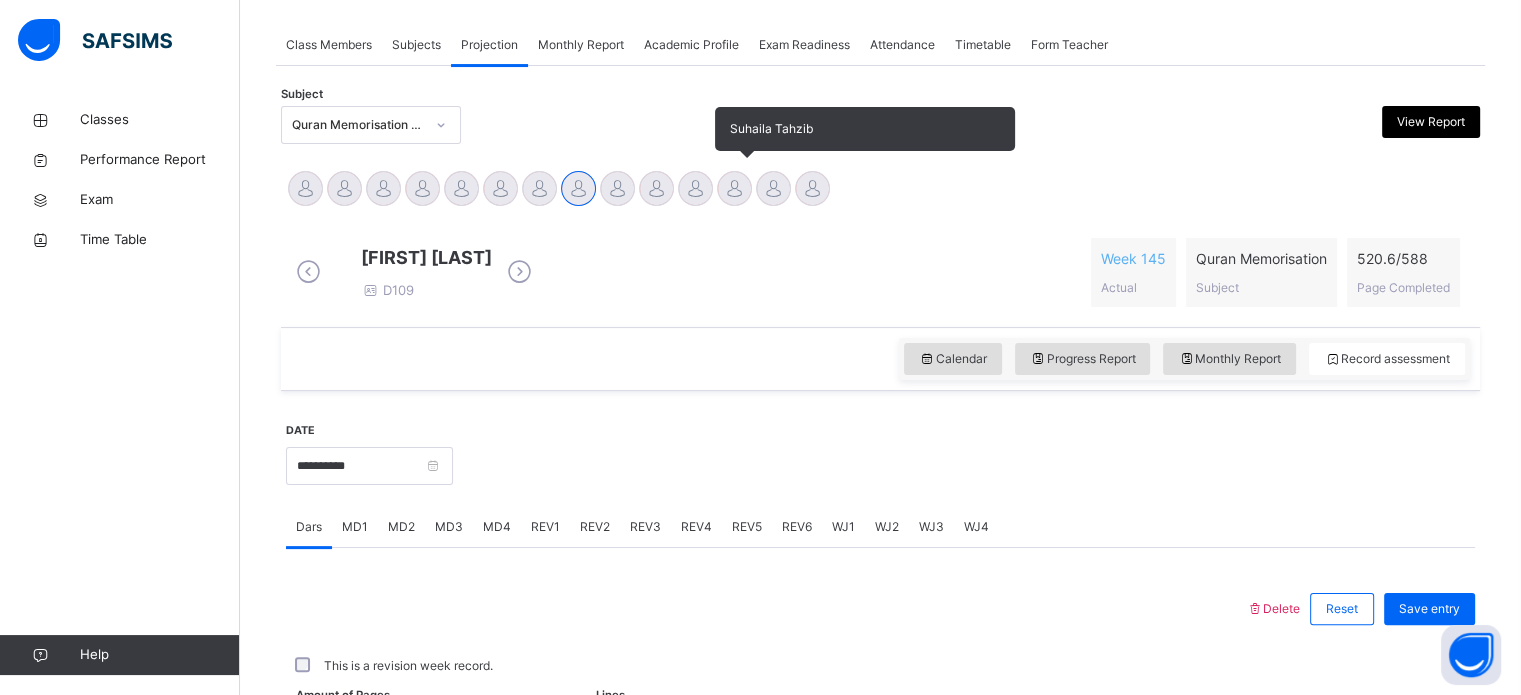 click at bounding box center (734, 188) 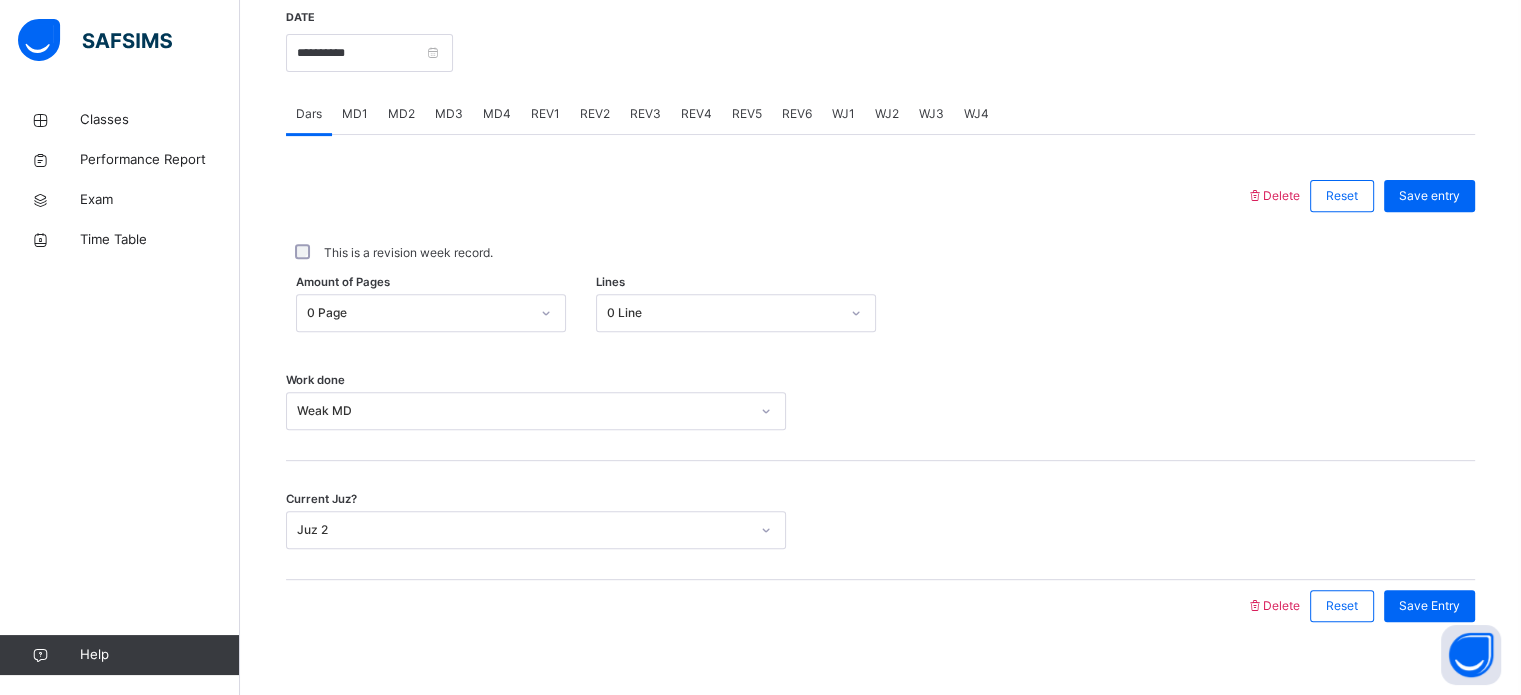 scroll, scrollTop: 765, scrollLeft: 0, axis: vertical 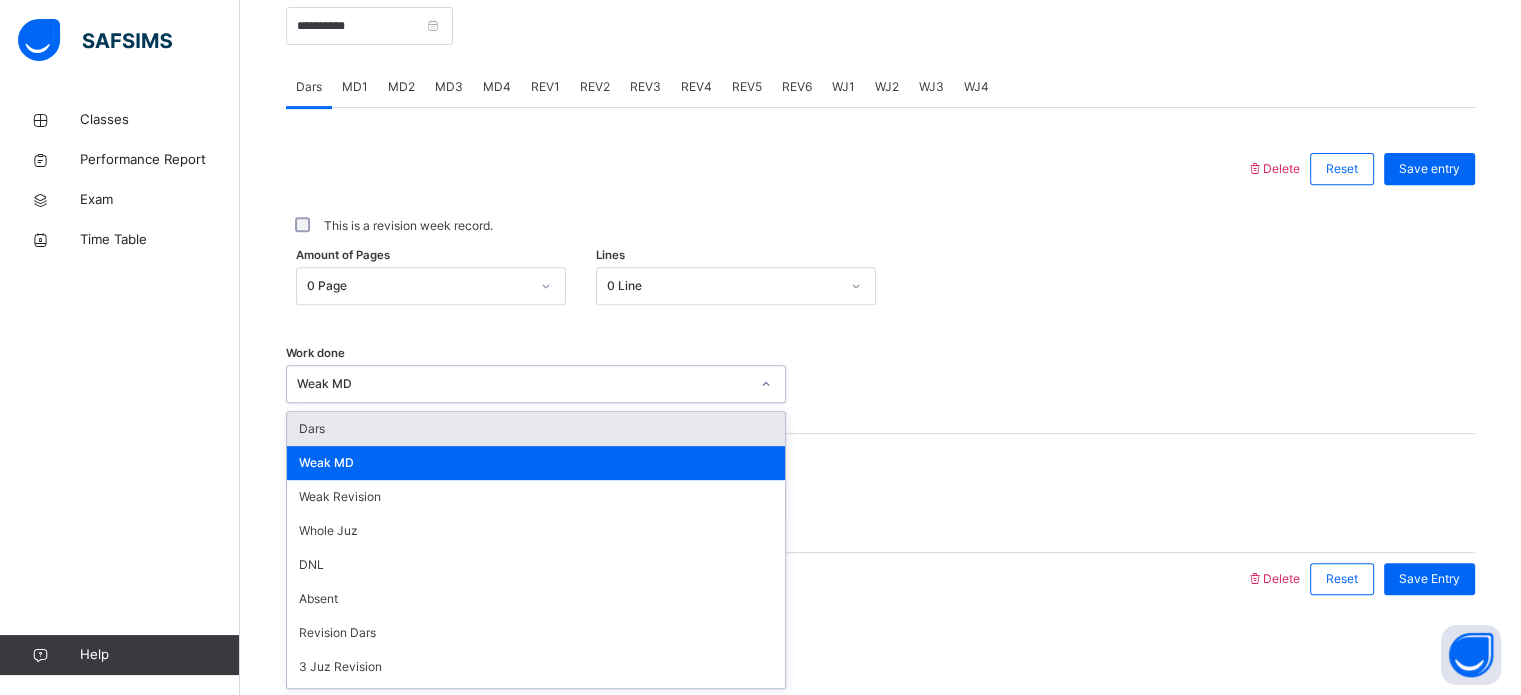 click at bounding box center [880, 384] 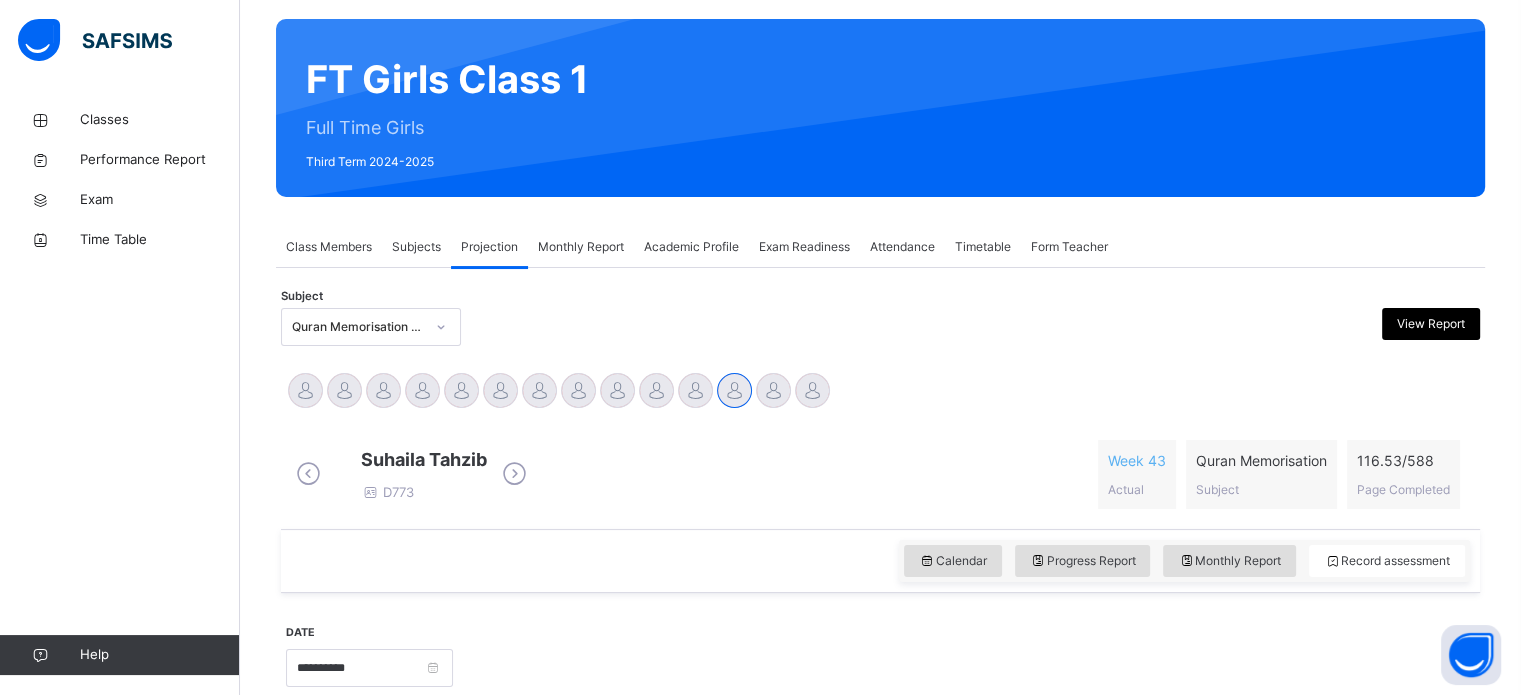 scroll, scrollTop: 150, scrollLeft: 0, axis: vertical 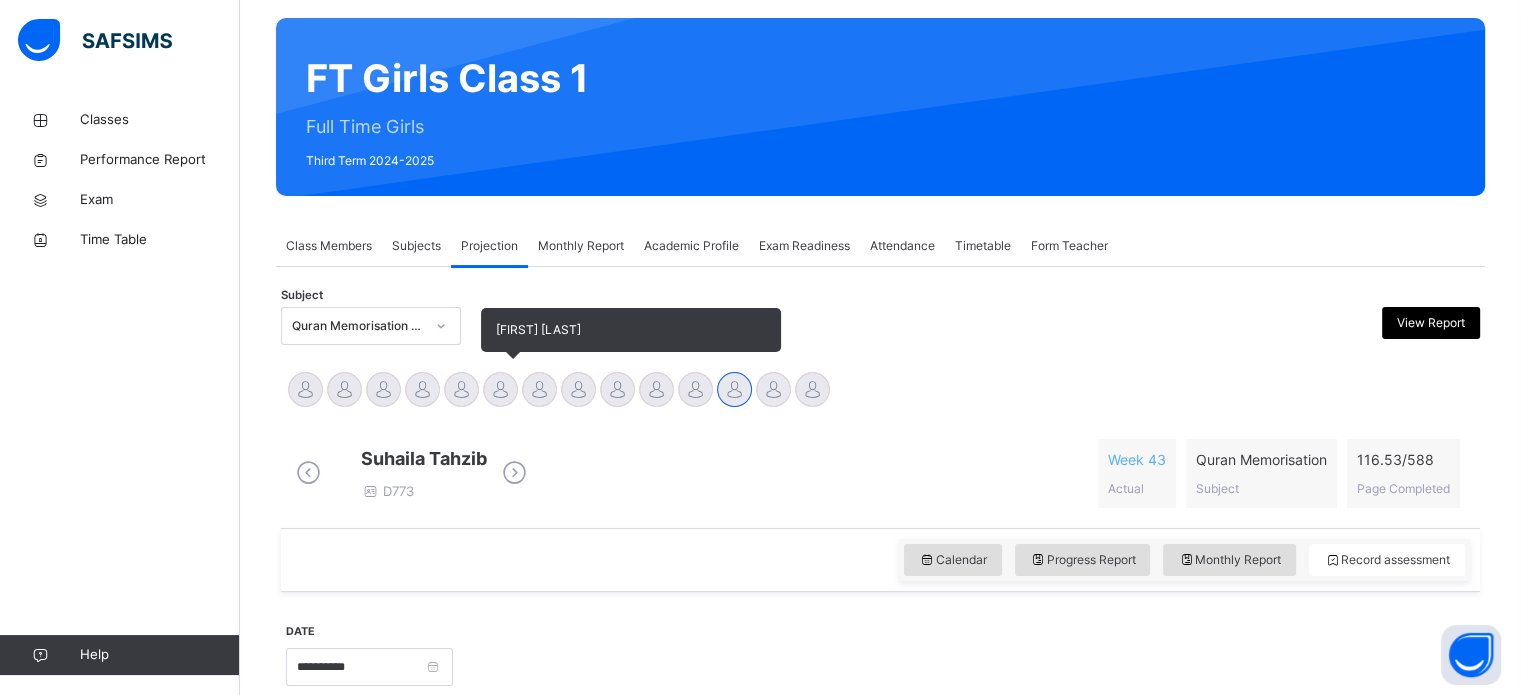 click at bounding box center [500, 389] 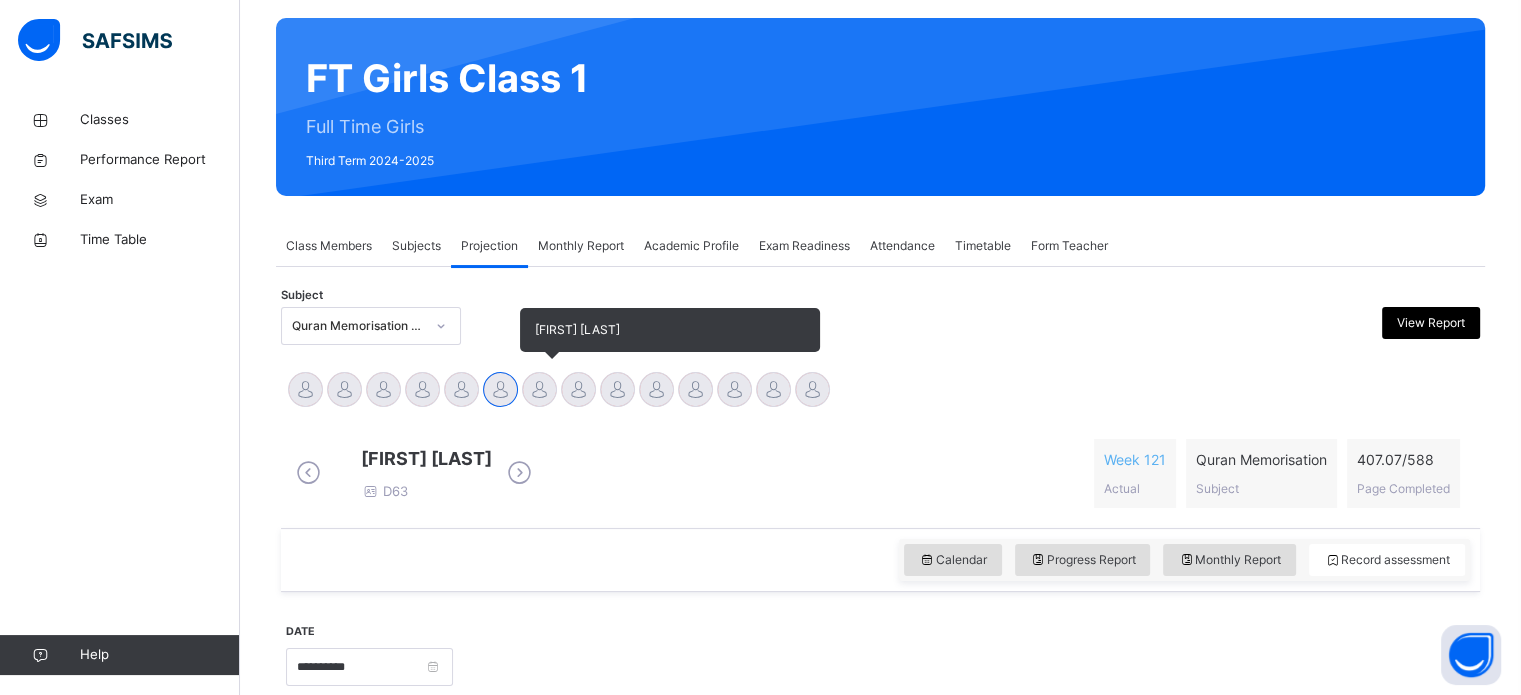 click at bounding box center [539, 389] 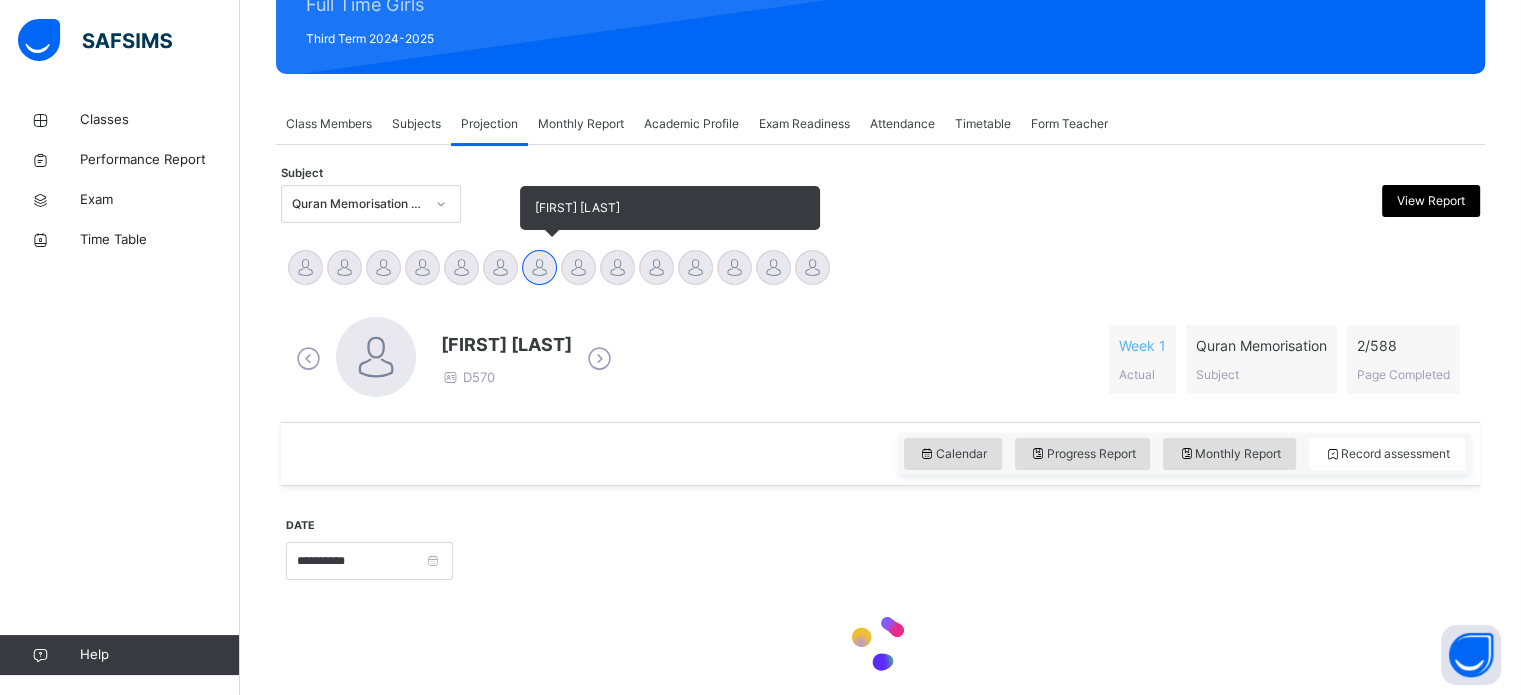 scroll, scrollTop: 284, scrollLeft: 0, axis: vertical 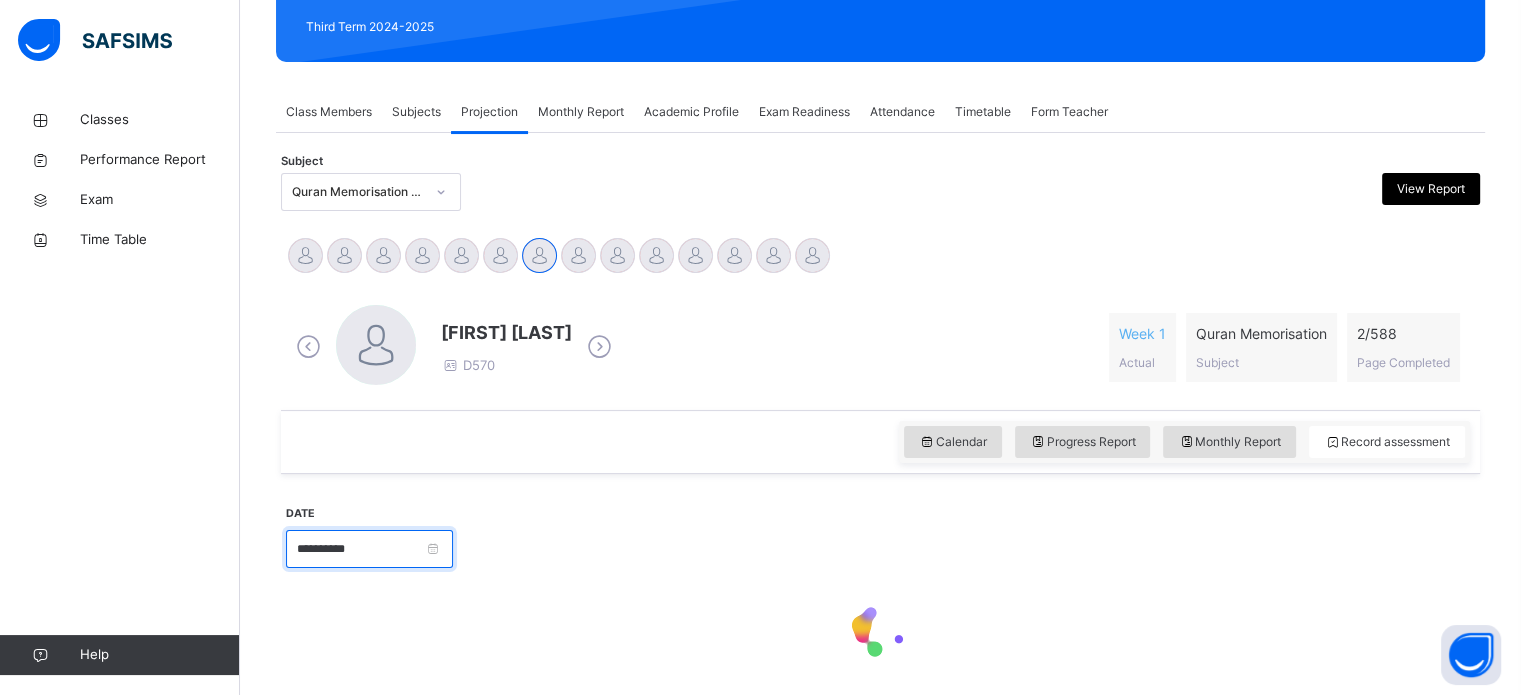click on "**********" at bounding box center (369, 549) 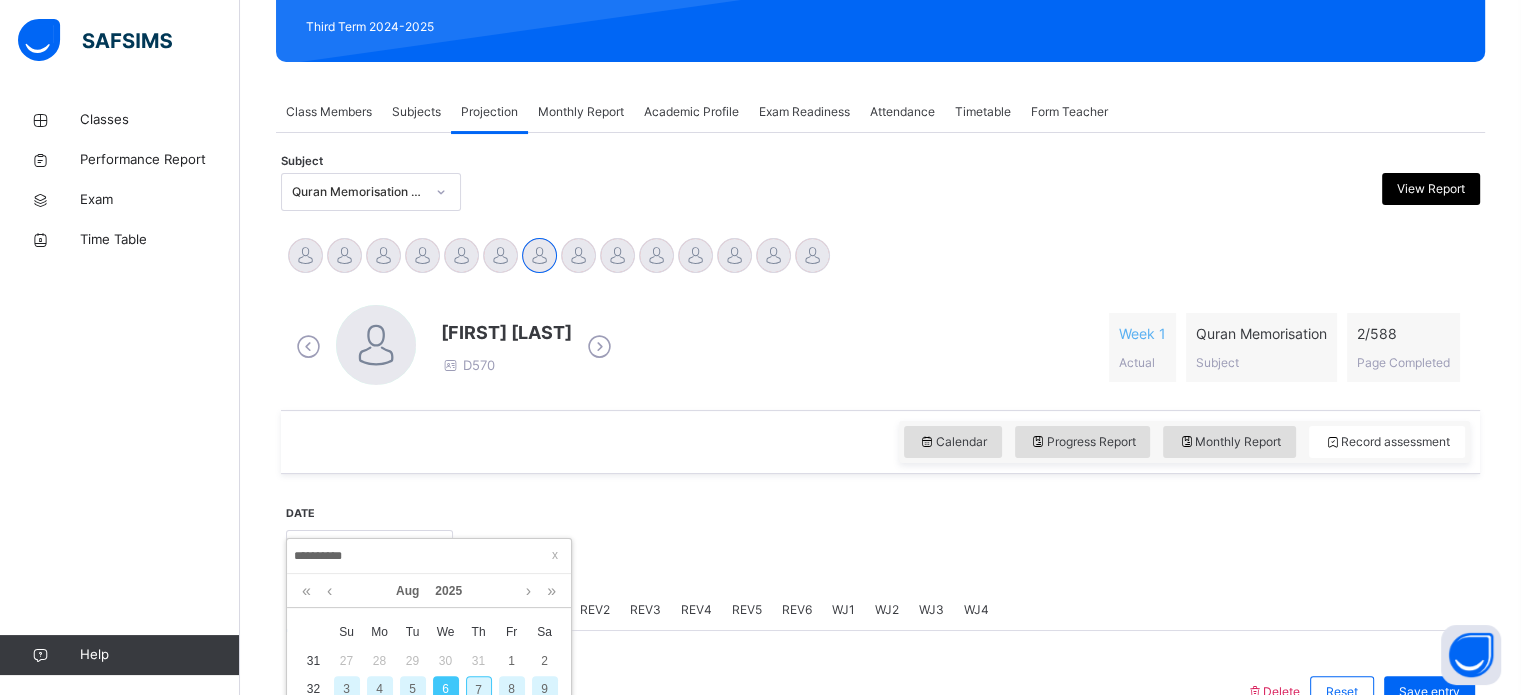 click on "7" at bounding box center [479, 689] 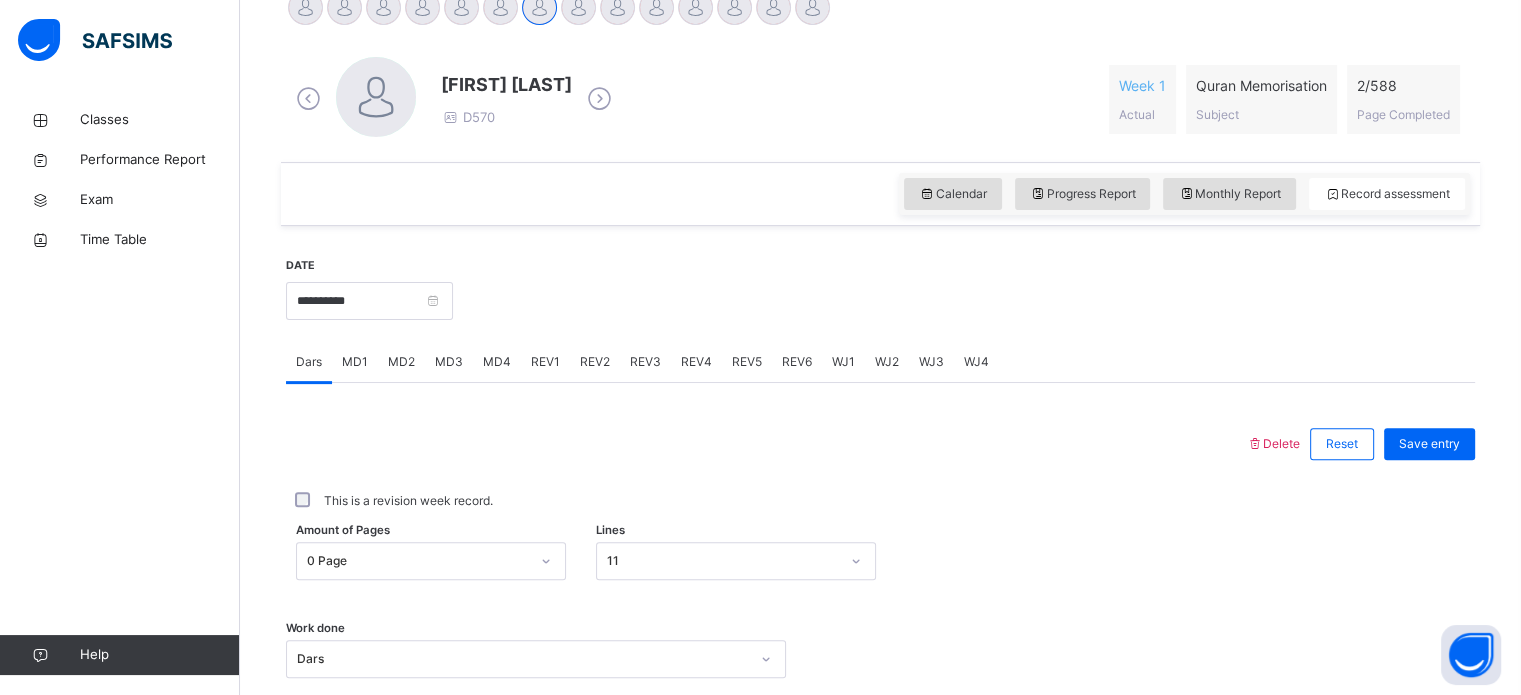 scroll, scrollTop: 531, scrollLeft: 0, axis: vertical 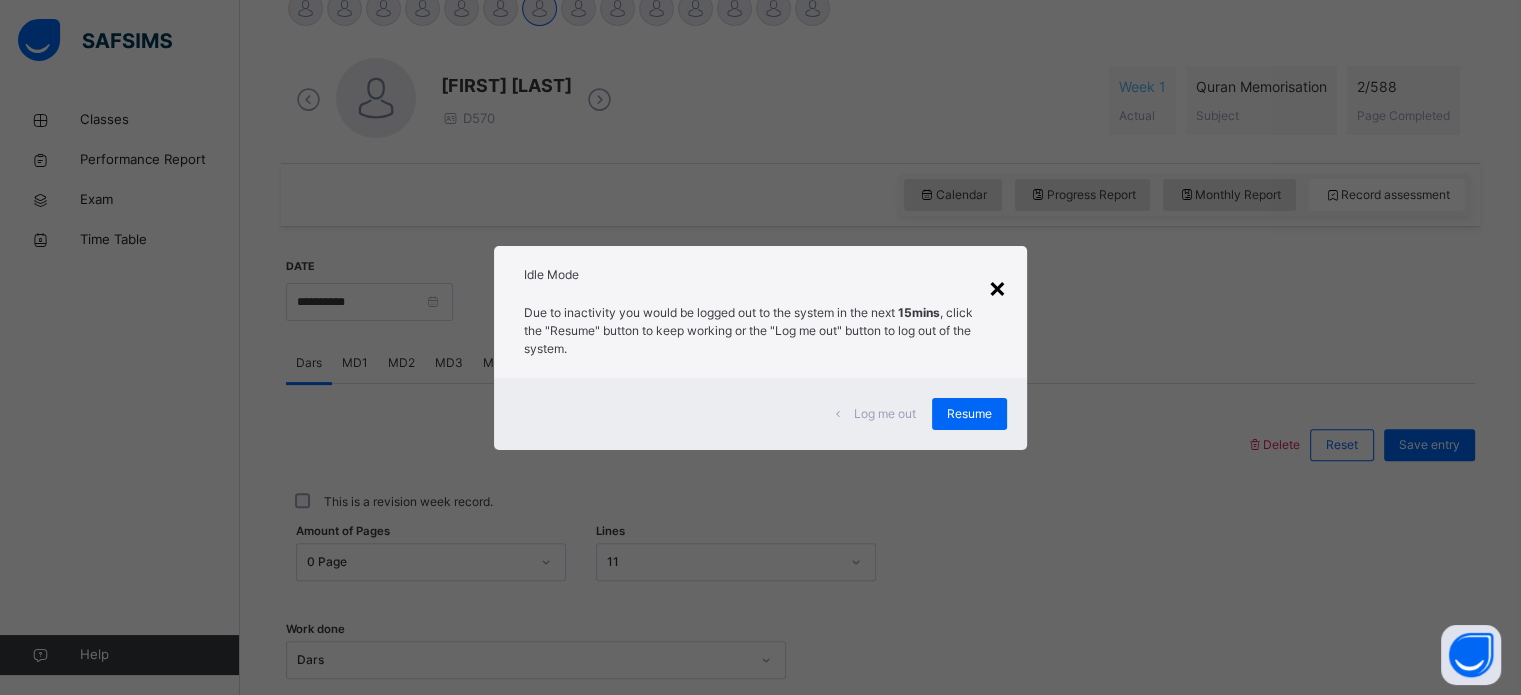 click on "×" at bounding box center [997, 287] 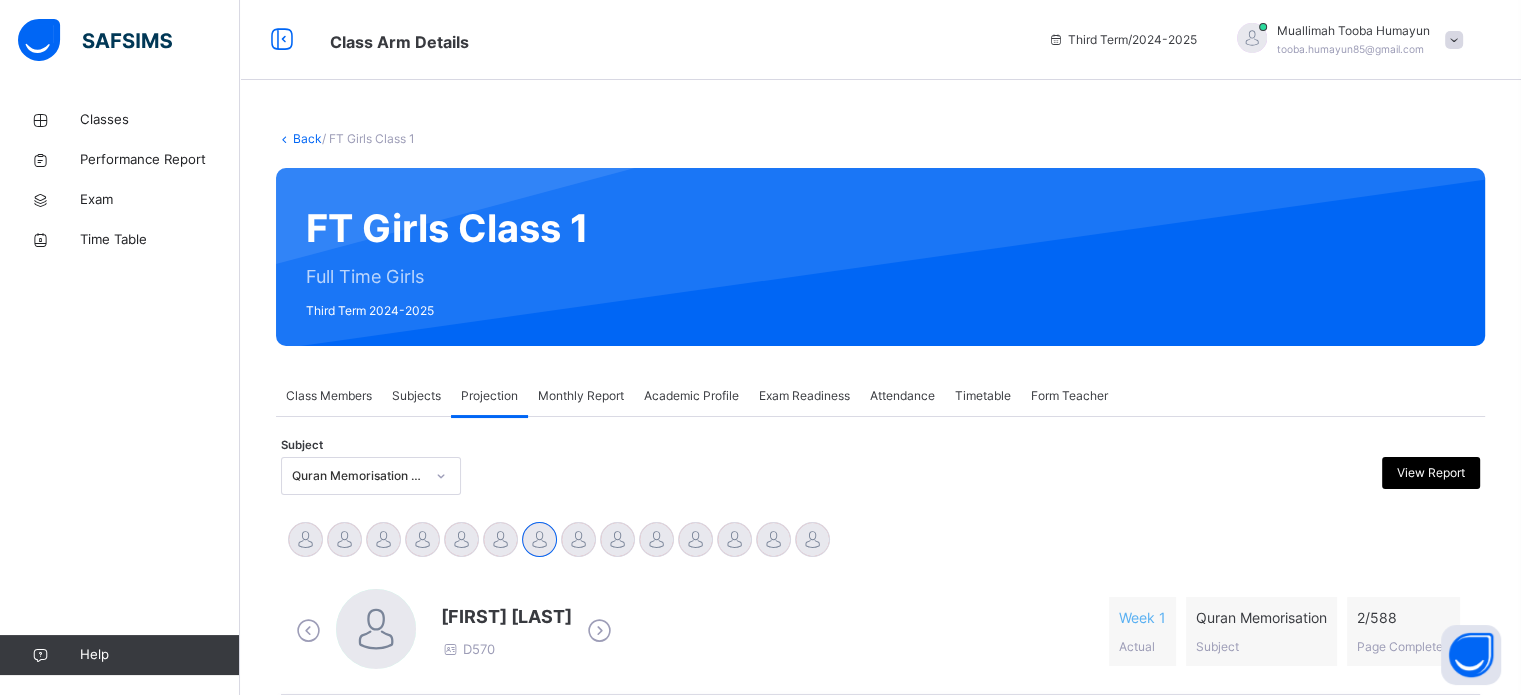 scroll, scrollTop: 144, scrollLeft: 0, axis: vertical 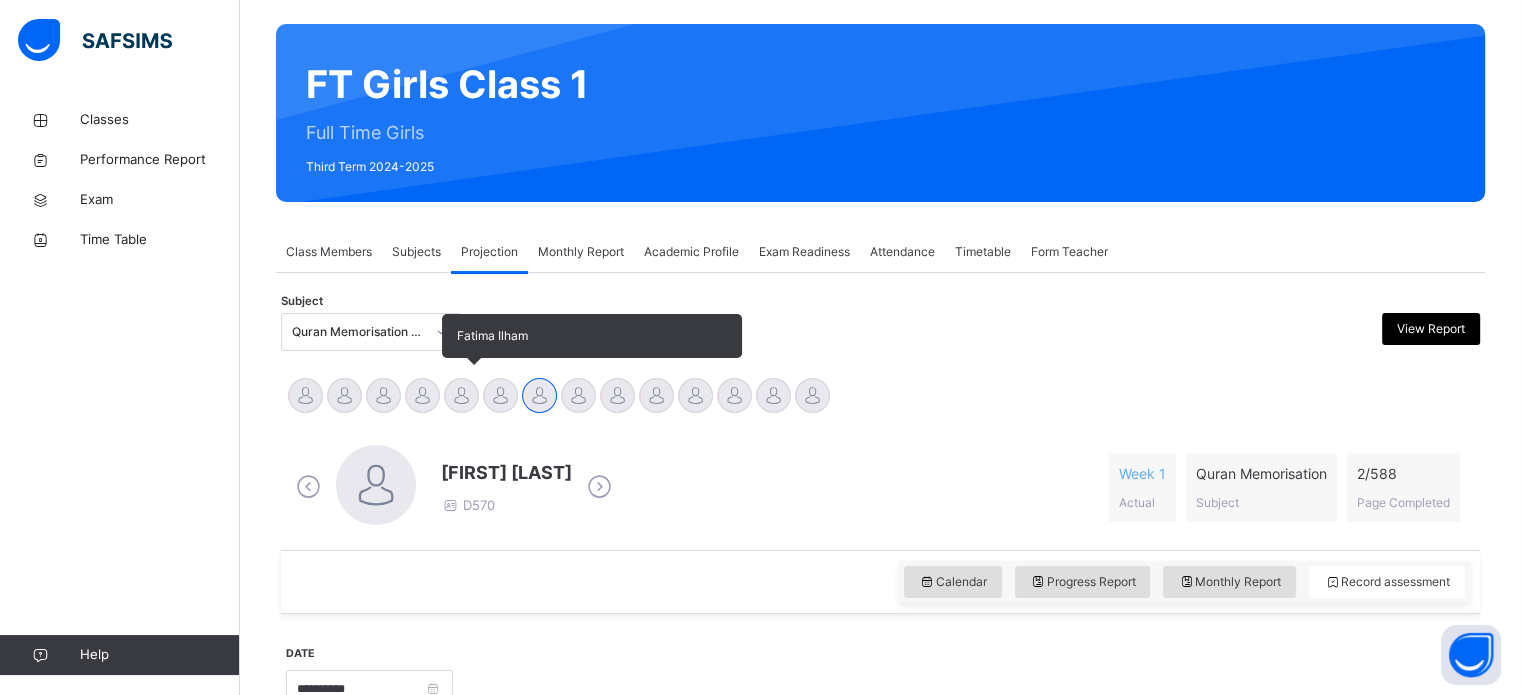 click at bounding box center (461, 395) 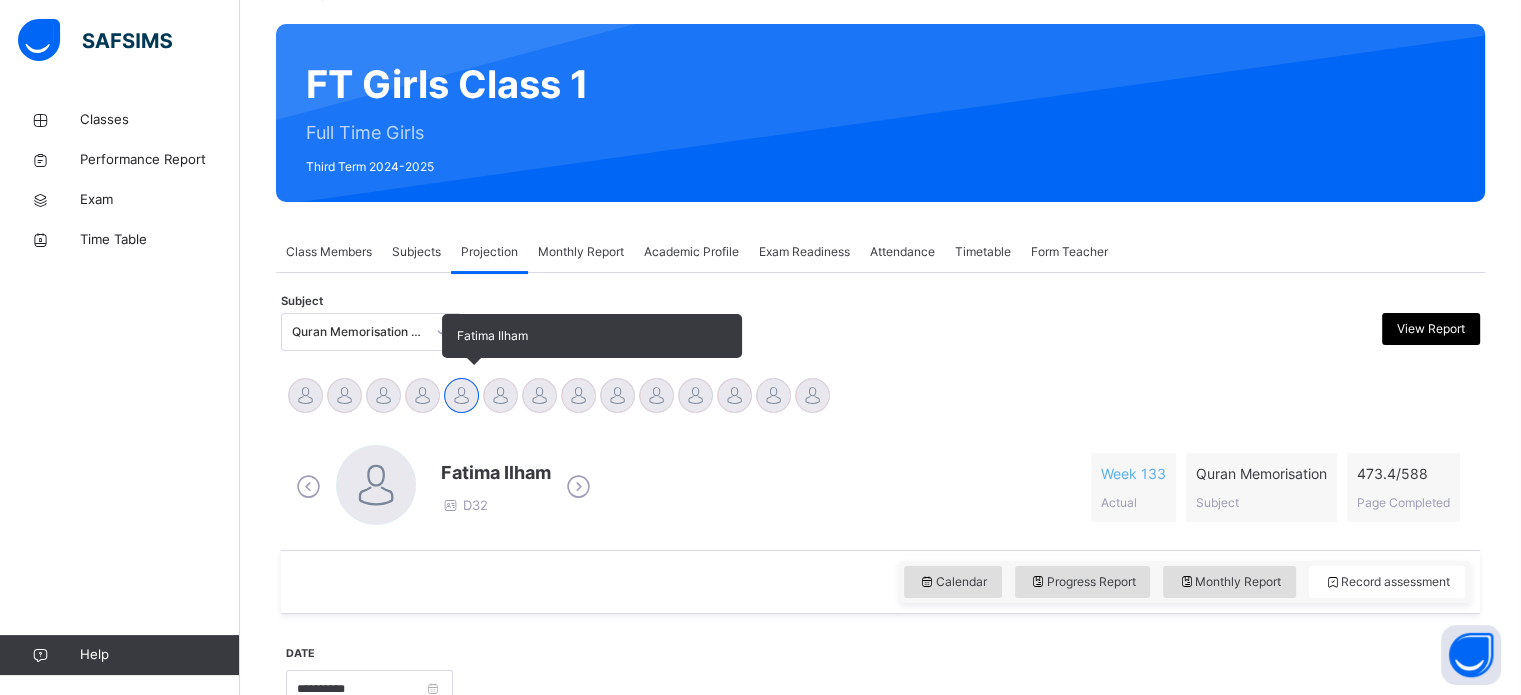 drag, startPoint x: 444, startPoint y: 399, endPoint x: 470, endPoint y: 398, distance: 26.019224 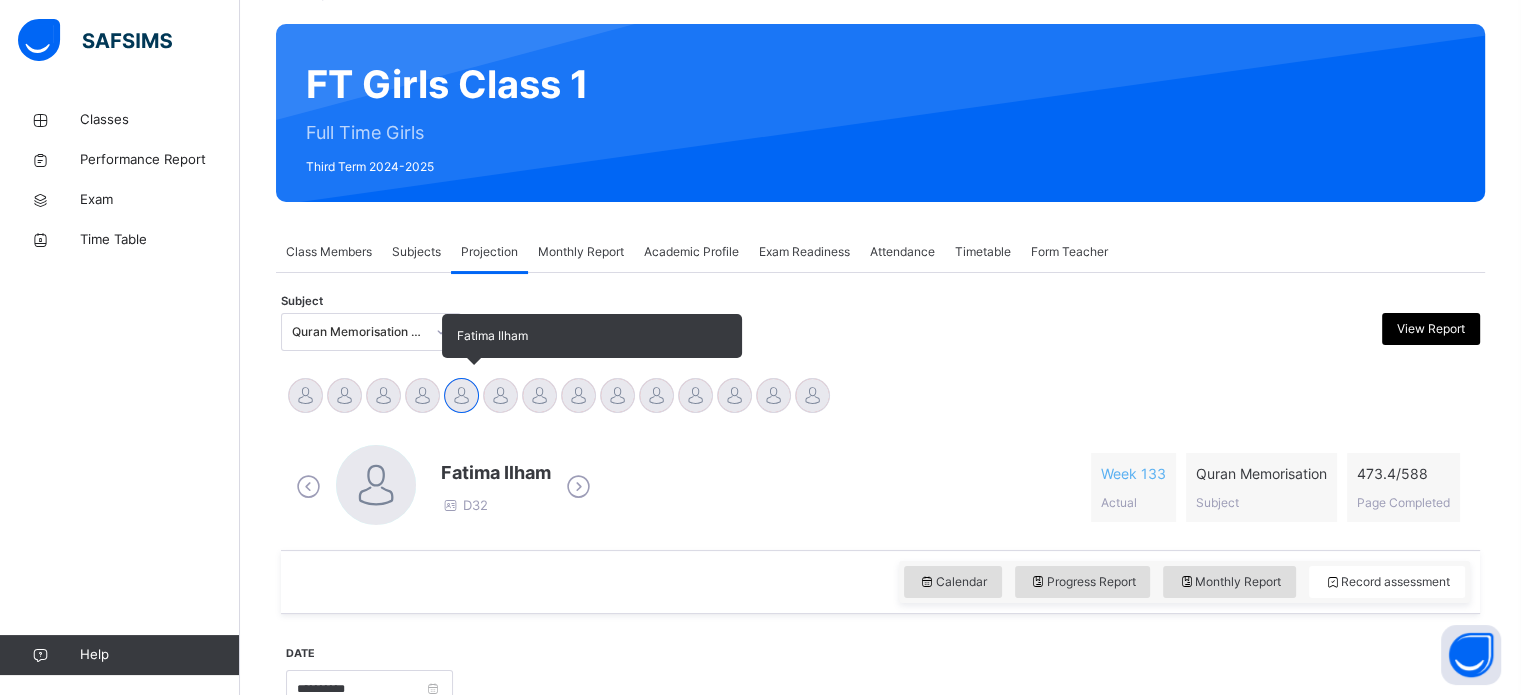 scroll, scrollTop: 372, scrollLeft: 0, axis: vertical 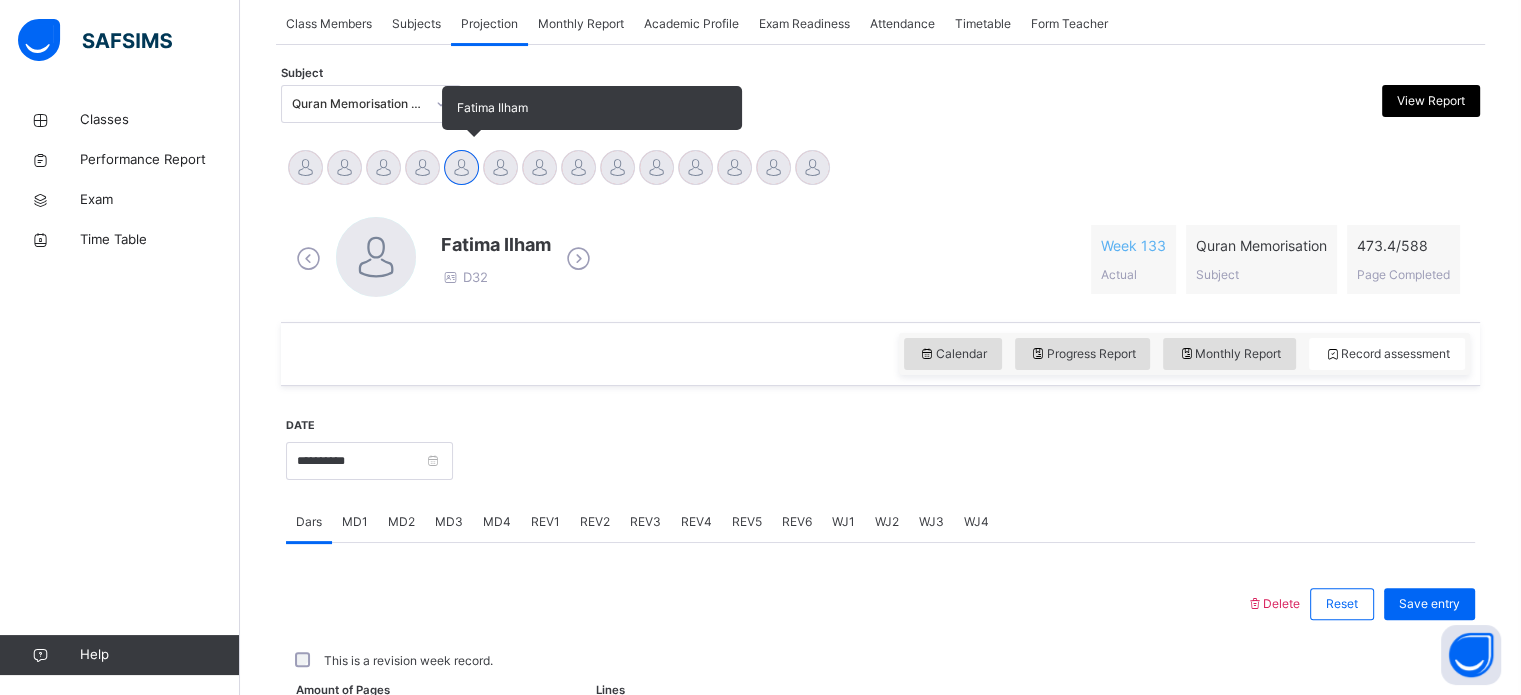 click at bounding box center (461, 167) 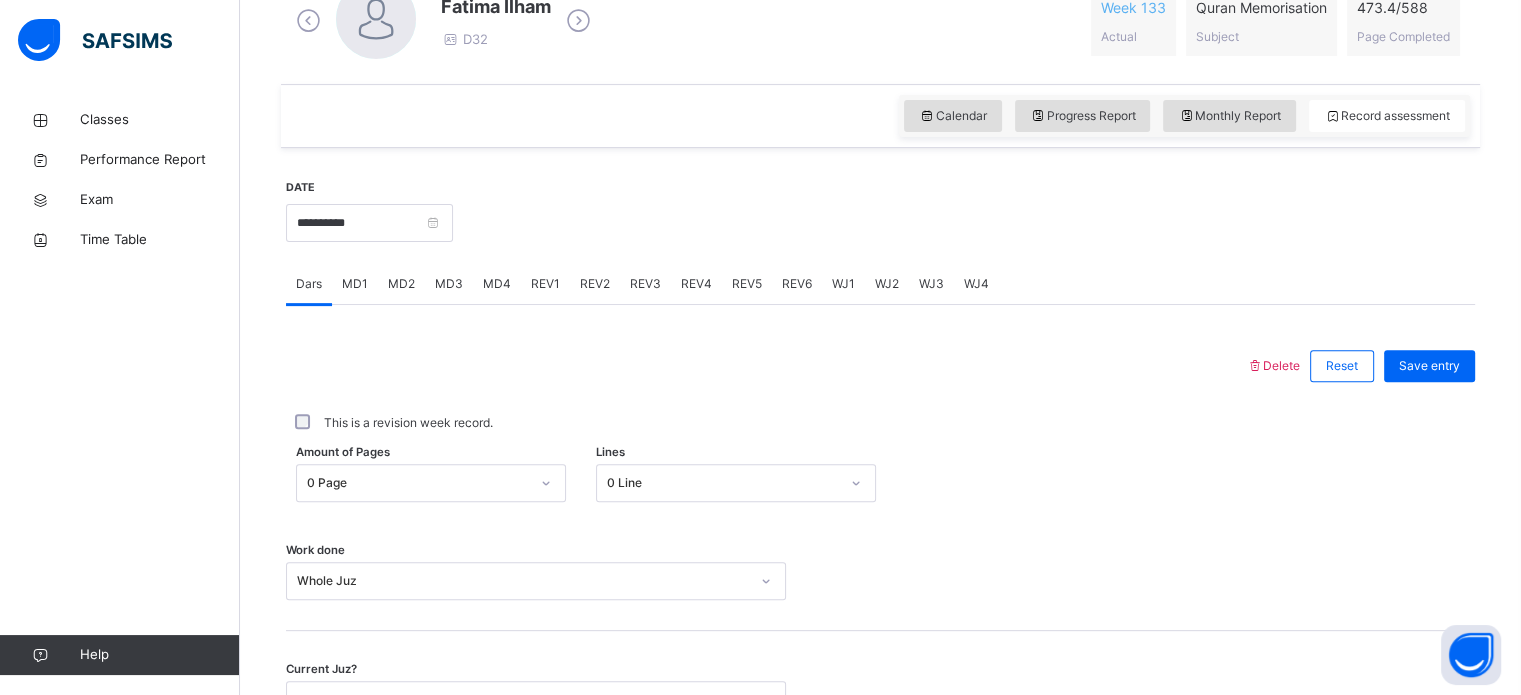 scroll, scrollTop: 608, scrollLeft: 0, axis: vertical 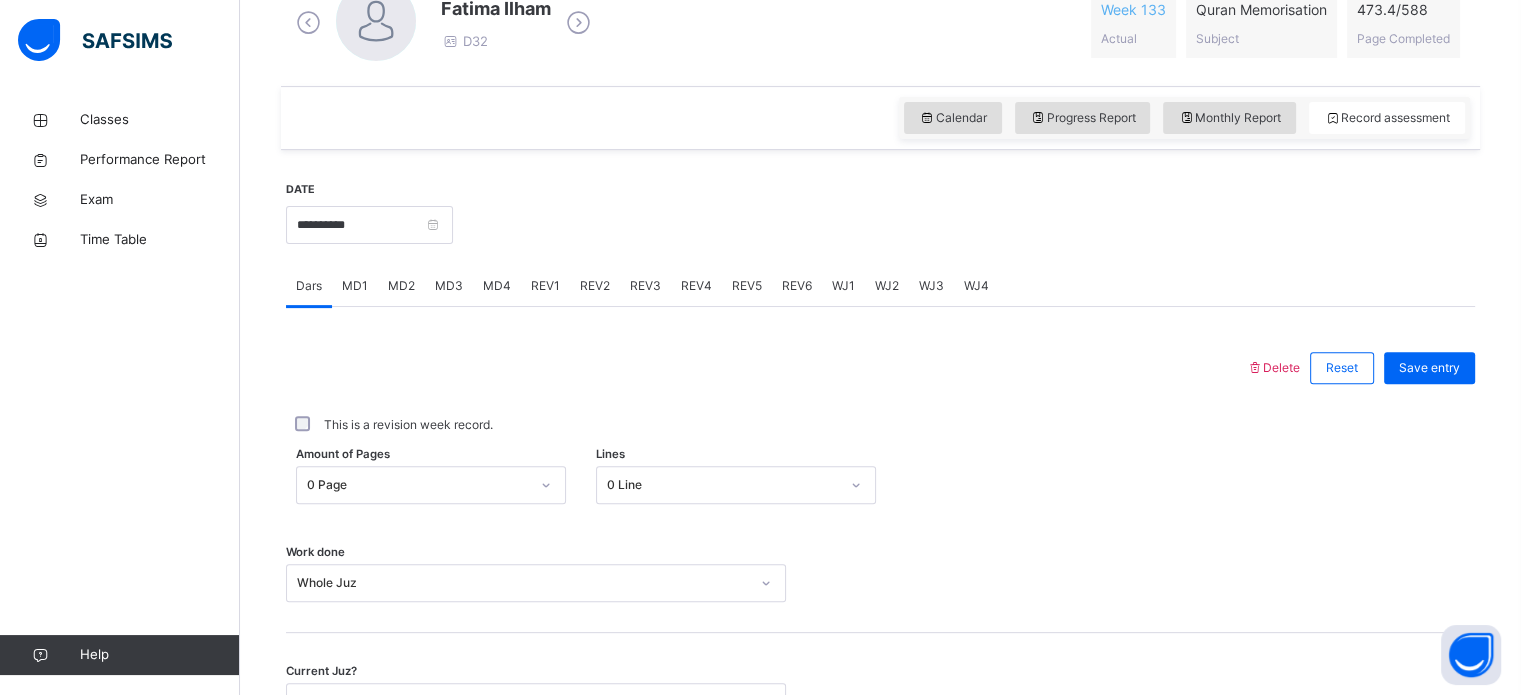 click on "WJ3" at bounding box center (931, 286) 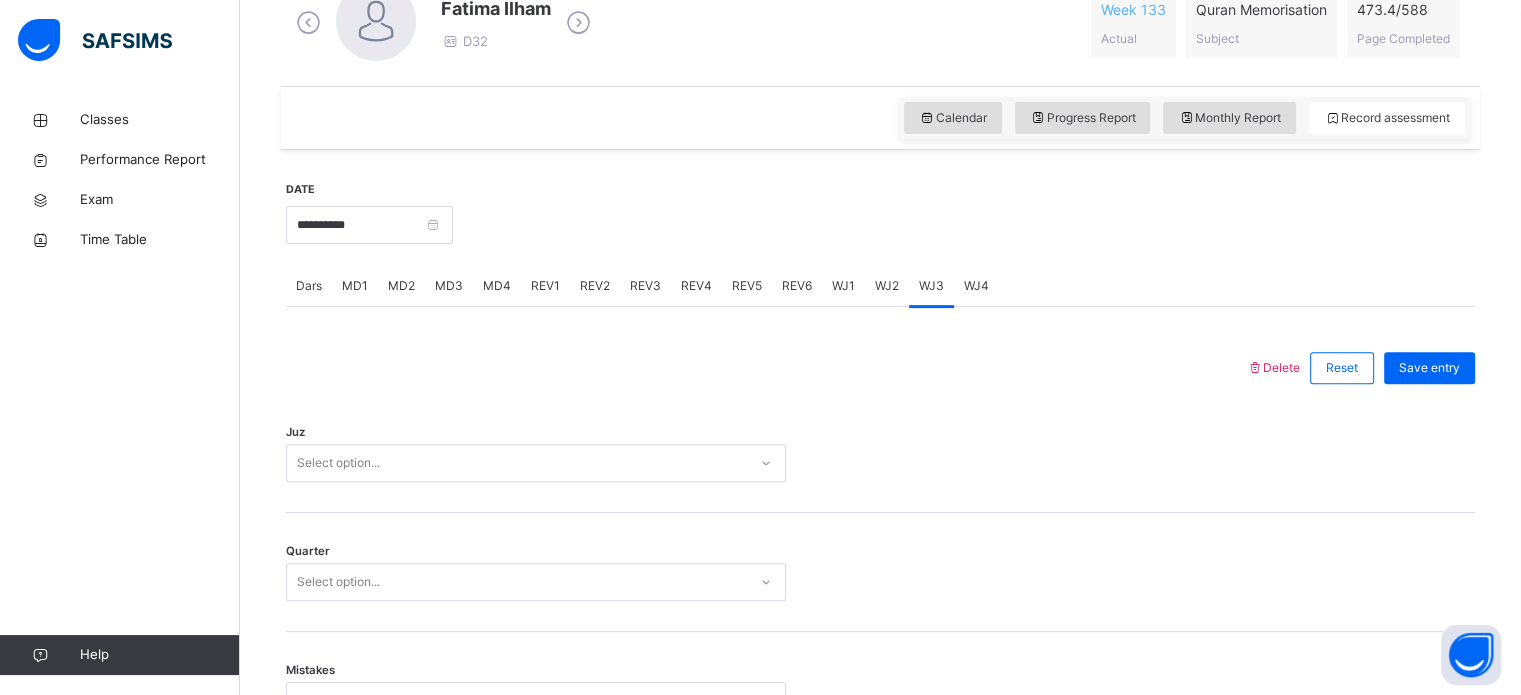 click on "WJ2" at bounding box center (887, 286) 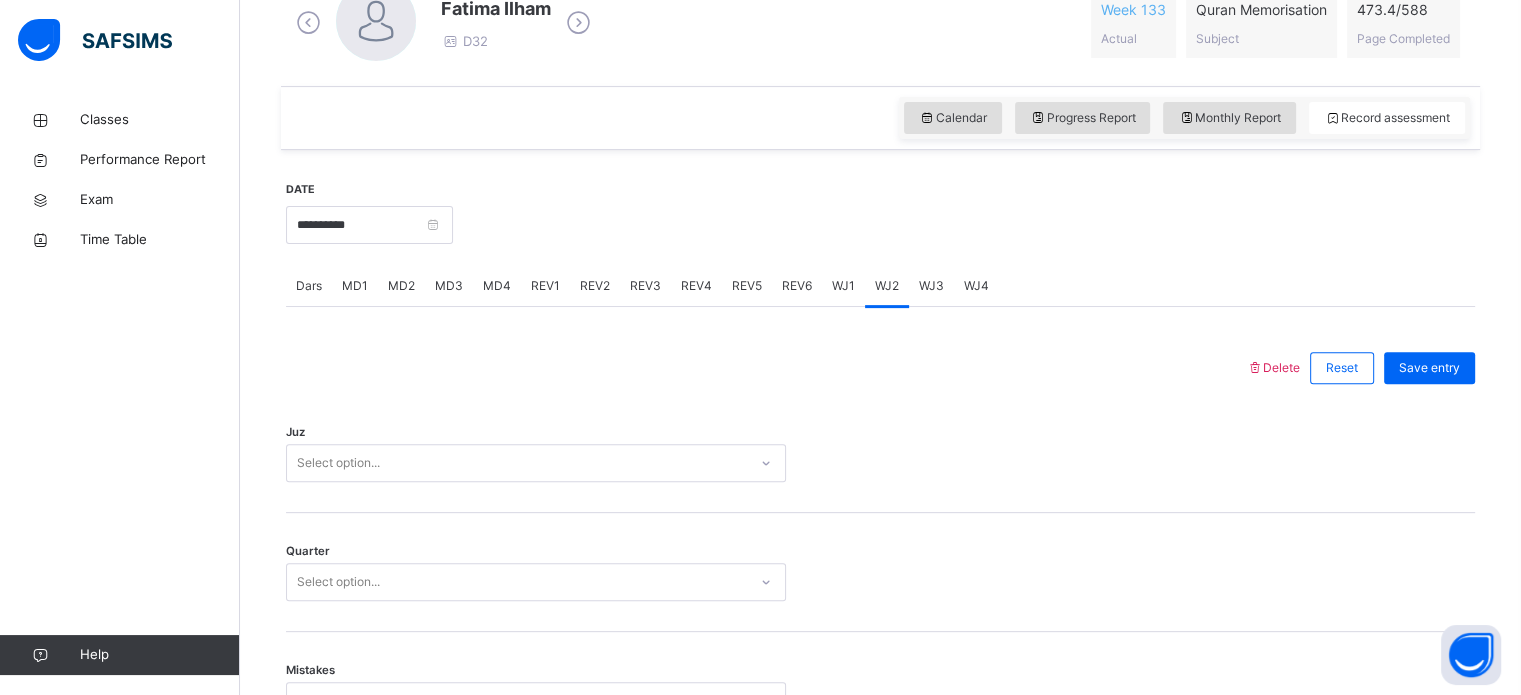 click on "WJ2" at bounding box center [887, 286] 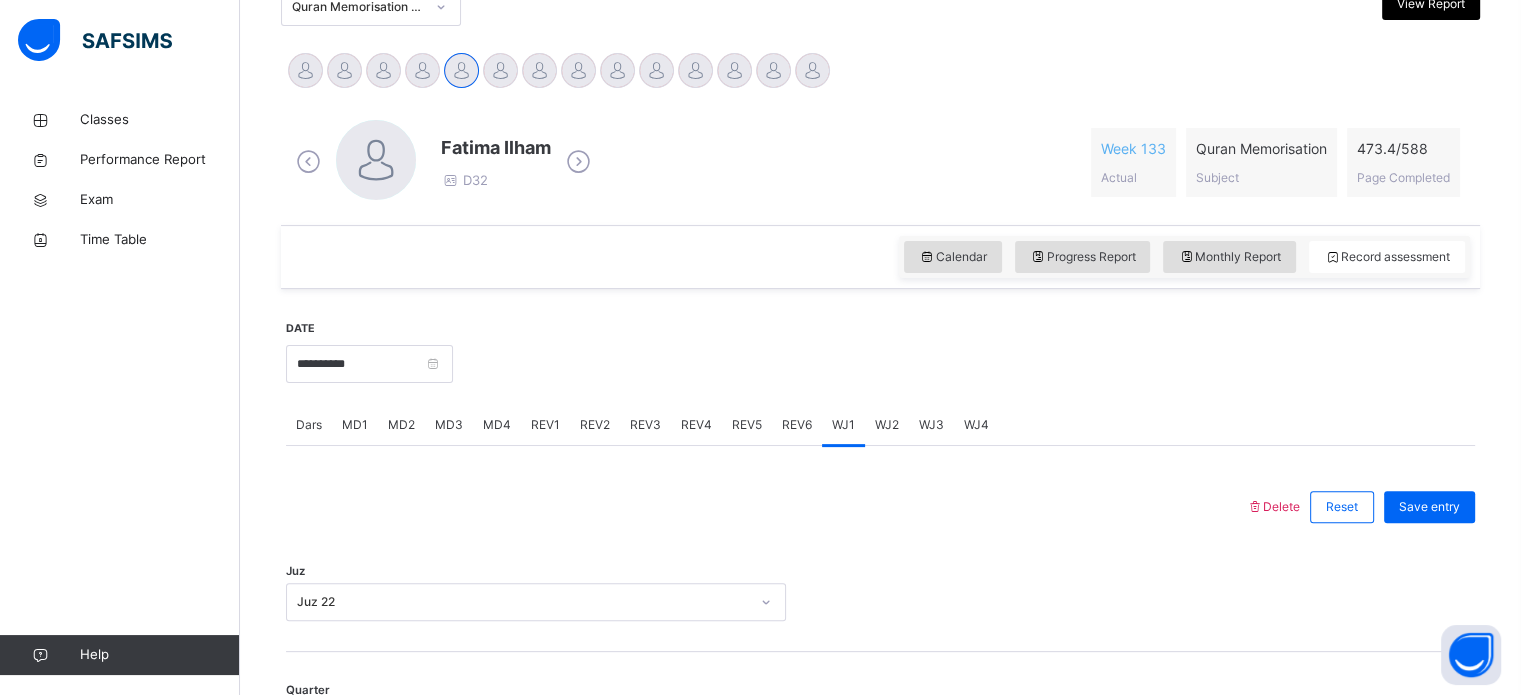 scroll, scrollTop: 408, scrollLeft: 0, axis: vertical 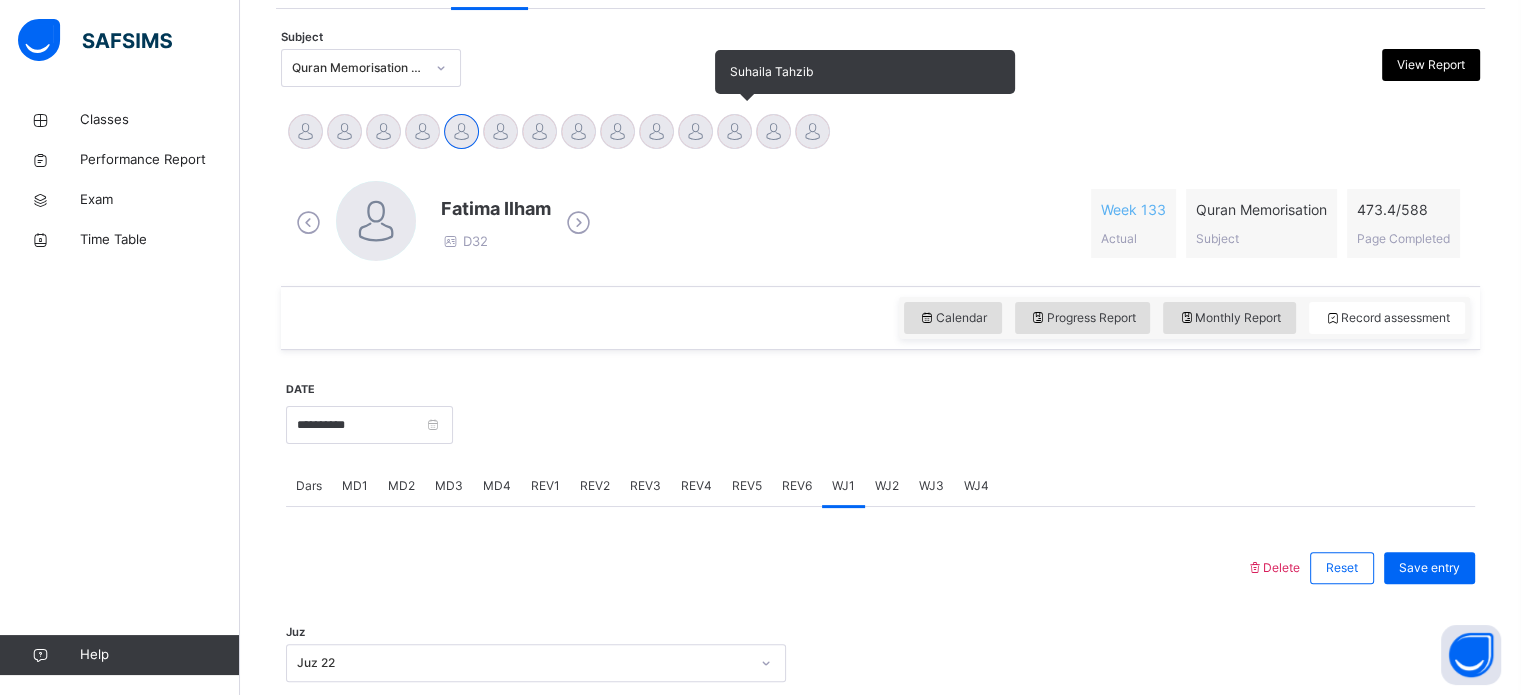 click on "Suhaila  Tahzib" at bounding box center [734, 134] 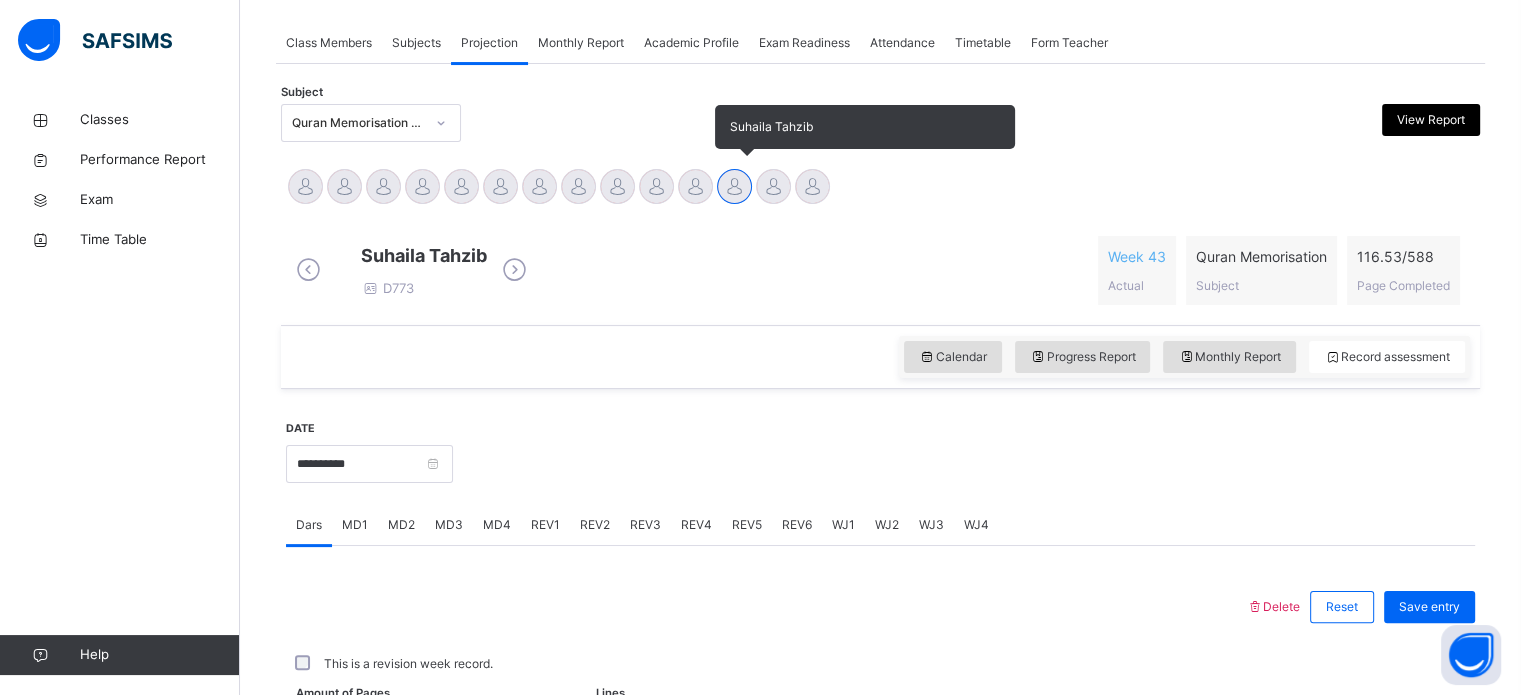 scroll, scrollTop: 408, scrollLeft: 0, axis: vertical 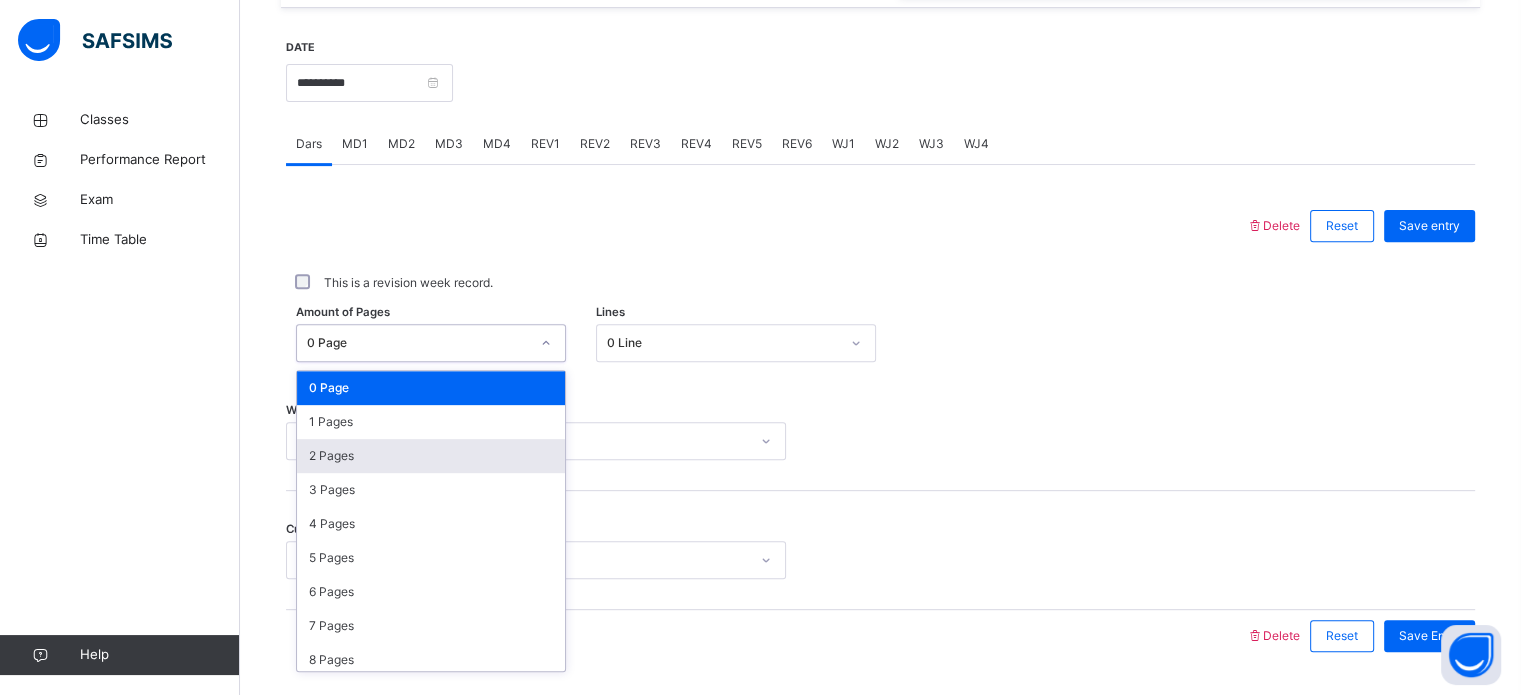 click on "2 Pages" at bounding box center [431, 456] 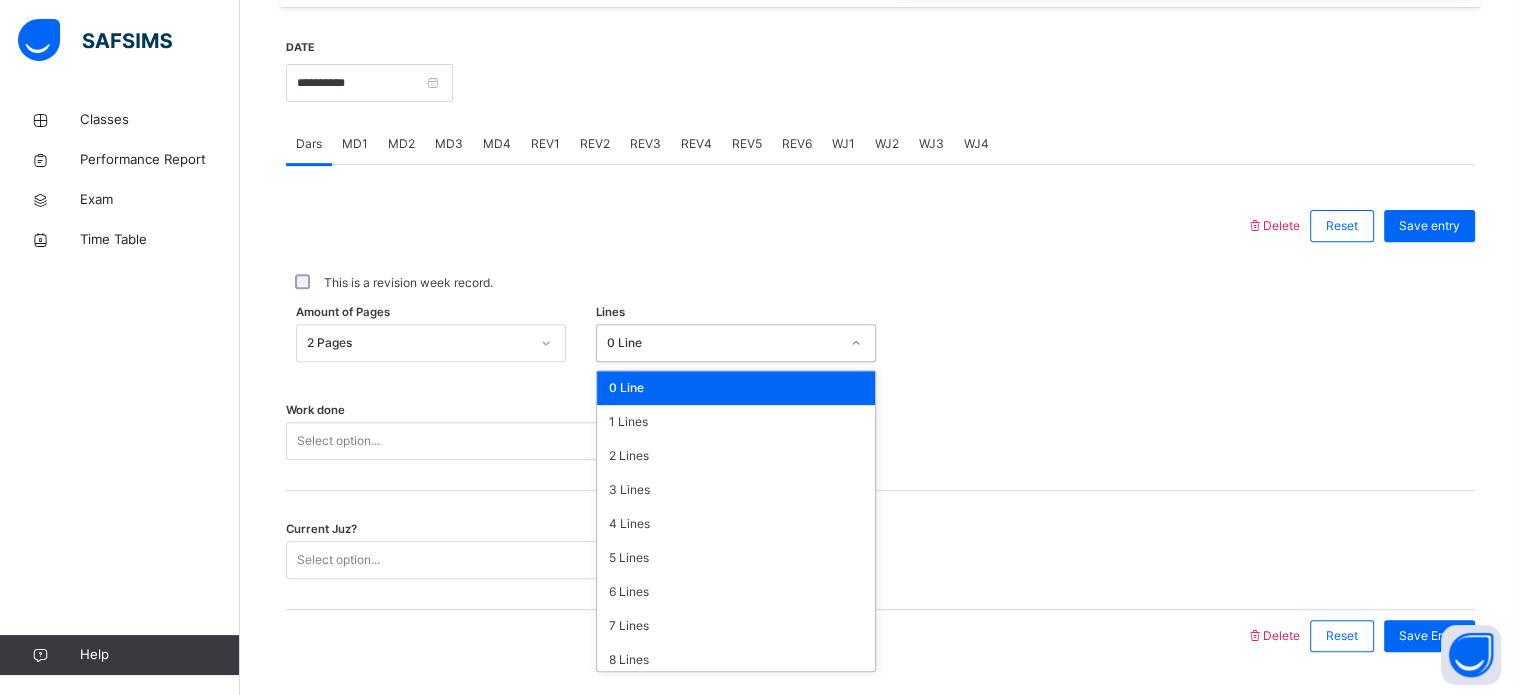 click on "Work done Select option..." at bounding box center [880, 431] 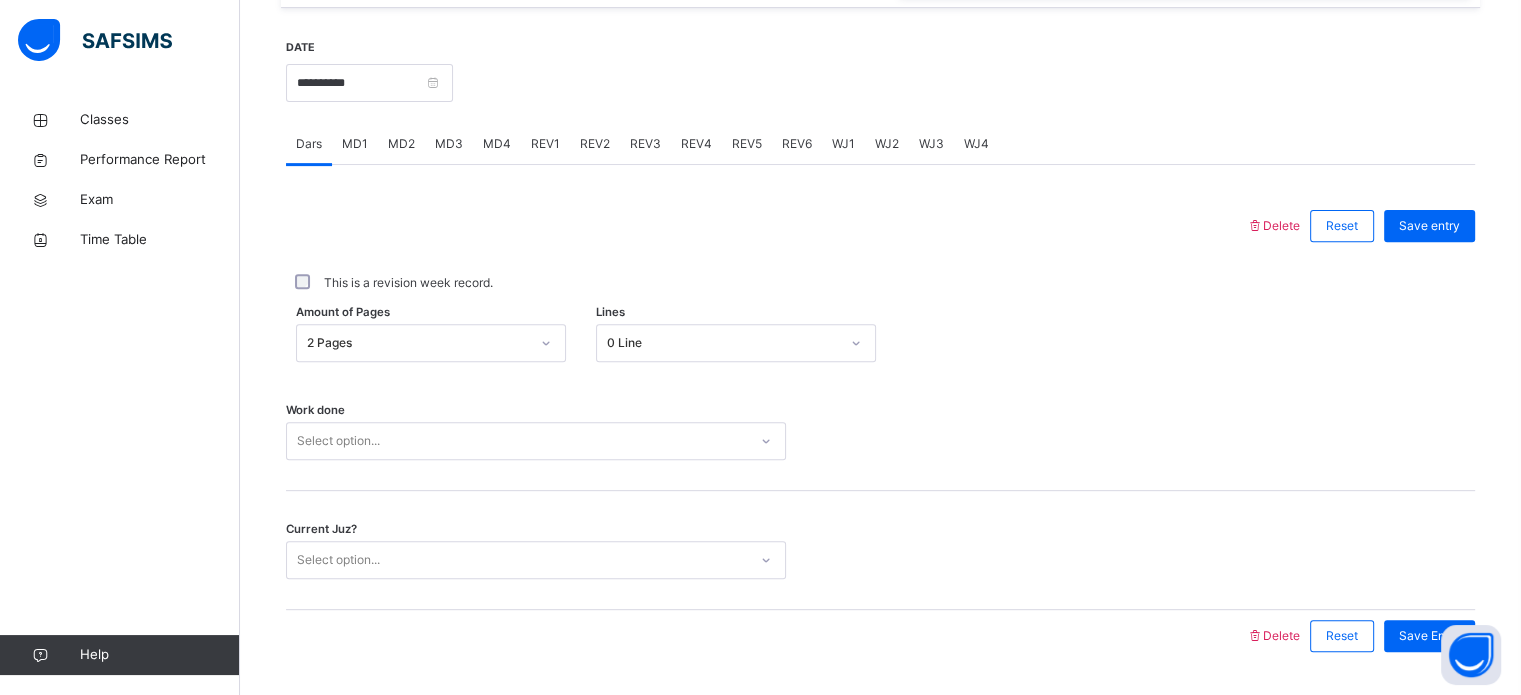 scroll, scrollTop: 806, scrollLeft: 0, axis: vertical 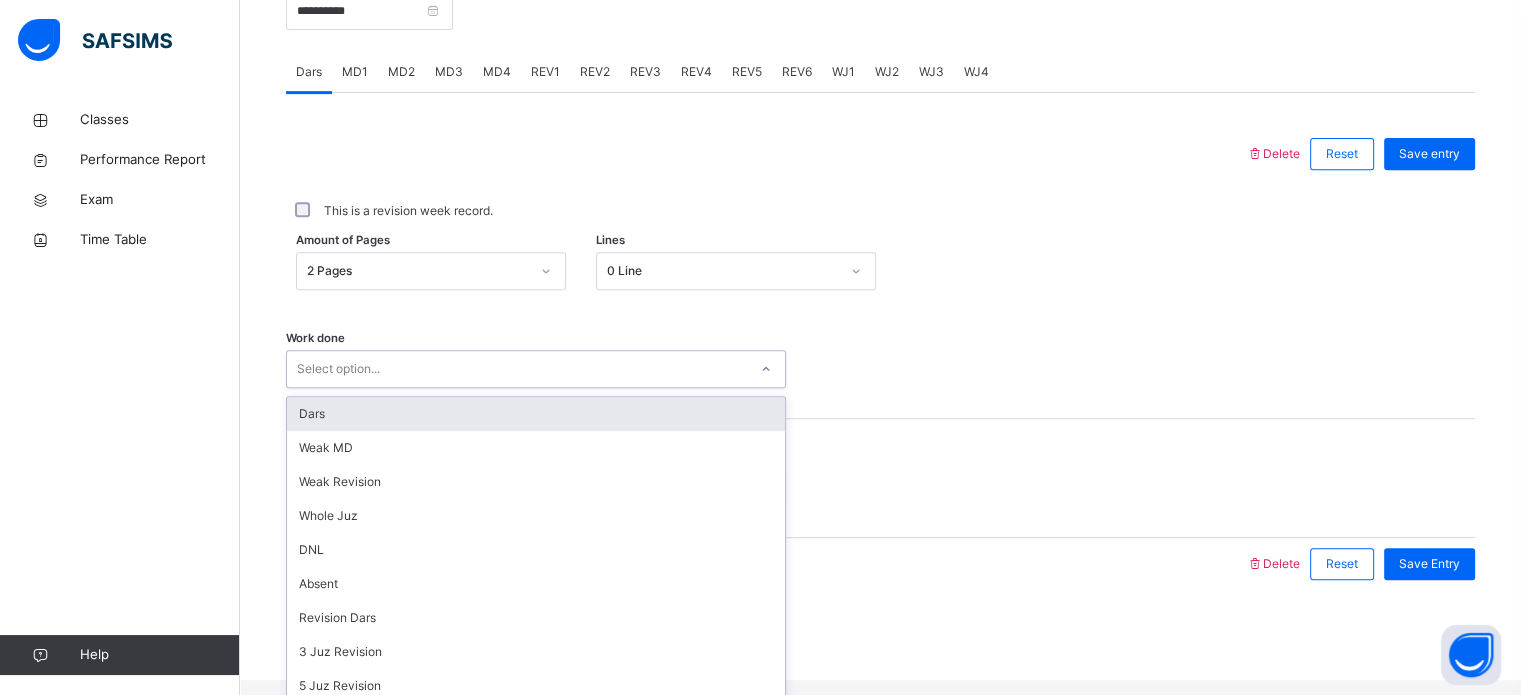 click on "Dars" at bounding box center [536, 414] 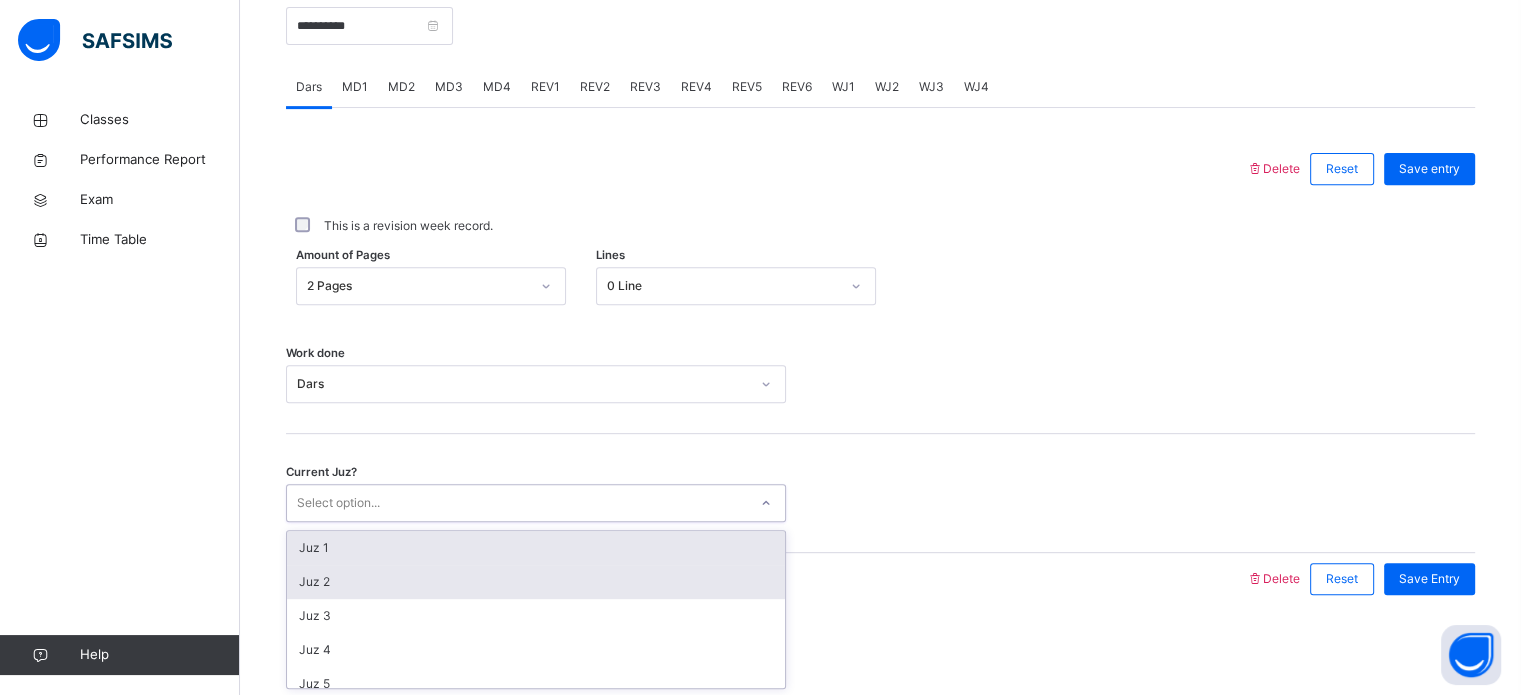 click on "Juz 2" at bounding box center [536, 582] 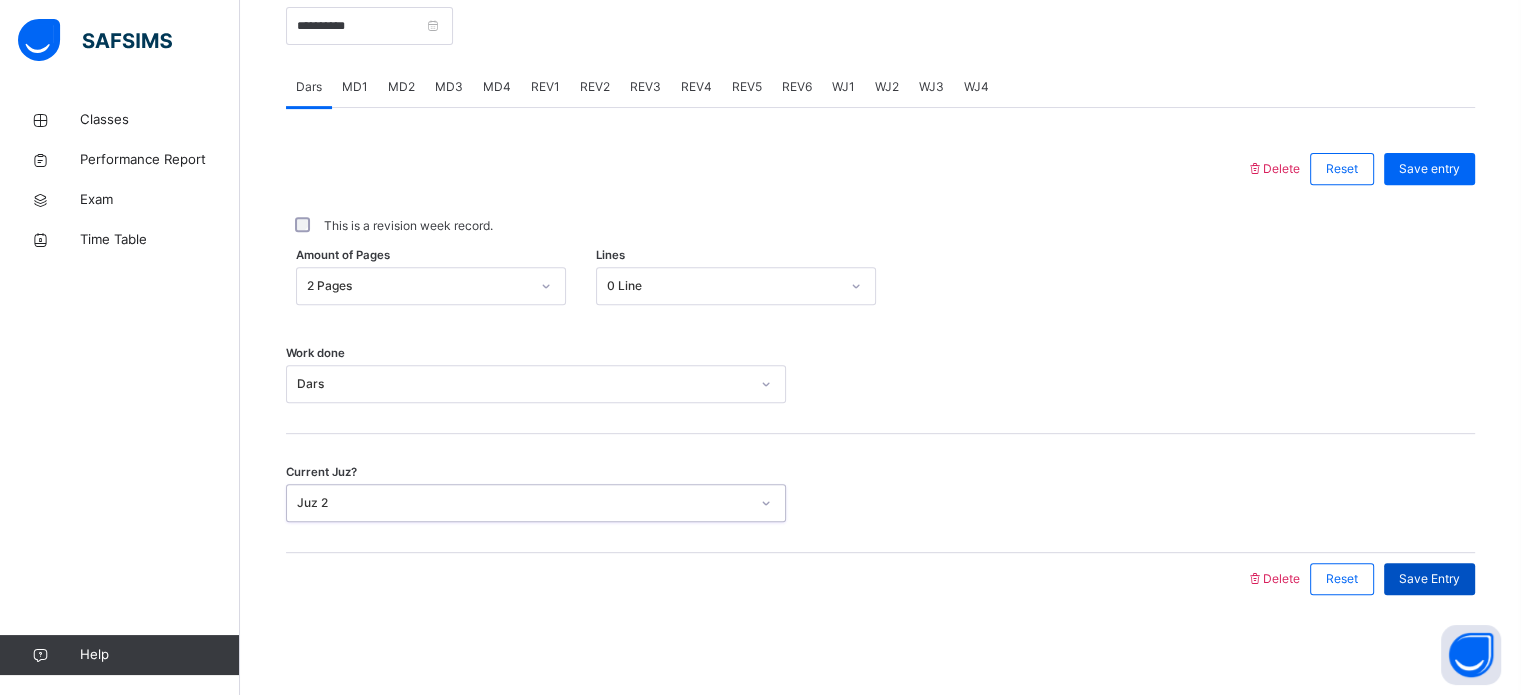 click on "Save Entry" at bounding box center (1429, 579) 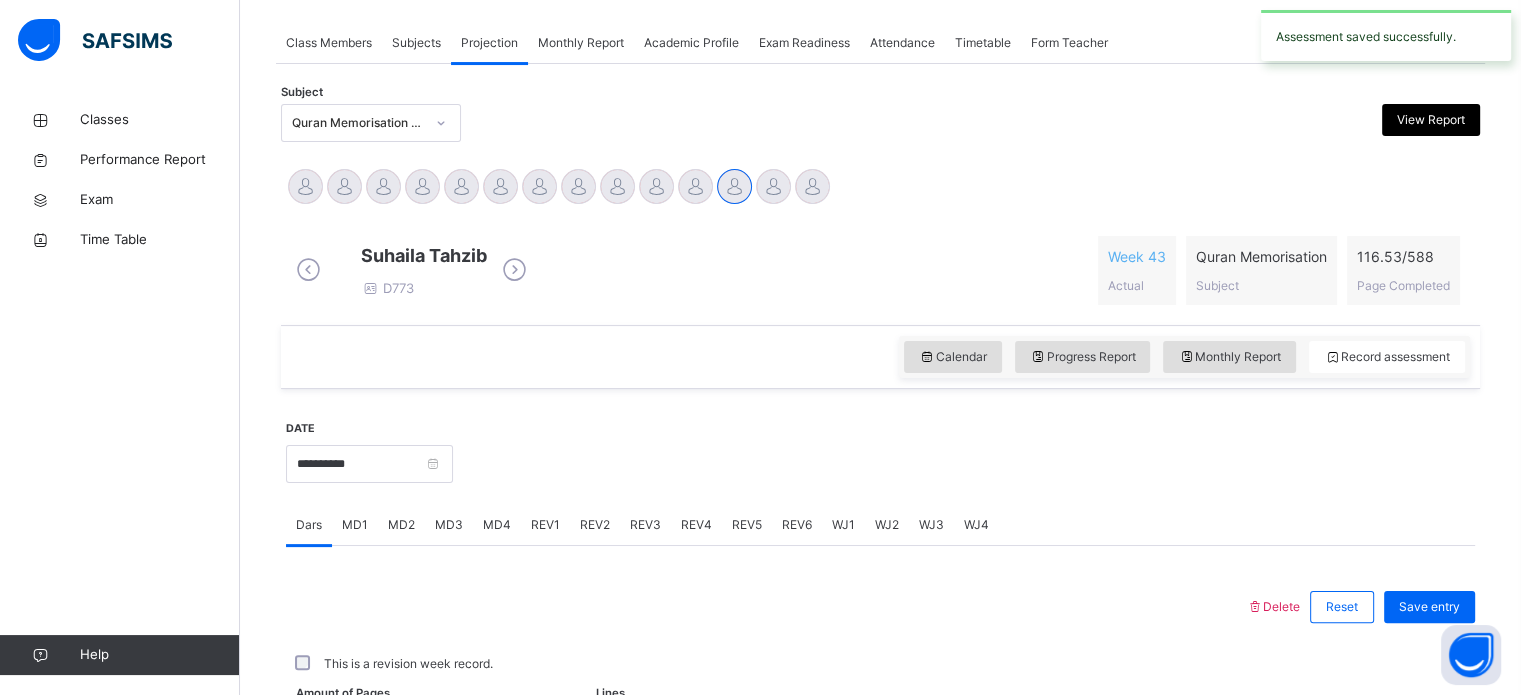 scroll, scrollTop: 806, scrollLeft: 0, axis: vertical 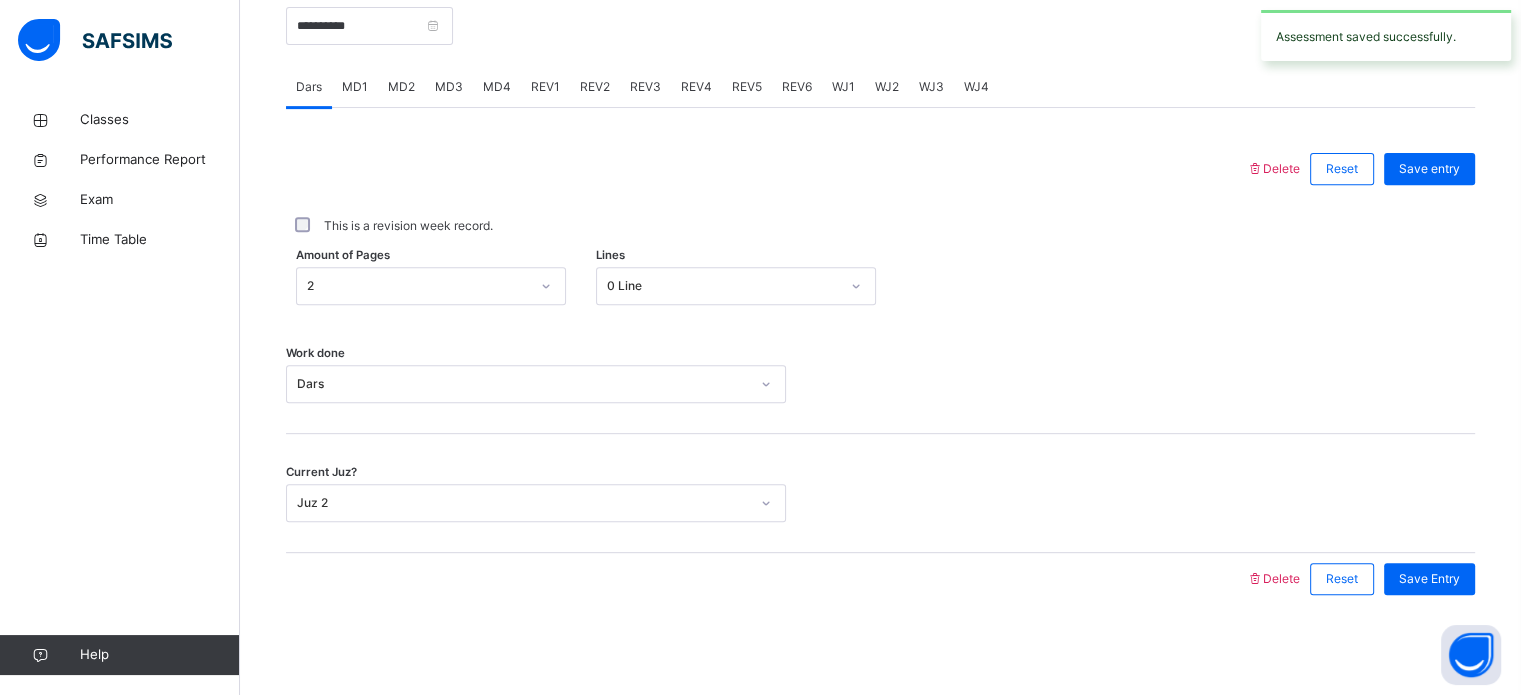 click on "REV1" at bounding box center [545, 87] 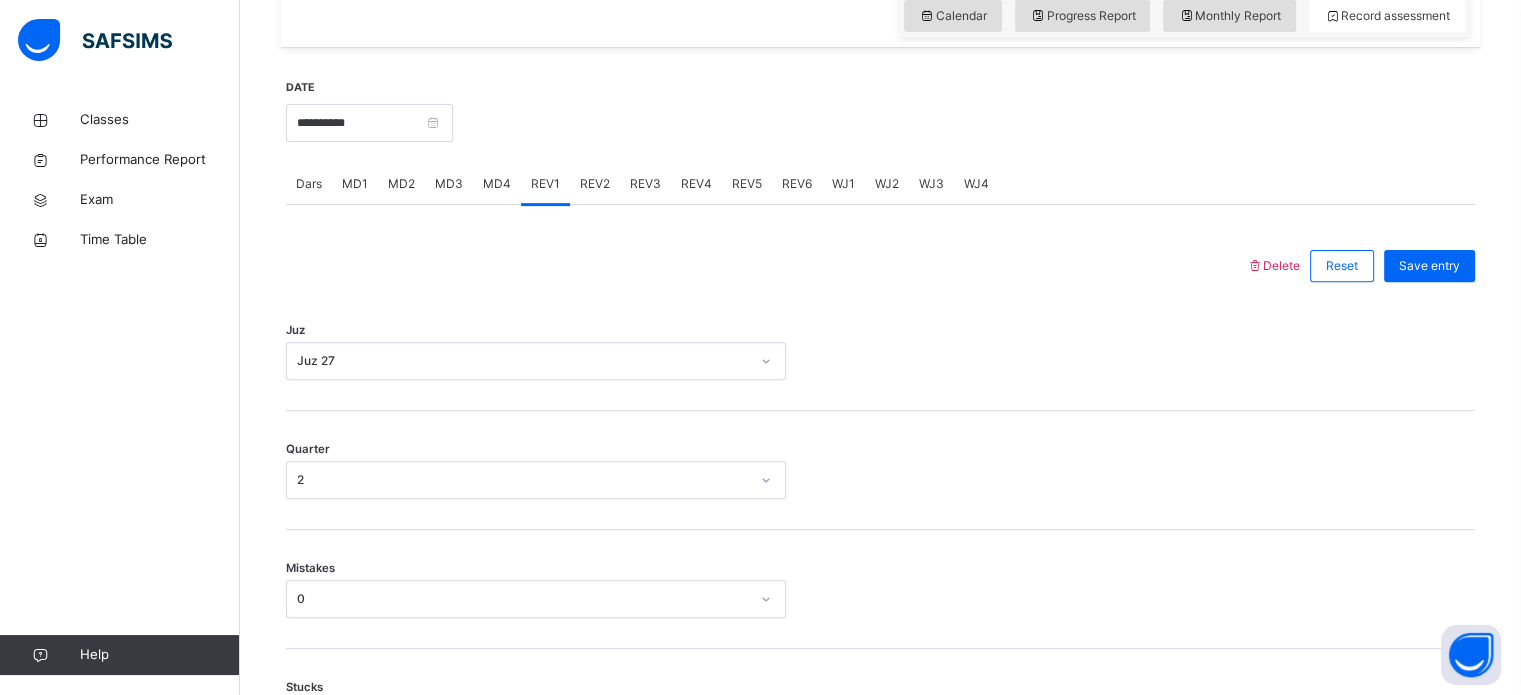 scroll, scrollTop: 616, scrollLeft: 0, axis: vertical 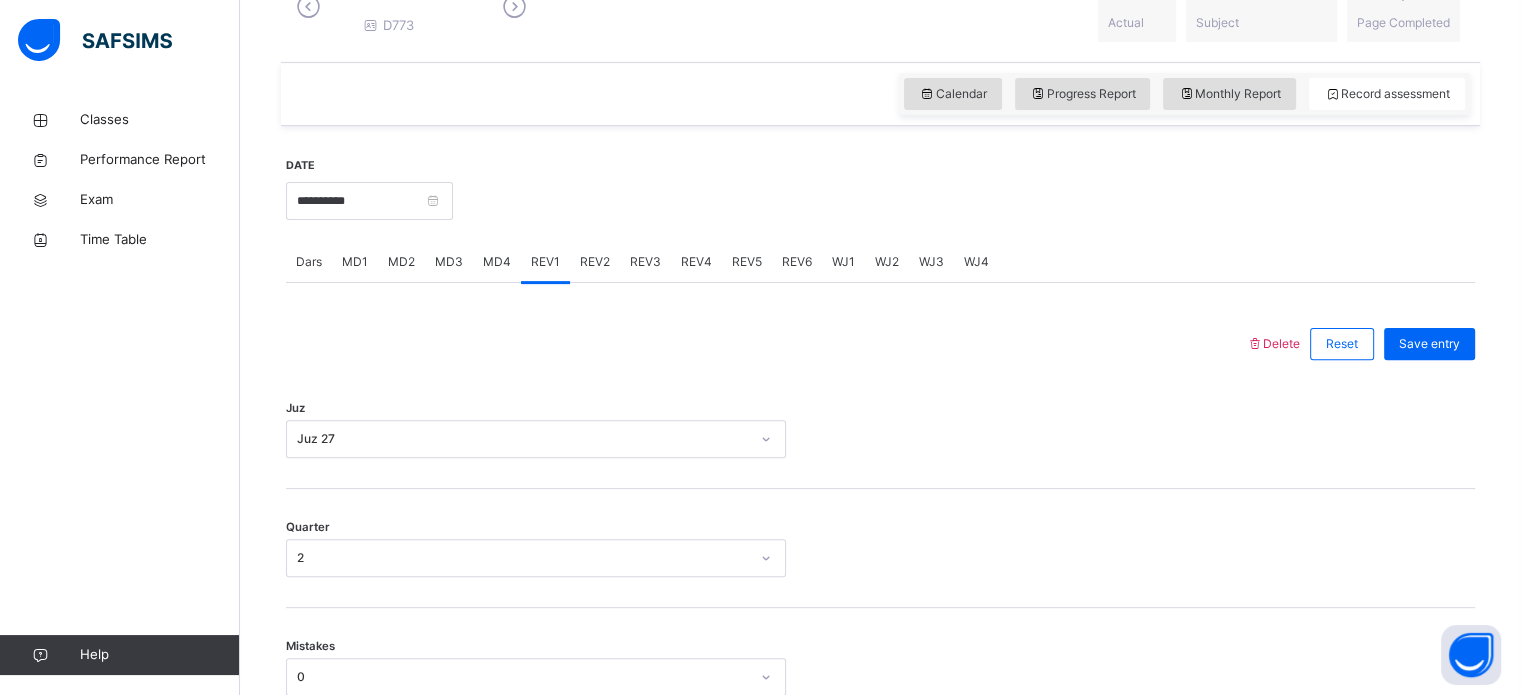 click on "REV2" at bounding box center (595, 262) 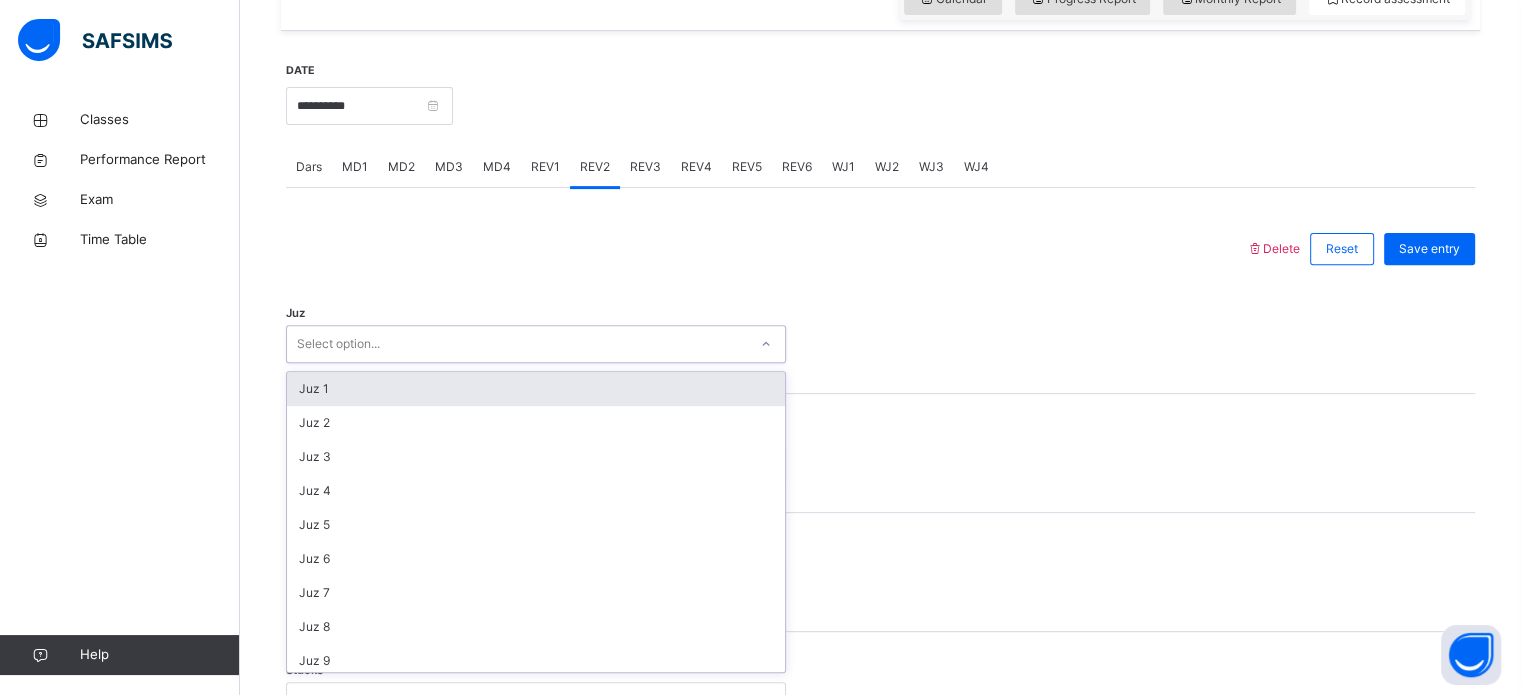 scroll, scrollTop: 712, scrollLeft: 0, axis: vertical 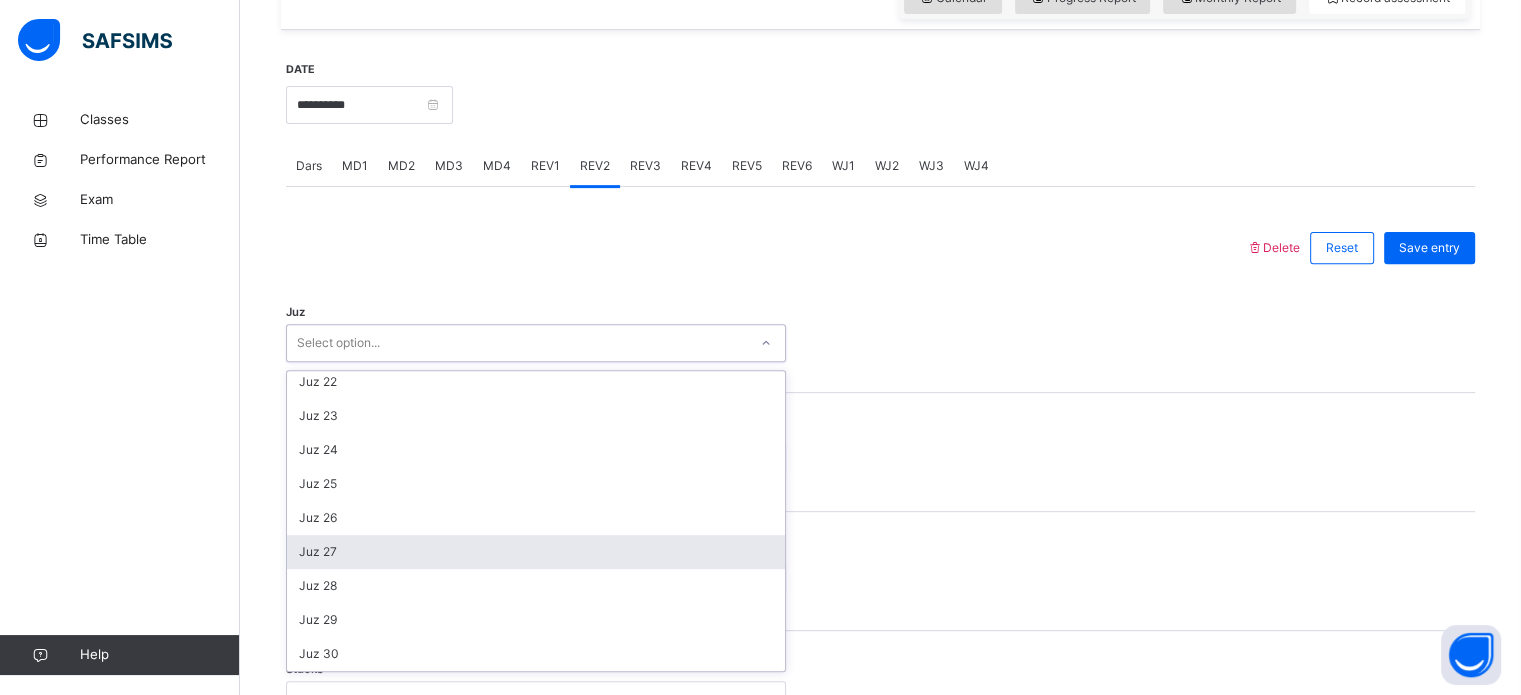 click on "Juz 27" at bounding box center (536, 552) 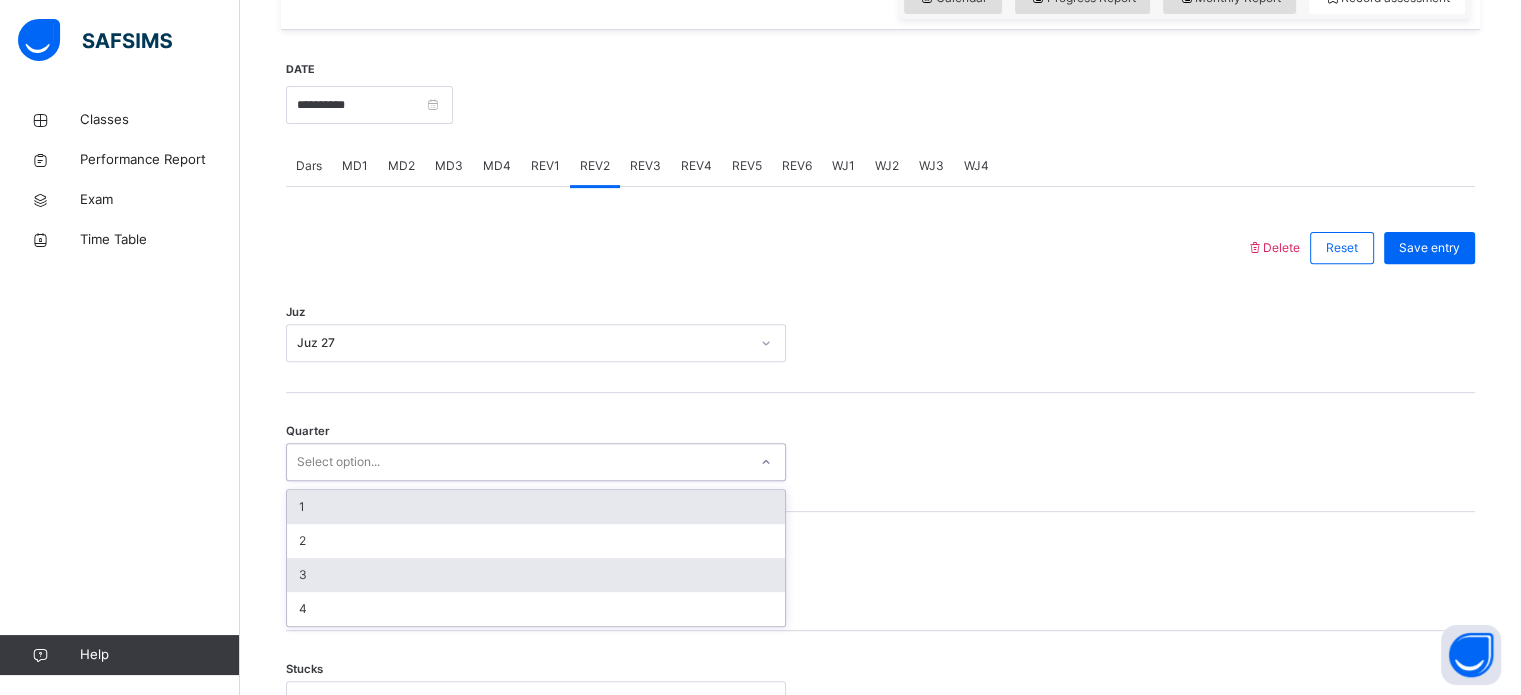 click on "3" at bounding box center (536, 575) 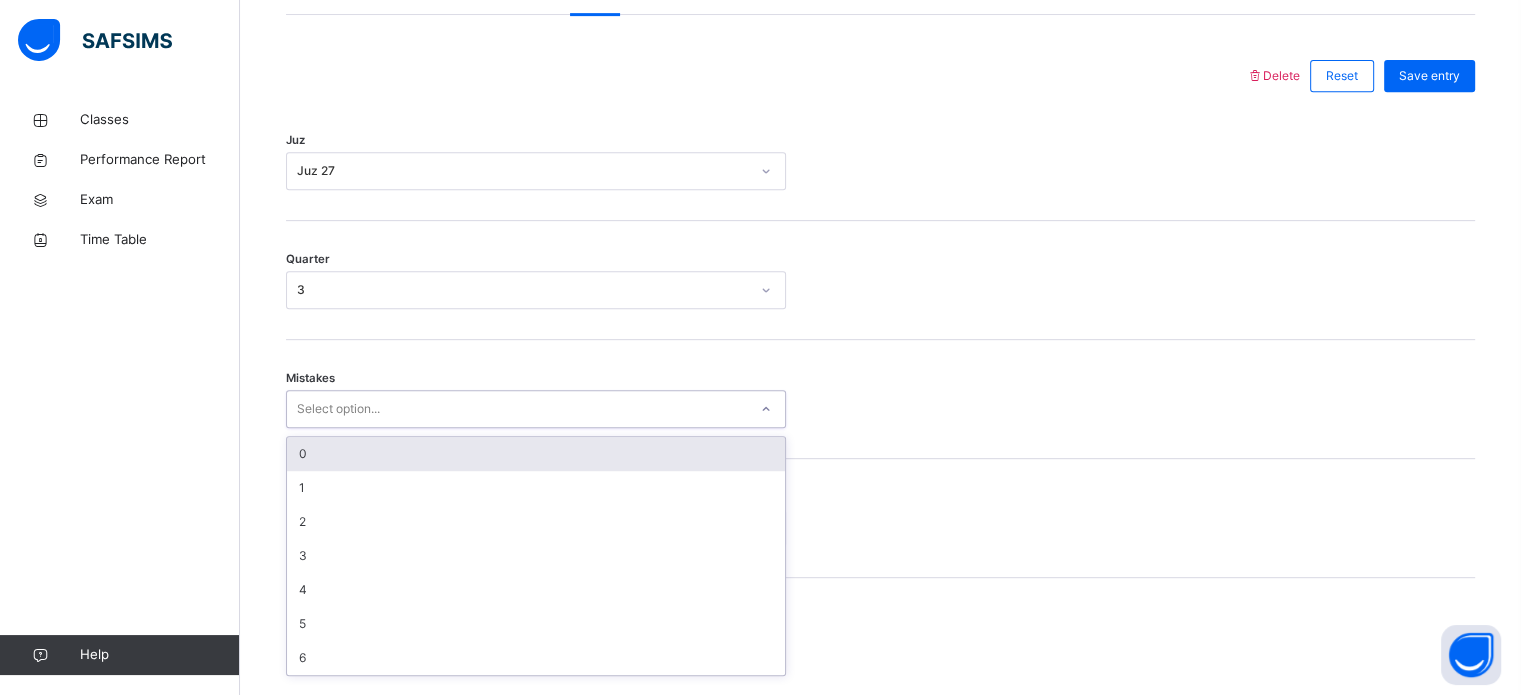 scroll, scrollTop: 888, scrollLeft: 0, axis: vertical 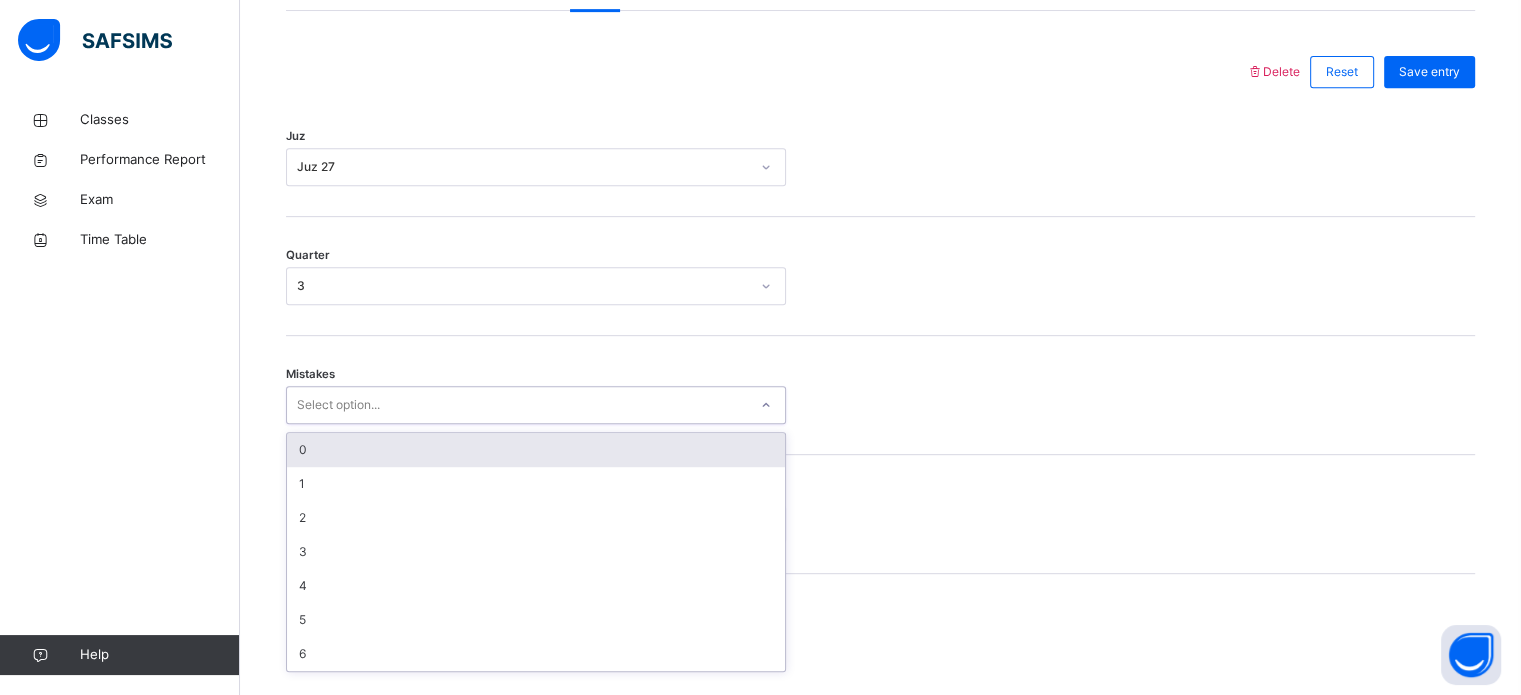 click on "0" at bounding box center [536, 450] 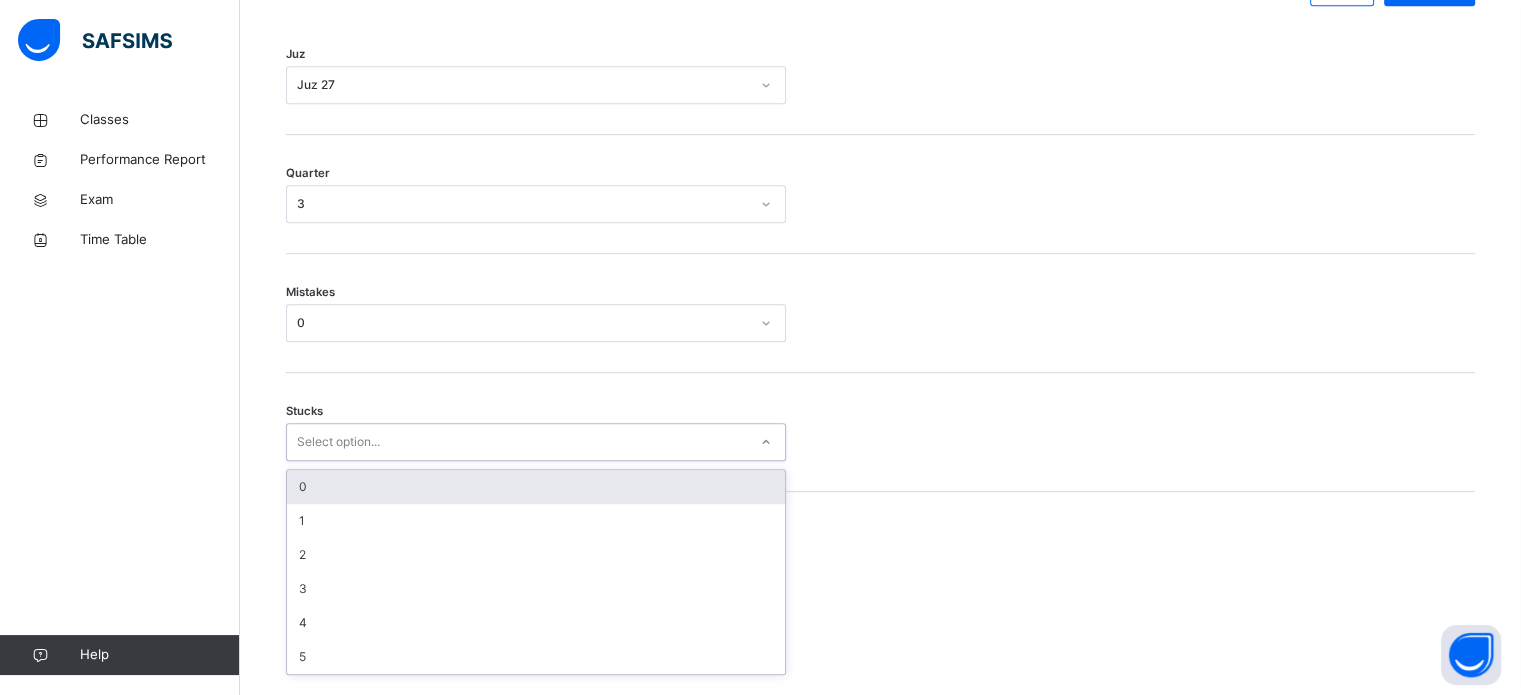 scroll, scrollTop: 972, scrollLeft: 0, axis: vertical 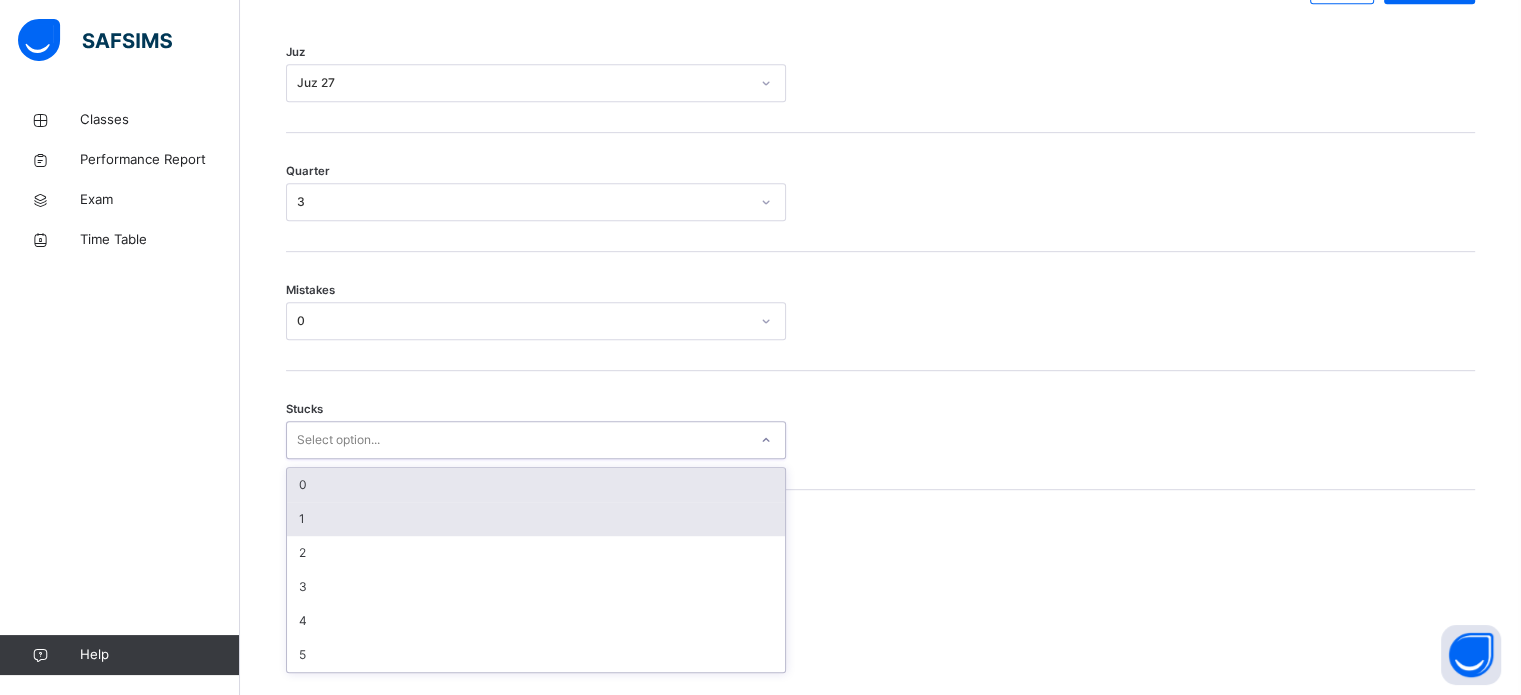 click on "1" at bounding box center [536, 519] 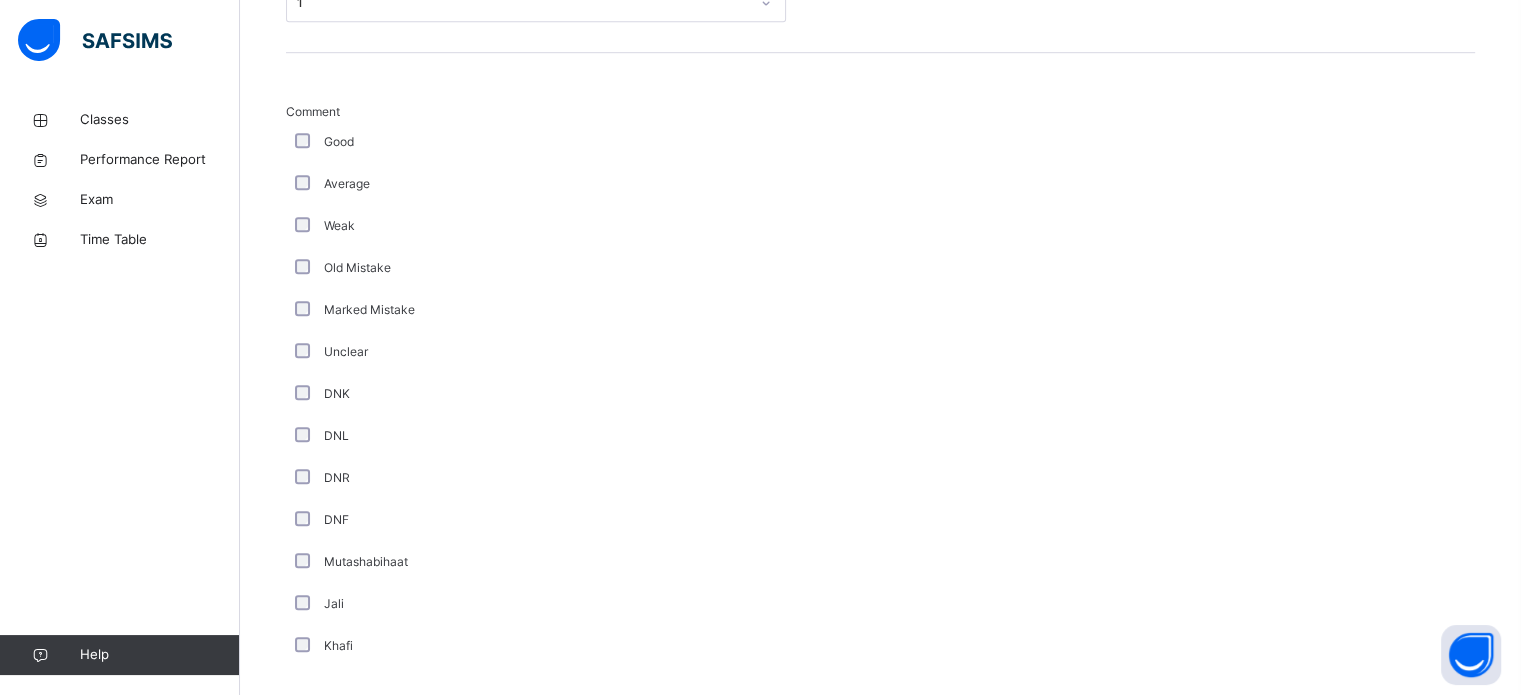 scroll, scrollTop: 1687, scrollLeft: 0, axis: vertical 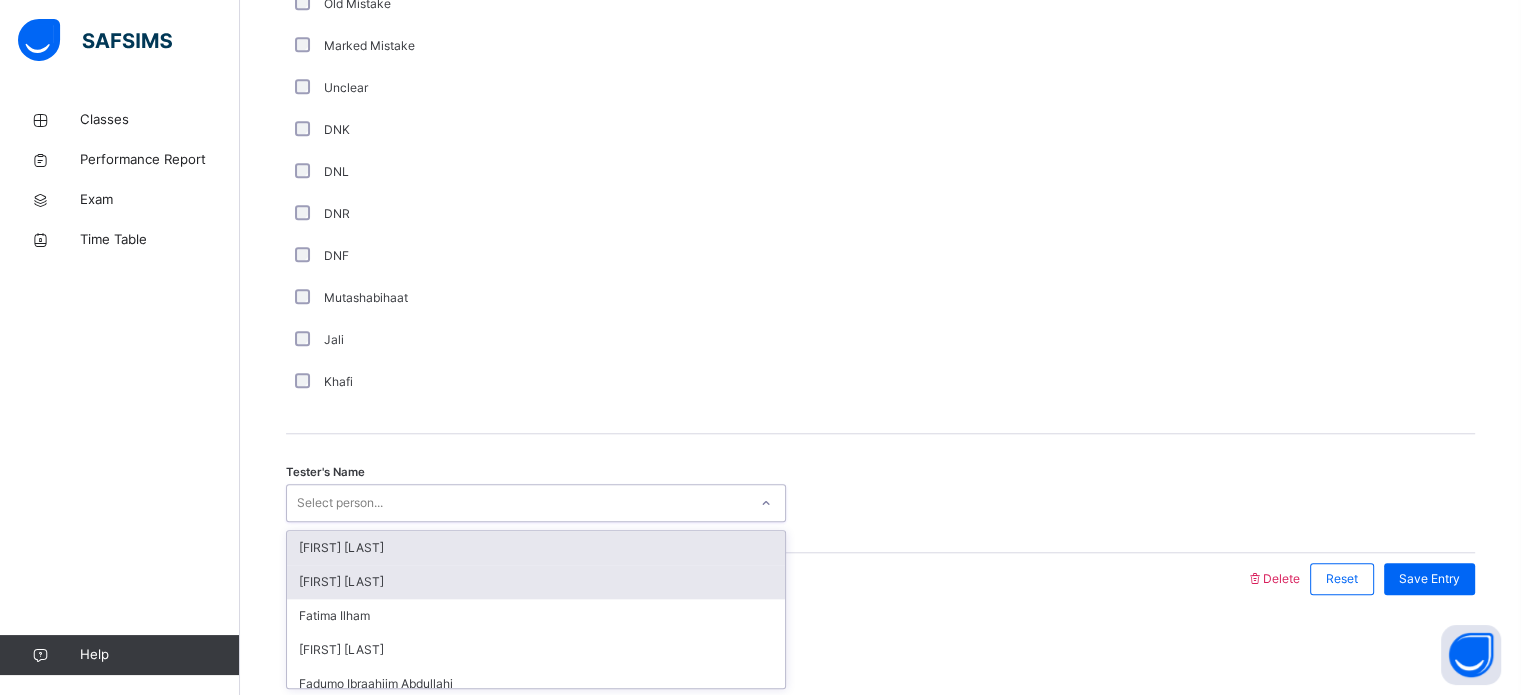 click on "[FIRST] [LAST]" at bounding box center [536, 582] 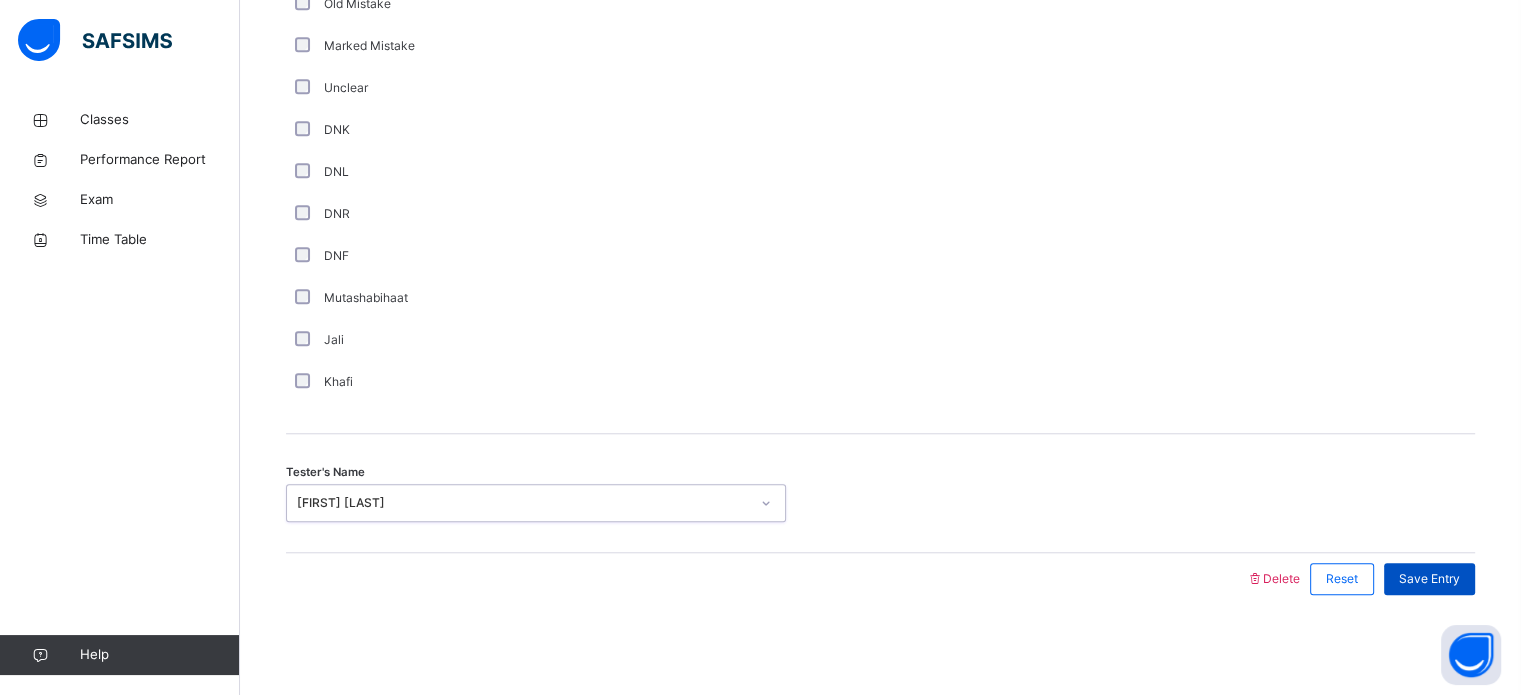 click on "Save Entry" at bounding box center (1429, 579) 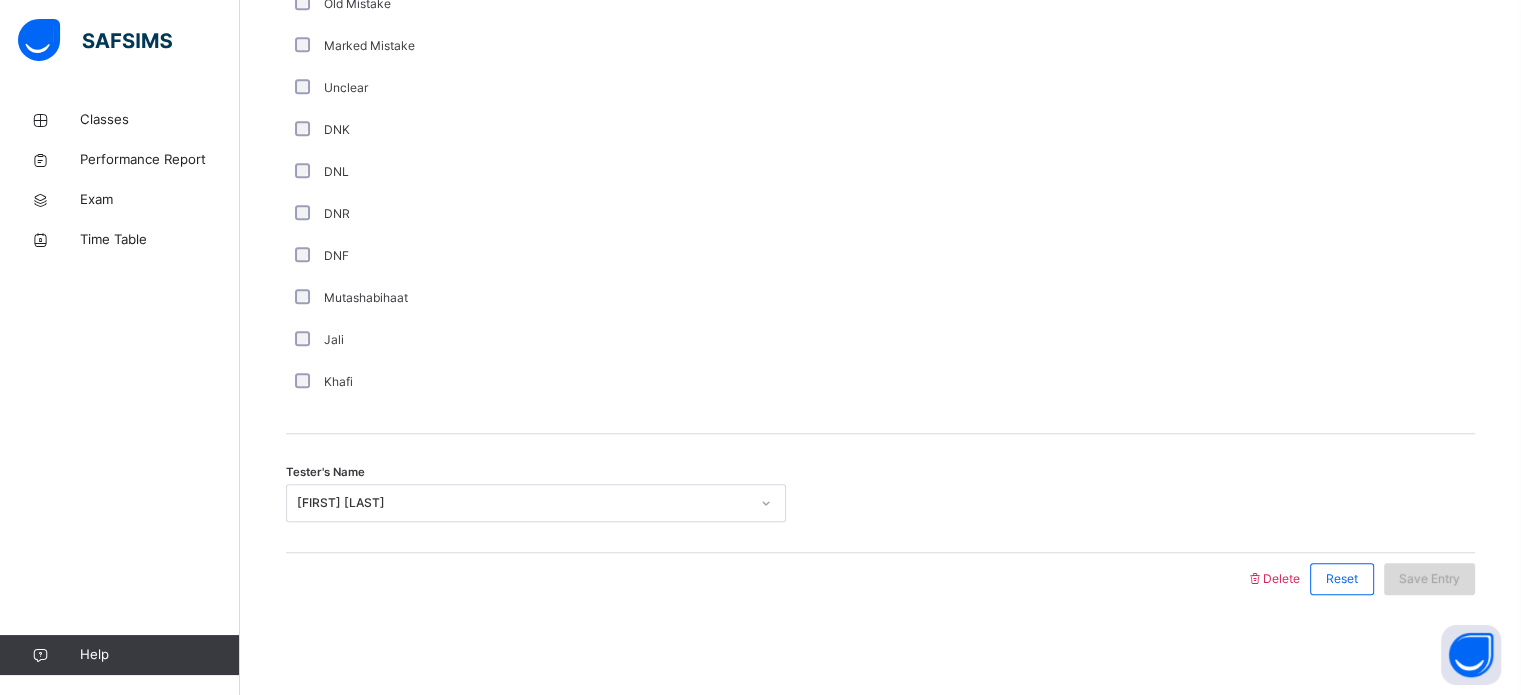 click on "Save Entry" at bounding box center [1429, 579] 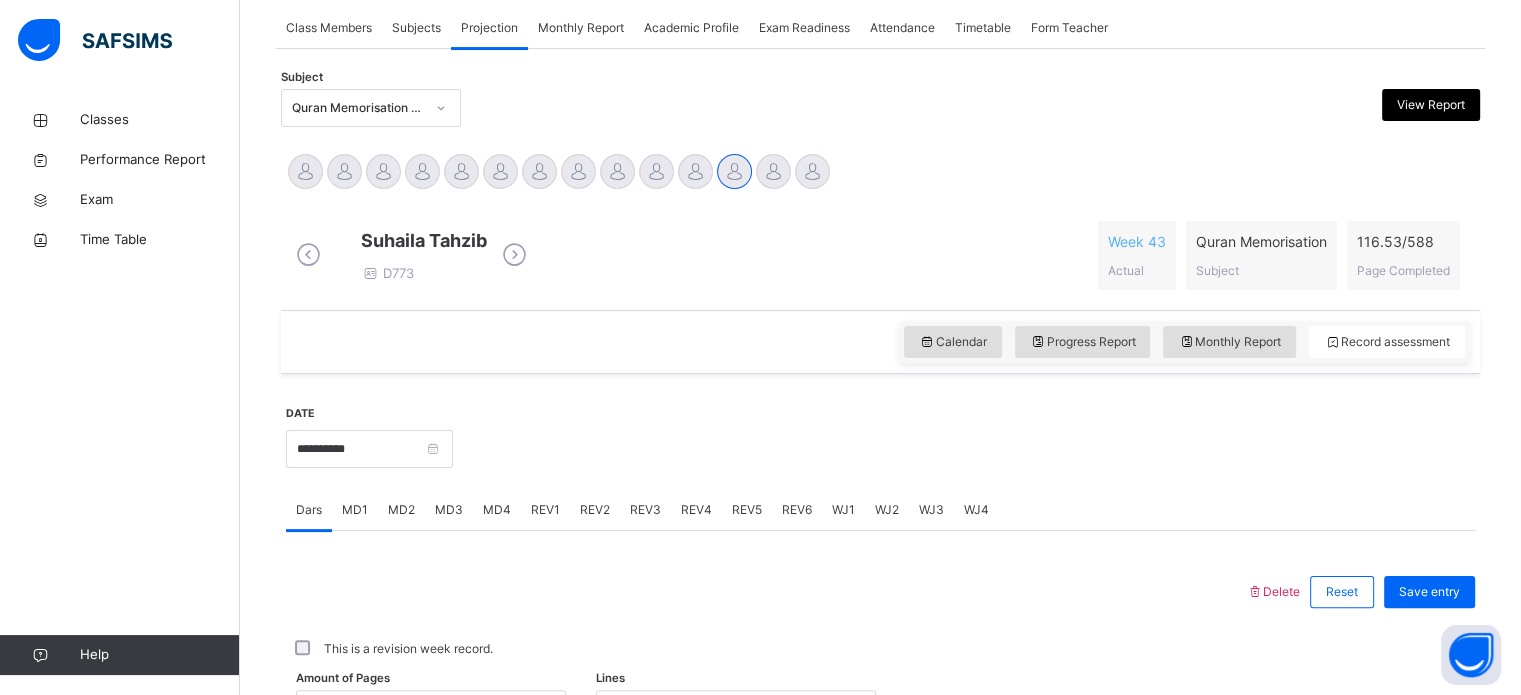 scroll, scrollTop: 367, scrollLeft: 0, axis: vertical 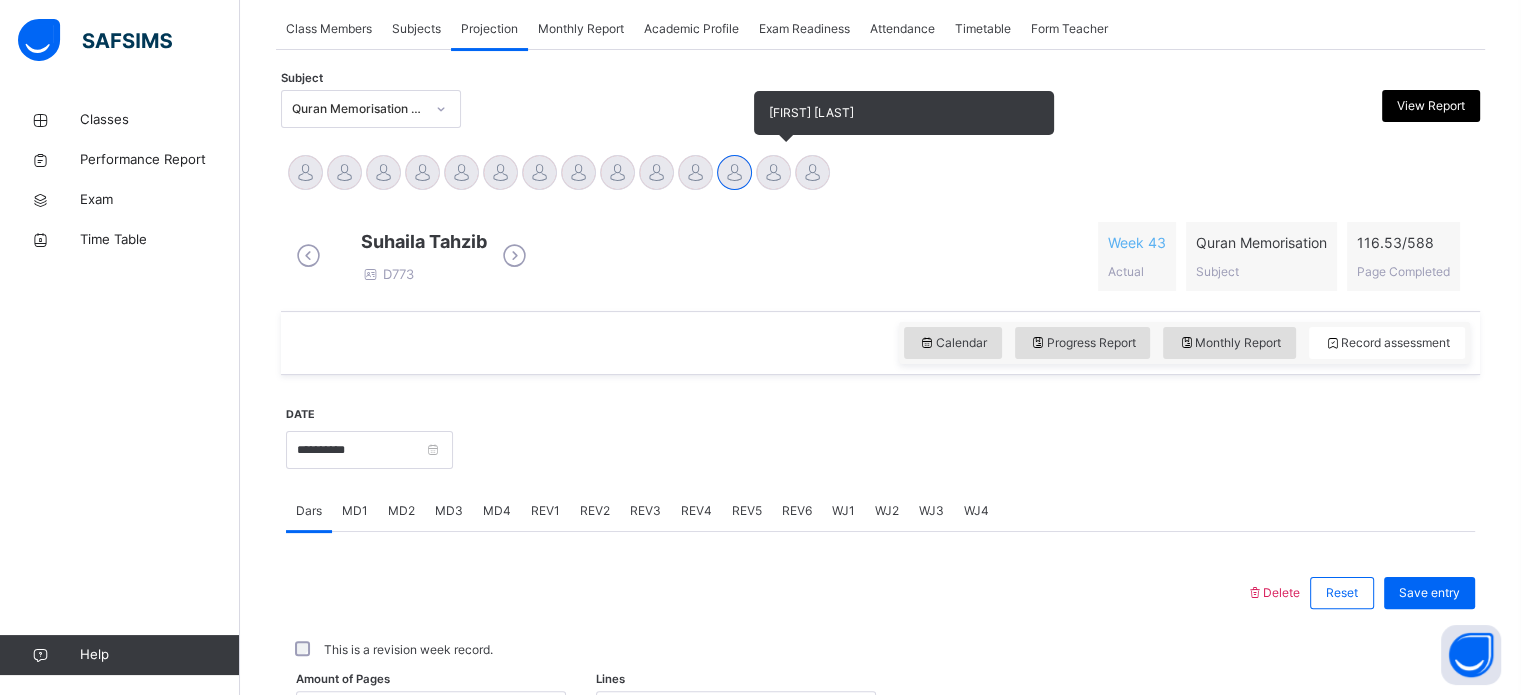 click at bounding box center (773, 172) 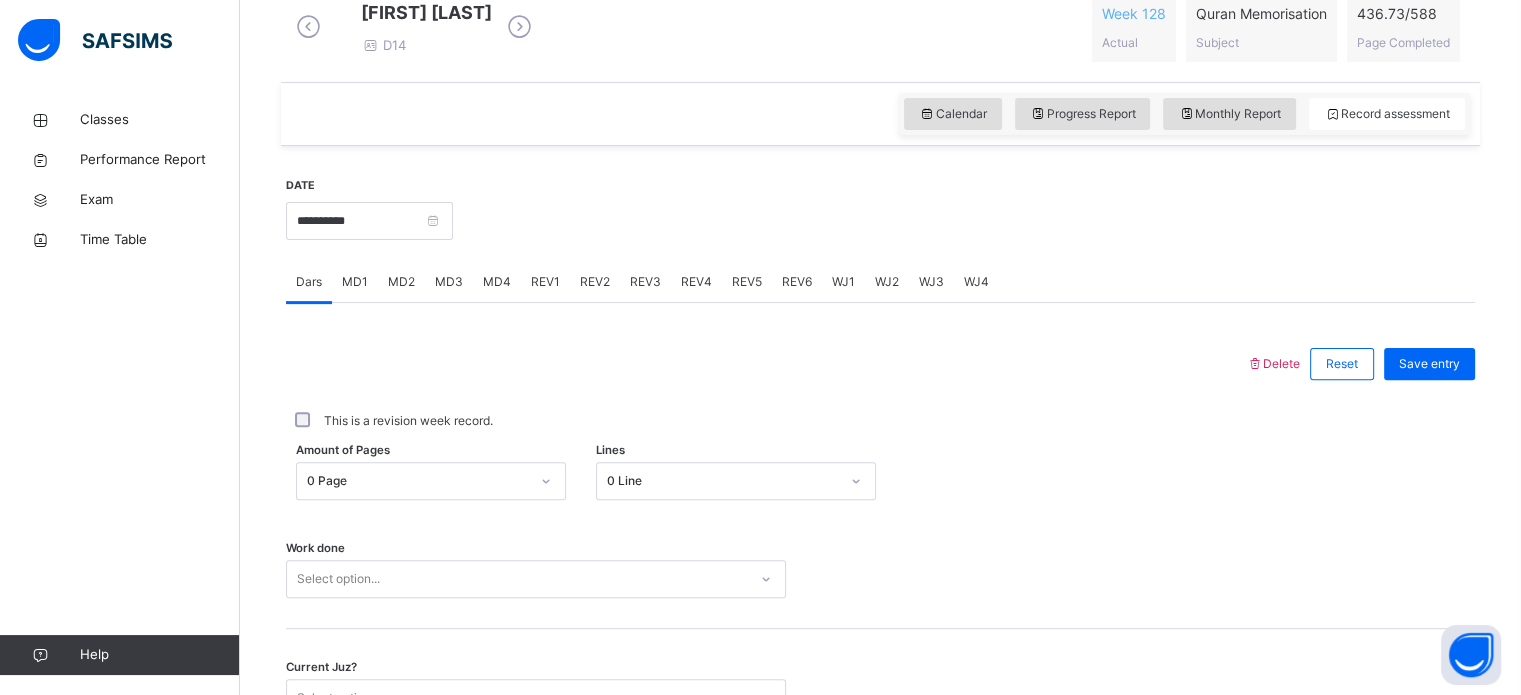 scroll, scrollTop: 597, scrollLeft: 0, axis: vertical 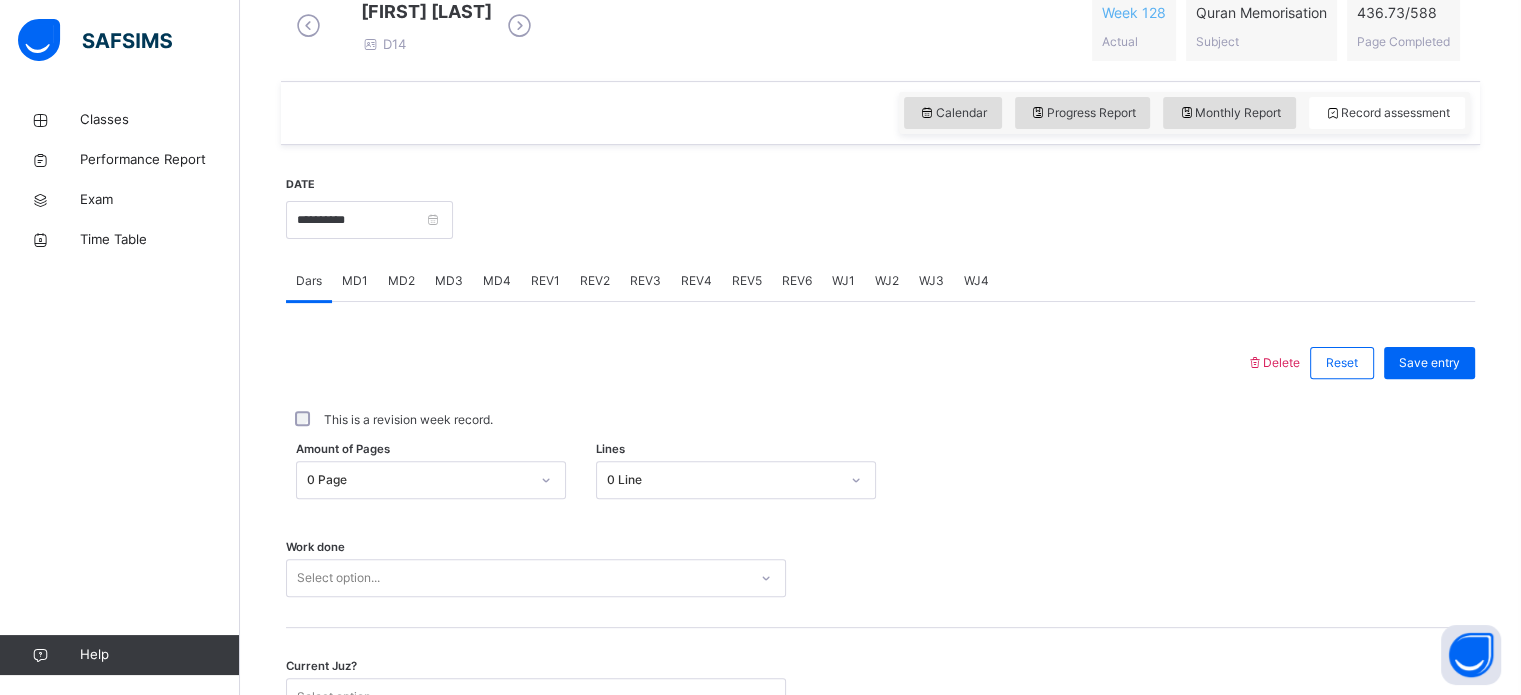 click on "REV4" at bounding box center [696, 281] 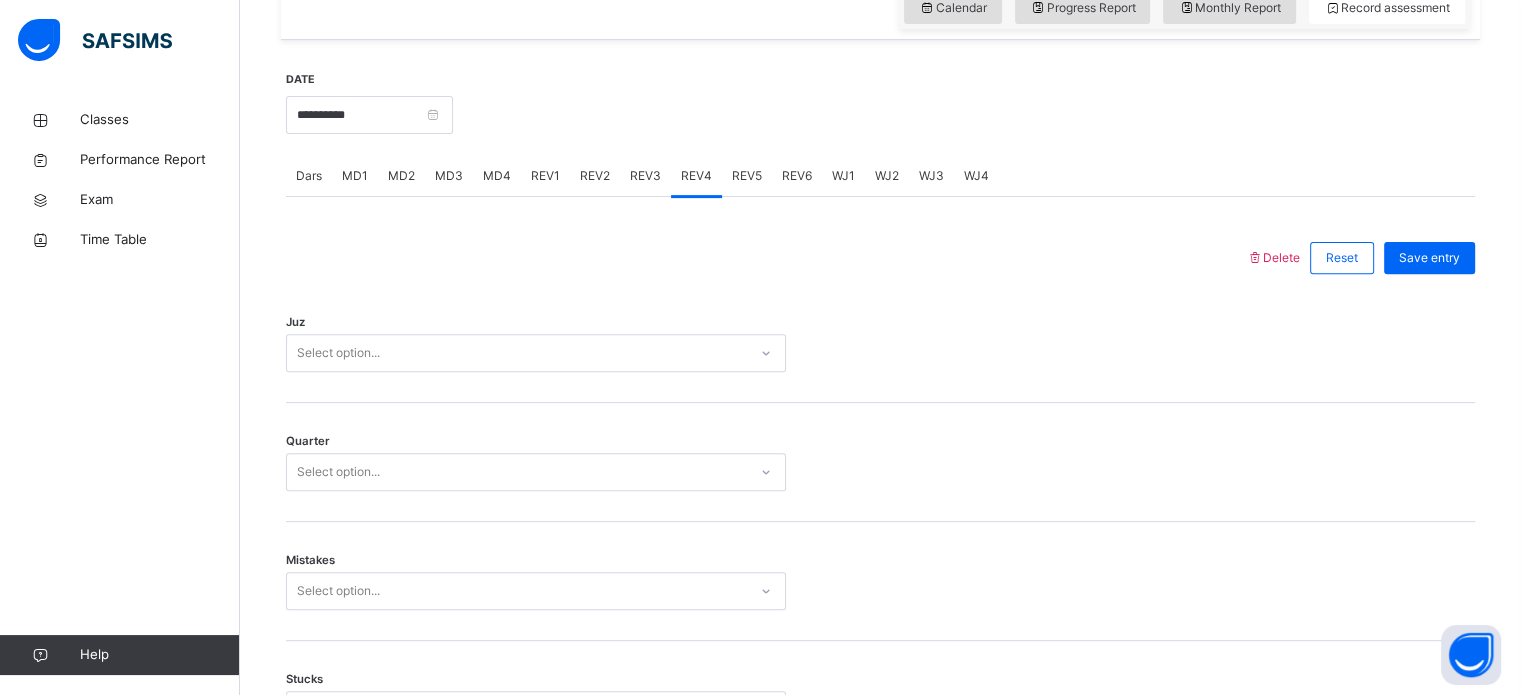 click on "Select option..." at bounding box center [536, 353] 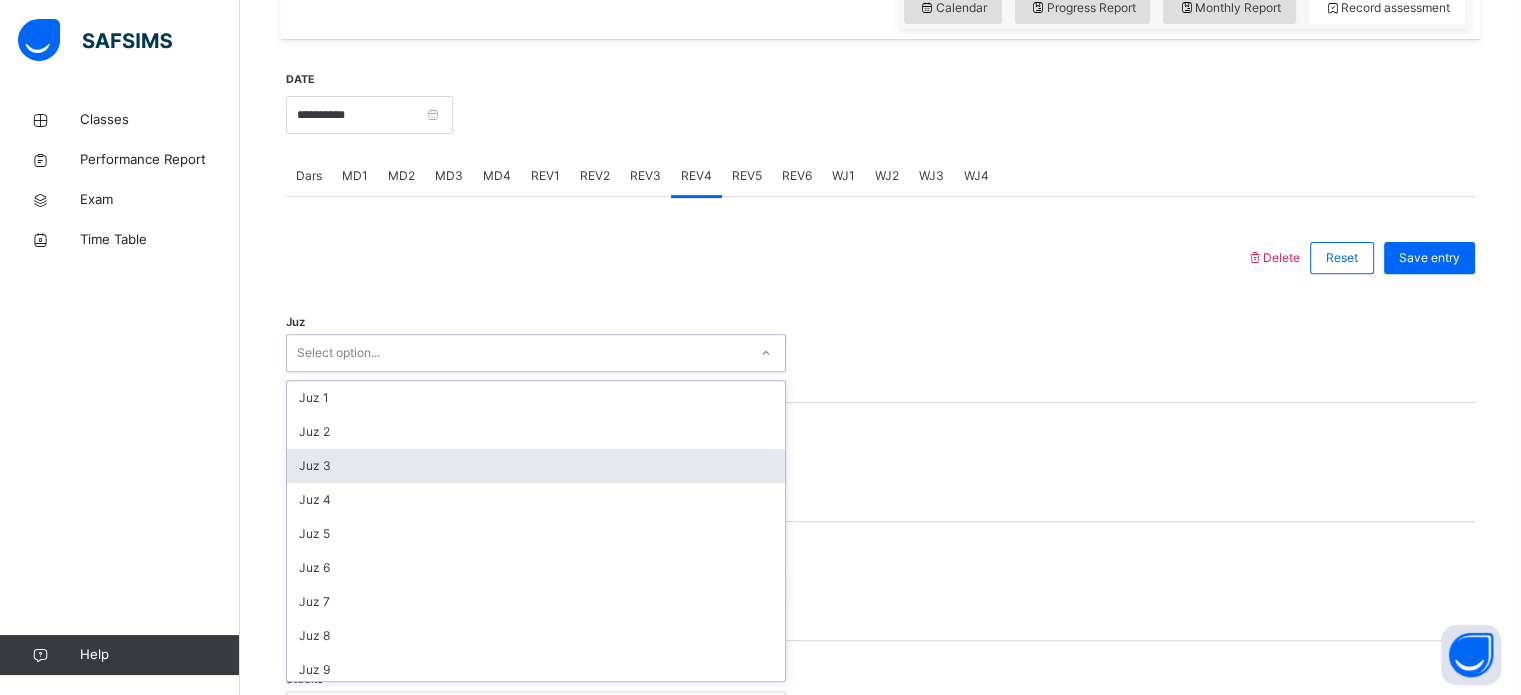 scroll, scrollTop: 712, scrollLeft: 0, axis: vertical 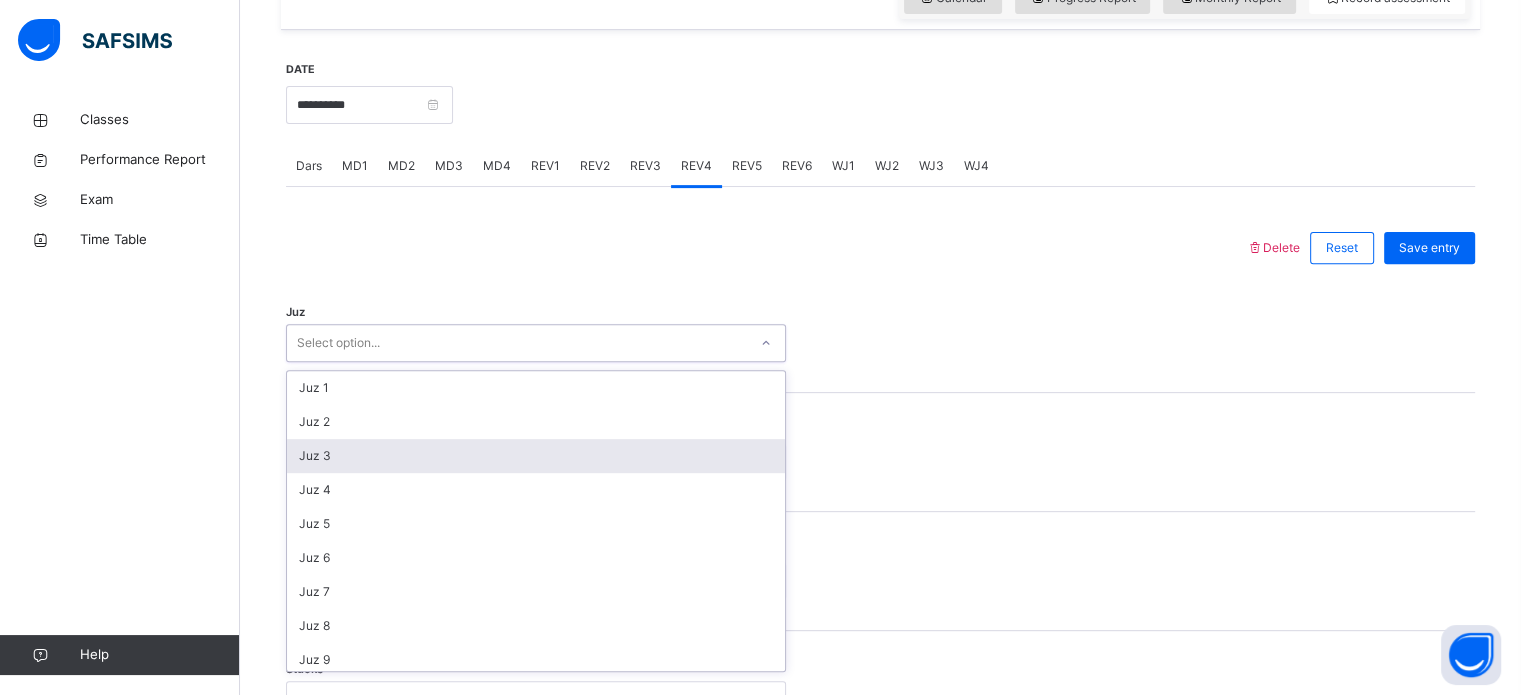 click on "Juz 3" at bounding box center [536, 456] 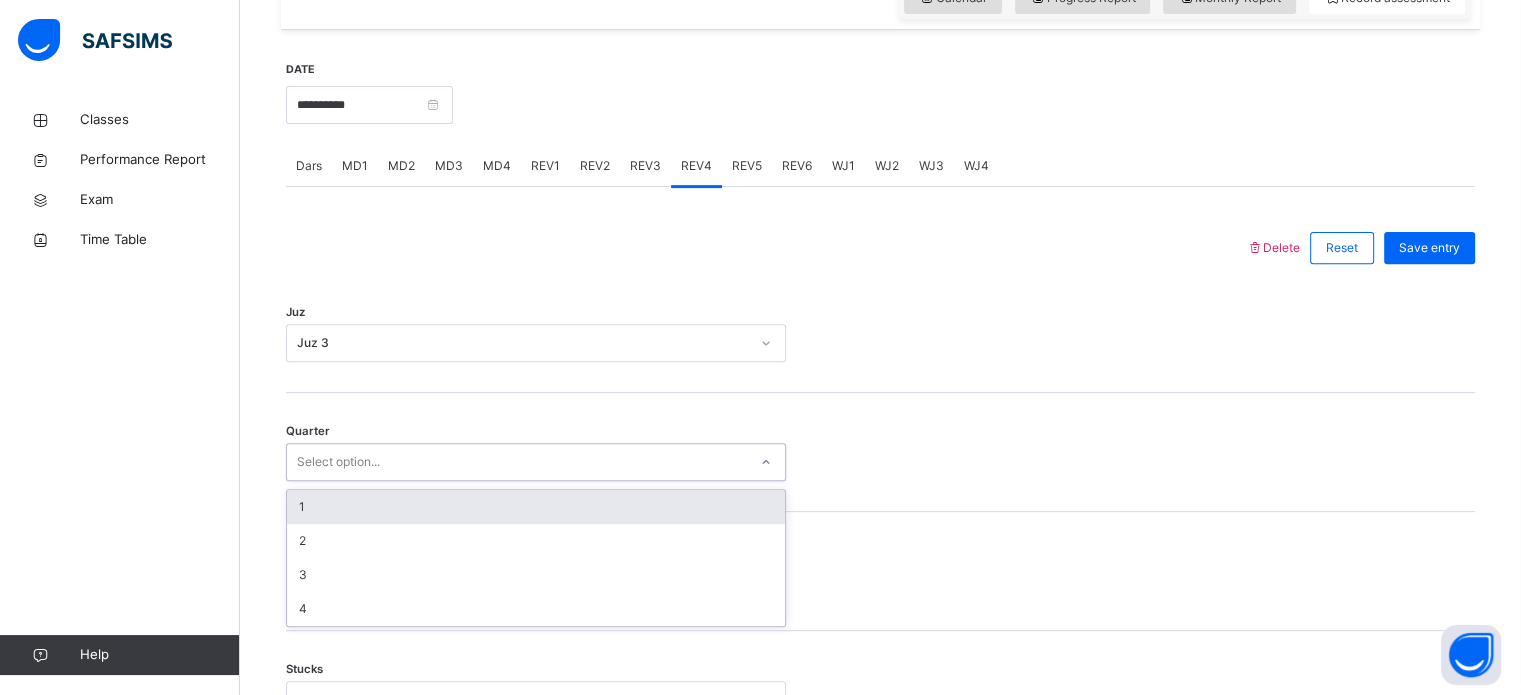click on "Select option..." at bounding box center [517, 462] 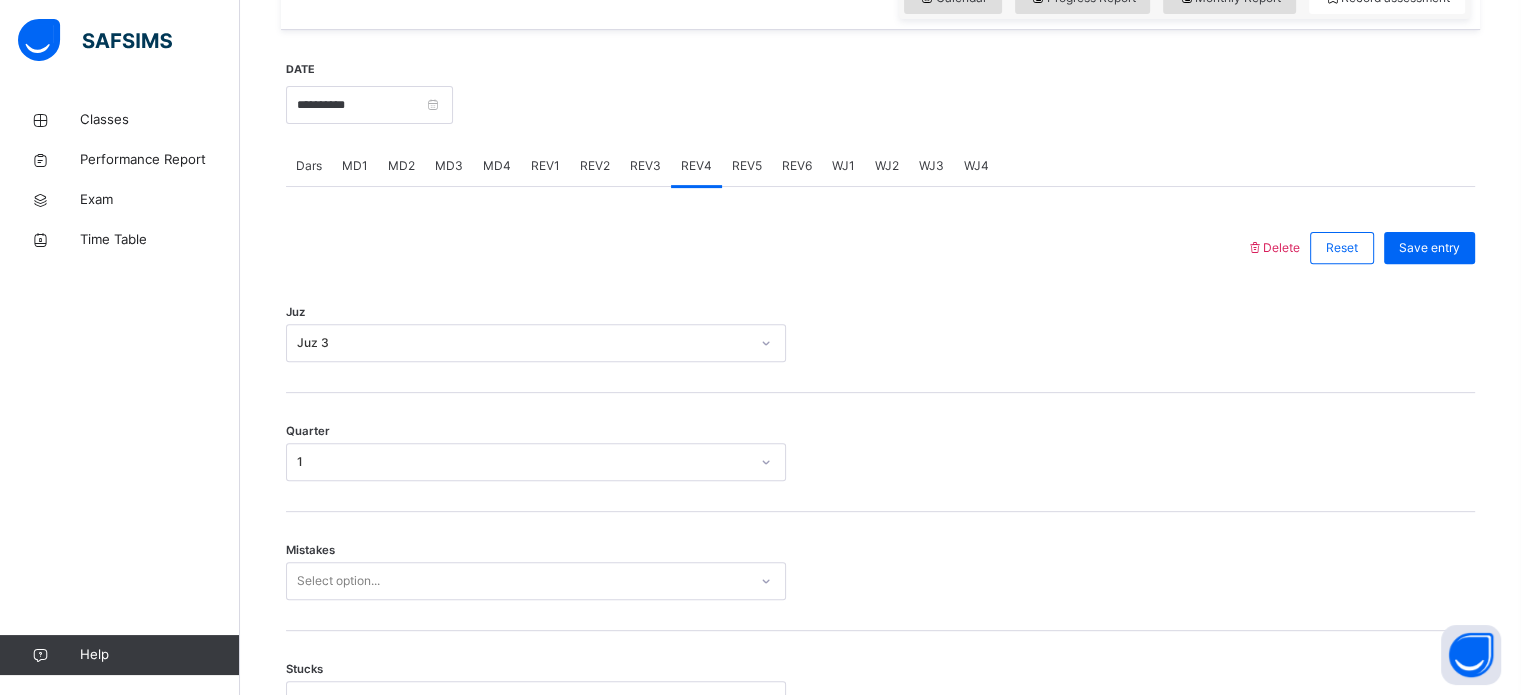 click on "Quarter 1" at bounding box center [880, 452] 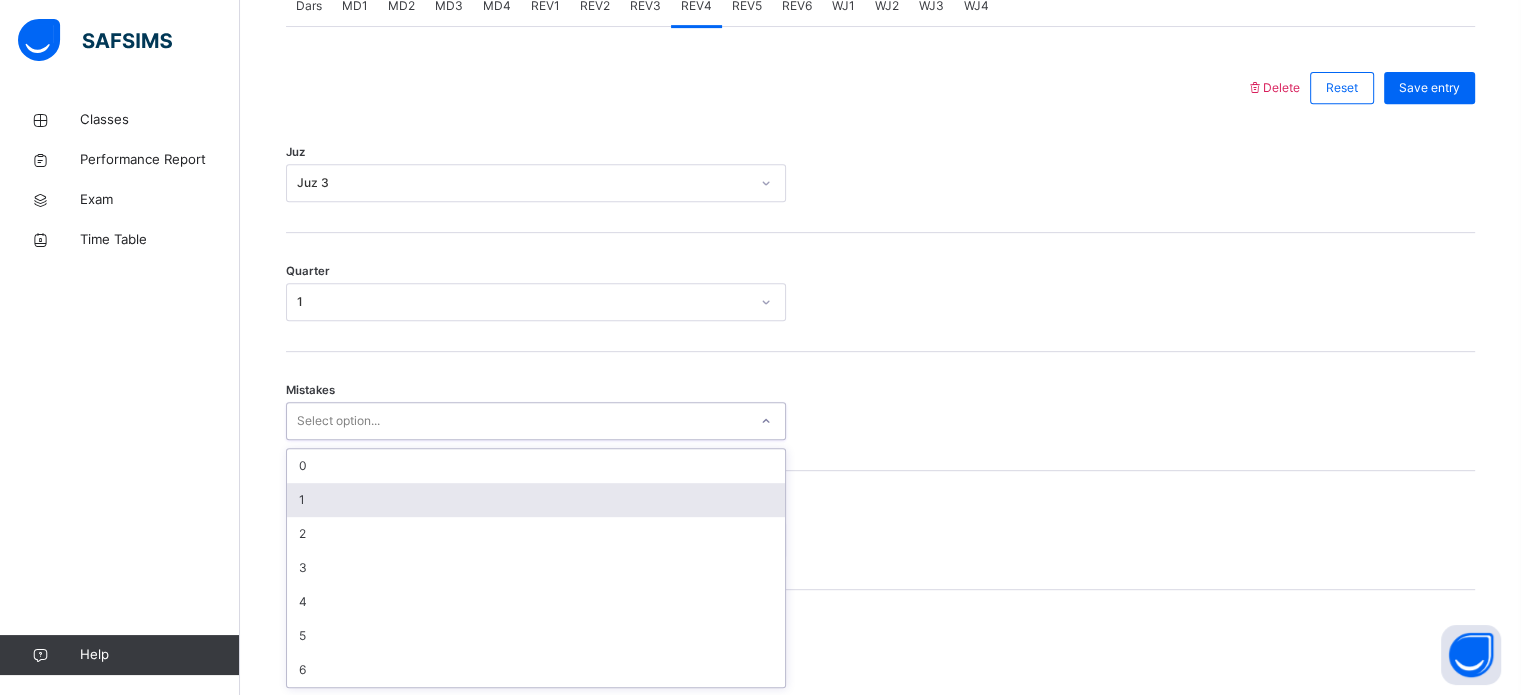 click on "option 1 focused, 2 of 7. 7 results available. Use Up and Down to choose options, press Enter to select the currently focused option, press Escape to exit the menu, press Tab to select the option and exit the menu. Select option... 0 1 2 3 4 5 6" at bounding box center (536, 421) 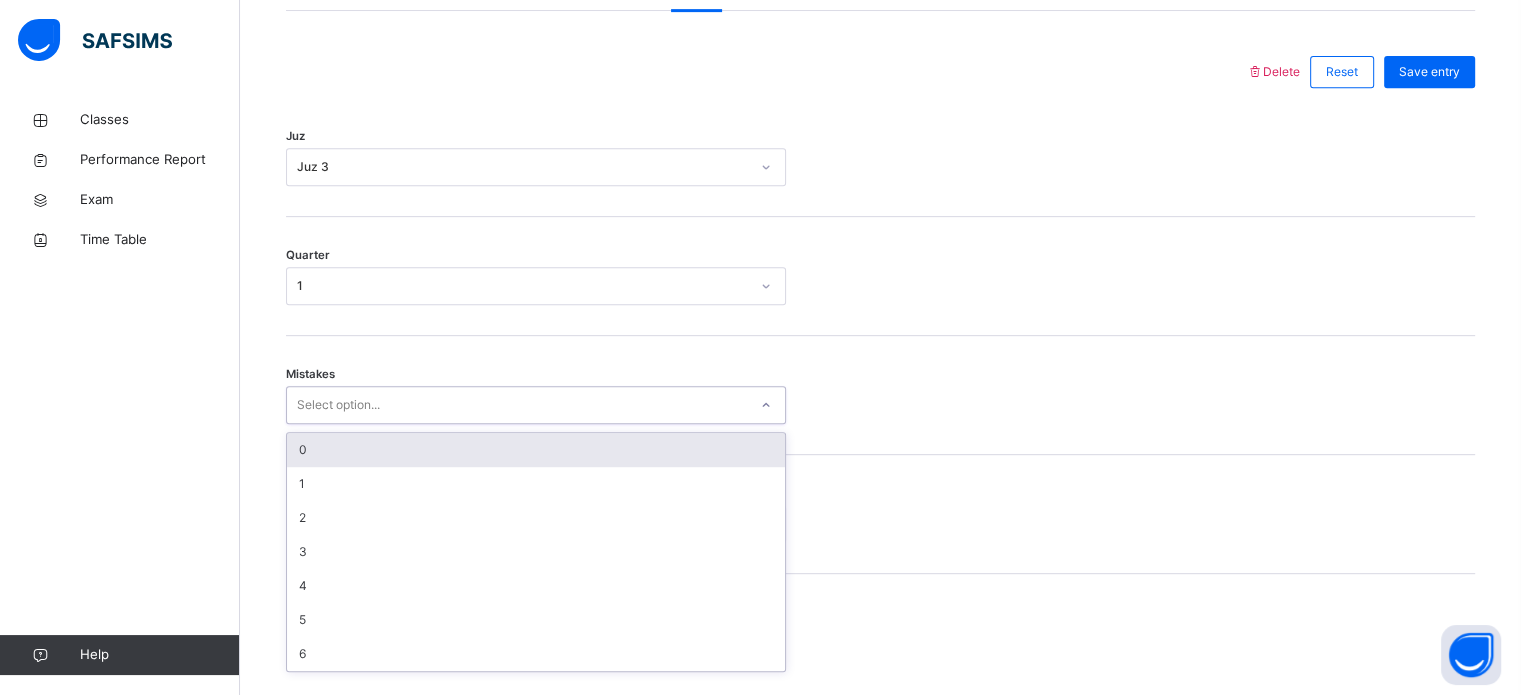 click on "0" at bounding box center (536, 450) 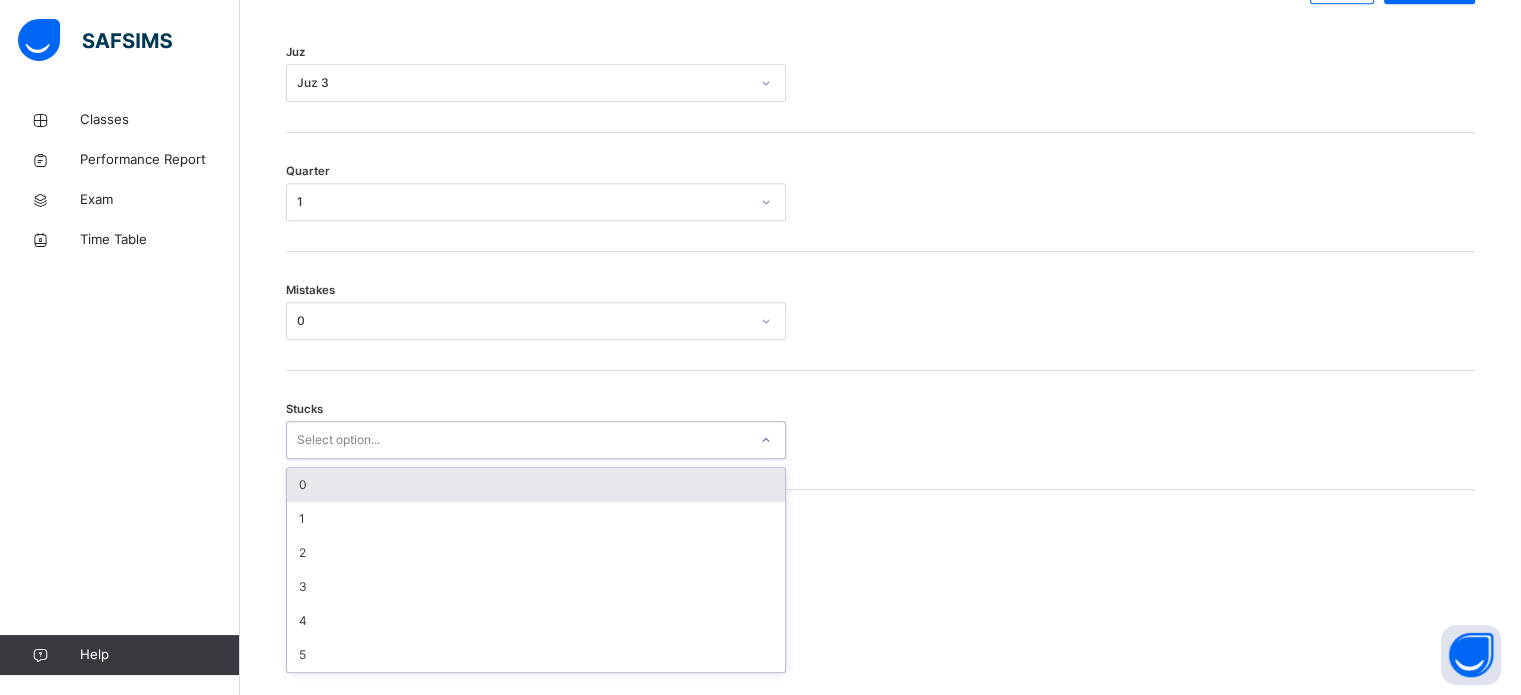 click on "option 0 focused, 1 of 6. 6 results available. Use Up and Down to choose options, press Enter to select the currently focused option, press Escape to exit the menu, press Tab to select the option and exit the menu. Select option... 0 1 2 3 4 5" at bounding box center [536, 440] 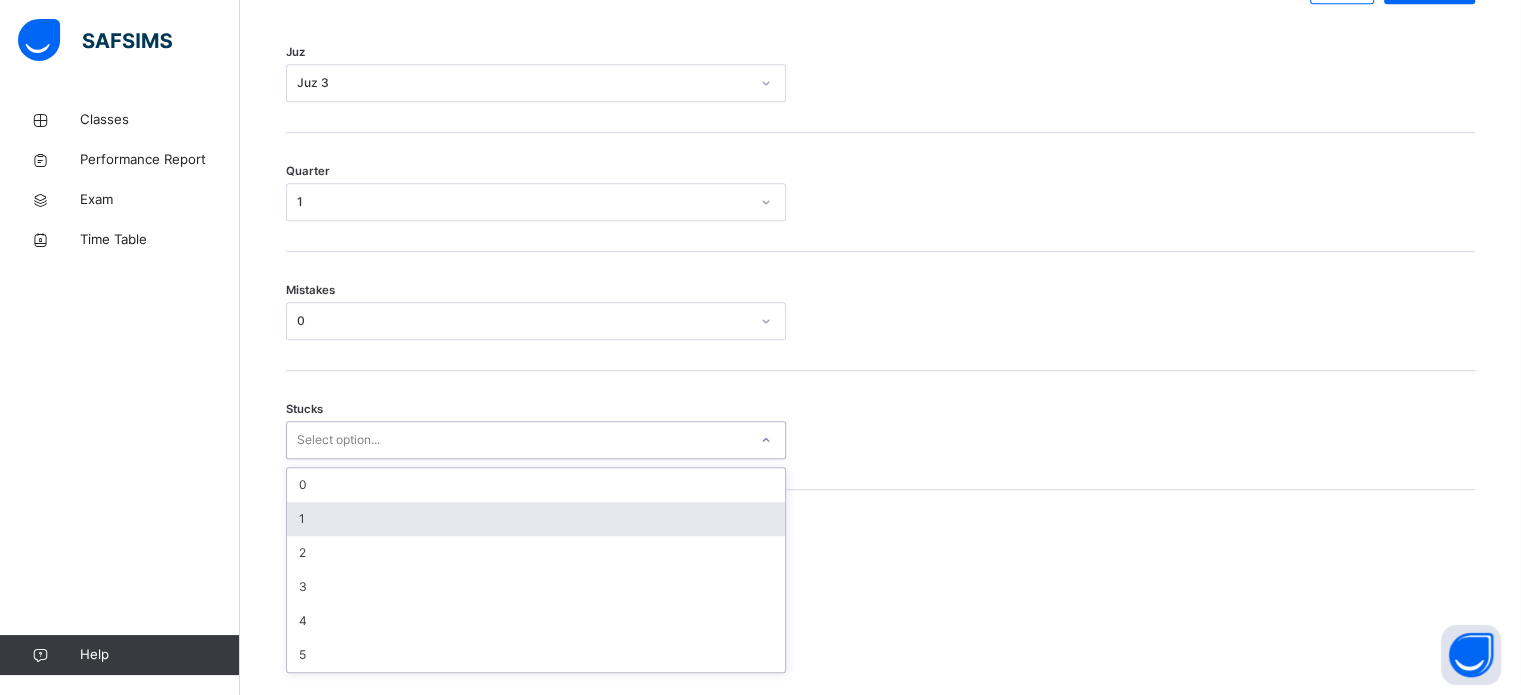 click on "1" at bounding box center (536, 519) 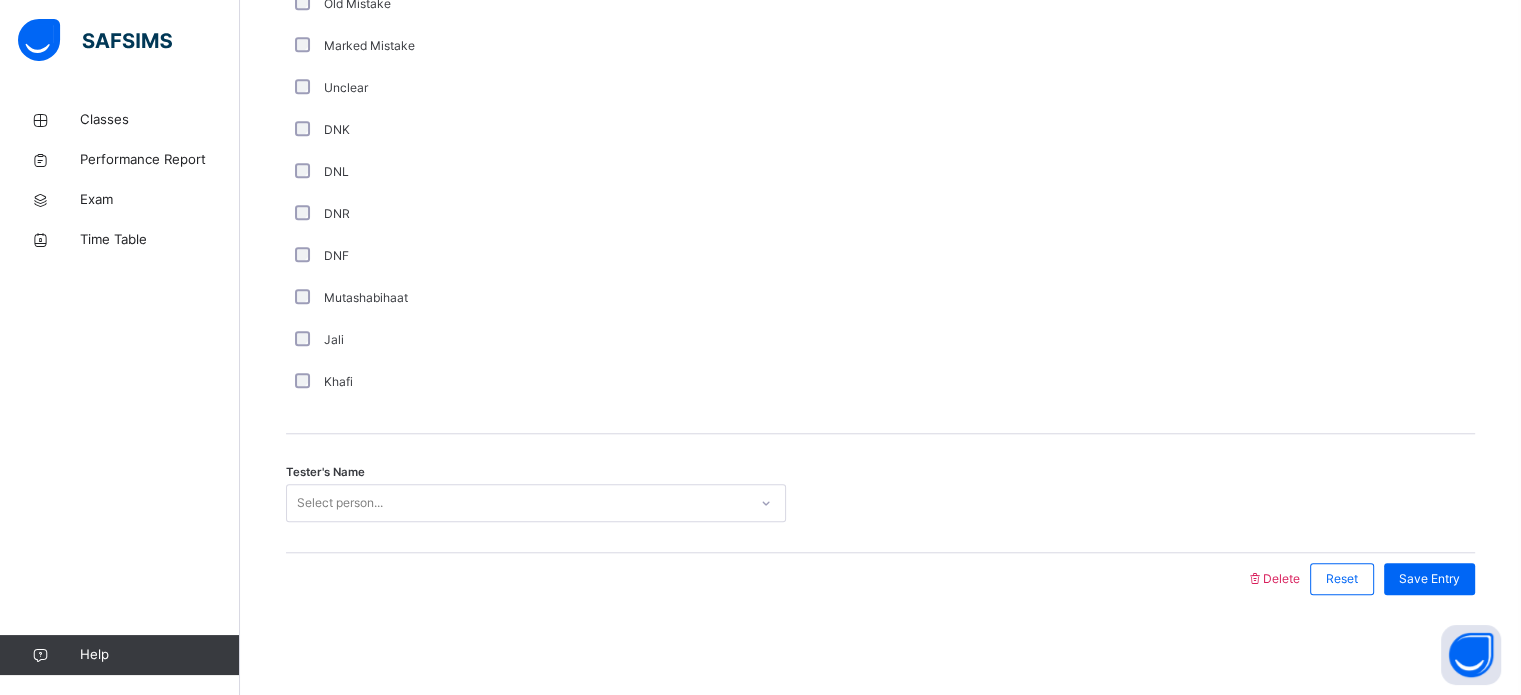 scroll, scrollTop: 1687, scrollLeft: 0, axis: vertical 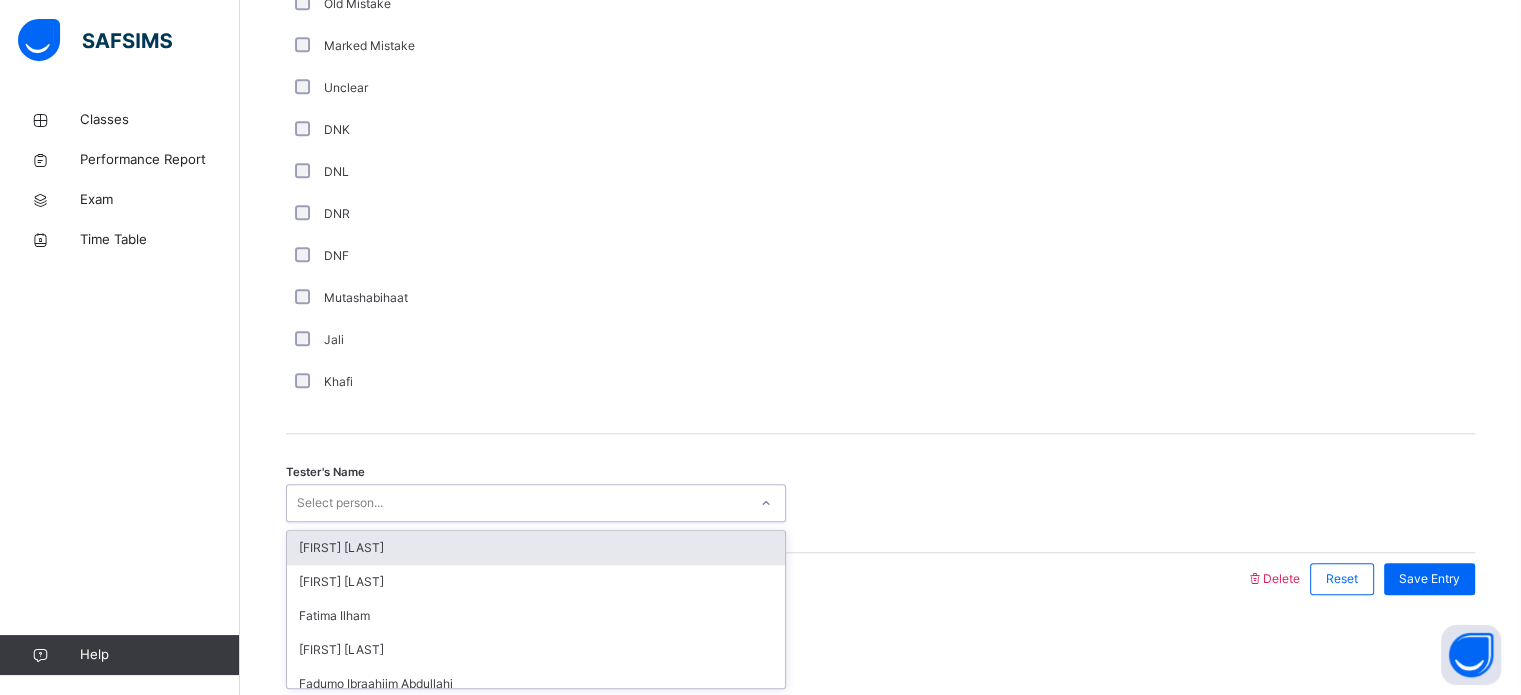 click on "Select person..." at bounding box center (517, 503) 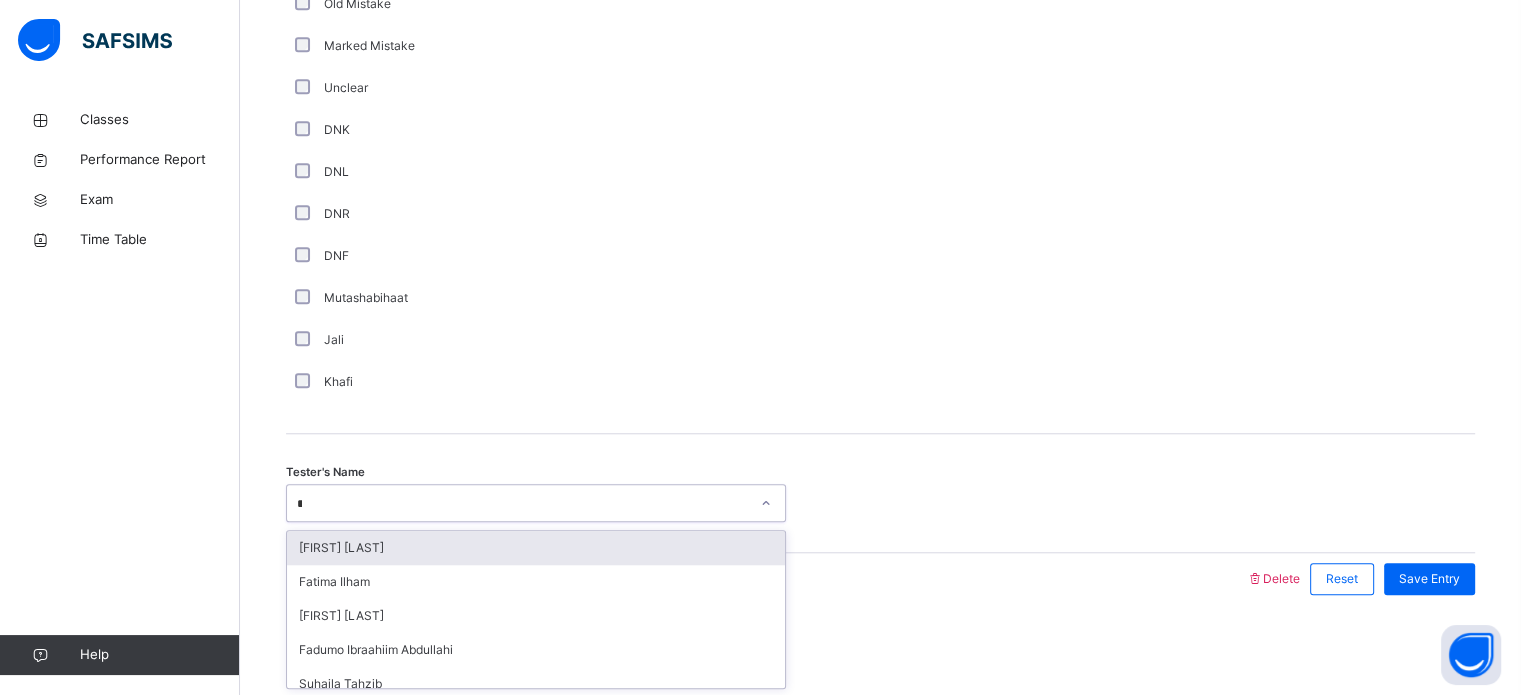 type on "***" 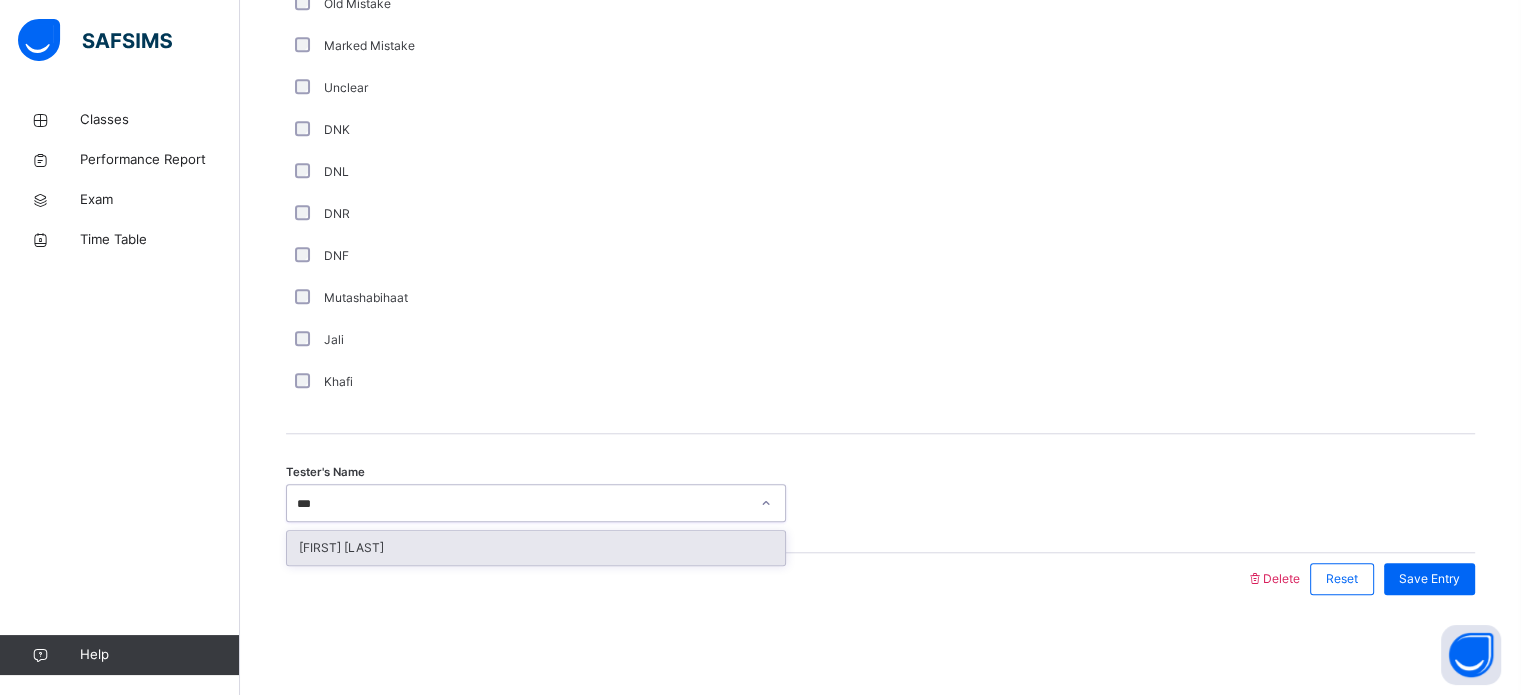 type 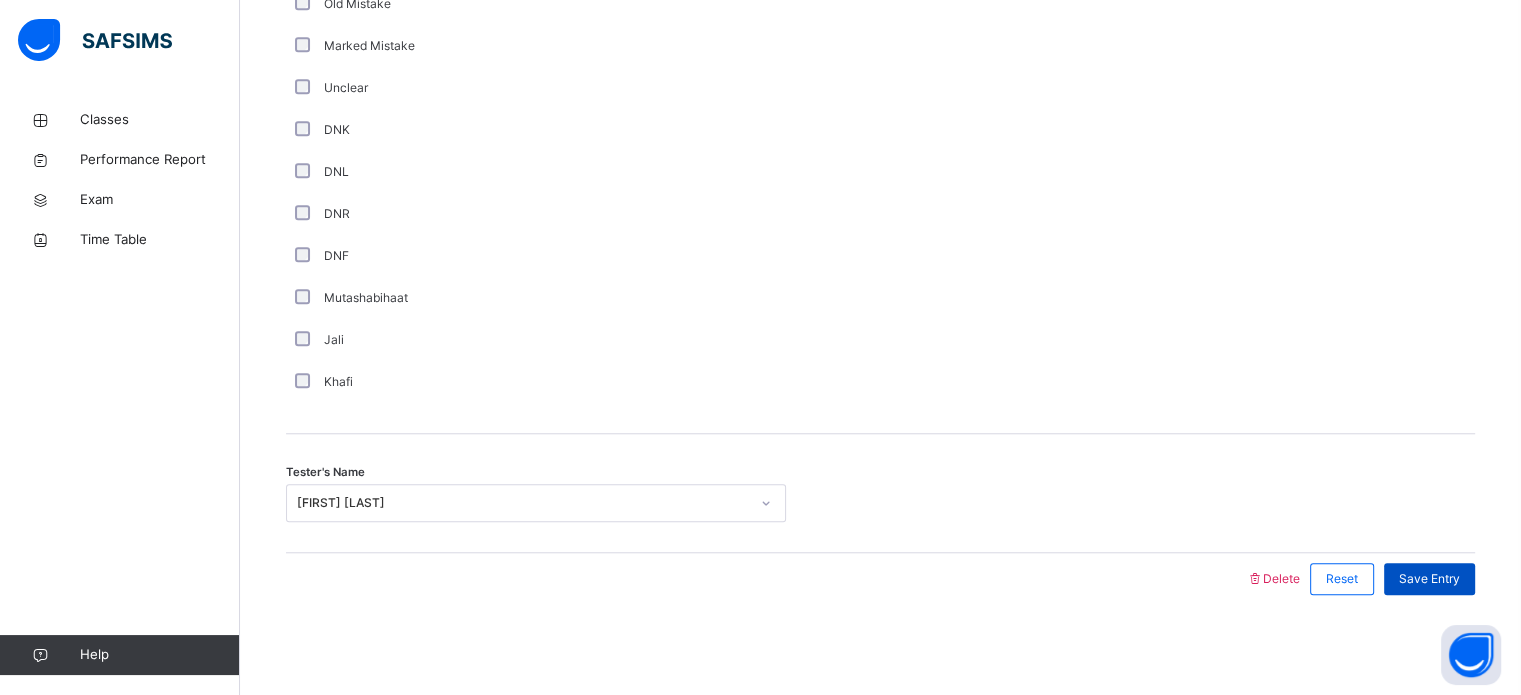 click on "Save Entry" at bounding box center (1429, 579) 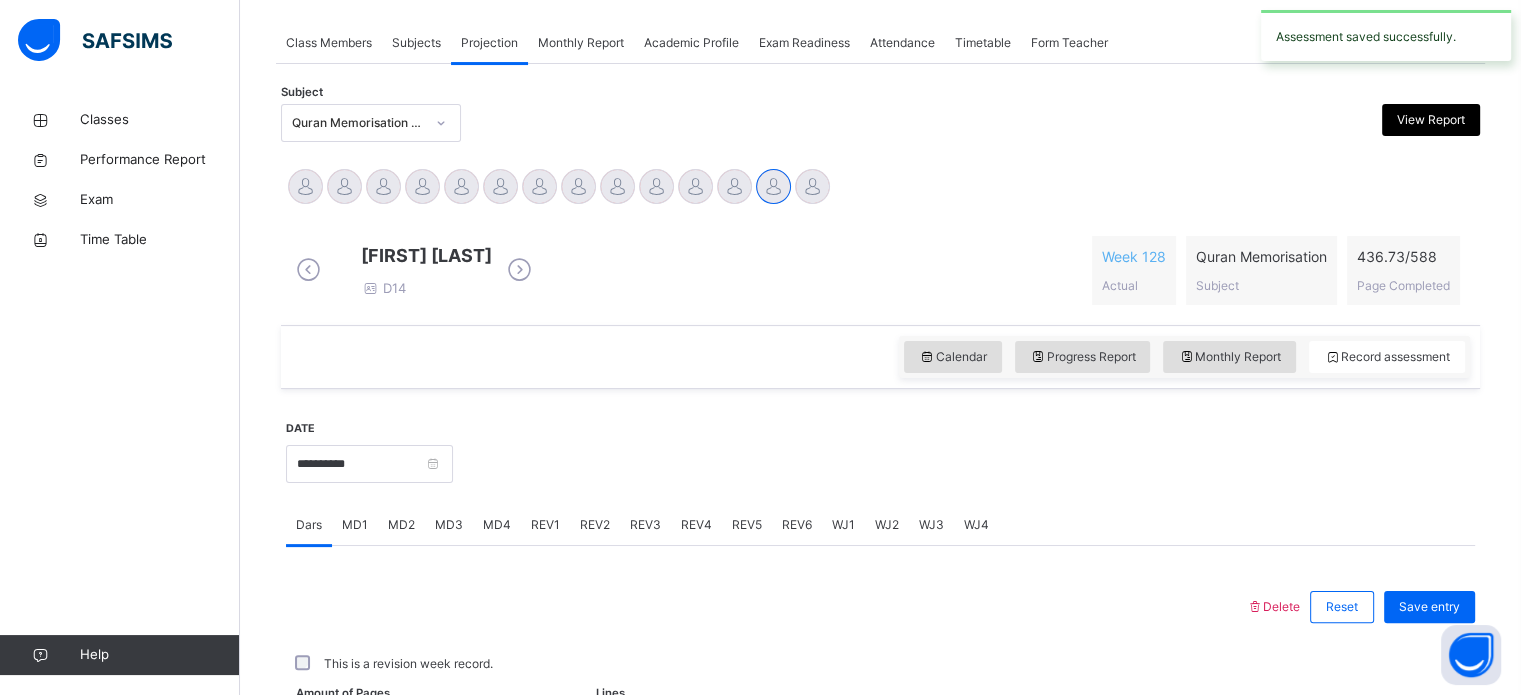 scroll, scrollTop: 806, scrollLeft: 0, axis: vertical 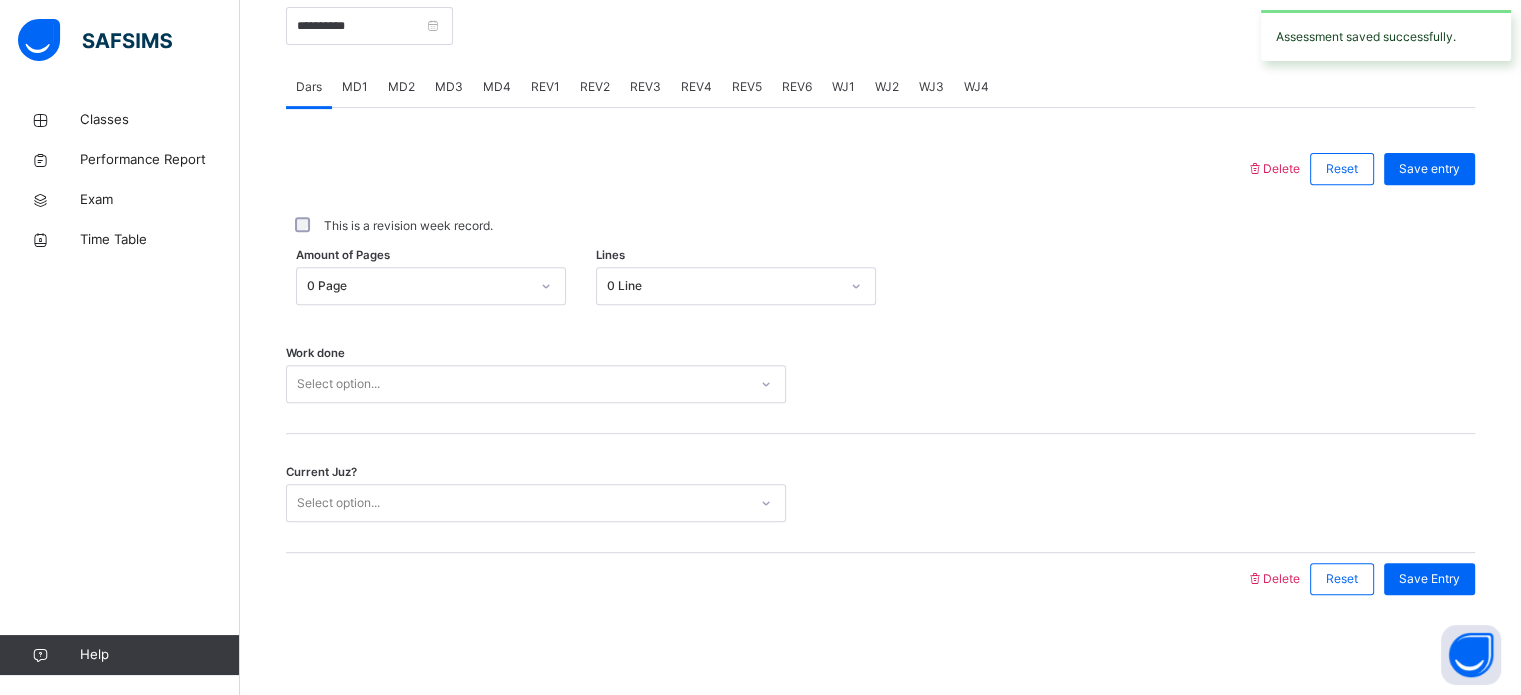 click on "REV5" at bounding box center [747, 87] 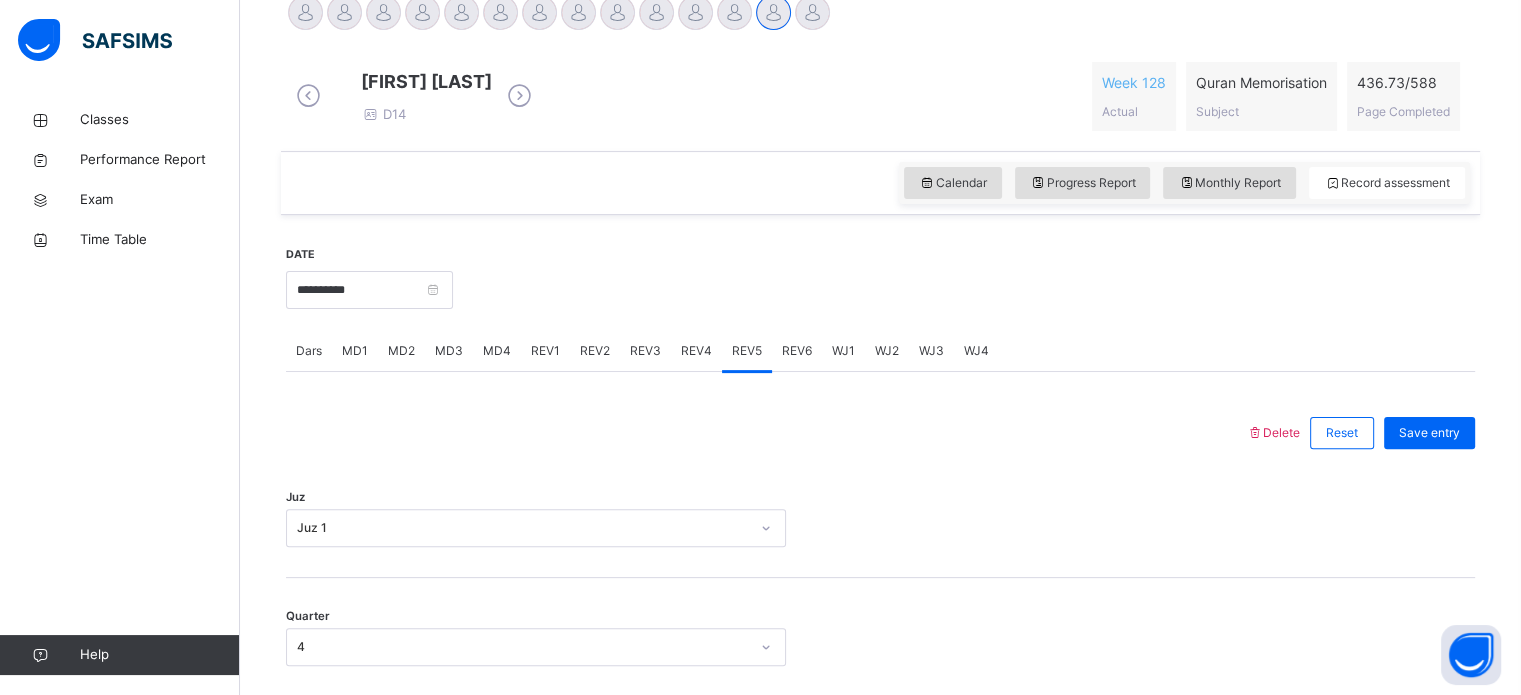 scroll, scrollTop: 526, scrollLeft: 0, axis: vertical 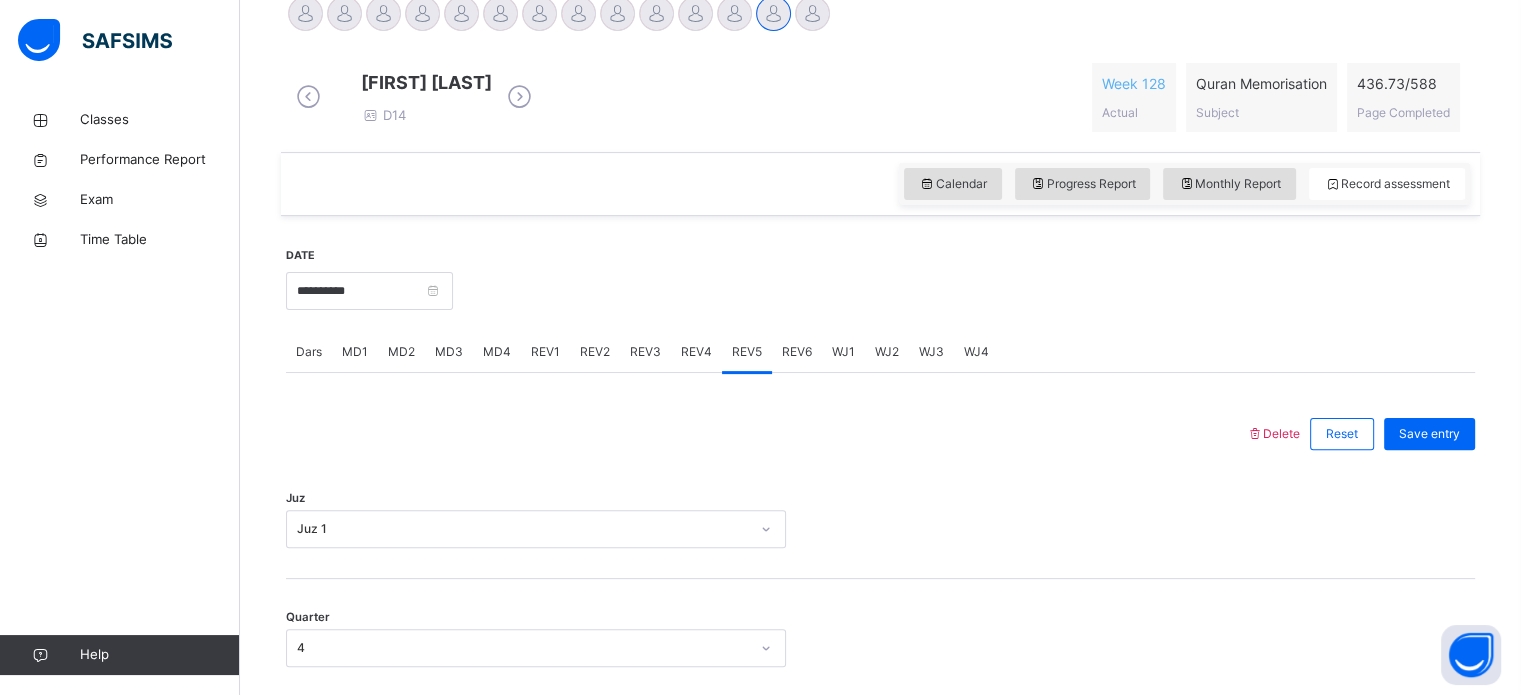 click on "REV4" at bounding box center [696, 352] 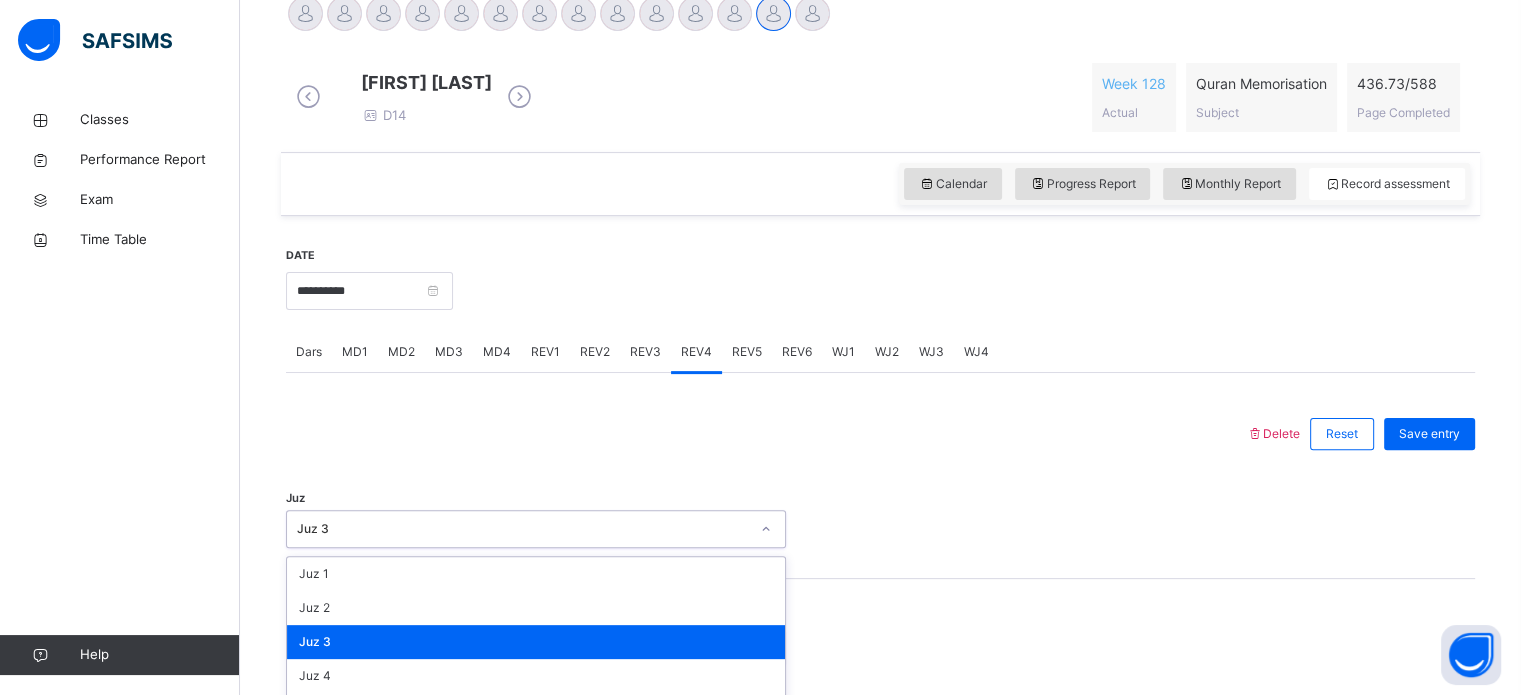scroll, scrollTop: 712, scrollLeft: 0, axis: vertical 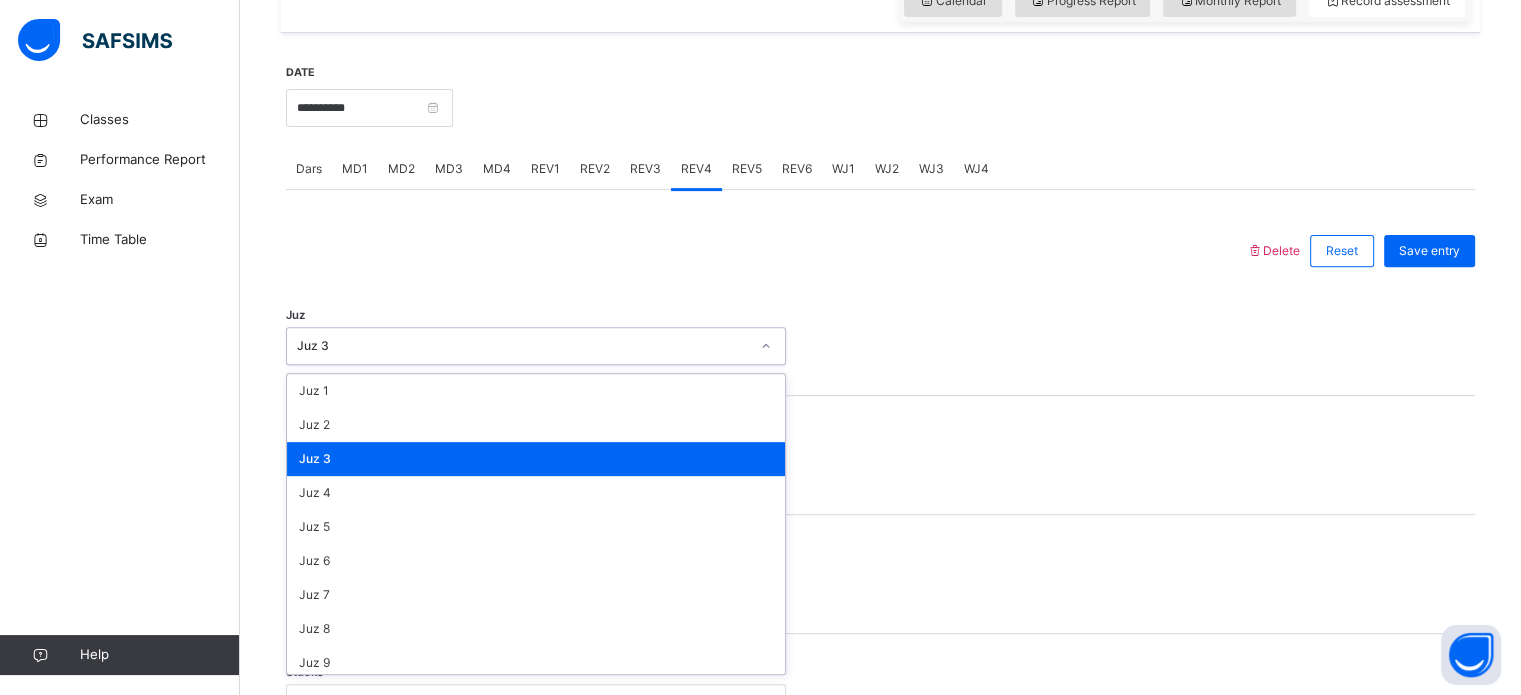 click on "option Juz 3 focused, 3 of 30. 30 results available. Use Up and Down to choose options, press Enter to select the currently focused option, press Escape to exit the menu, press Tab to select the option and exit the menu. Juz 3 Juz 1 Juz 2 Juz 3 Juz 4 Juz 5 Juz 6 Juz 7 Juz 8 Juz 9 Juz 10 Juz 11 Juz 12 Juz 13 Juz 14 Juz 15 Juz 16 Juz 17 Juz 18 Juz 19 Juz 20 Juz 21 Juz 22 Juz 23 Juz 24 Juz 25 Juz 26 Juz 27 Juz 28 Juz 29 Juz 30" at bounding box center [536, 346] 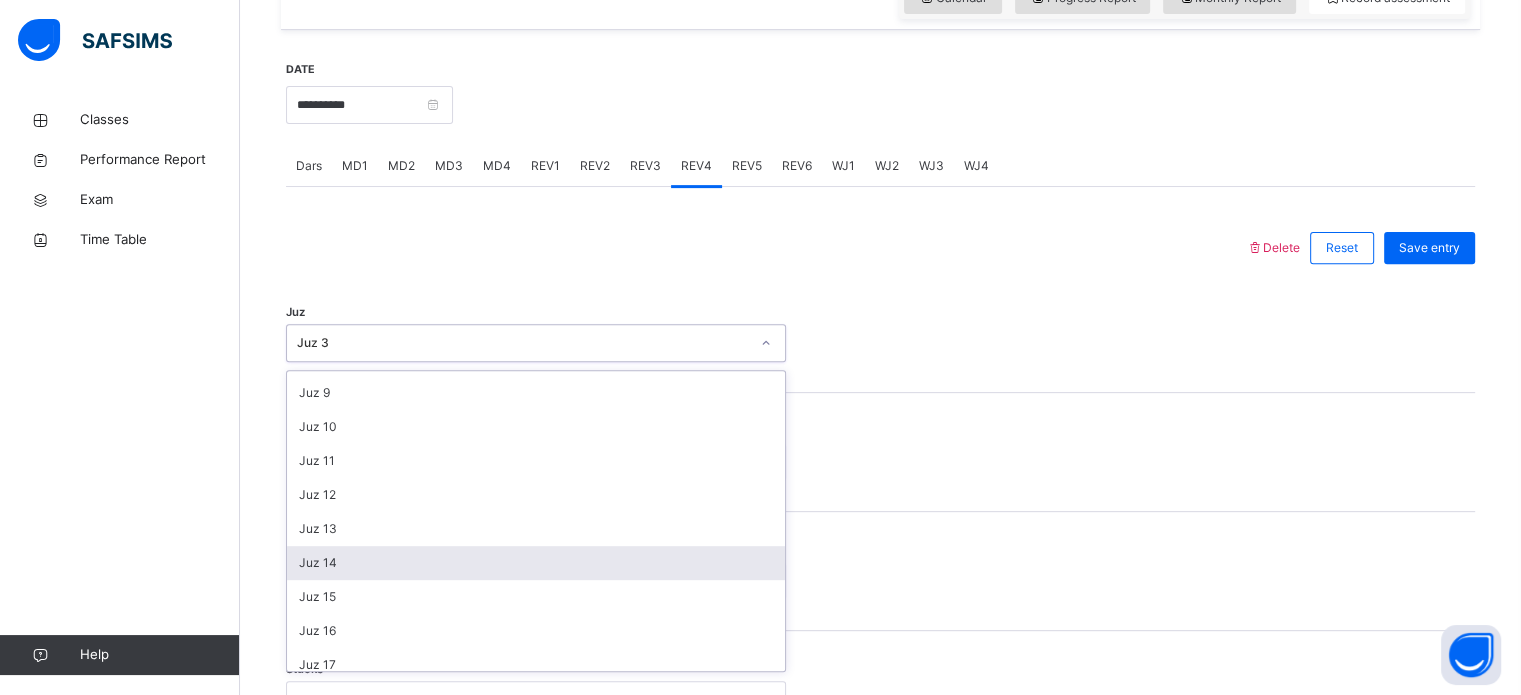 scroll, scrollTop: 280, scrollLeft: 0, axis: vertical 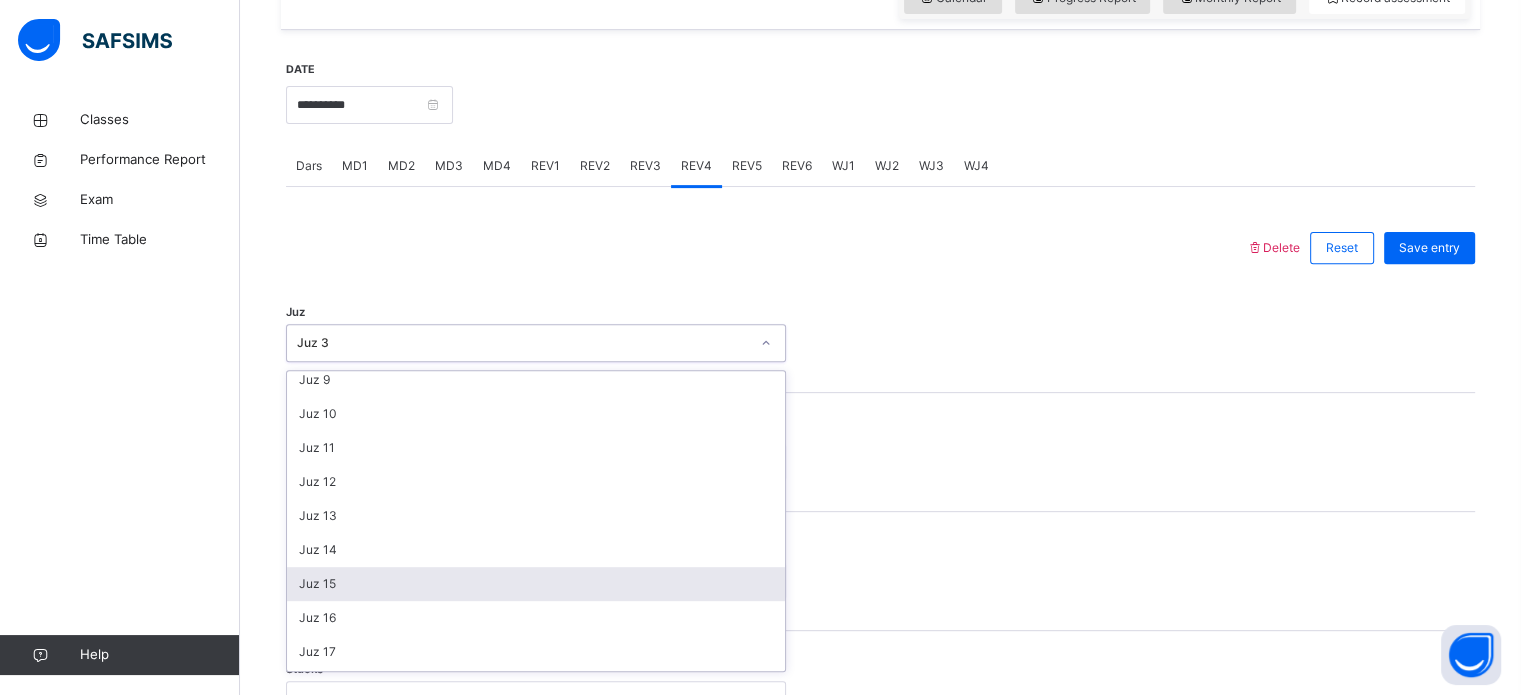 click on "Juz 15" at bounding box center [536, 584] 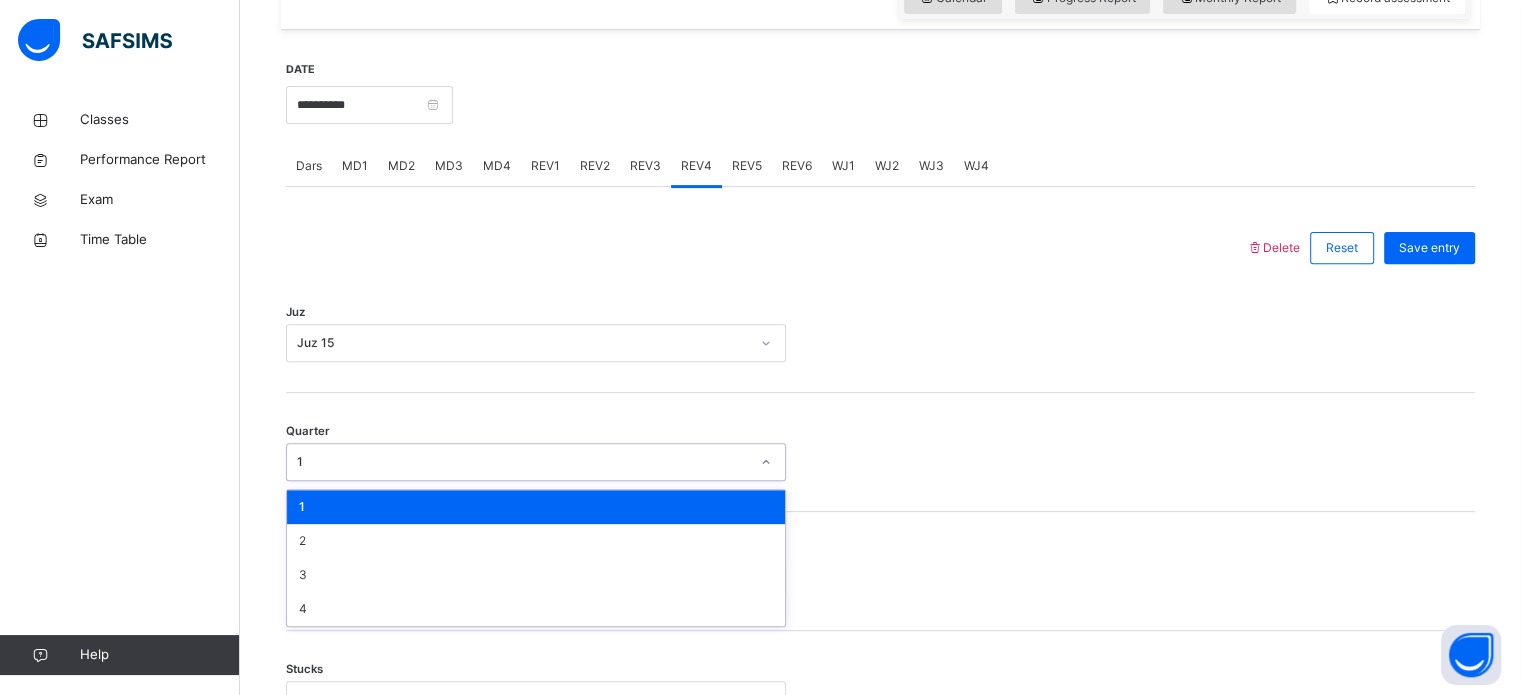 click on "1" at bounding box center [523, 462] 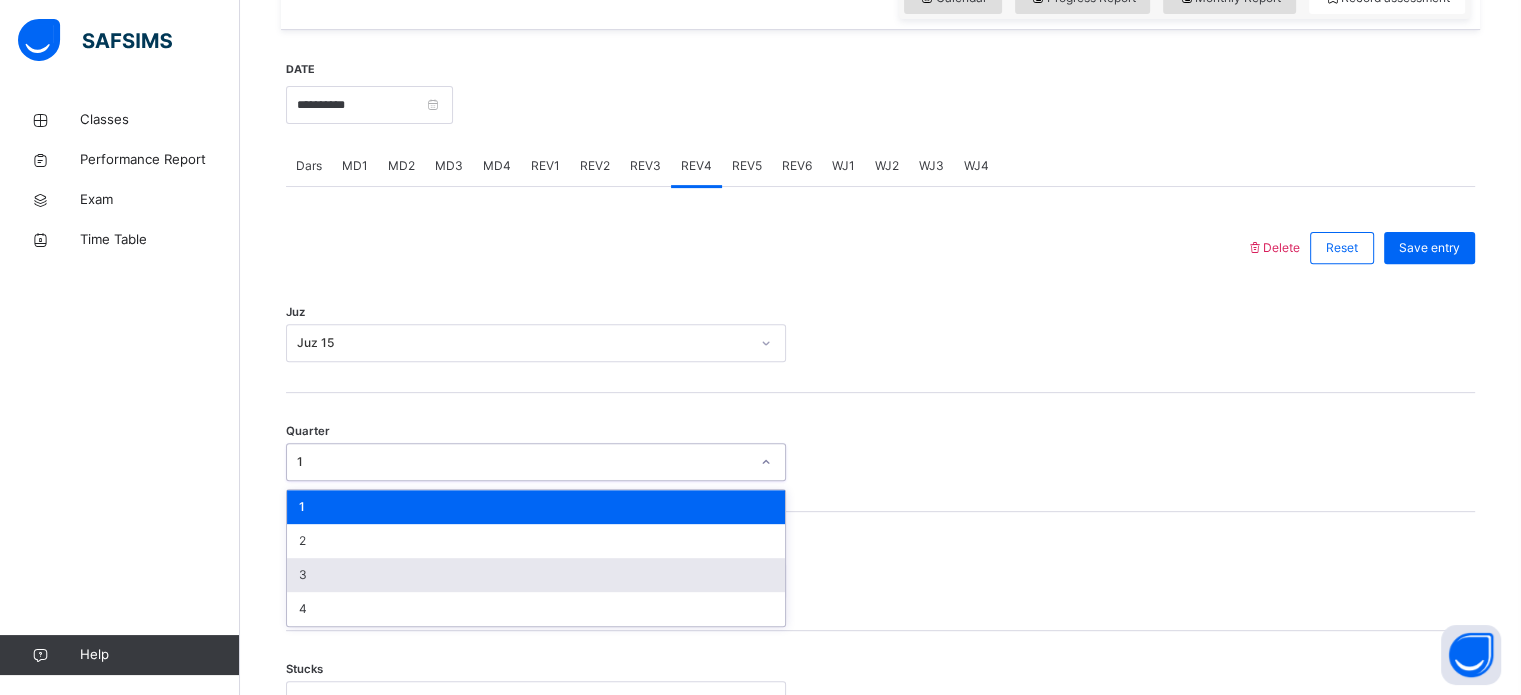 click on "3" at bounding box center [536, 575] 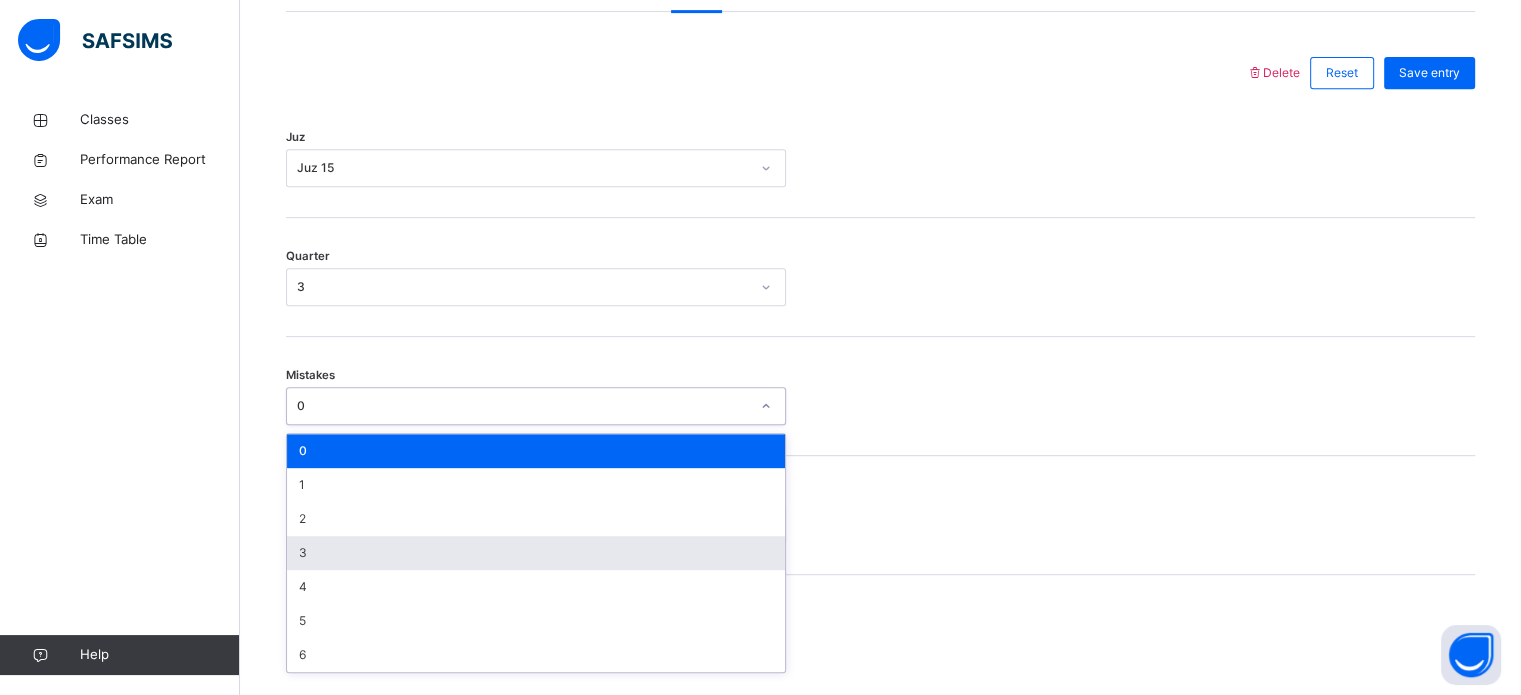 click on "option 3 focused, 4 of 7. 7 results available. Use Up and Down to choose options, press Enter to select the currently focused option, press Escape to exit the menu, press Tab to select the option and exit the menu. 0 0 1 2 3 4 5 6" at bounding box center [536, 406] 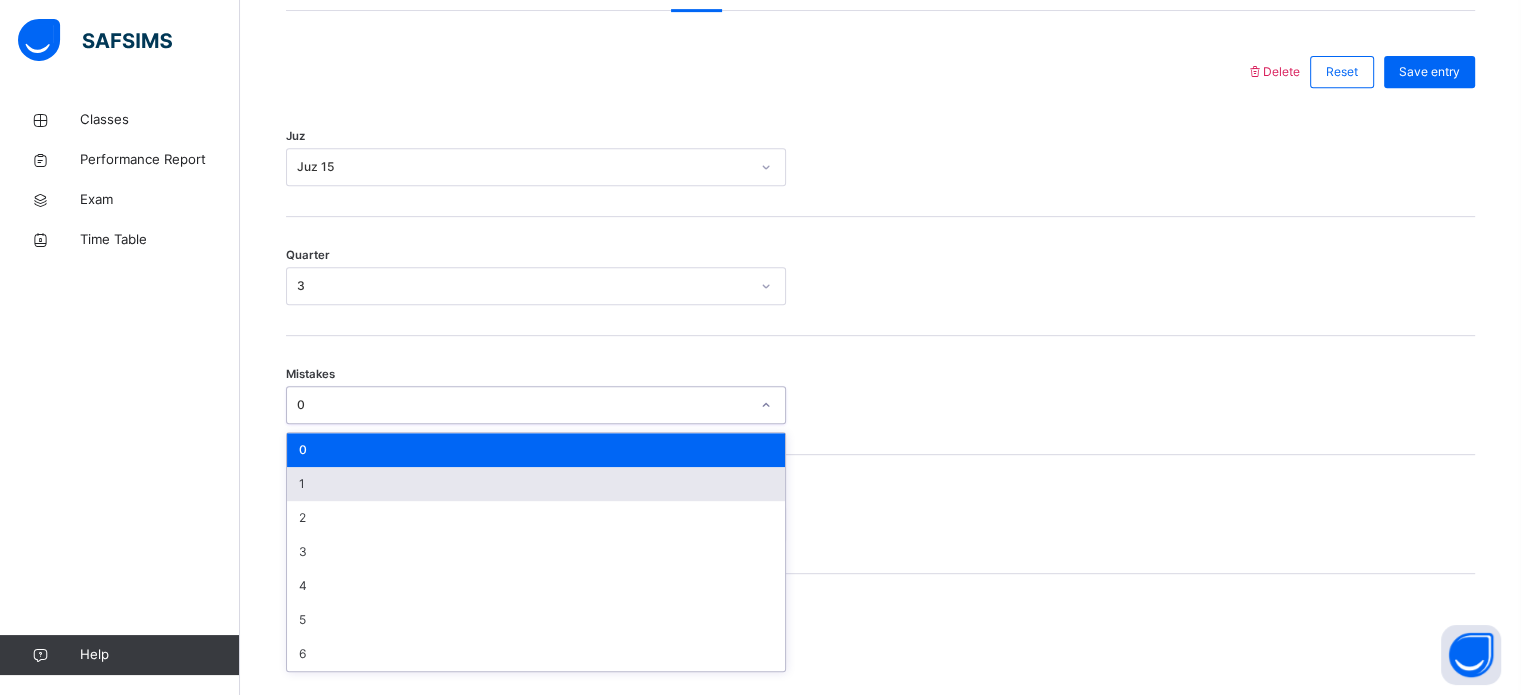 click on "1" at bounding box center [536, 484] 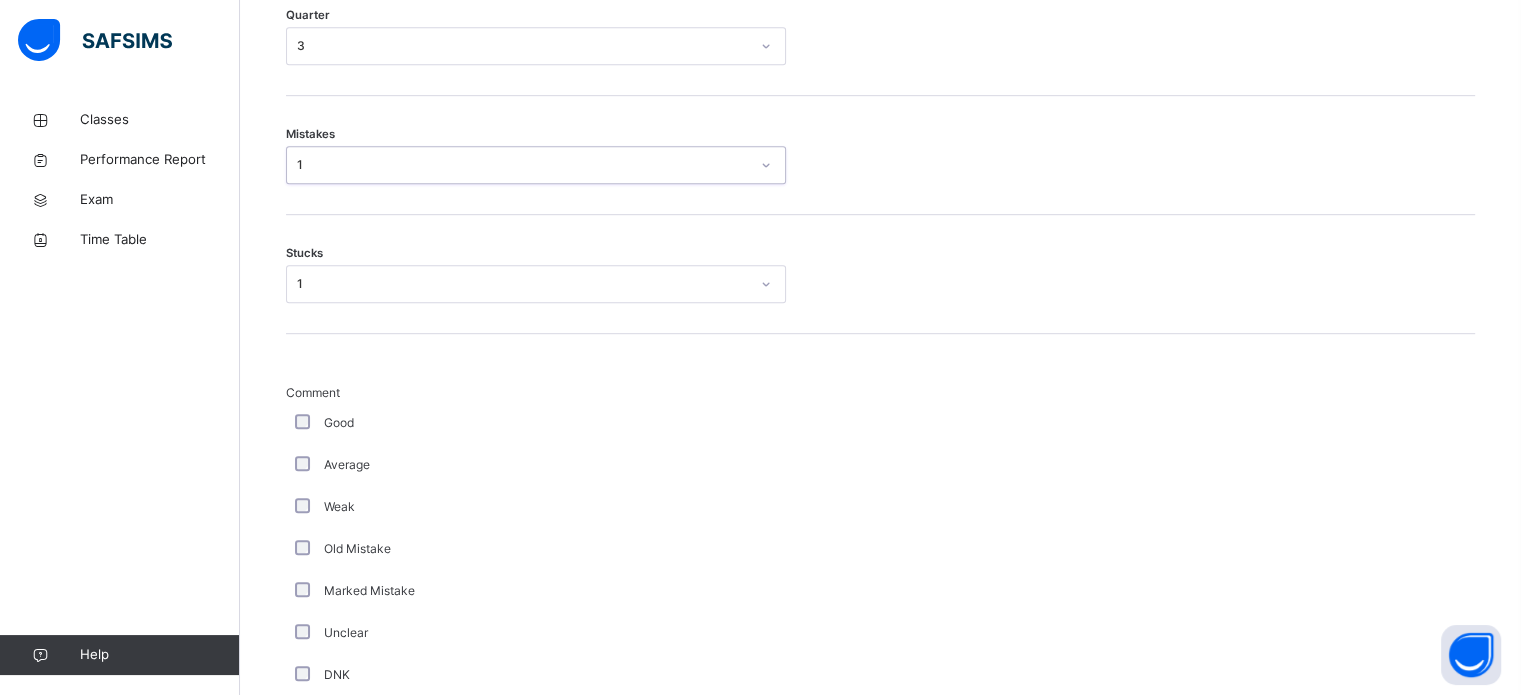 scroll, scrollTop: 1129, scrollLeft: 0, axis: vertical 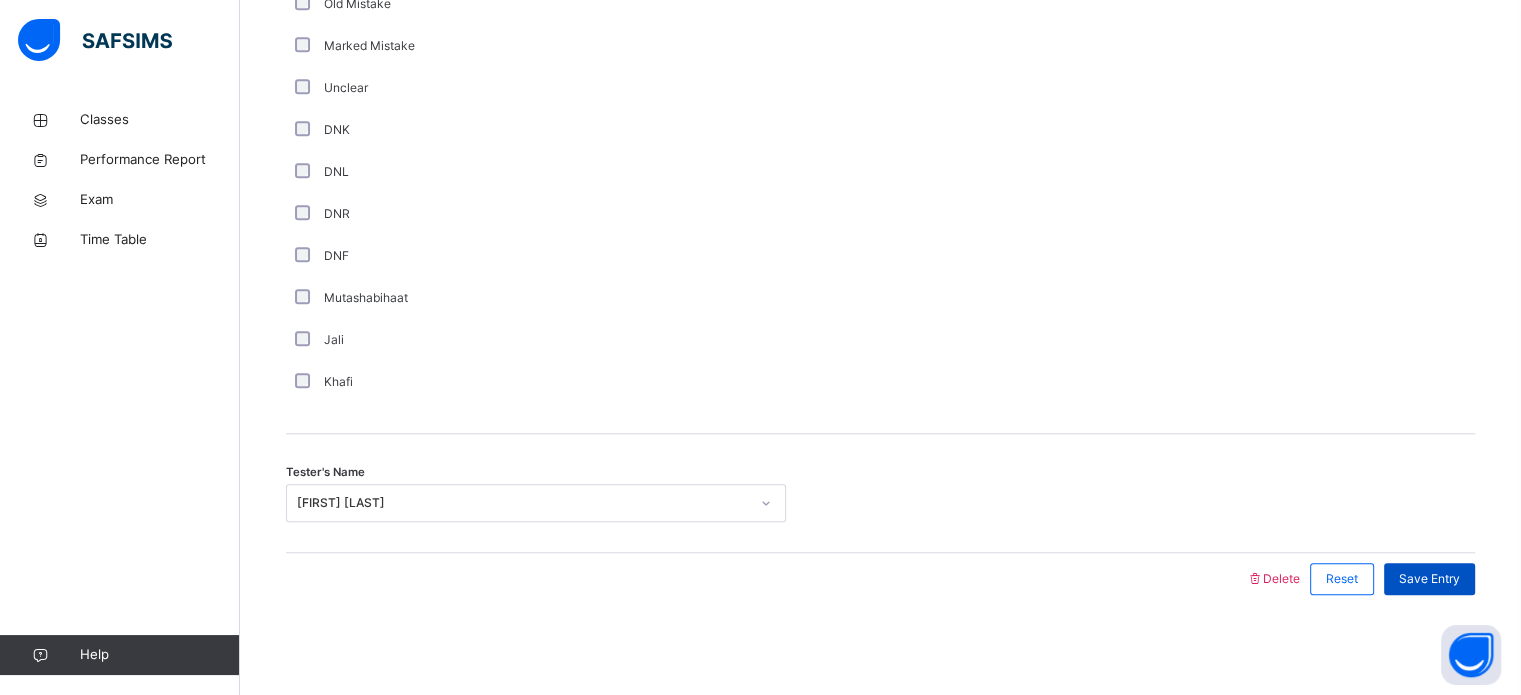 click on "Save Entry" at bounding box center (1429, 579) 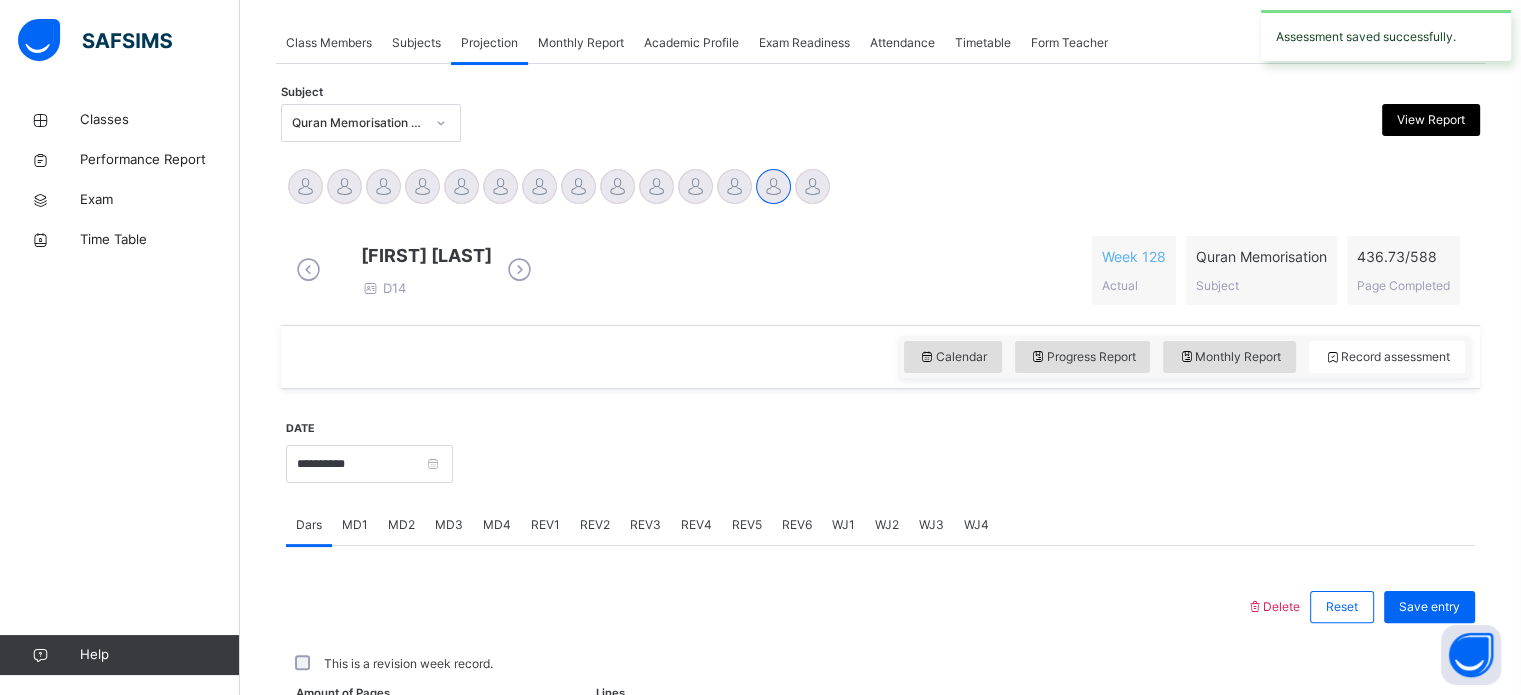 scroll, scrollTop: 806, scrollLeft: 0, axis: vertical 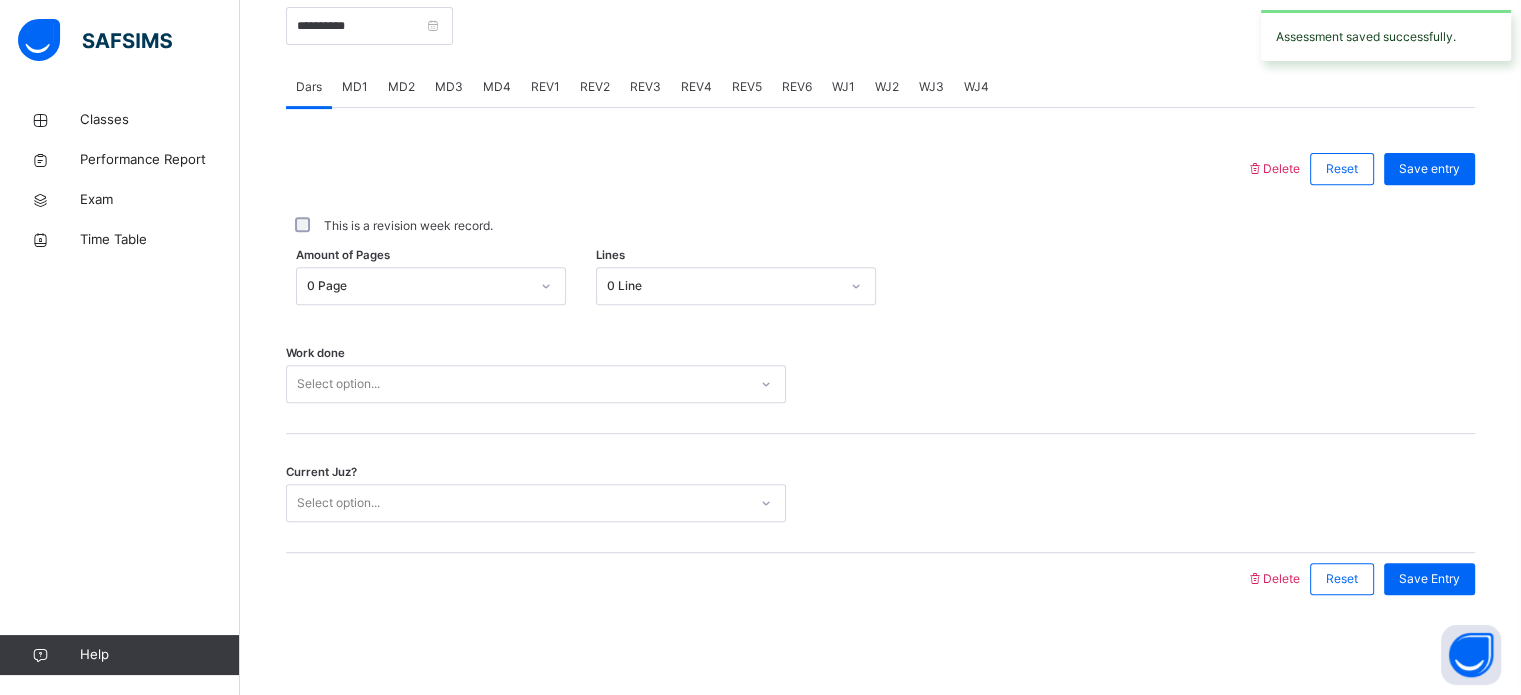 click on "REV3" at bounding box center [645, 87] 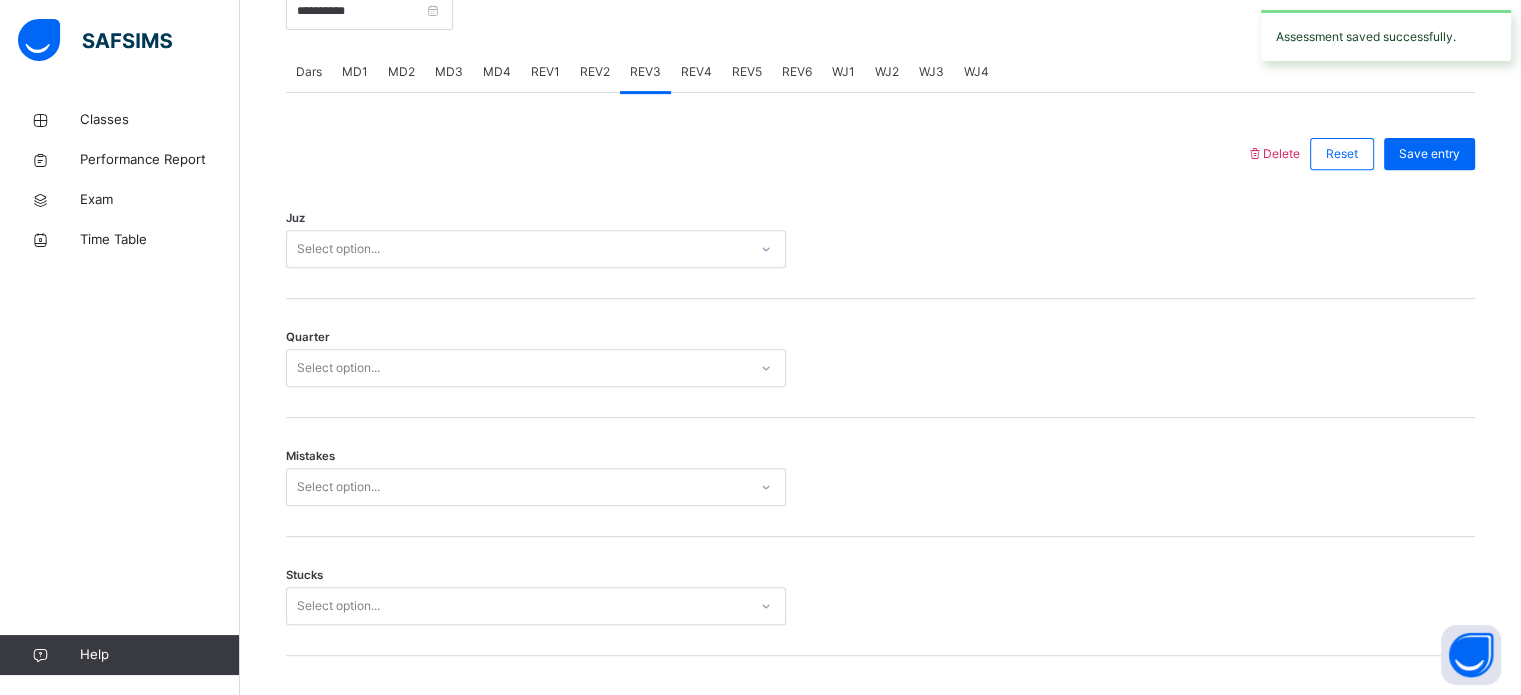 scroll, scrollTop: 1687, scrollLeft: 0, axis: vertical 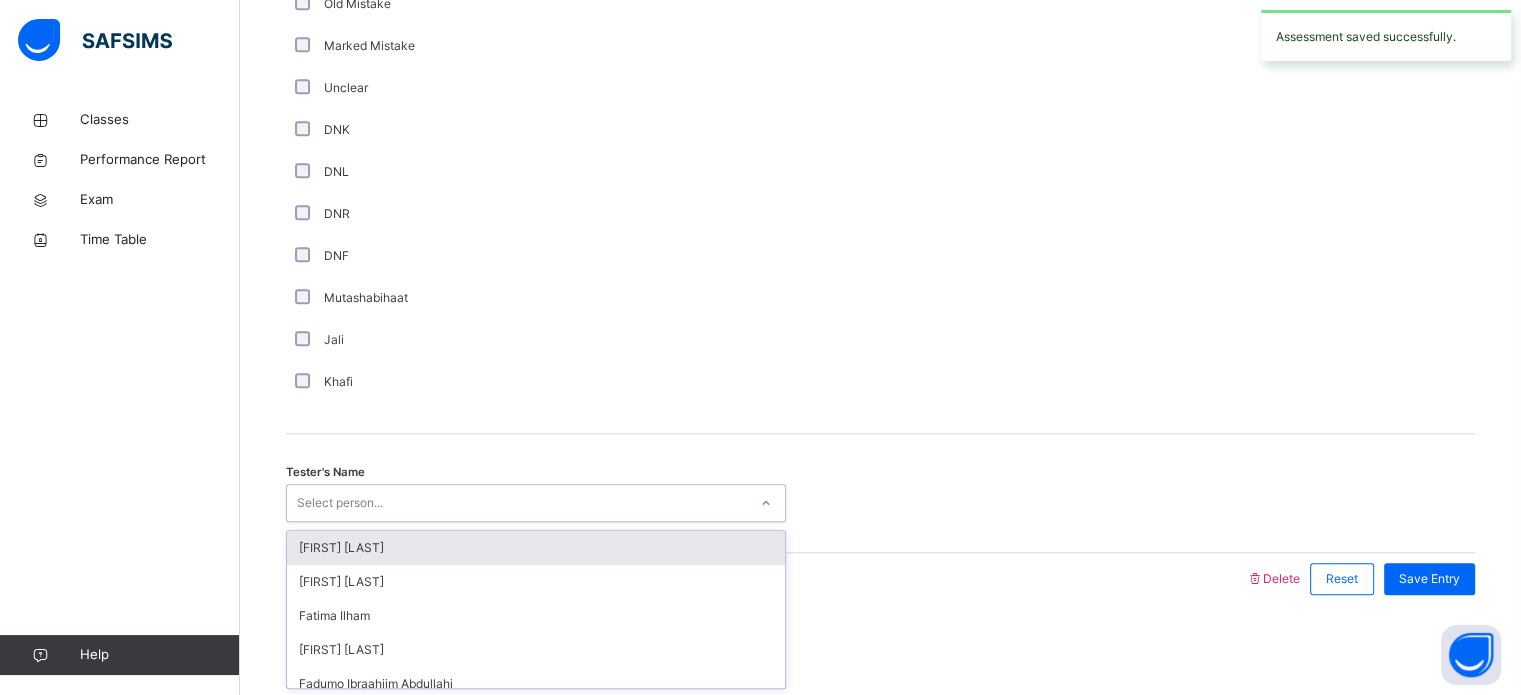 click on "Select person..." at bounding box center [517, 503] 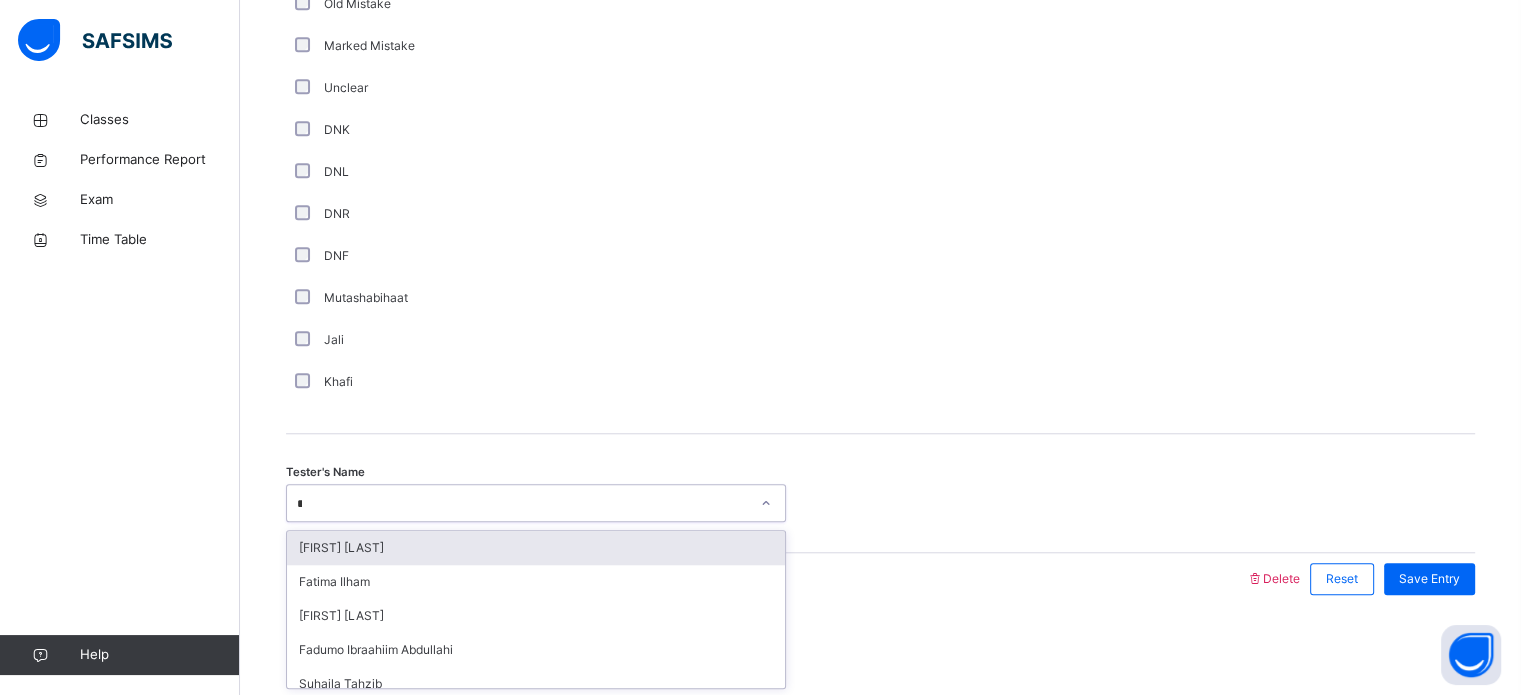 type on "***" 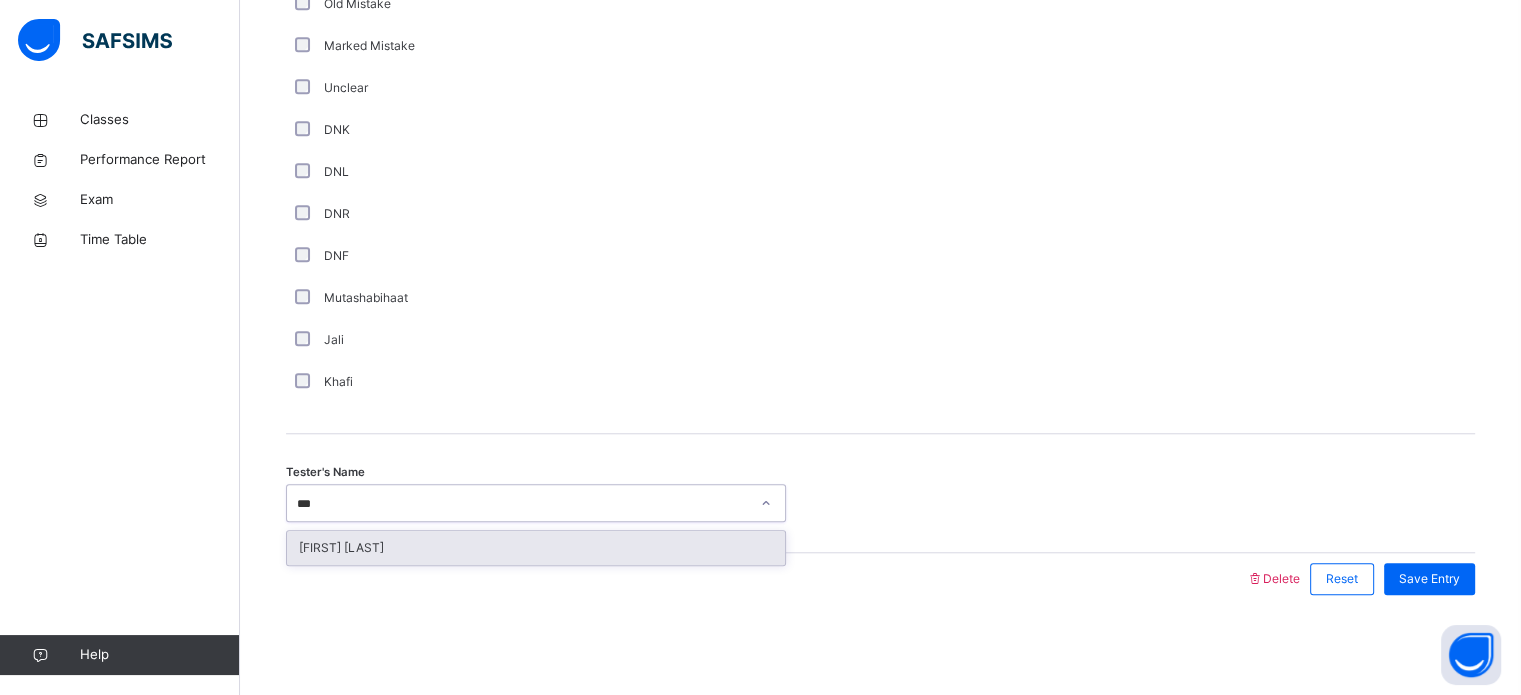 type 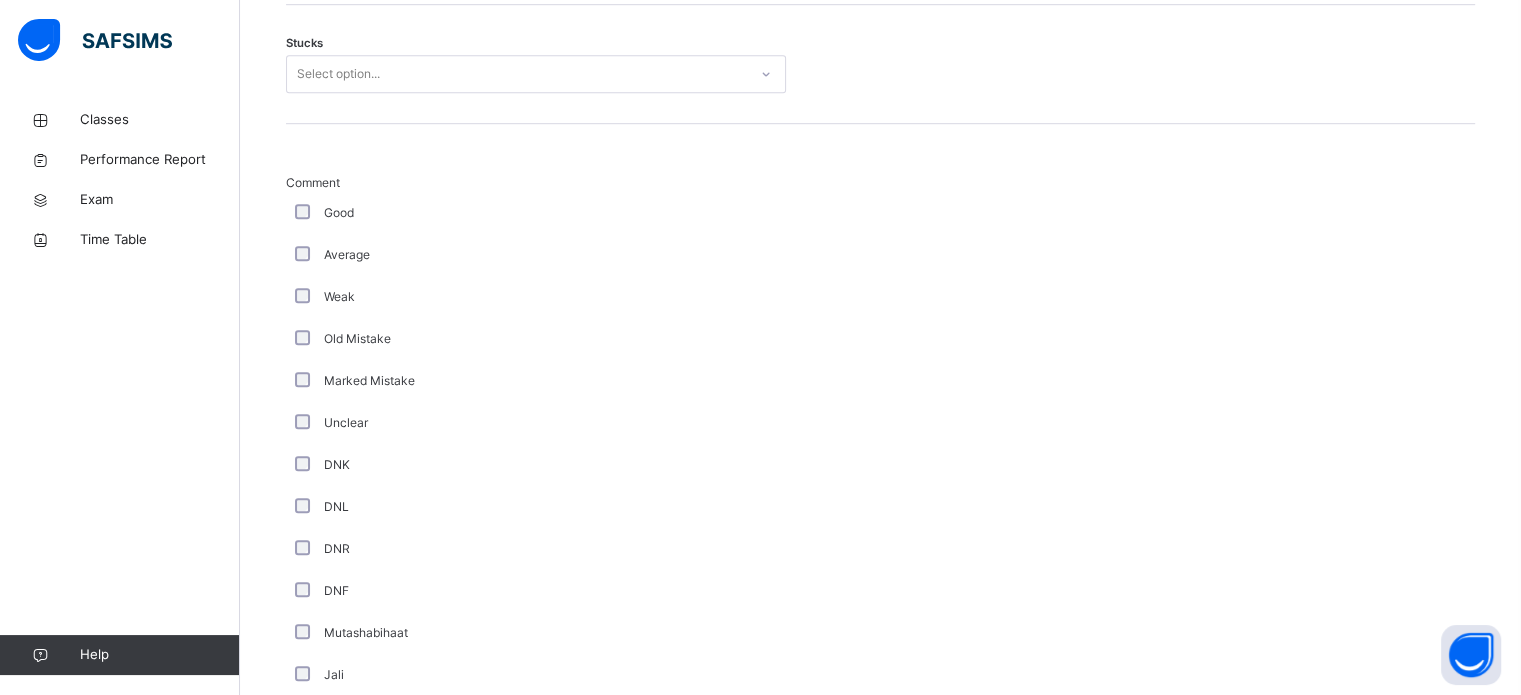 scroll, scrollTop: 1337, scrollLeft: 0, axis: vertical 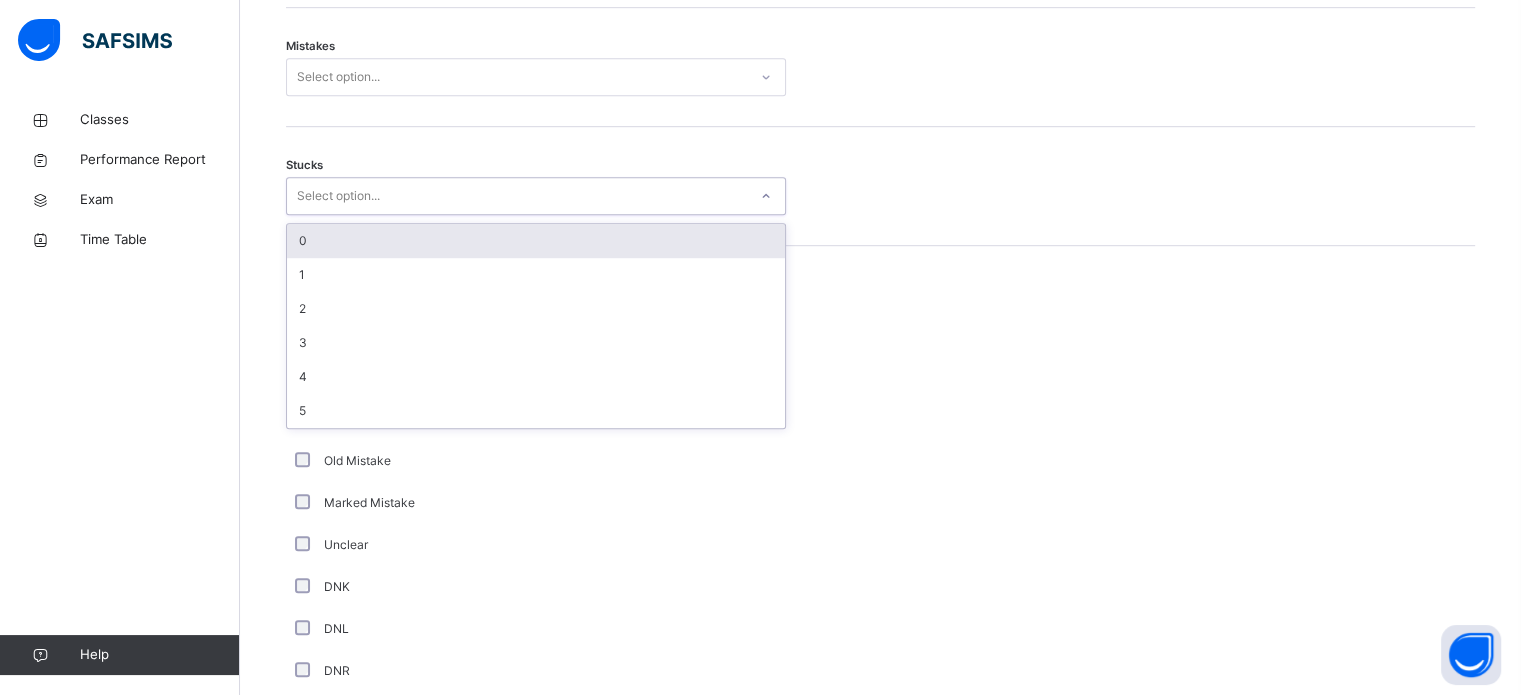 click on "Select option..." at bounding box center (517, 196) 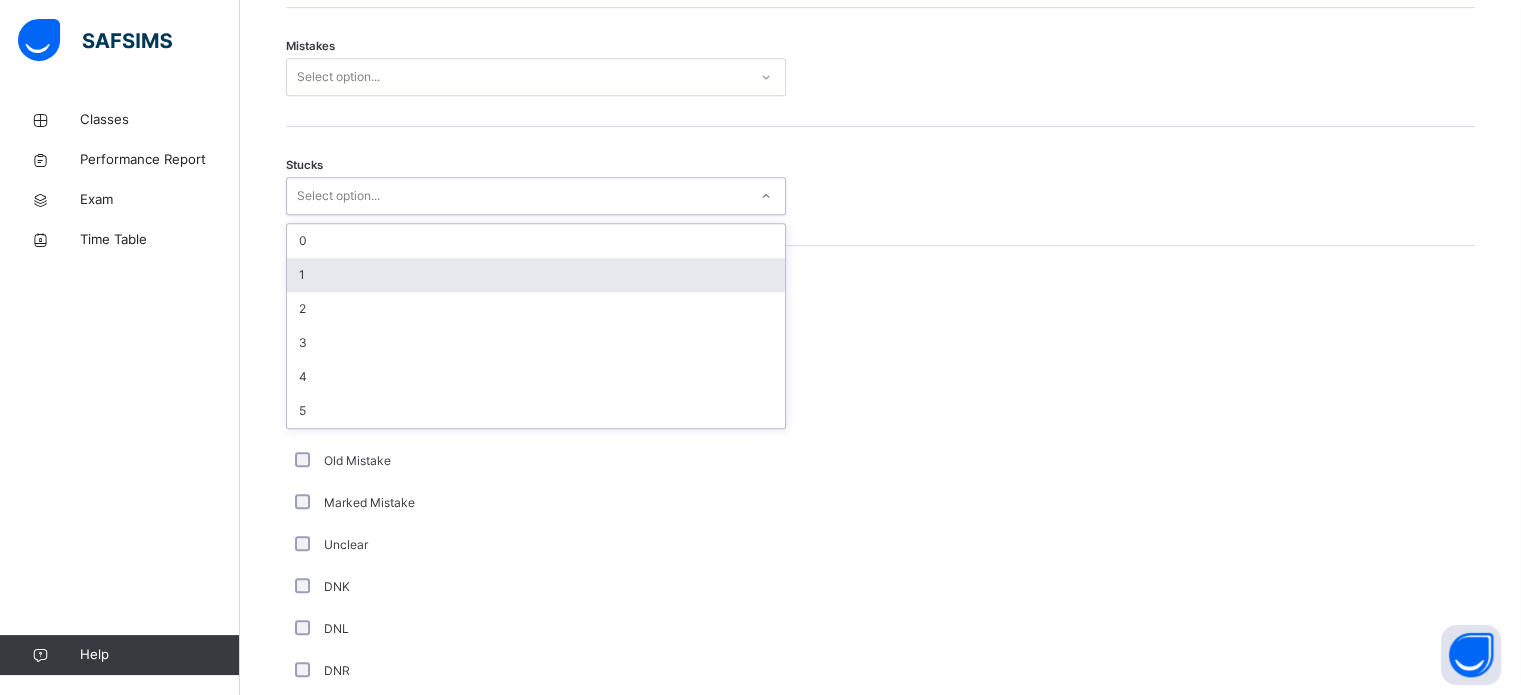 click on "1" at bounding box center [536, 275] 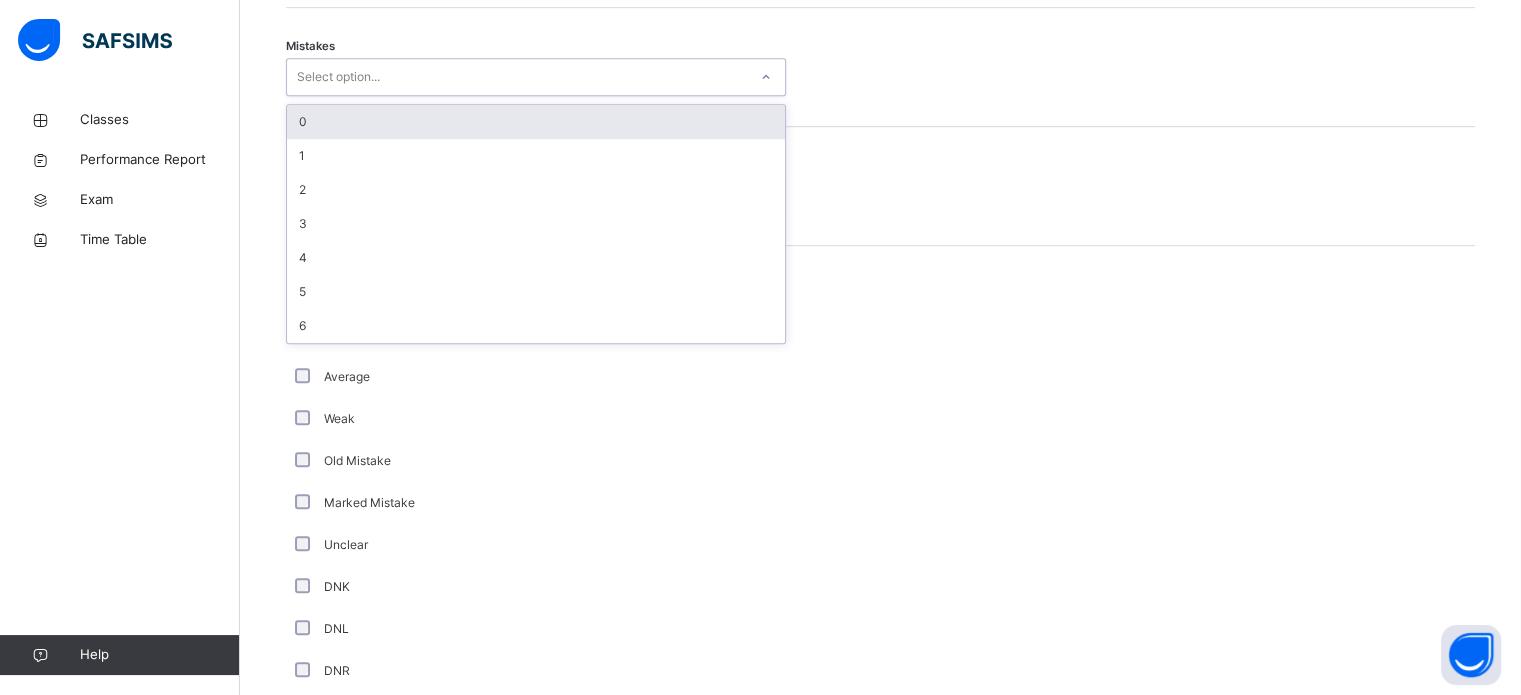 drag, startPoint x: 408, startPoint y: 99, endPoint x: 391, endPoint y: 132, distance: 37.12142 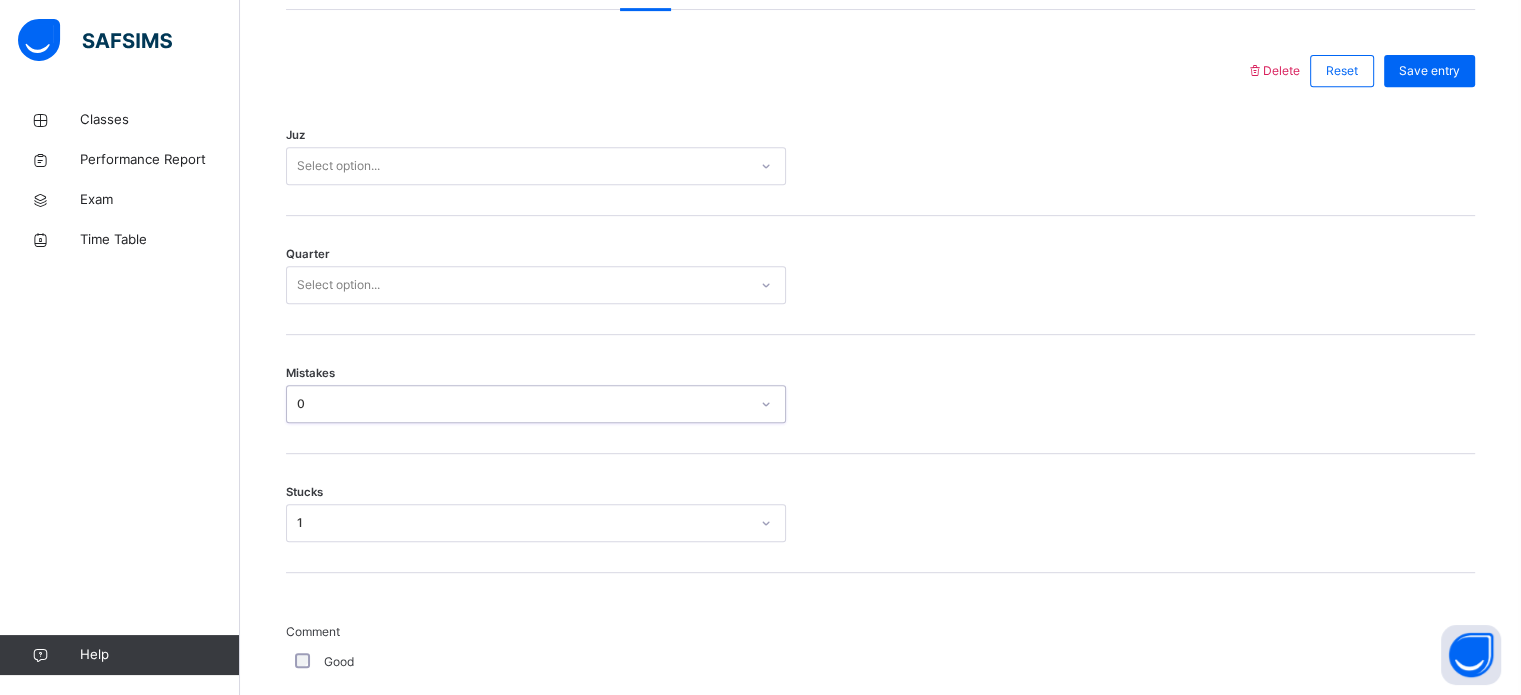 scroll, scrollTop: 888, scrollLeft: 0, axis: vertical 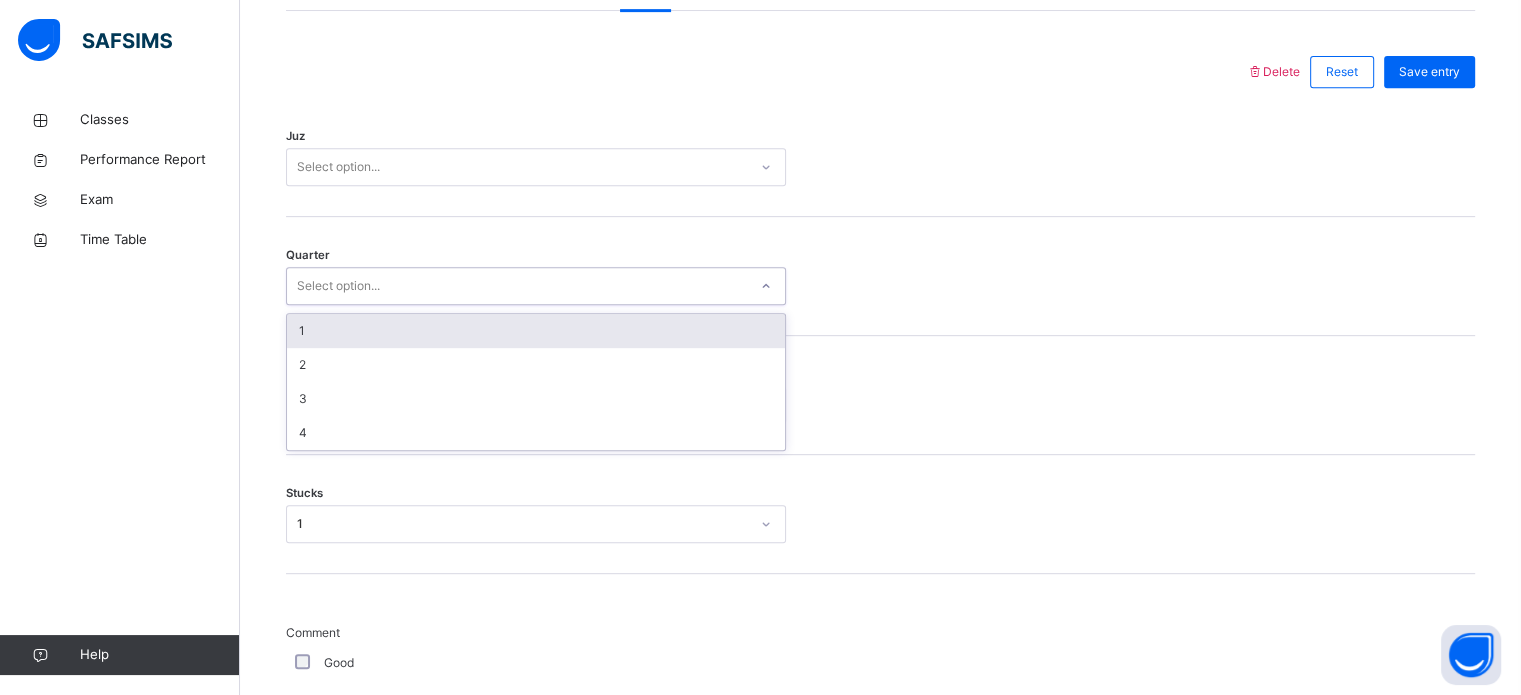 click on "Select option..." at bounding box center (517, 286) 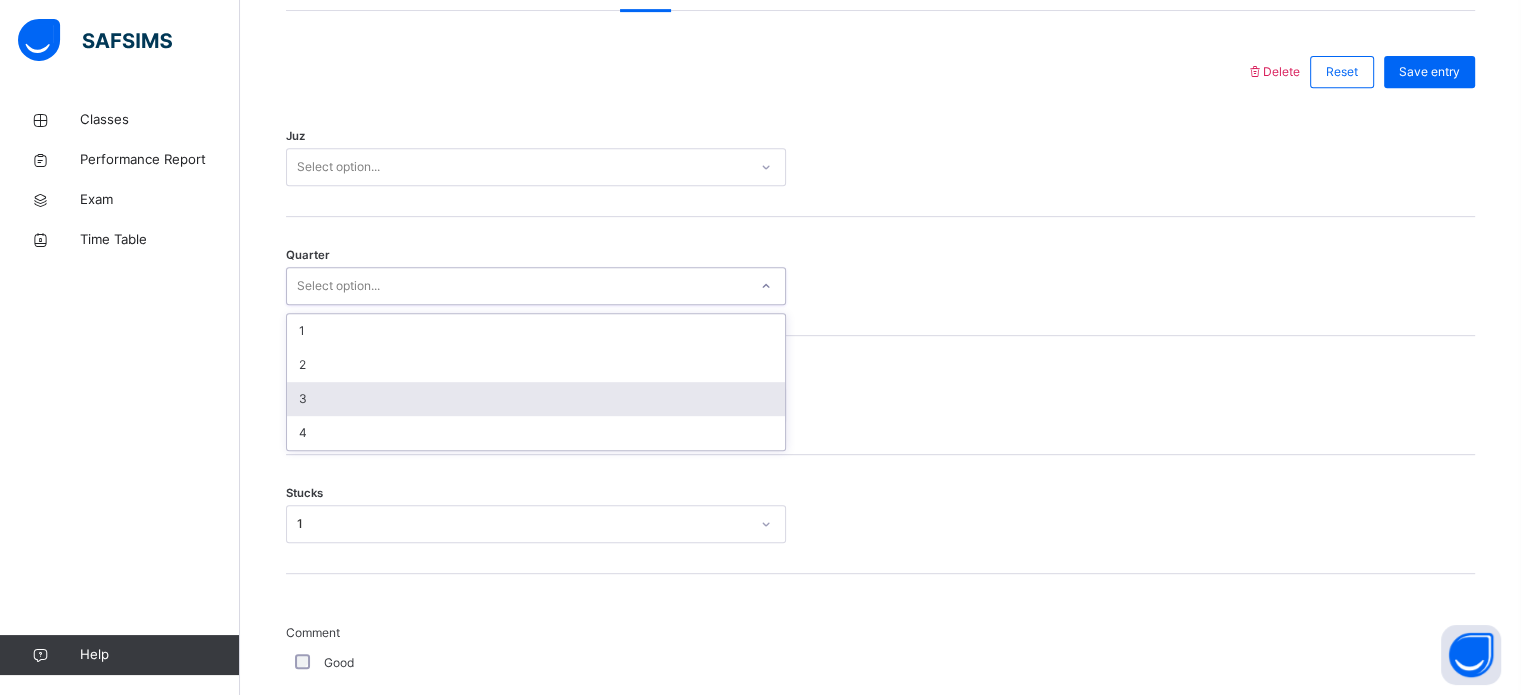 click on "3" at bounding box center (536, 399) 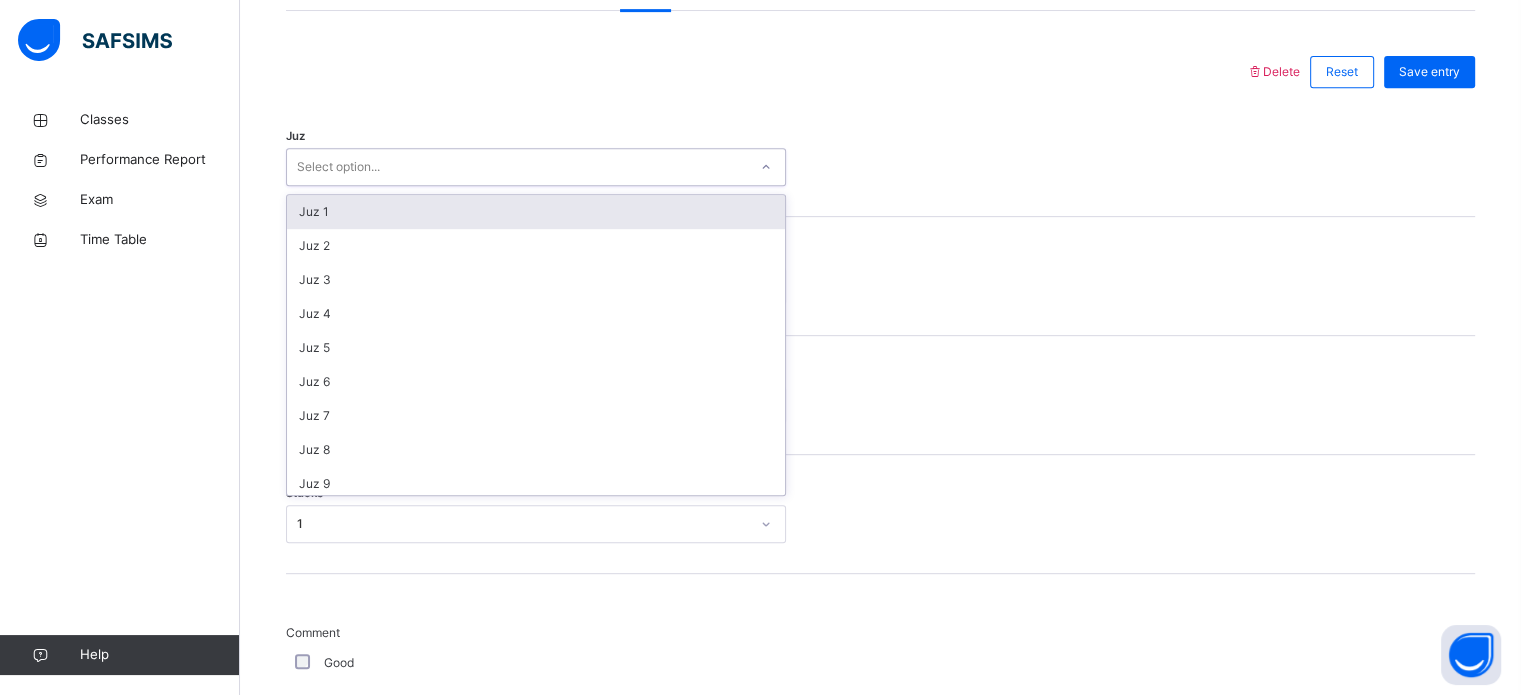 click on "Select option..." at bounding box center (517, 167) 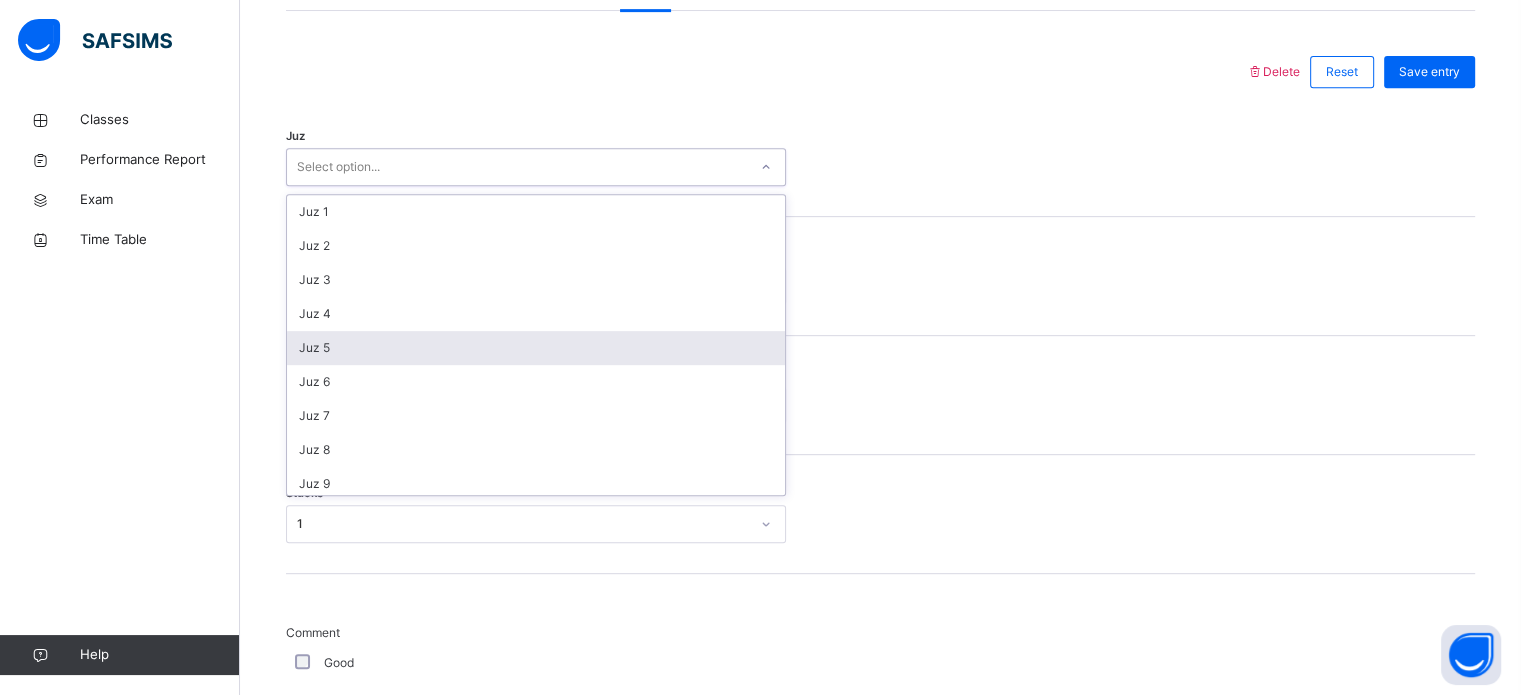 scroll, scrollTop: 204, scrollLeft: 0, axis: vertical 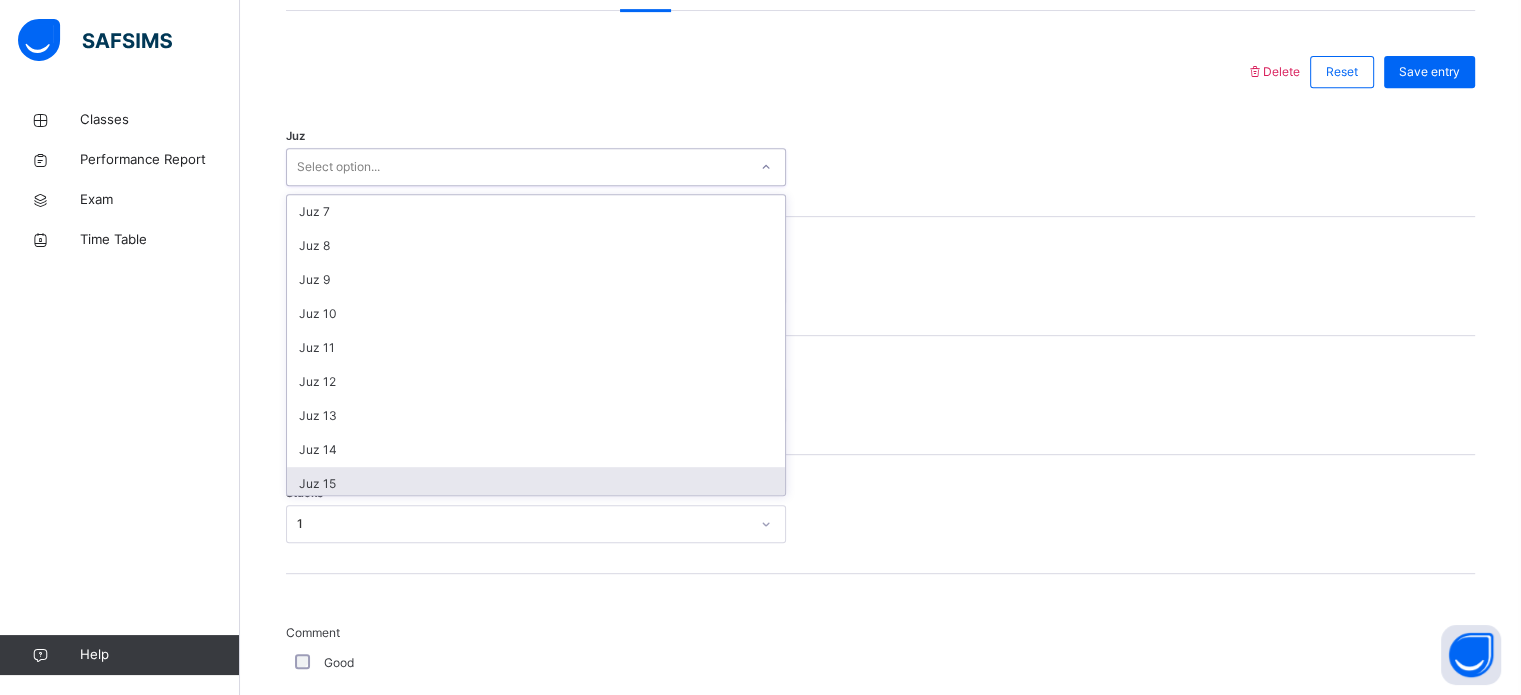 click on "Juz 15" at bounding box center (536, 484) 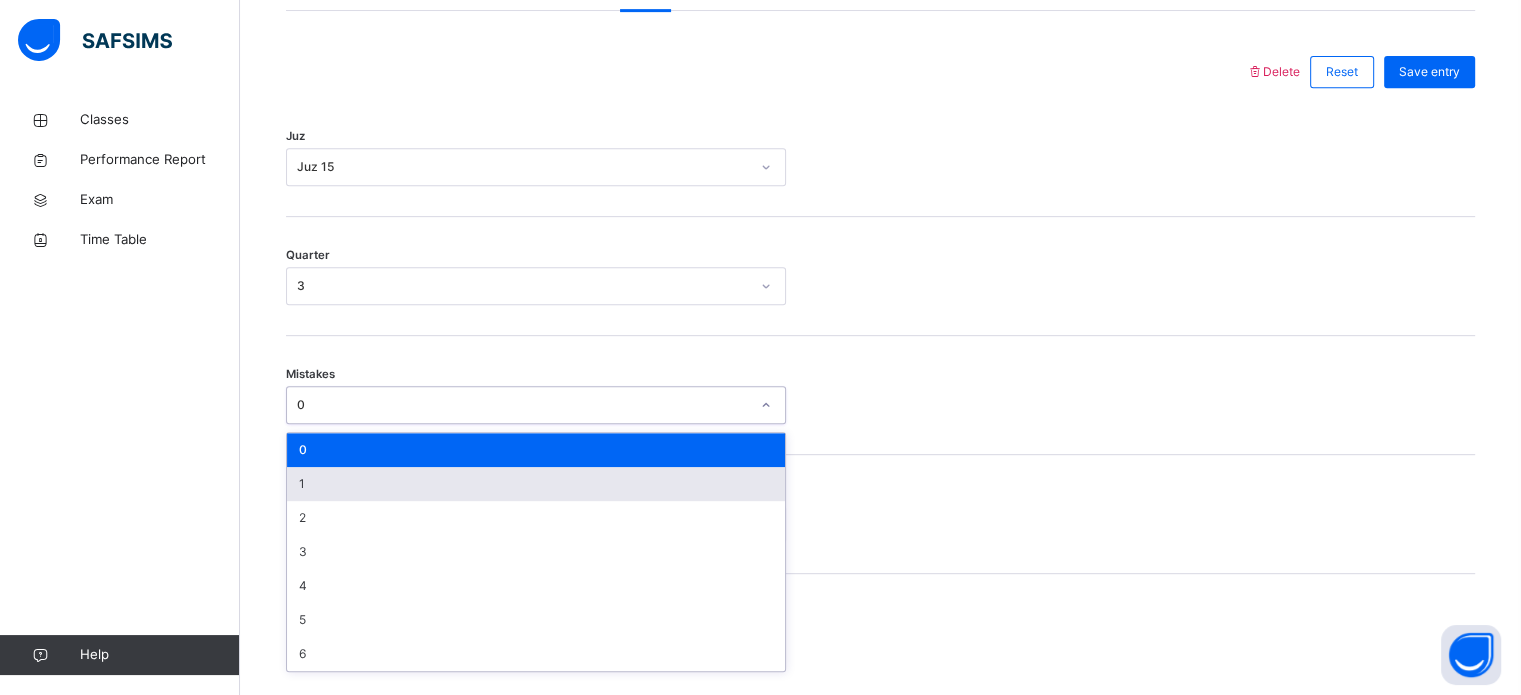 drag, startPoint x: 741, startPoint y: 426, endPoint x: 571, endPoint y: 500, distance: 185.40765 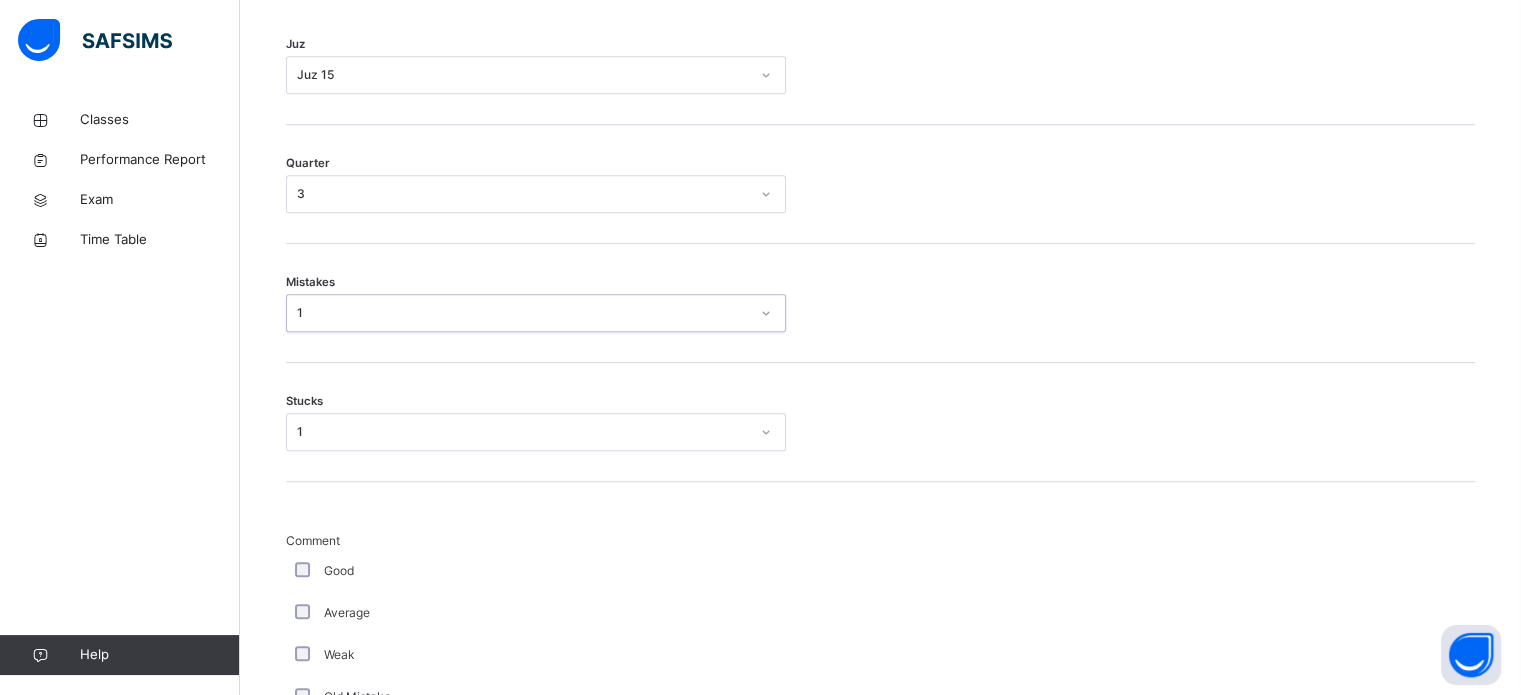 scroll, scrollTop: 981, scrollLeft: 0, axis: vertical 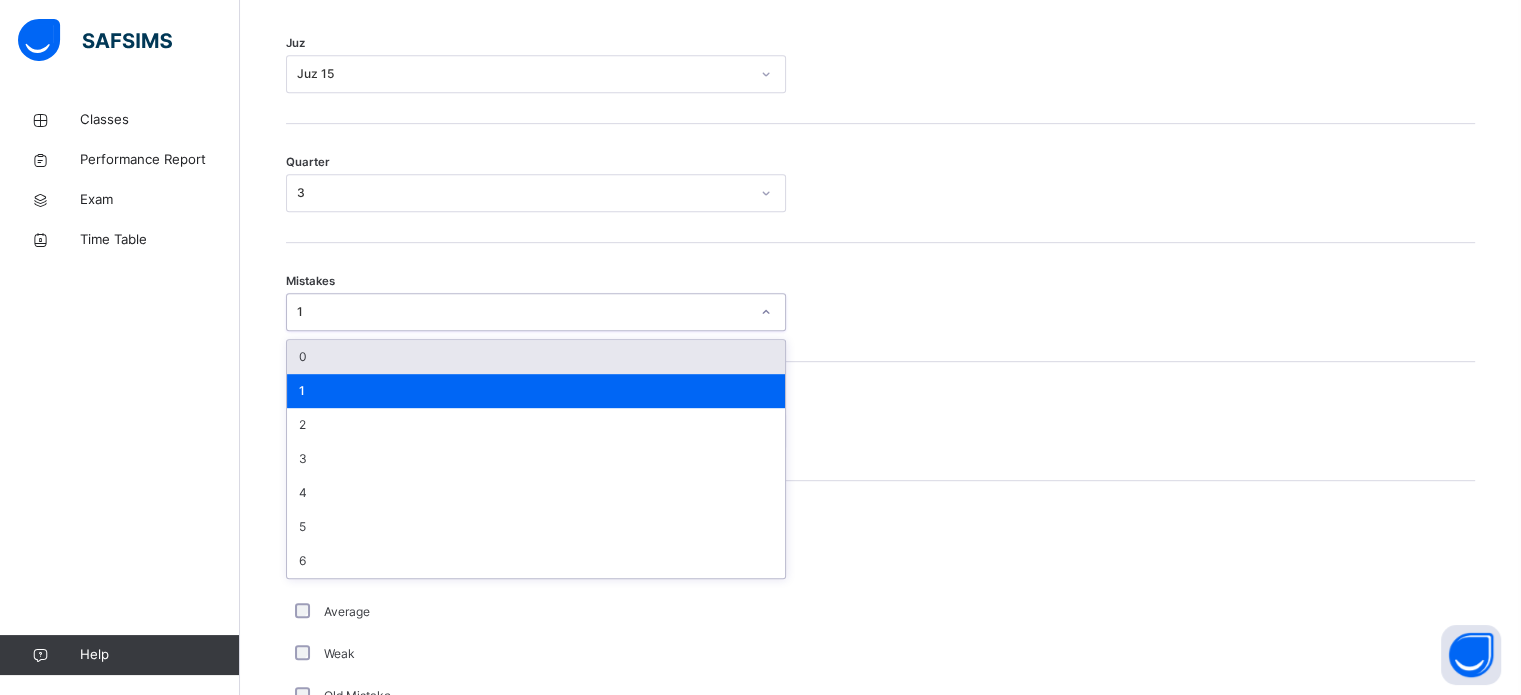 drag, startPoint x: 408, startPoint y: 315, endPoint x: 368, endPoint y: 368, distance: 66.4003 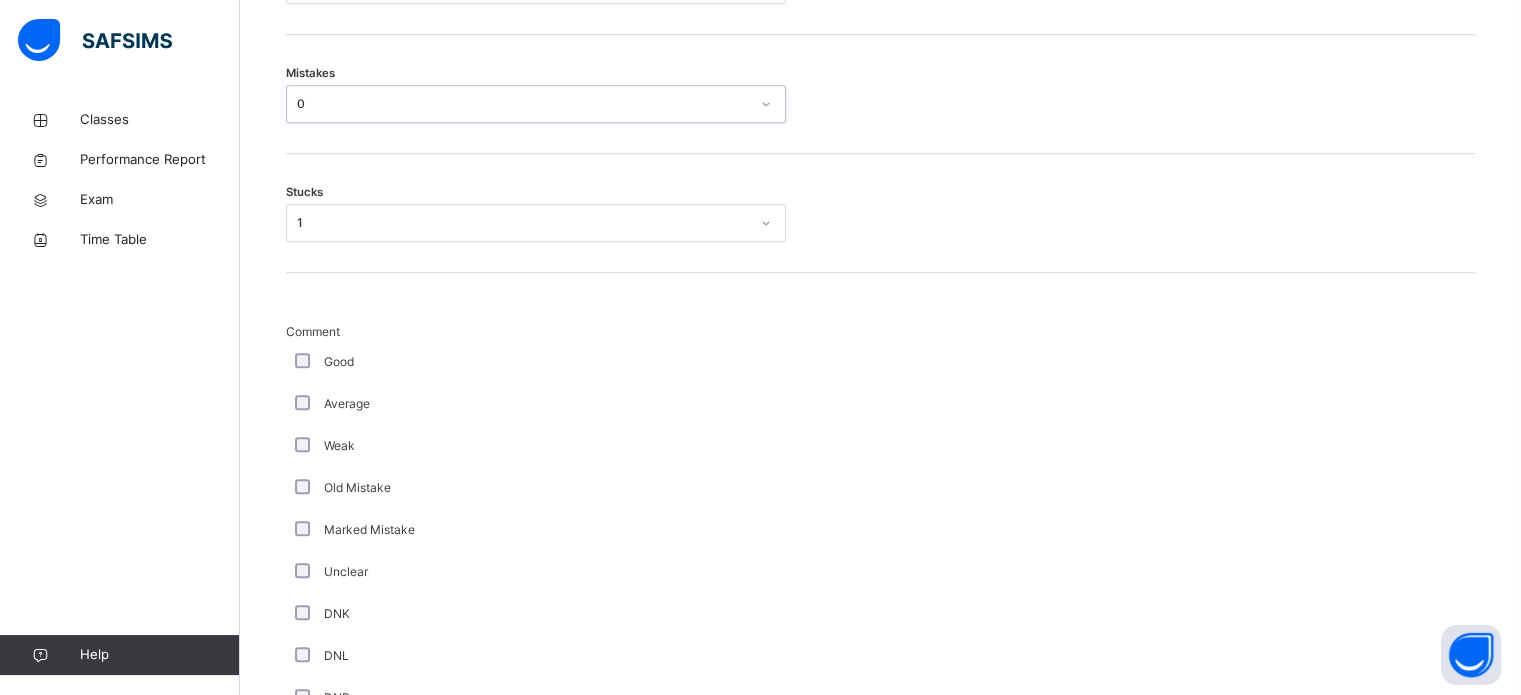 scroll, scrollTop: 1687, scrollLeft: 0, axis: vertical 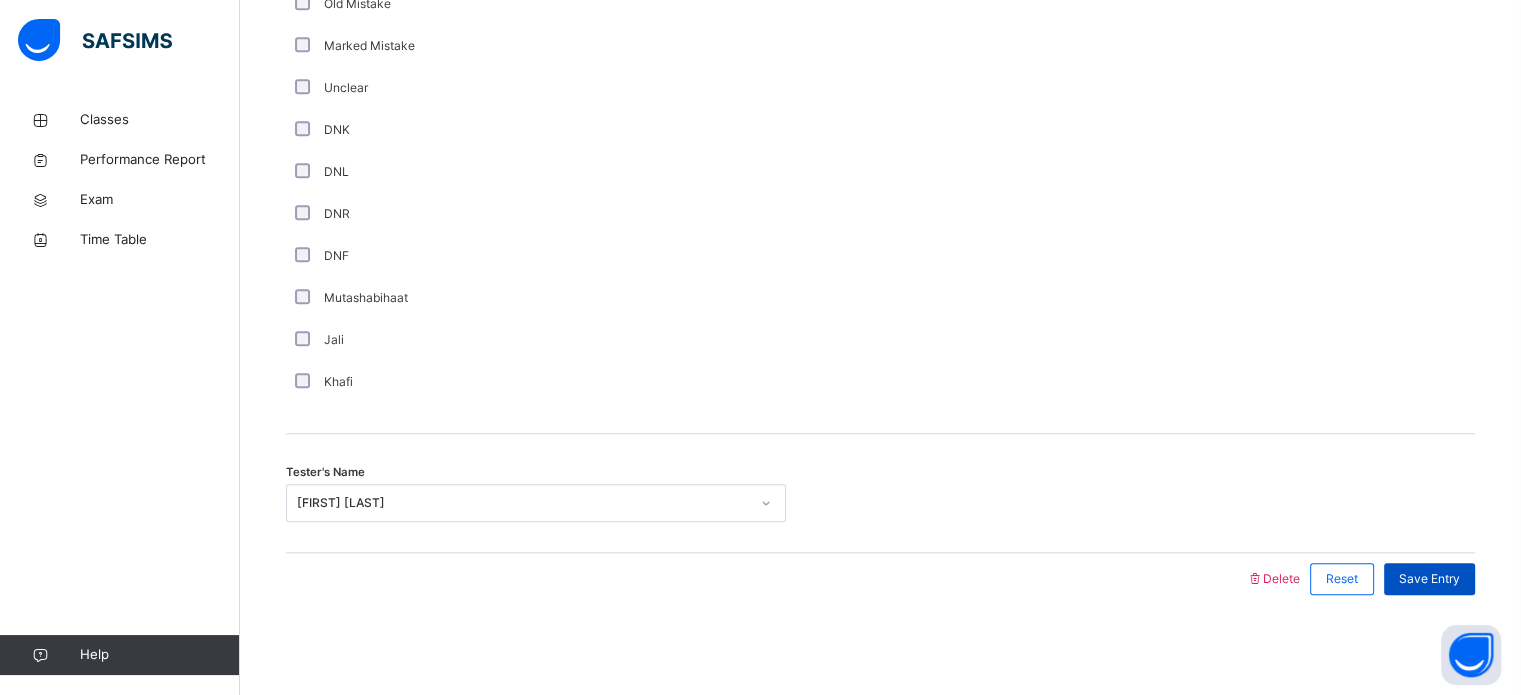 click on "Save Entry" at bounding box center (1429, 579) 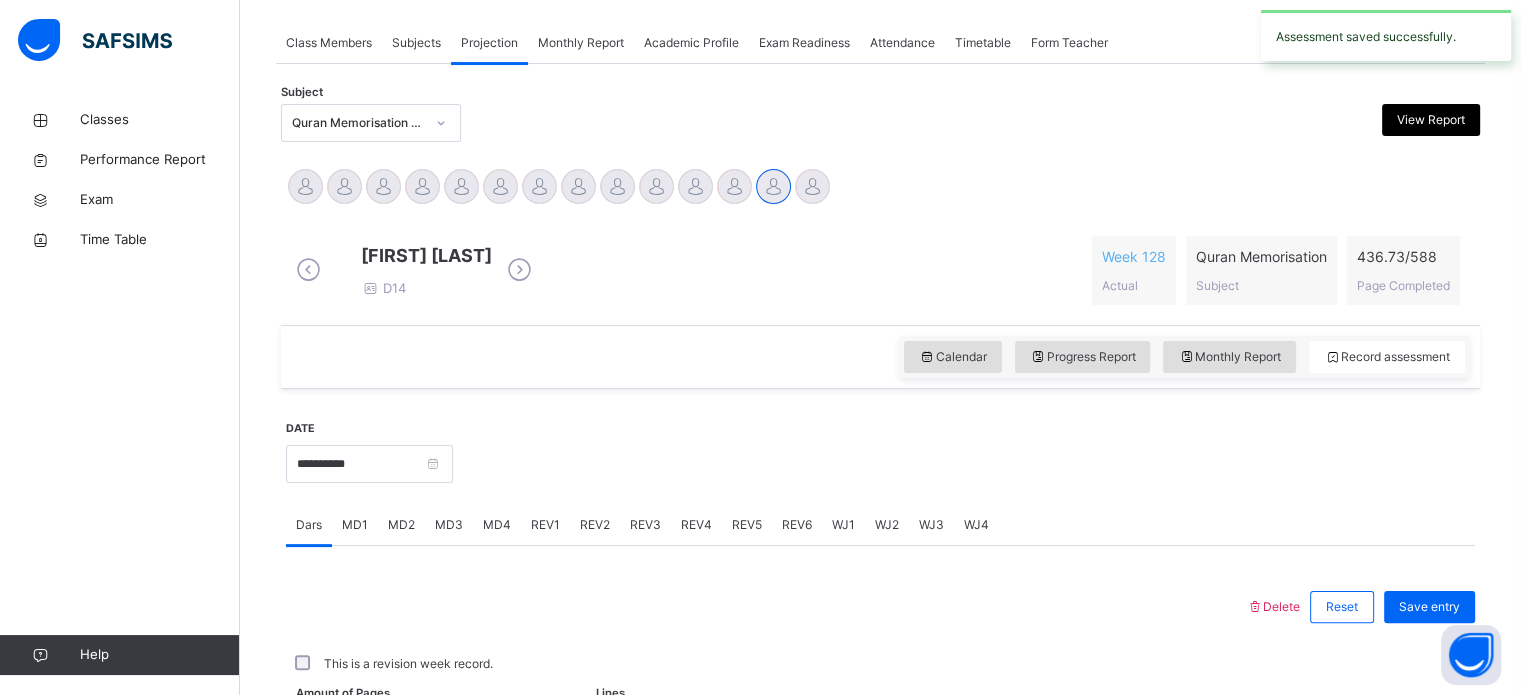 scroll, scrollTop: 806, scrollLeft: 0, axis: vertical 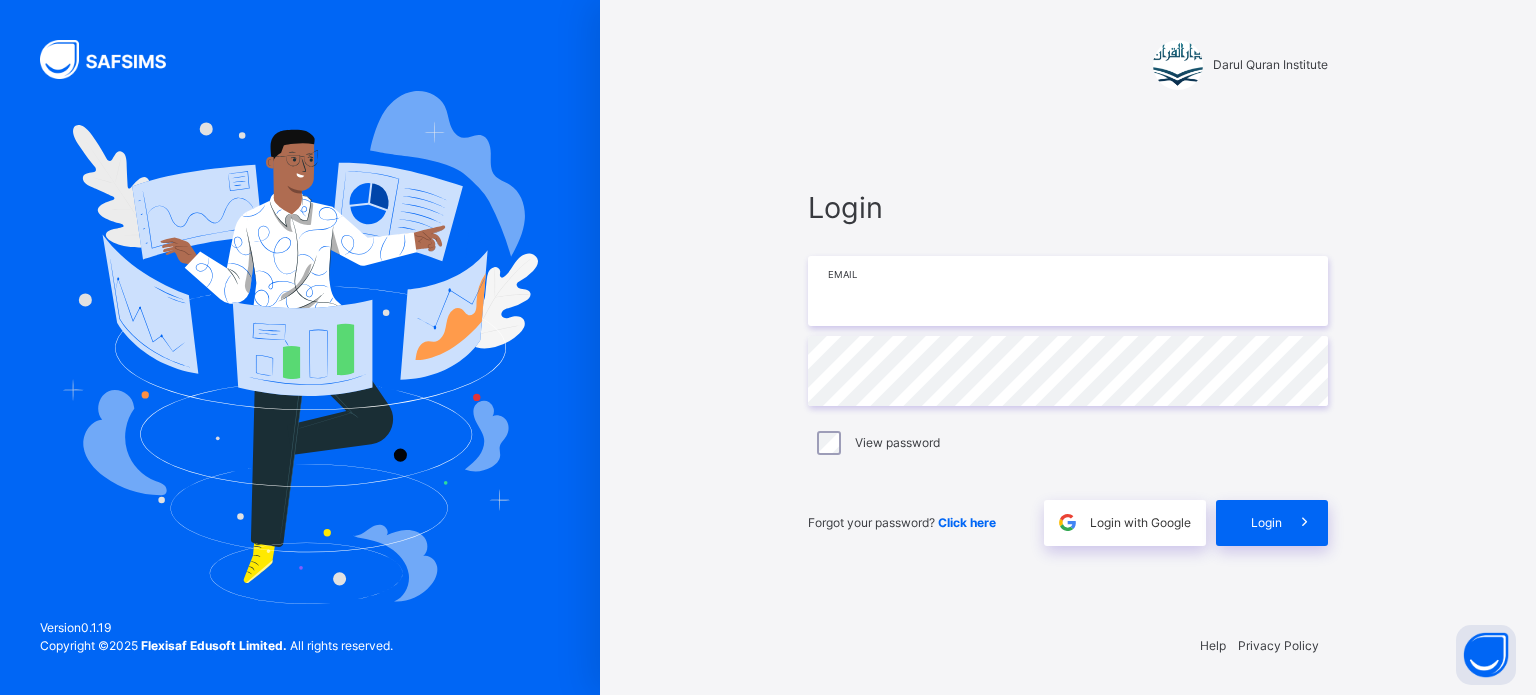 type on "**********" 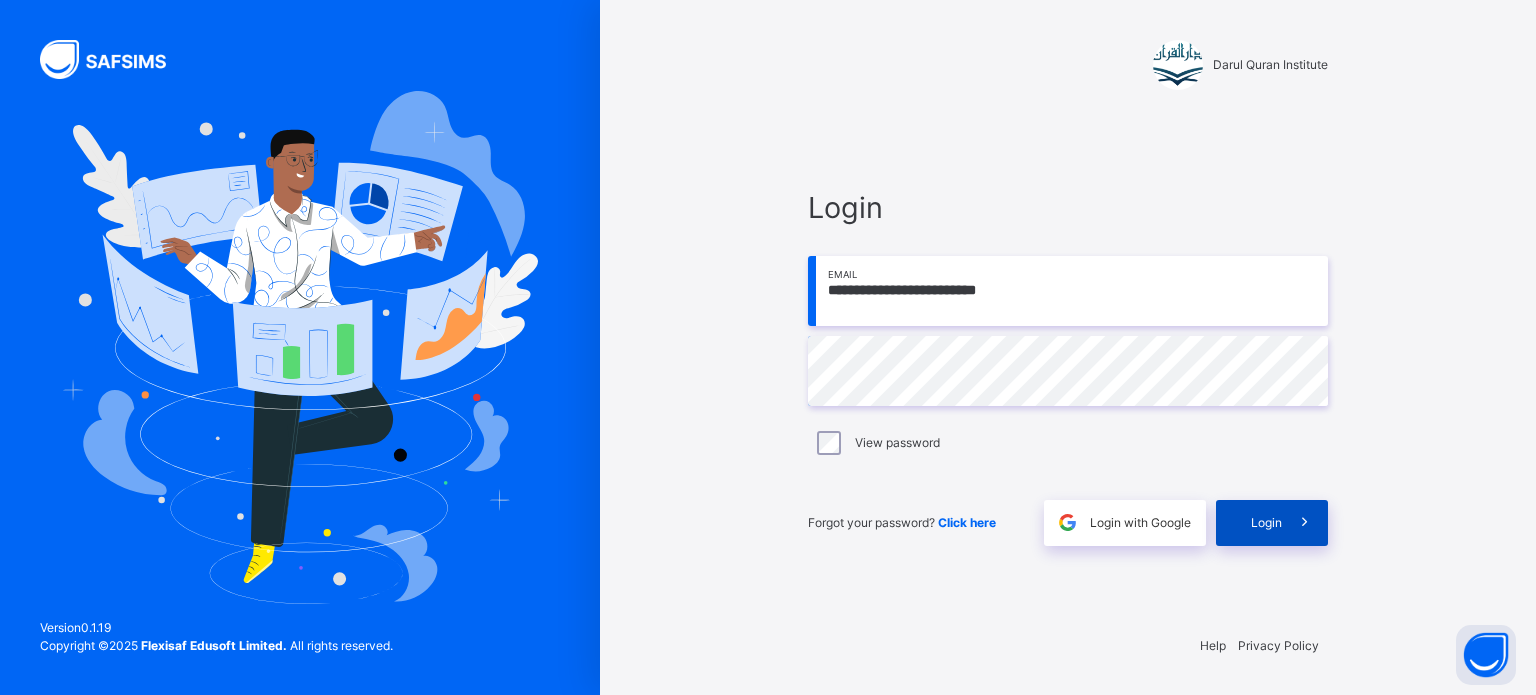 click at bounding box center (1304, 522) 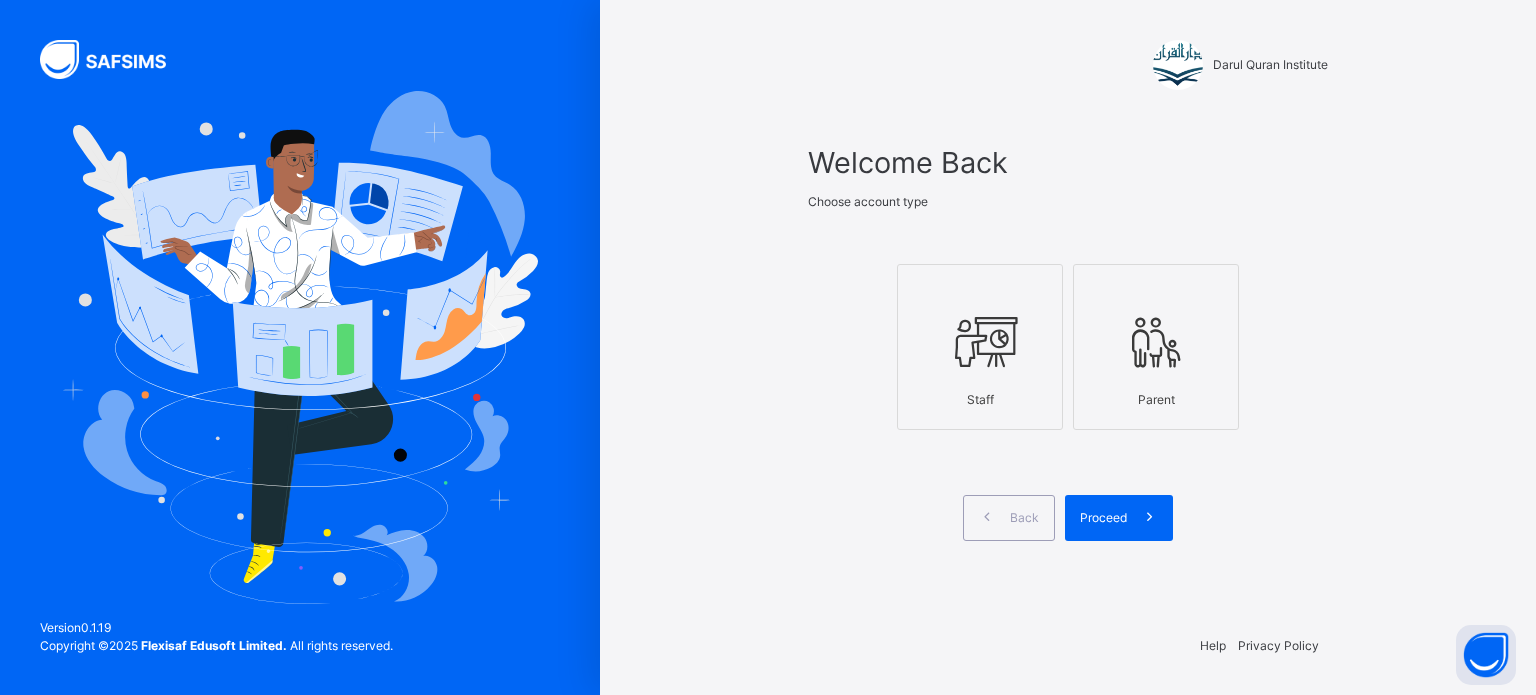 click at bounding box center (980, 342) 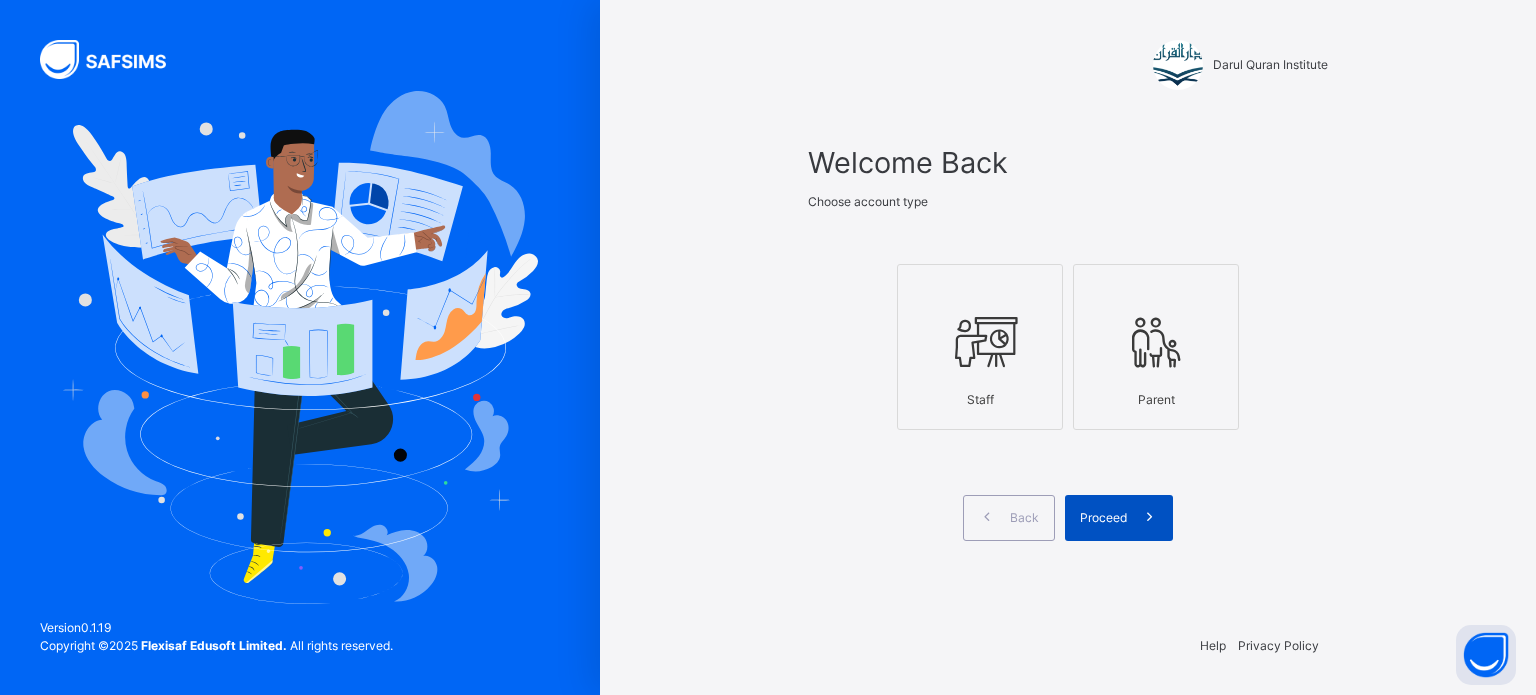 click on "Proceed" at bounding box center [1119, 518] 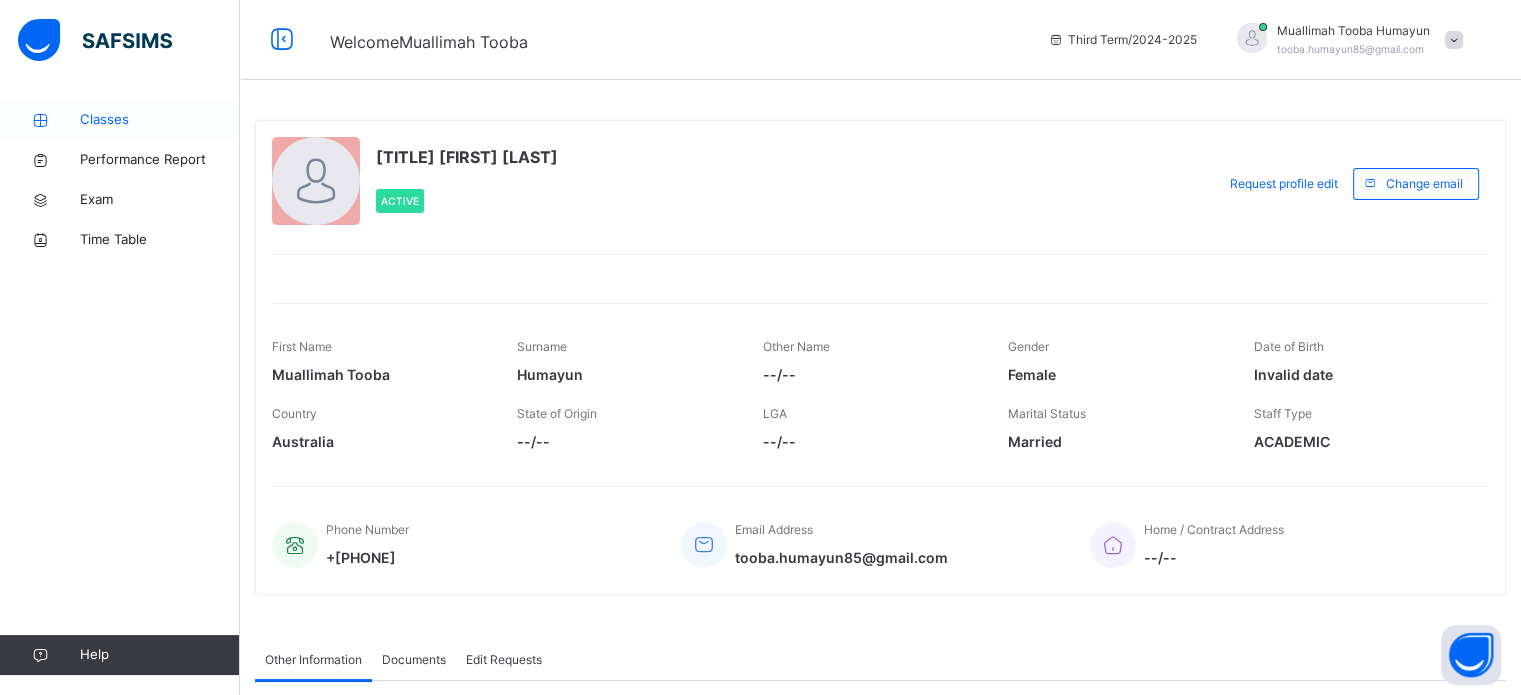click on "Classes" at bounding box center [160, 120] 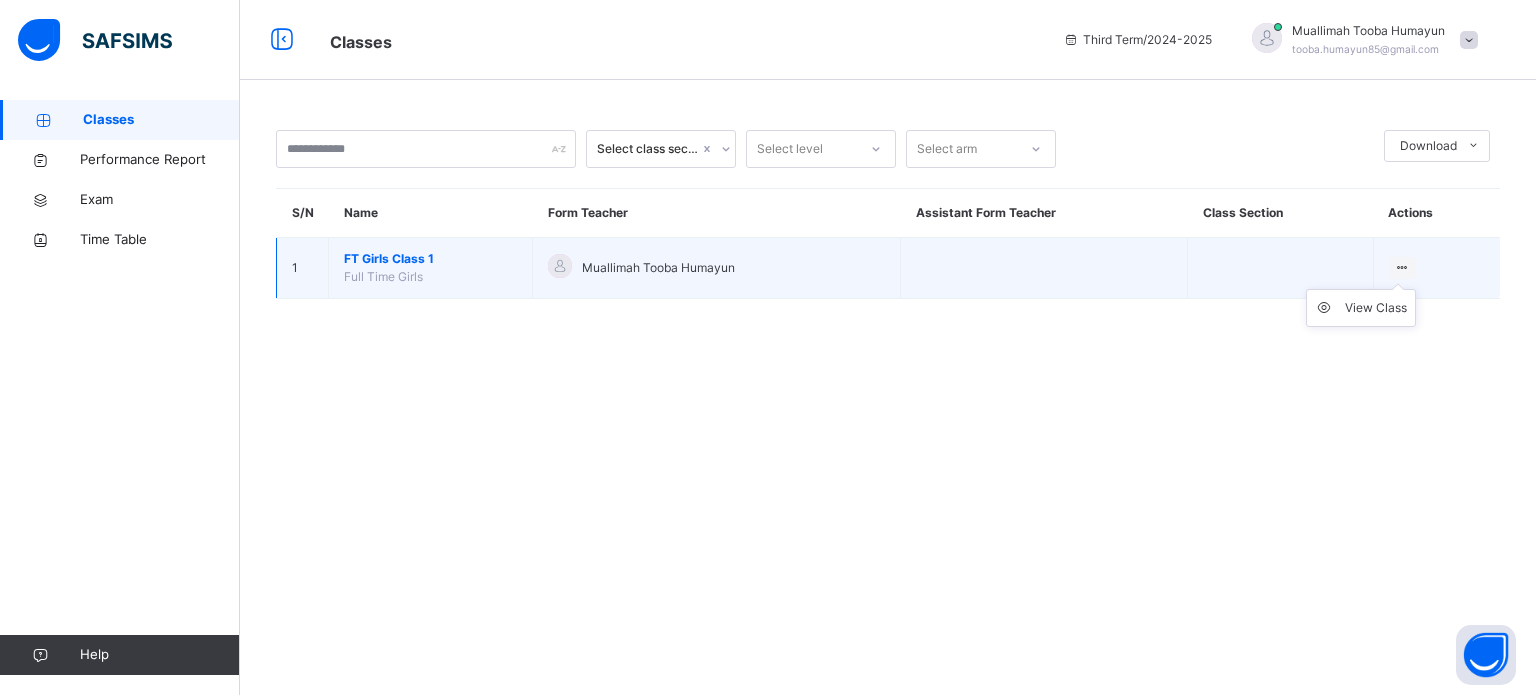 click on "View Class" at bounding box center [1361, 308] 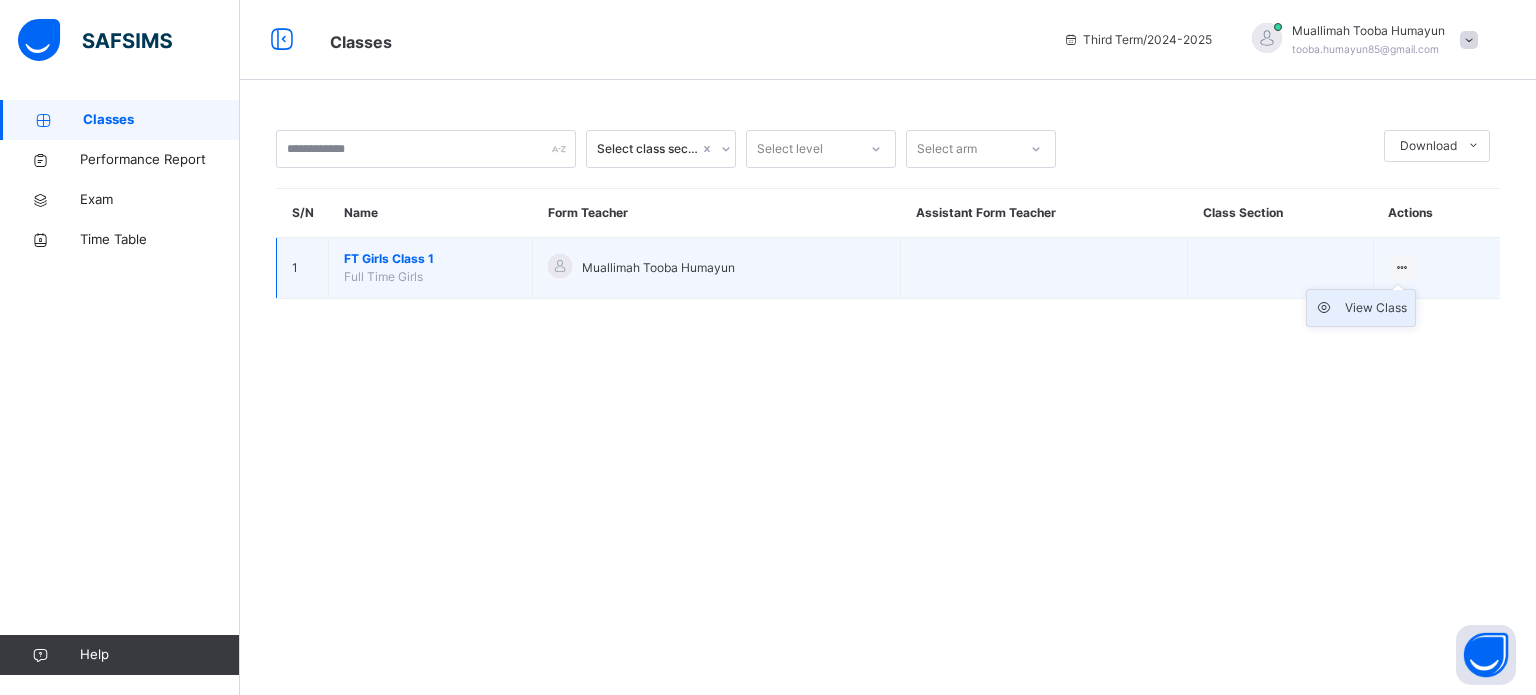 click on "View Class" at bounding box center [1376, 308] 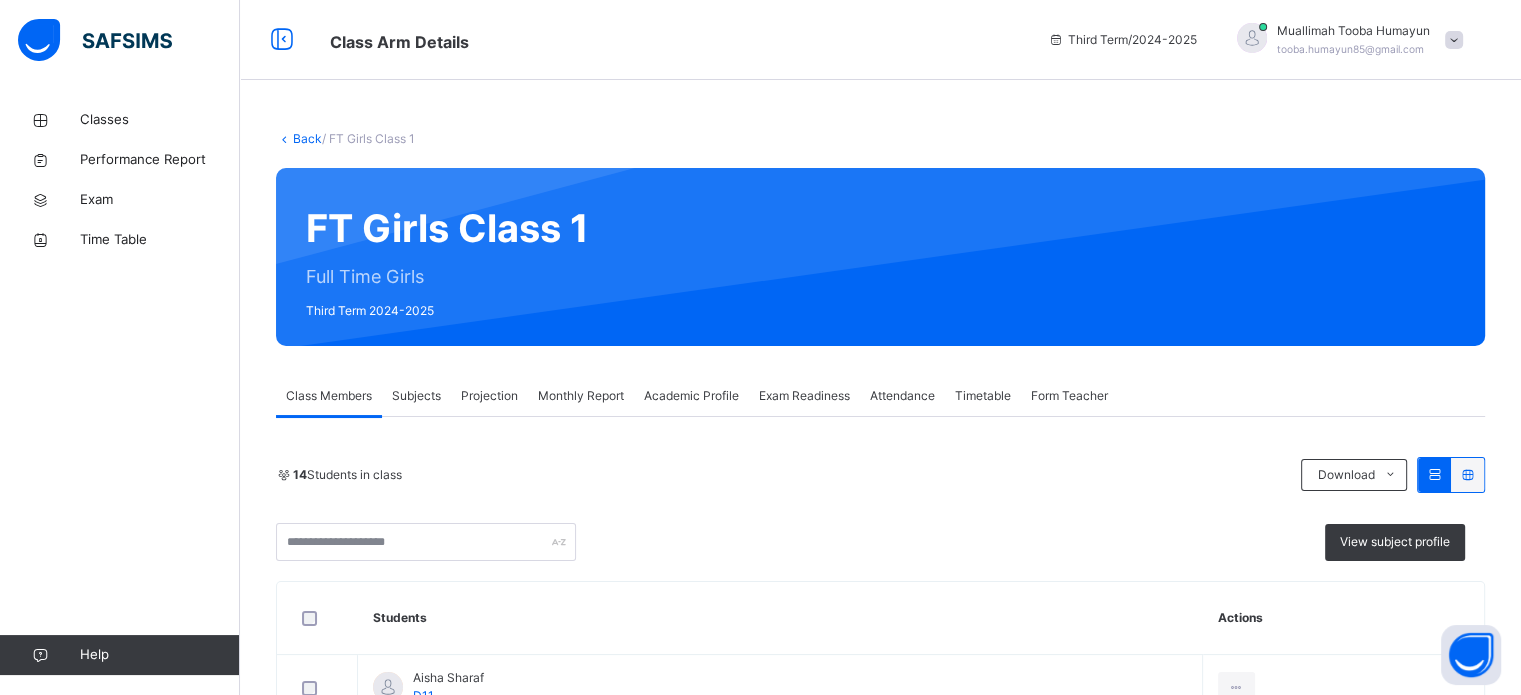 click on "Projection" at bounding box center (489, 396) 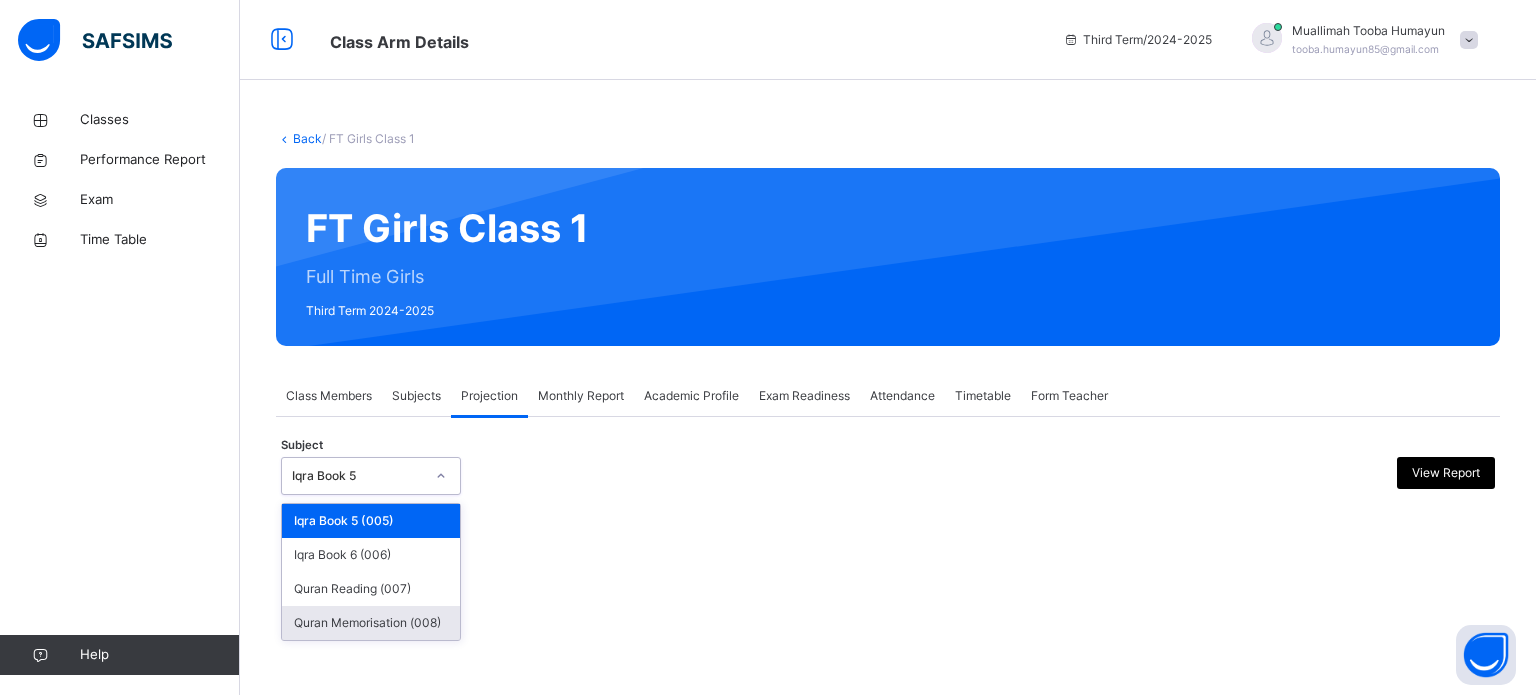 click on "Quran Memorisation (008)" at bounding box center [371, 623] 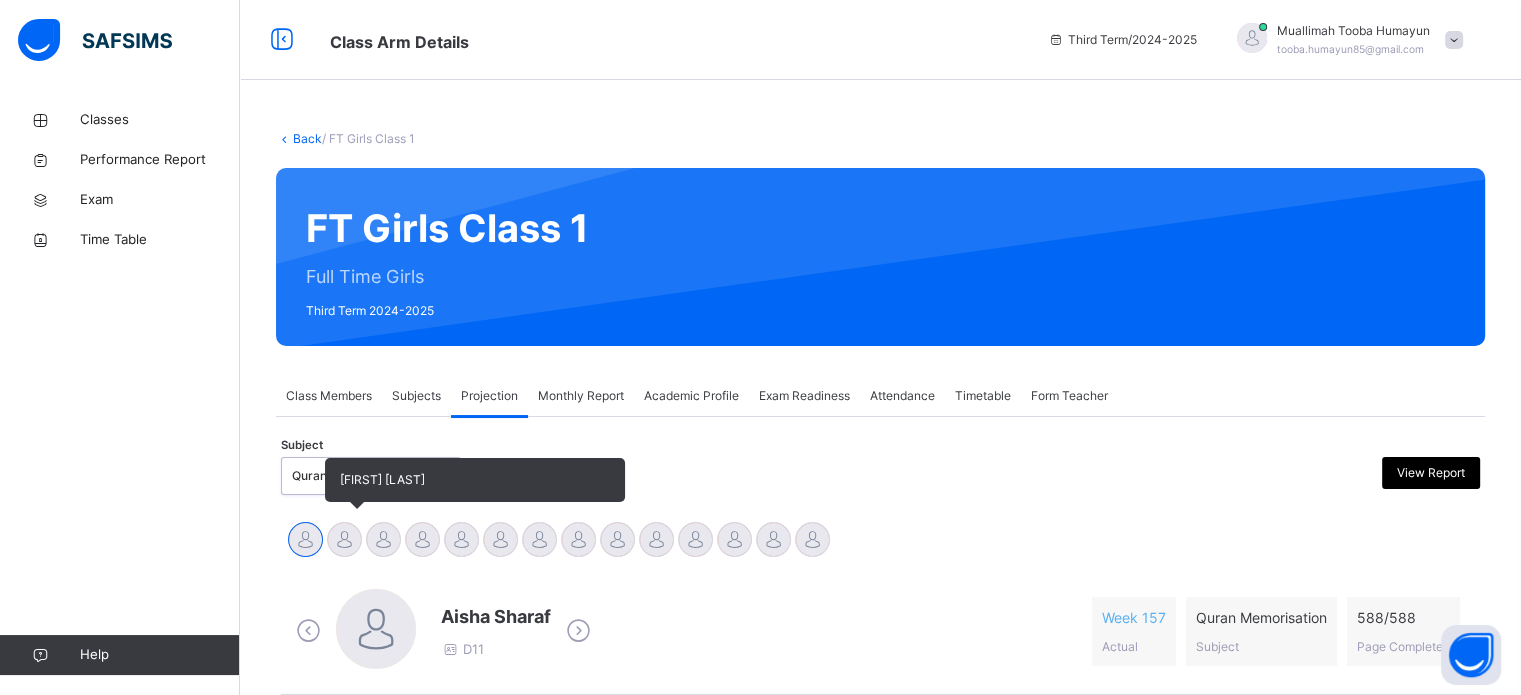 click at bounding box center (344, 539) 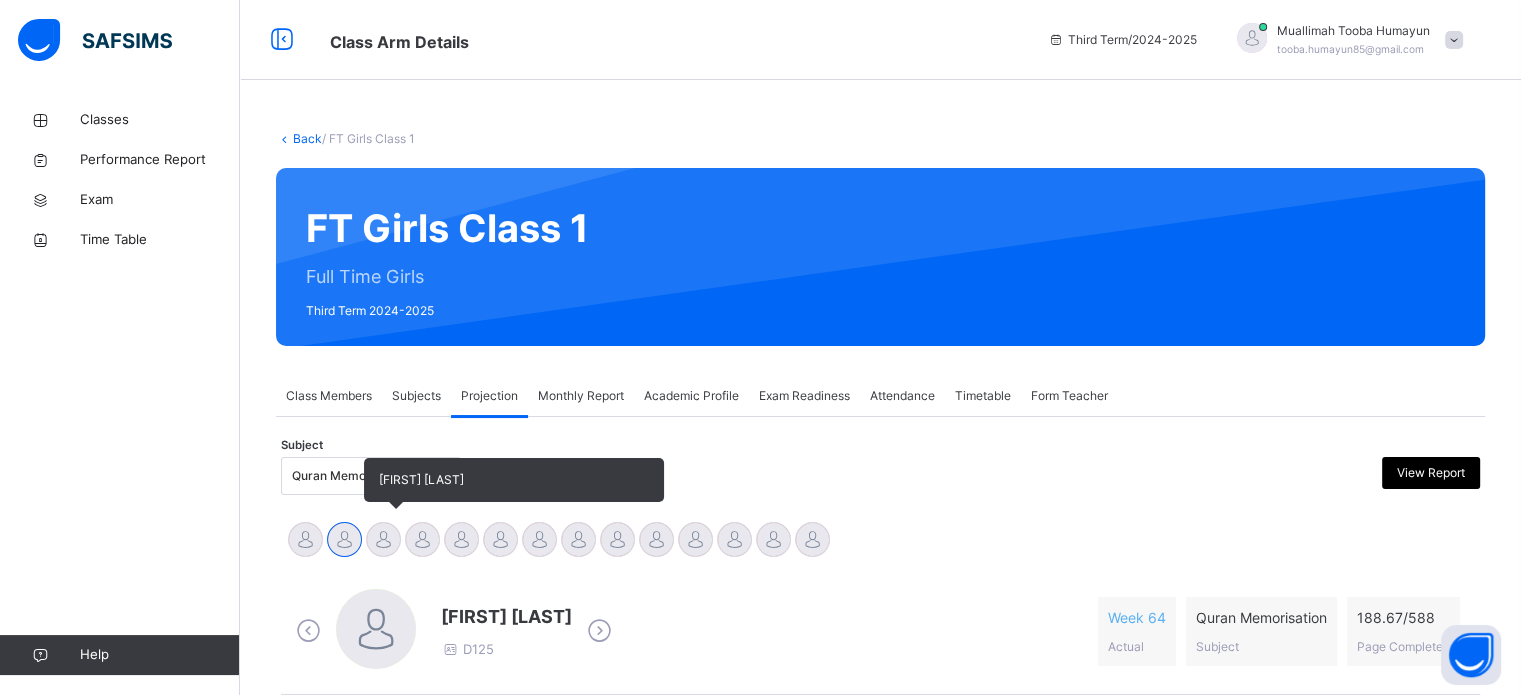 click at bounding box center (383, 539) 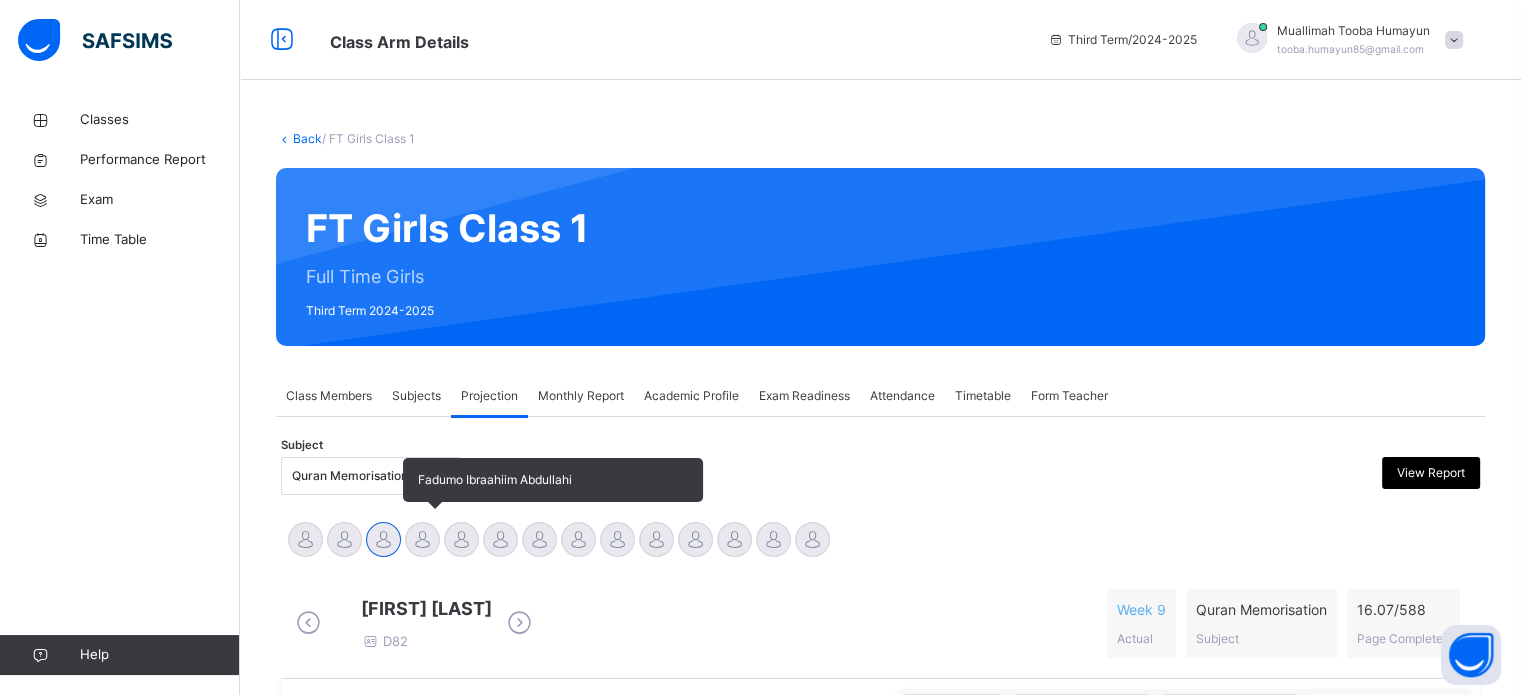 click at bounding box center (422, 539) 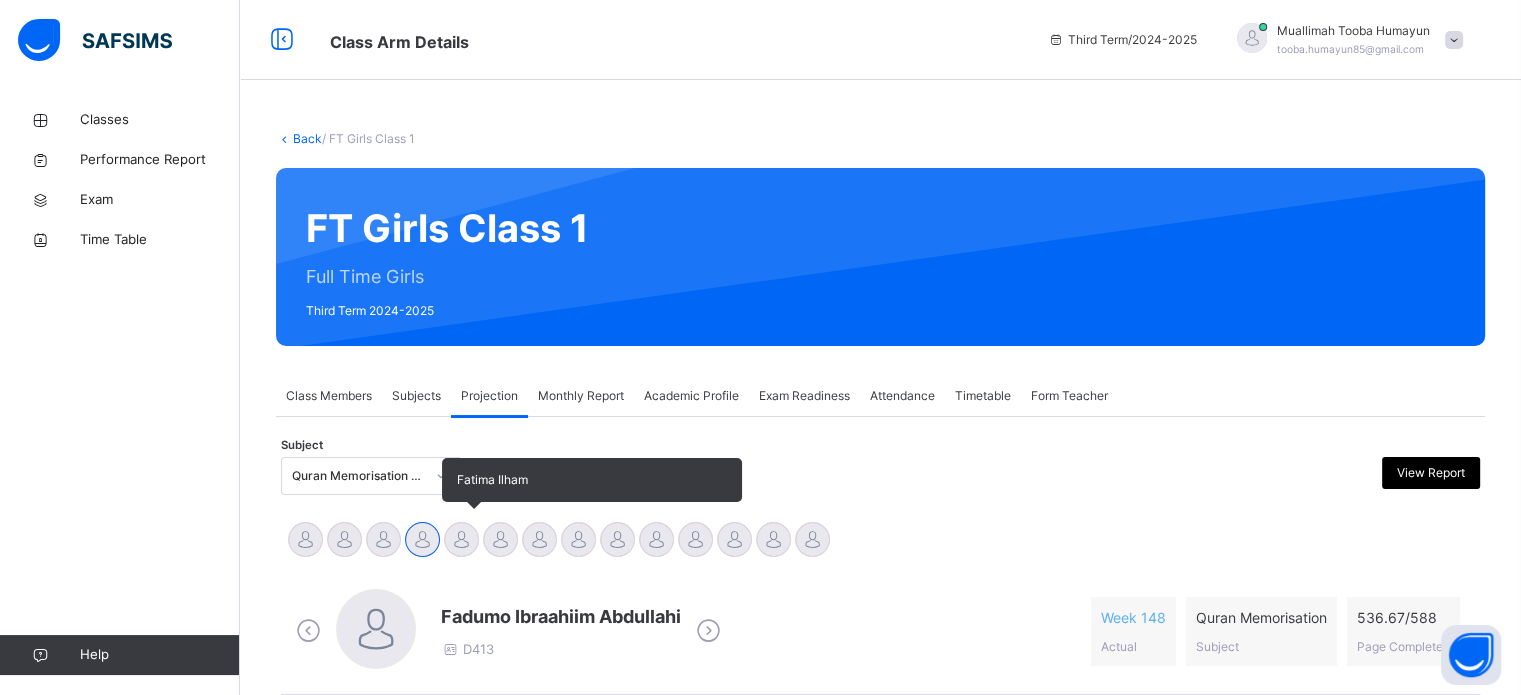 click at bounding box center [461, 539] 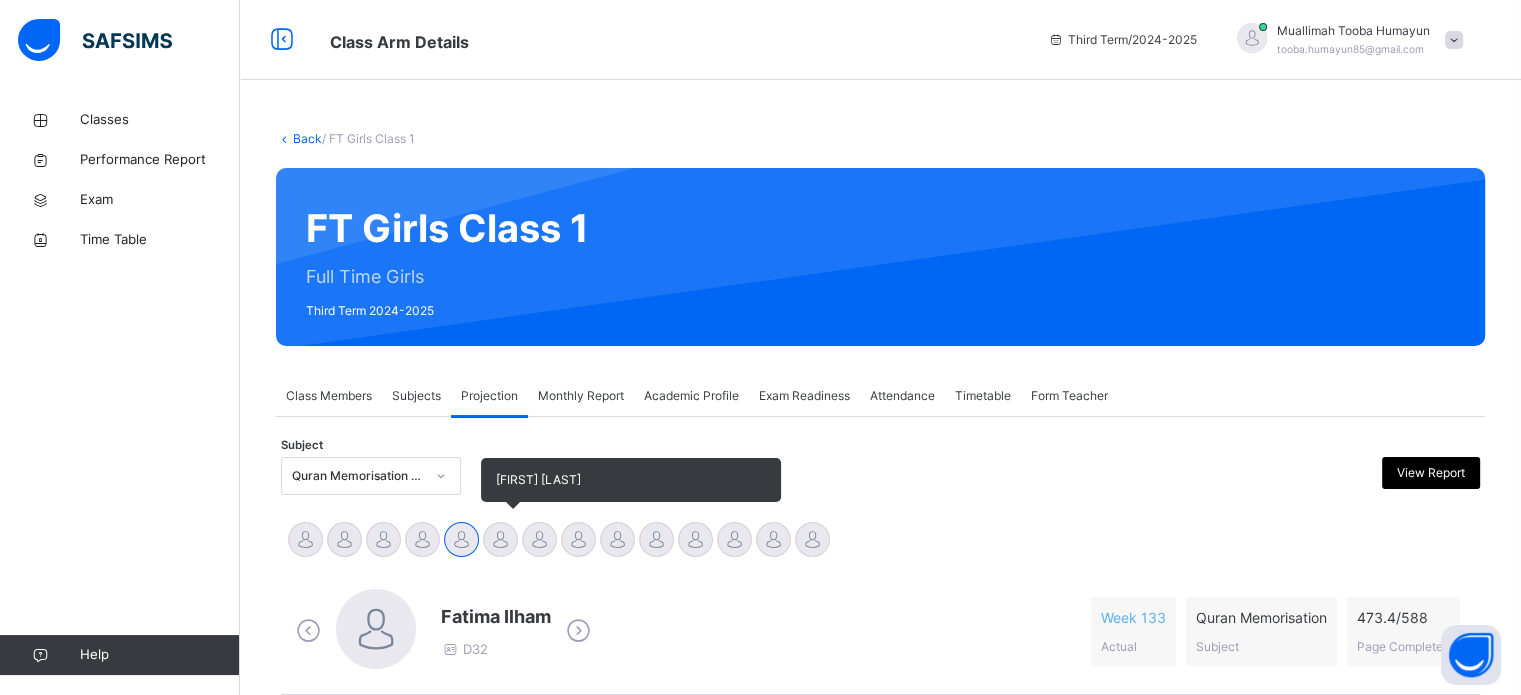 click at bounding box center (500, 539) 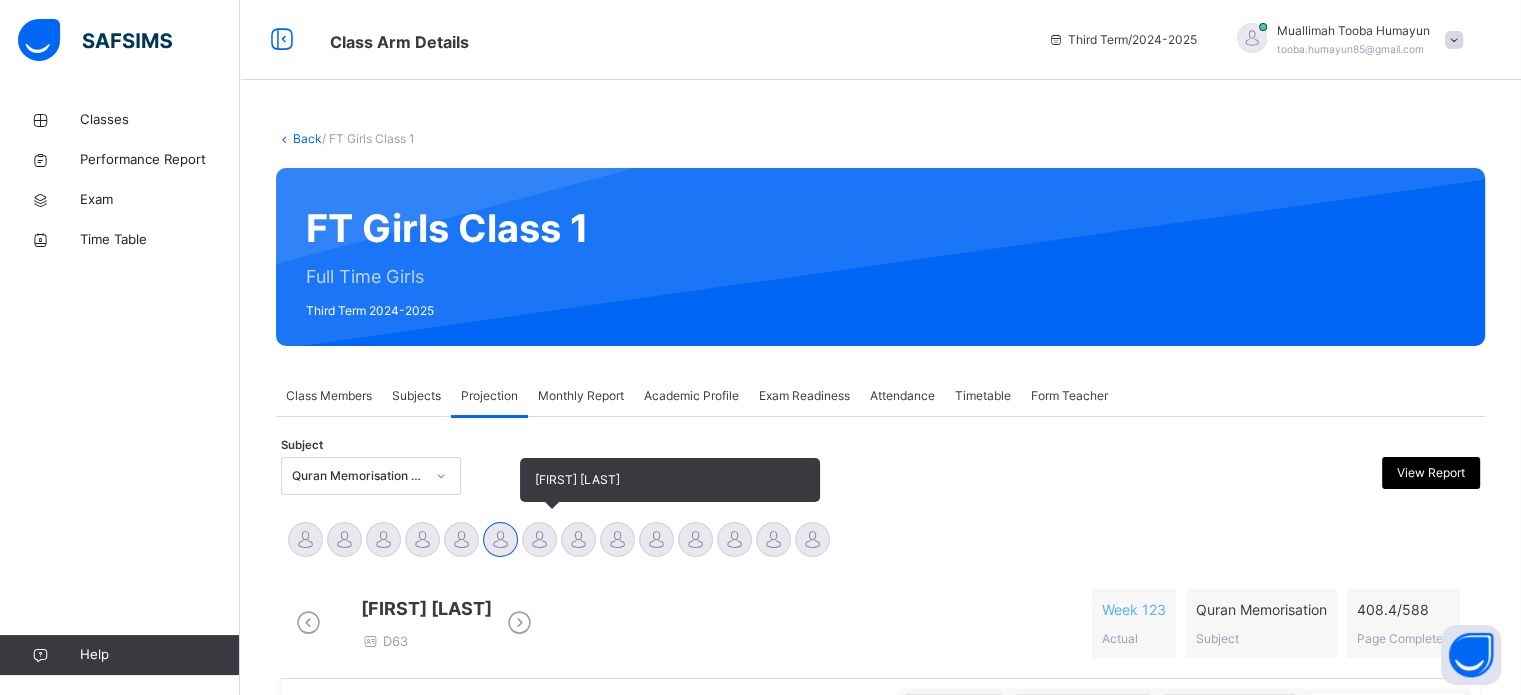 click at bounding box center (539, 539) 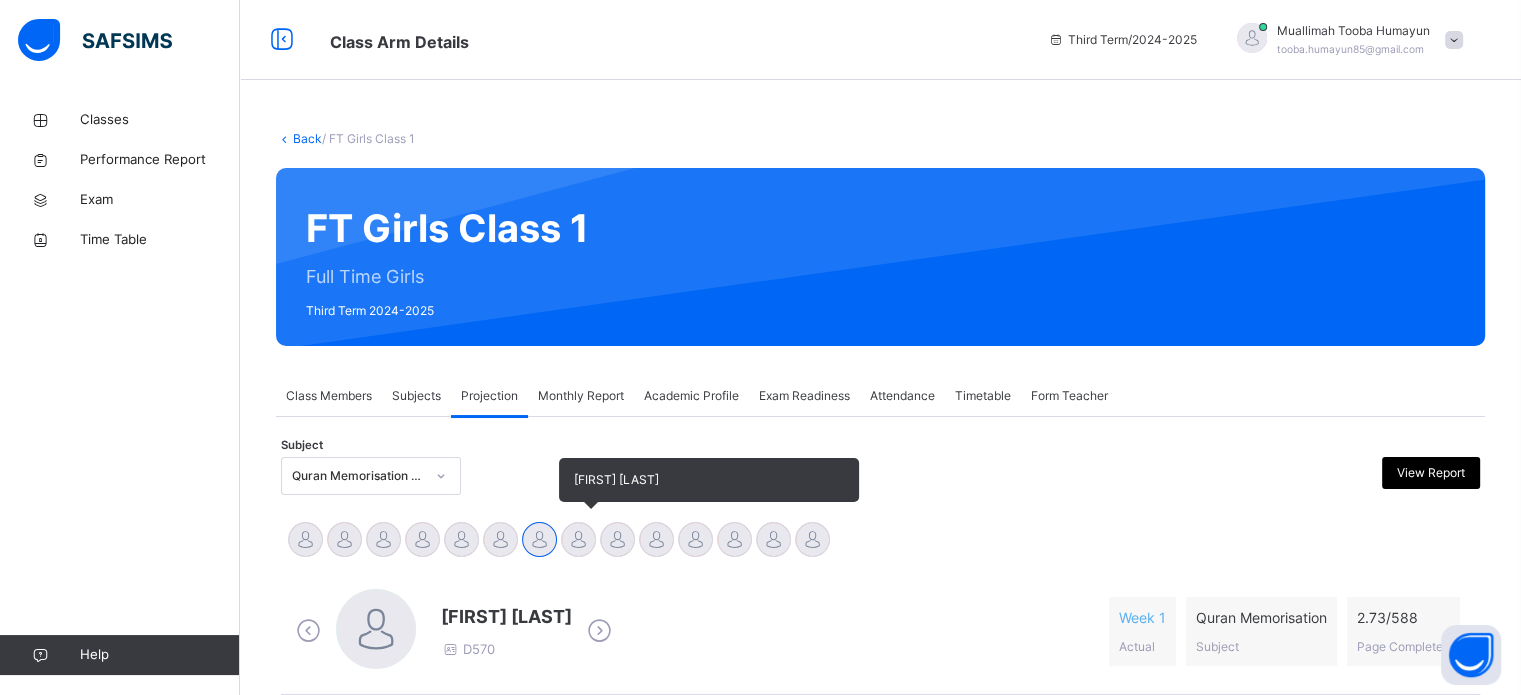 click at bounding box center (578, 539) 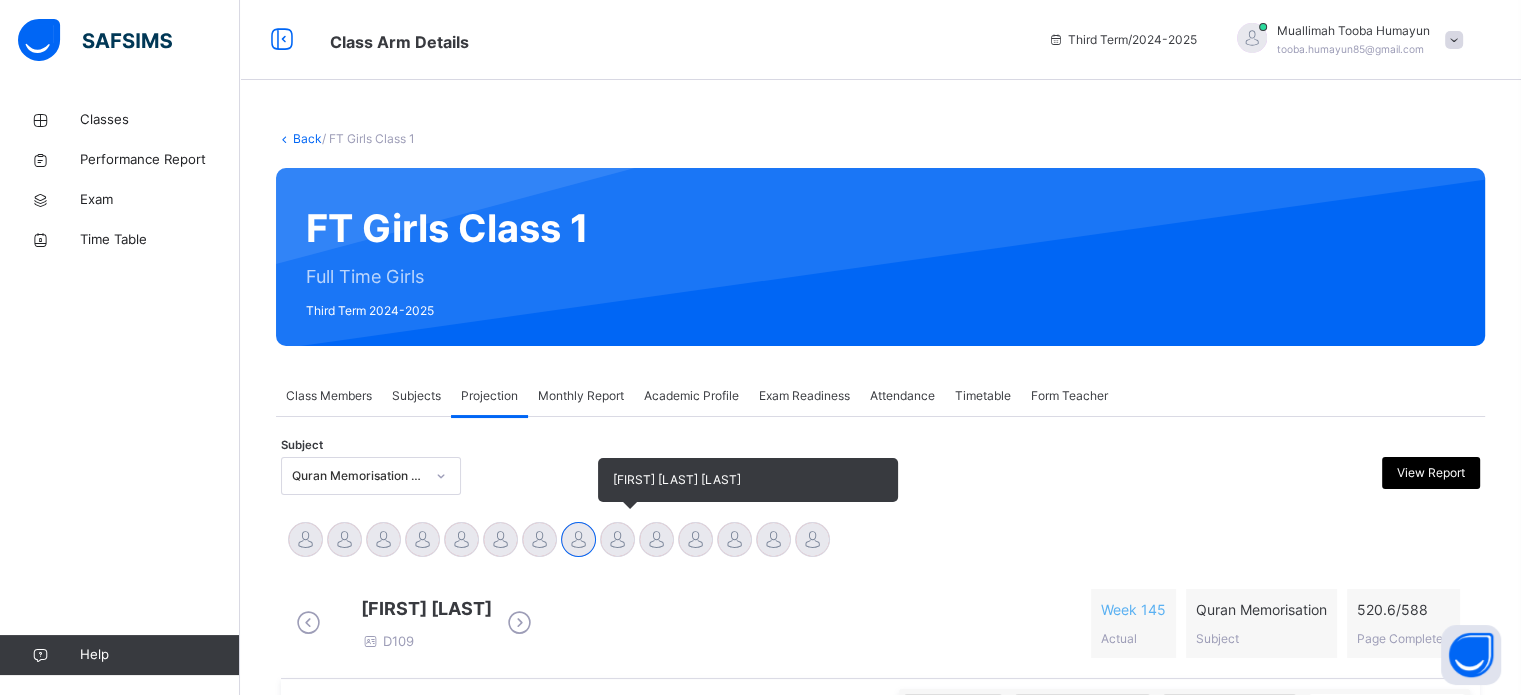 click at bounding box center (617, 539) 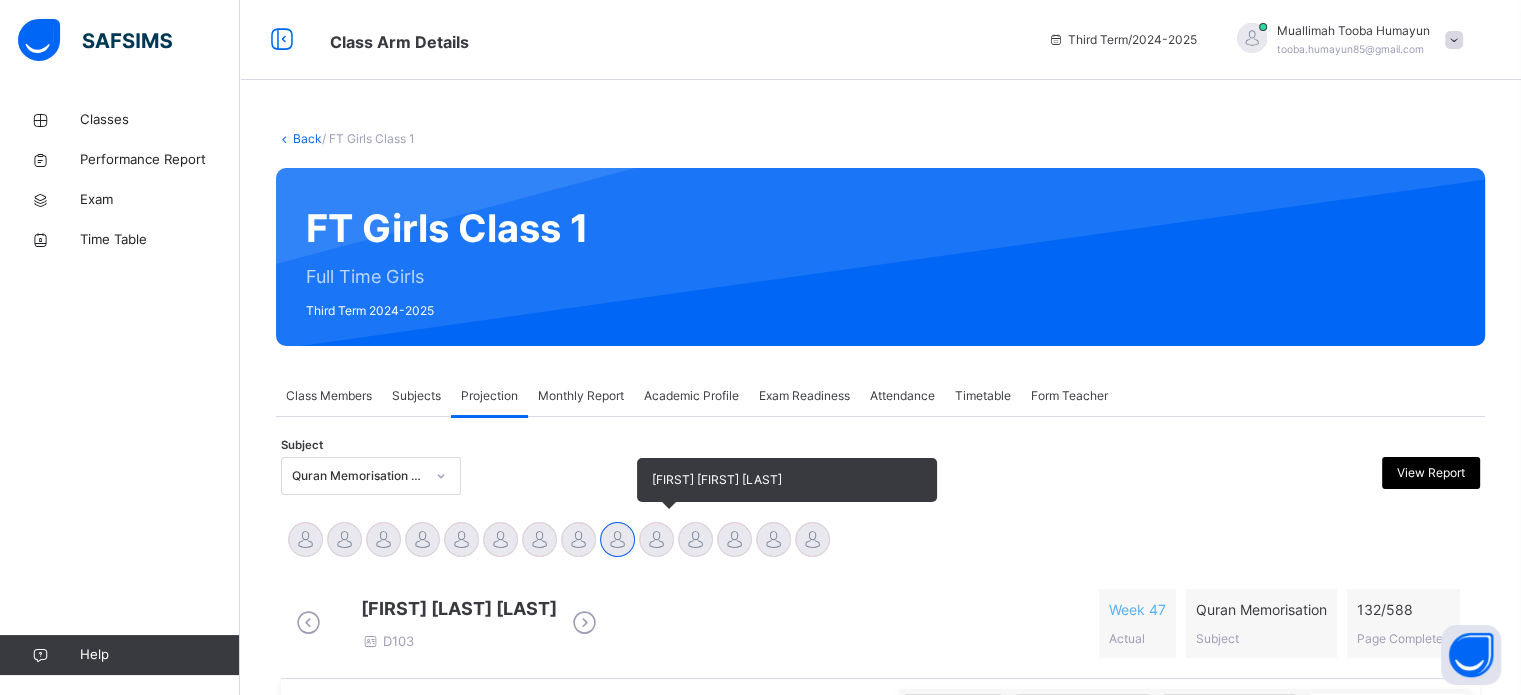 click at bounding box center (656, 539) 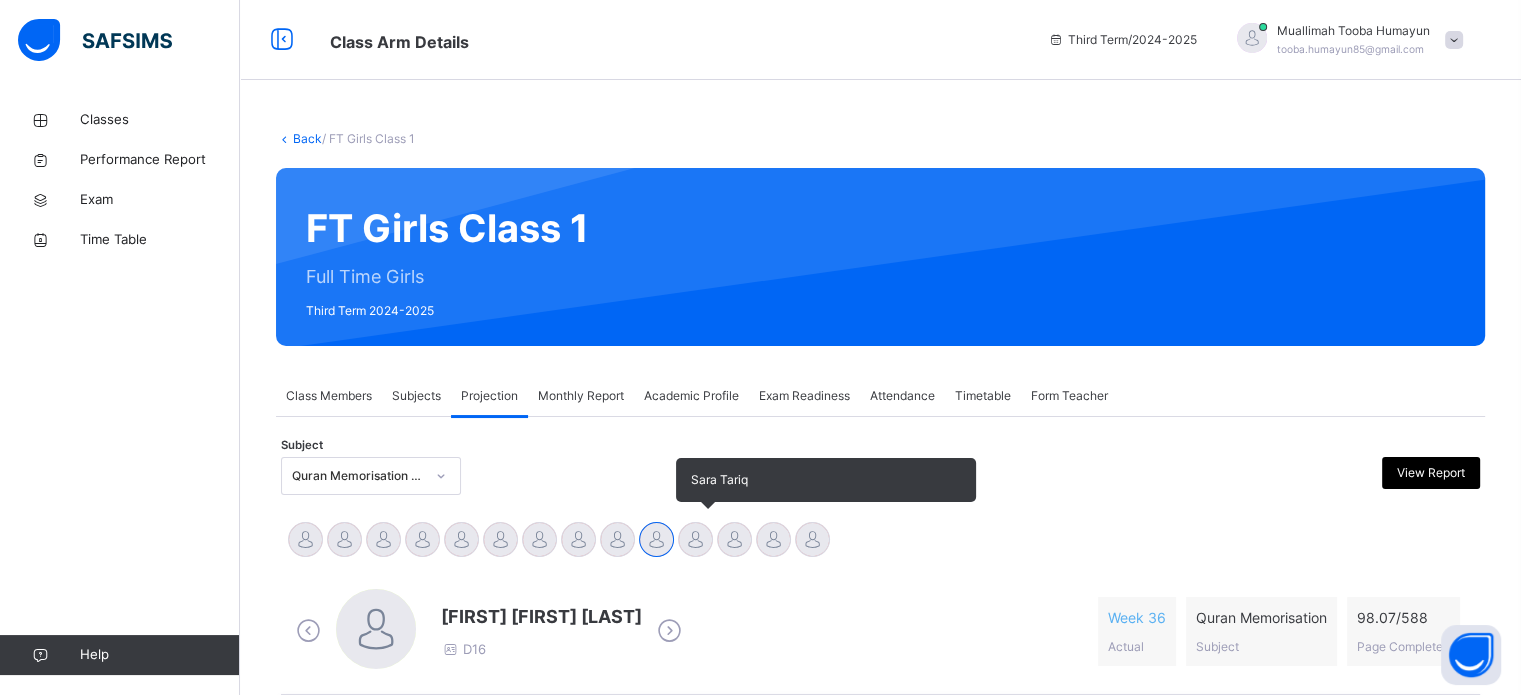click at bounding box center (695, 539) 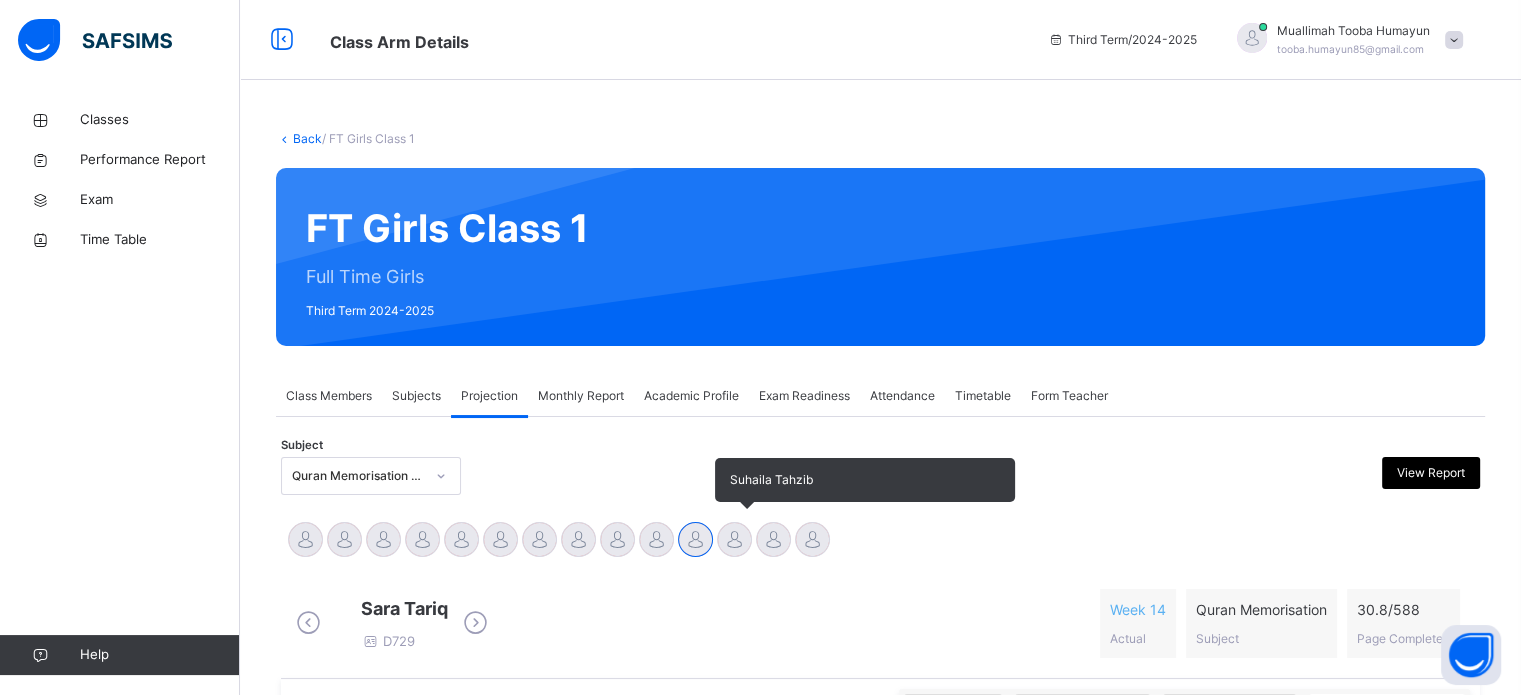 click at bounding box center (734, 539) 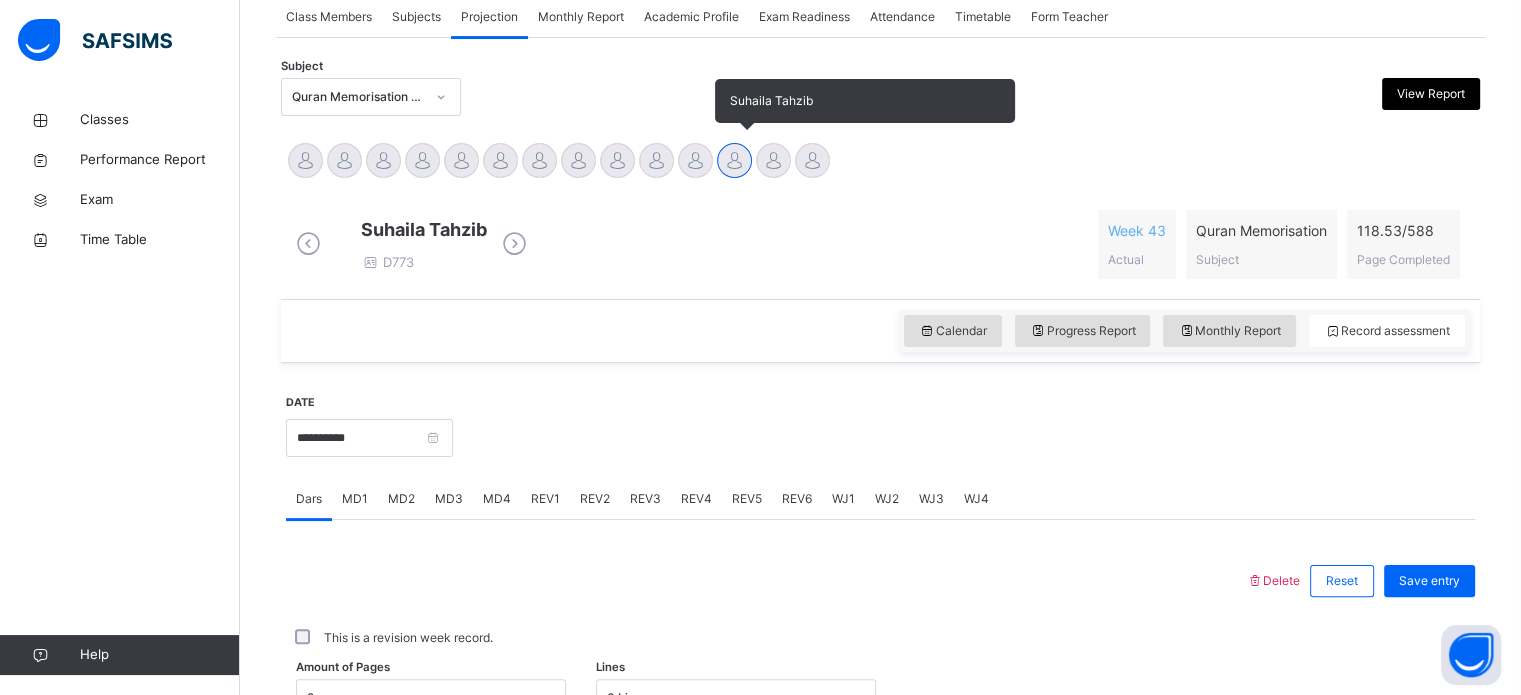 scroll, scrollTop: 380, scrollLeft: 0, axis: vertical 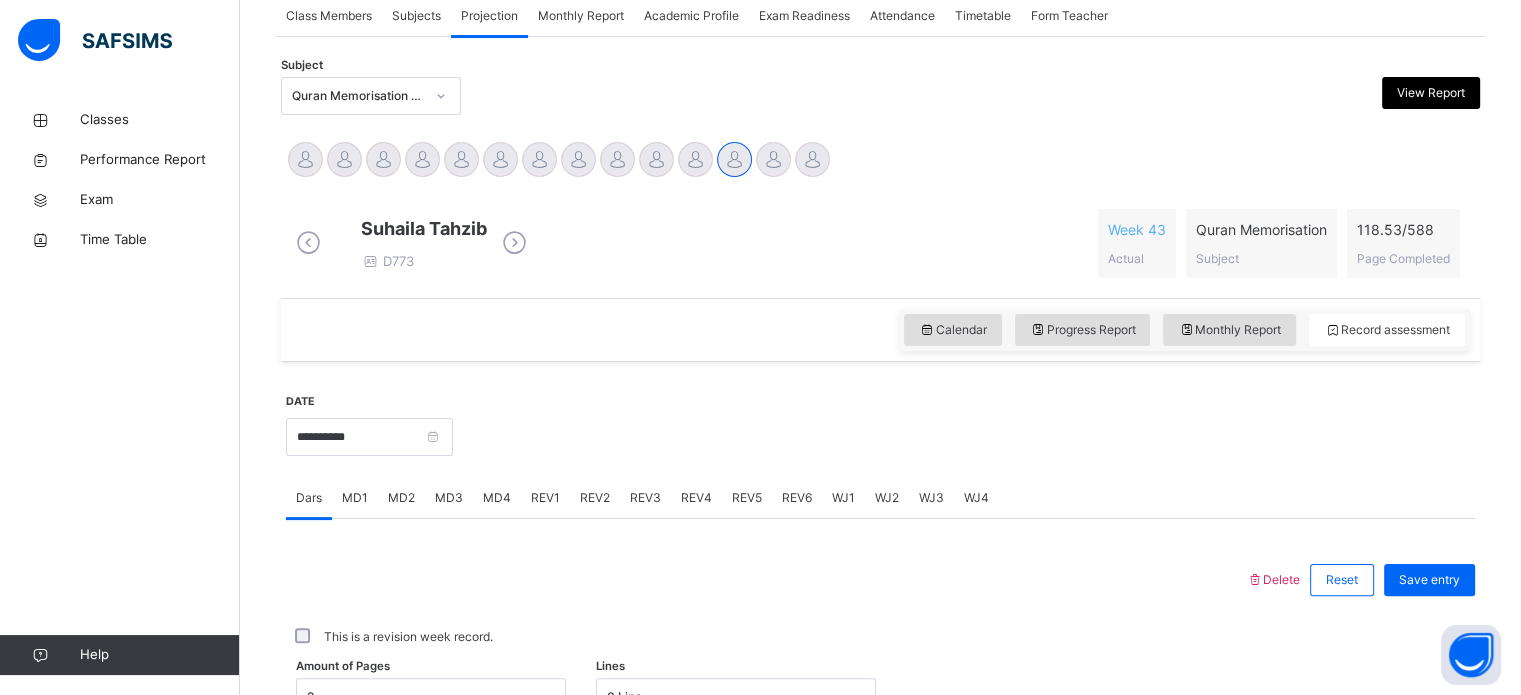 click on "REV3" at bounding box center (645, 498) 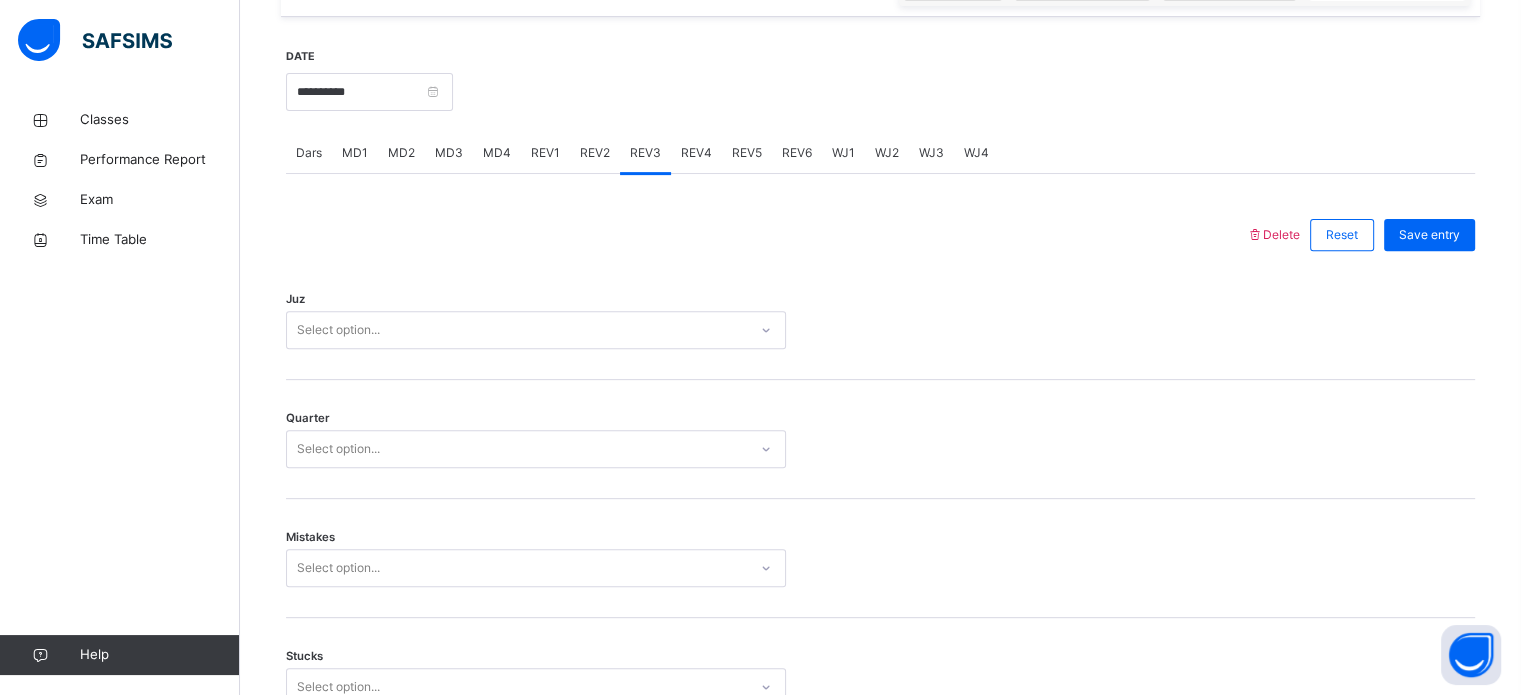 scroll, scrollTop: 729, scrollLeft: 0, axis: vertical 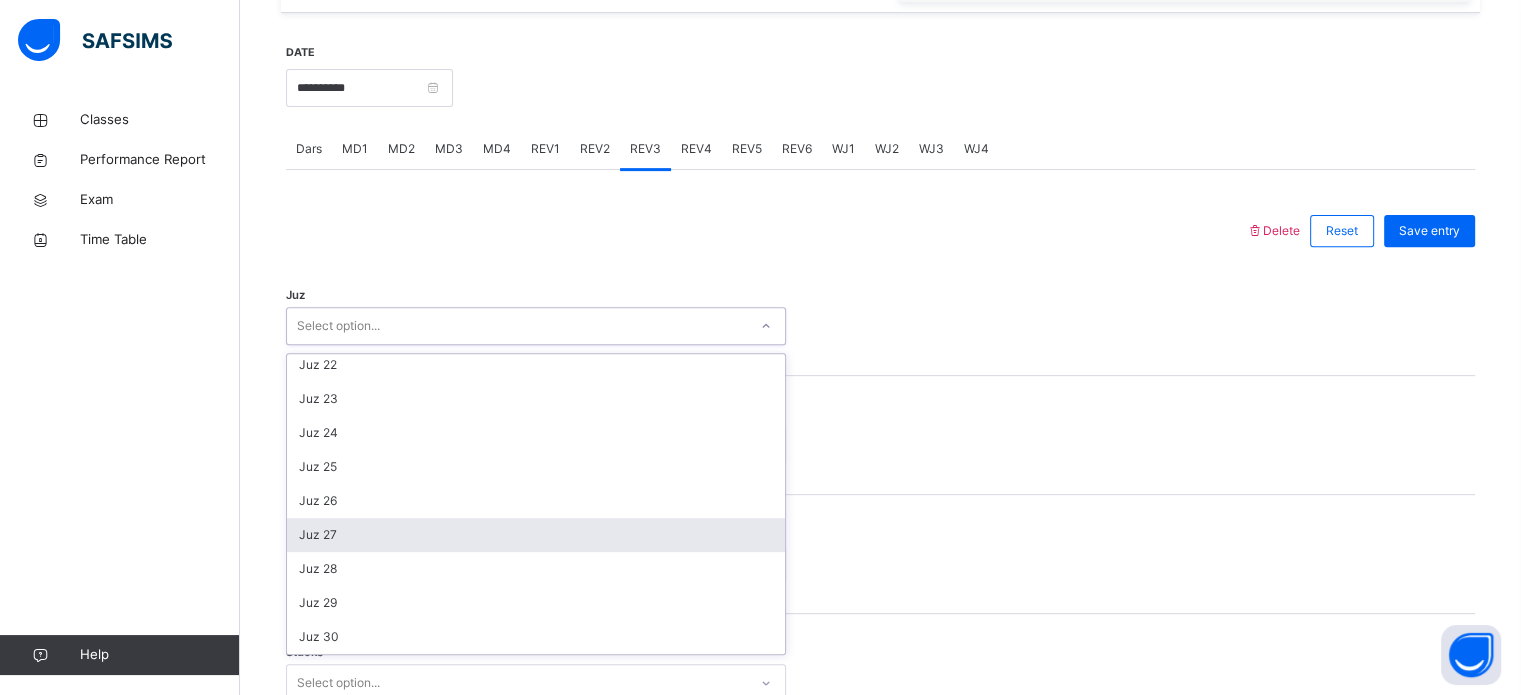 click on "Juz 27" at bounding box center [536, 535] 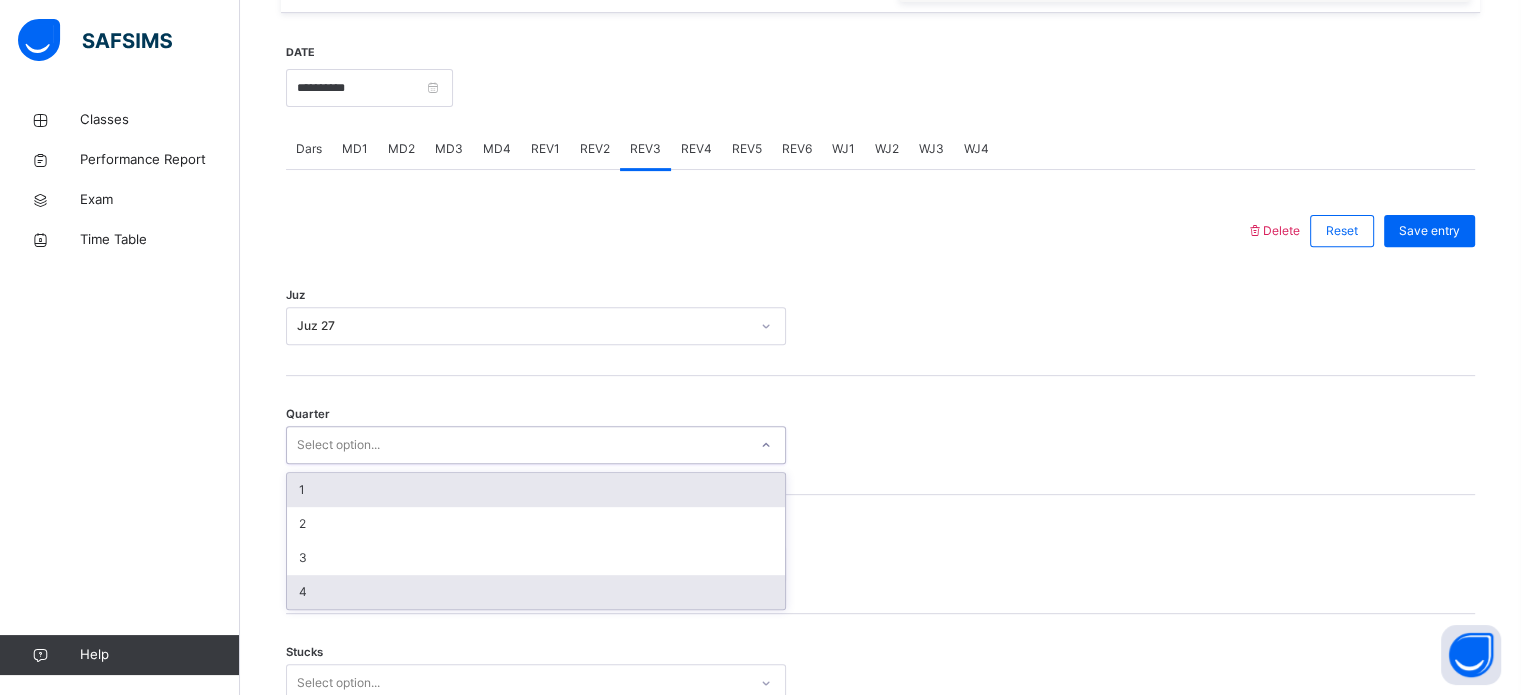 click on "4" at bounding box center [536, 592] 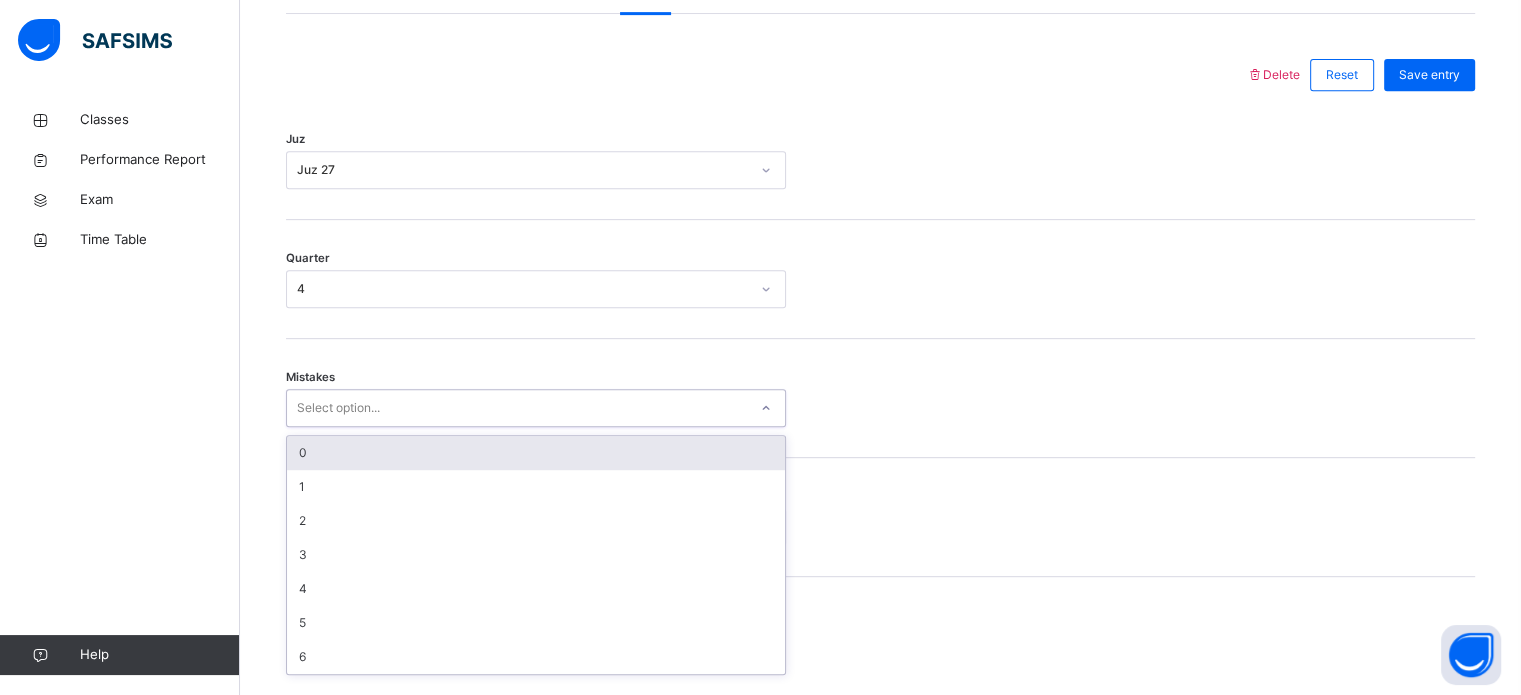 scroll, scrollTop: 888, scrollLeft: 0, axis: vertical 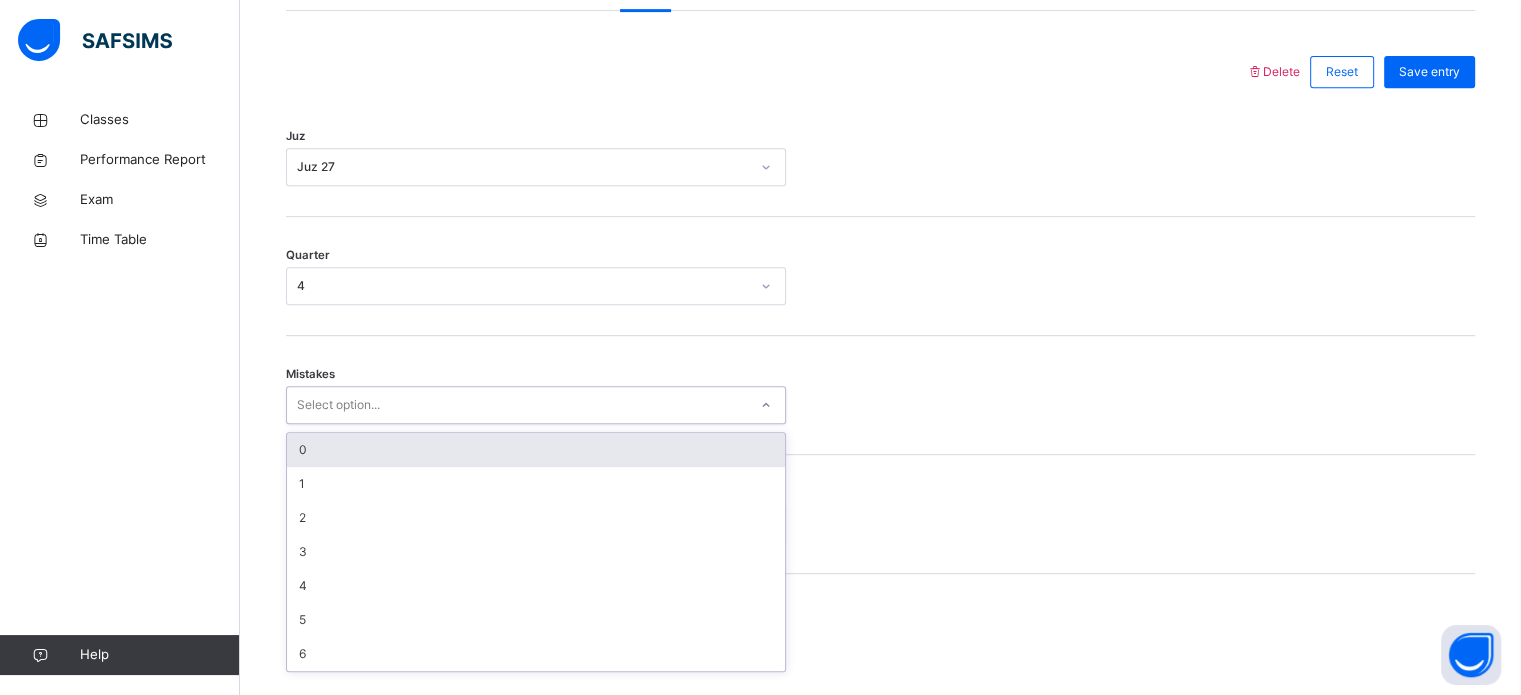click on "0" at bounding box center (536, 450) 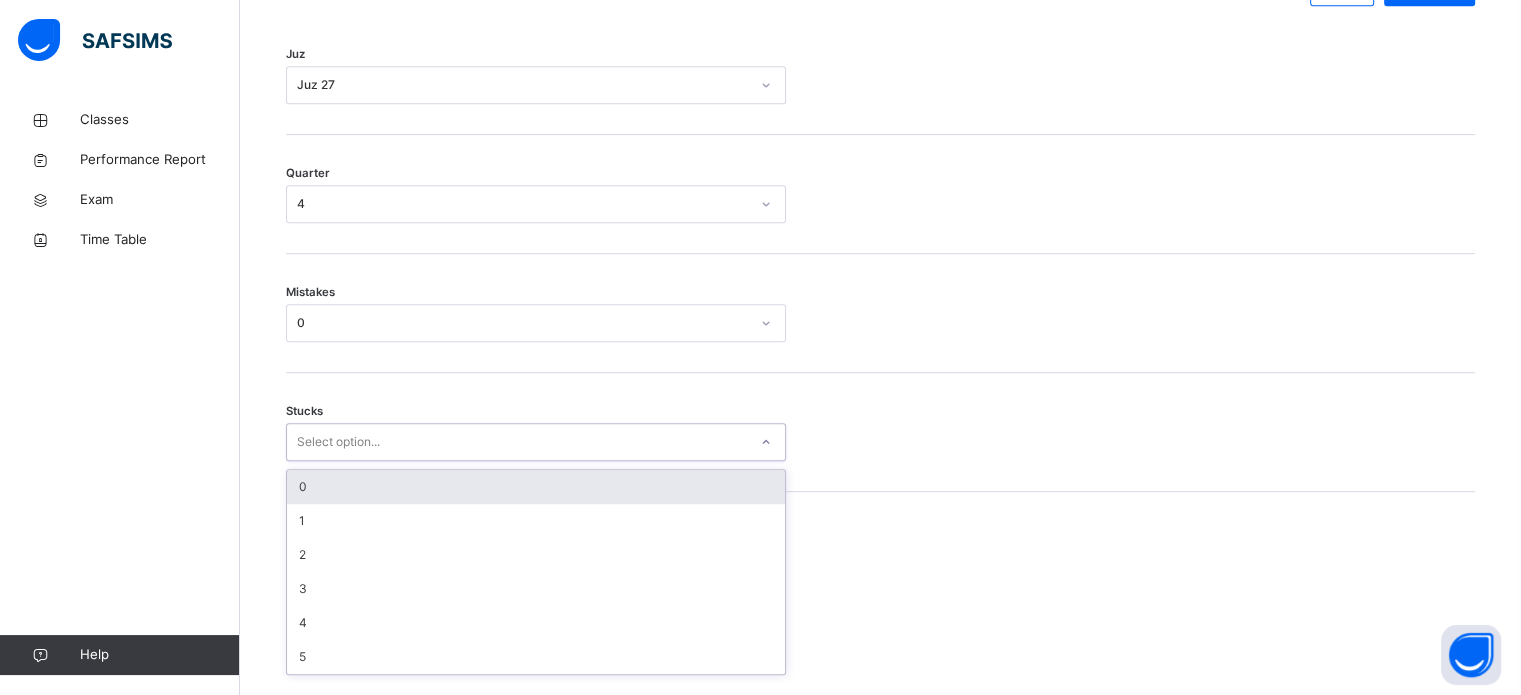 scroll, scrollTop: 972, scrollLeft: 0, axis: vertical 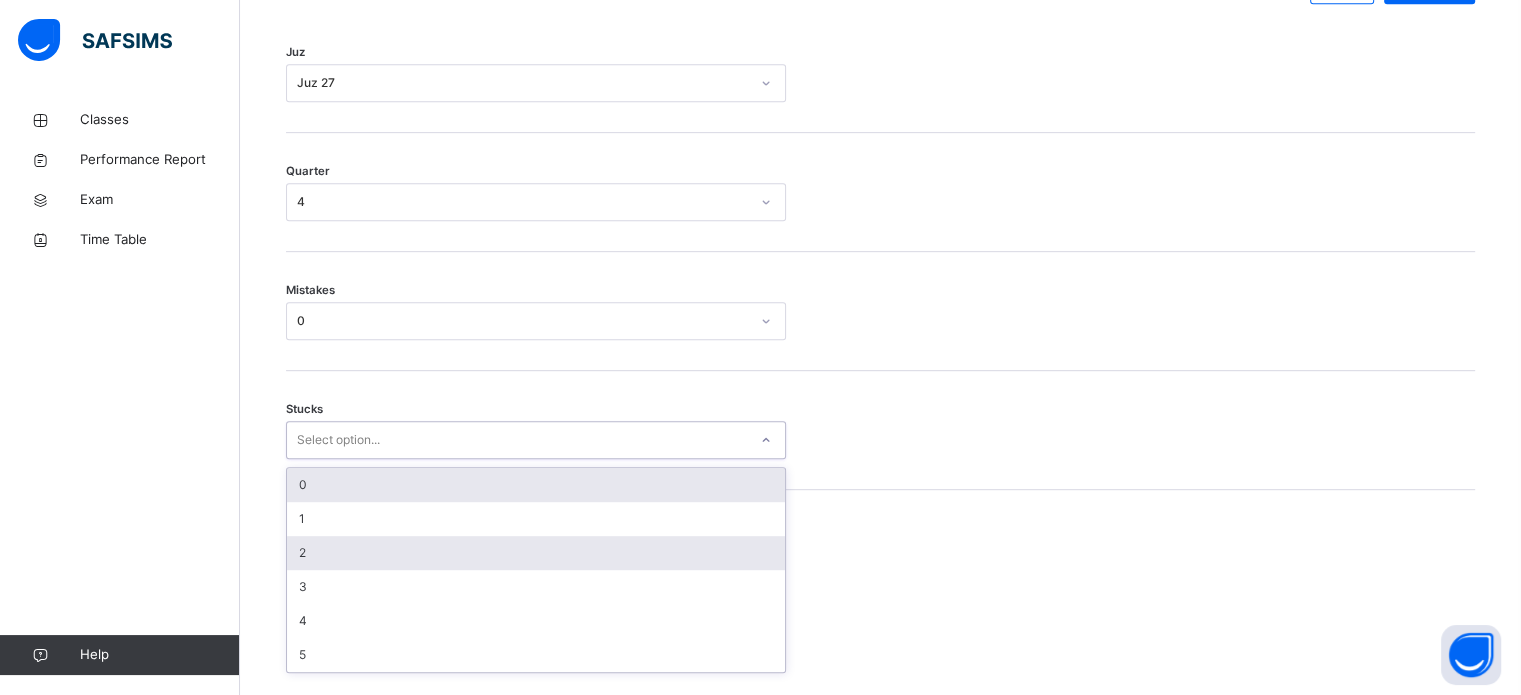 click on "2" at bounding box center [536, 553] 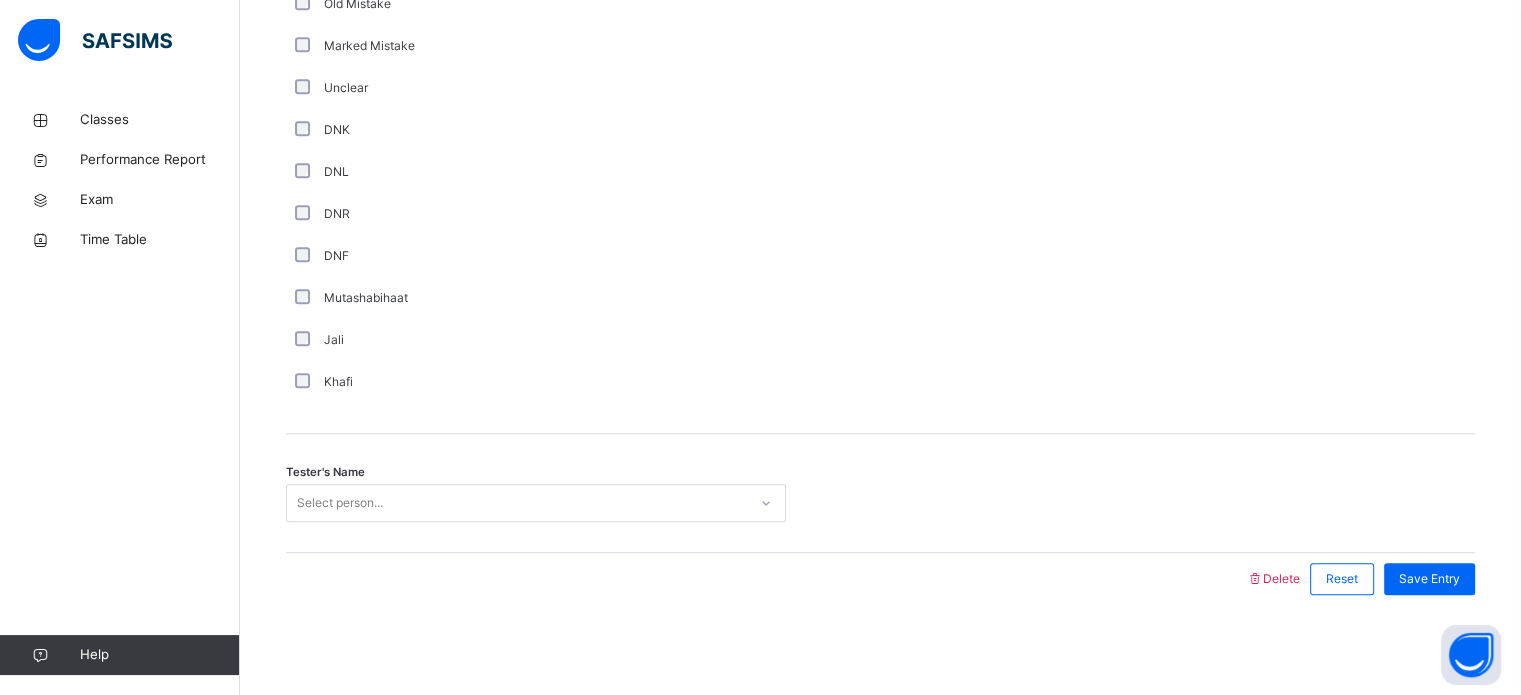 scroll, scrollTop: 1687, scrollLeft: 0, axis: vertical 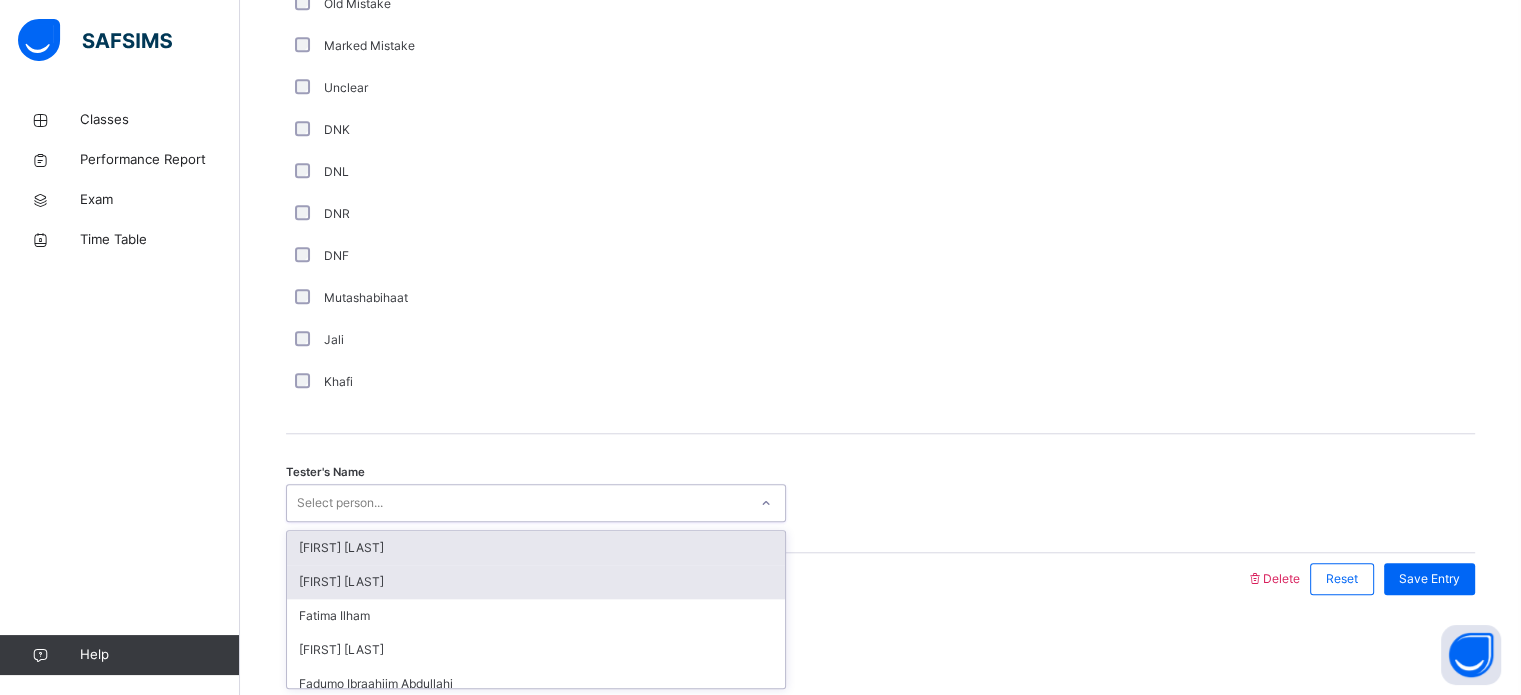 click on "[FIRST] [LAST]" at bounding box center (536, 582) 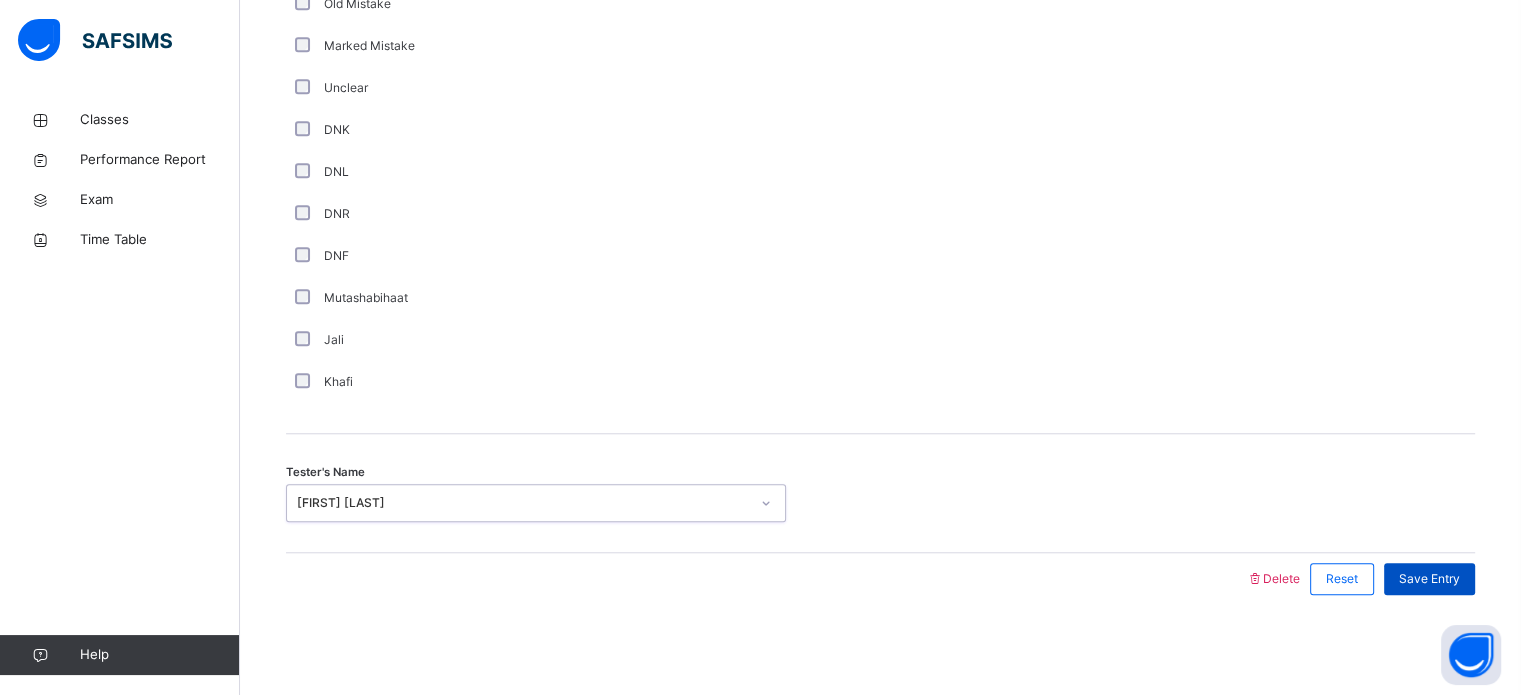 click on "Save Entry" at bounding box center [1429, 579] 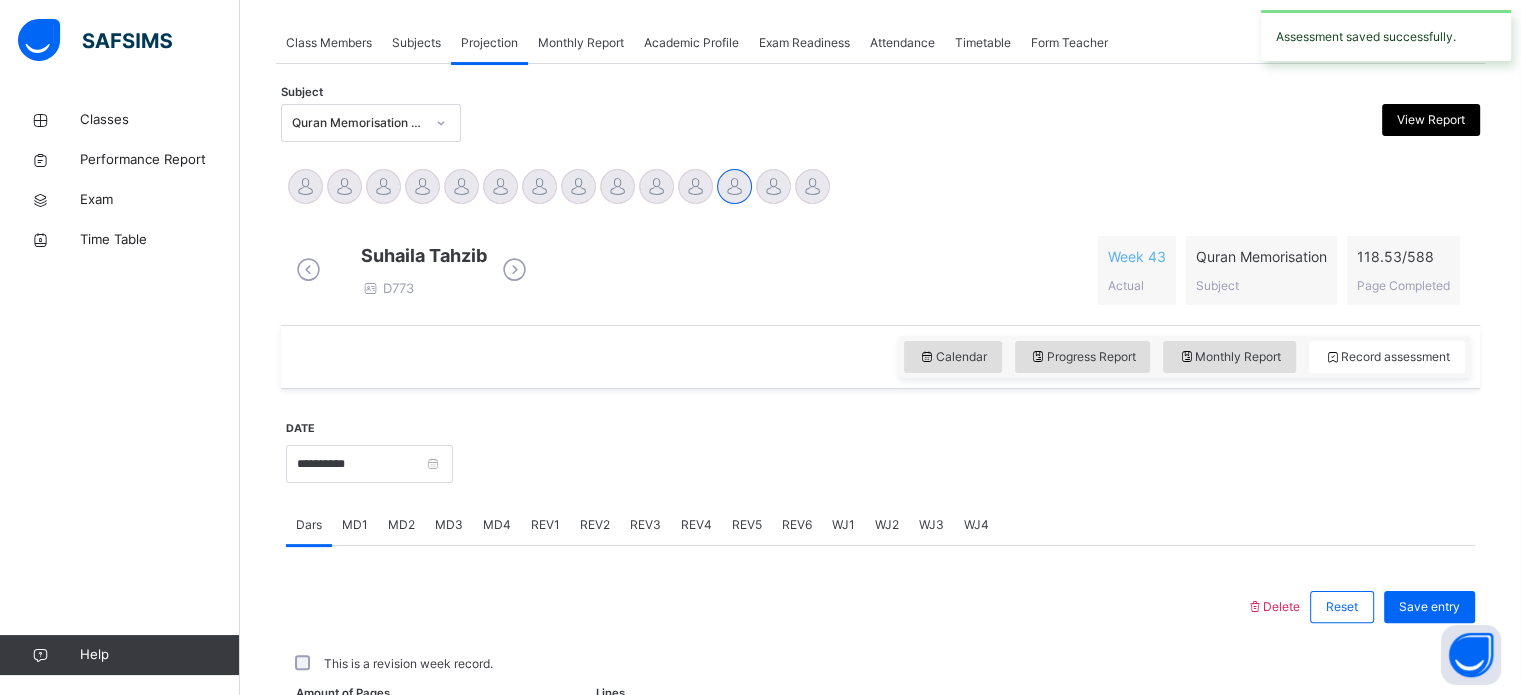 scroll, scrollTop: 806, scrollLeft: 0, axis: vertical 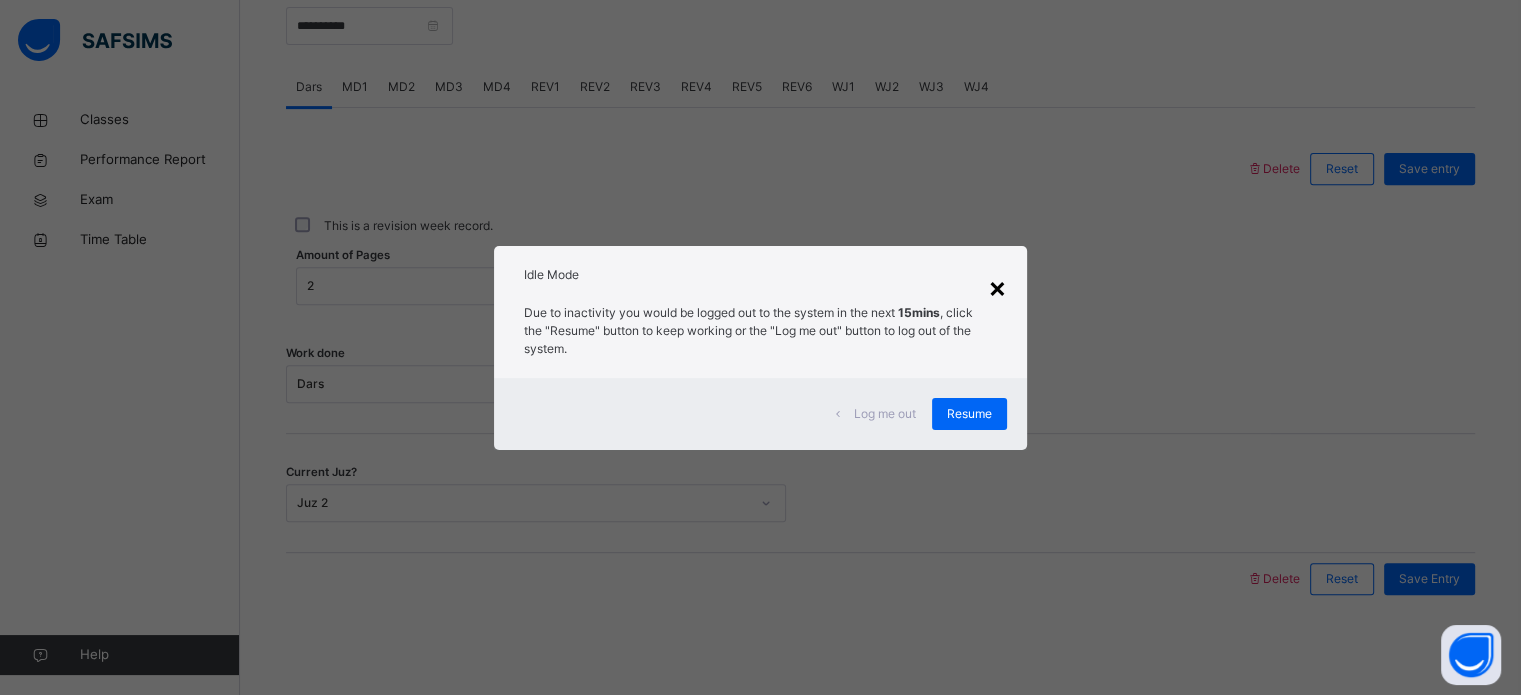 click on "×" at bounding box center [997, 287] 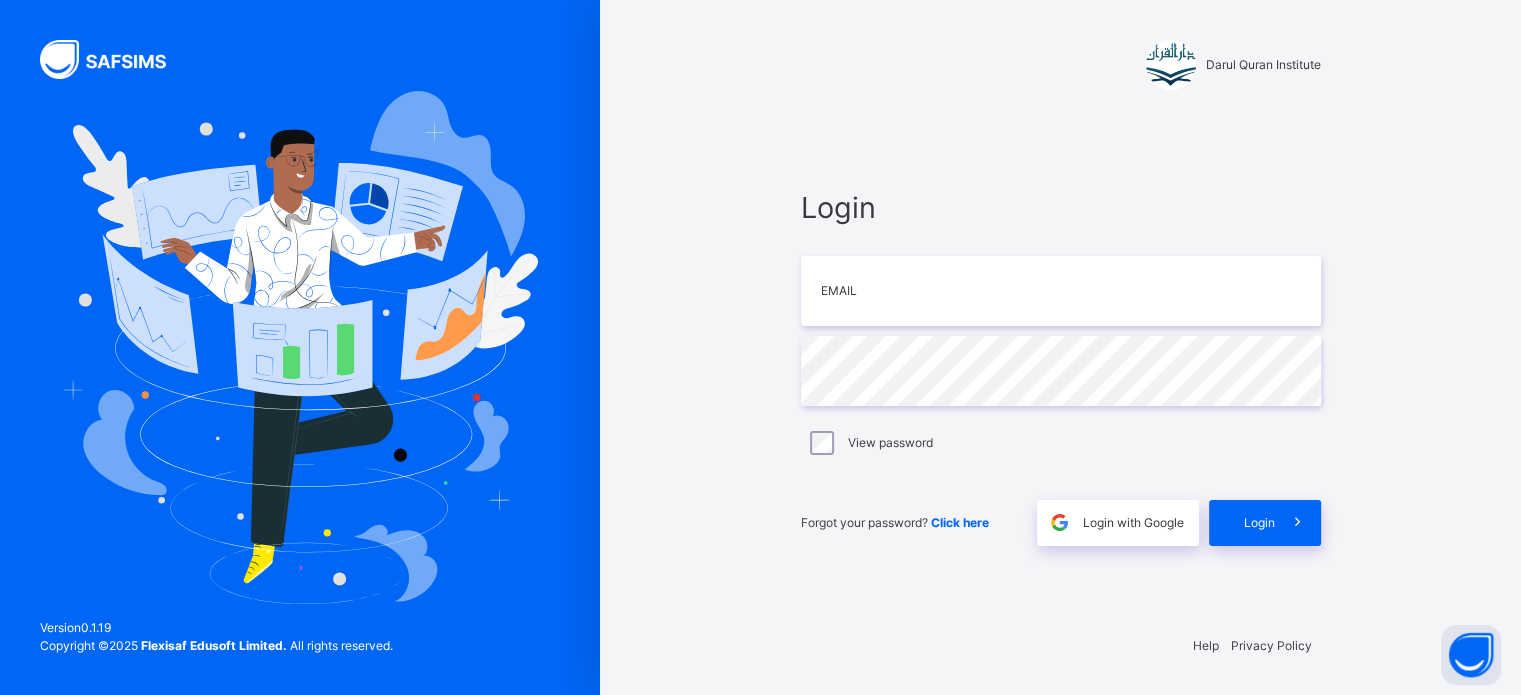 scroll, scrollTop: 0, scrollLeft: 0, axis: both 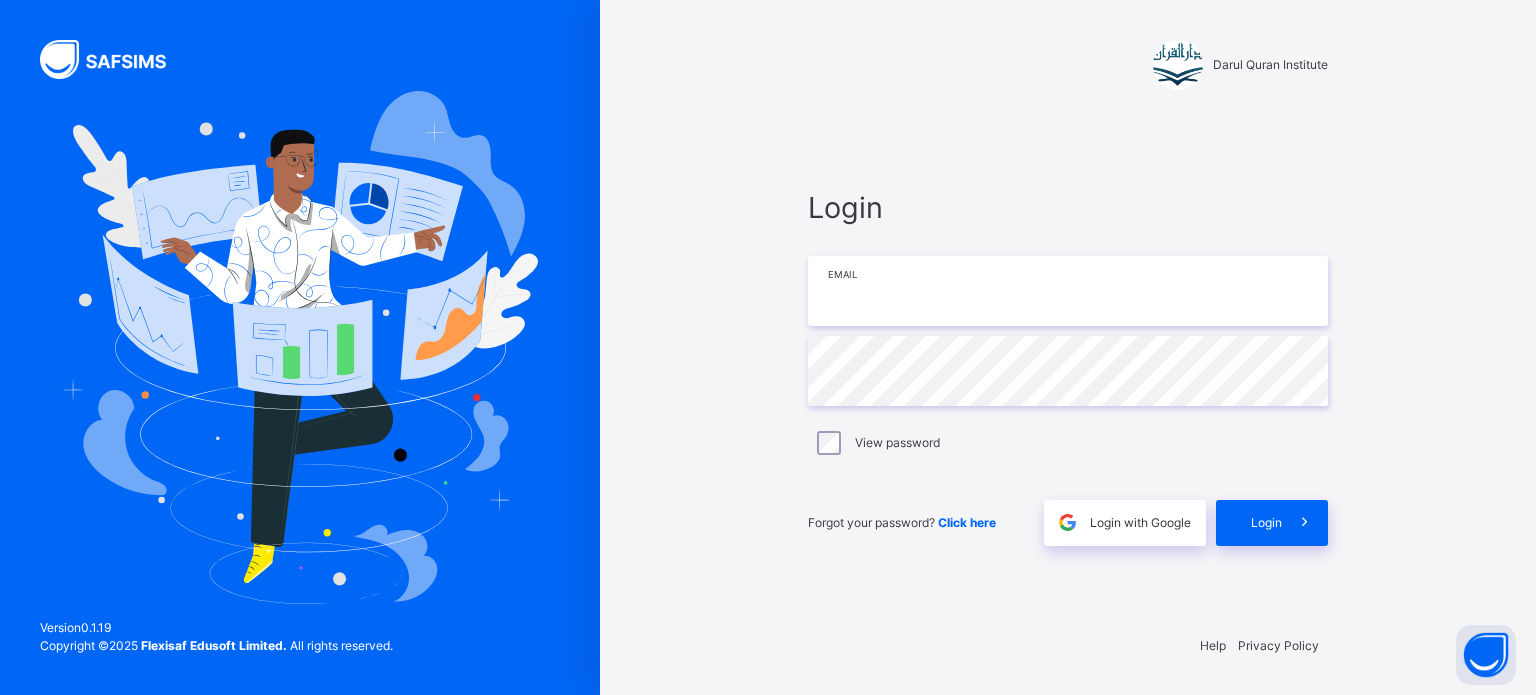 type on "**********" 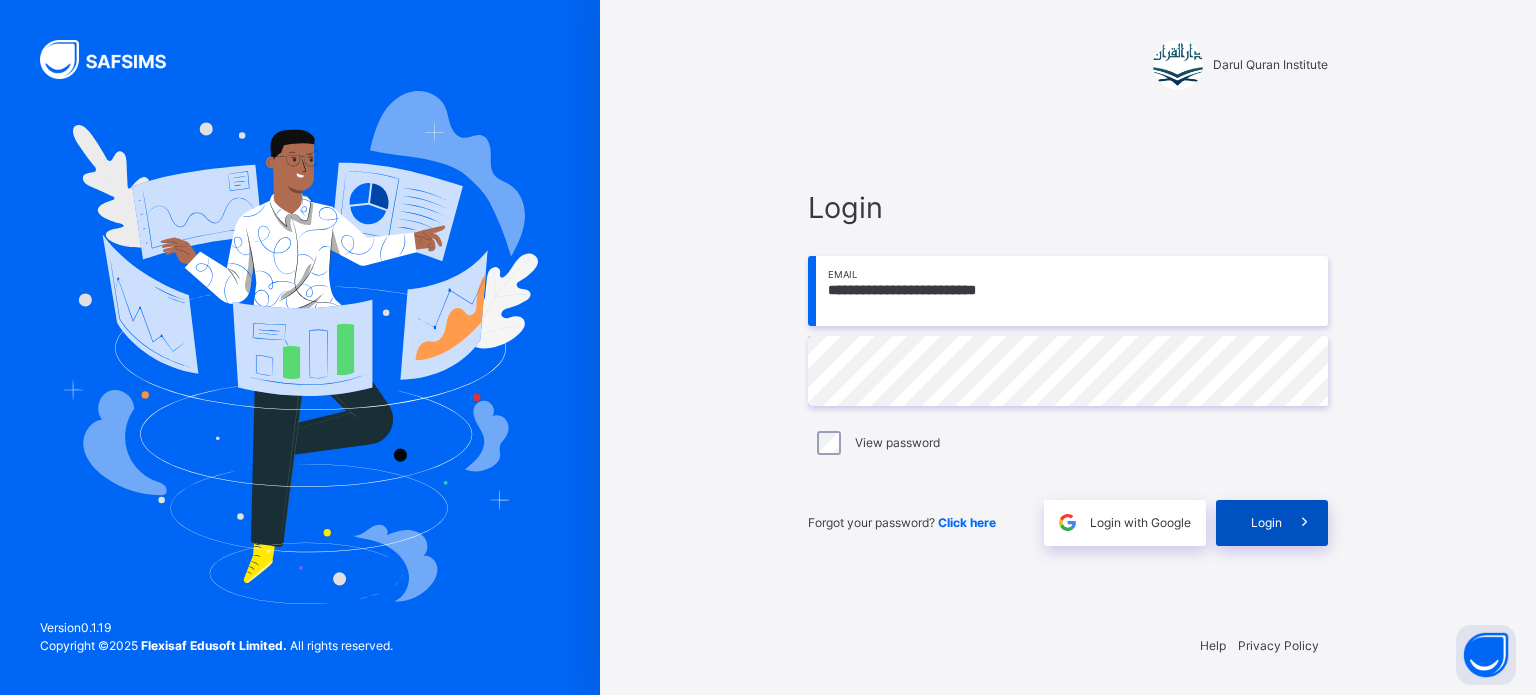 click on "Login" at bounding box center (1272, 523) 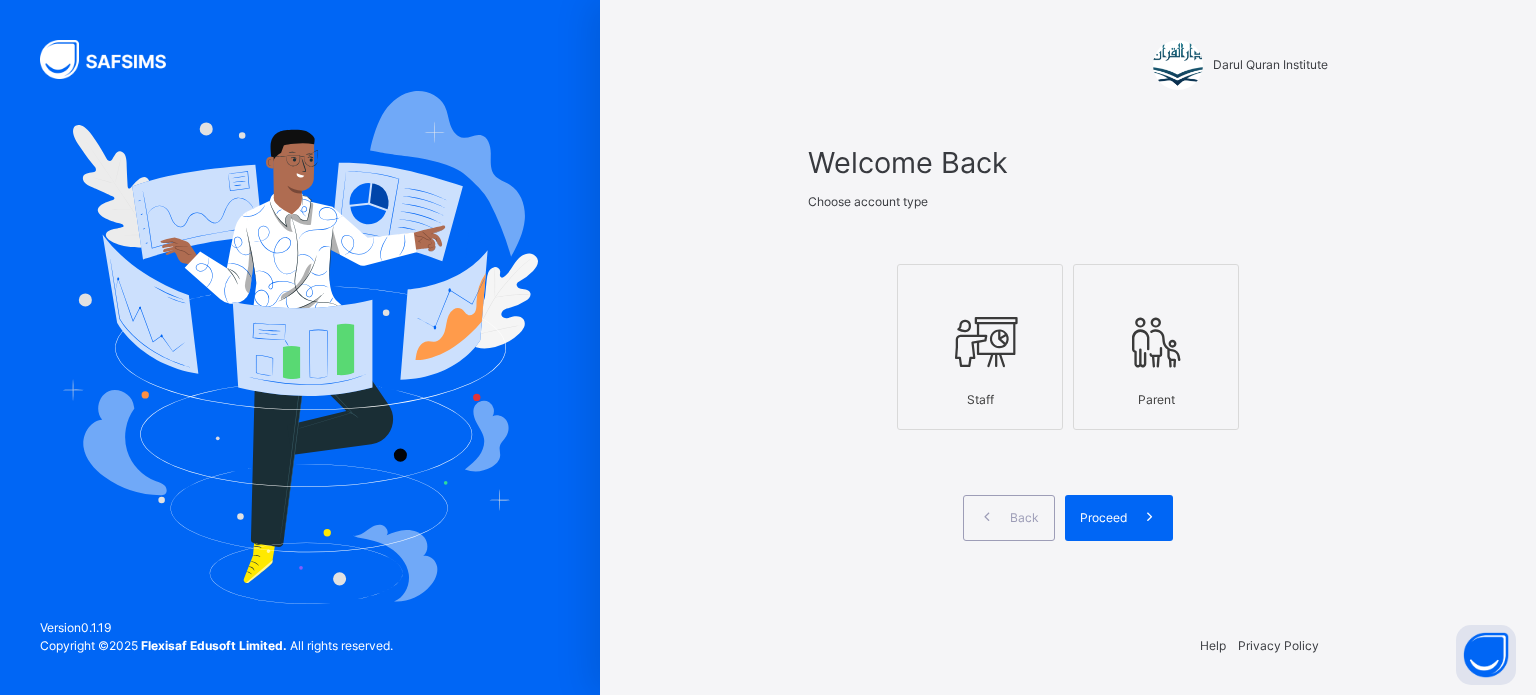 click on "Staff" at bounding box center (980, 400) 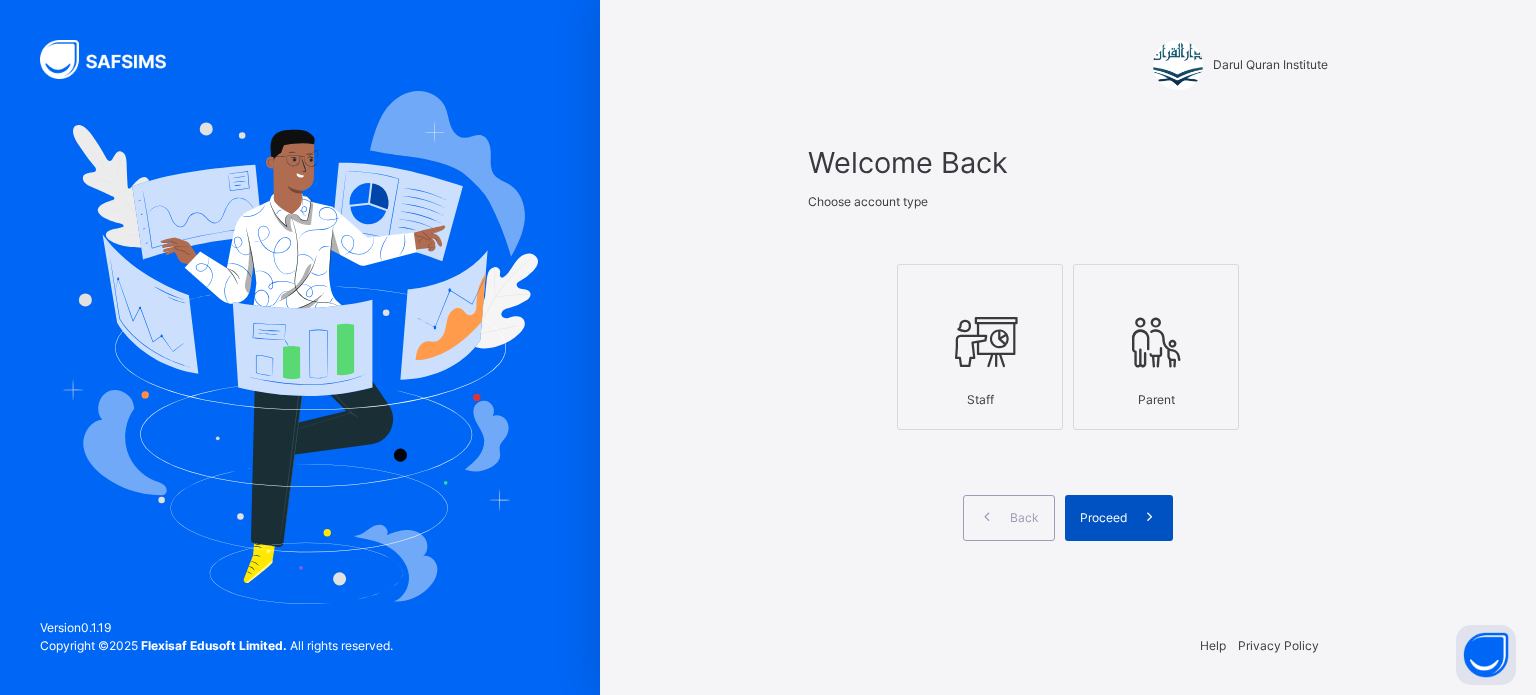 click at bounding box center (1150, 518) 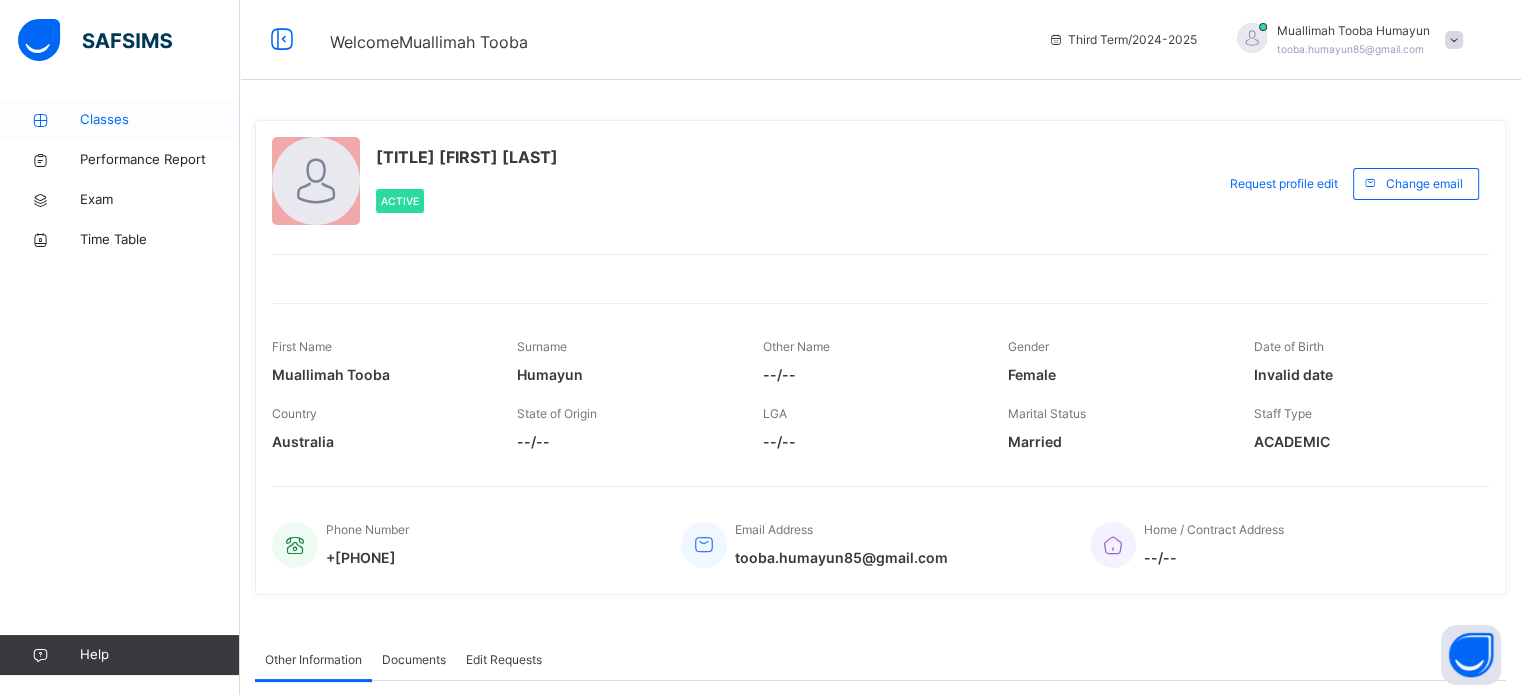 click on "Classes" at bounding box center [120, 120] 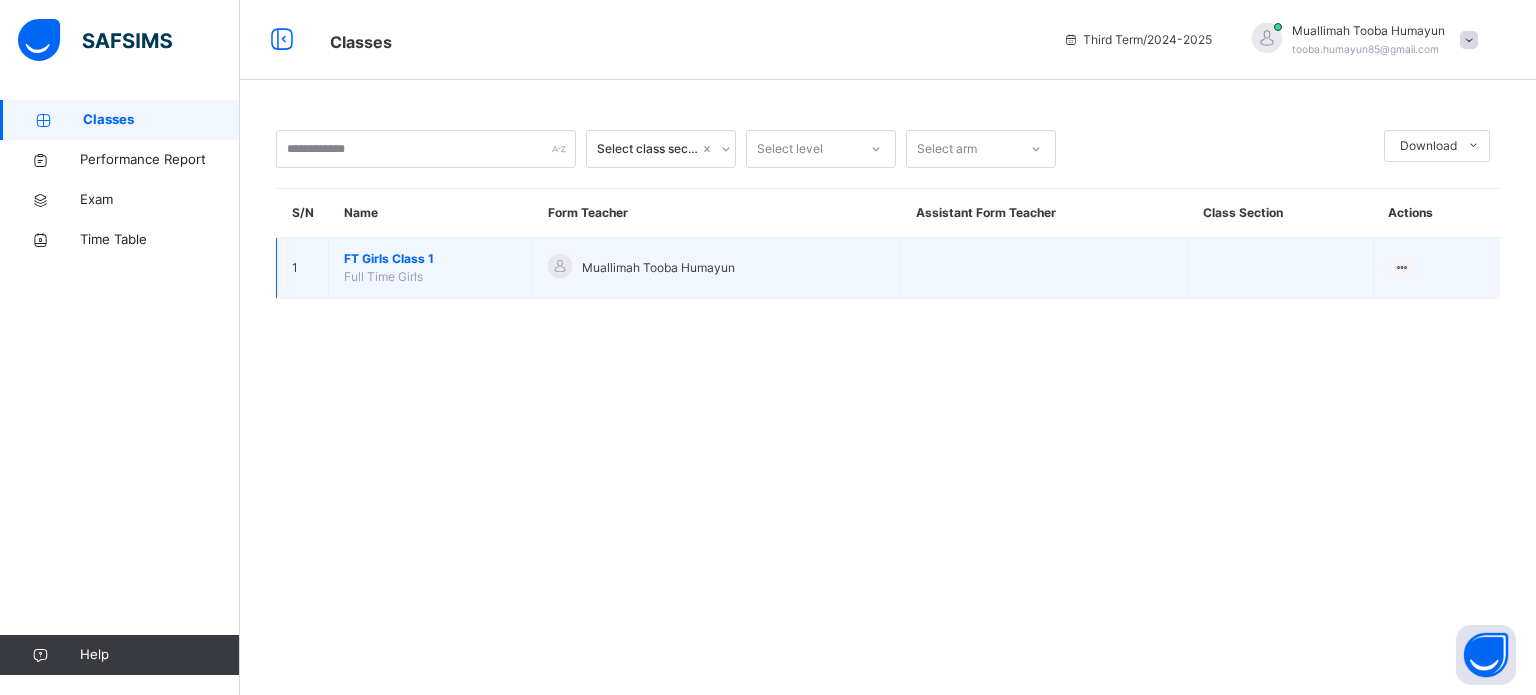 click on "FT Girls   Class 1" at bounding box center (430, 259) 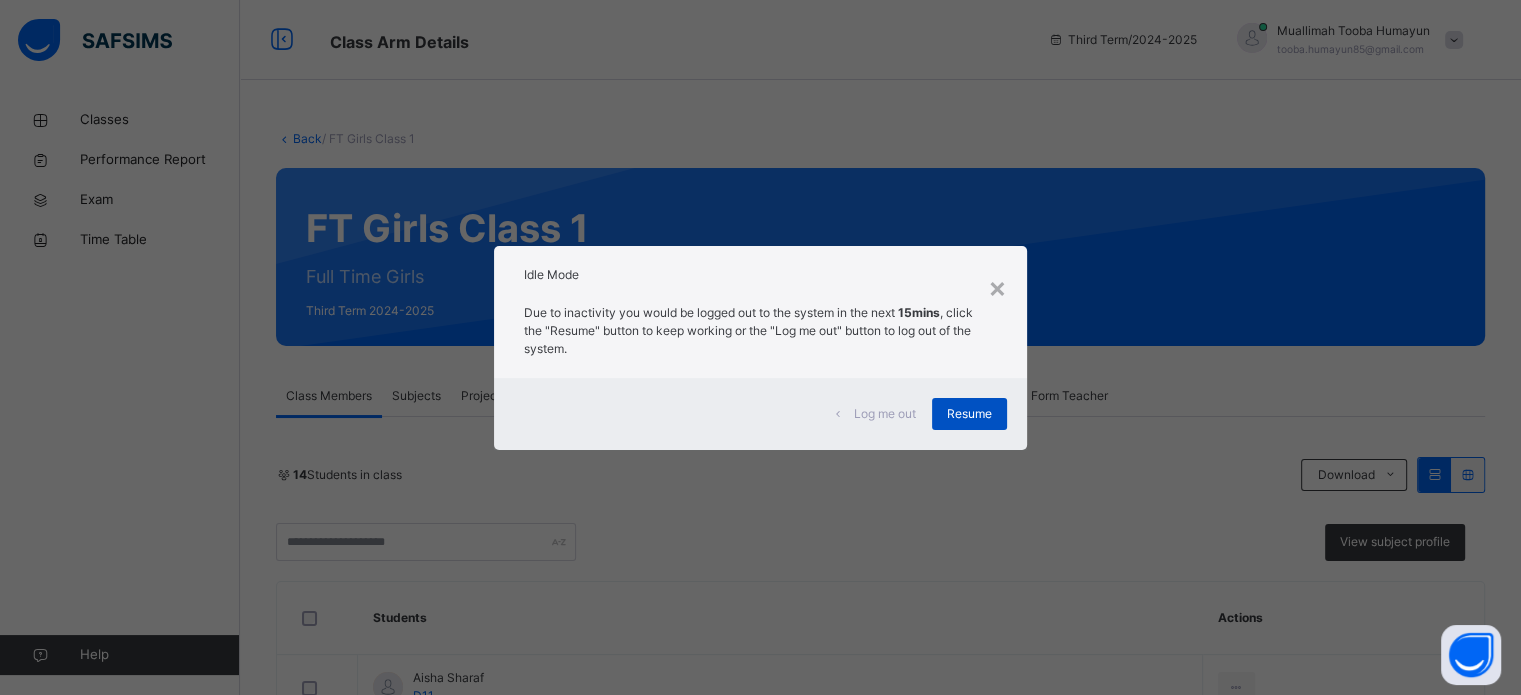 click on "Resume" at bounding box center [969, 414] 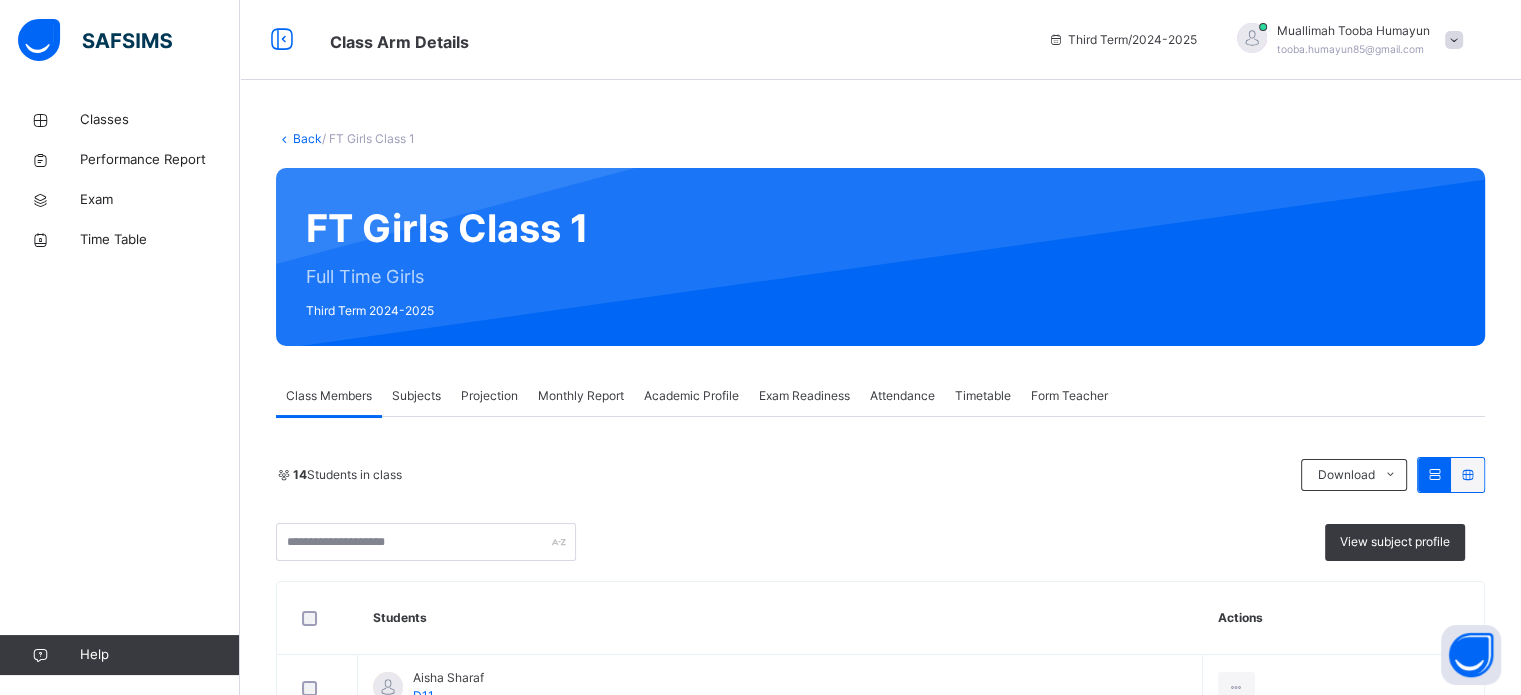 click on "Projection" at bounding box center [489, 396] 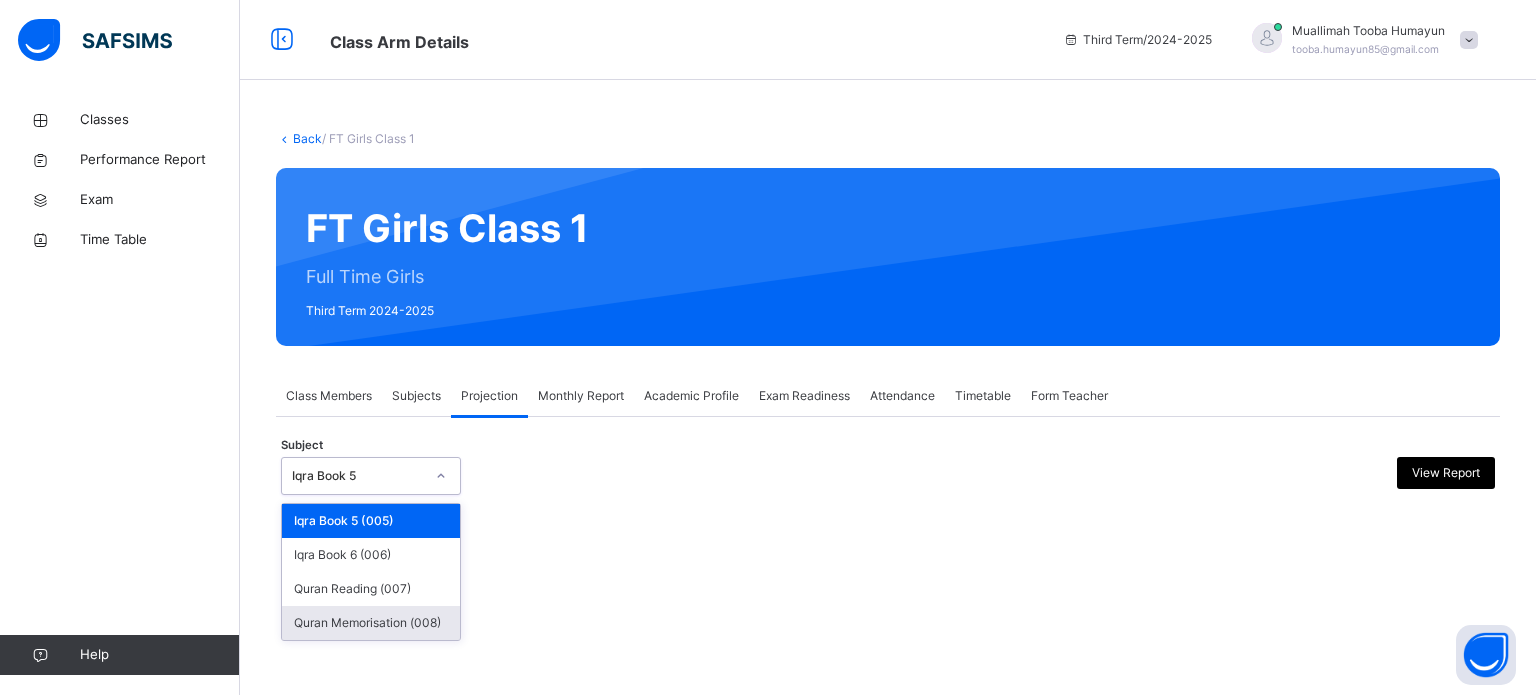 click on "Quran Memorisation (008)" at bounding box center [371, 623] 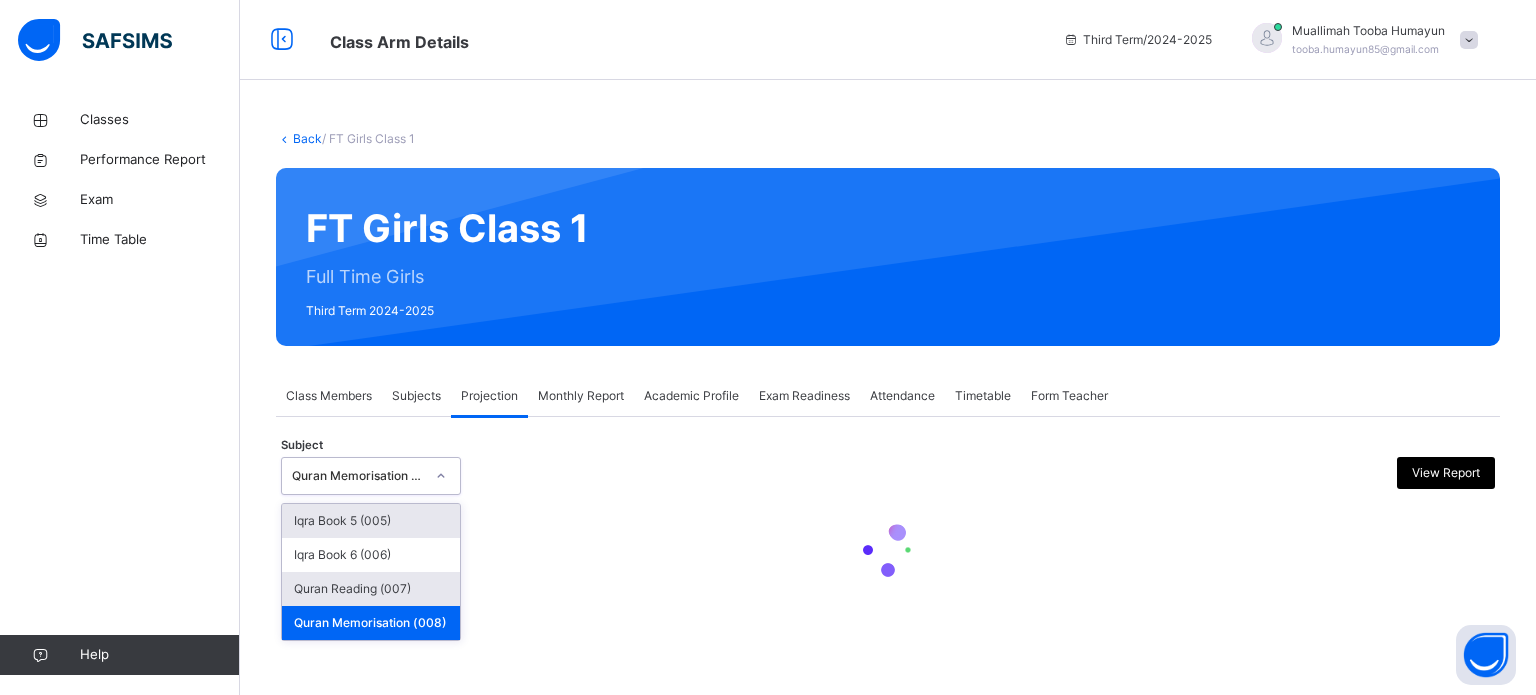 click on "Quran Reading (007)" at bounding box center [371, 589] 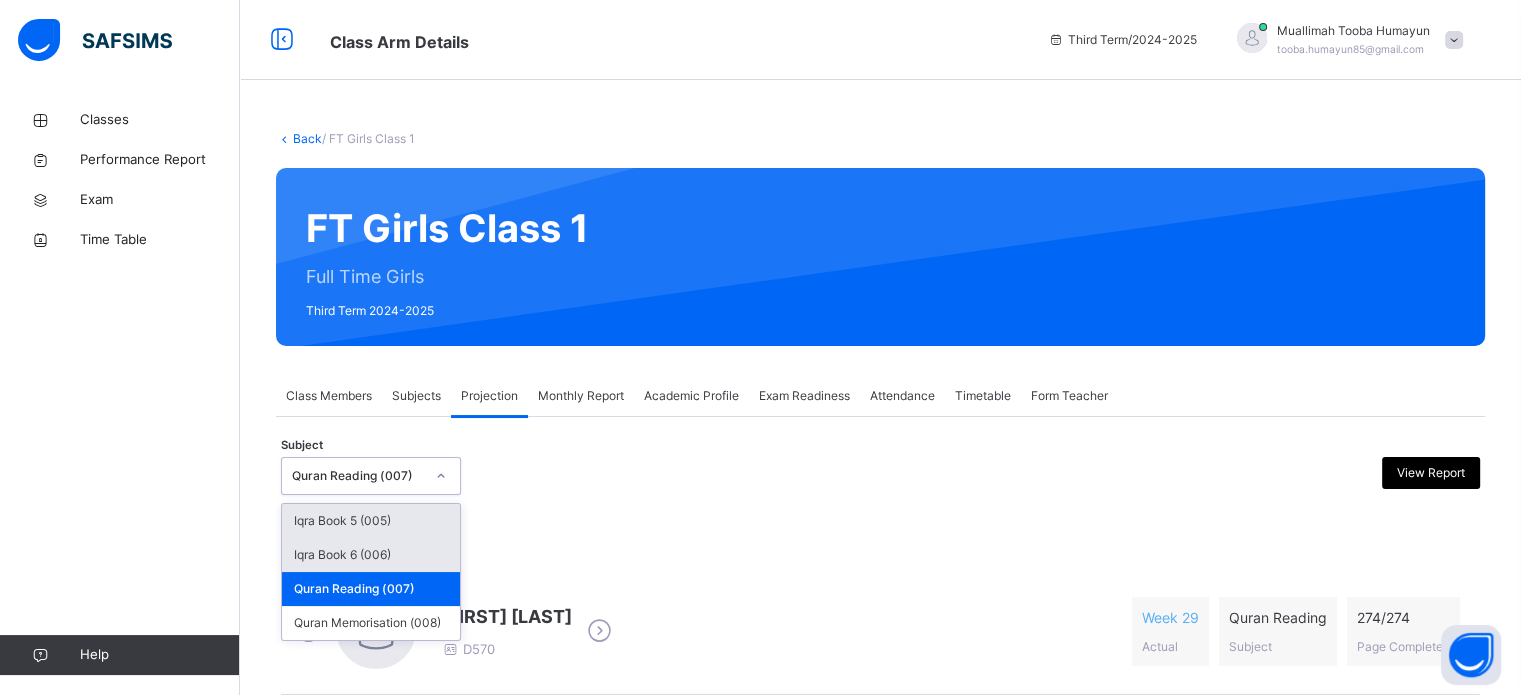 click on "Iqra Book 6 (006)" at bounding box center [371, 555] 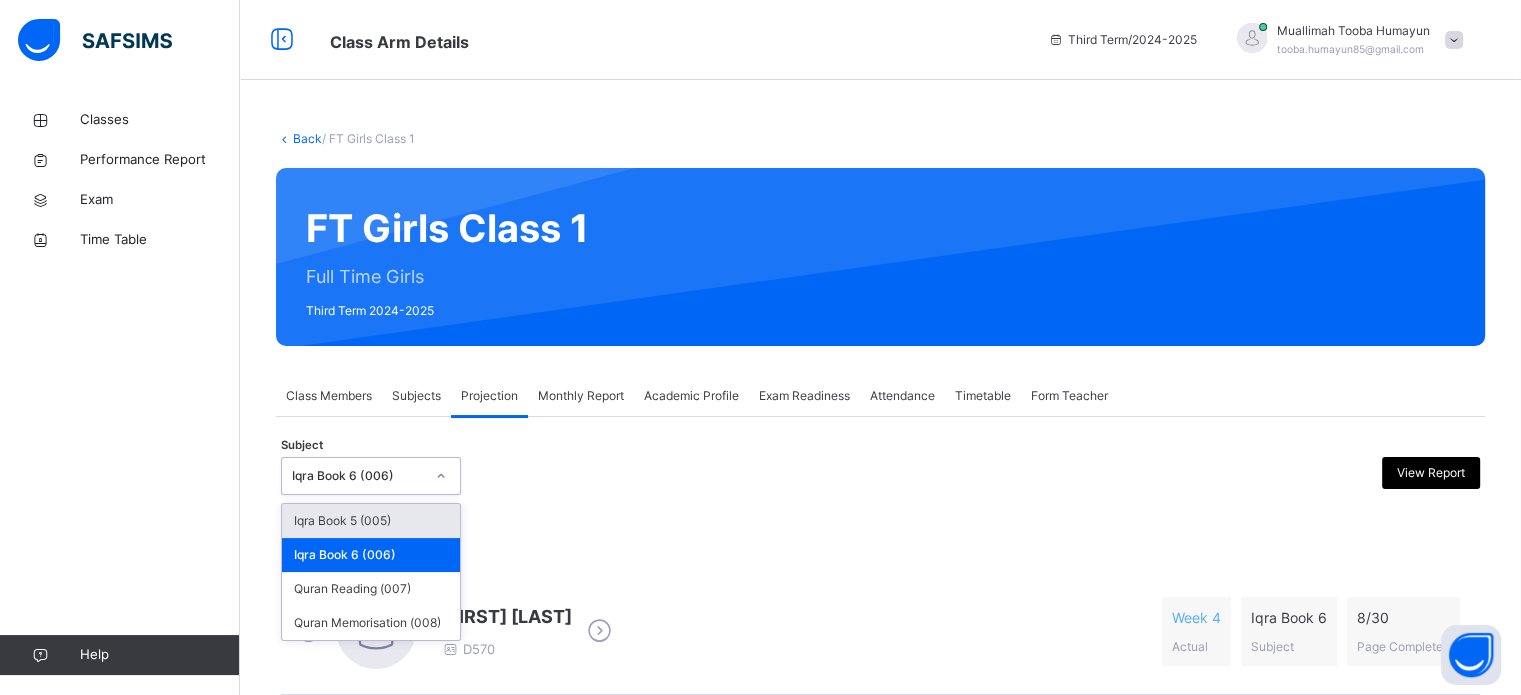 click on "Iqra Book 5 (005)" at bounding box center (371, 521) 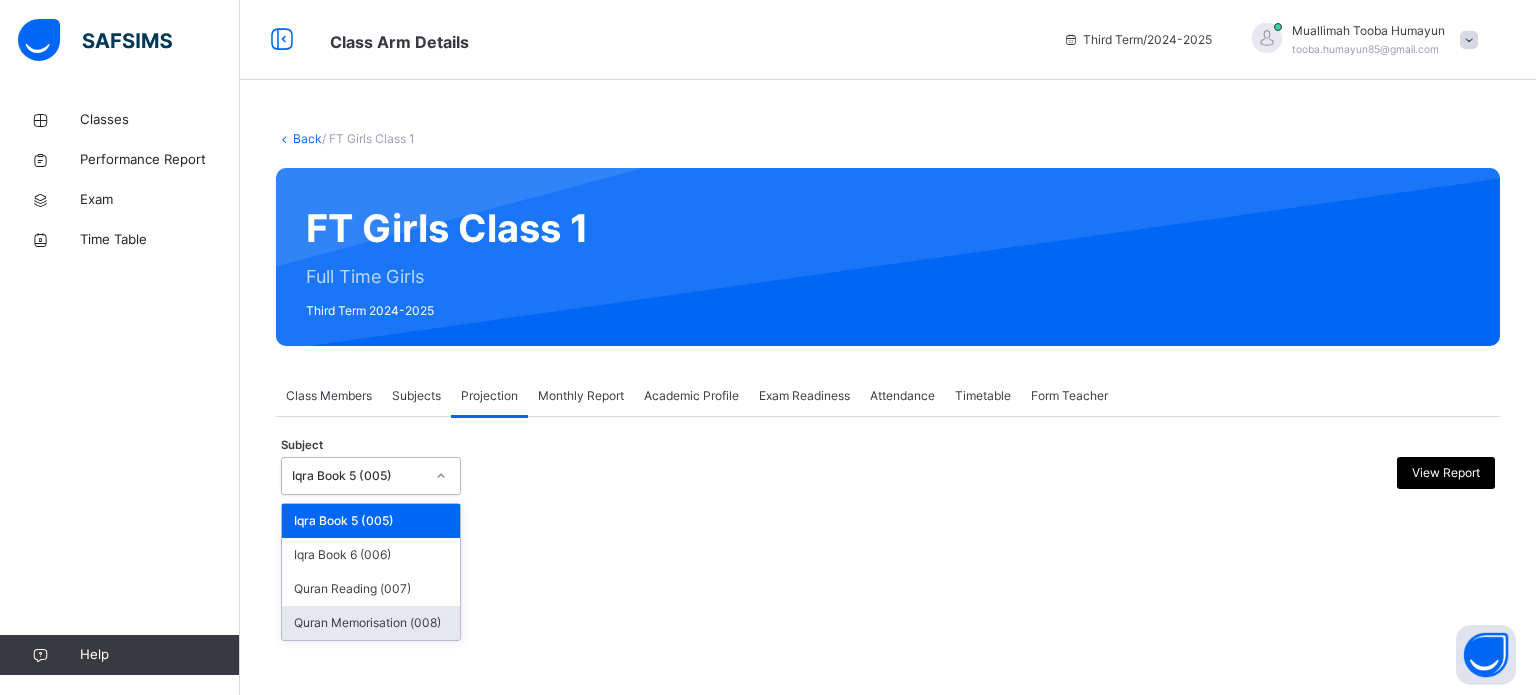 click on "Quran Memorisation (008)" at bounding box center [371, 623] 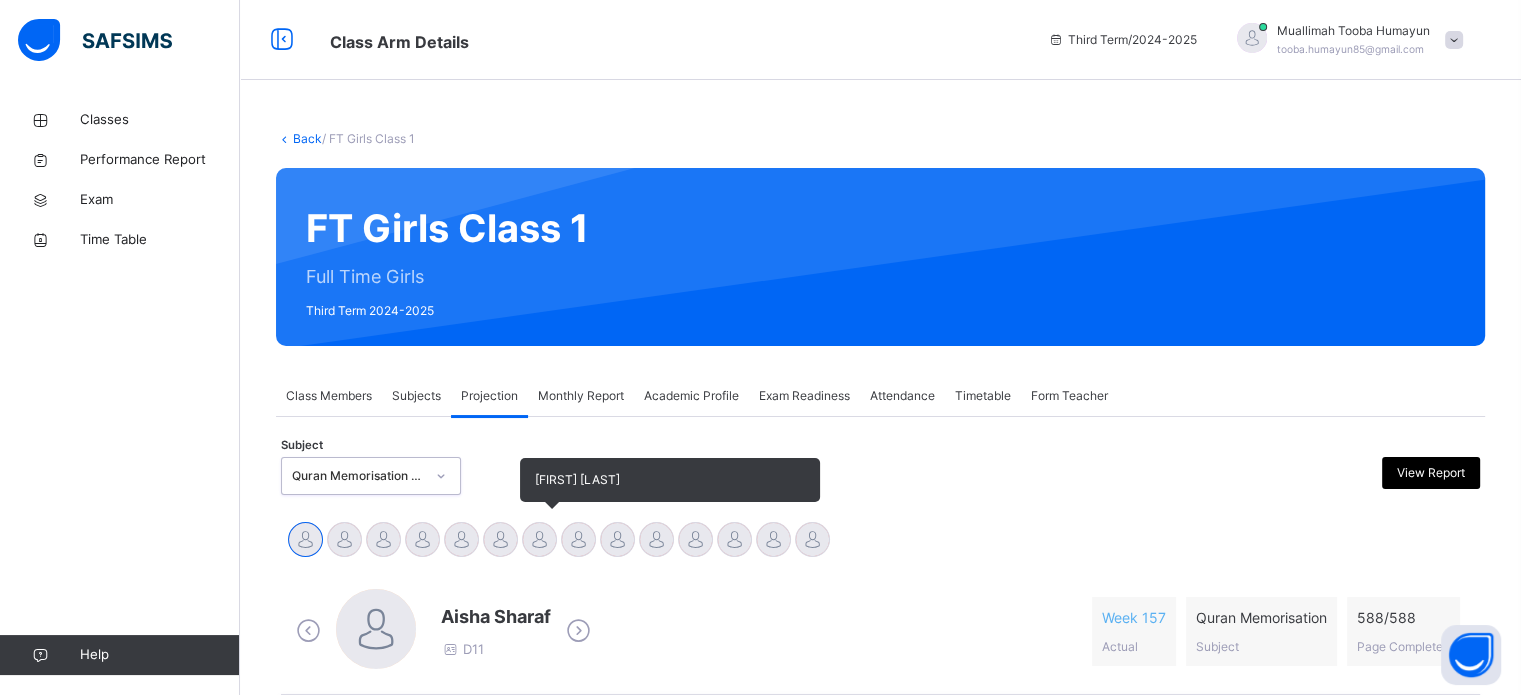 click at bounding box center [539, 539] 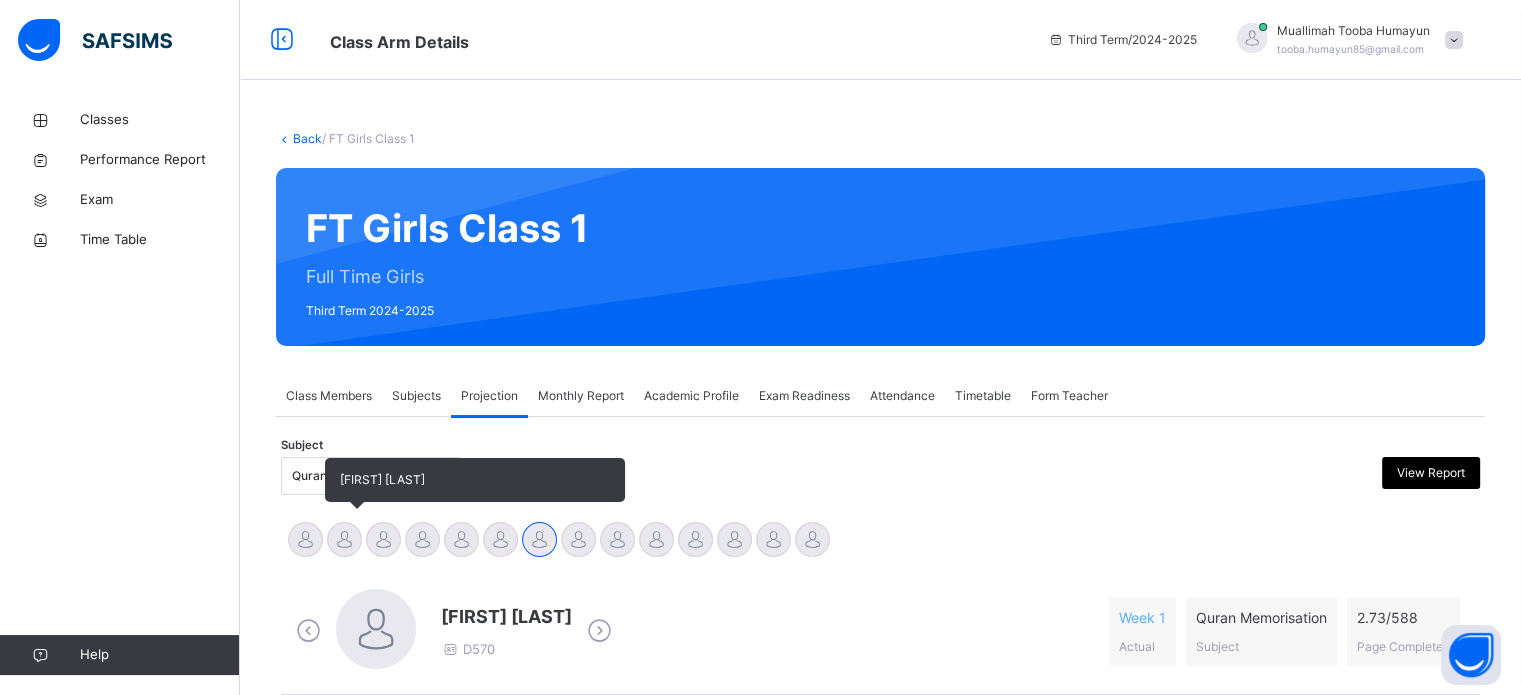 click on "[FIRST] [LAST]" at bounding box center (344, 542) 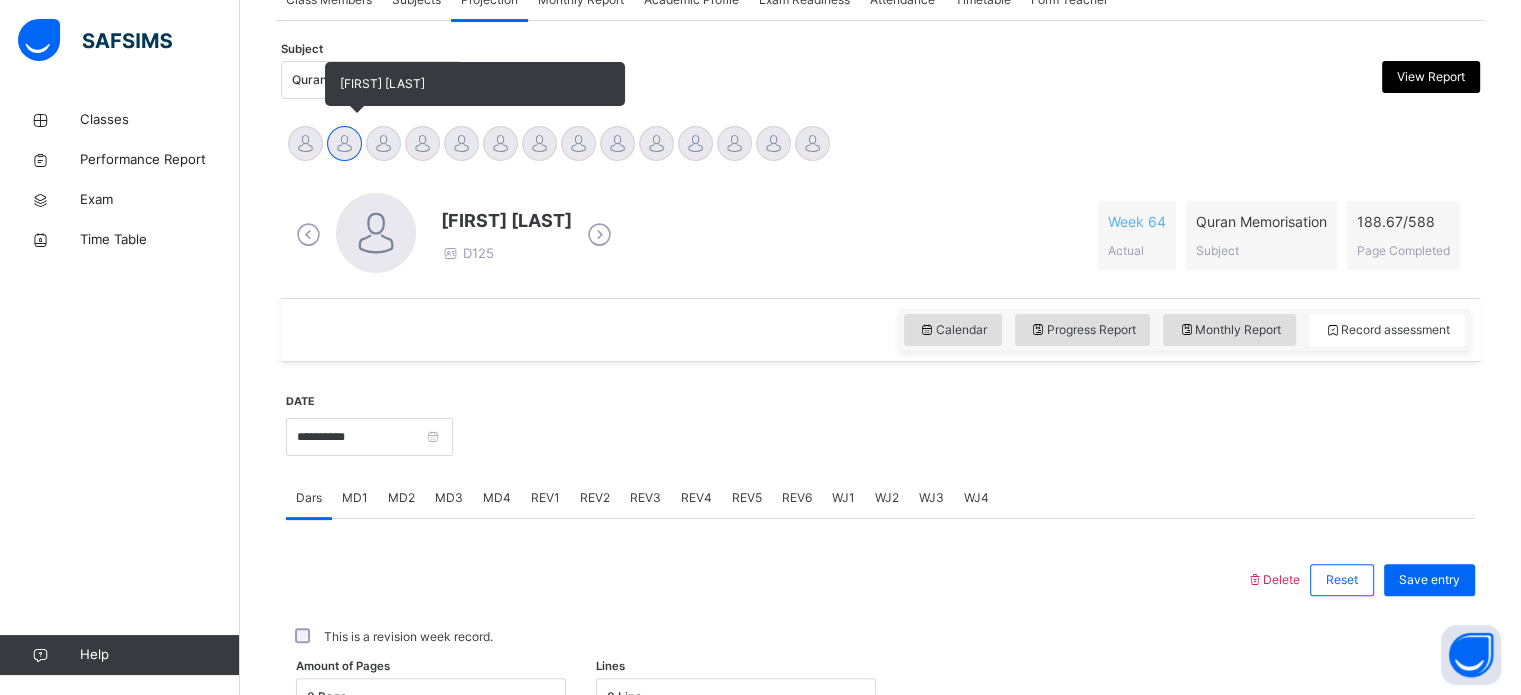 scroll, scrollTop: 404, scrollLeft: 0, axis: vertical 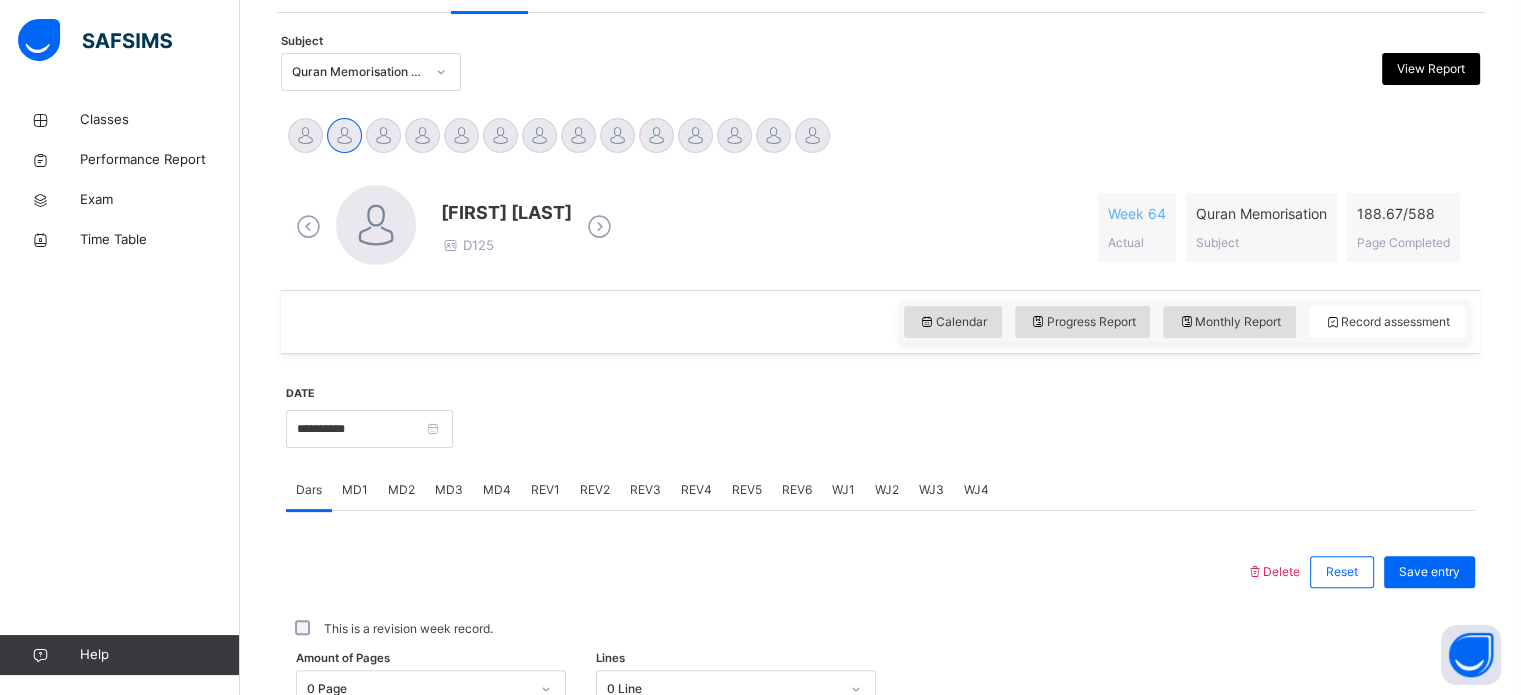 click on "MD4" at bounding box center [497, 490] 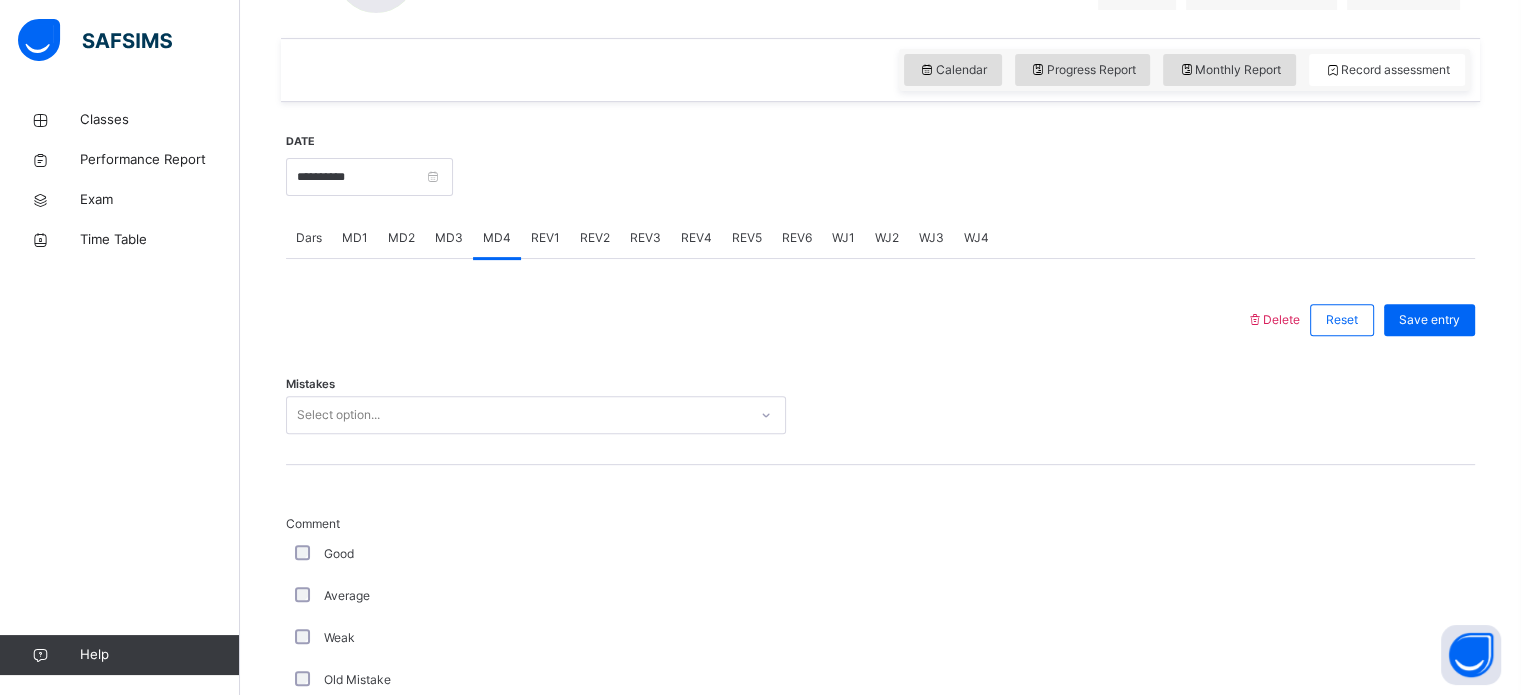 scroll, scrollTop: 663, scrollLeft: 0, axis: vertical 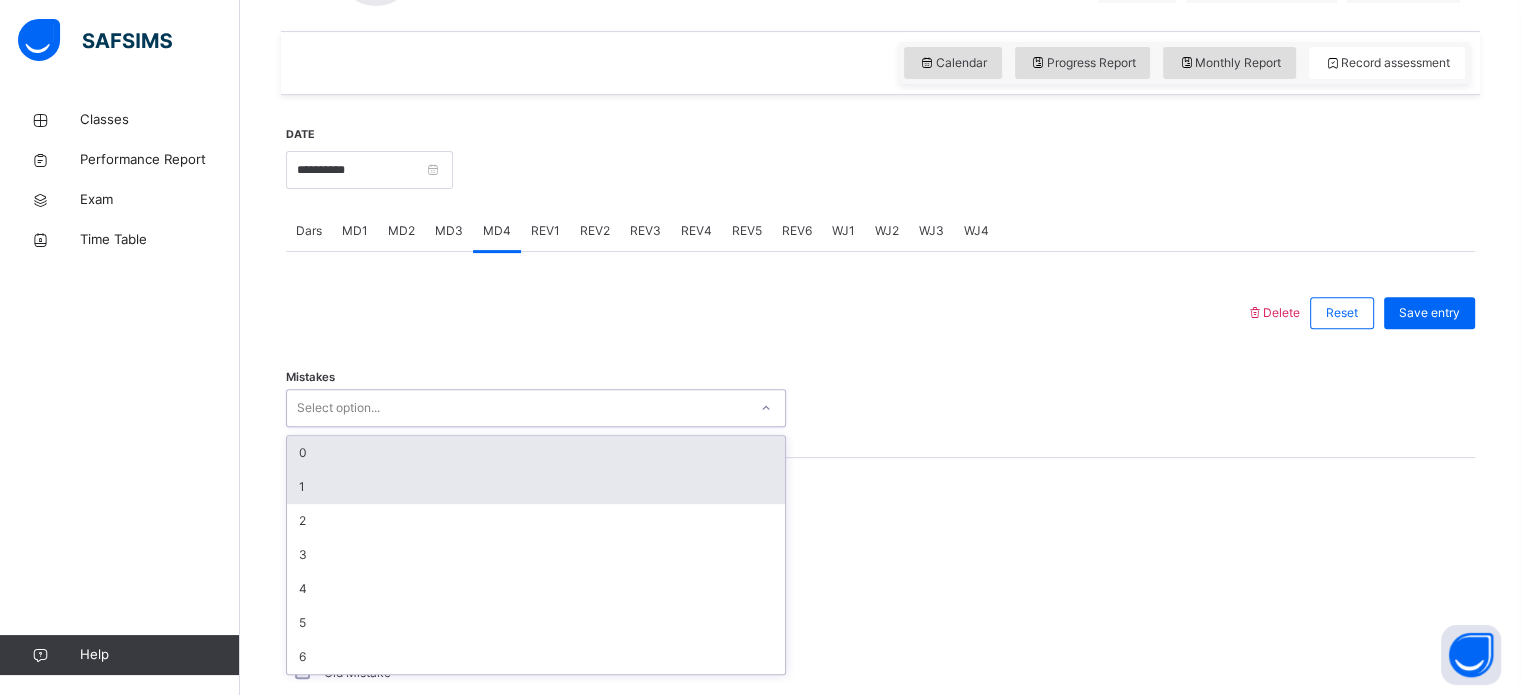 click on "1" at bounding box center [536, 487] 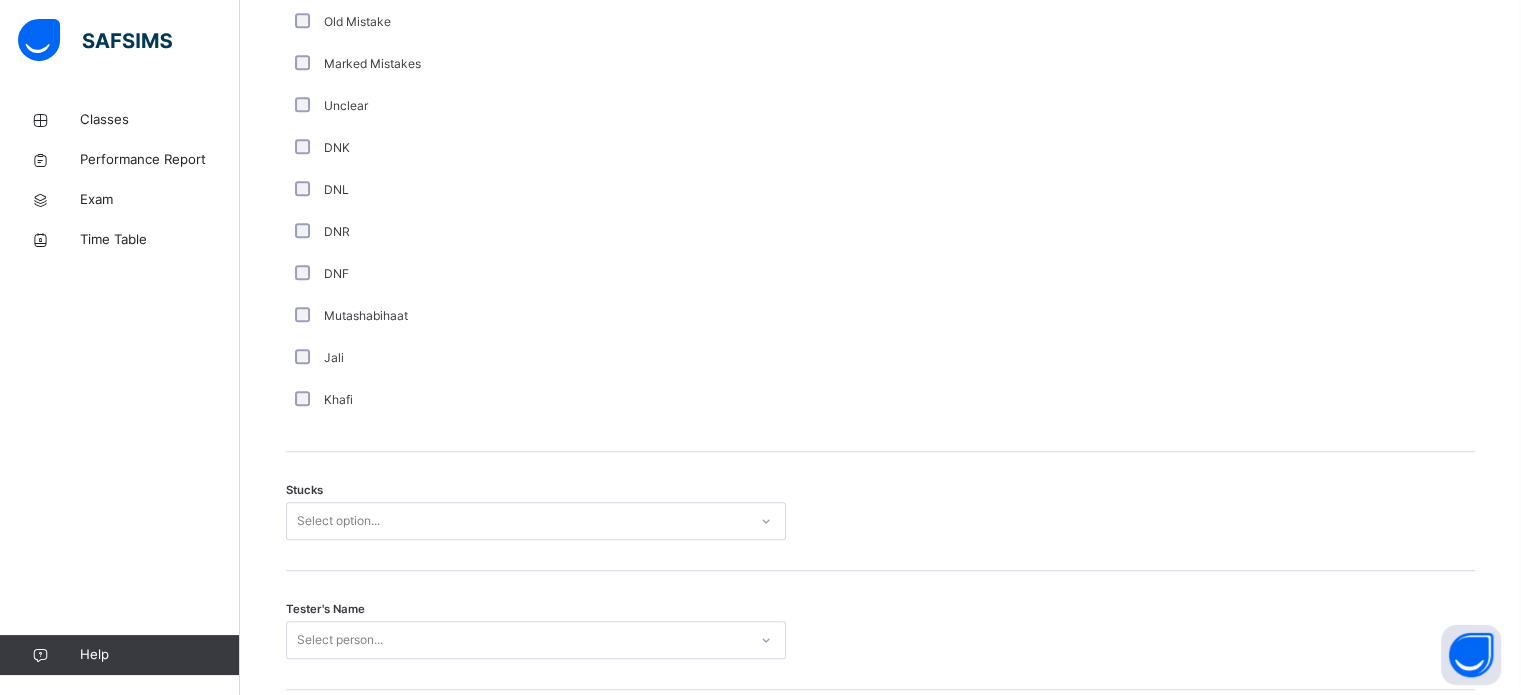 scroll, scrollTop: 1316, scrollLeft: 0, axis: vertical 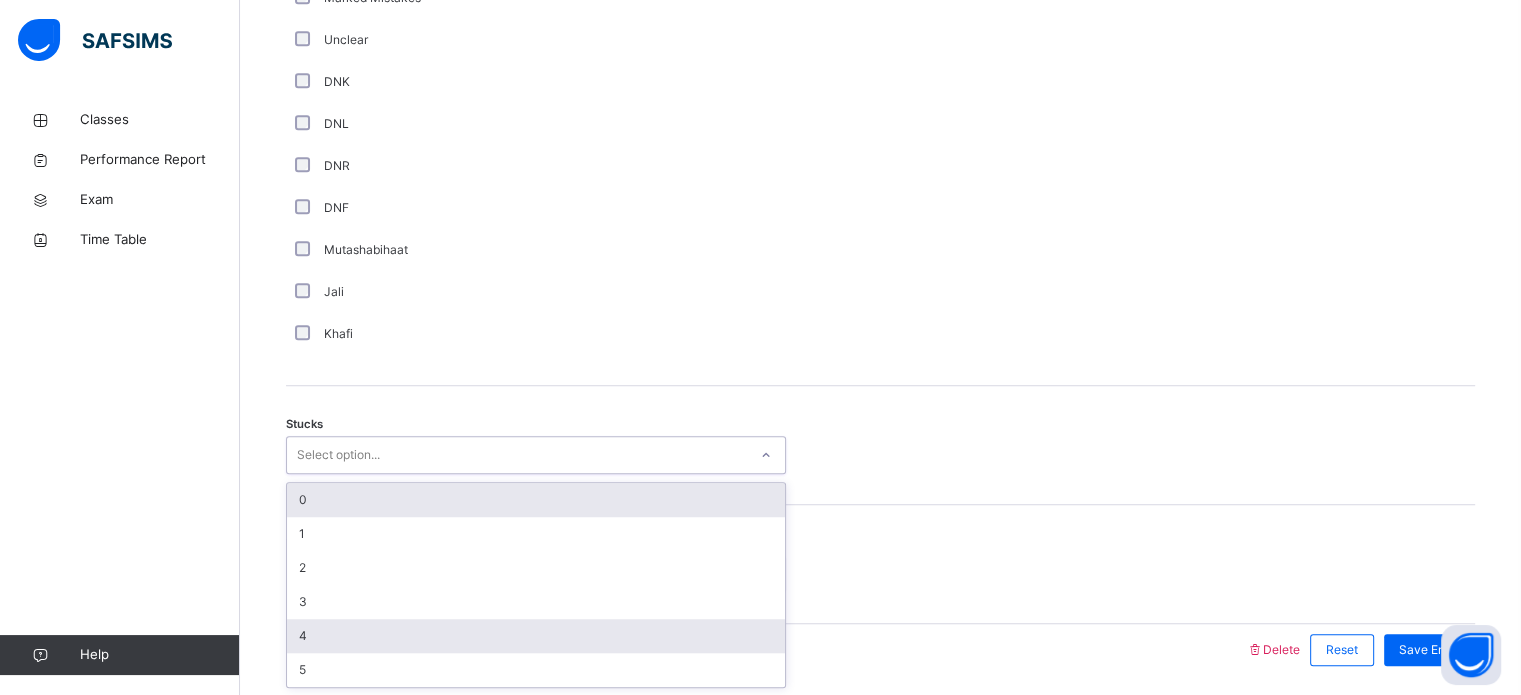 click on "4" at bounding box center (536, 636) 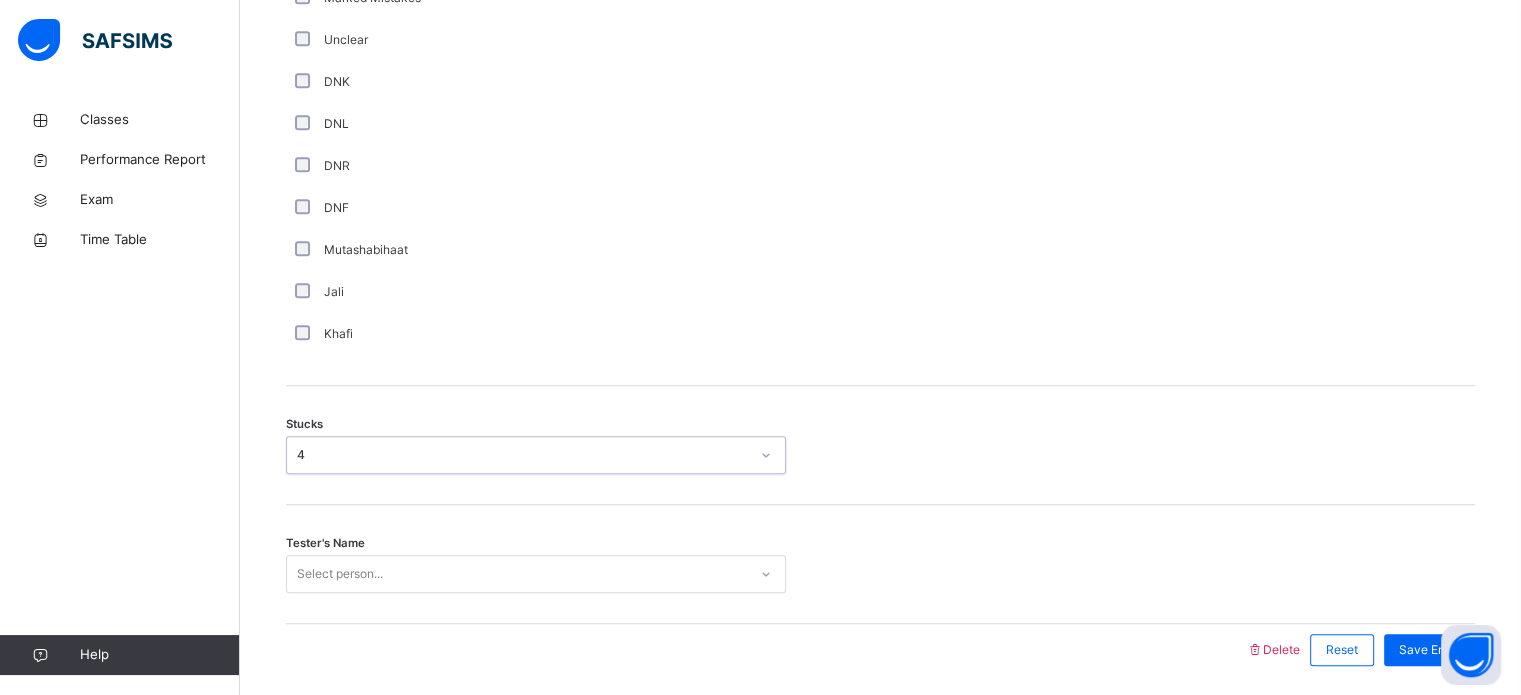 scroll, scrollTop: 1449, scrollLeft: 0, axis: vertical 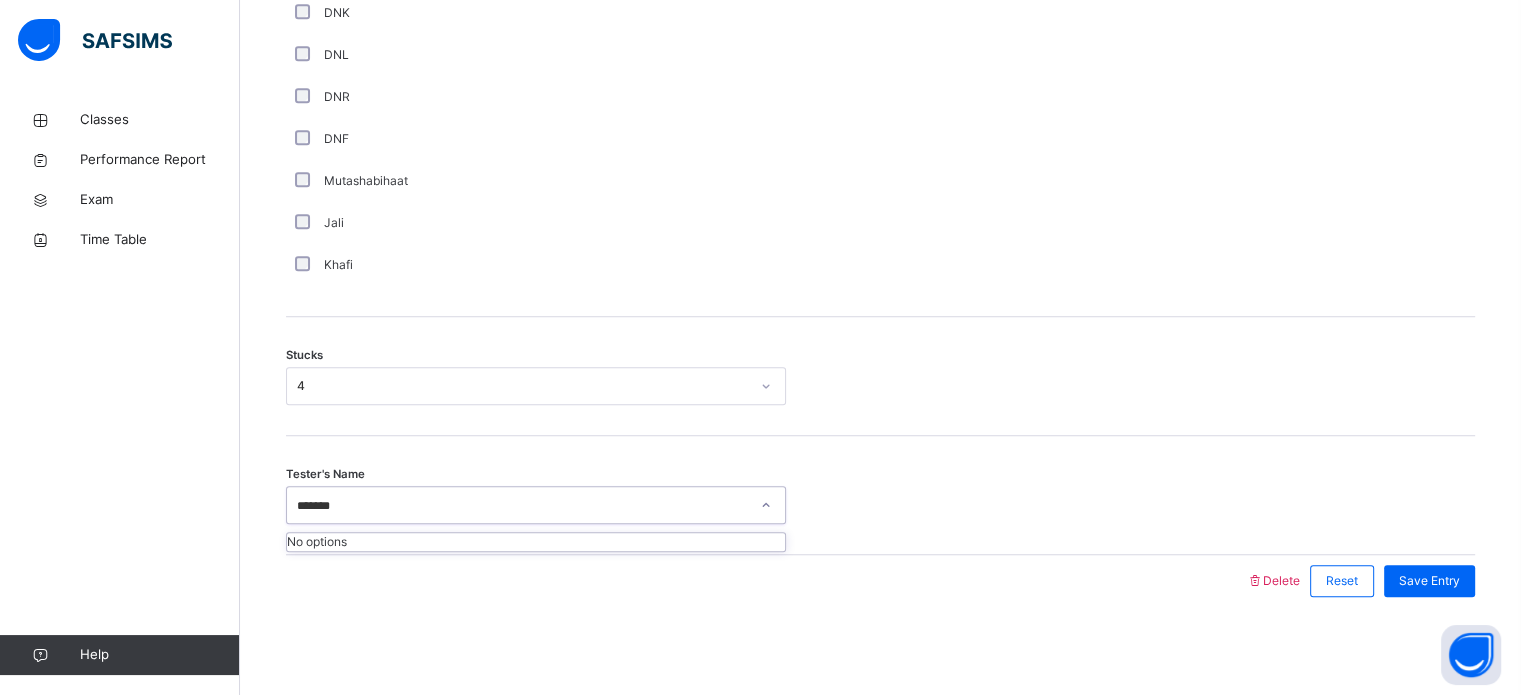 type on "*****" 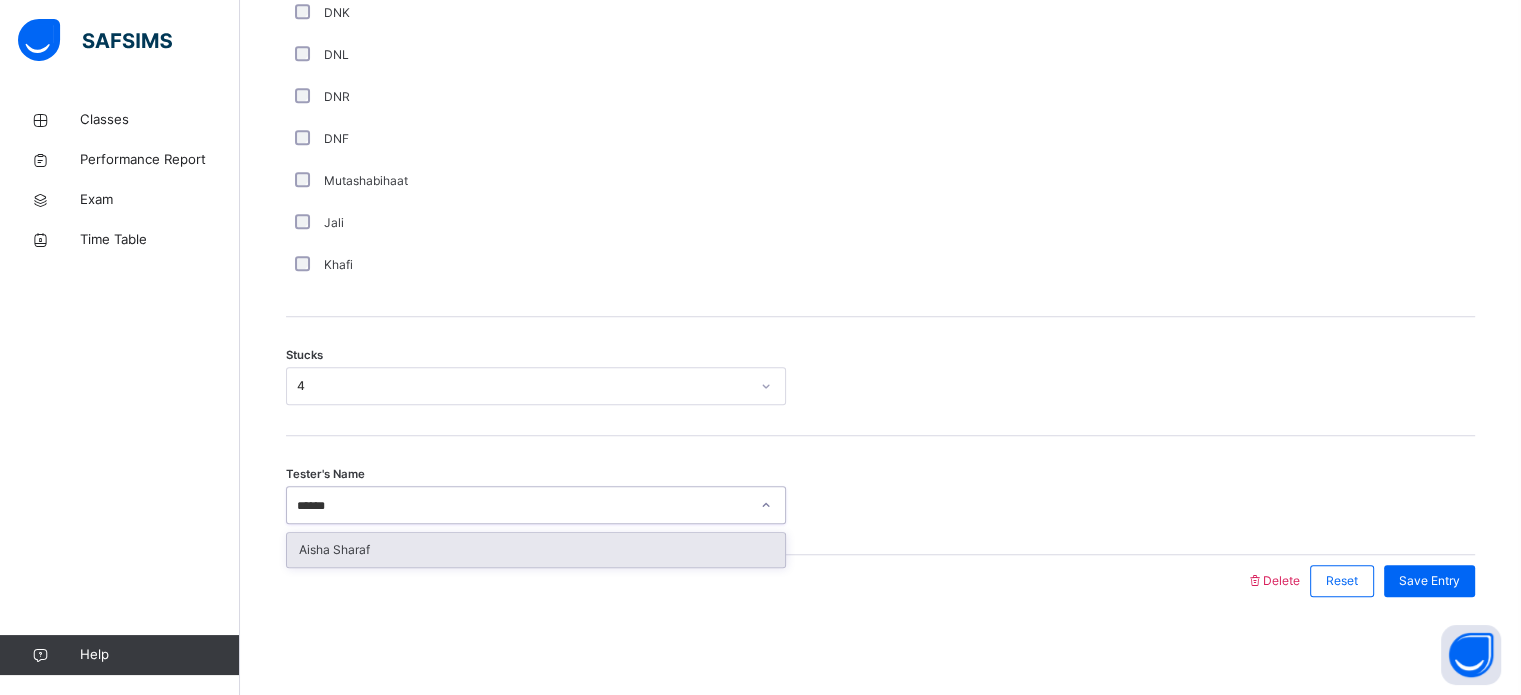 type 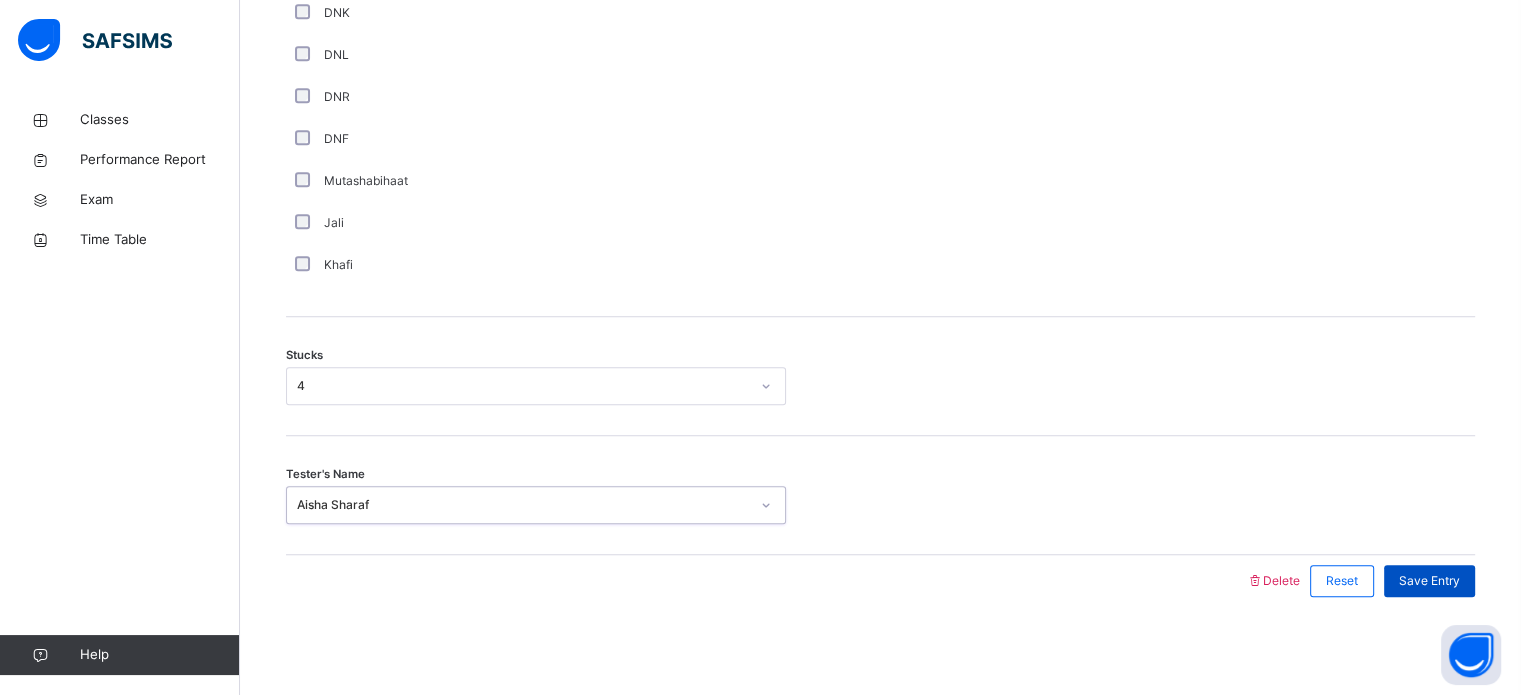 click on "Save Entry" at bounding box center (1429, 581) 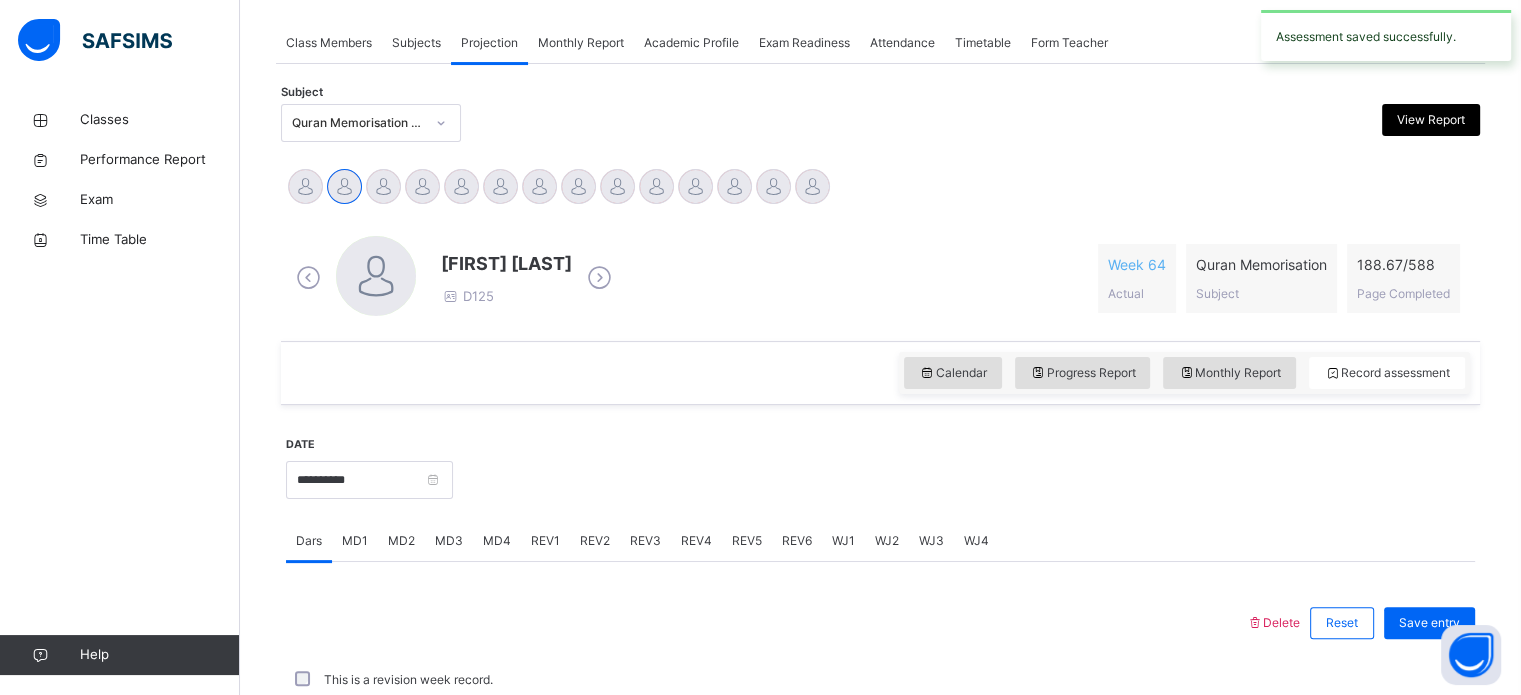 scroll, scrollTop: 806, scrollLeft: 0, axis: vertical 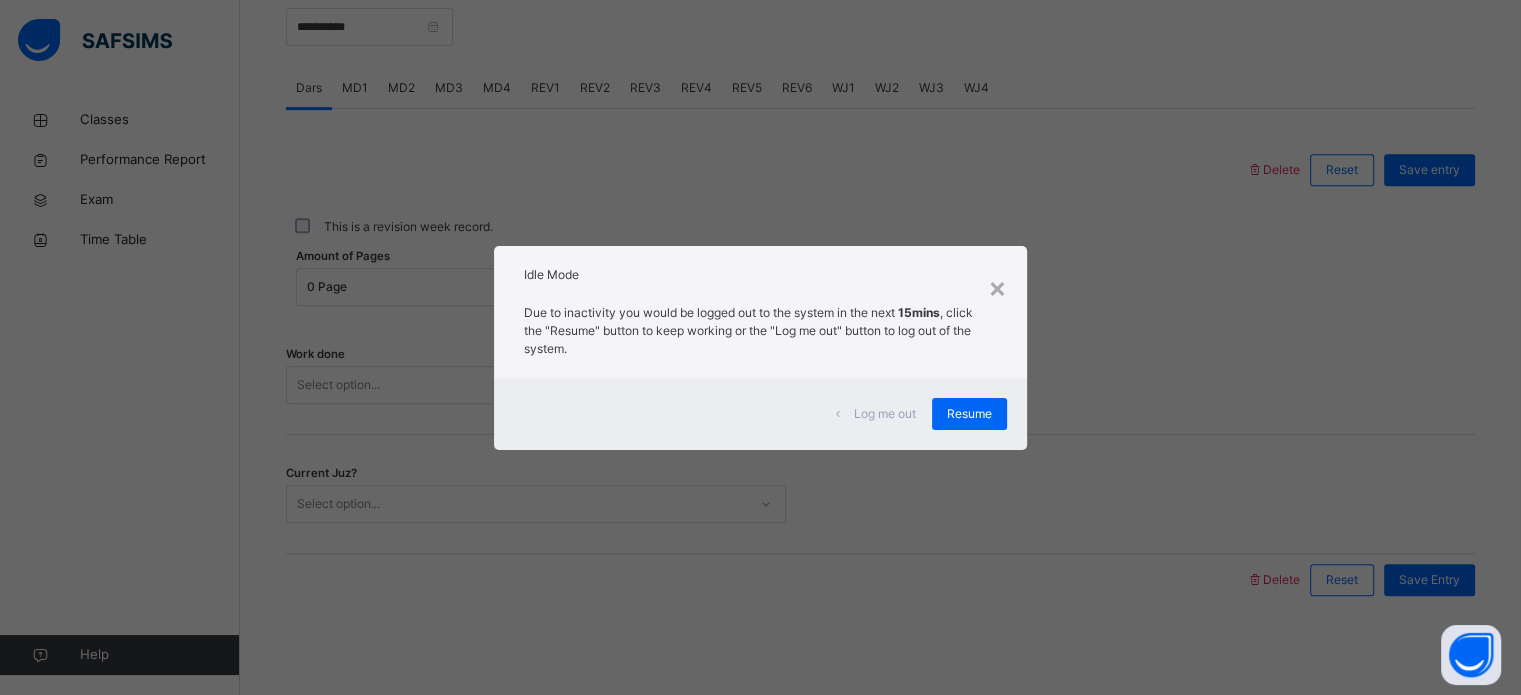 drag, startPoint x: 982, startPoint y: 398, endPoint x: 1048, endPoint y: 410, distance: 67.08204 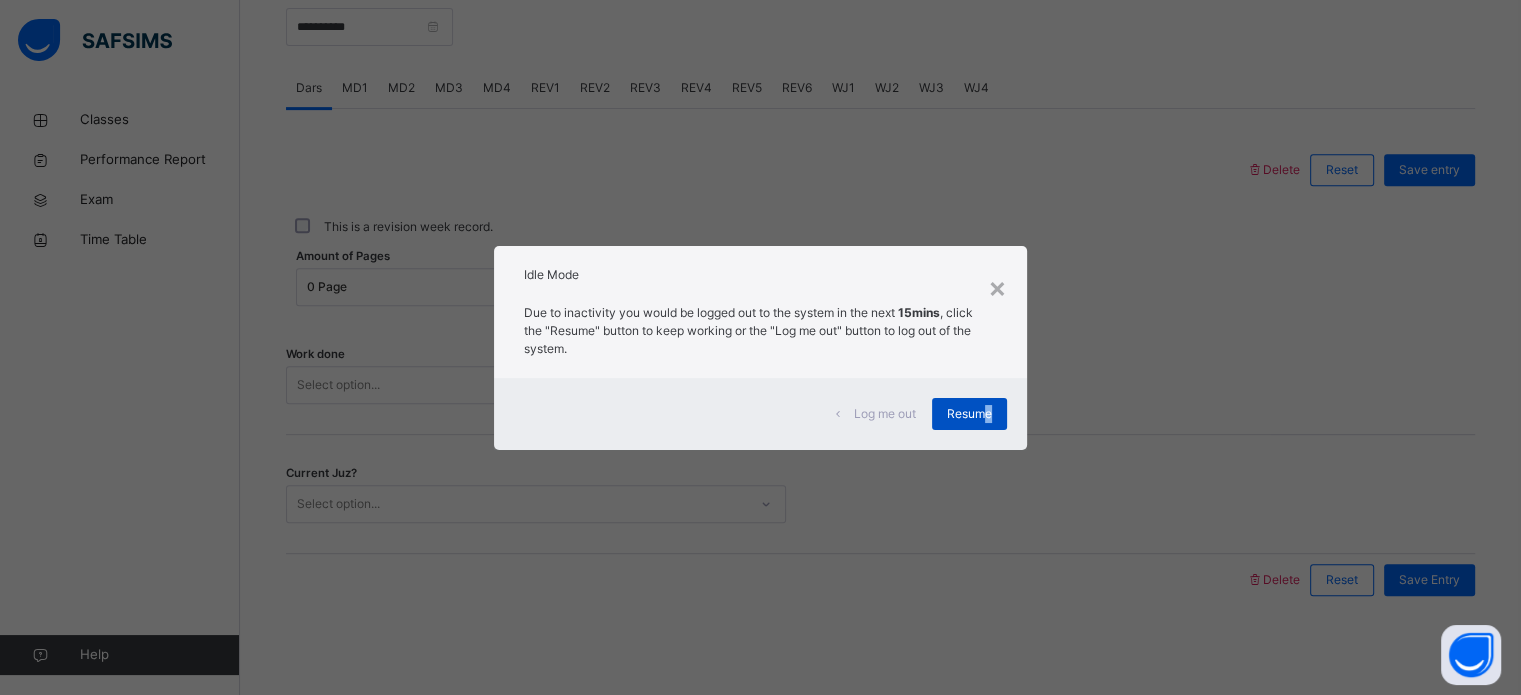 click on "Resume" at bounding box center [969, 414] 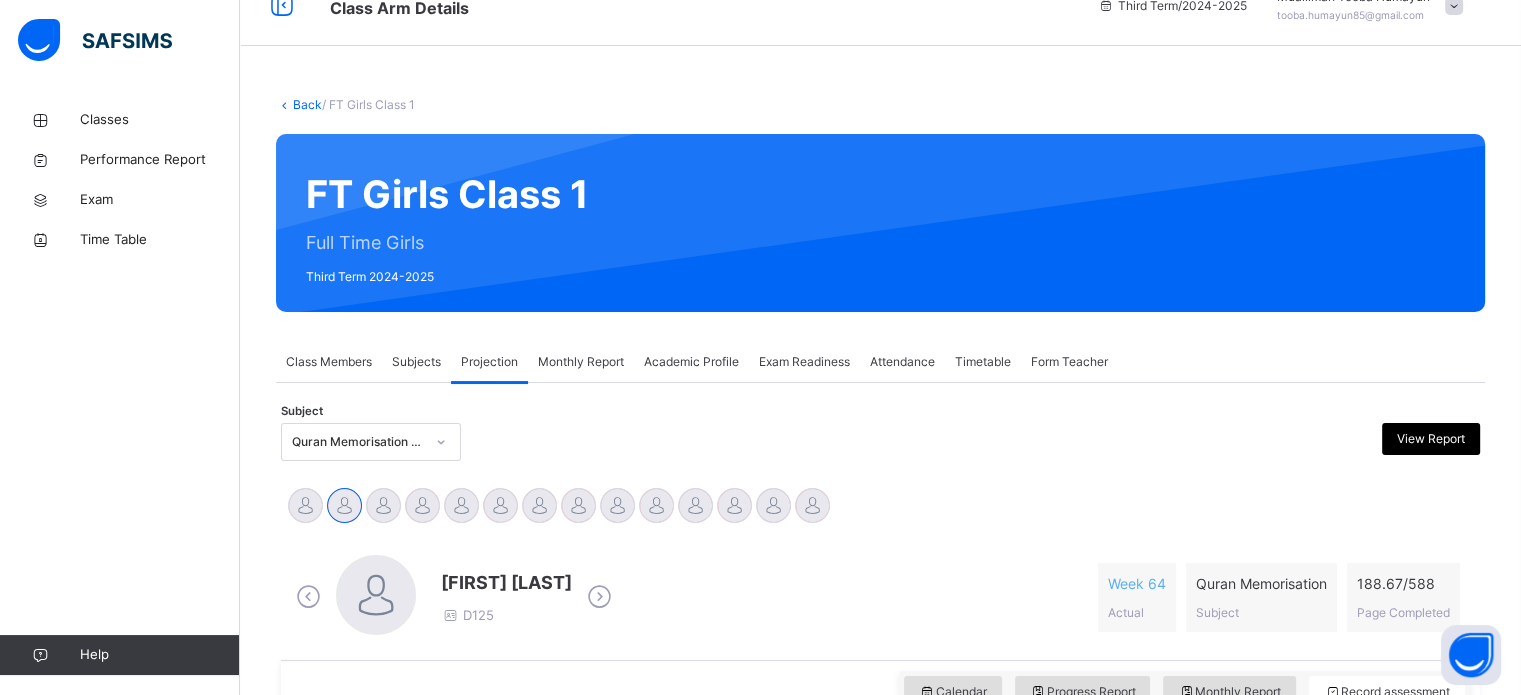 scroll, scrollTop: 16, scrollLeft: 0, axis: vertical 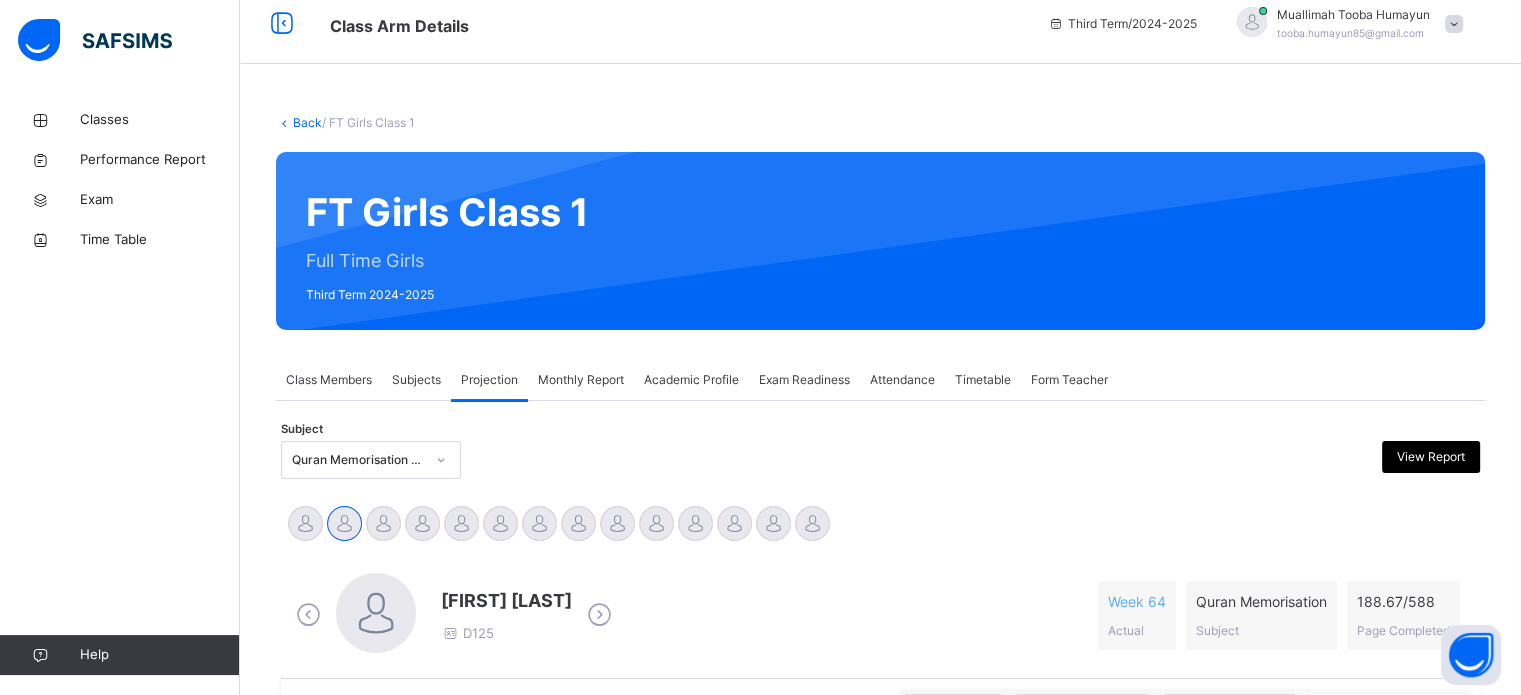 click on "Subject Quran Memorisation (008) View Report" at bounding box center [880, 460] 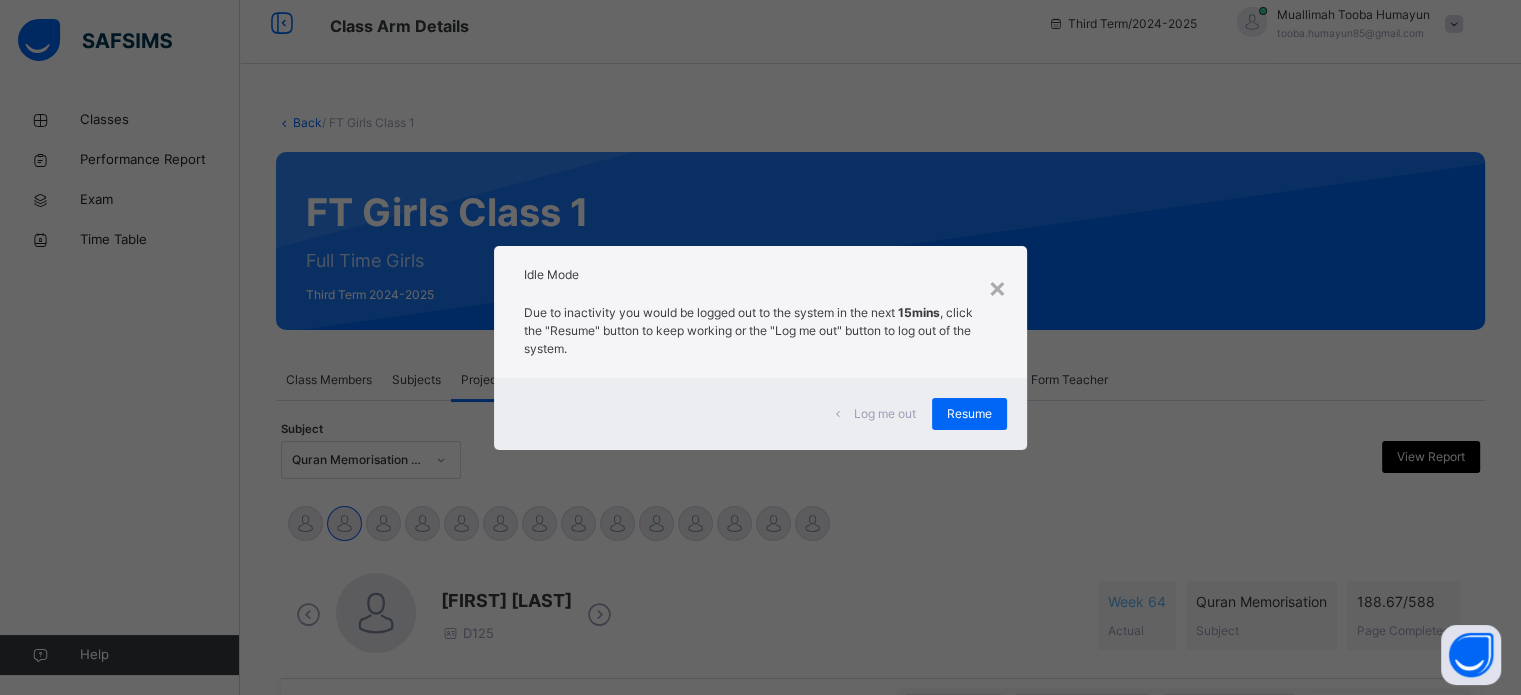 scroll, scrollTop: 0, scrollLeft: 0, axis: both 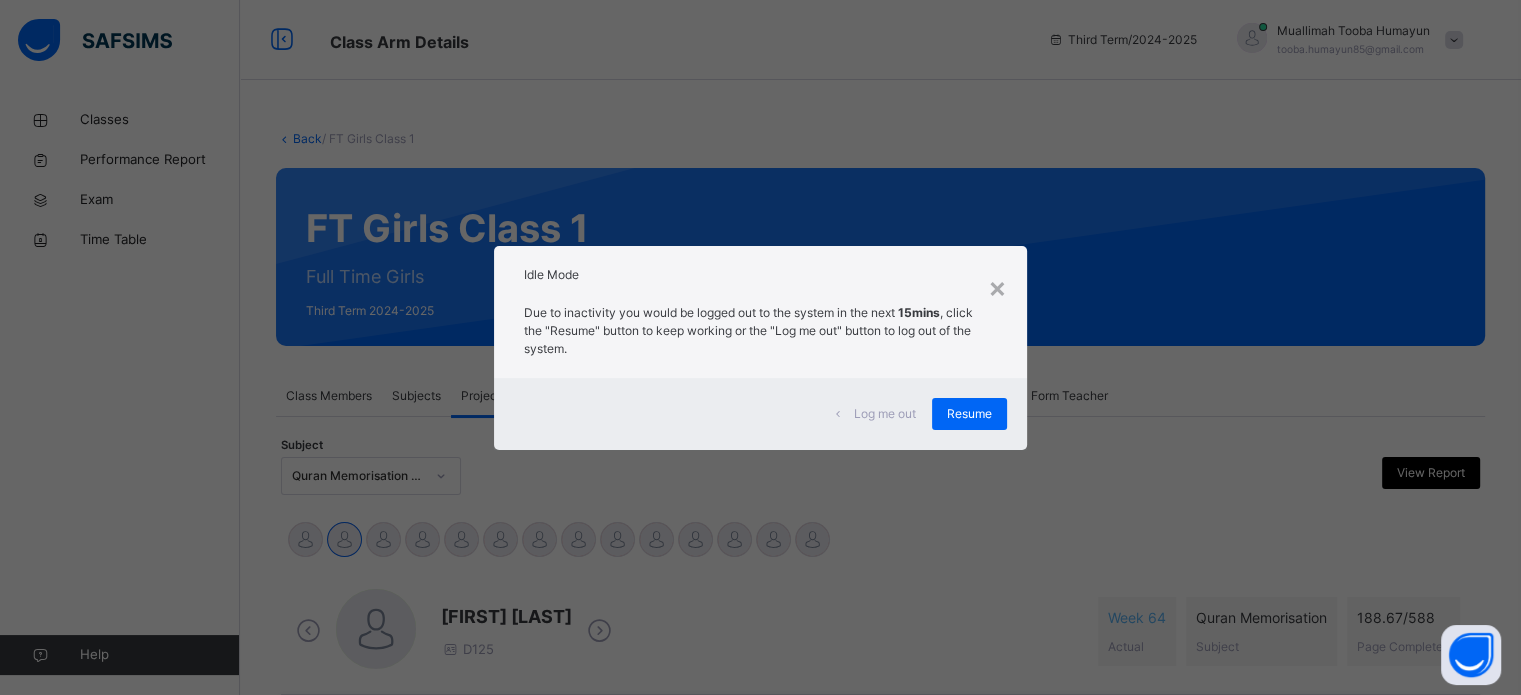 click on "Log me out Resume" at bounding box center [760, 414] 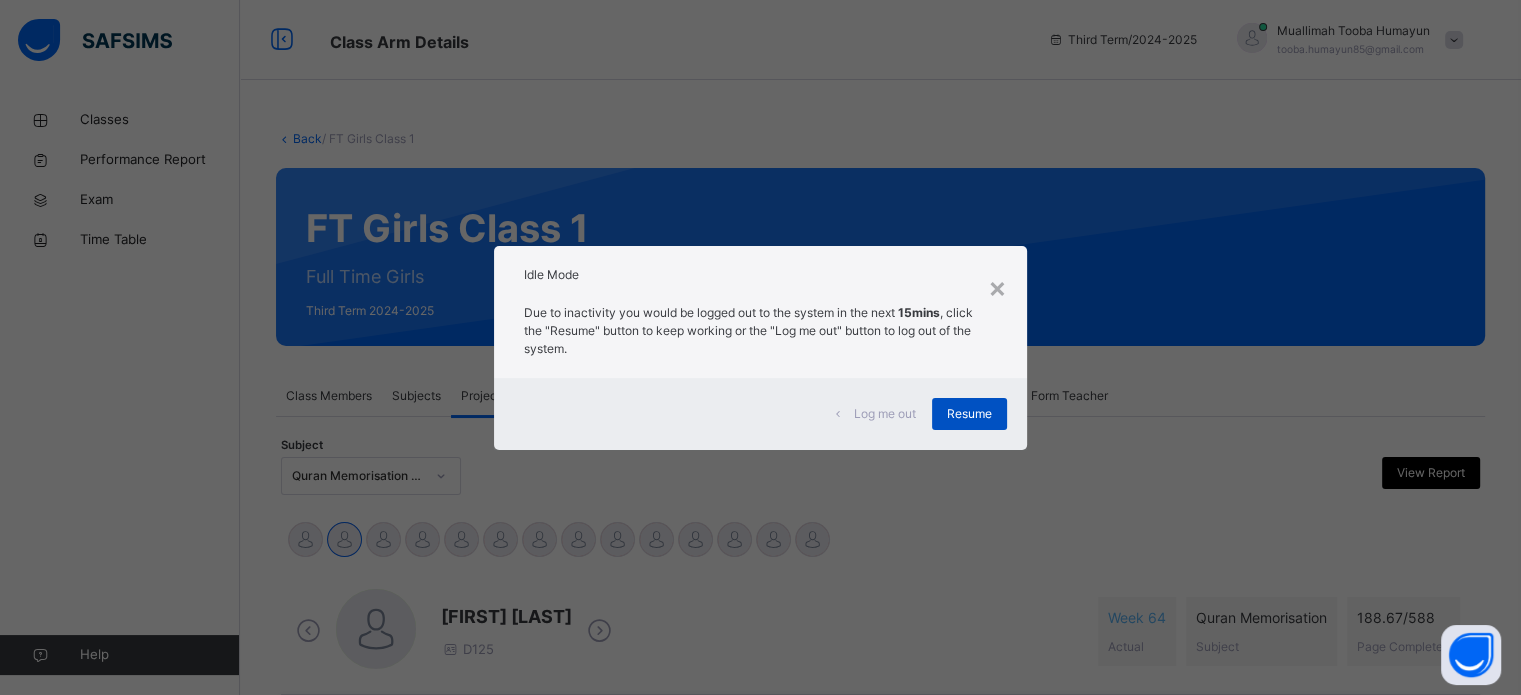 click on "Resume" at bounding box center [969, 414] 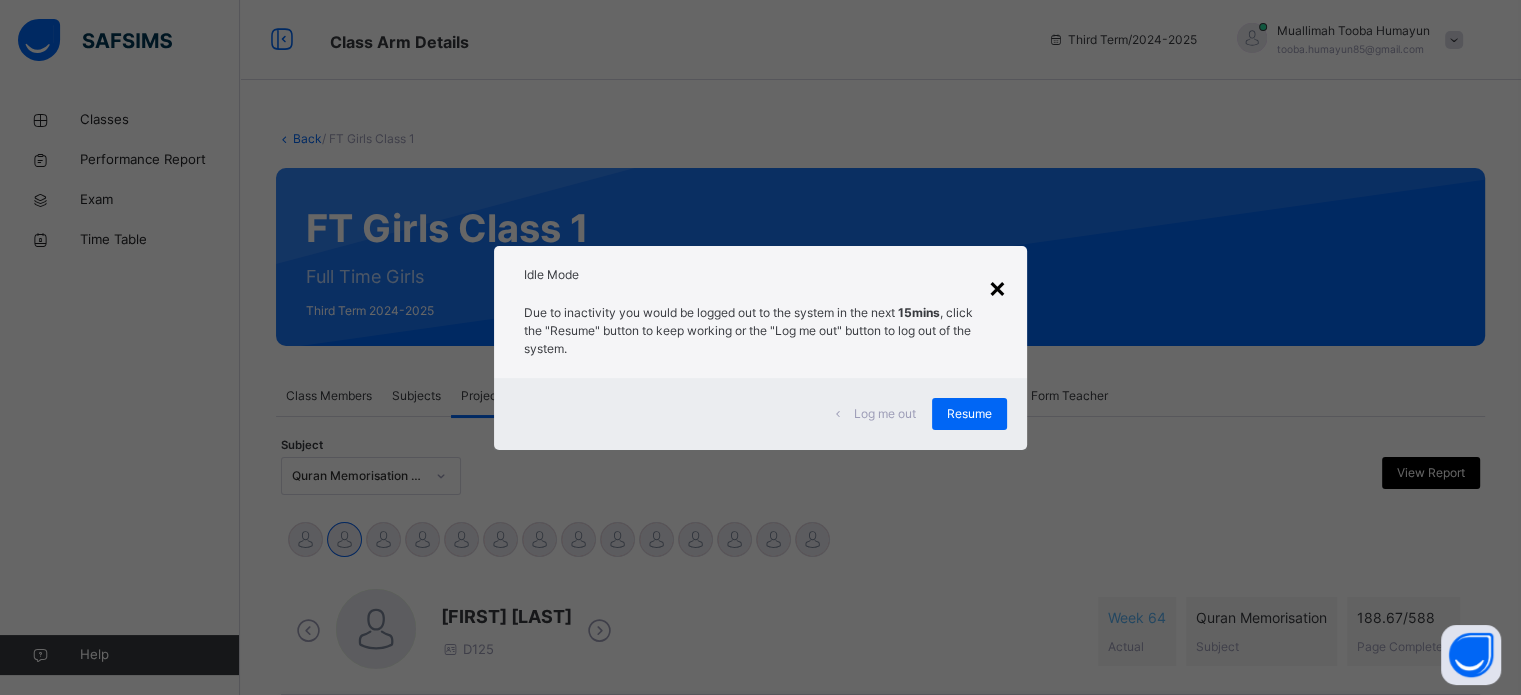 click on "×" at bounding box center (997, 287) 